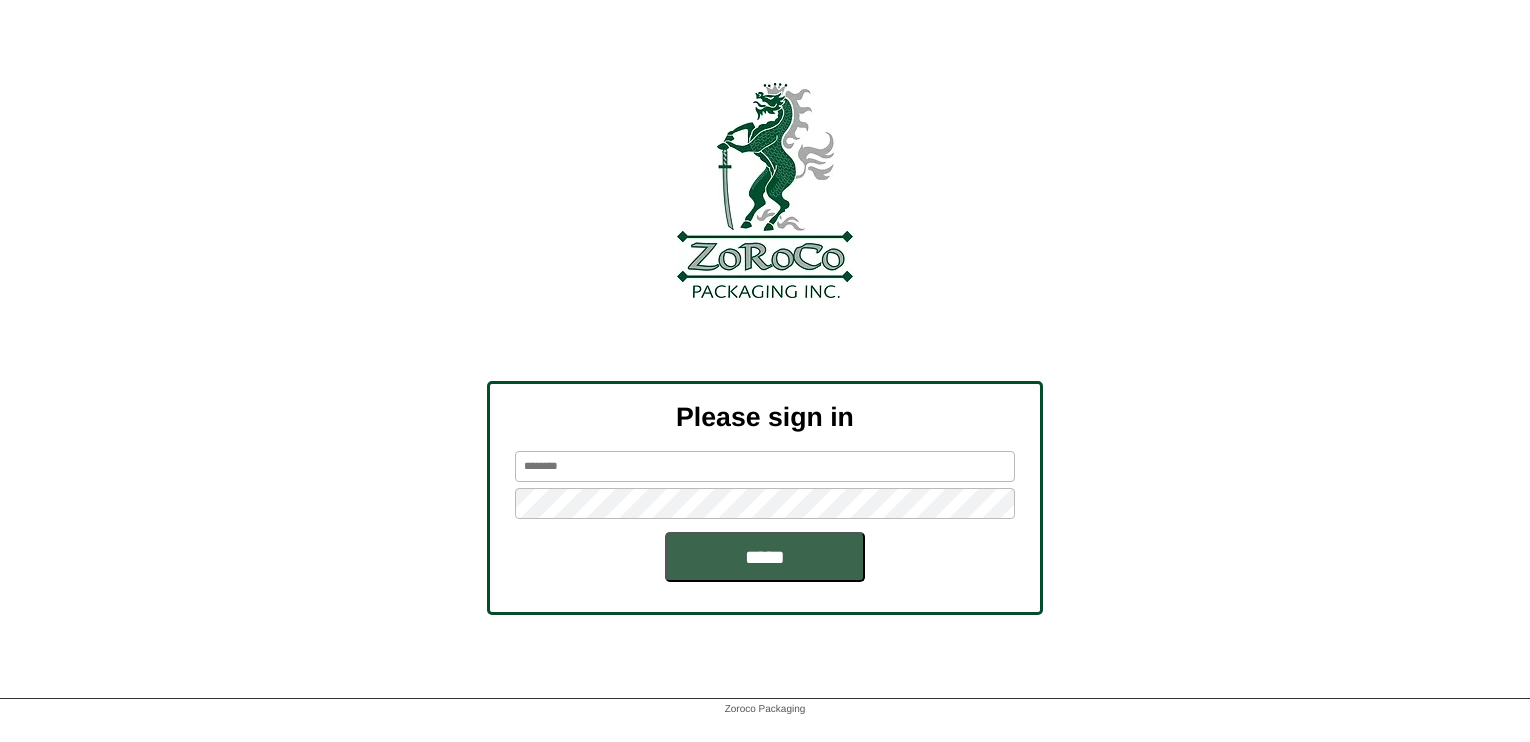 scroll, scrollTop: 0, scrollLeft: 0, axis: both 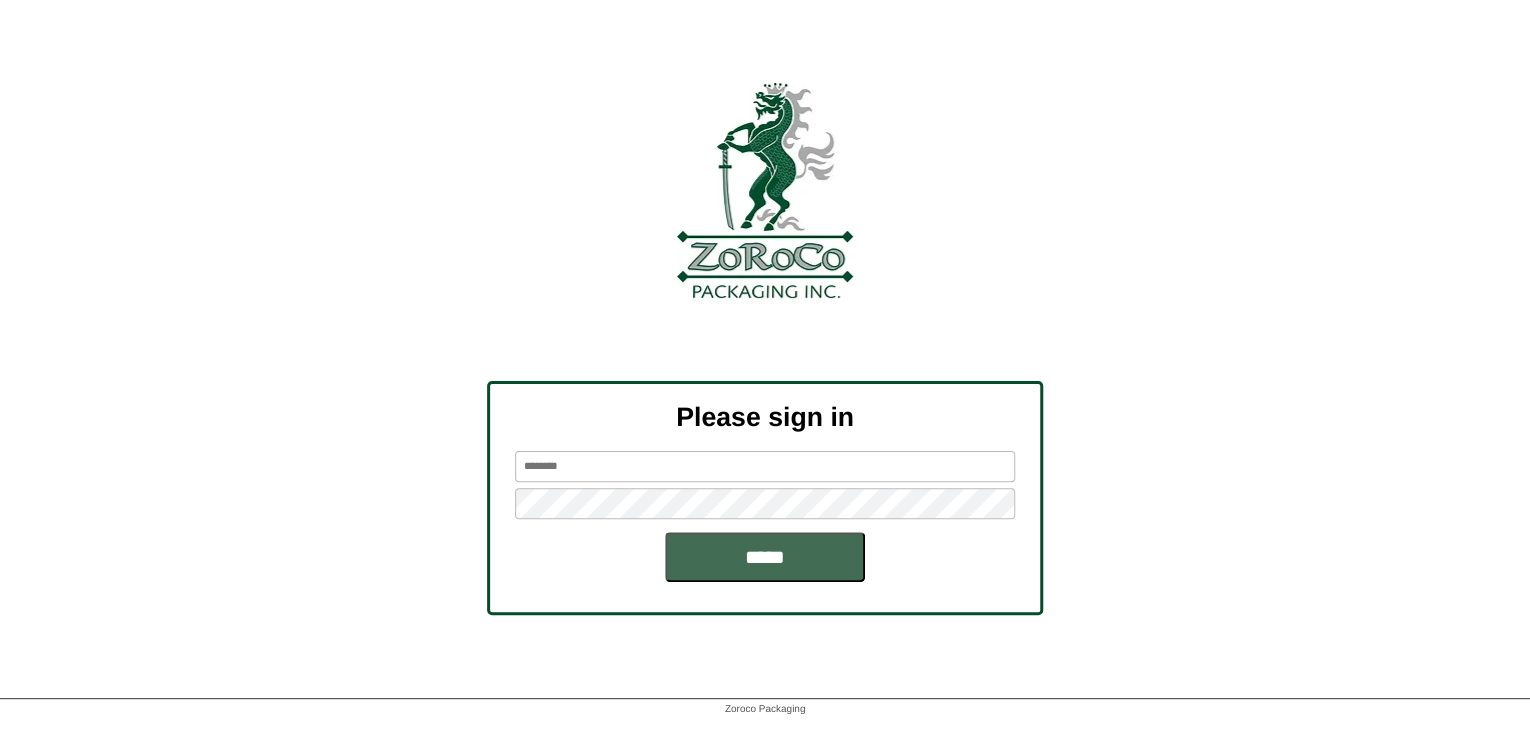 type on "*******" 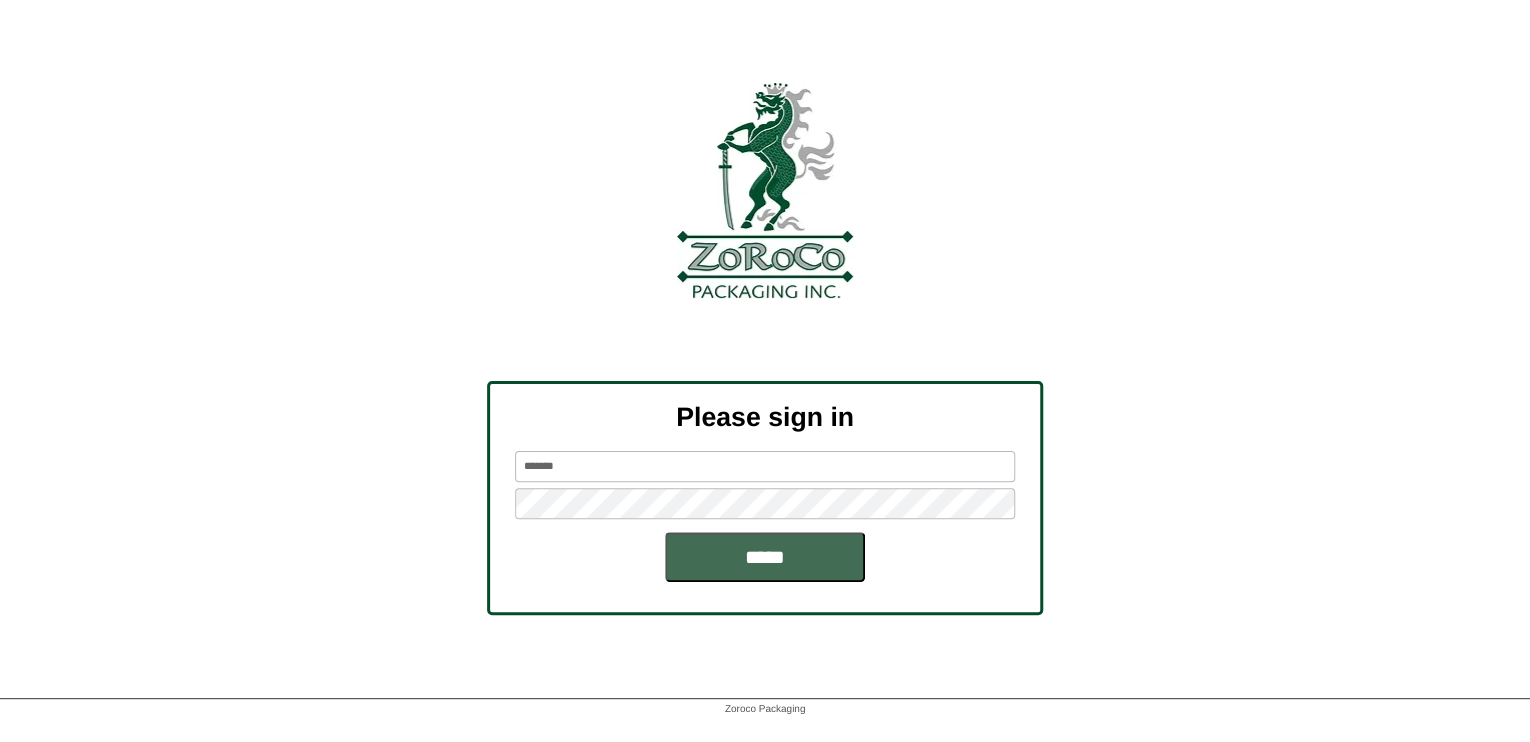 click on "*****" at bounding box center [765, 557] 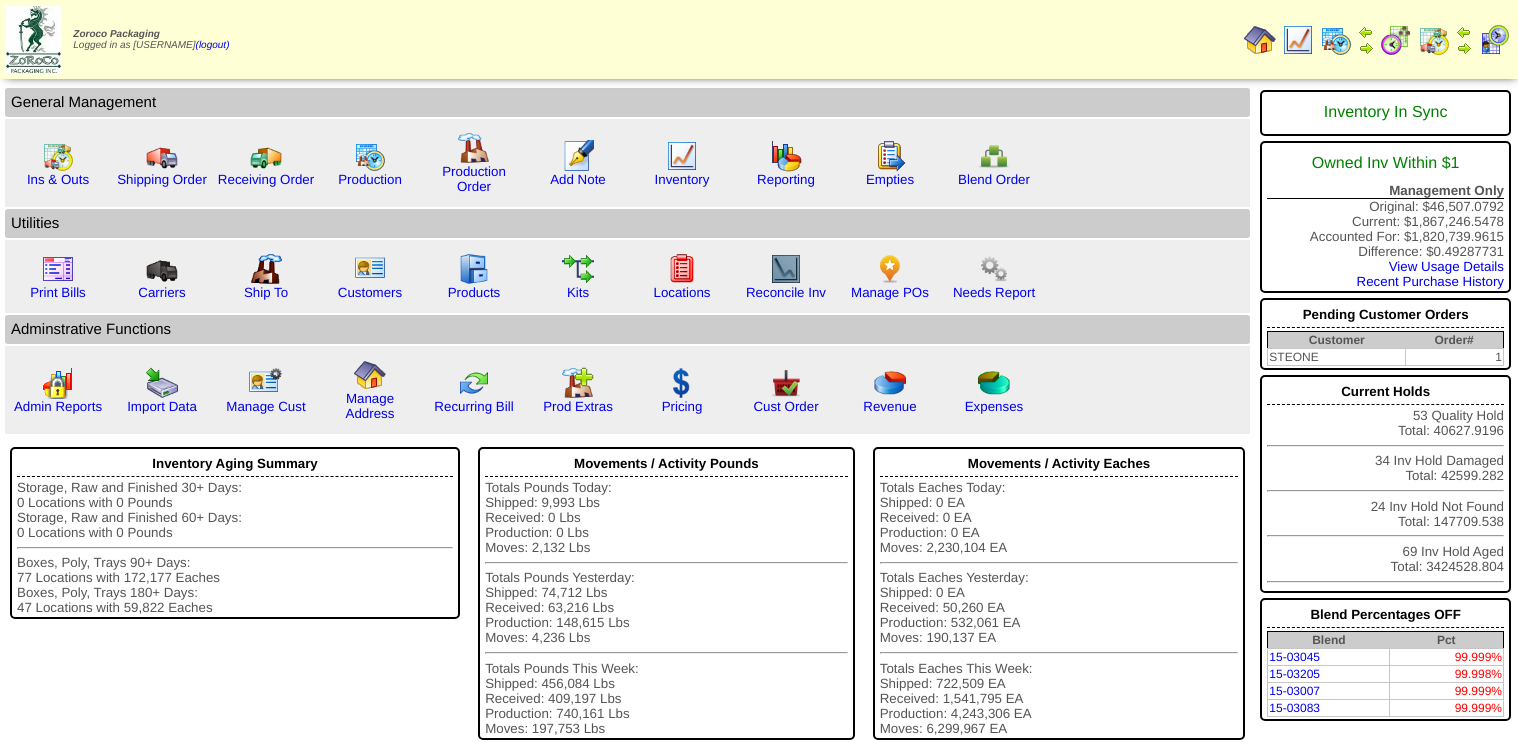 scroll, scrollTop: 0, scrollLeft: 0, axis: both 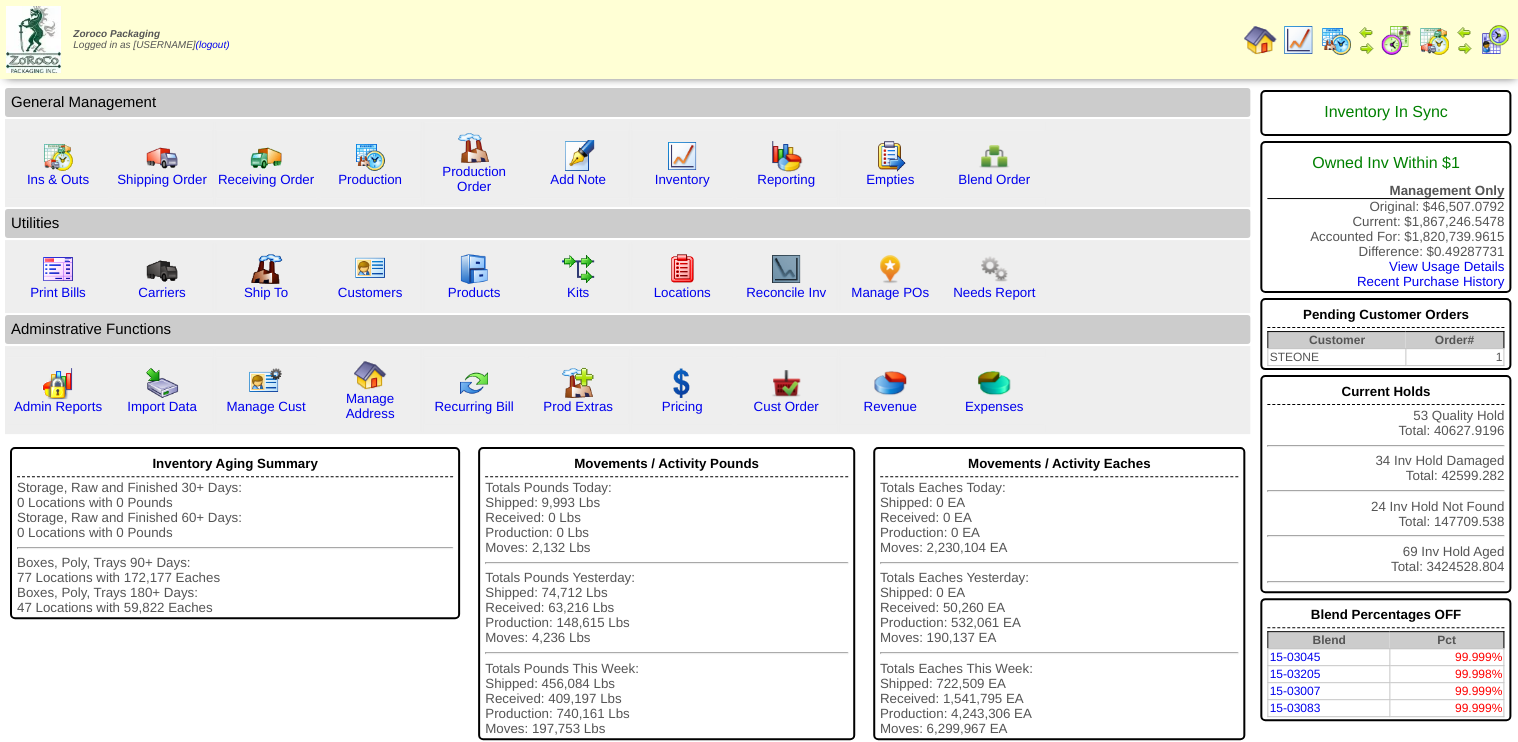 click at bounding box center [1396, 40] 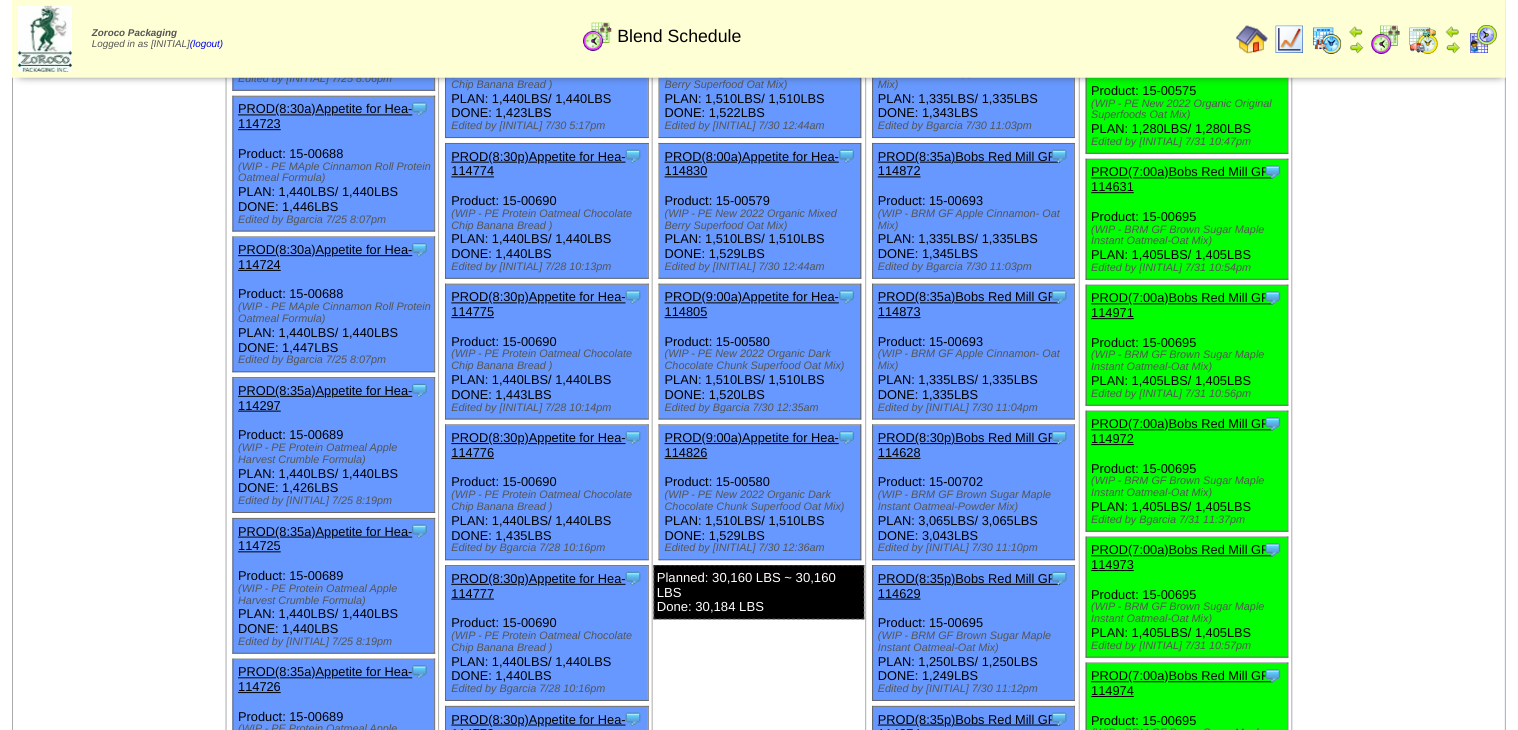 scroll, scrollTop: 2320, scrollLeft: 0, axis: vertical 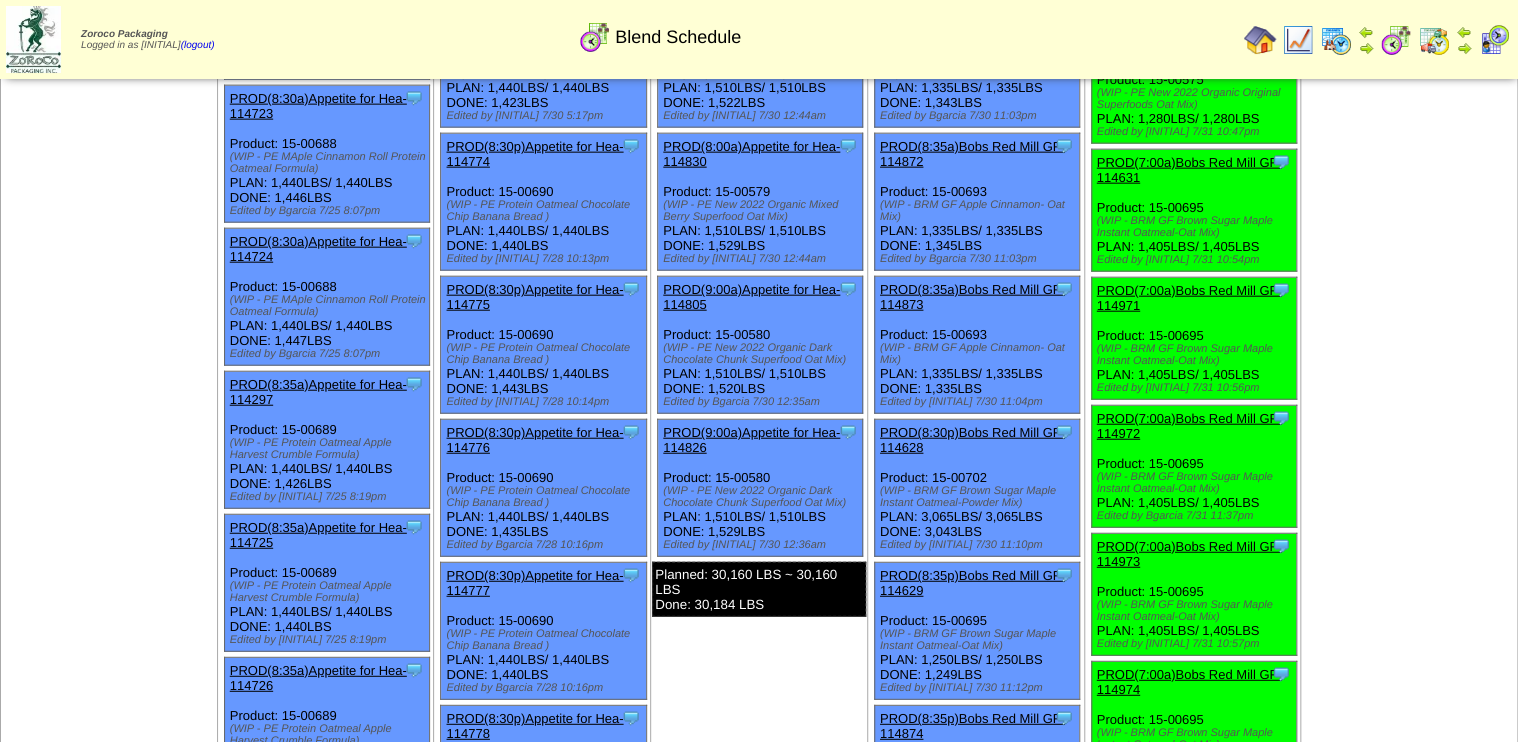 click on "PROD(7:00a)Bobs Red Mill GF-114631" at bounding box center (1189, 170) 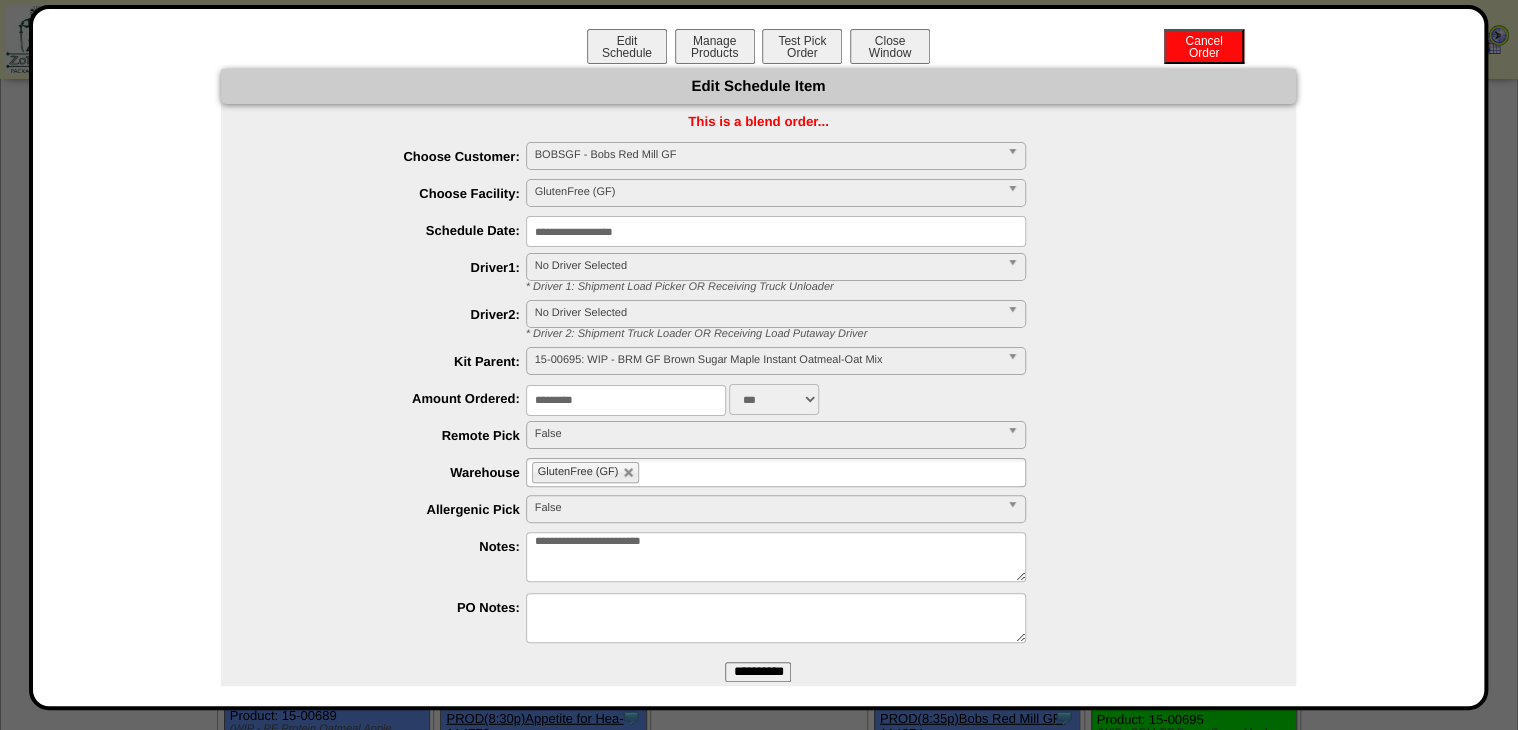 drag, startPoint x: 621, startPoint y: 405, endPoint x: 372, endPoint y: 447, distance: 252.51732 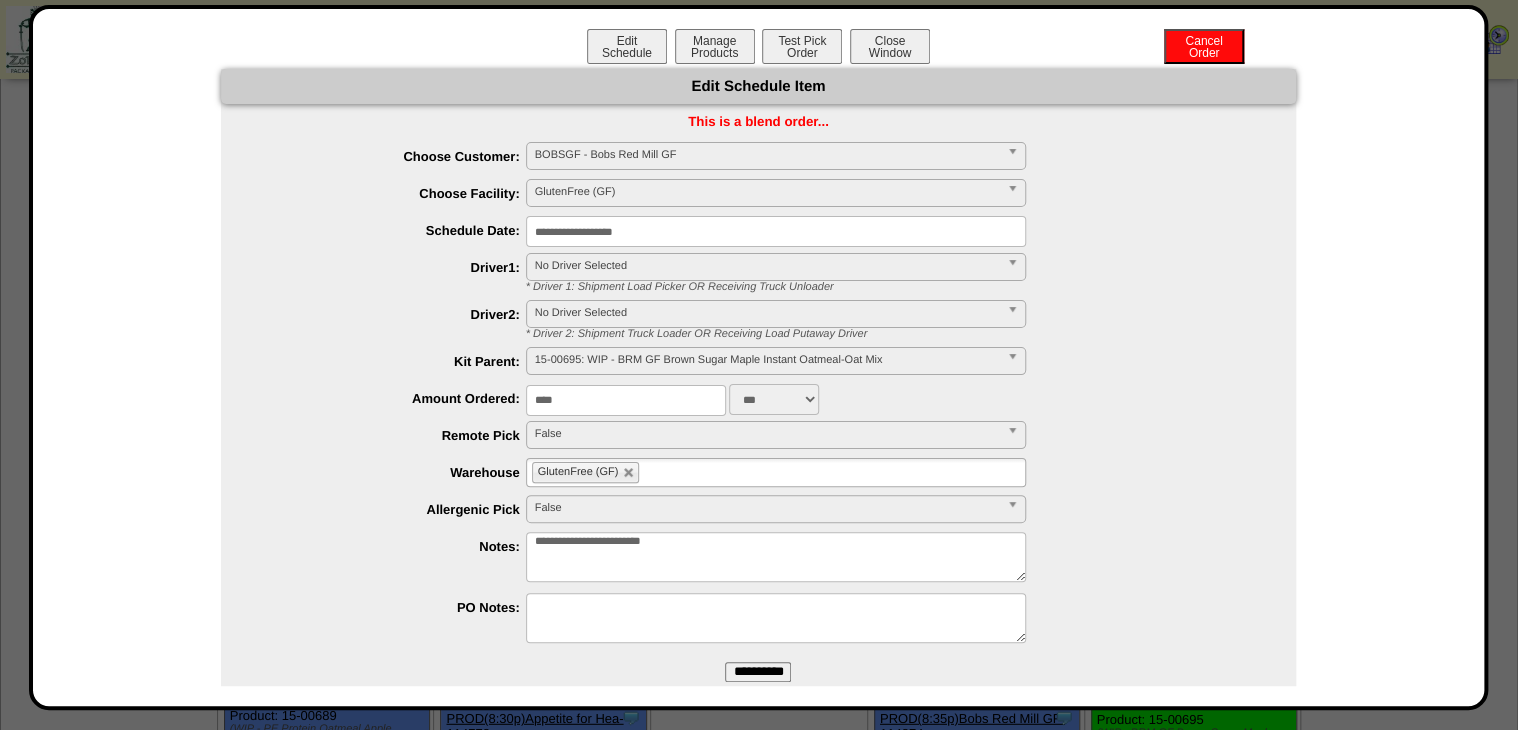 type on "****" 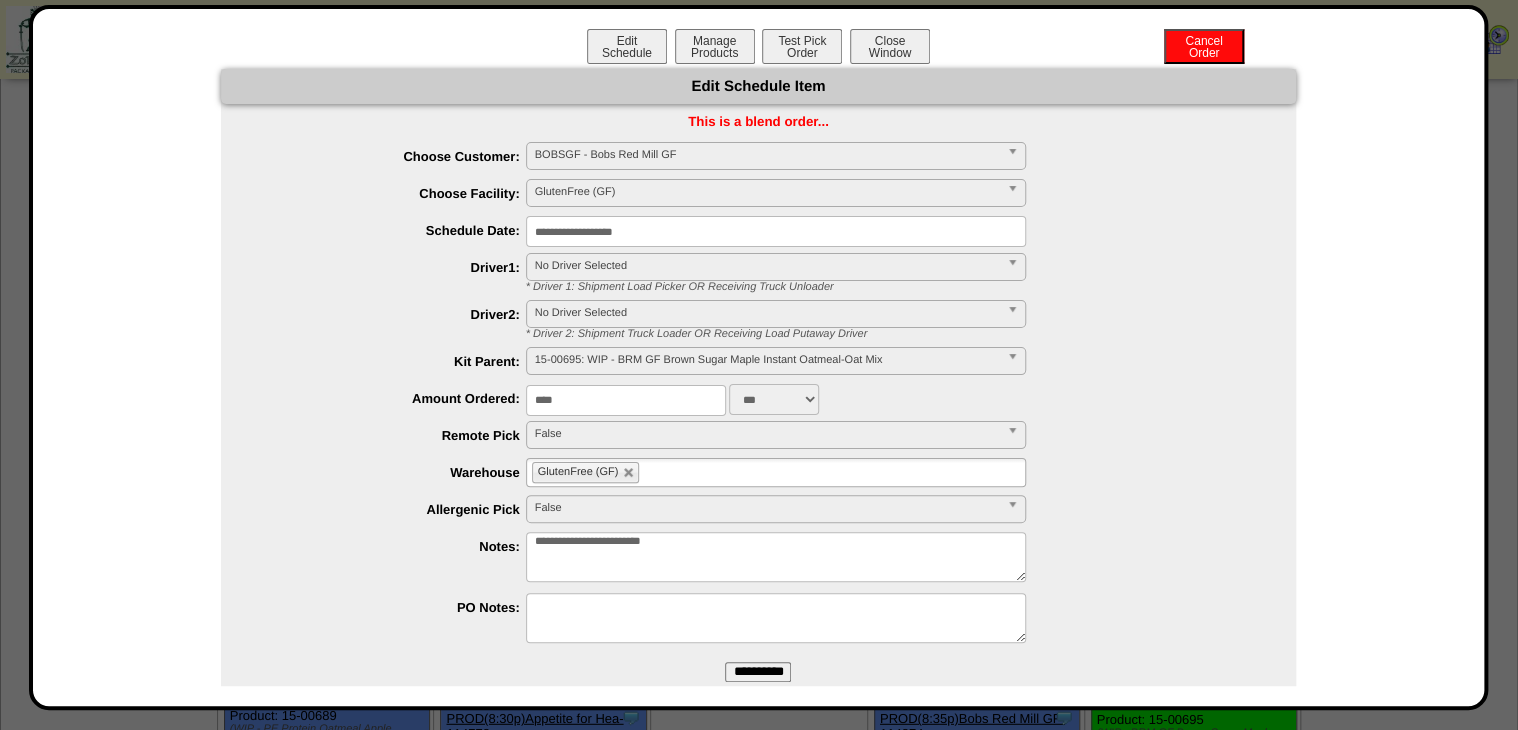 click on "**********" at bounding box center (758, 672) 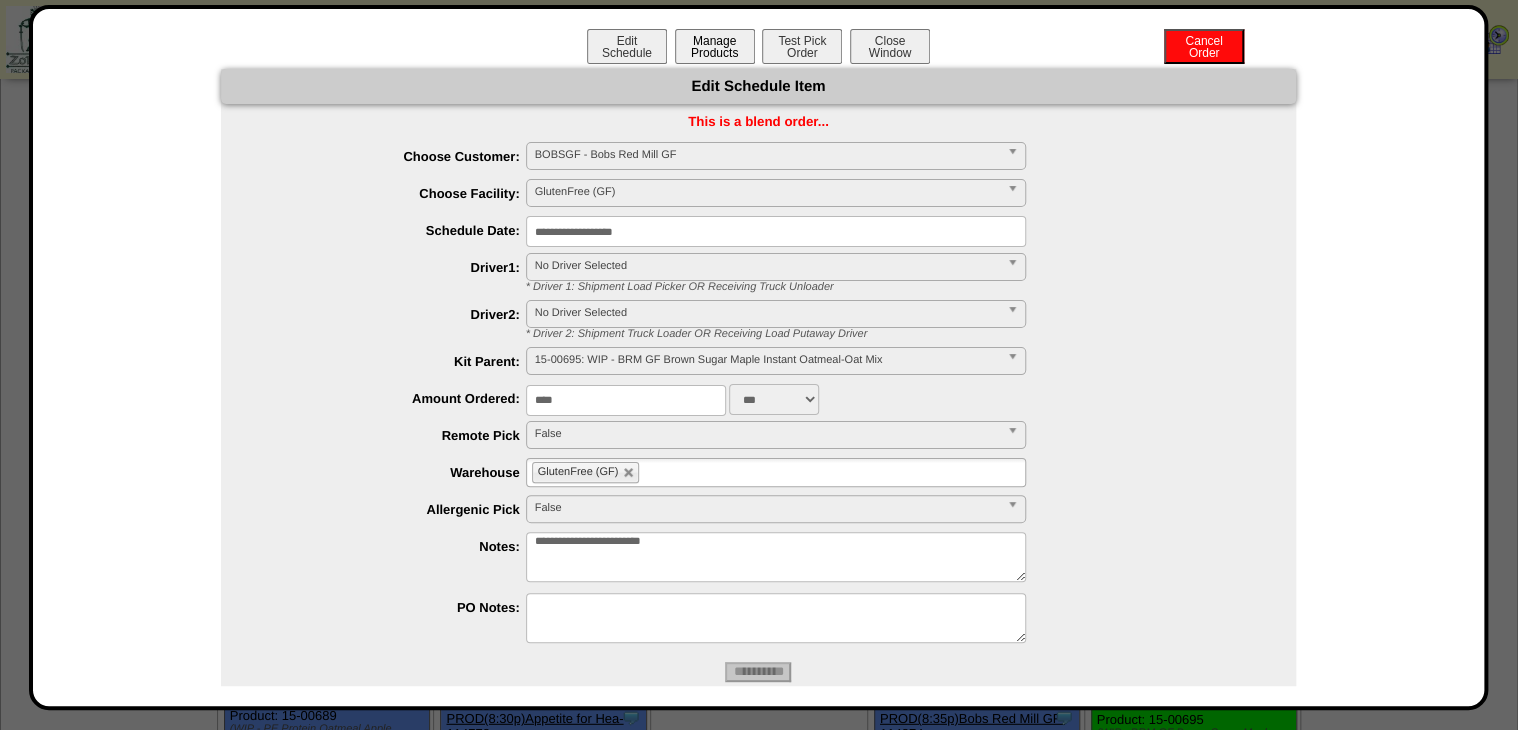 click on "Manage Products" at bounding box center (715, 46) 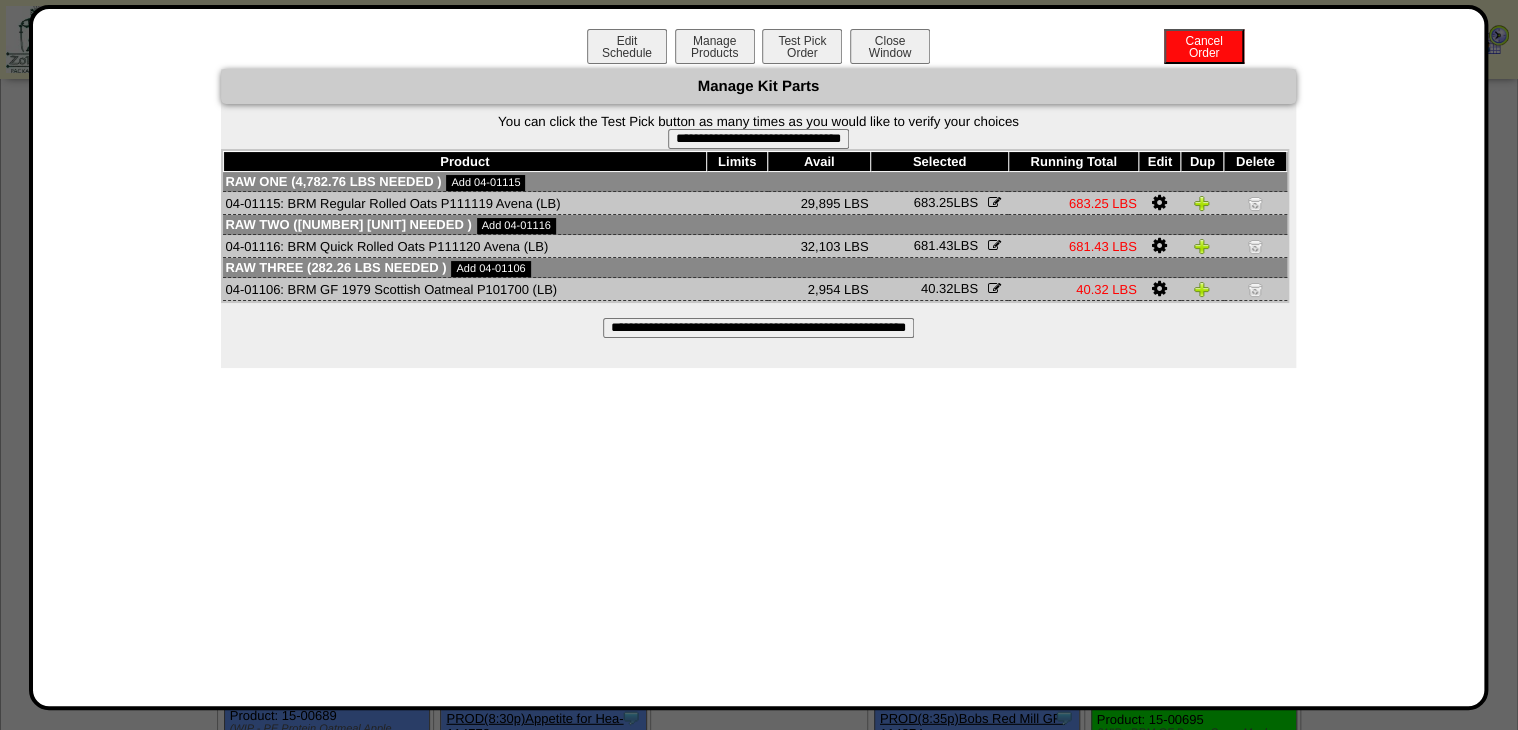 click on "**********" at bounding box center [758, 328] 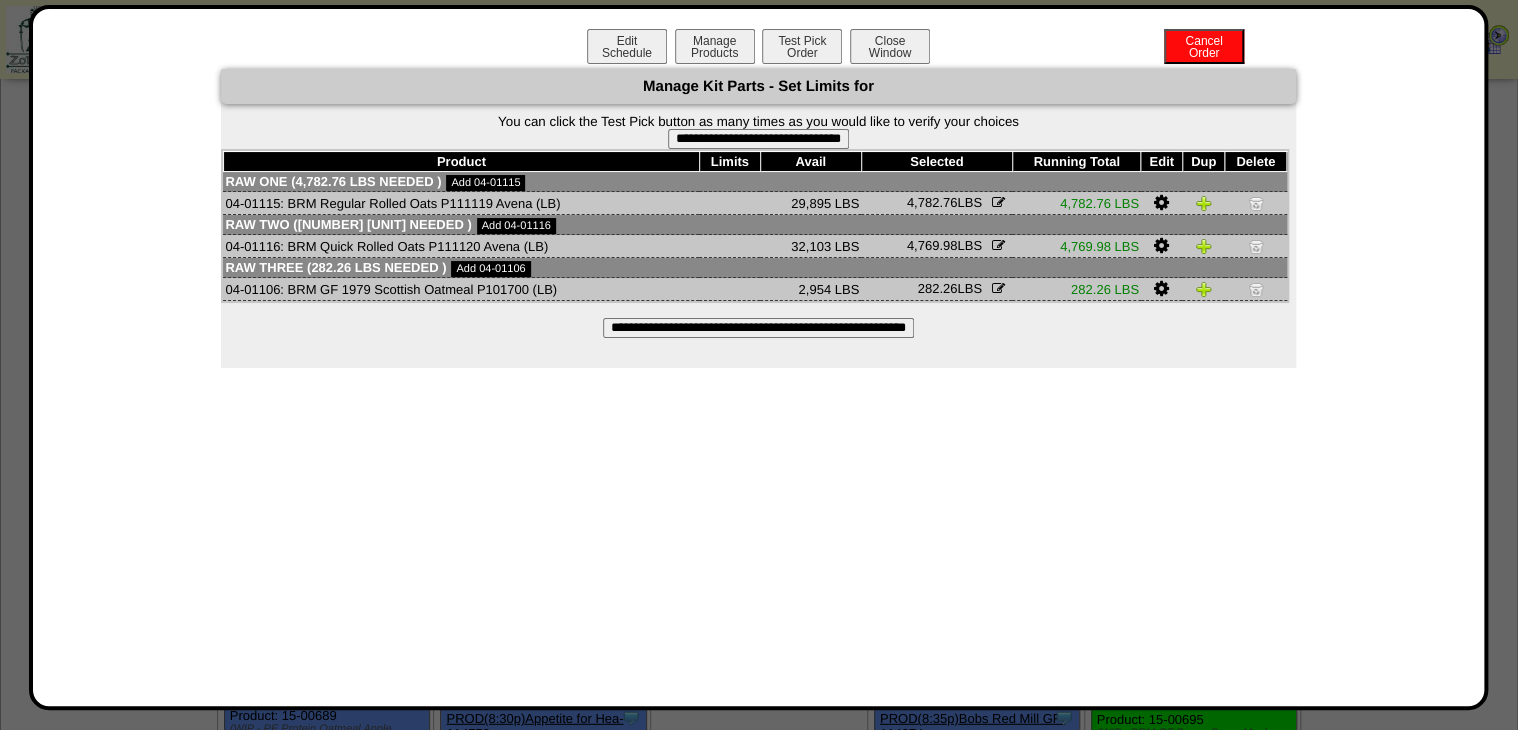 click on "**********" at bounding box center [758, 139] 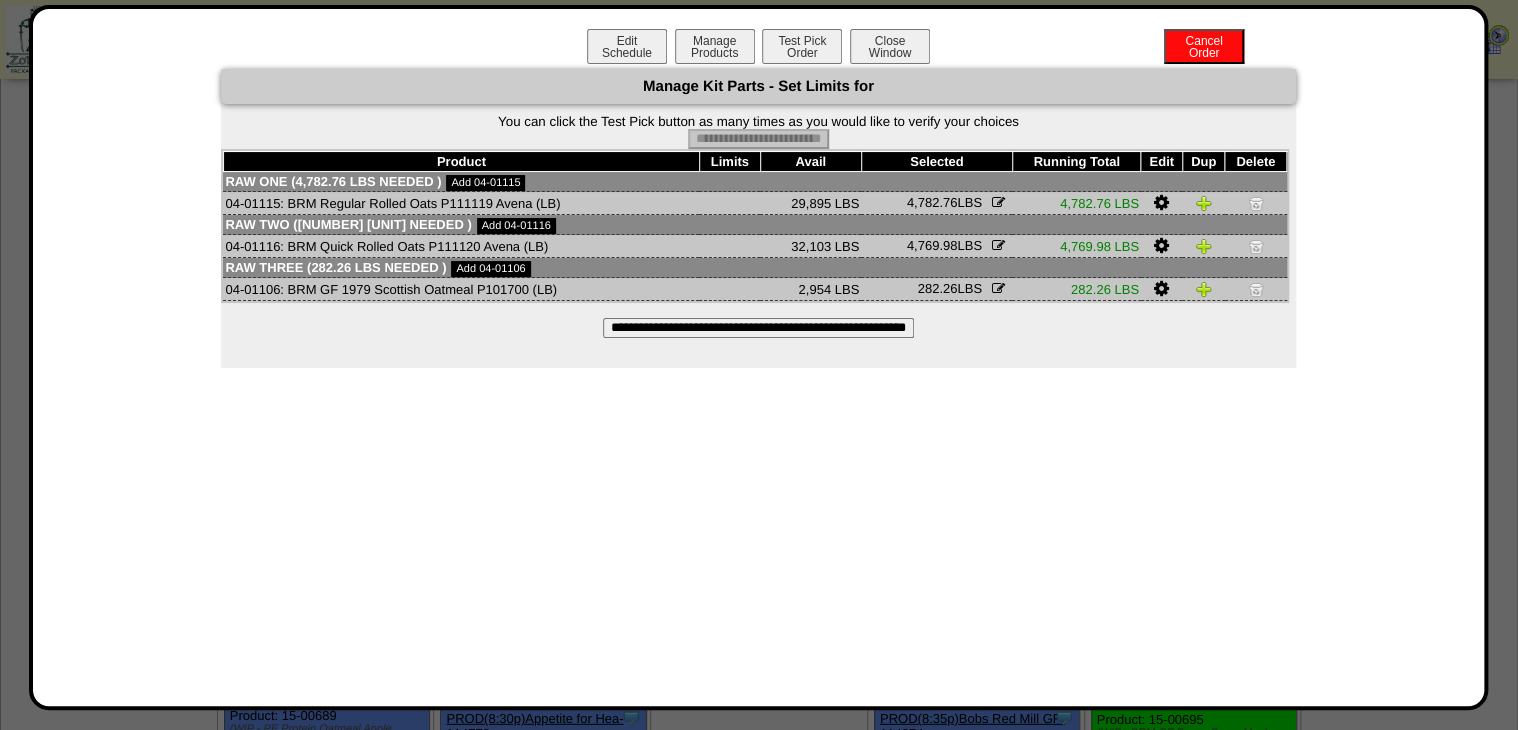 type on "**********" 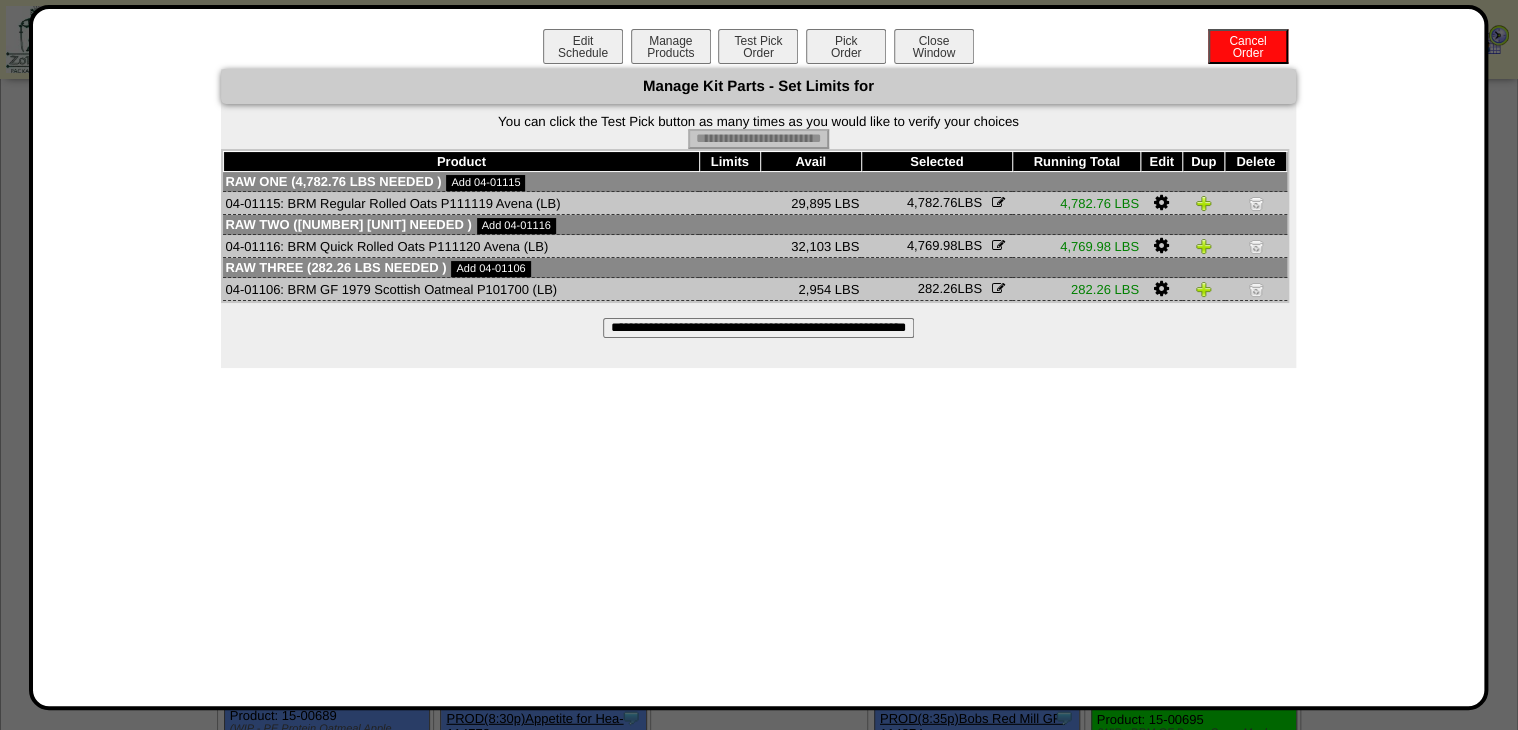 click on "Edit Schedule
Manage Products
Test Pick Order
Pick Order
Cancel Order
Close Window" at bounding box center (759, 49) 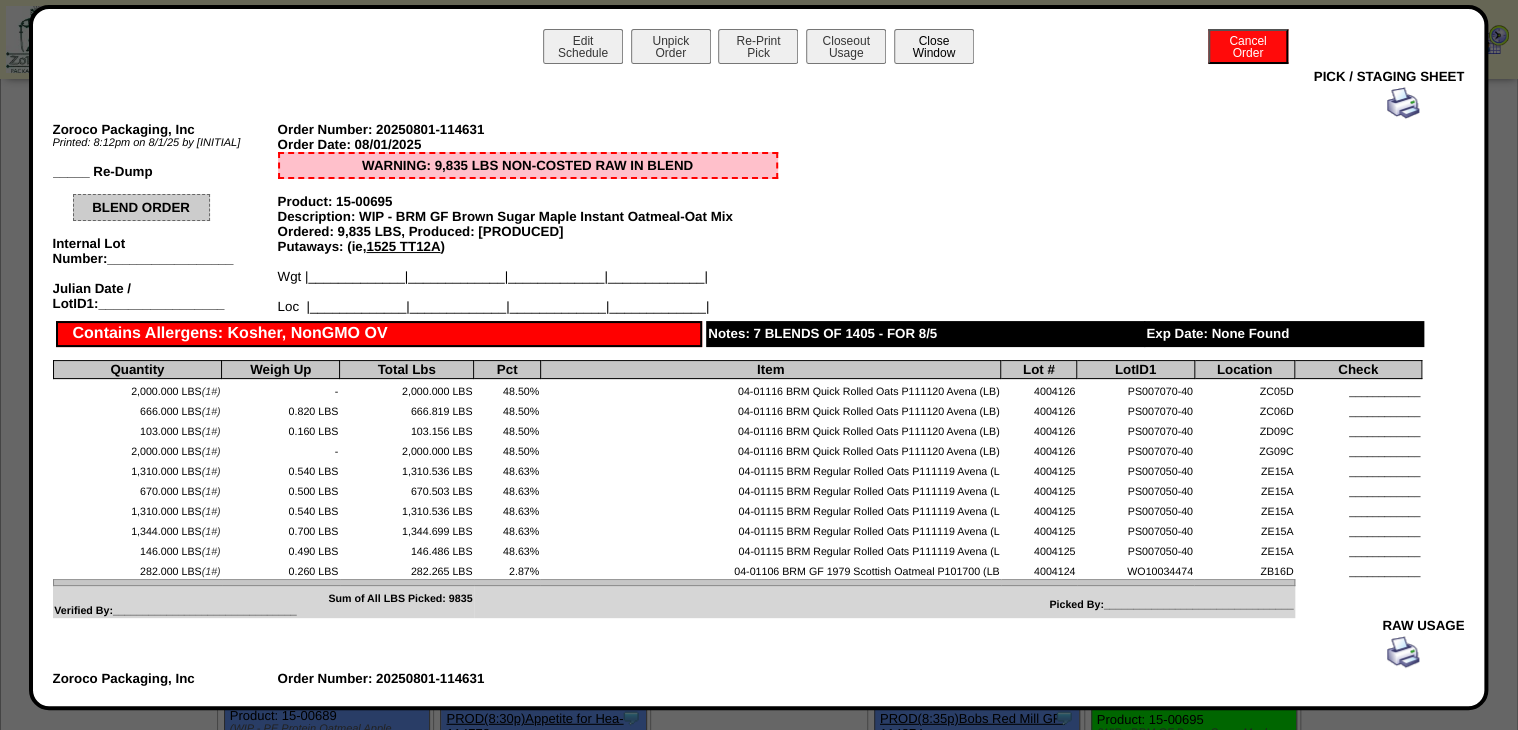 click on "Close Window" at bounding box center (934, 46) 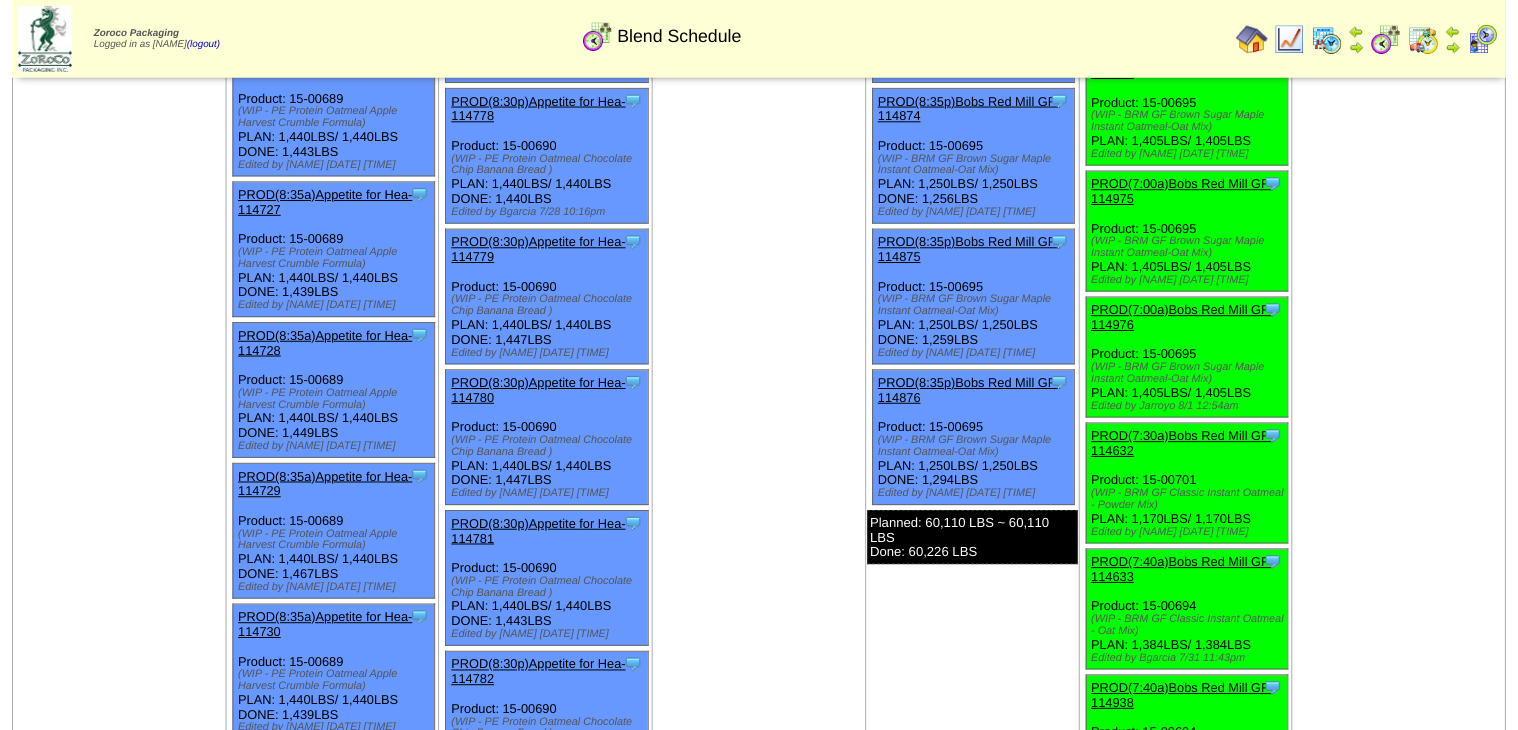 scroll, scrollTop: 2960, scrollLeft: 0, axis: vertical 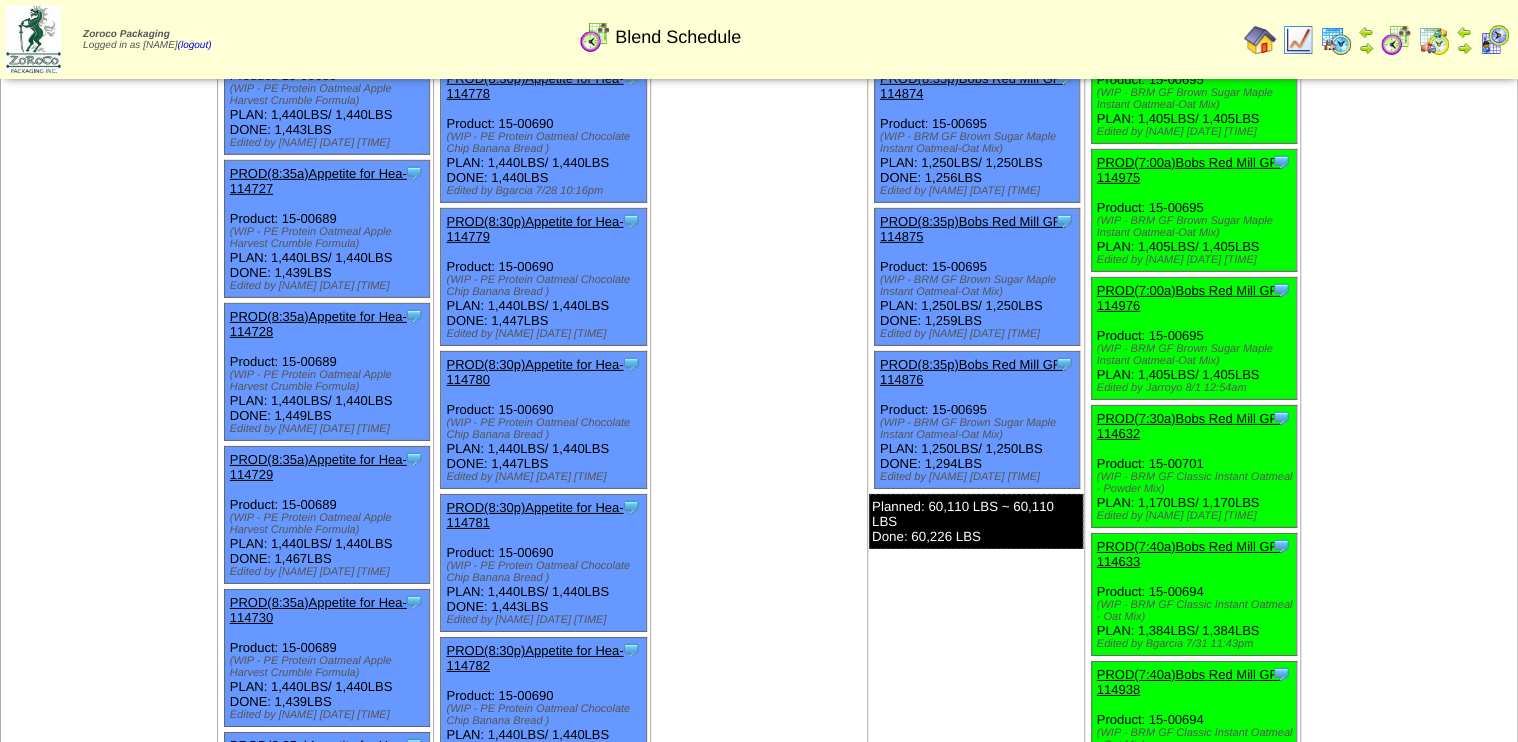 click on "PROD(7:30a)Bobs Red Mill GF-114632" at bounding box center (1189, 426) 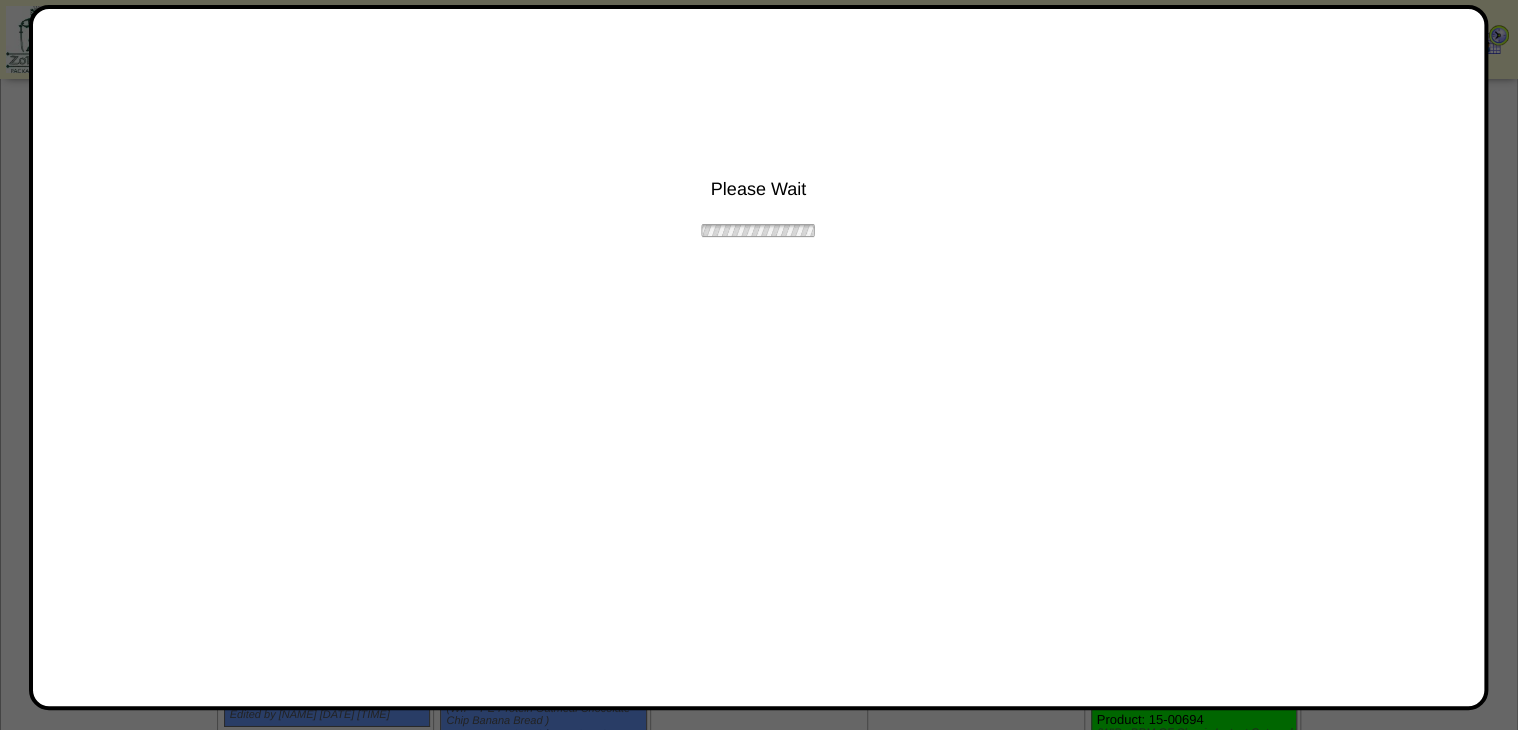 click on "Please Wait" at bounding box center [759, 134] 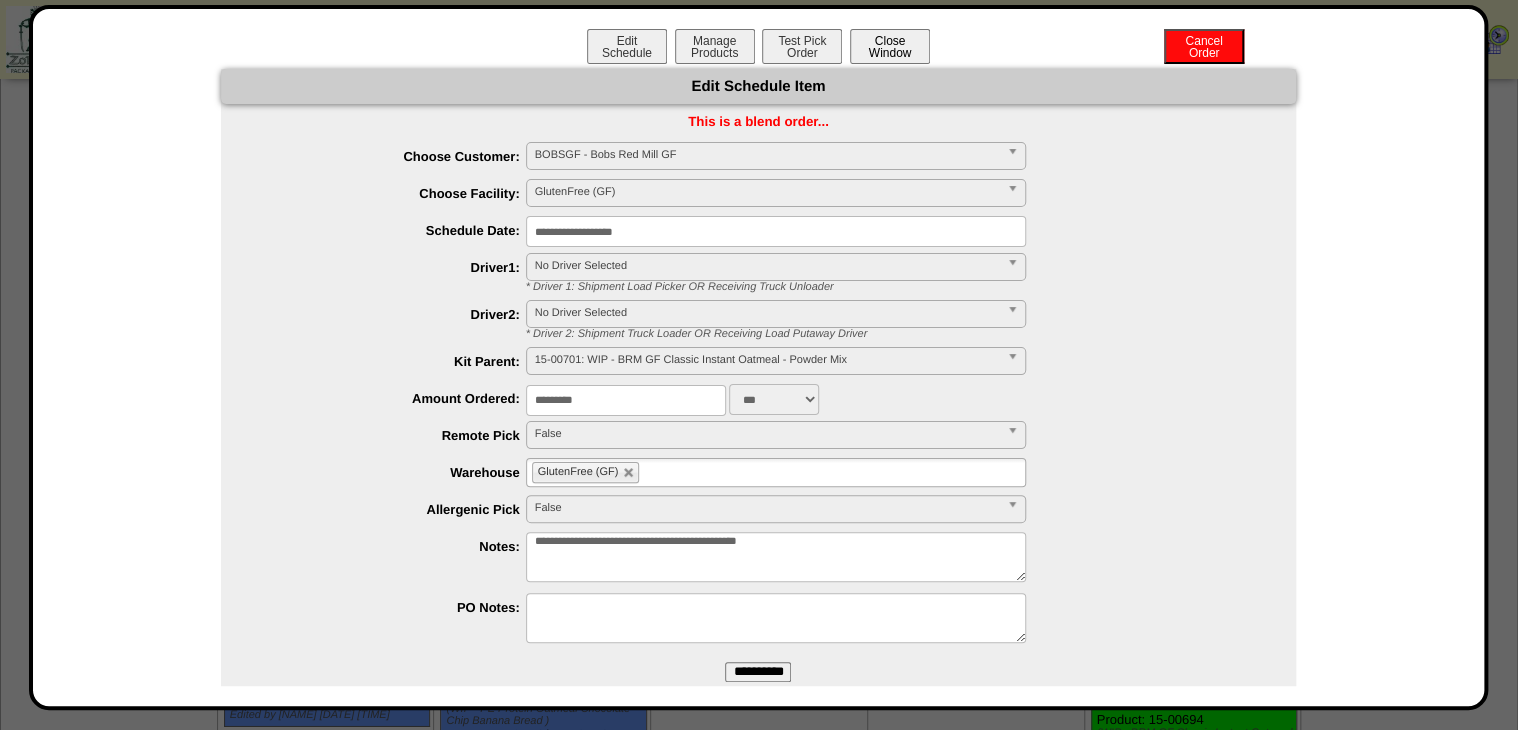 click on "Close Window" at bounding box center (890, 46) 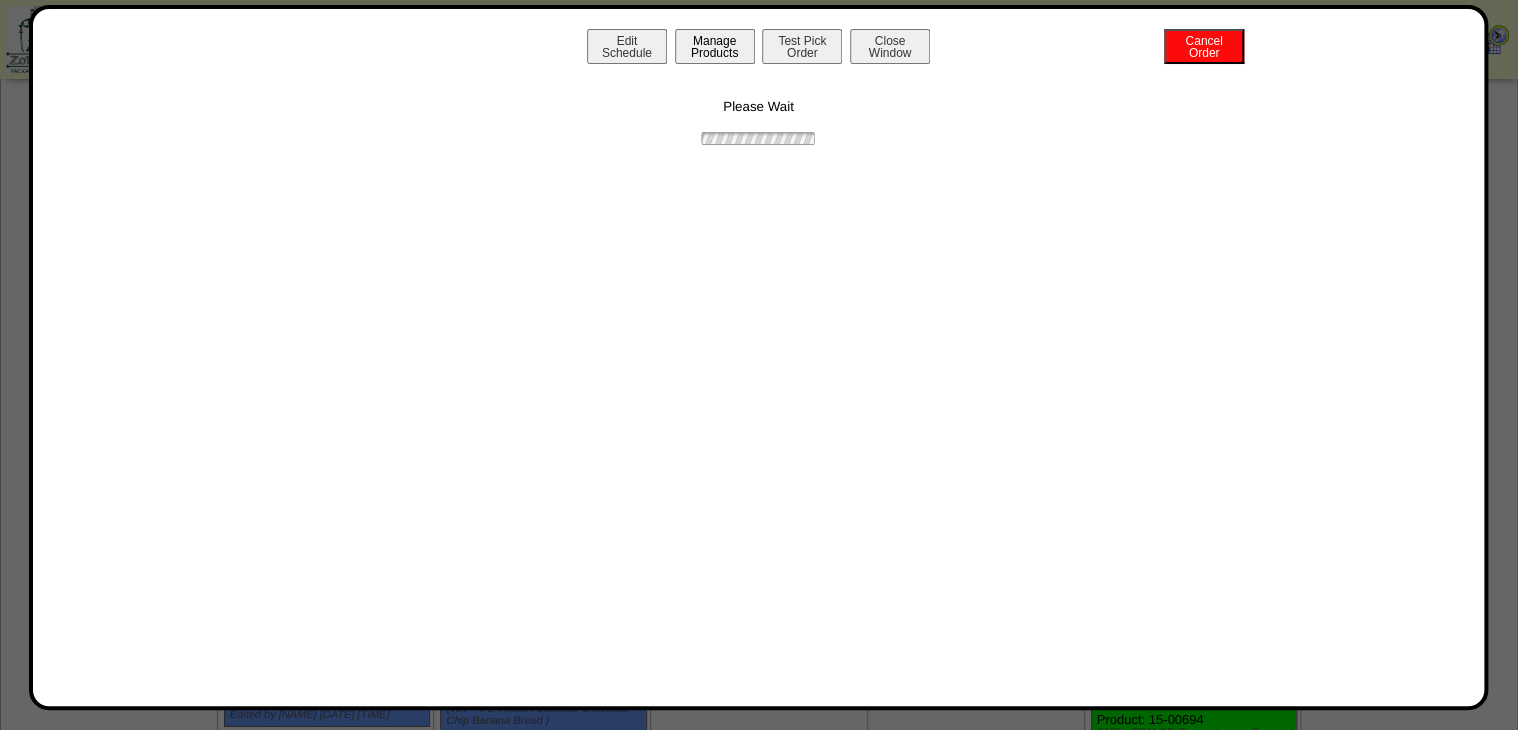 click on "Manage Products" at bounding box center (715, 46) 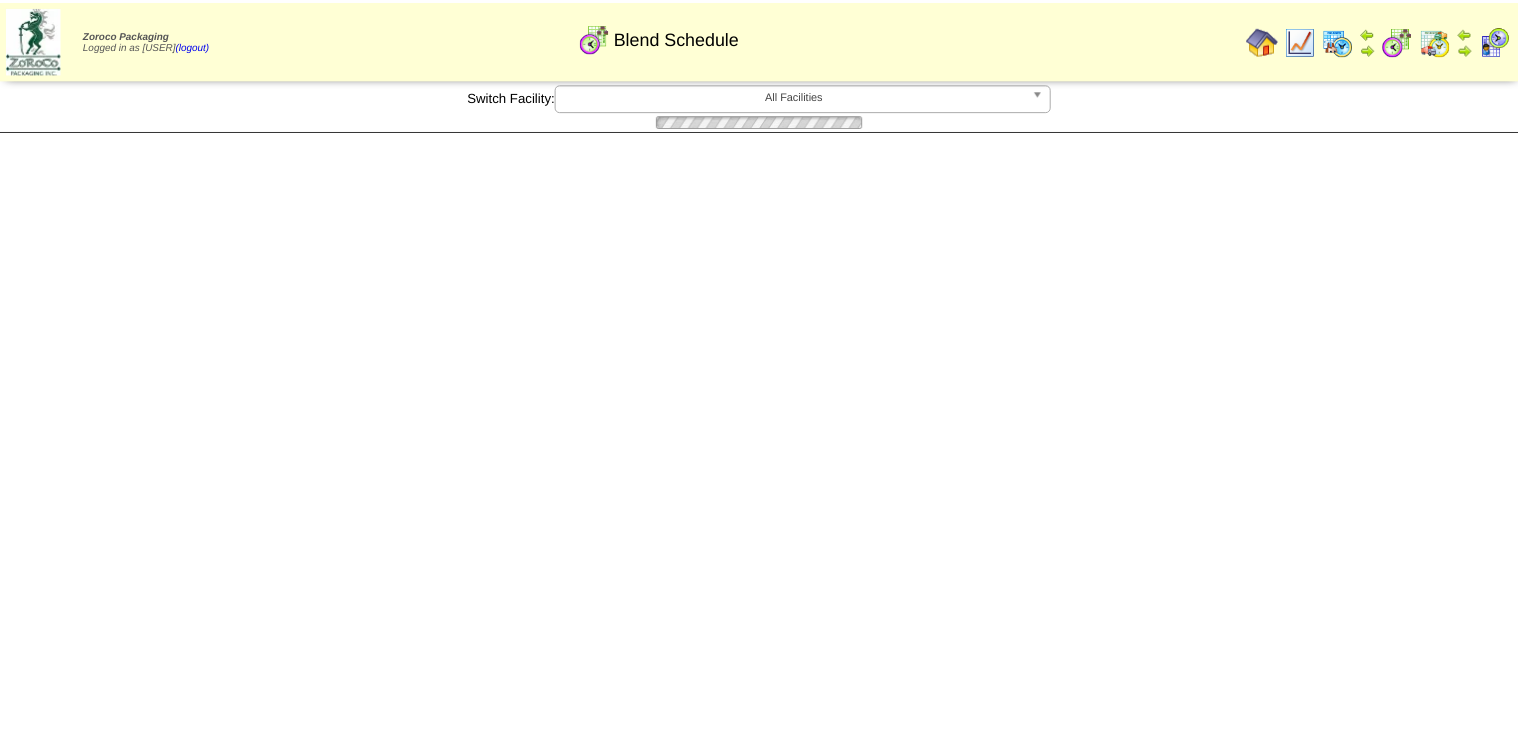 scroll, scrollTop: 0, scrollLeft: 0, axis: both 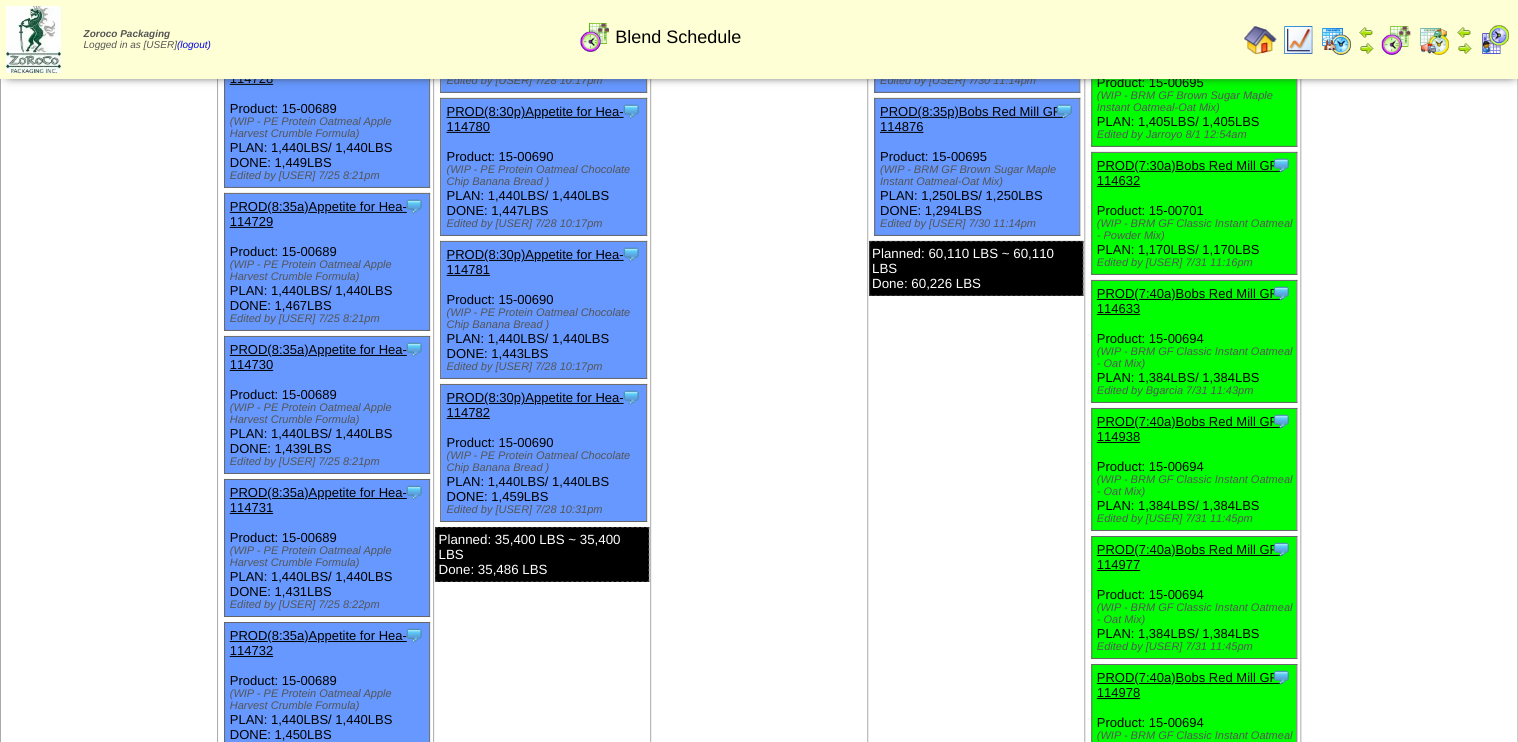 click on "PROD(7:30a)Bobs Red Mill GF-114632" at bounding box center (1189, 173) 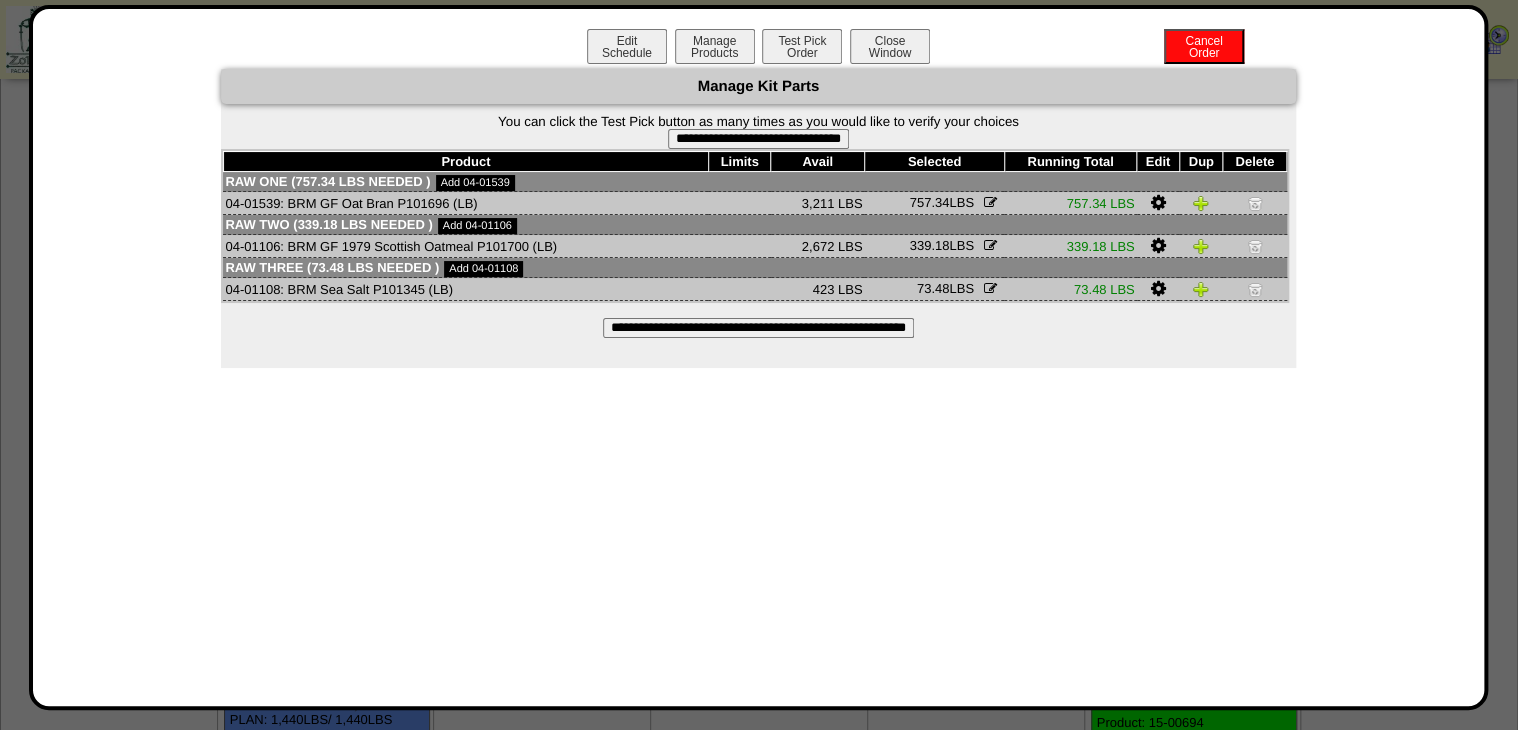 click on "**********" at bounding box center (758, 139) 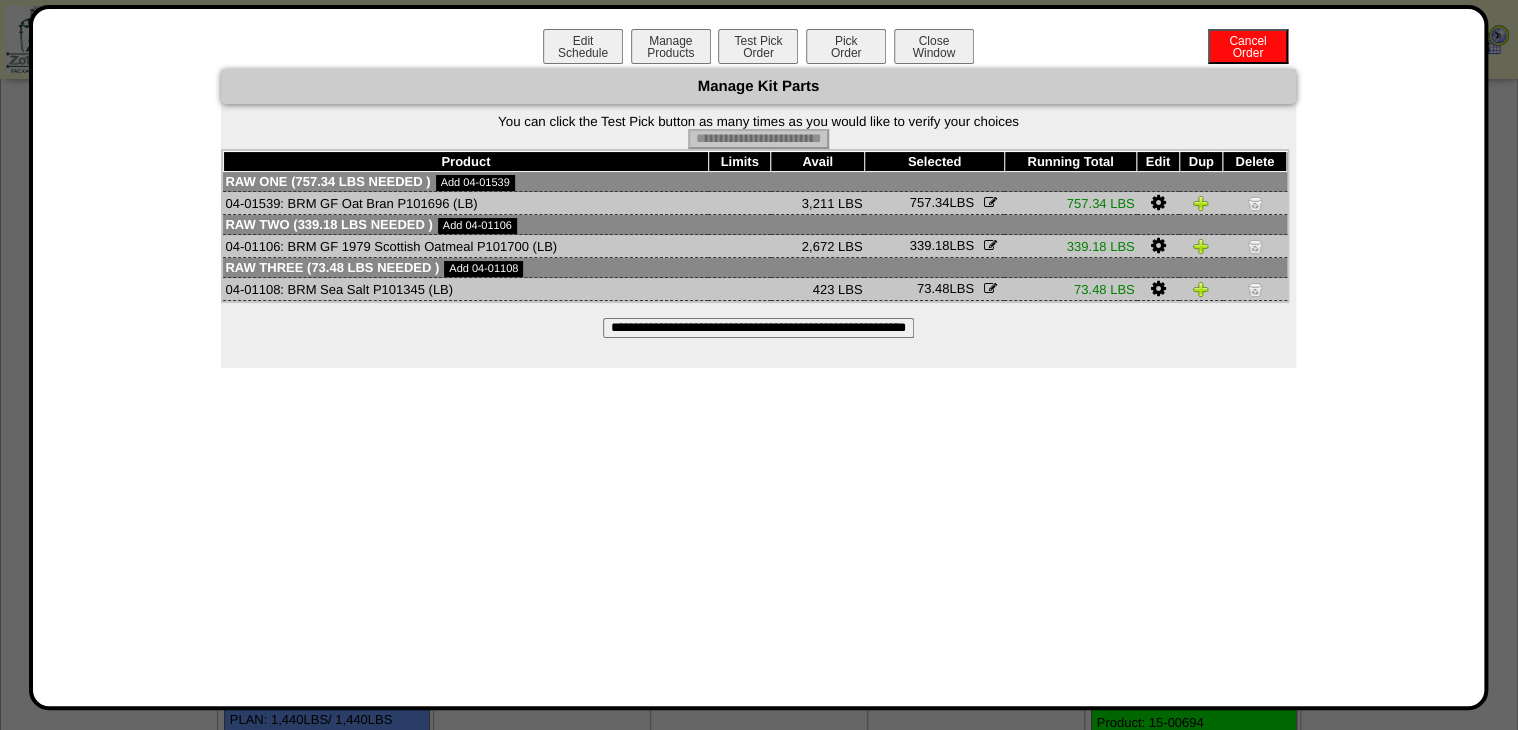 click on "Pick Order" at bounding box center [846, 46] 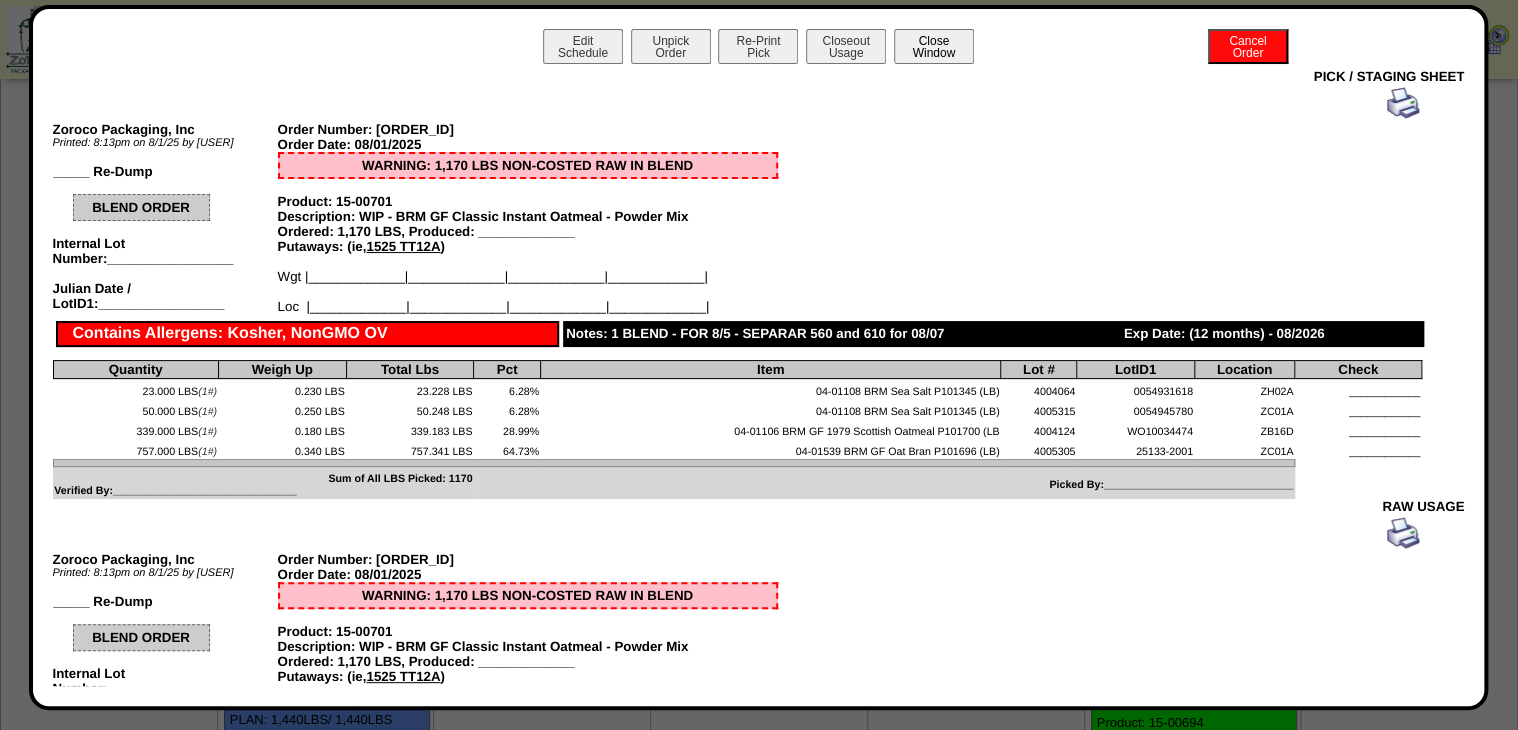 click on "Close Window" at bounding box center (934, 46) 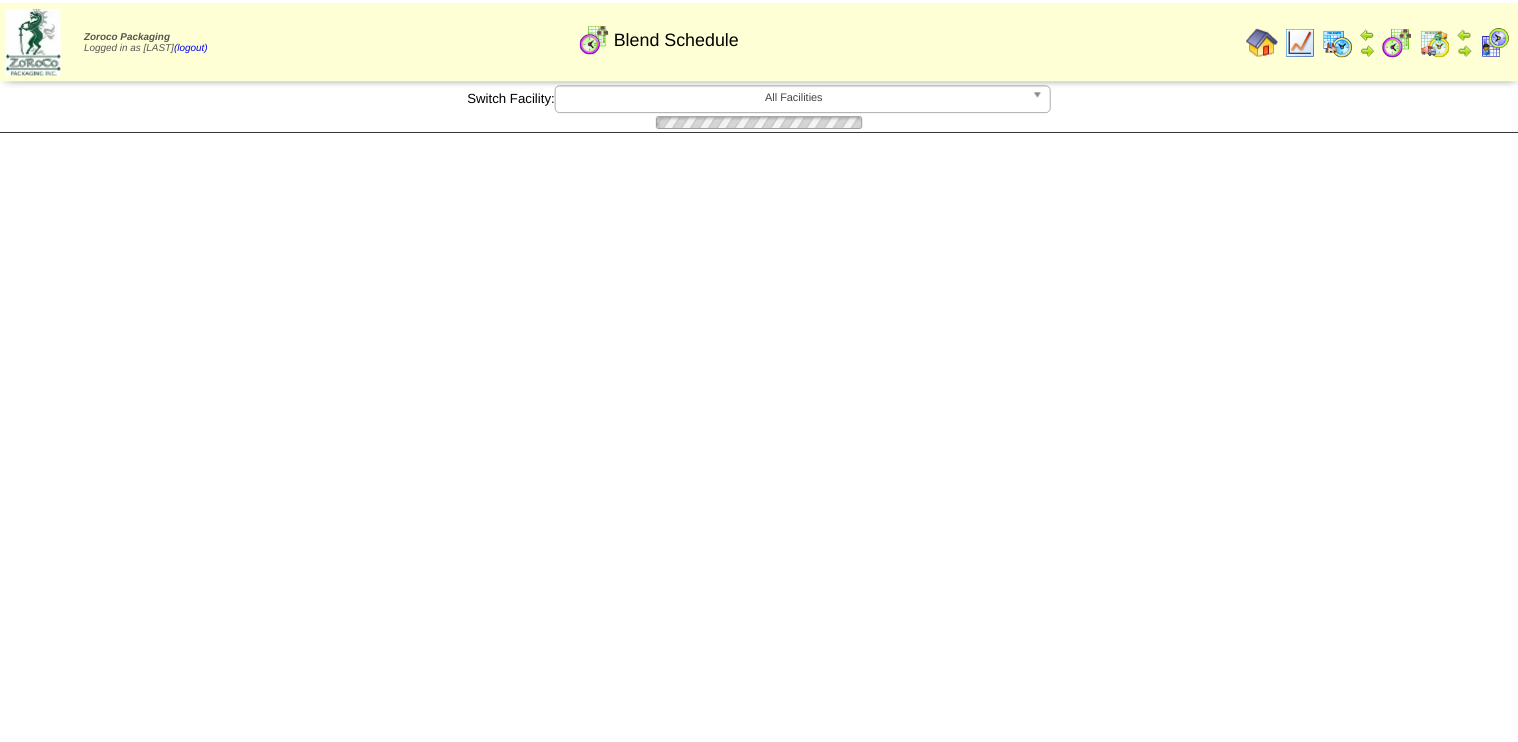 scroll, scrollTop: 0, scrollLeft: 0, axis: both 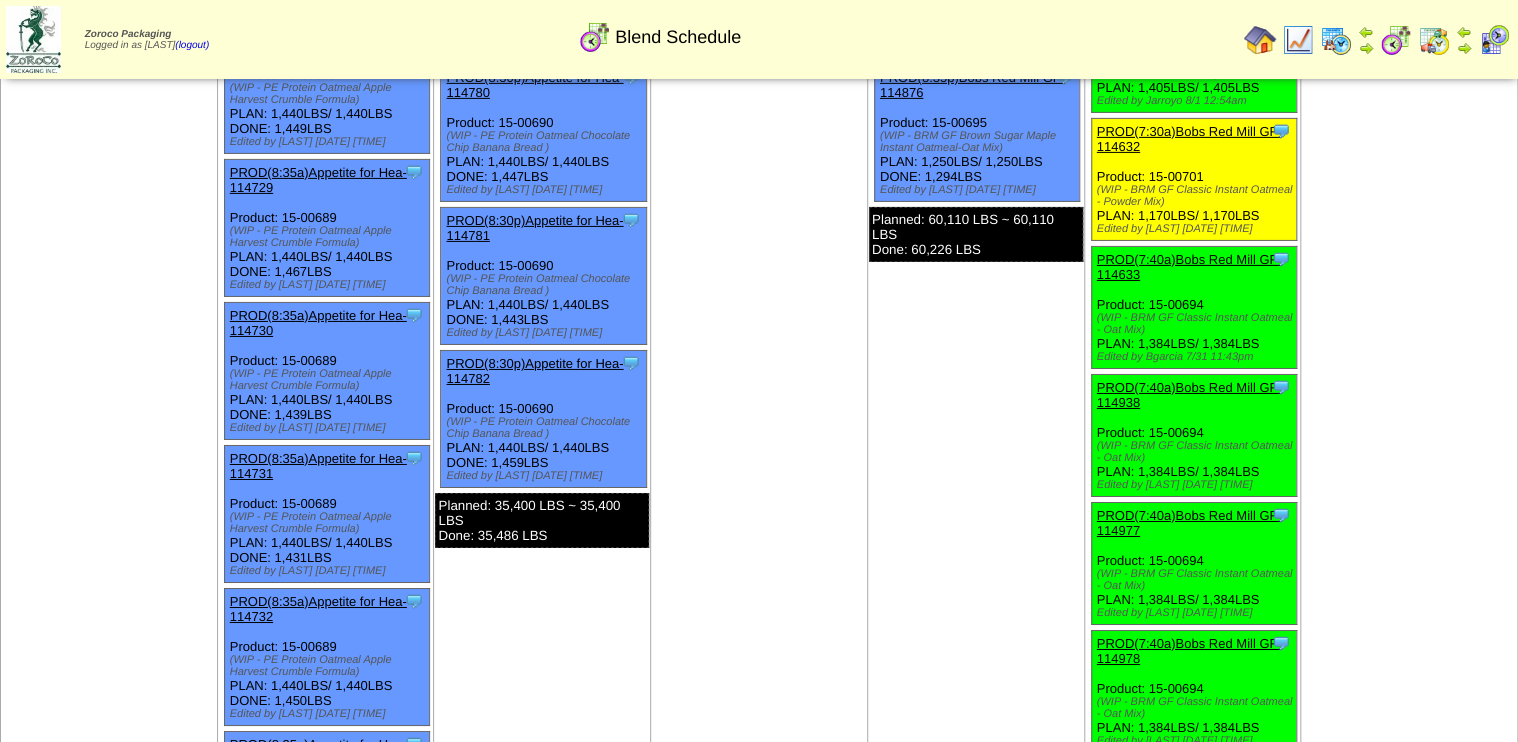 click on "PROD(7:40a)Bobs Red Mill GF-114633" at bounding box center [1189, 267] 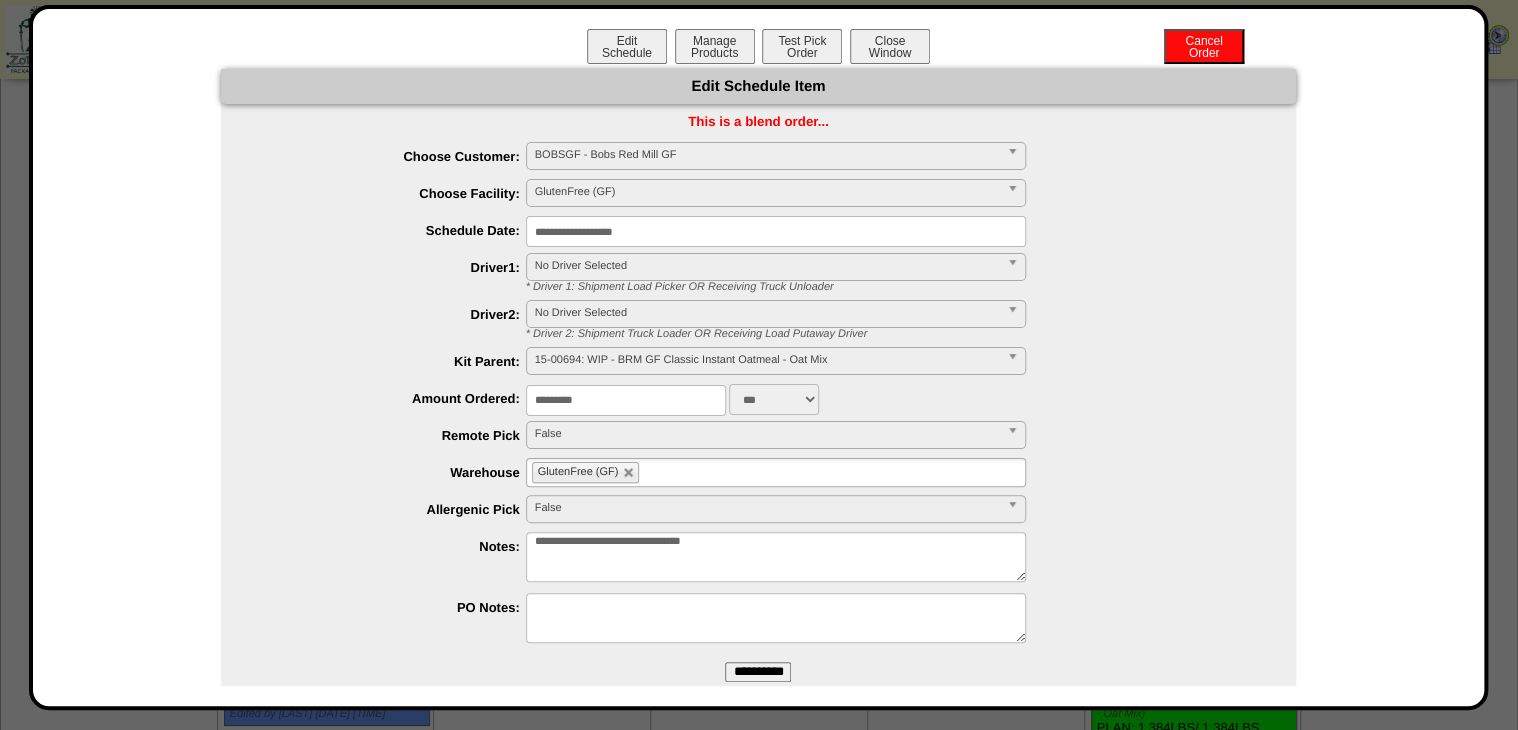 drag, startPoint x: 695, startPoint y: 401, endPoint x: 291, endPoint y: 477, distance: 411.08636 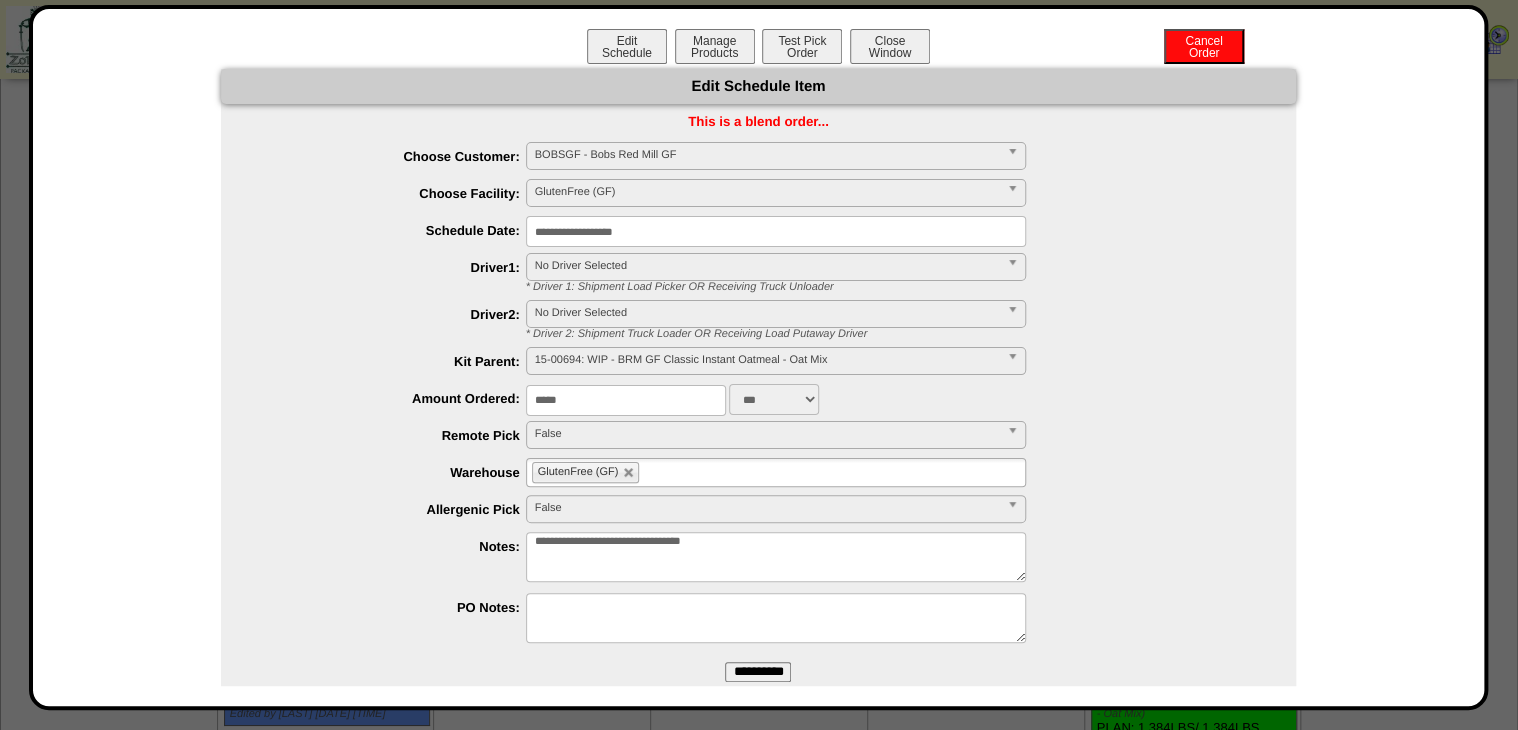 type on "*****" 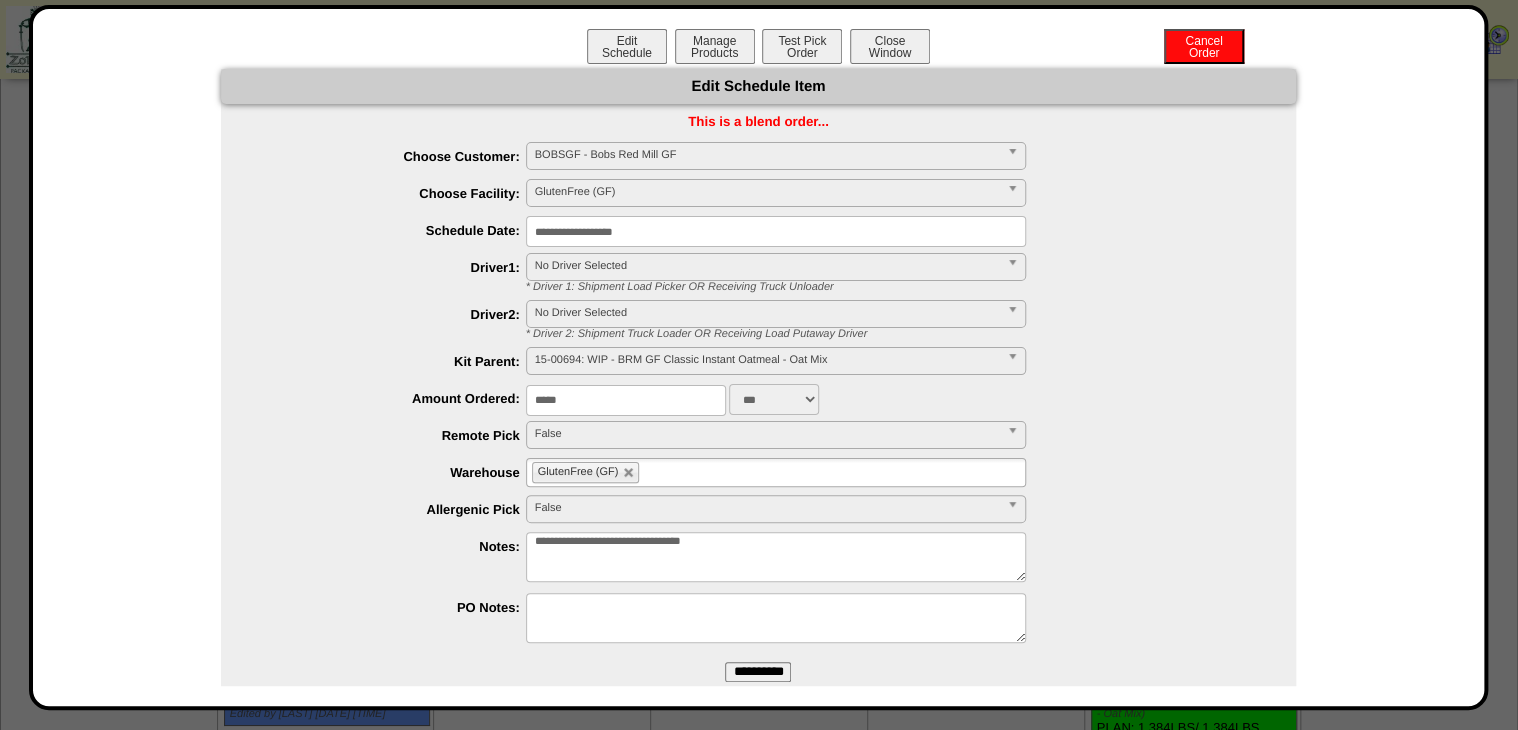 click on "**********" at bounding box center (758, 672) 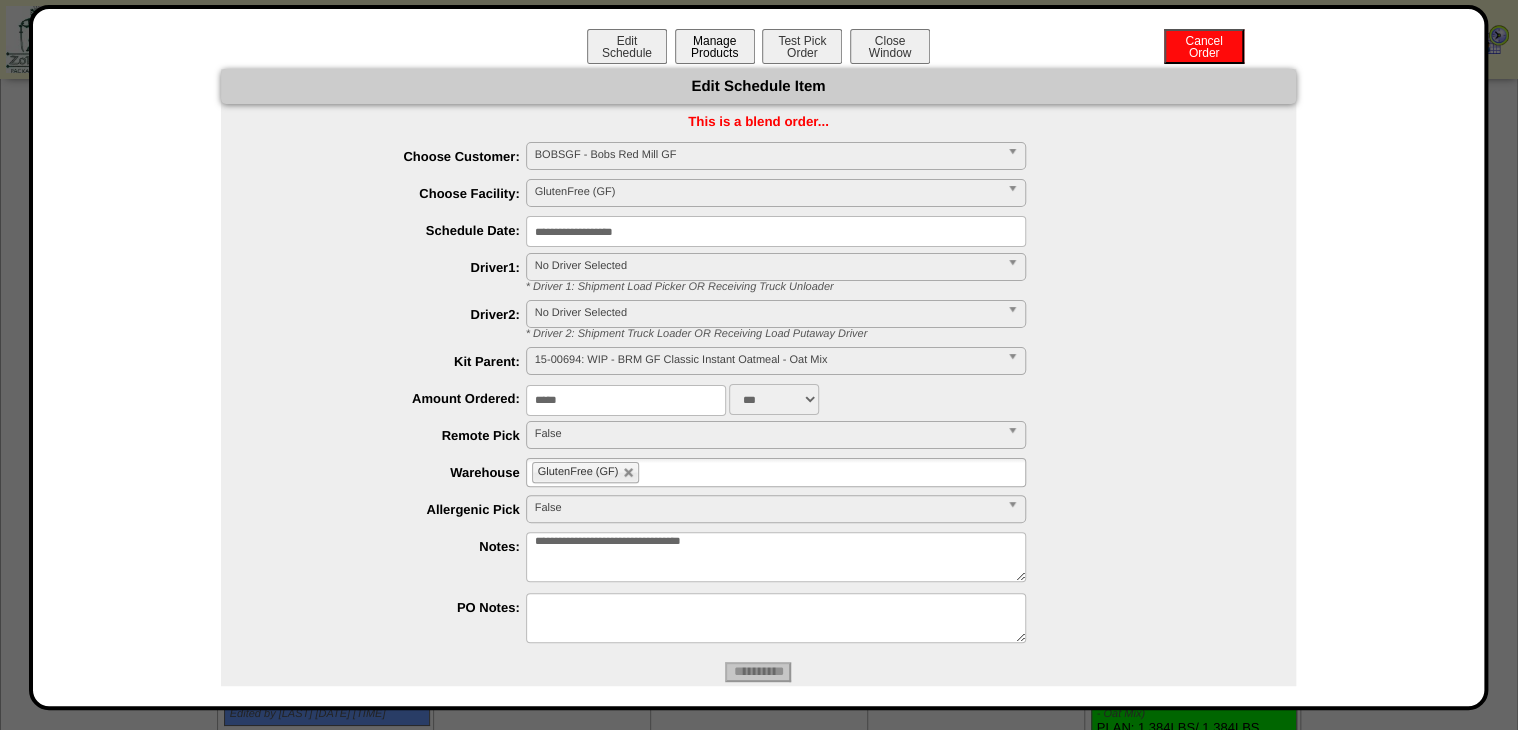 click on "Manage Products" at bounding box center (715, 46) 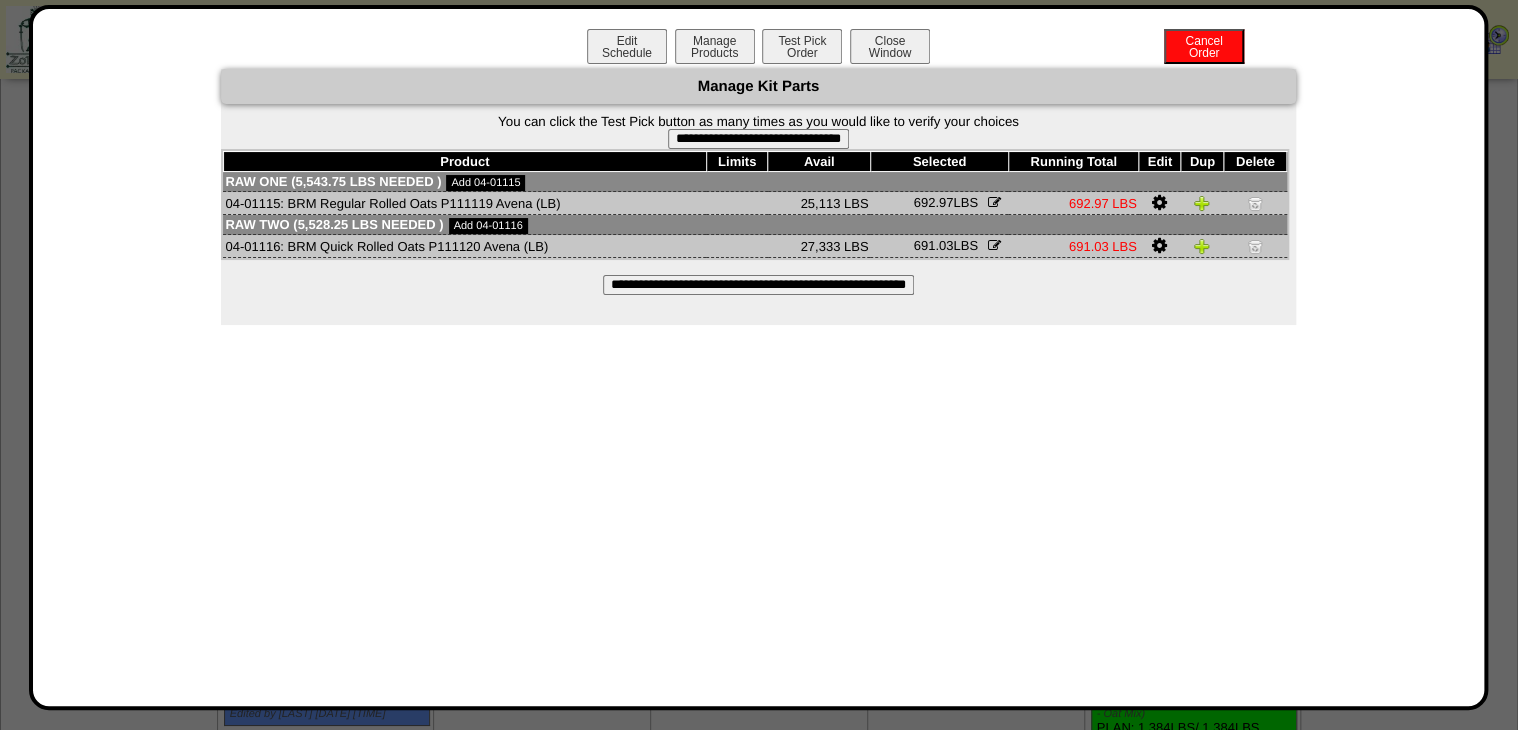 drag, startPoint x: 791, startPoint y: 270, endPoint x: 796, endPoint y: 287, distance: 17.720045 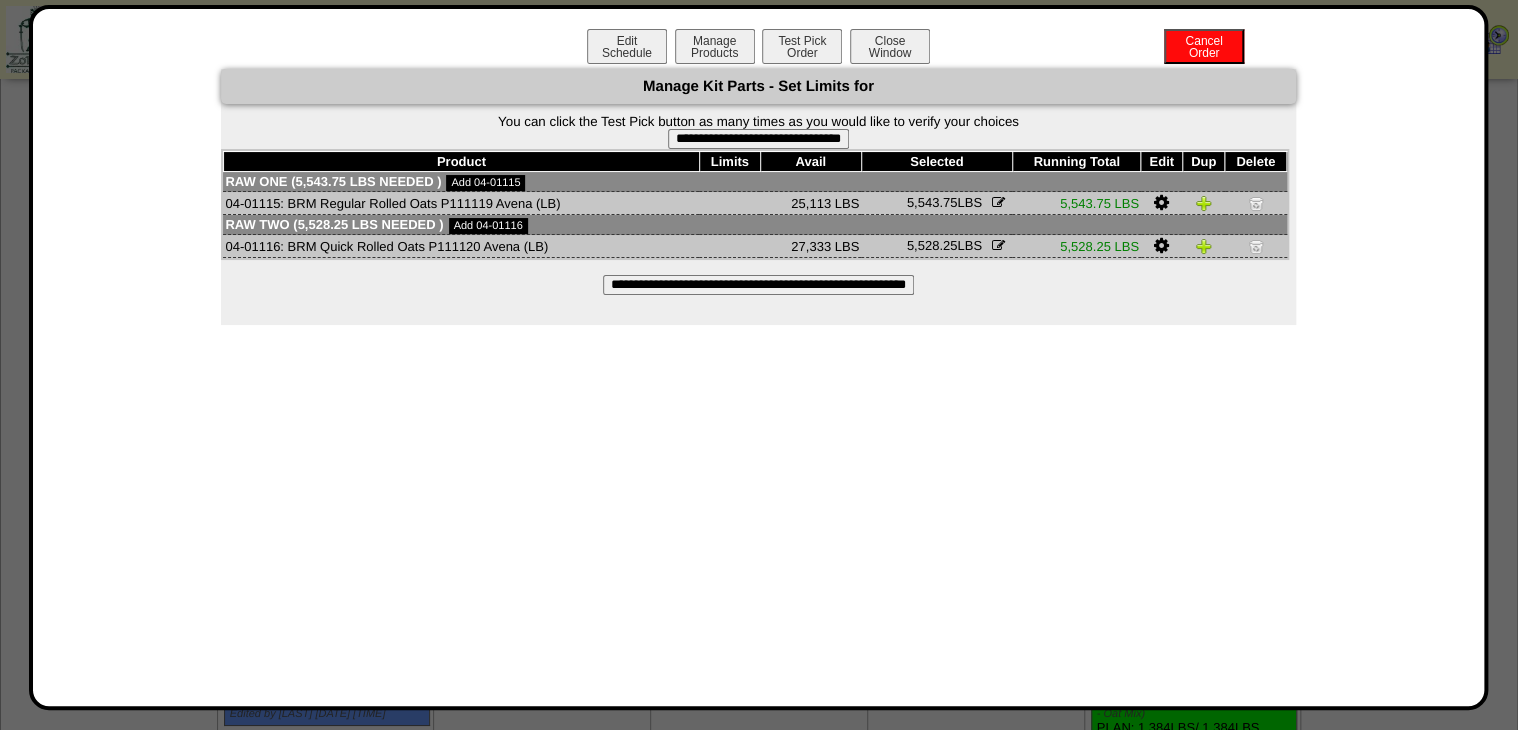 click on "**********" at bounding box center (758, 139) 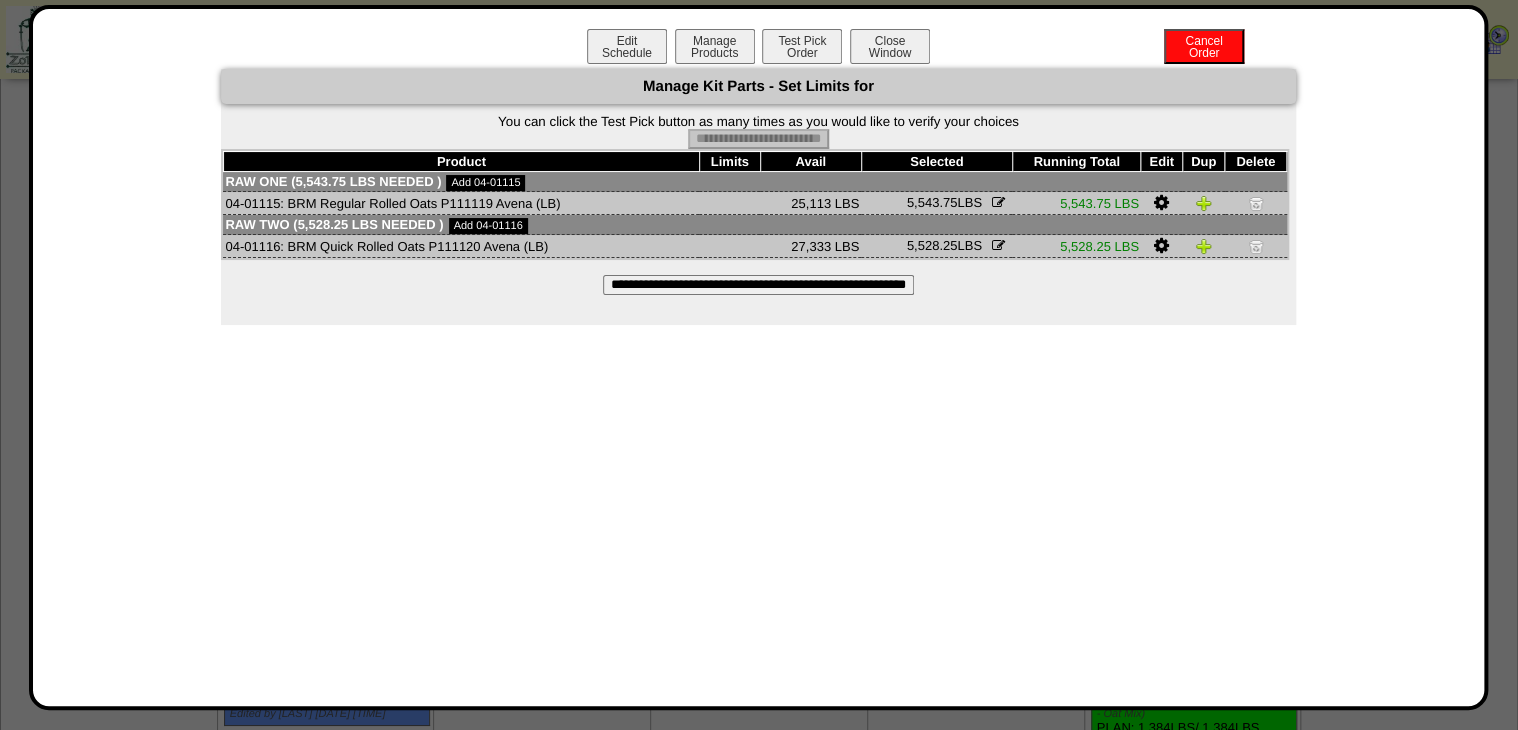 type on "**********" 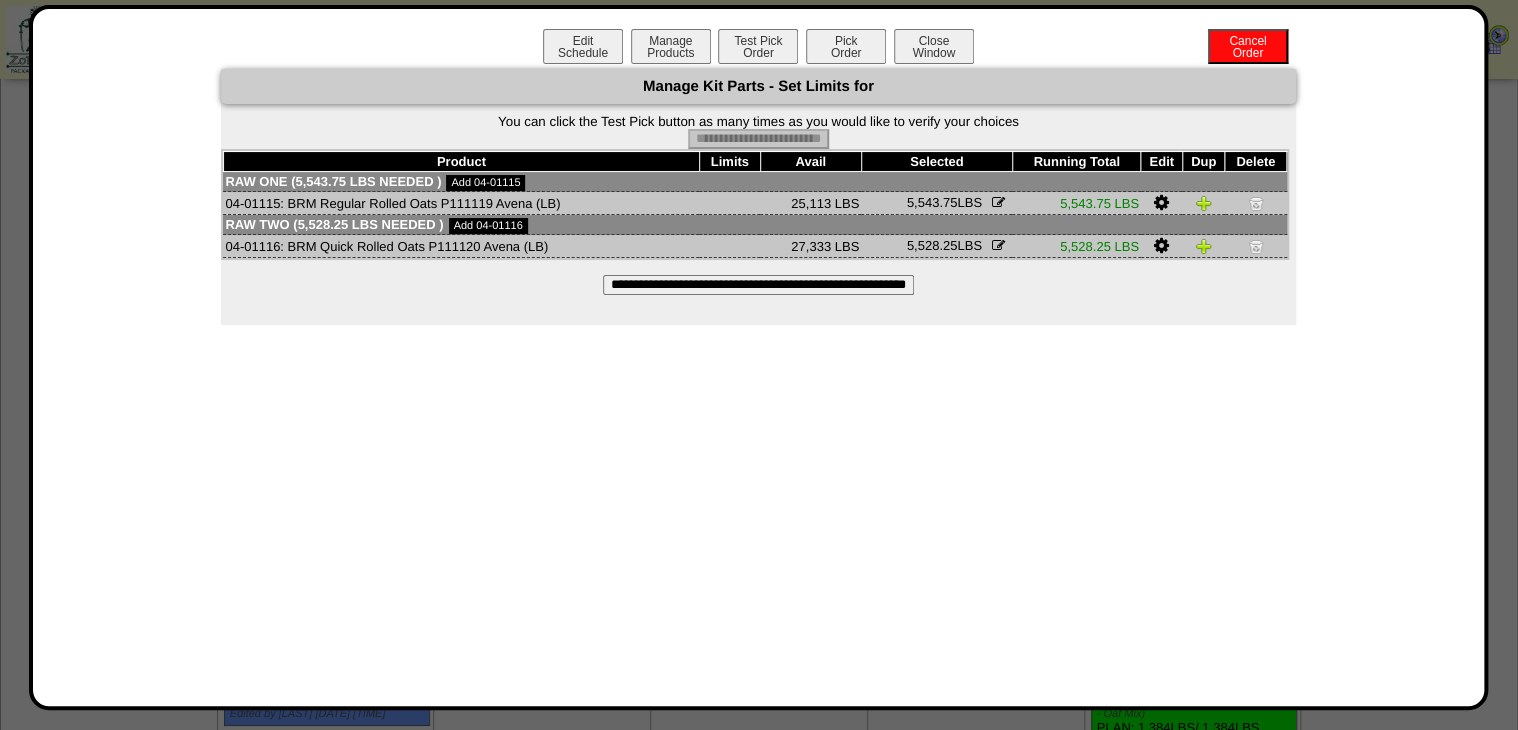 click on "Pick Order" at bounding box center (846, 46) 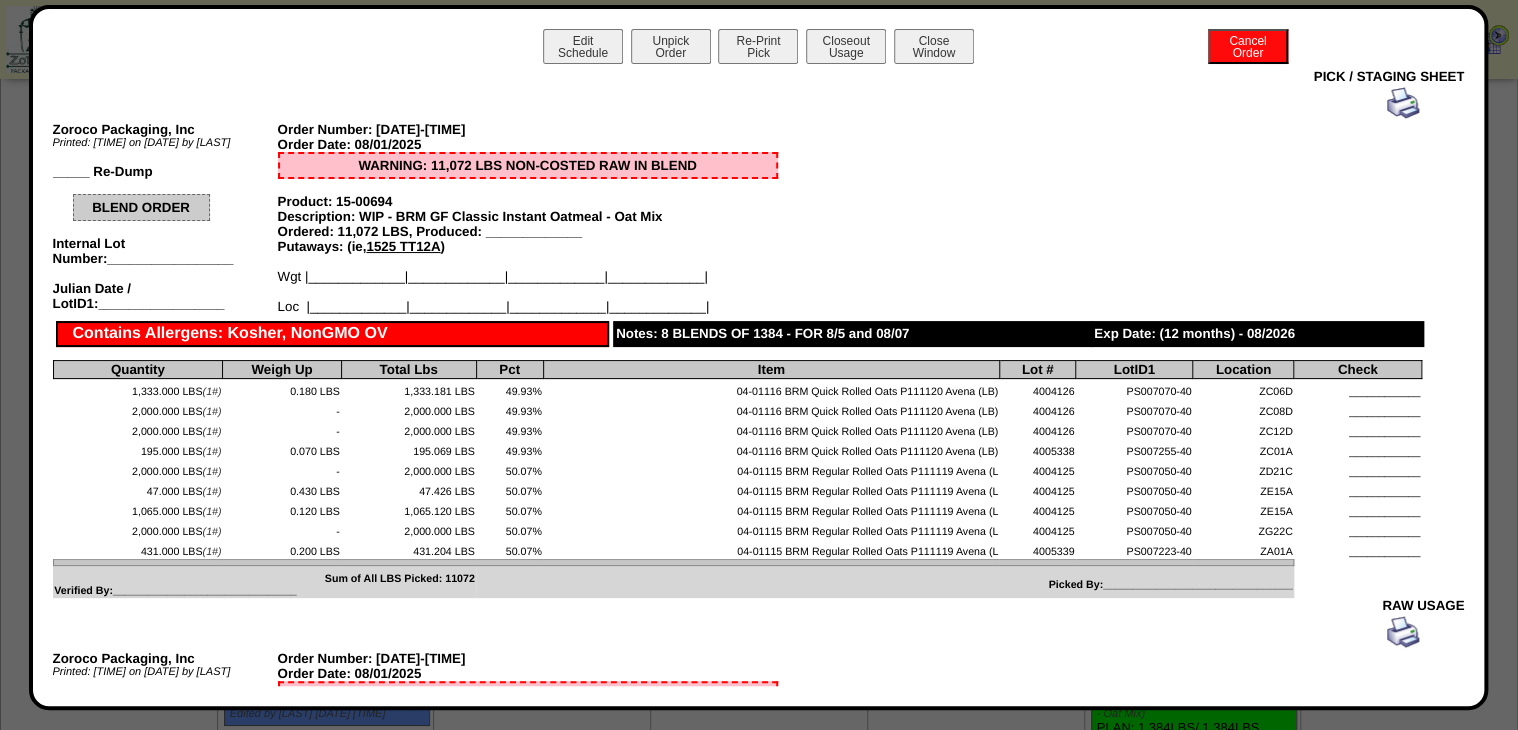 click on "Edit Schedule
Unpick Order
Re-Print Pick
Closeout Usage
Cancel Order
Close Window" at bounding box center (759, 49) 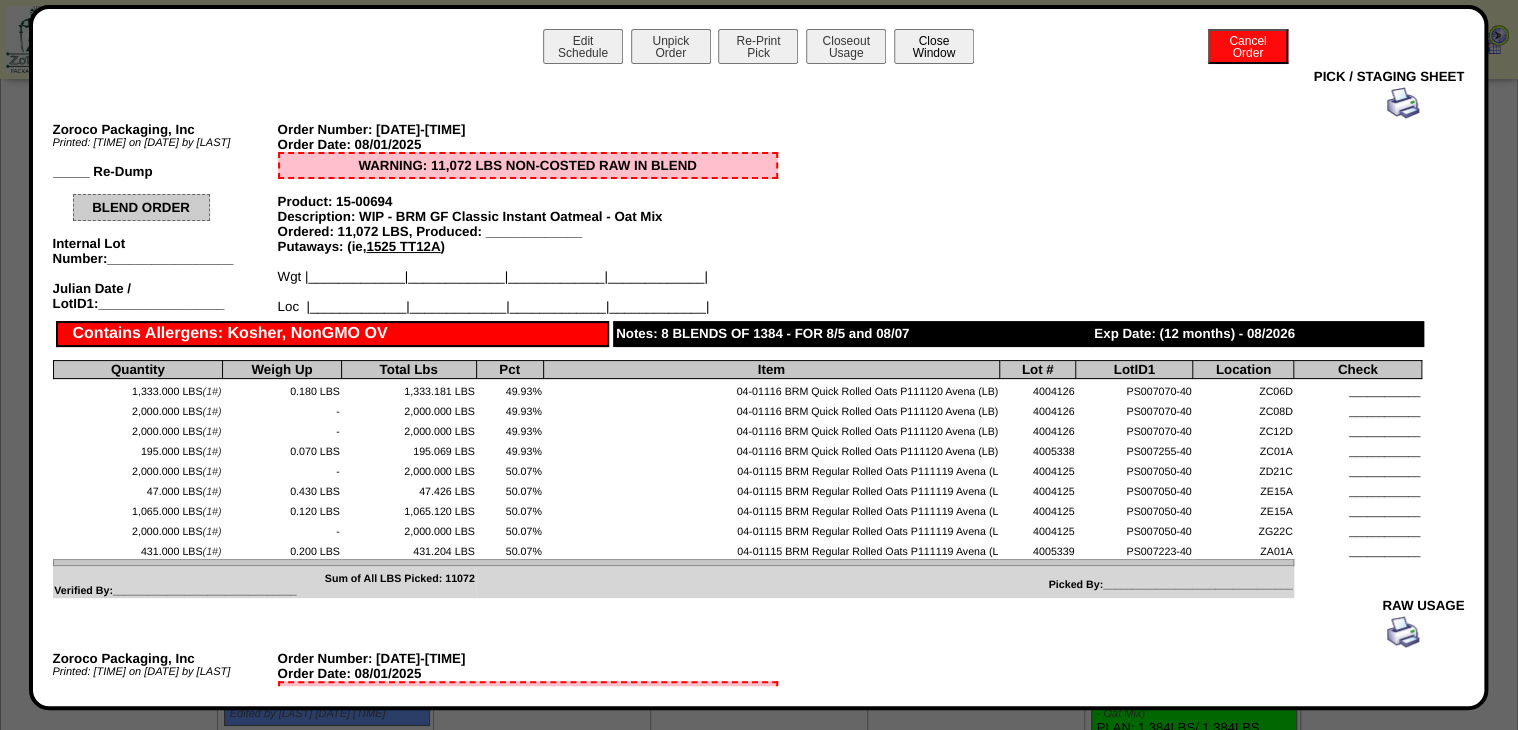 click on "Close Window" at bounding box center (934, 46) 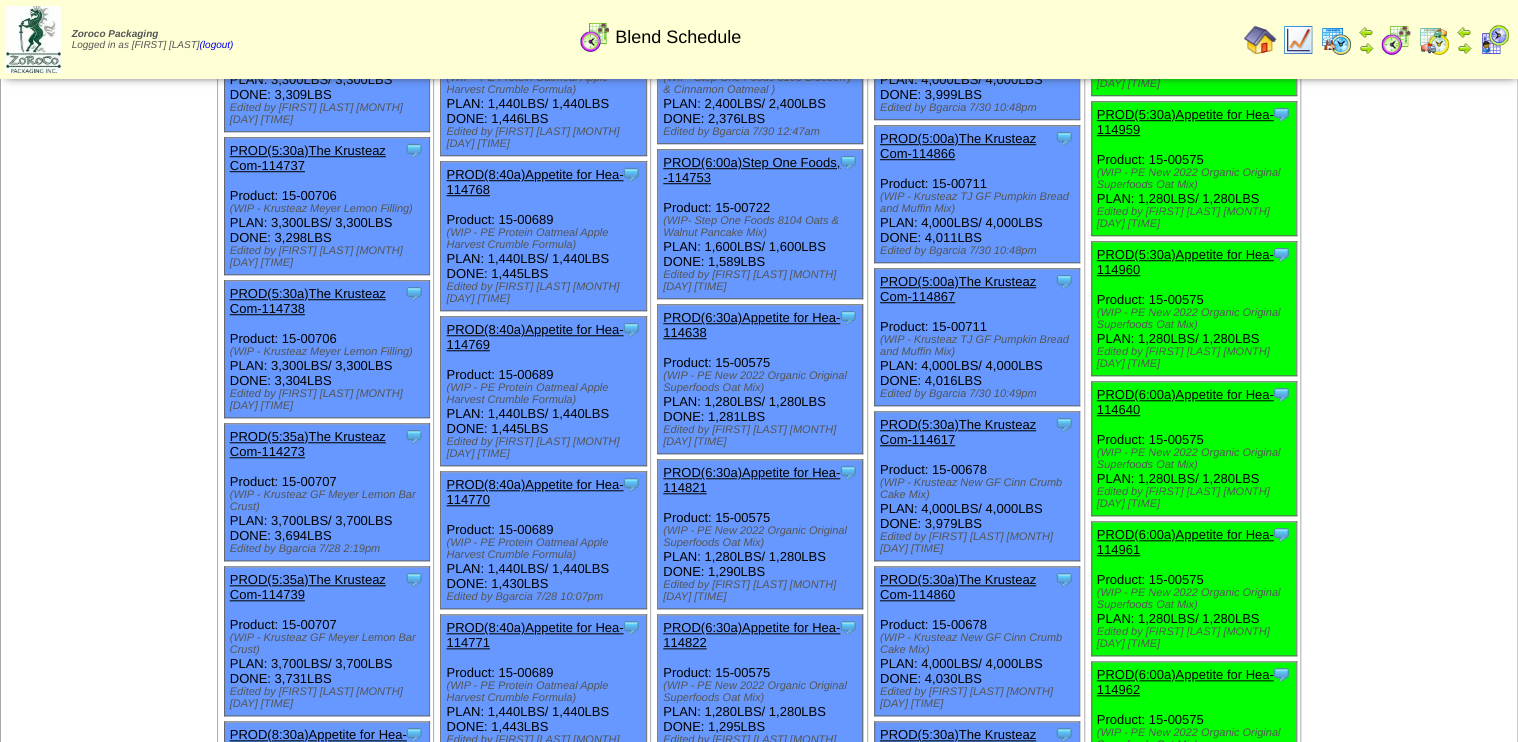 scroll, scrollTop: 880, scrollLeft: 0, axis: vertical 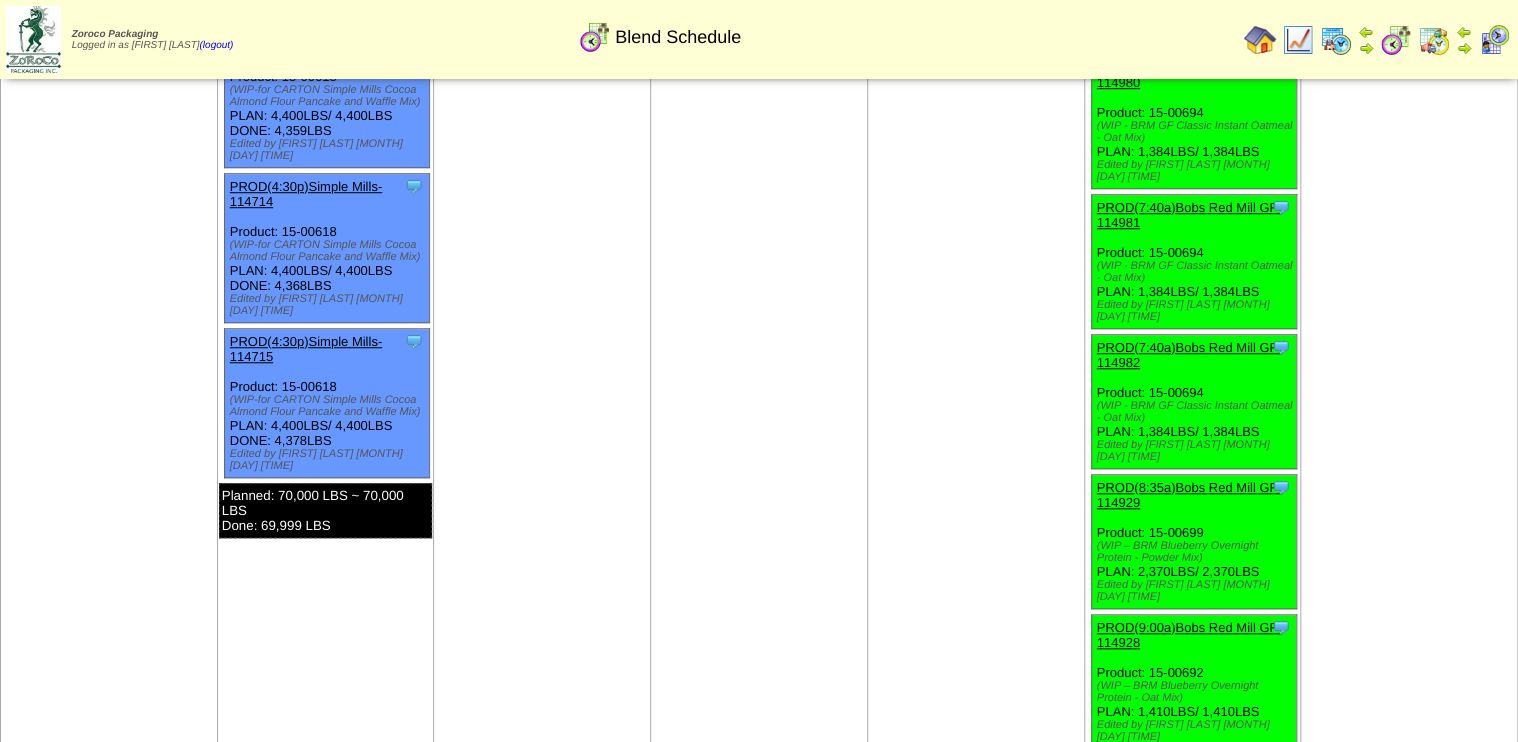 click on "PROD(8:35a)Bobs Red Mill GF-114929" at bounding box center (1189, 495) 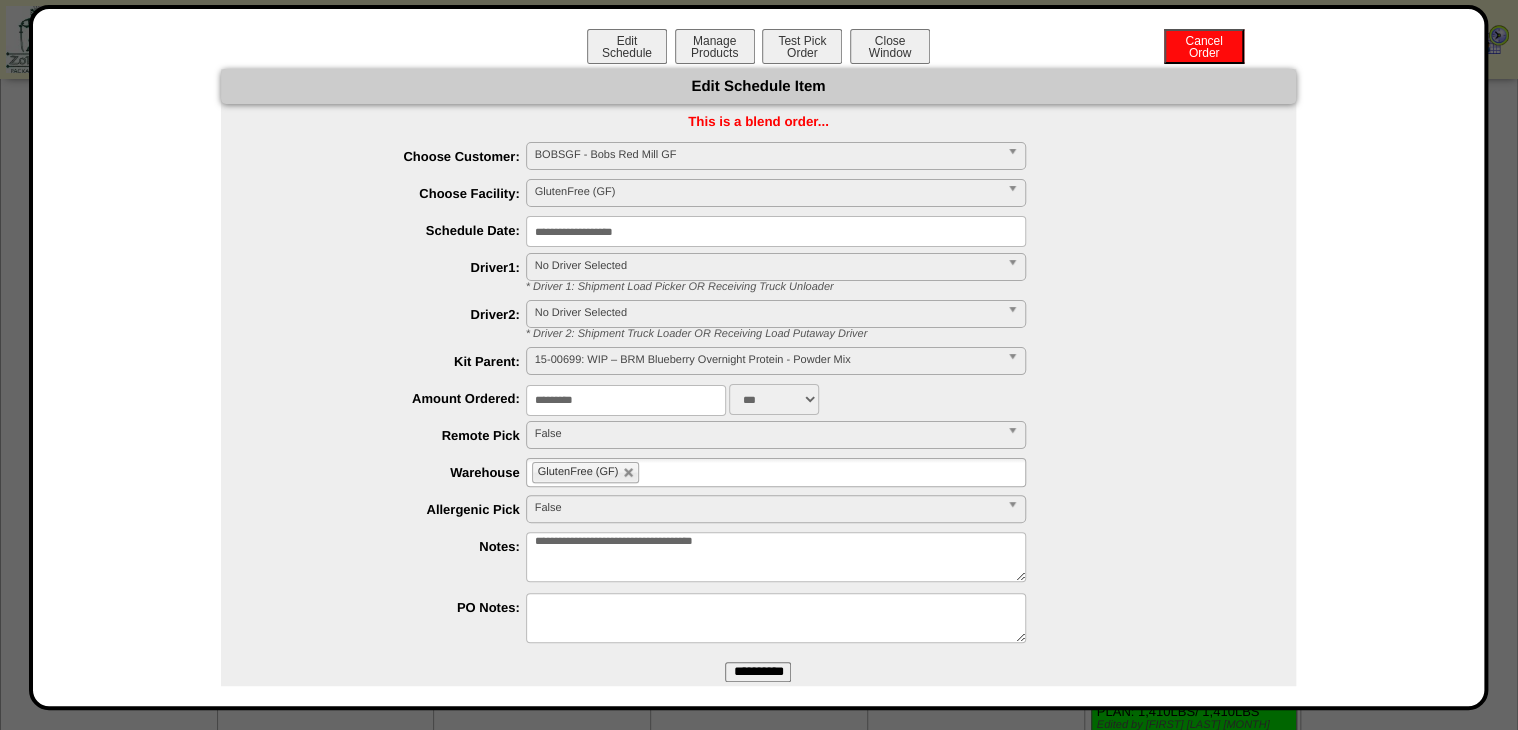 click on "Close Window" at bounding box center [890, 52] 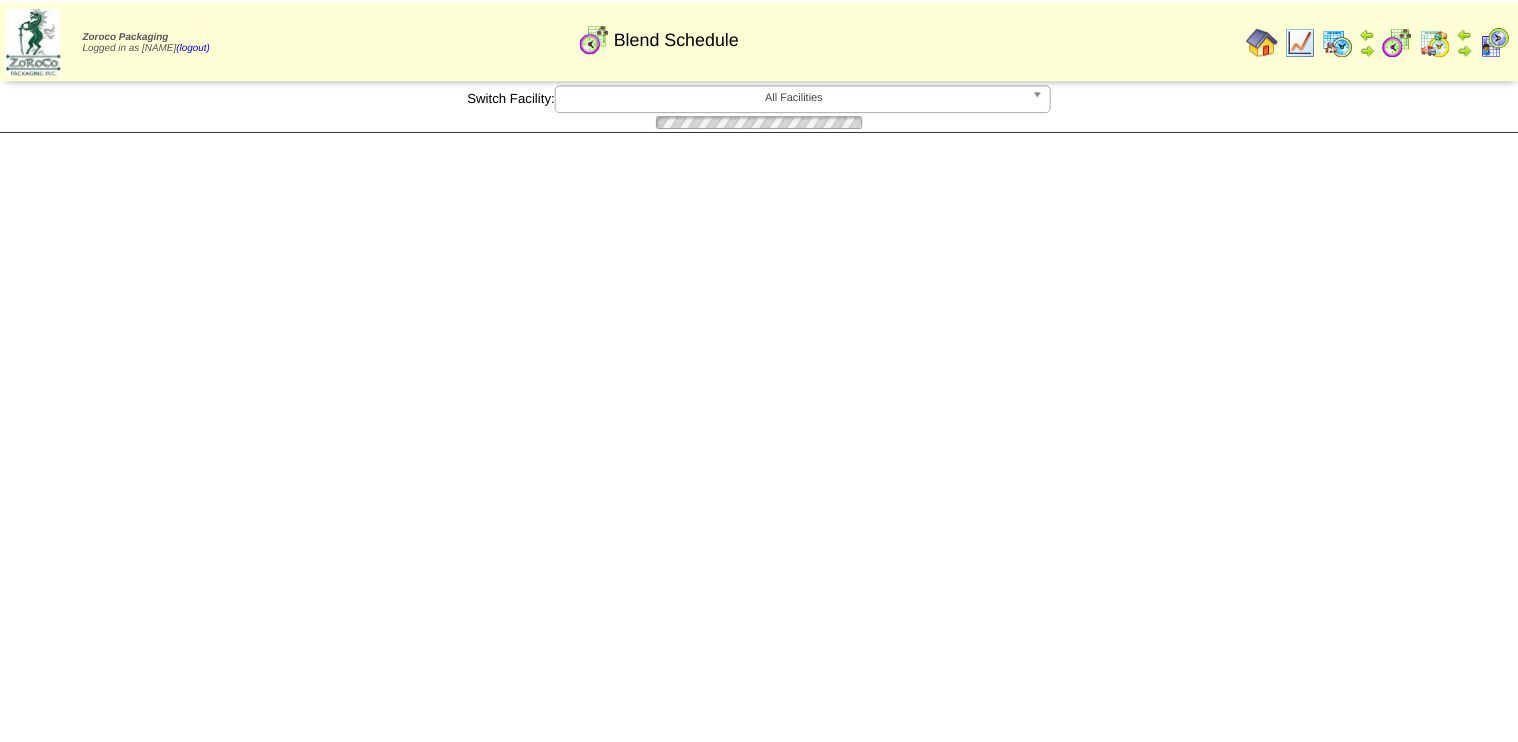 scroll, scrollTop: 0, scrollLeft: 0, axis: both 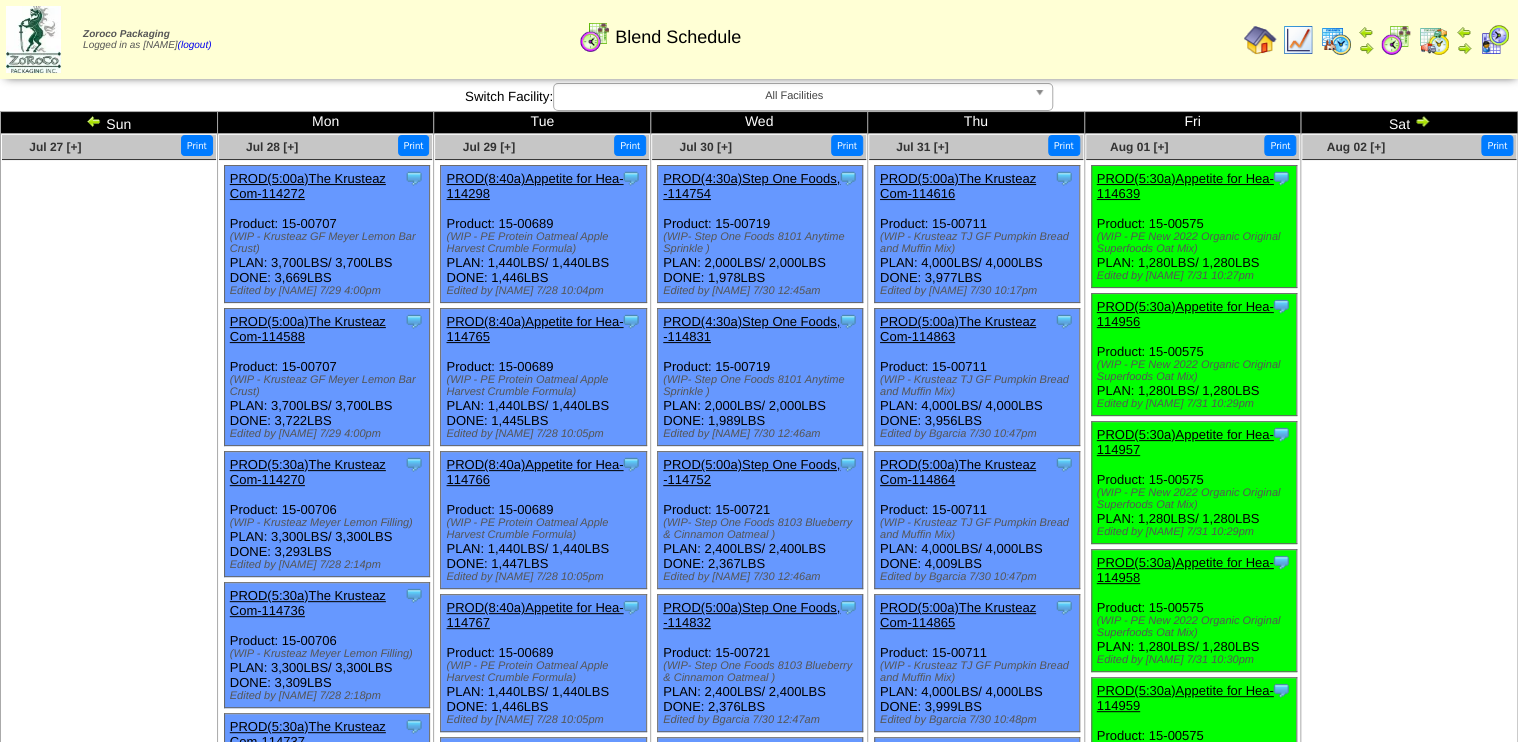 click on "Aug 02                        [+]
Print" at bounding box center [1409, 3058] 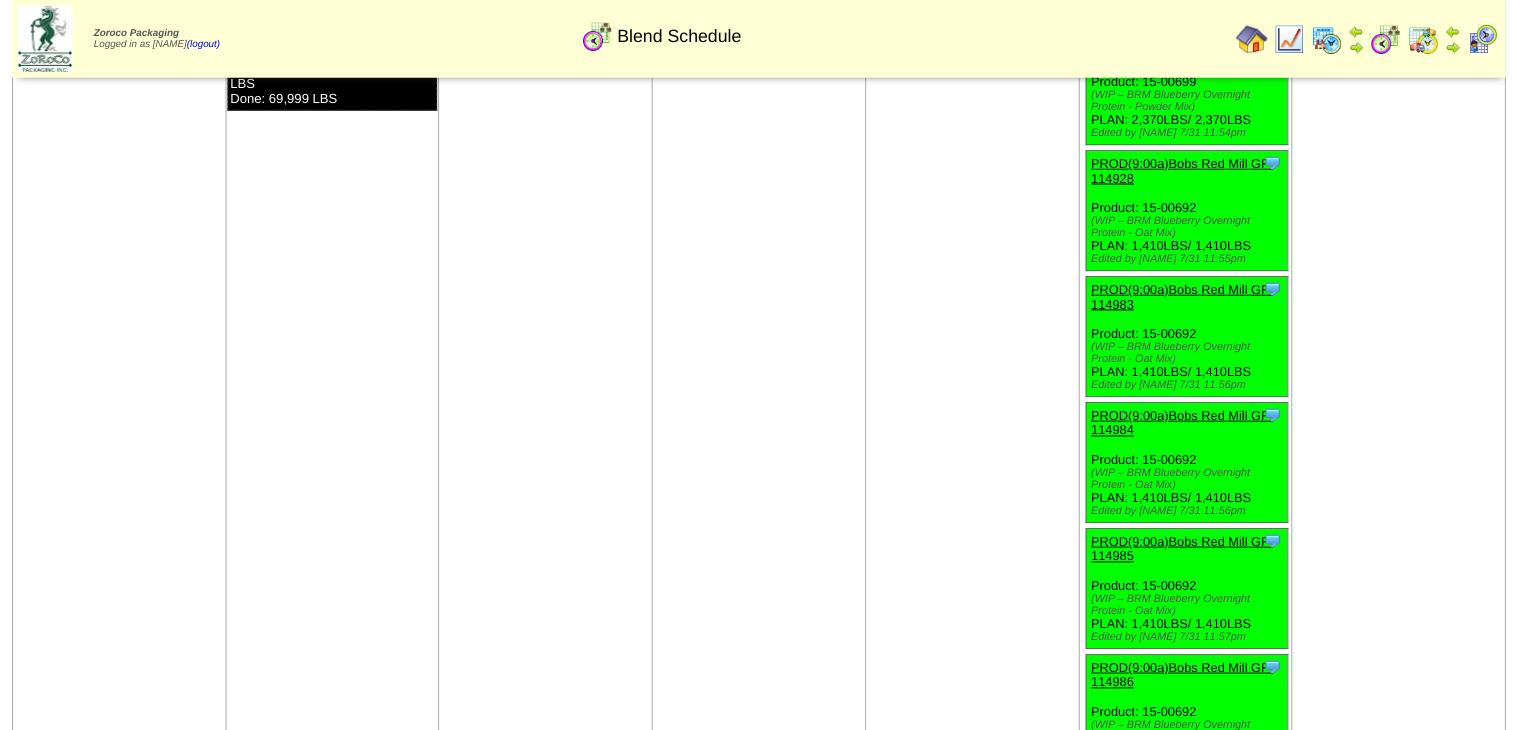 scroll, scrollTop: 4363, scrollLeft: 0, axis: vertical 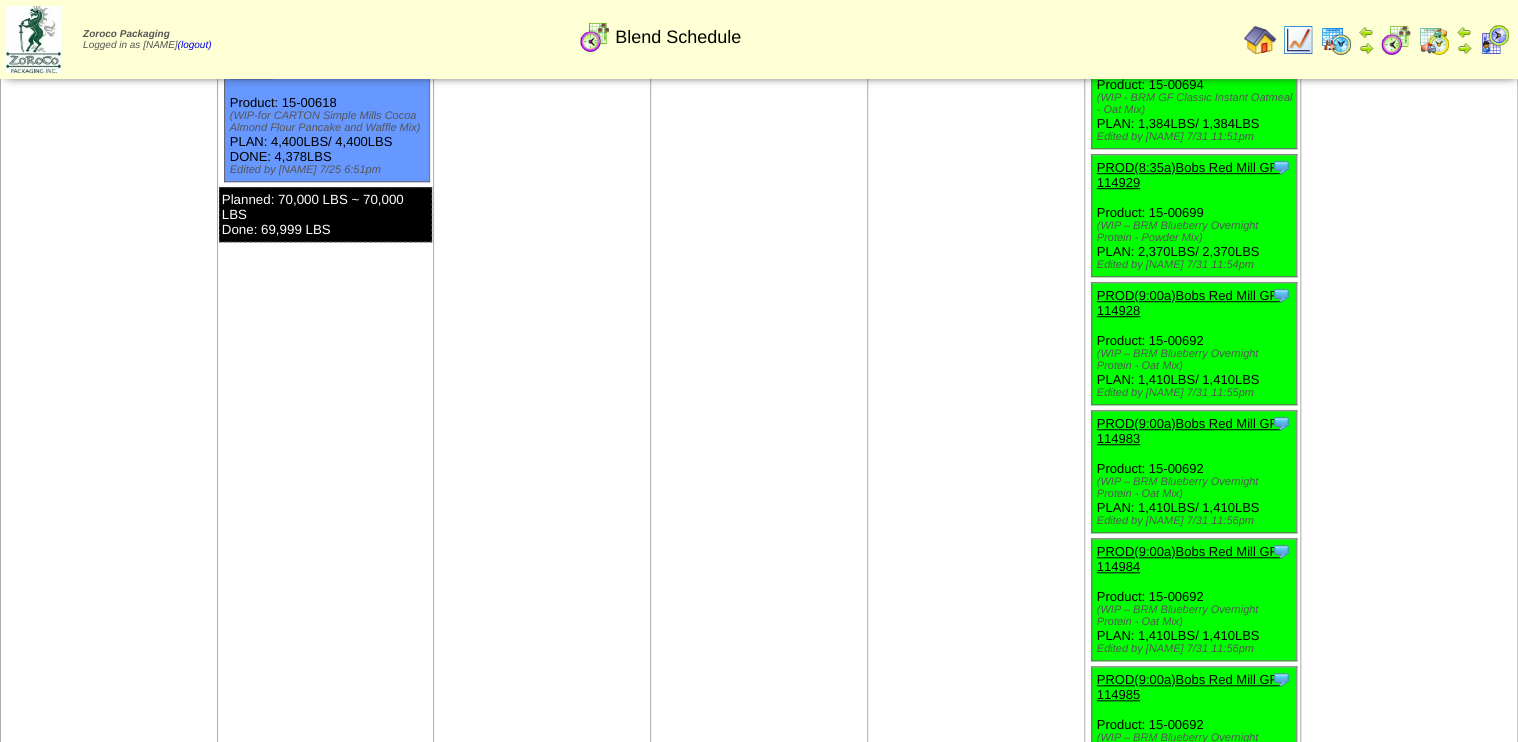 click on "PROD(8:35a)Bobs Red Mill GF-114929" at bounding box center (1189, 175) 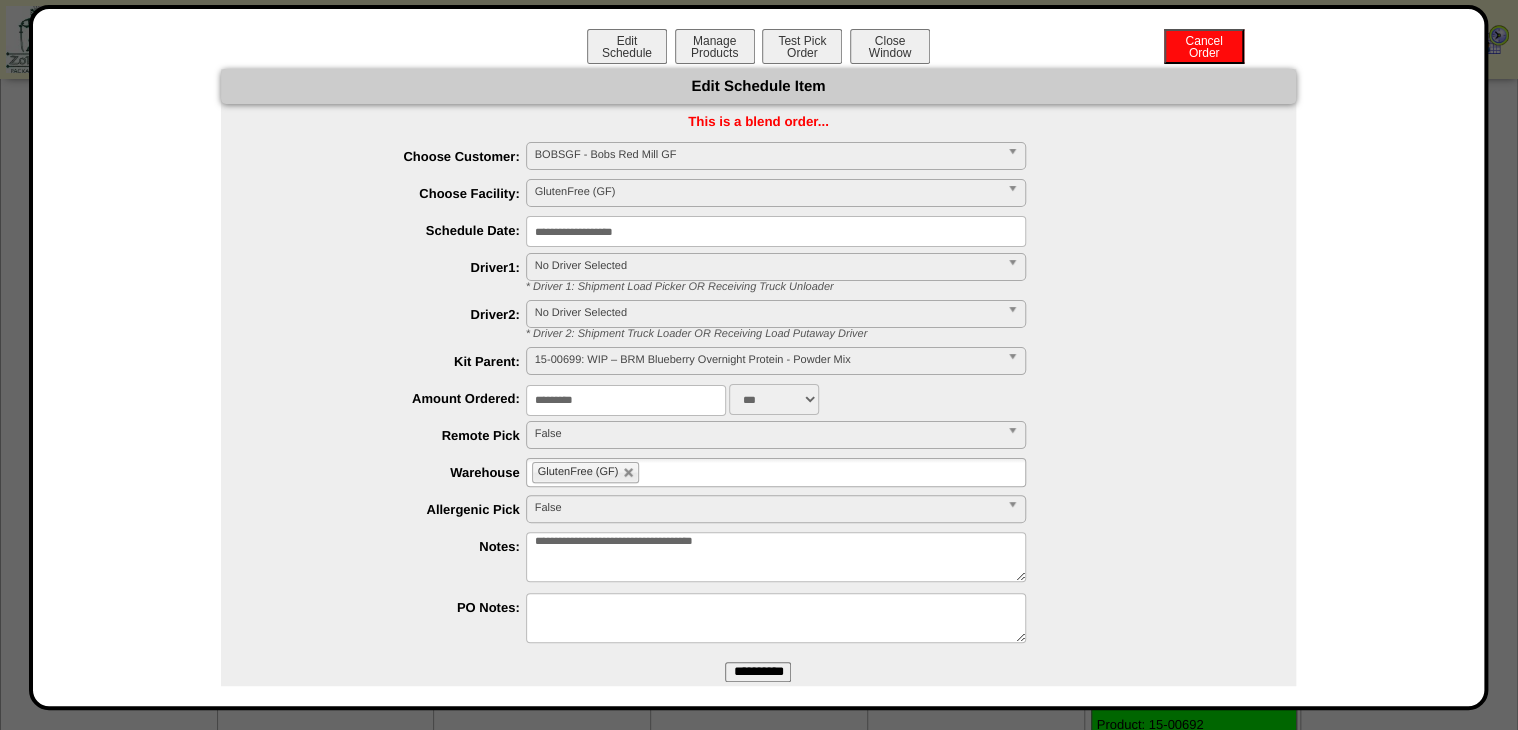 drag, startPoint x: 607, startPoint y: 395, endPoint x: 262, endPoint y: 500, distance: 360.62445 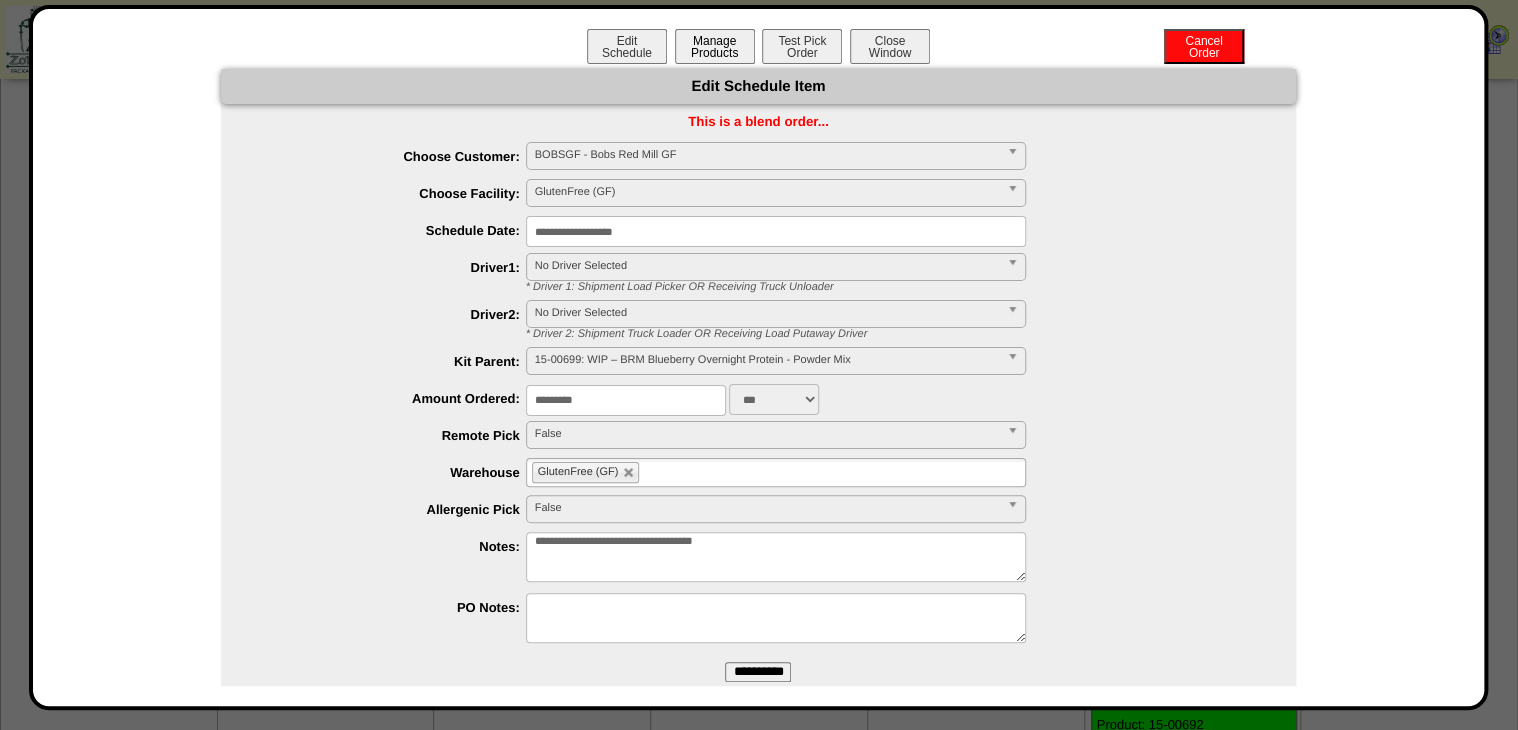 click on "Manage Products" at bounding box center [715, 46] 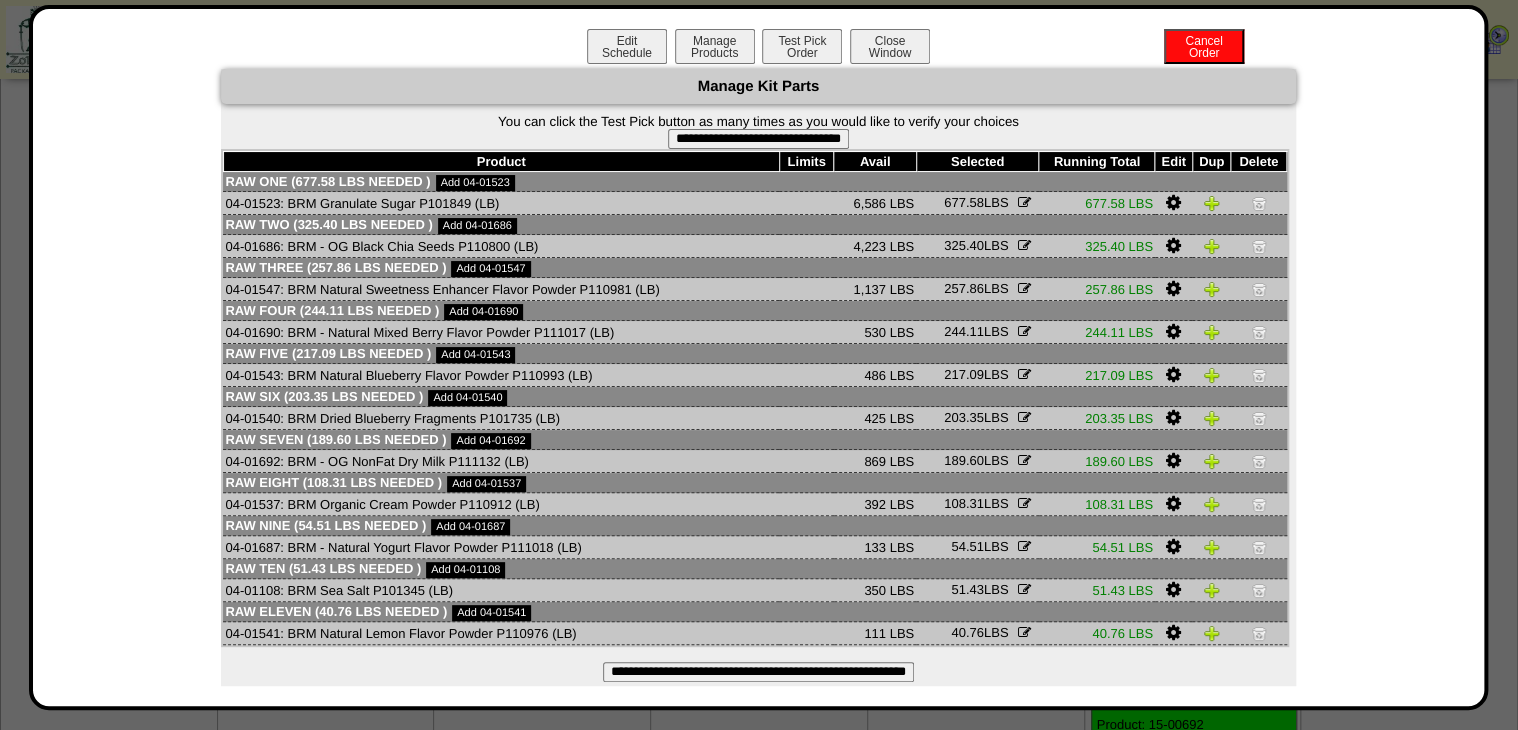 click on "**********" at bounding box center (758, 139) 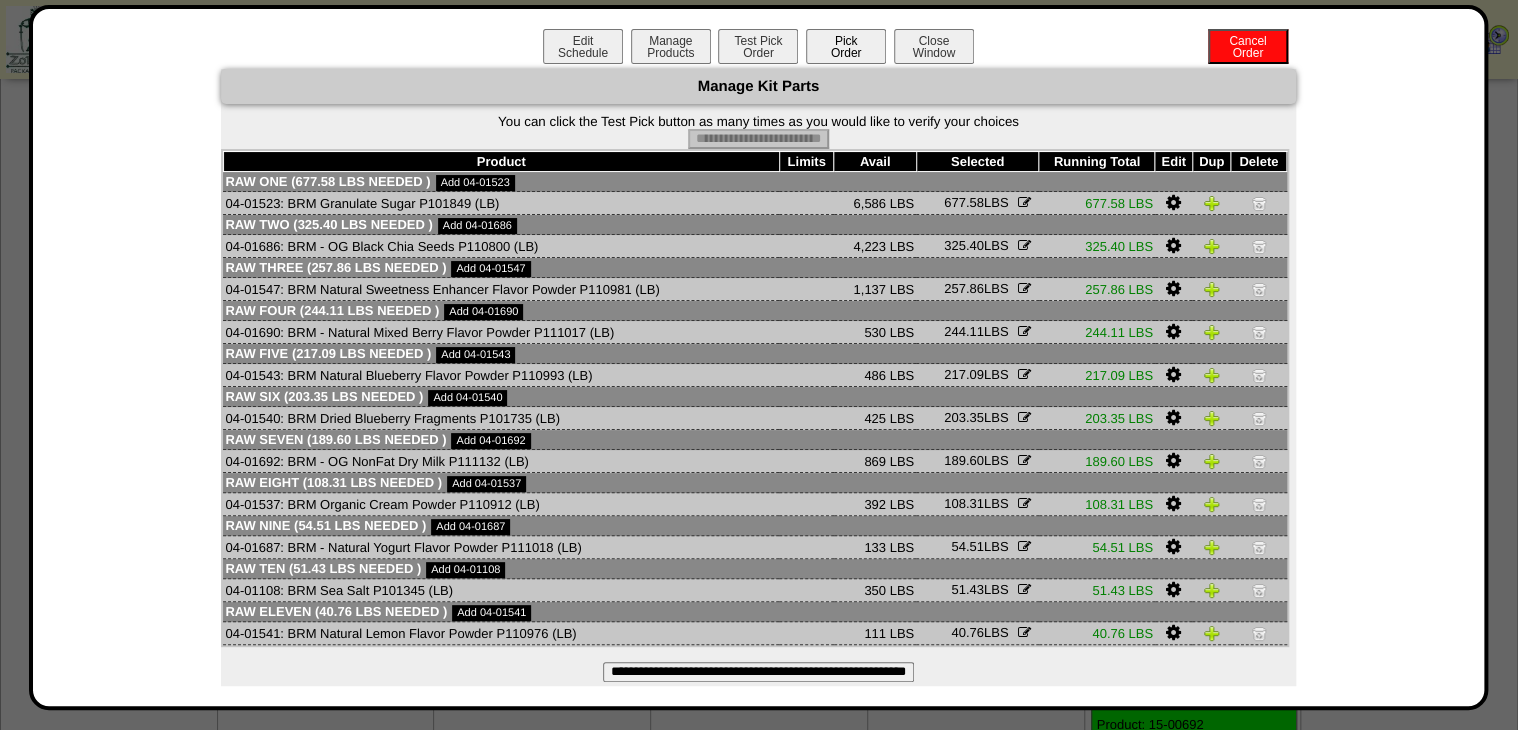 click on "Pick Order" at bounding box center [846, 46] 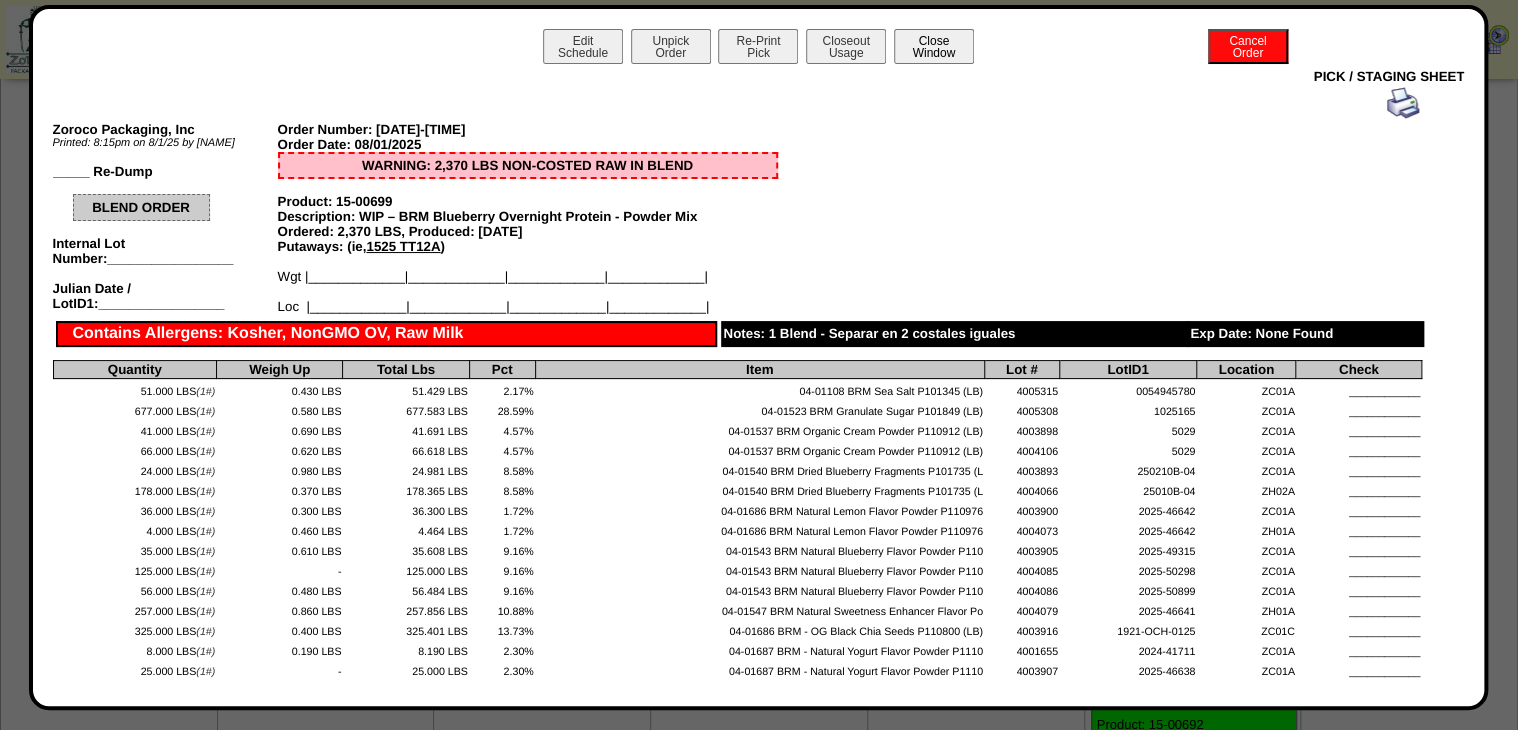 click on "Close Window" at bounding box center (934, 46) 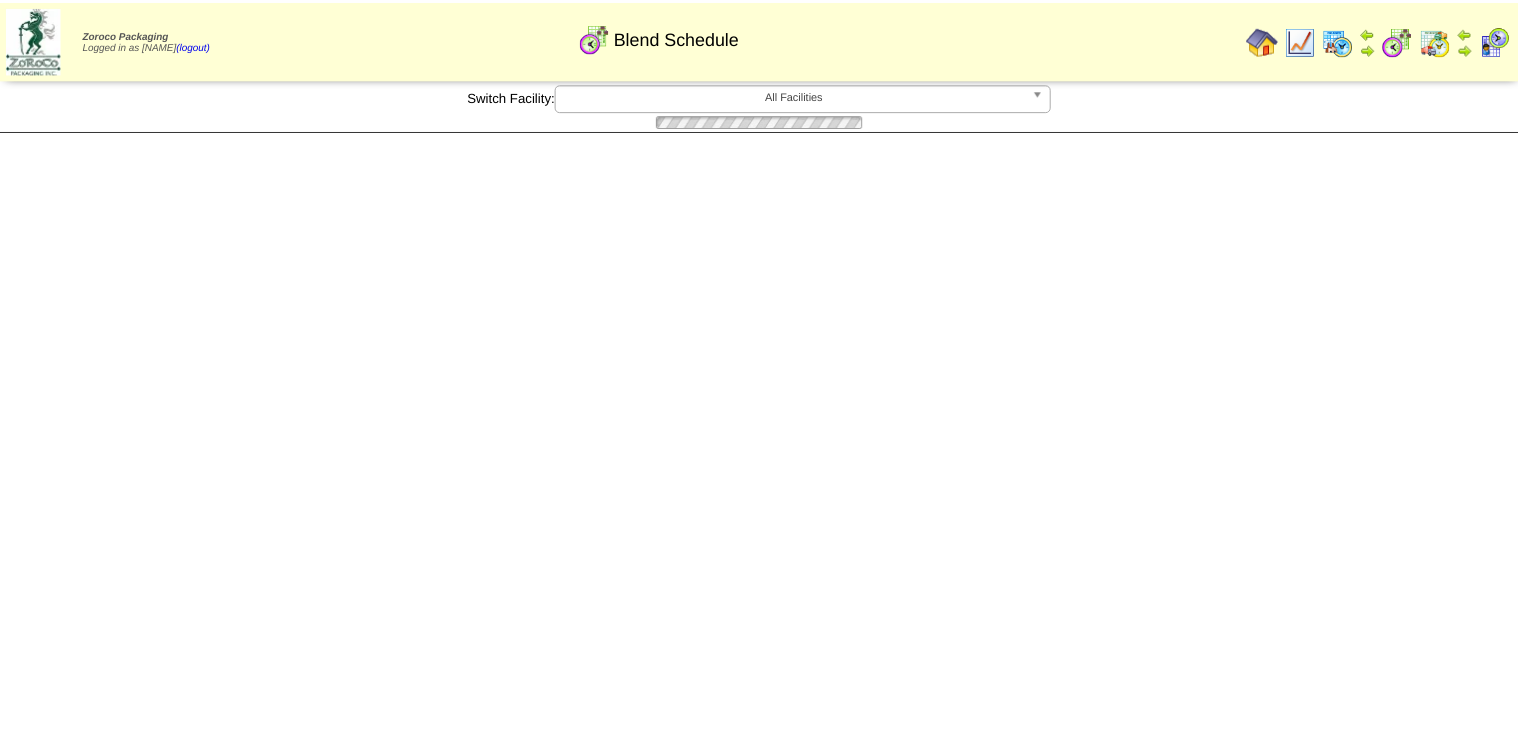 scroll, scrollTop: 0, scrollLeft: 0, axis: both 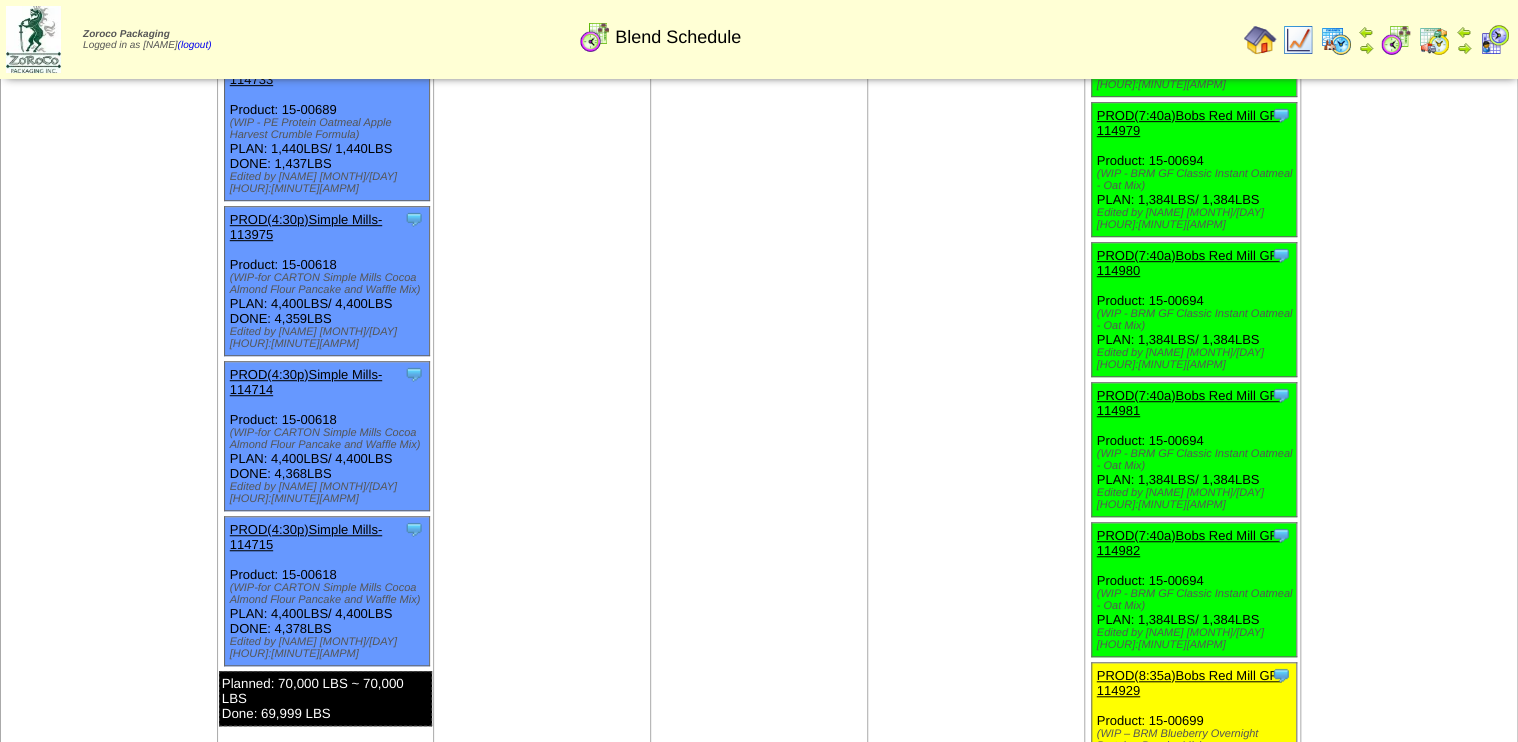 click on "PROD(9:00a)Bobs Red Mill GF-114928" at bounding box center (1189, 823) 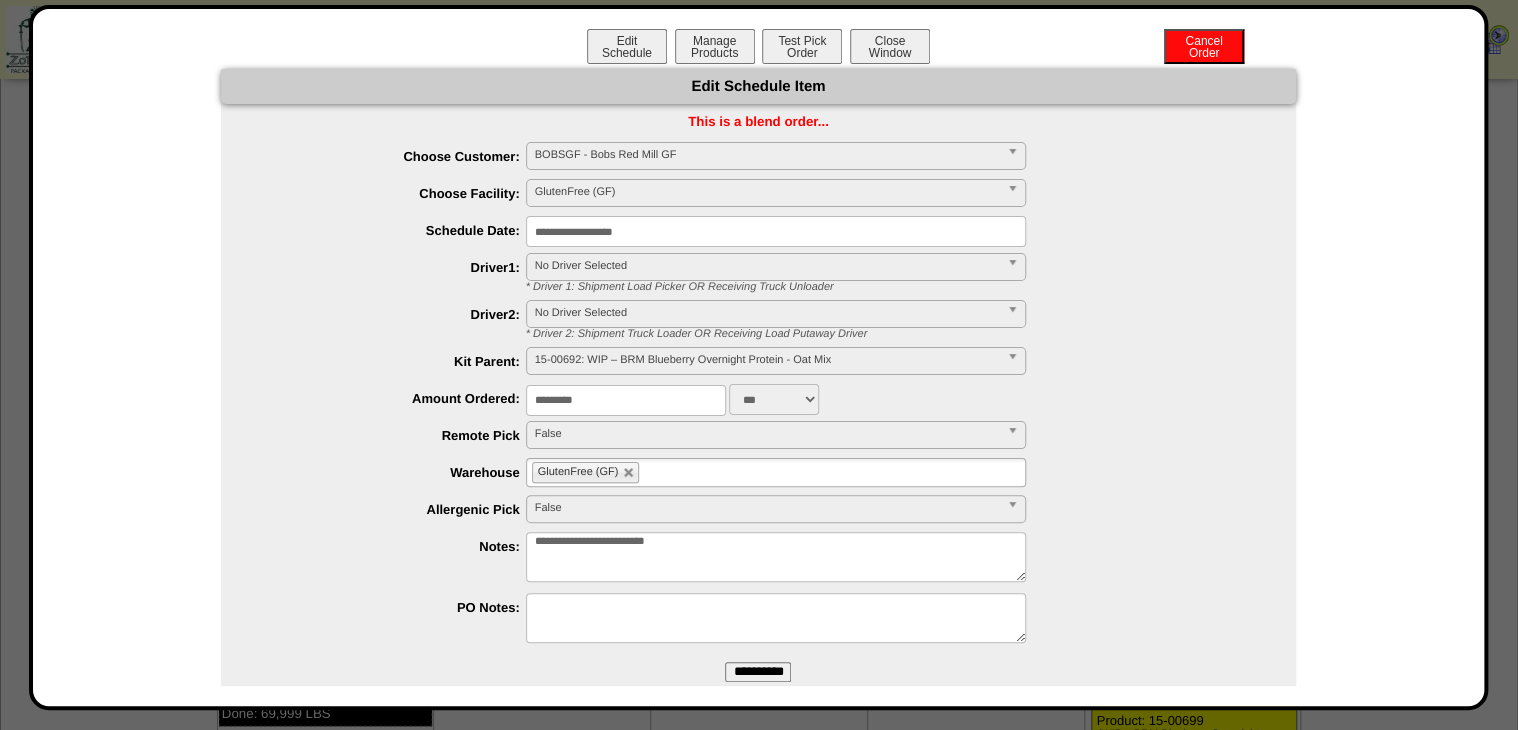 click on "*********" at bounding box center (626, 400) 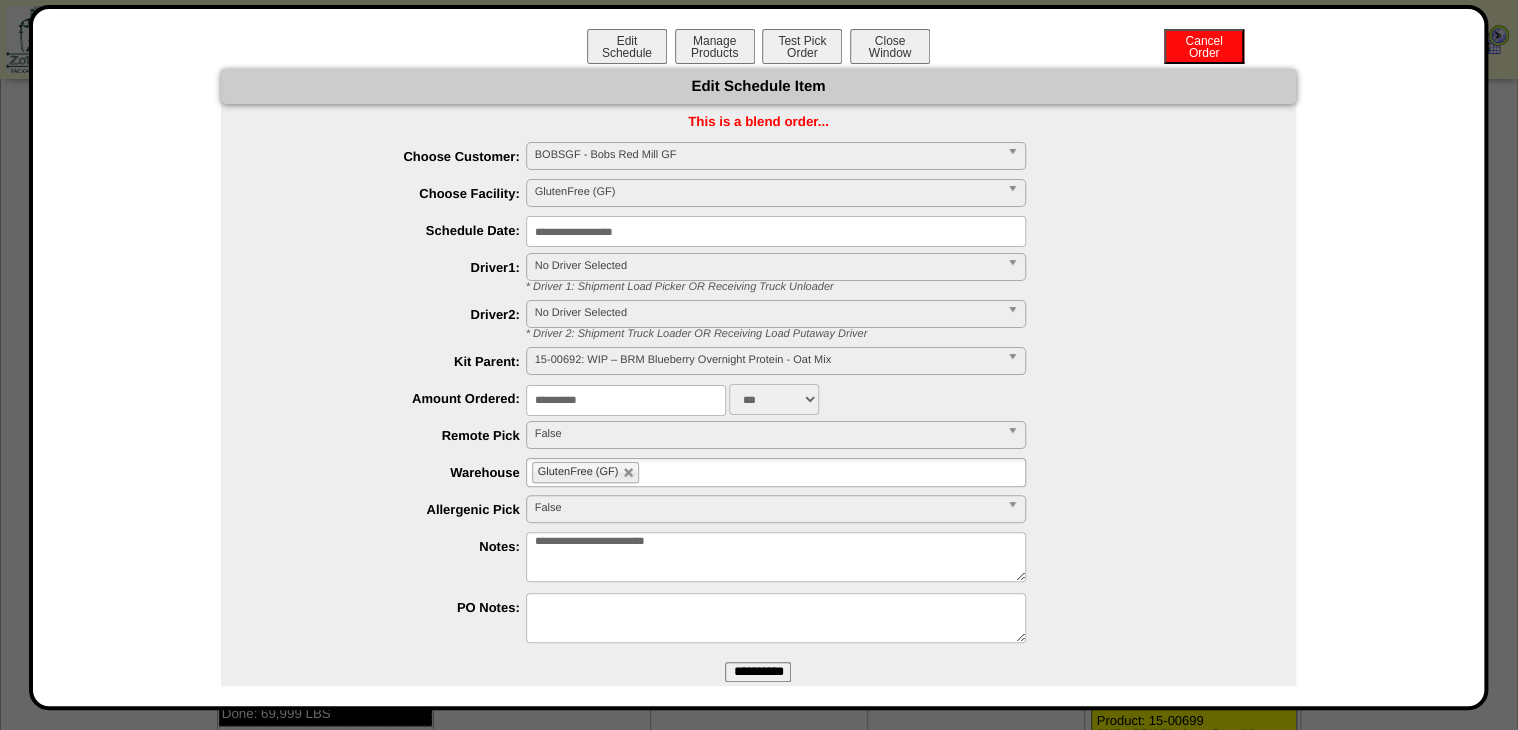 type on "**********" 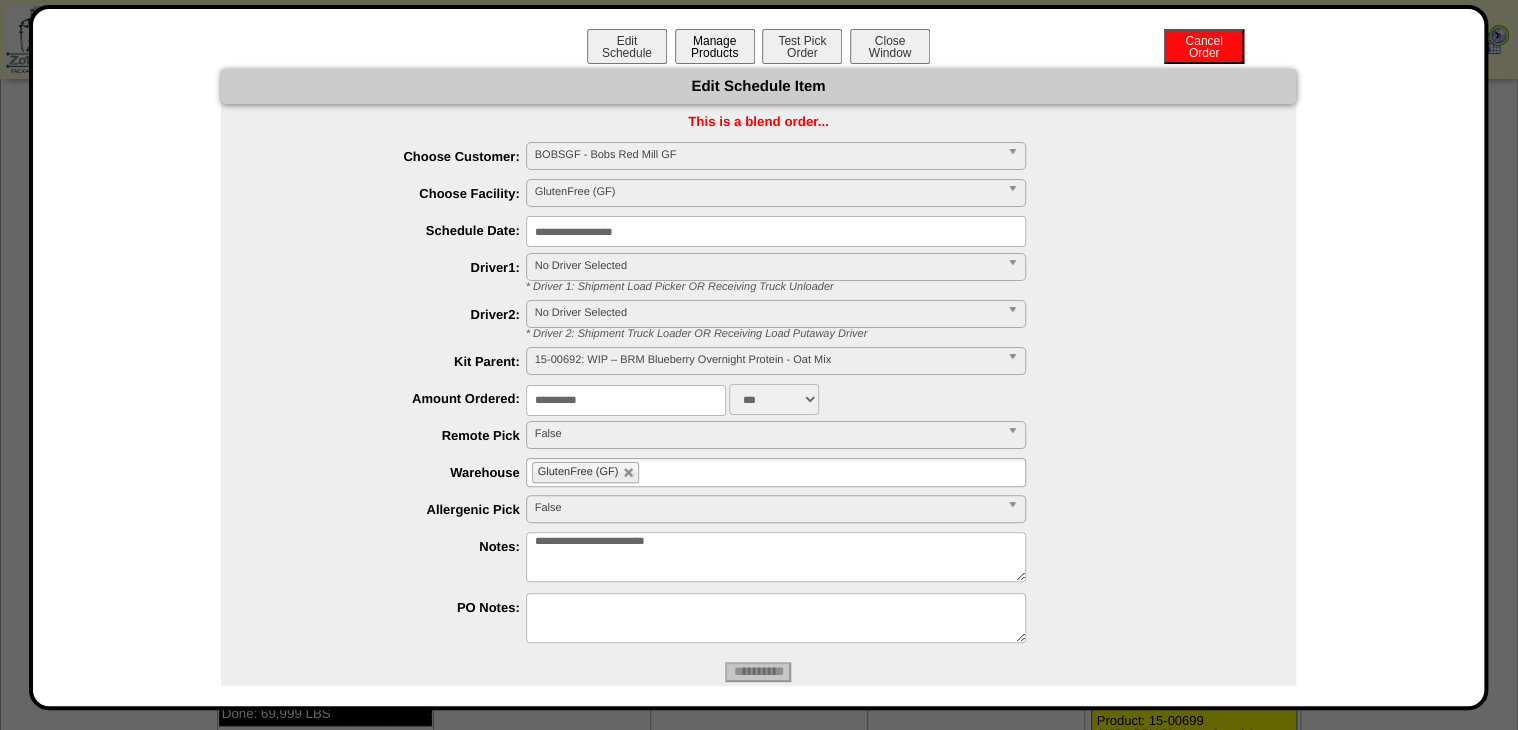 click on "Manage Products" at bounding box center (715, 46) 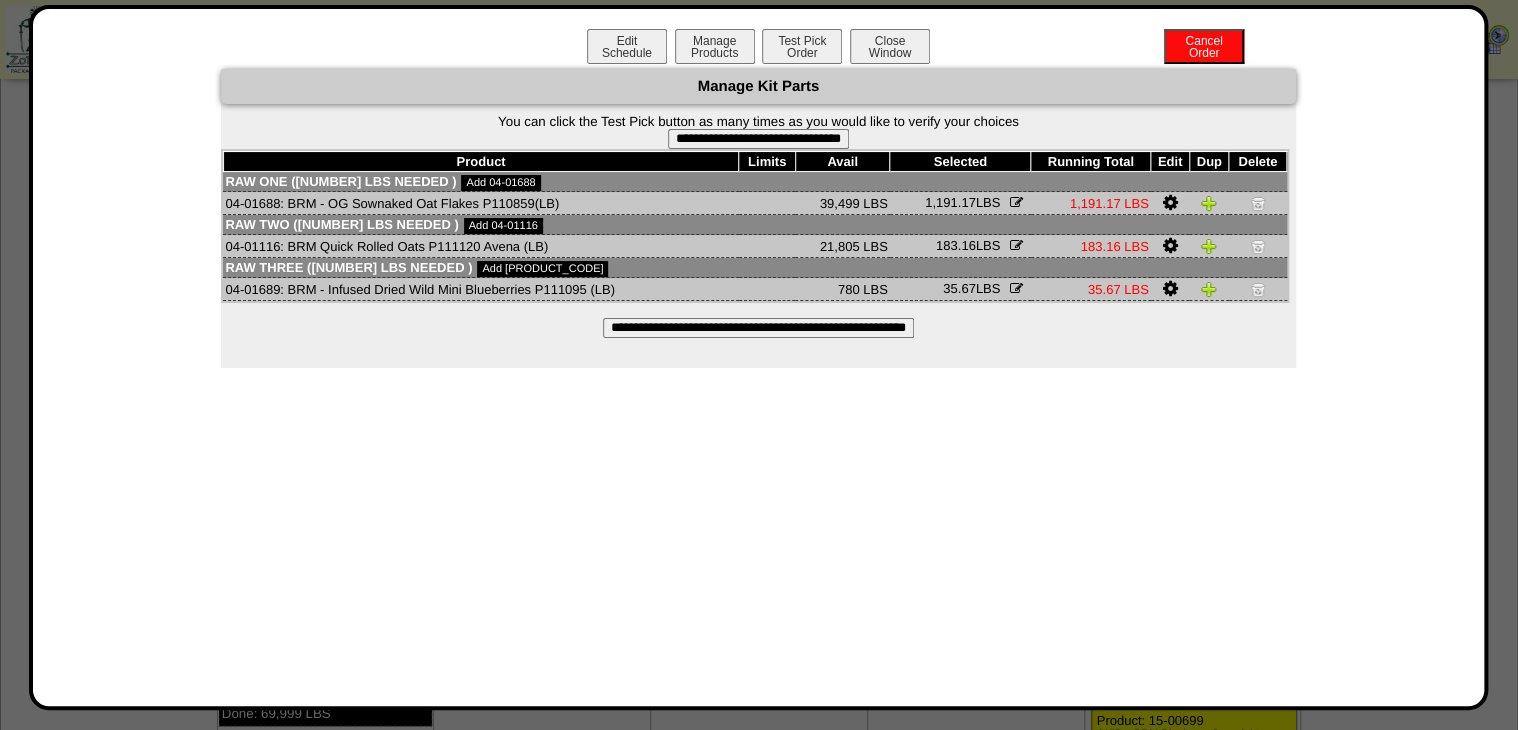 click on "**********" at bounding box center (758, 328) 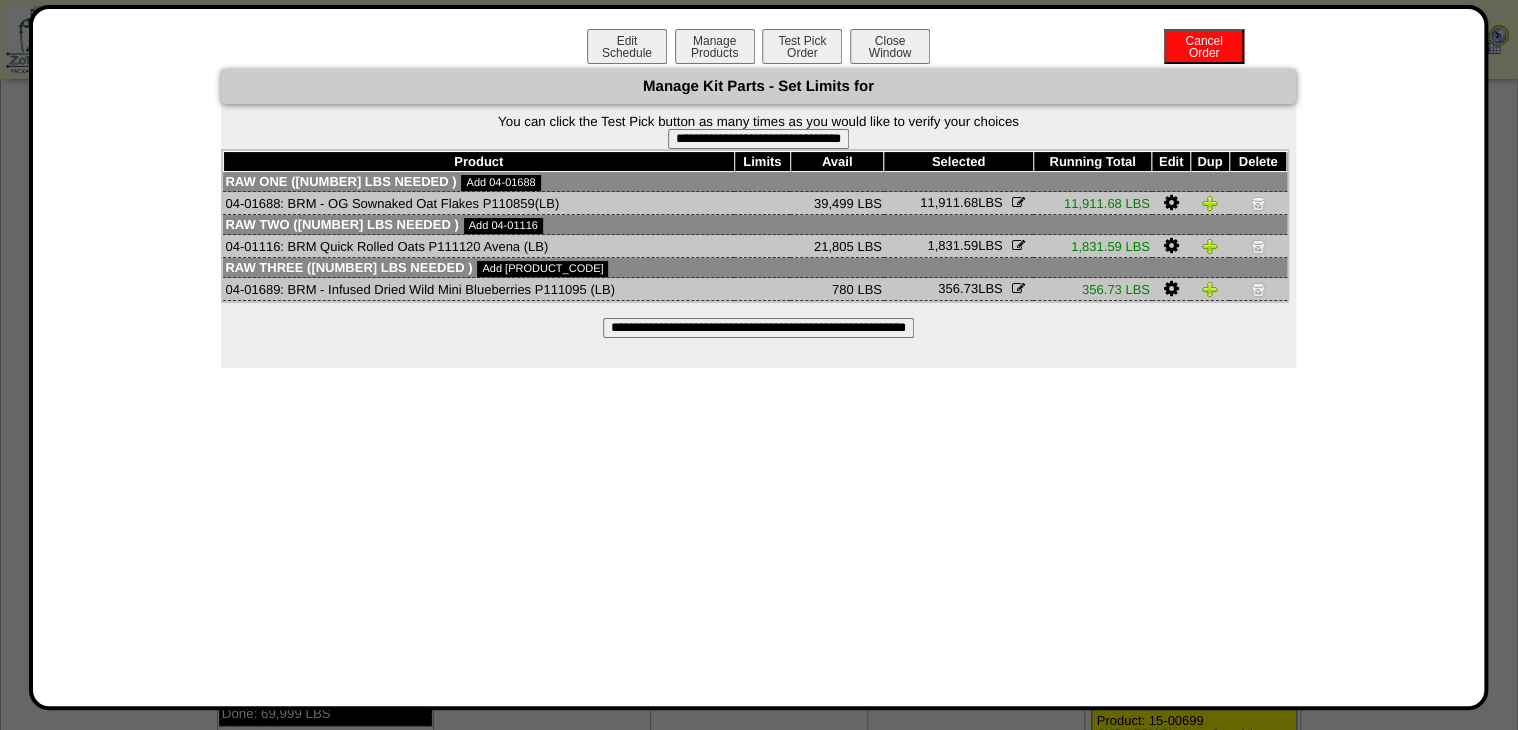 click on "**********" at bounding box center [758, 139] 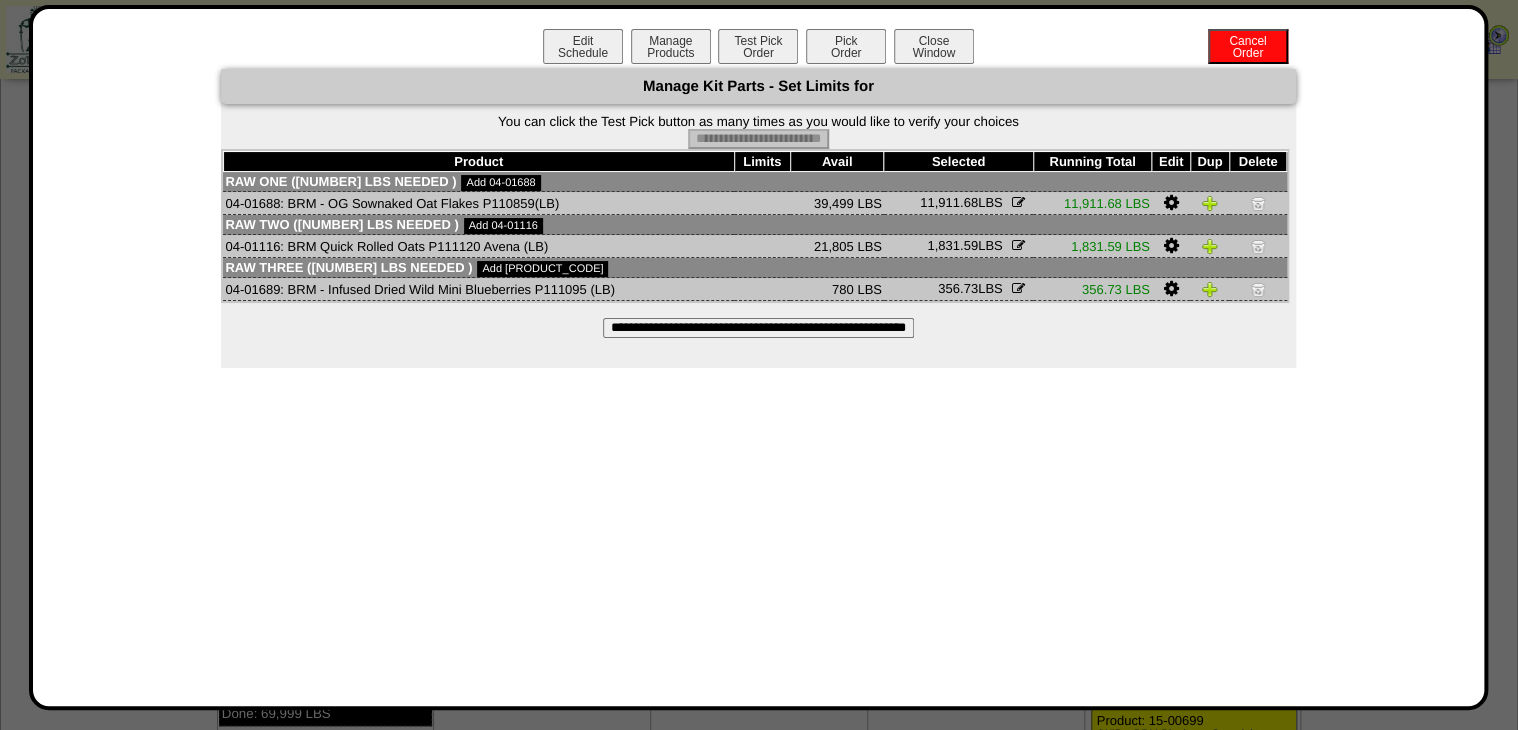 click on "Pick Order" at bounding box center [846, 46] 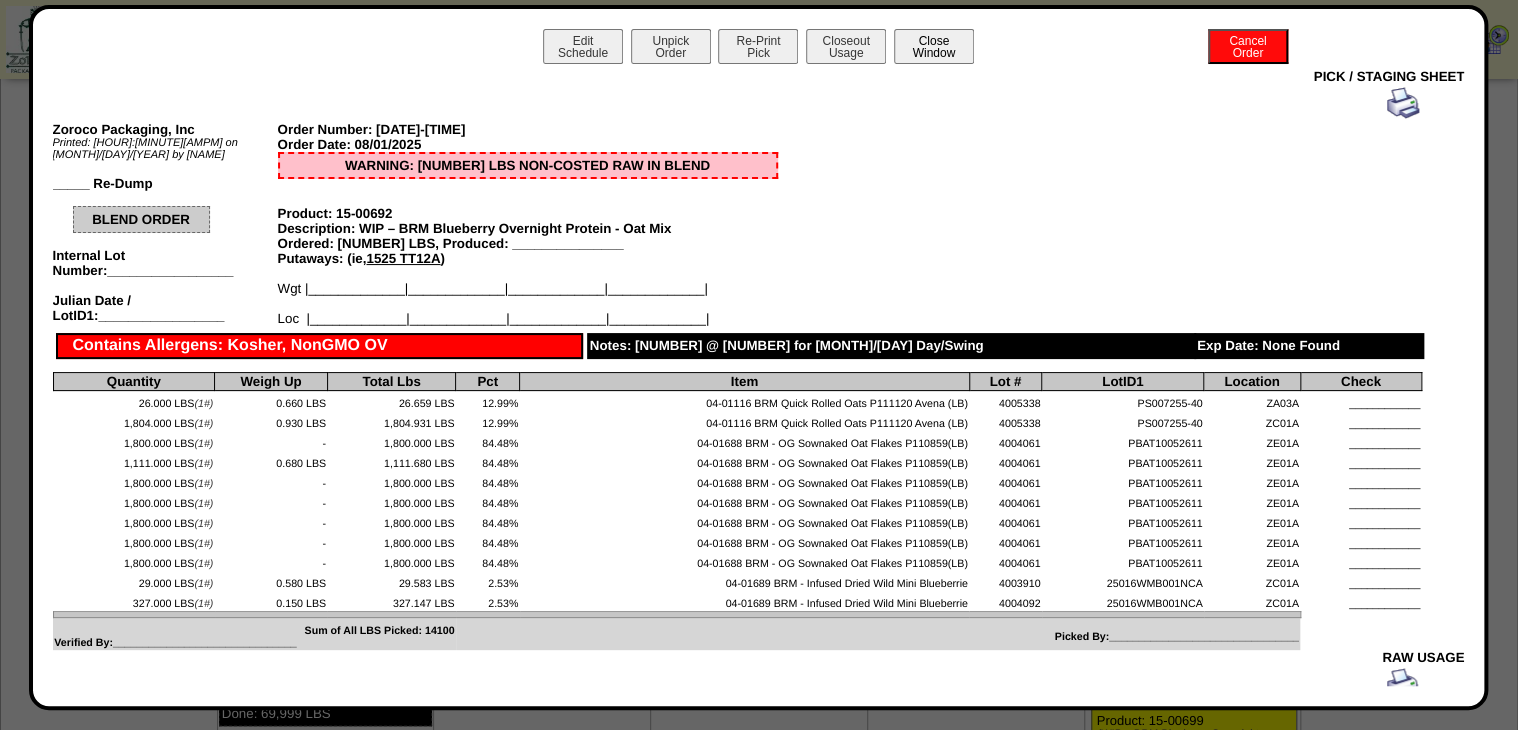 click on "Close Window" at bounding box center (934, 46) 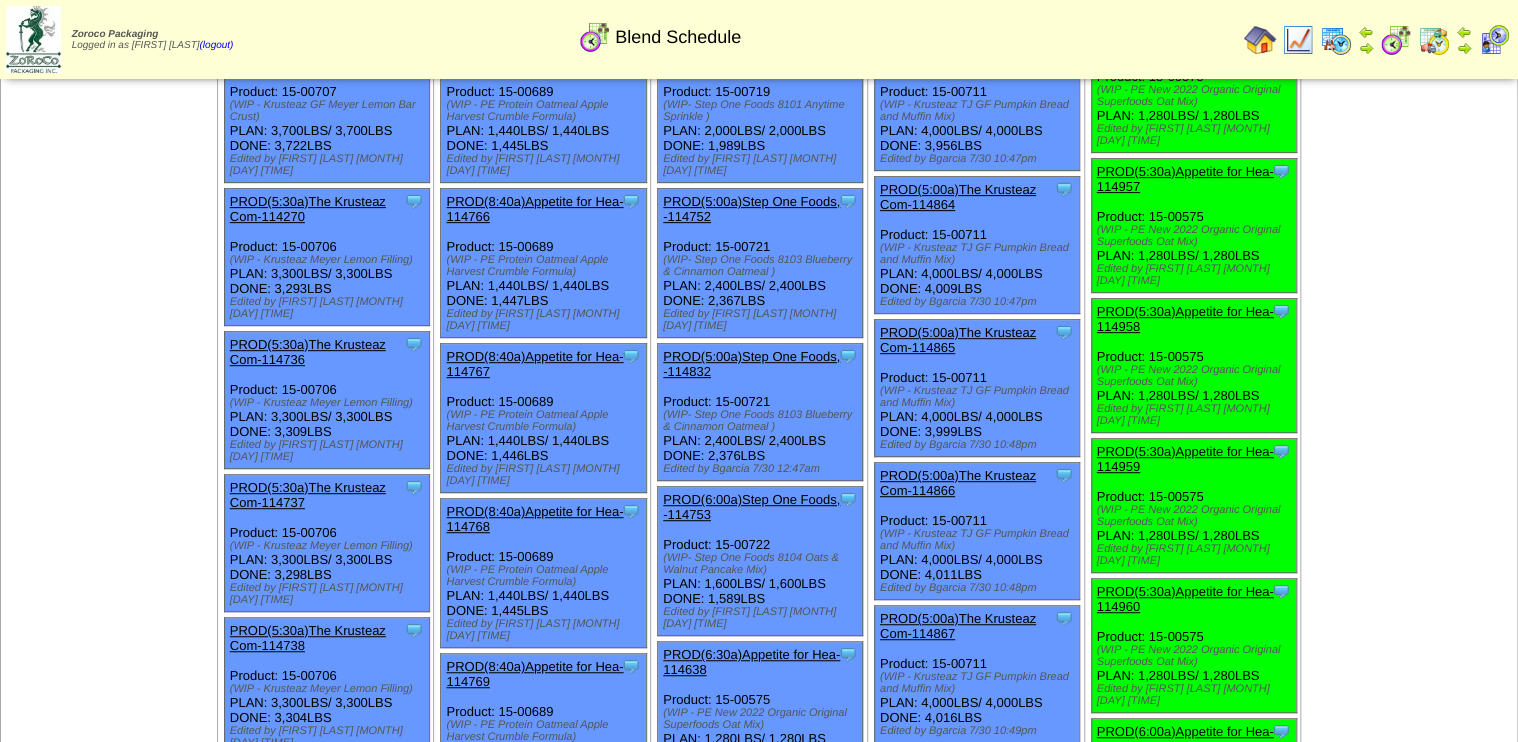 scroll, scrollTop: 0, scrollLeft: 0, axis: both 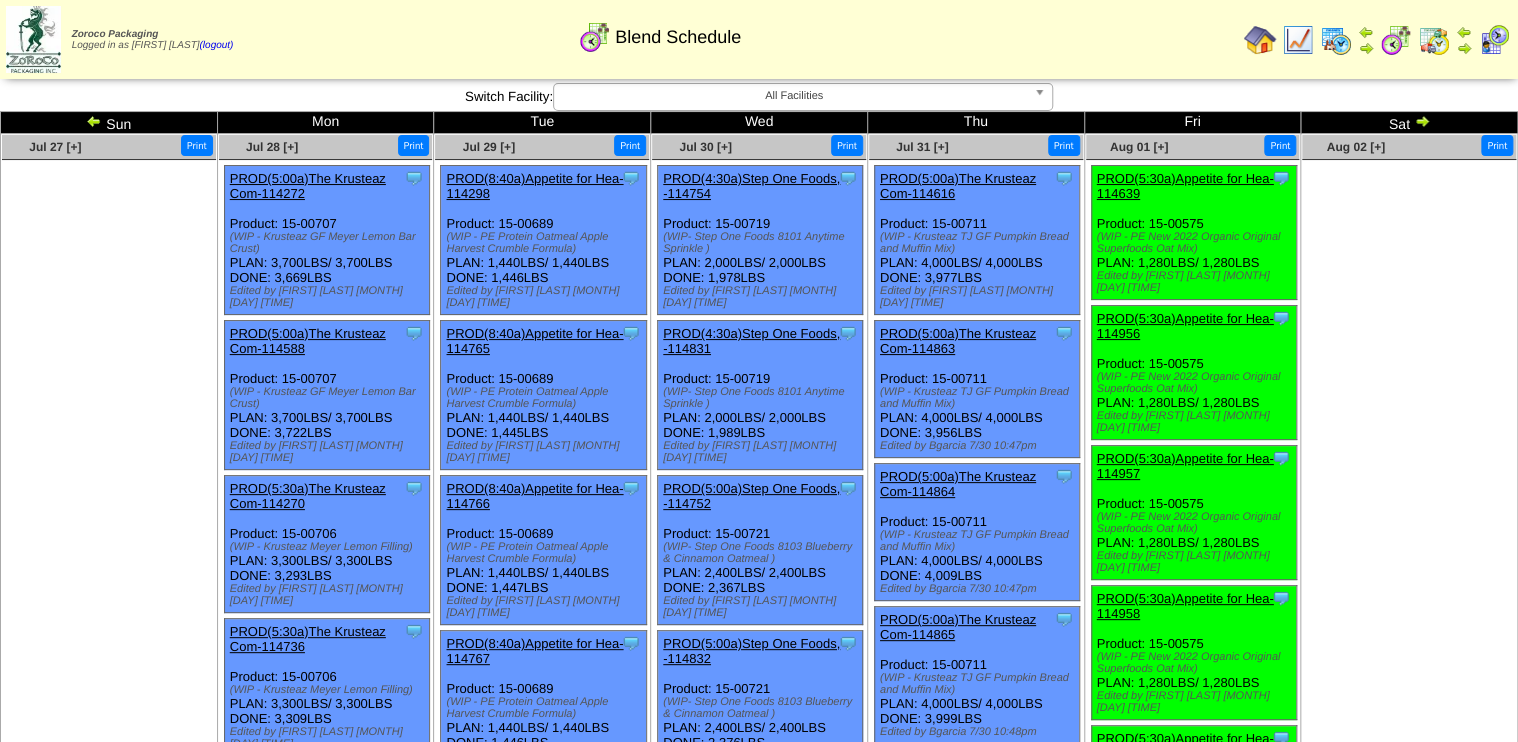 click at bounding box center (1422, 121) 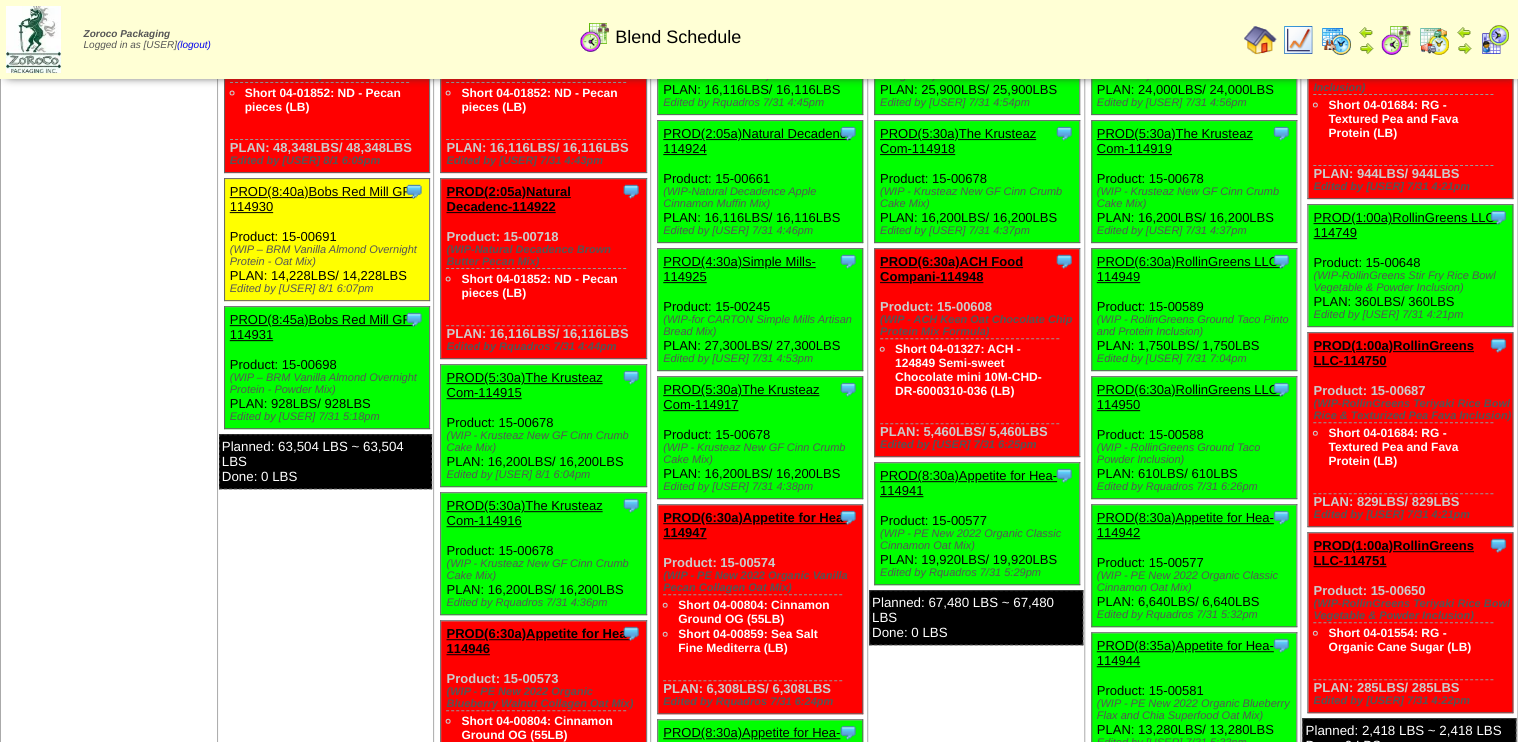 scroll, scrollTop: 160, scrollLeft: 0, axis: vertical 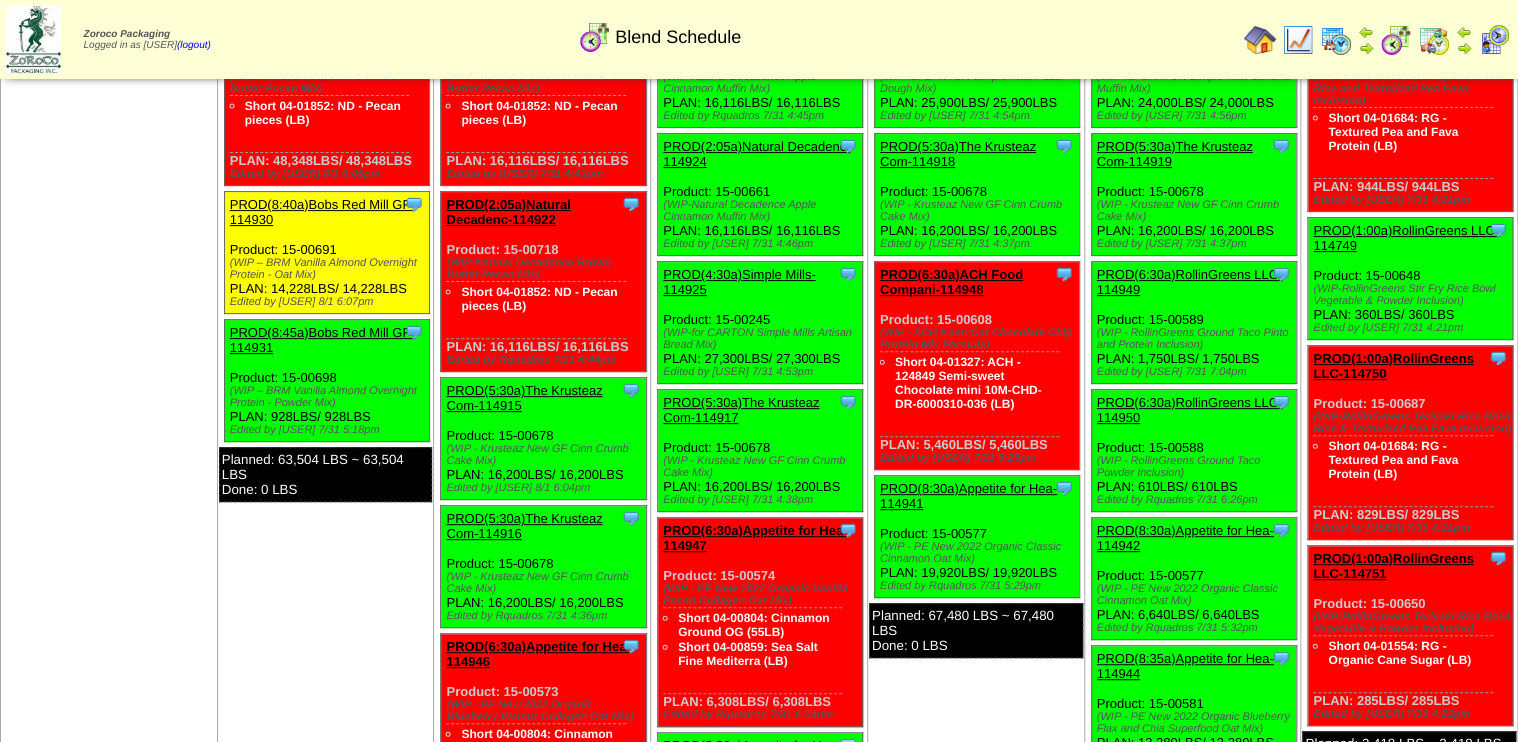 click at bounding box center (1336, 40) 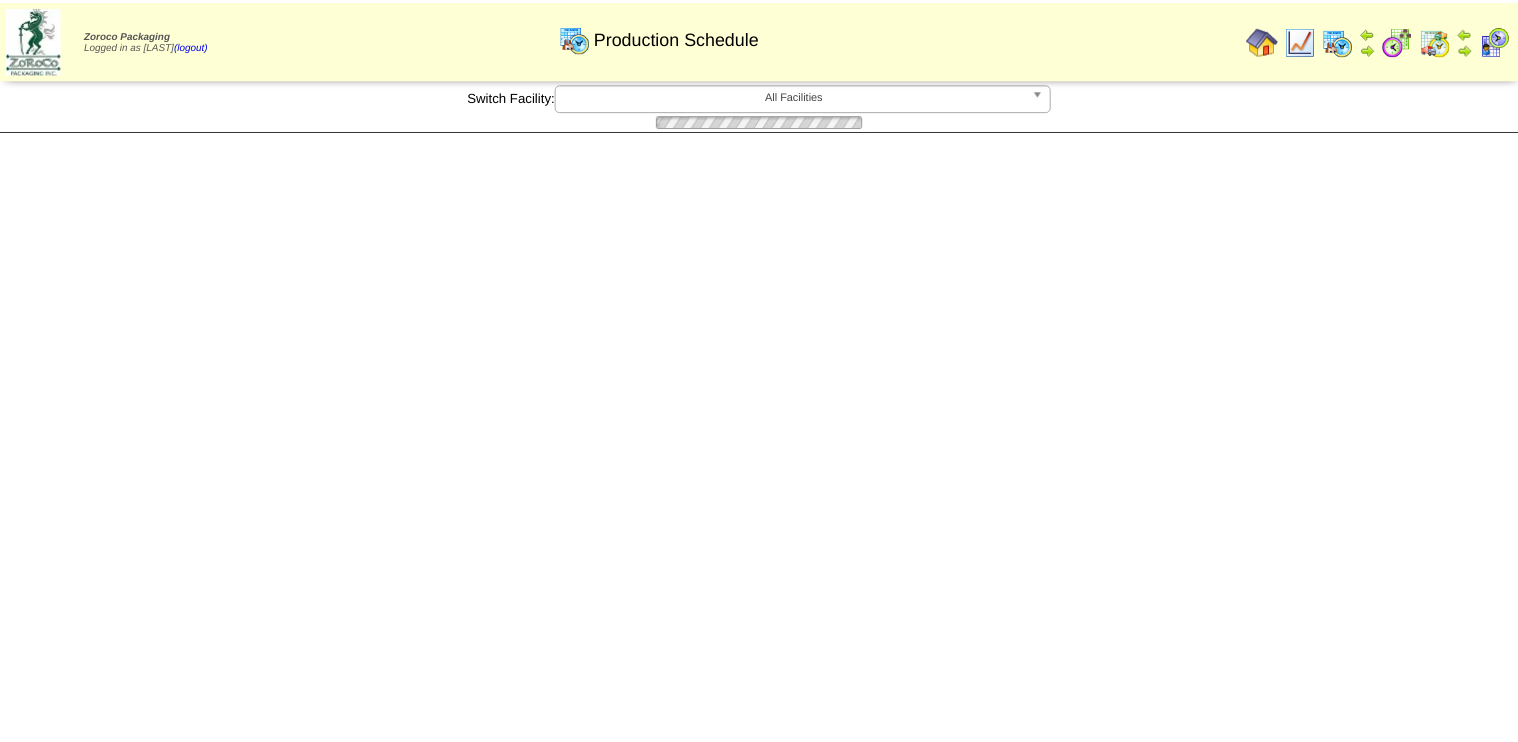 scroll, scrollTop: 0, scrollLeft: 0, axis: both 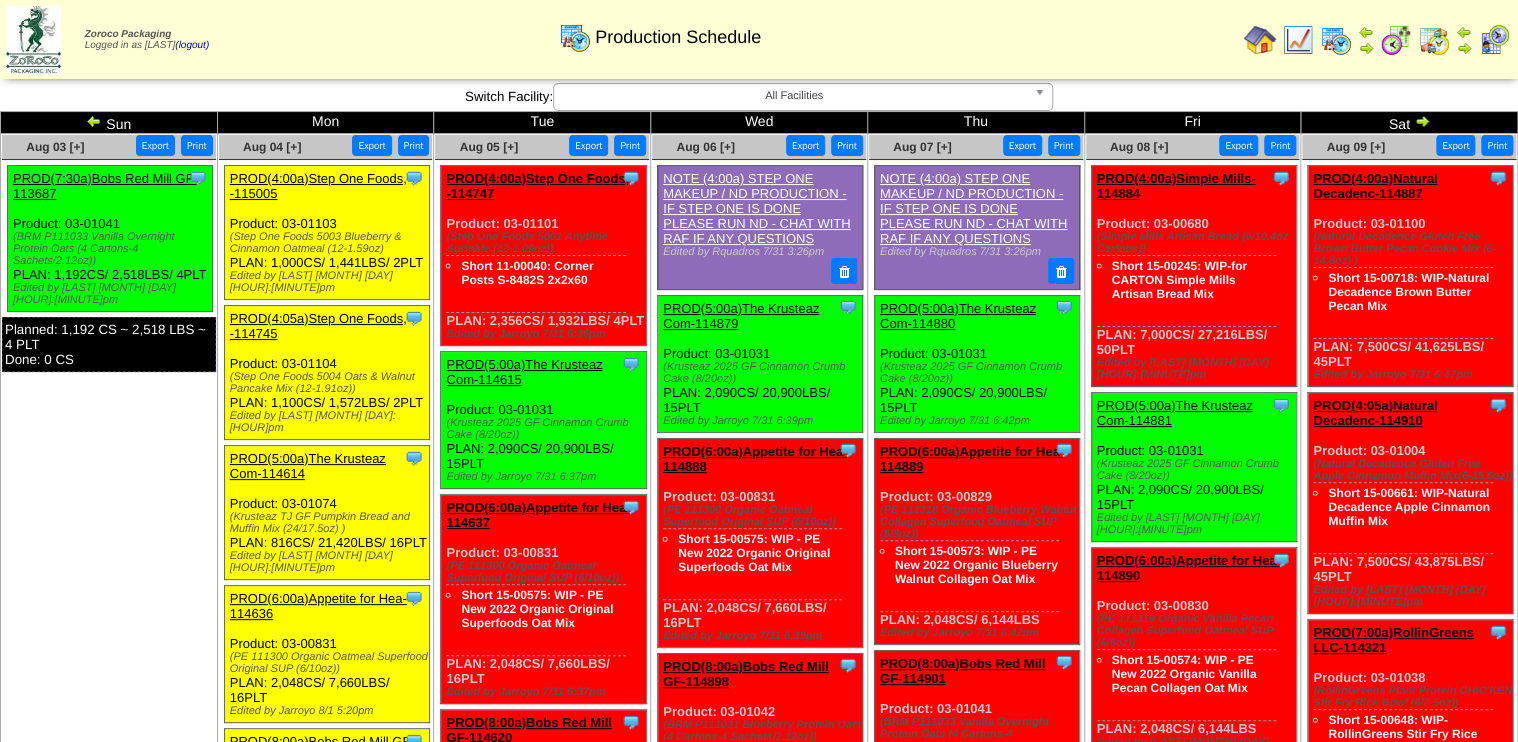 click at bounding box center (1298, 40) 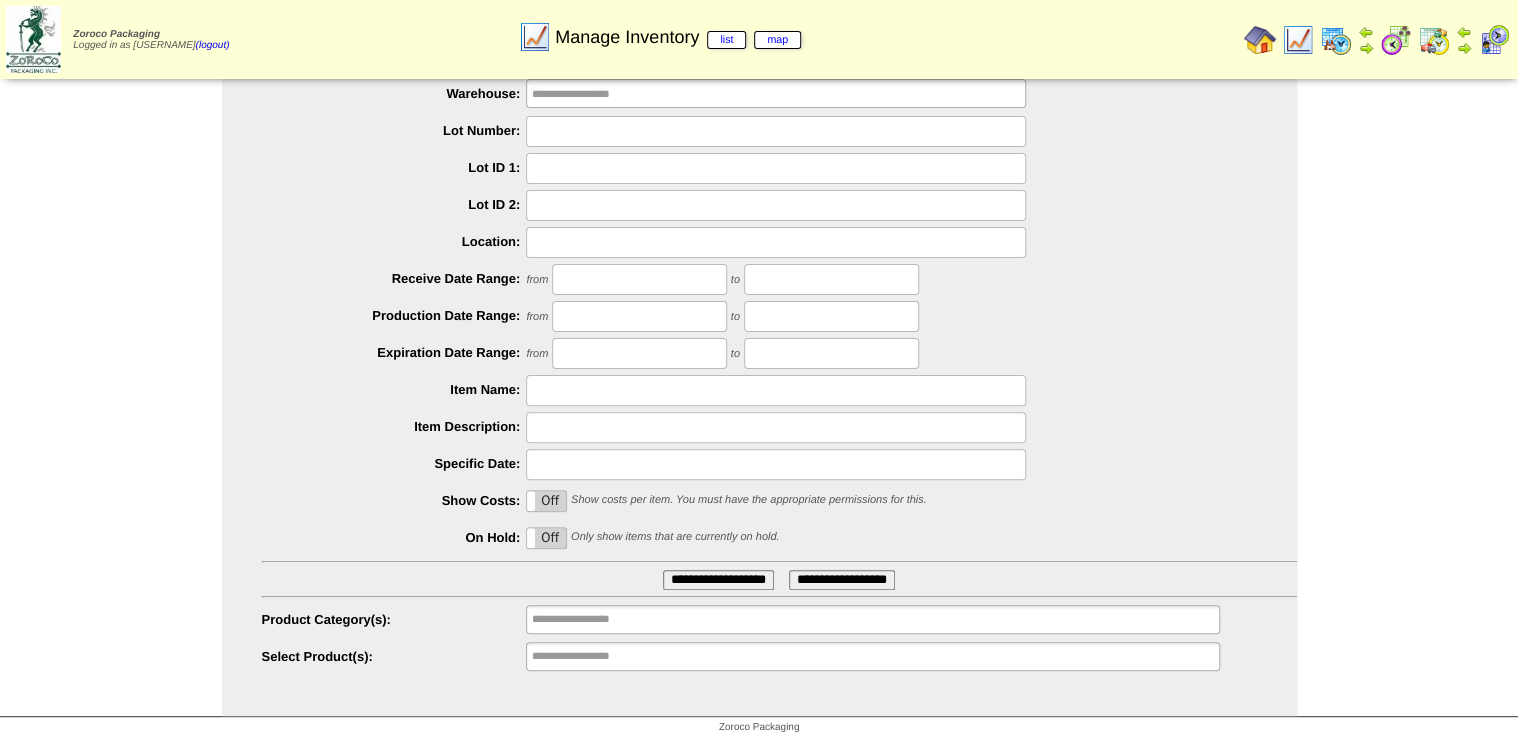 scroll, scrollTop: 91, scrollLeft: 0, axis: vertical 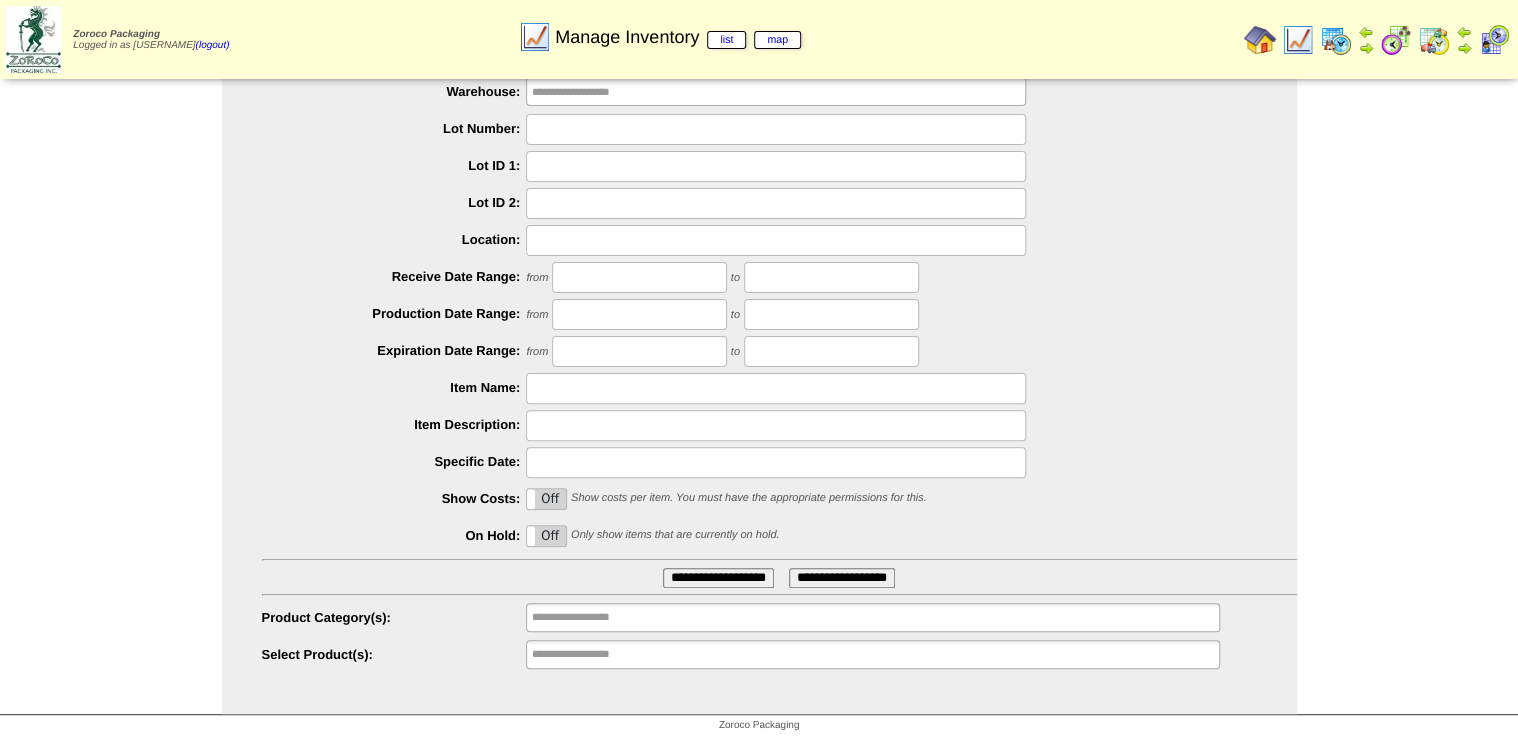 click on "**********" at bounding box center (759, 355) 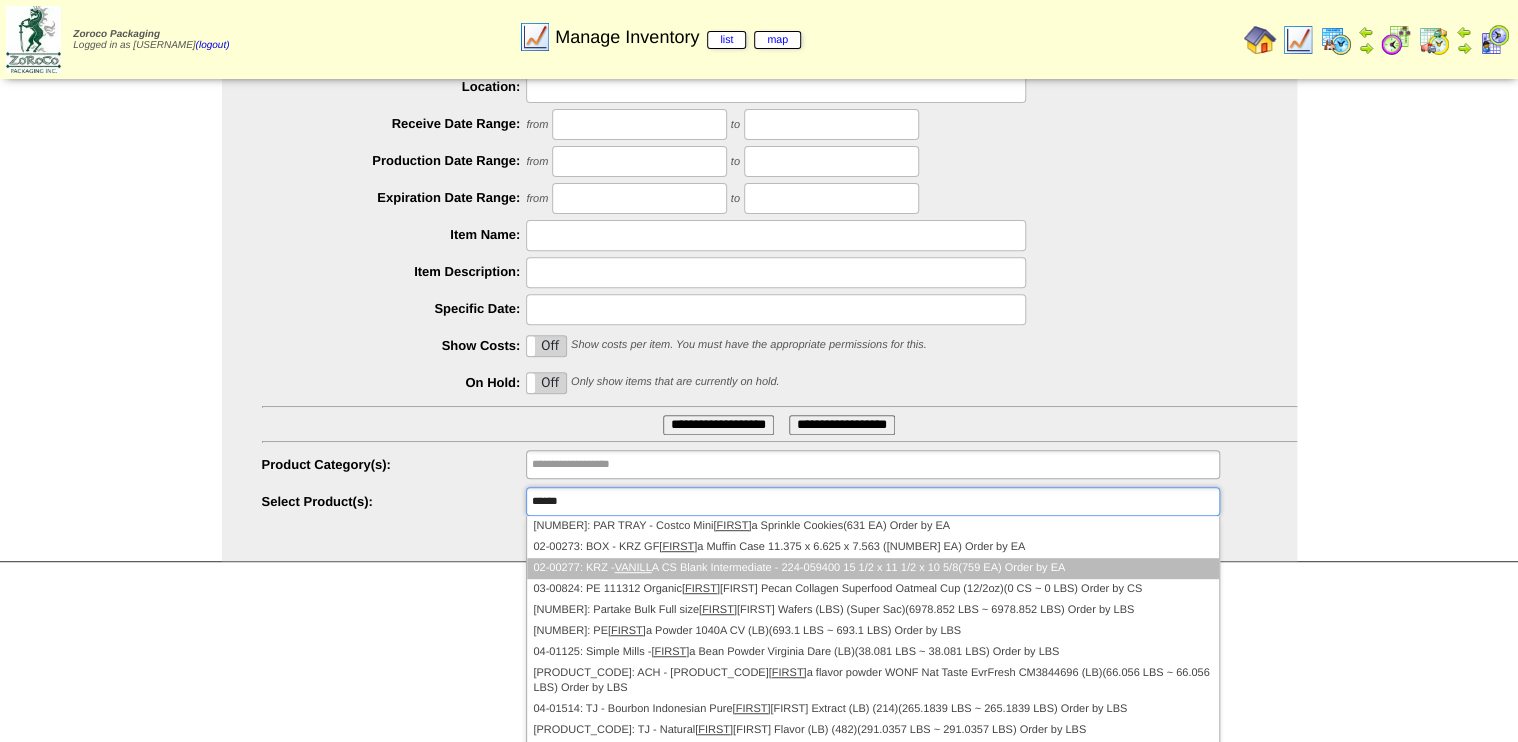 scroll, scrollTop: 258, scrollLeft: 0, axis: vertical 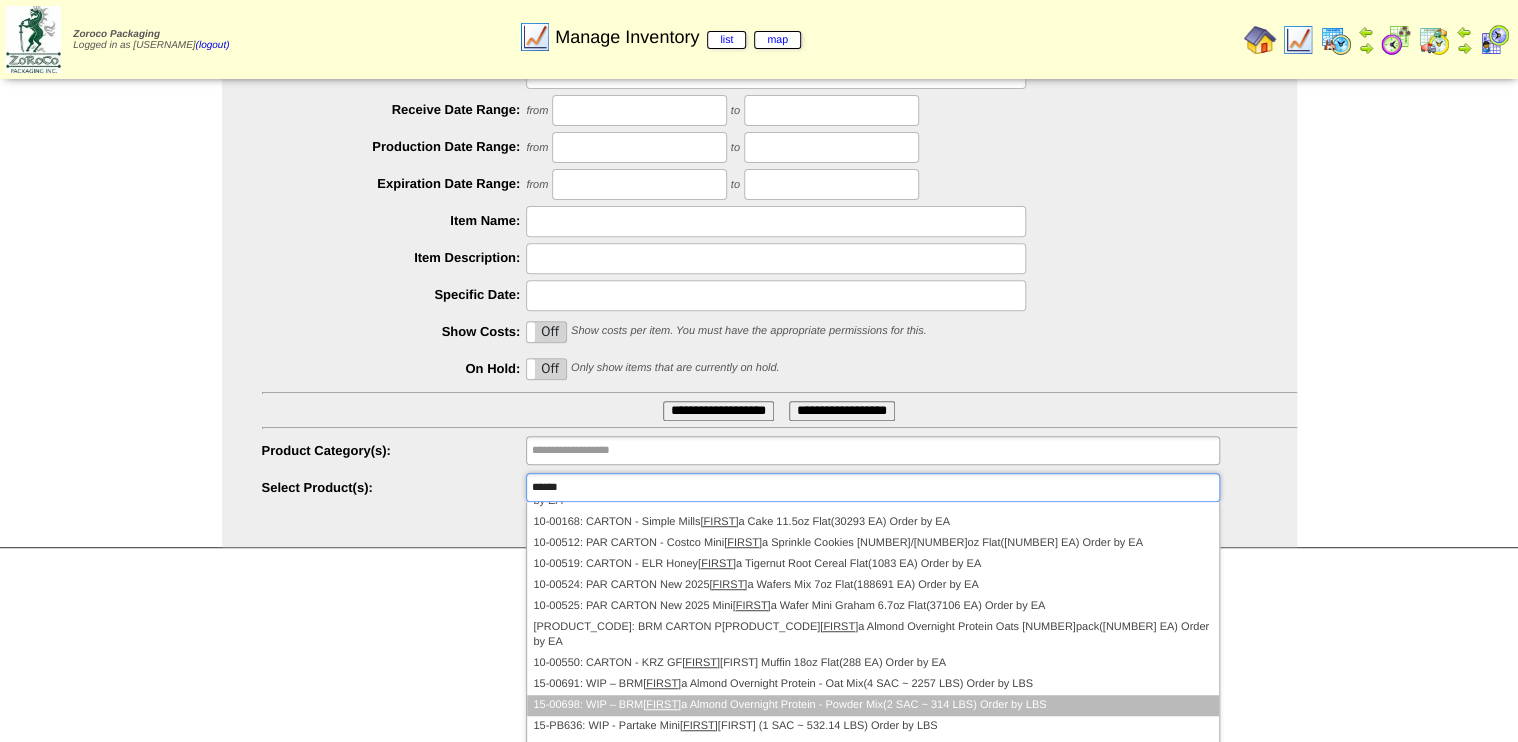 type on "******" 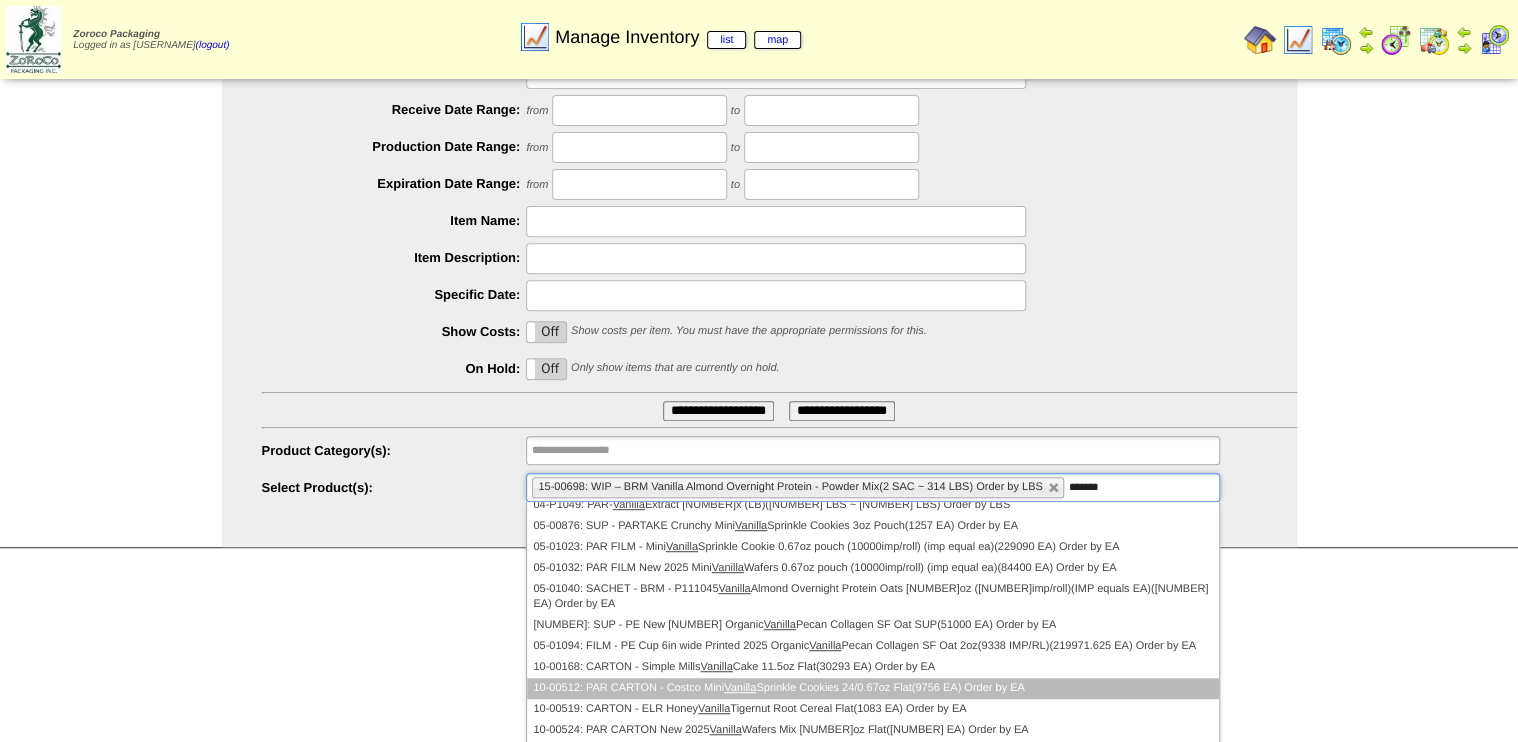 scroll, scrollTop: 560, scrollLeft: 0, axis: vertical 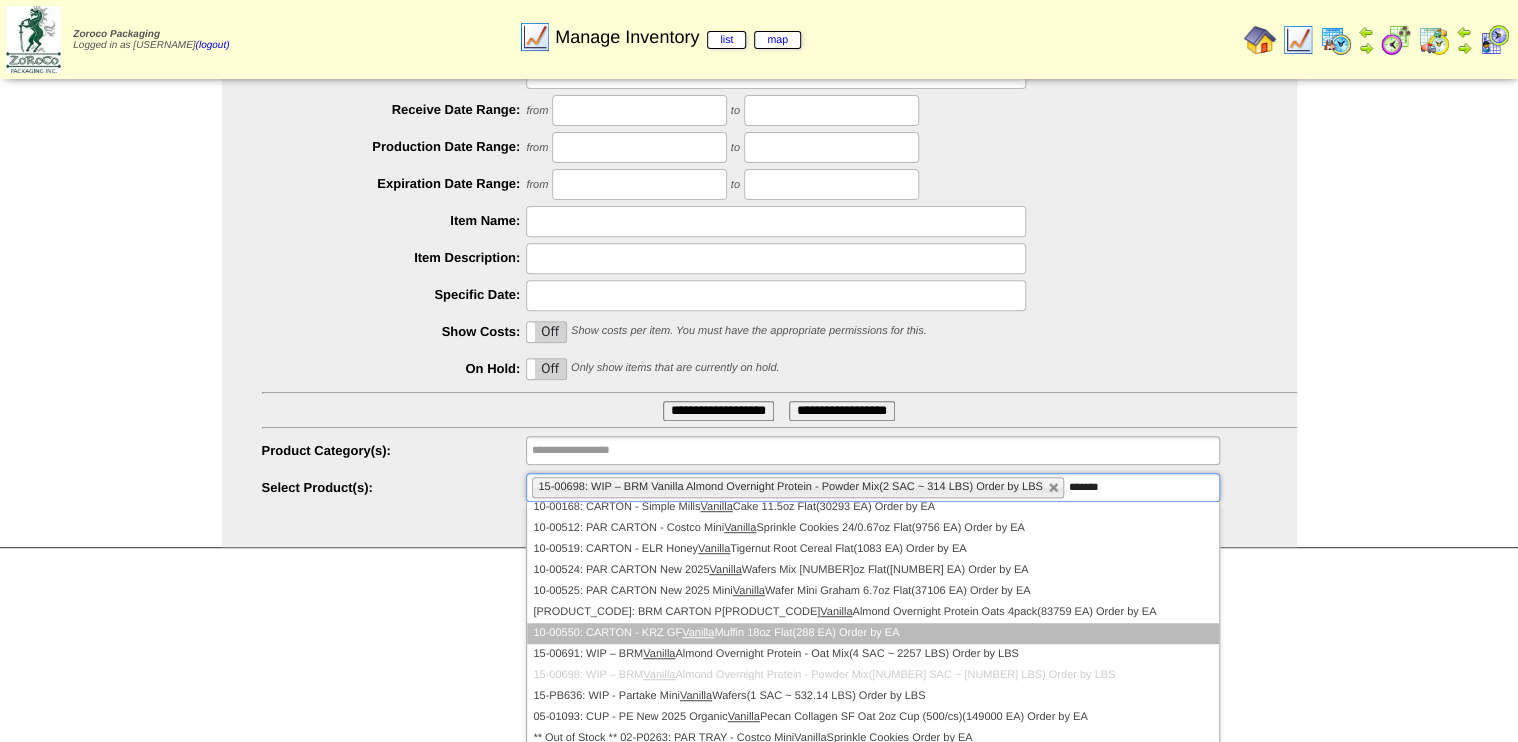 type on "*******" 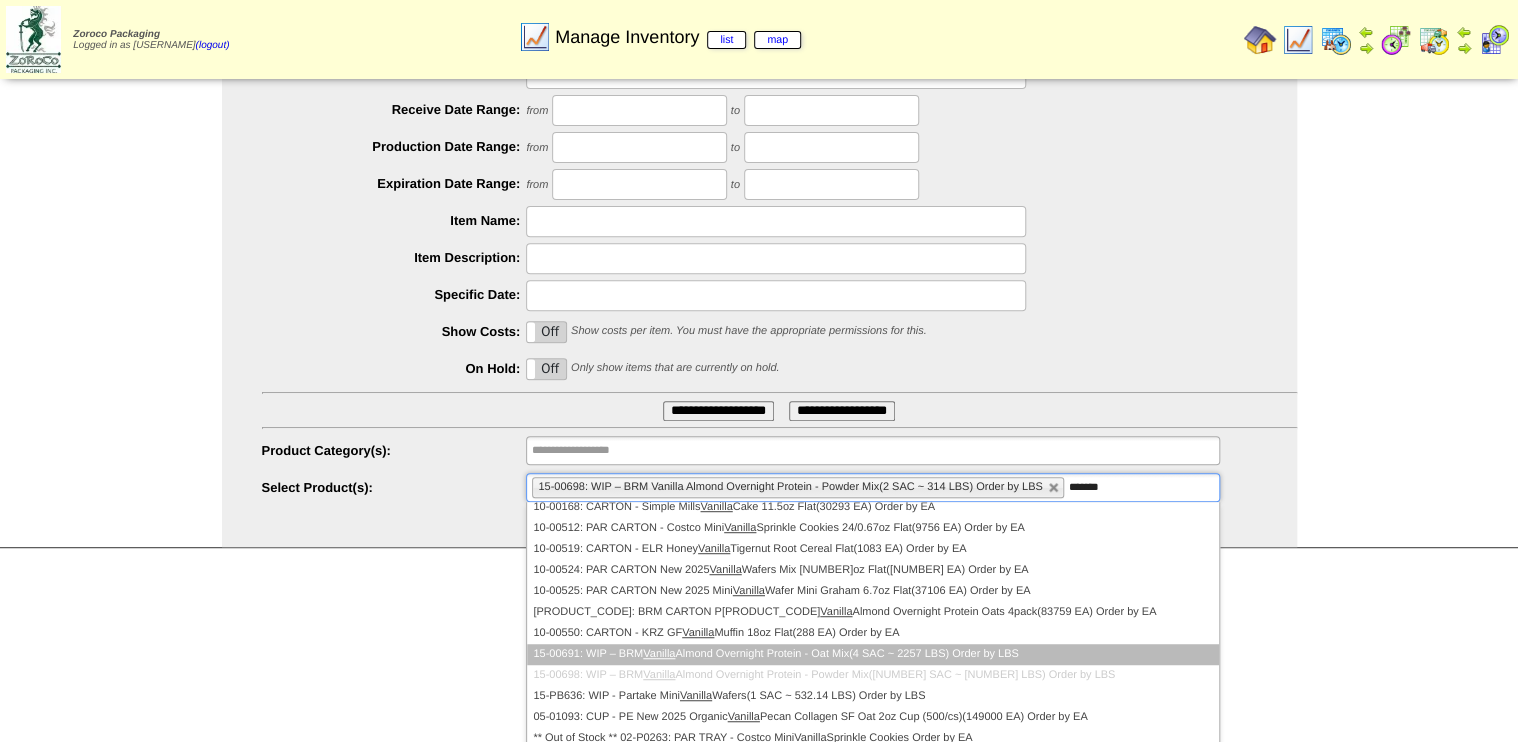 drag, startPoint x: 841, startPoint y: 633, endPoint x: 836, endPoint y: 648, distance: 15.811388 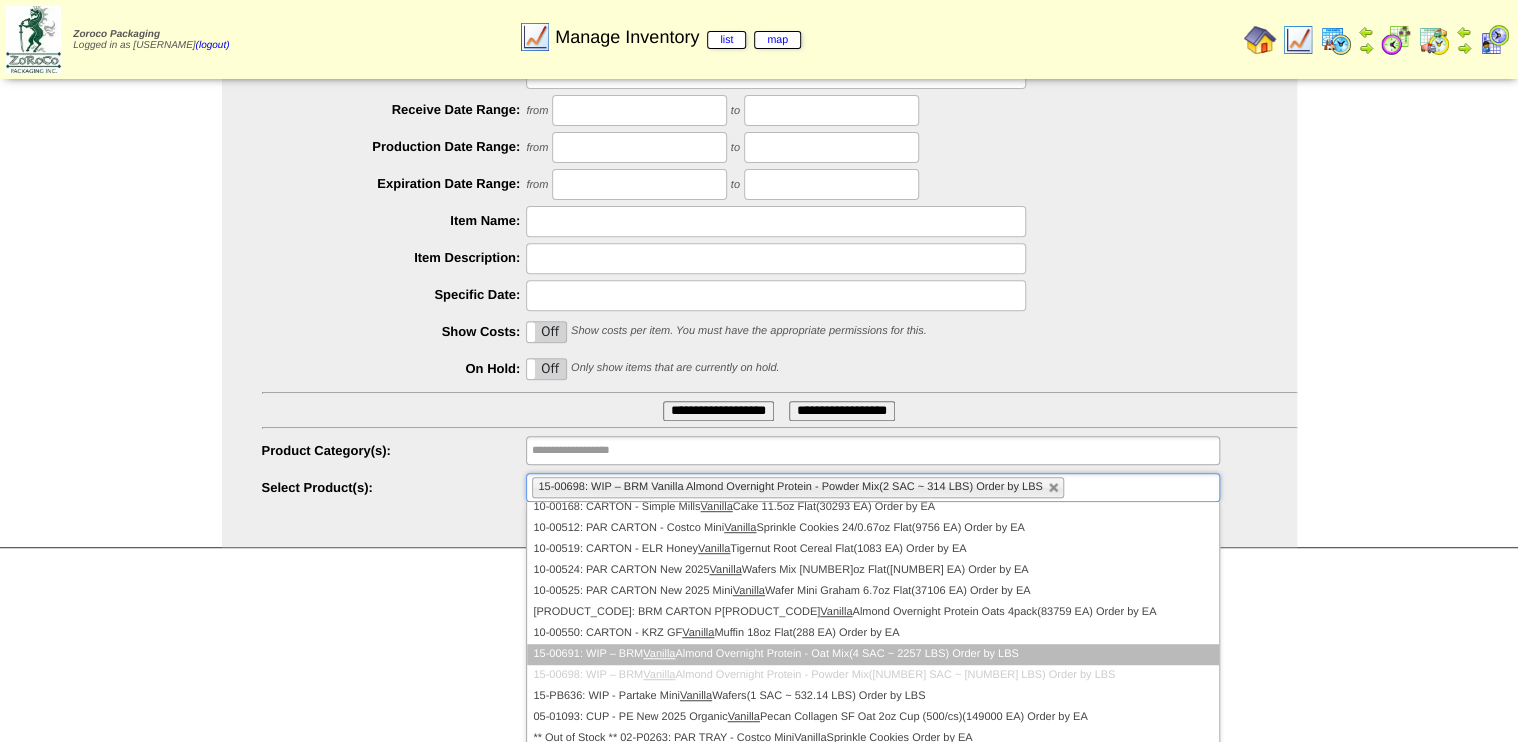 scroll, scrollTop: 529, scrollLeft: 0, axis: vertical 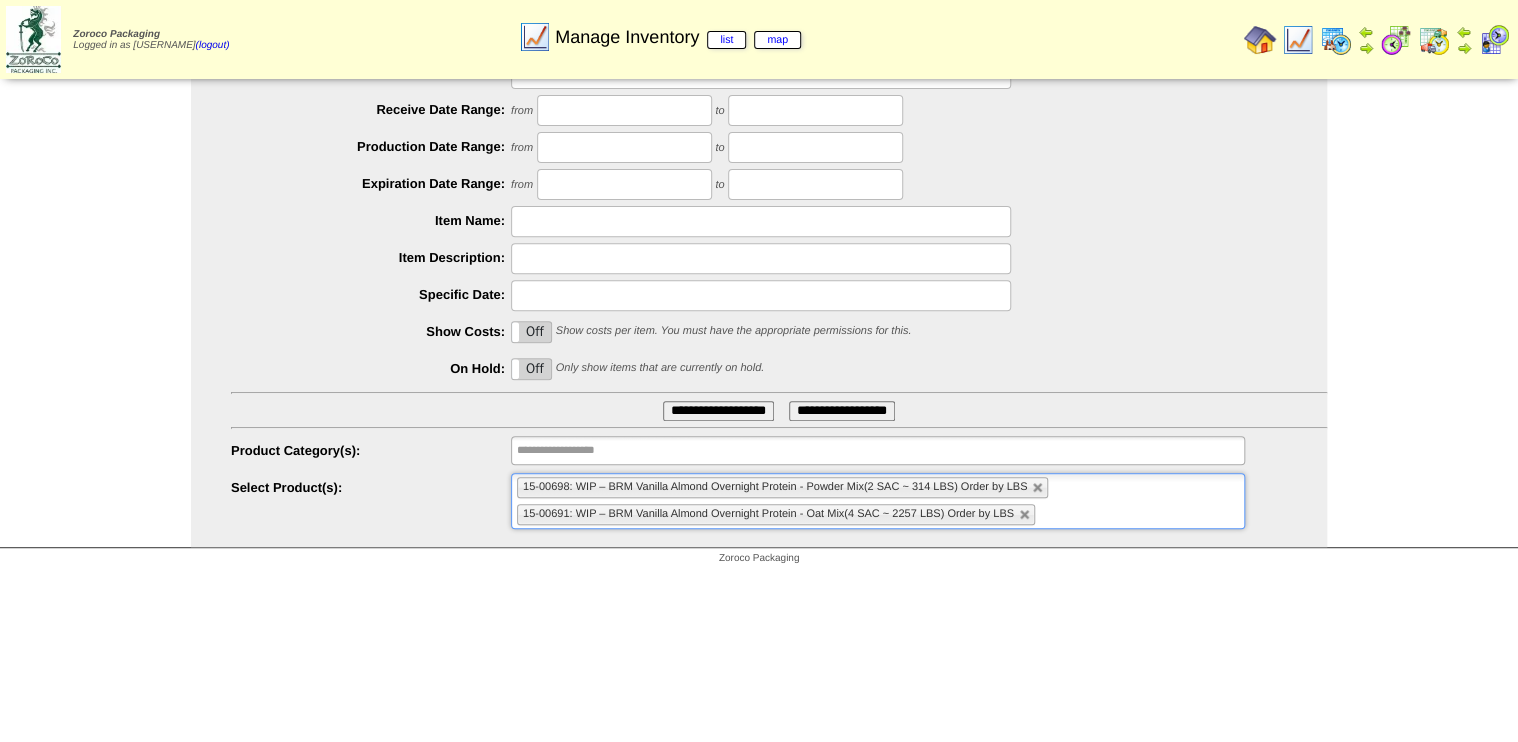 click on "**********" at bounding box center [718, 411] 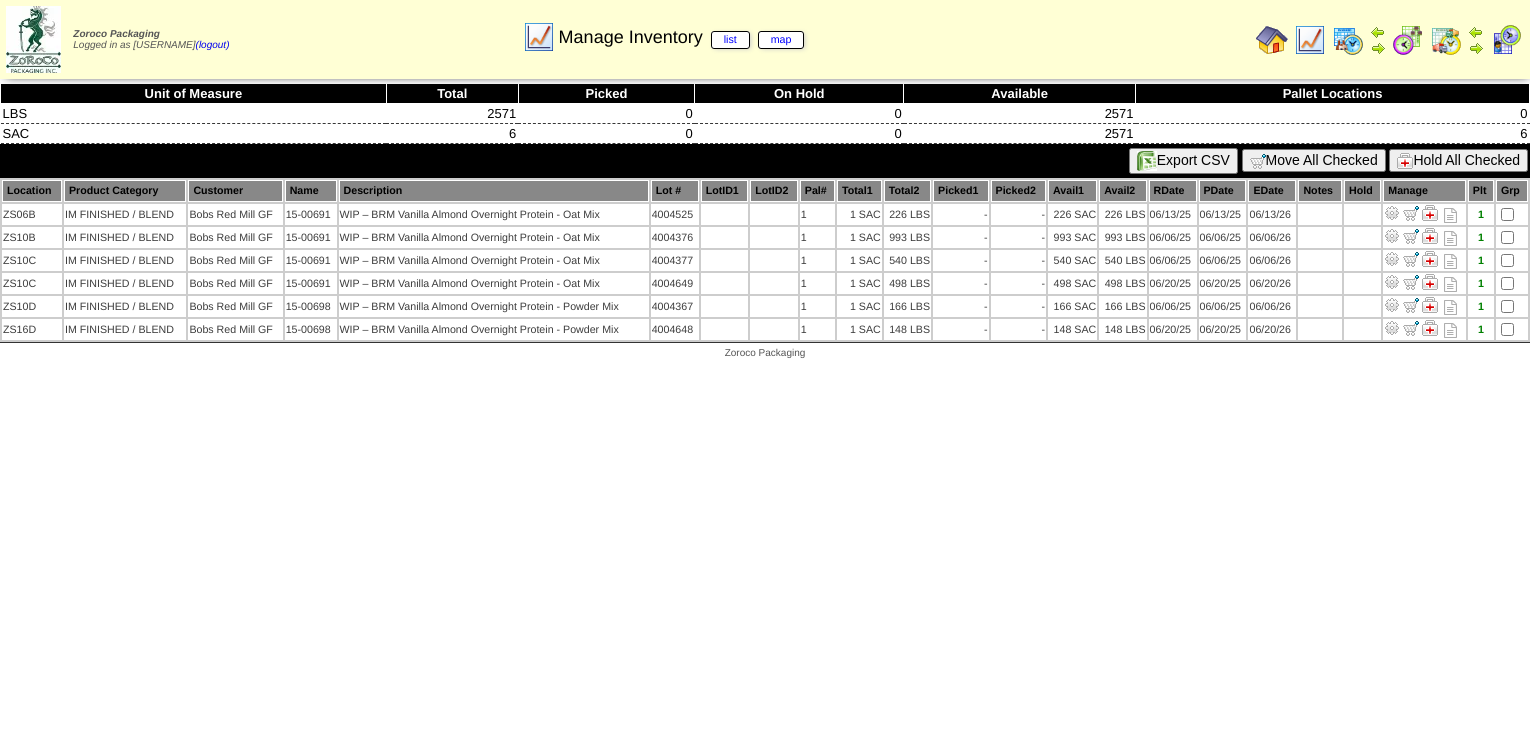 scroll, scrollTop: 0, scrollLeft: 0, axis: both 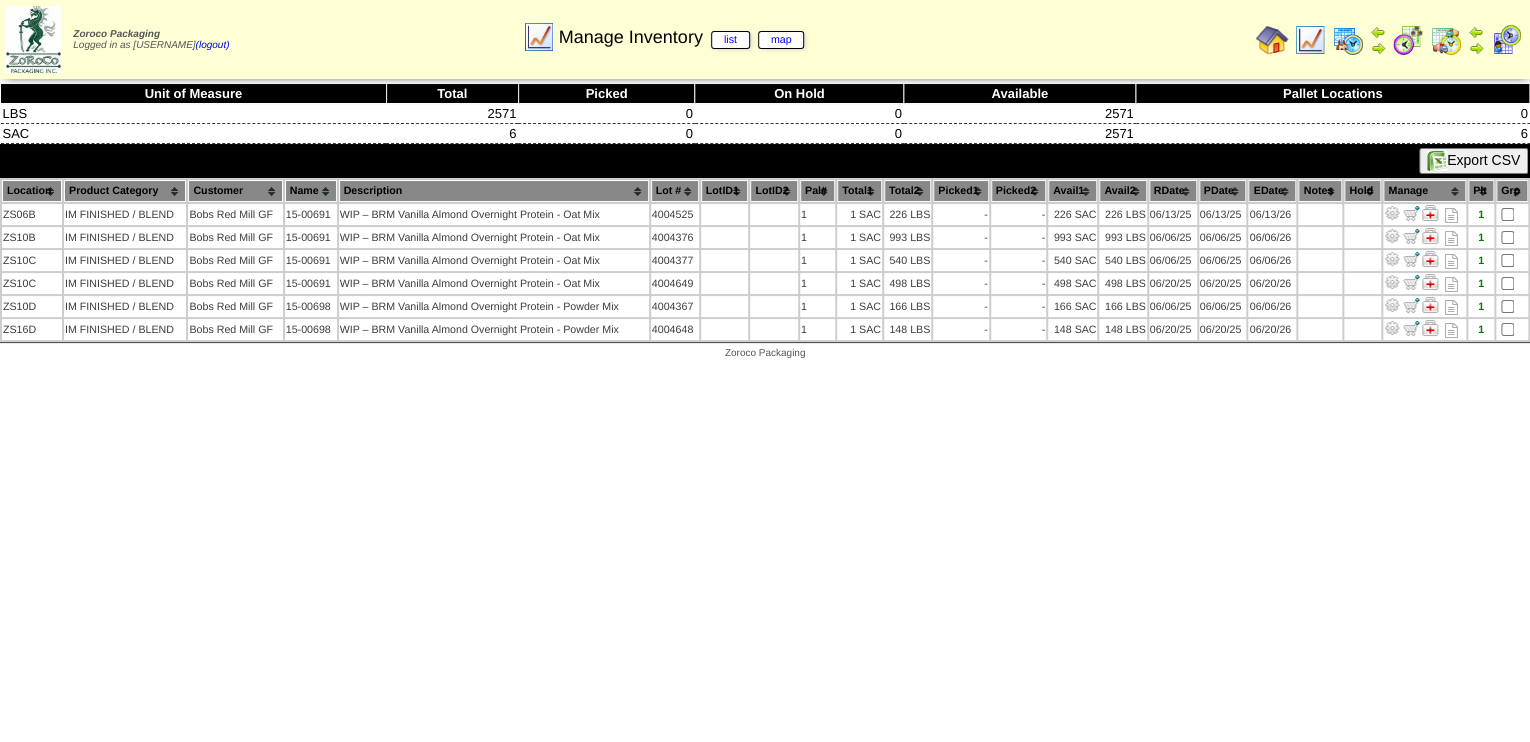 click at bounding box center (1408, 40) 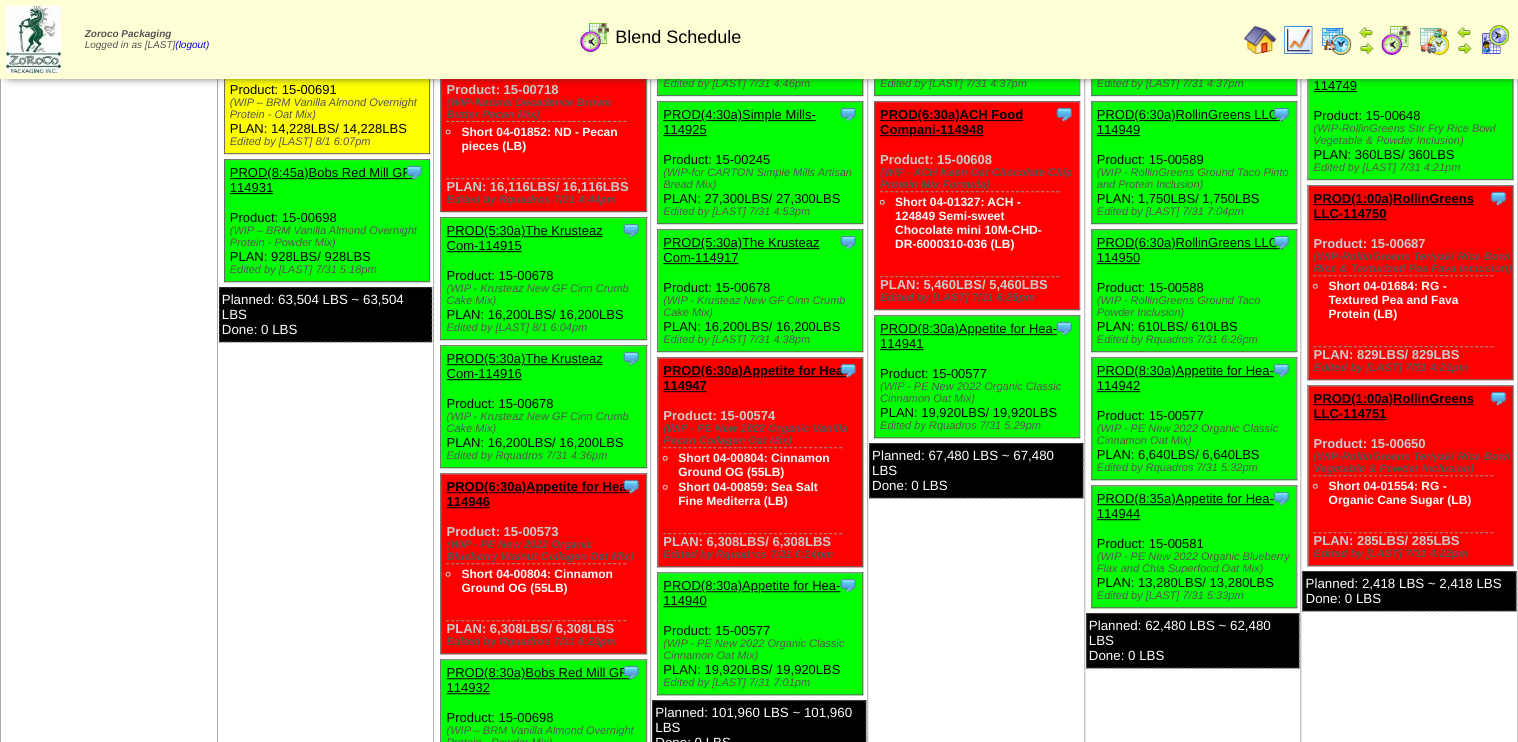 scroll, scrollTop: 320, scrollLeft: 0, axis: vertical 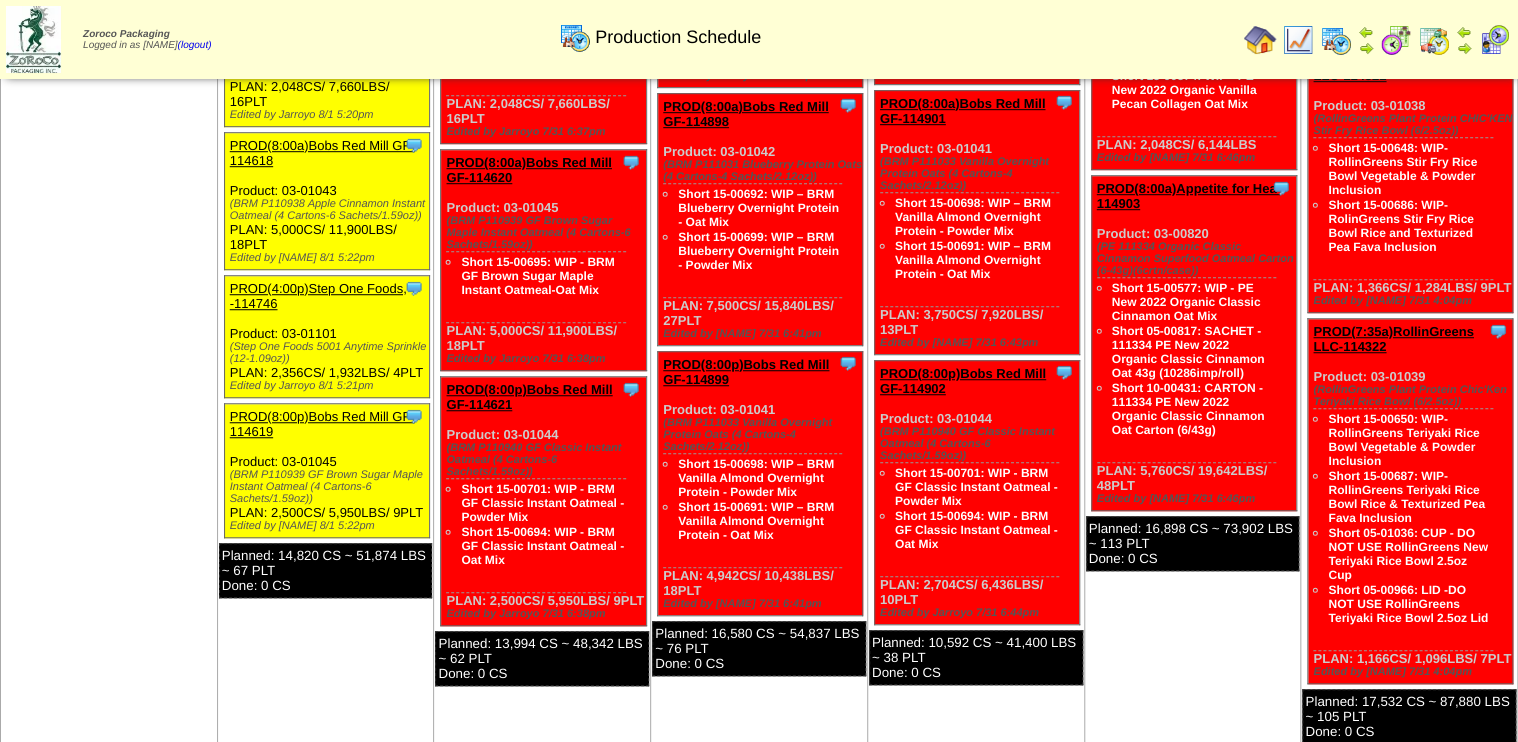 click on "PROD(8:00p)Bobs Red Mill GF-114899" at bounding box center (746, 372) 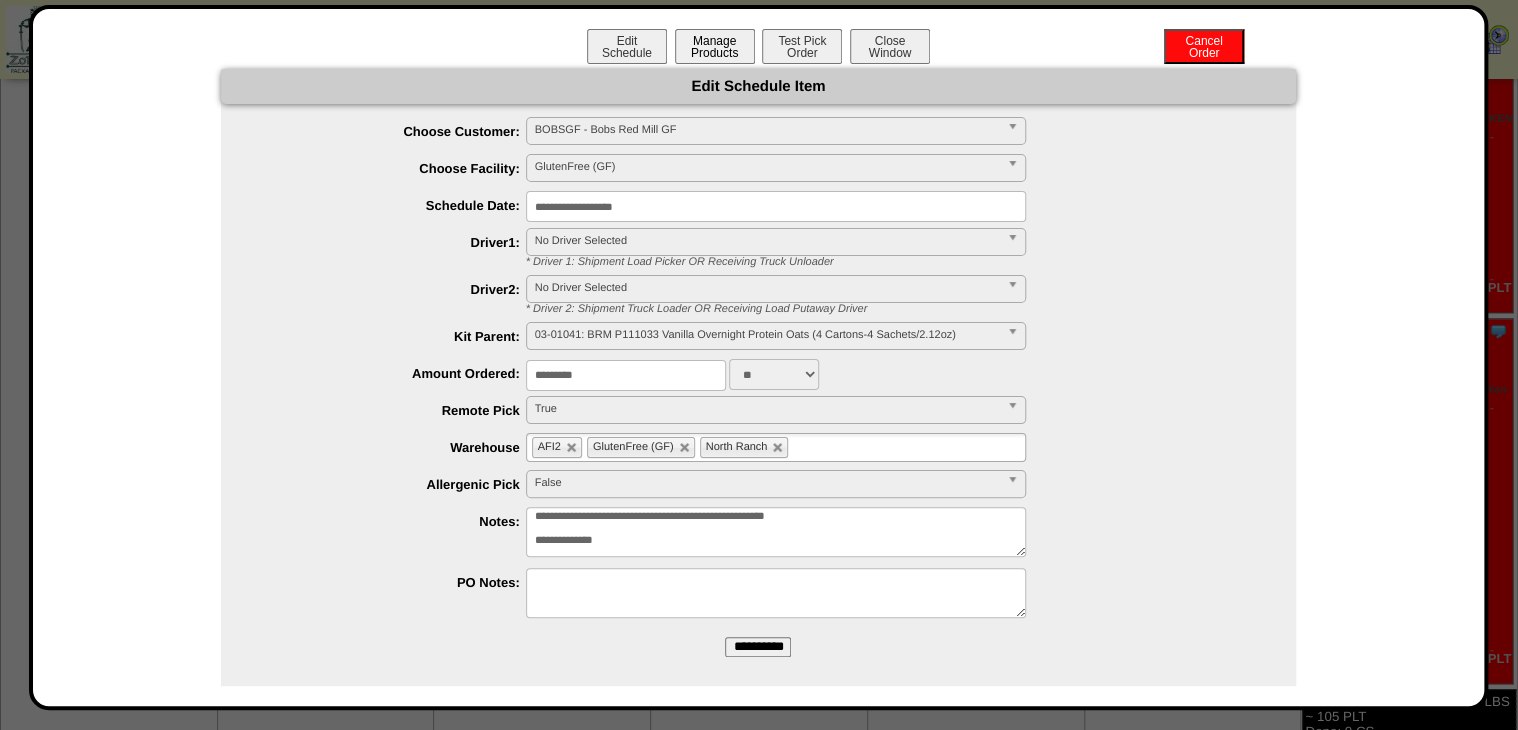 click on "Manage Products" at bounding box center [715, 46] 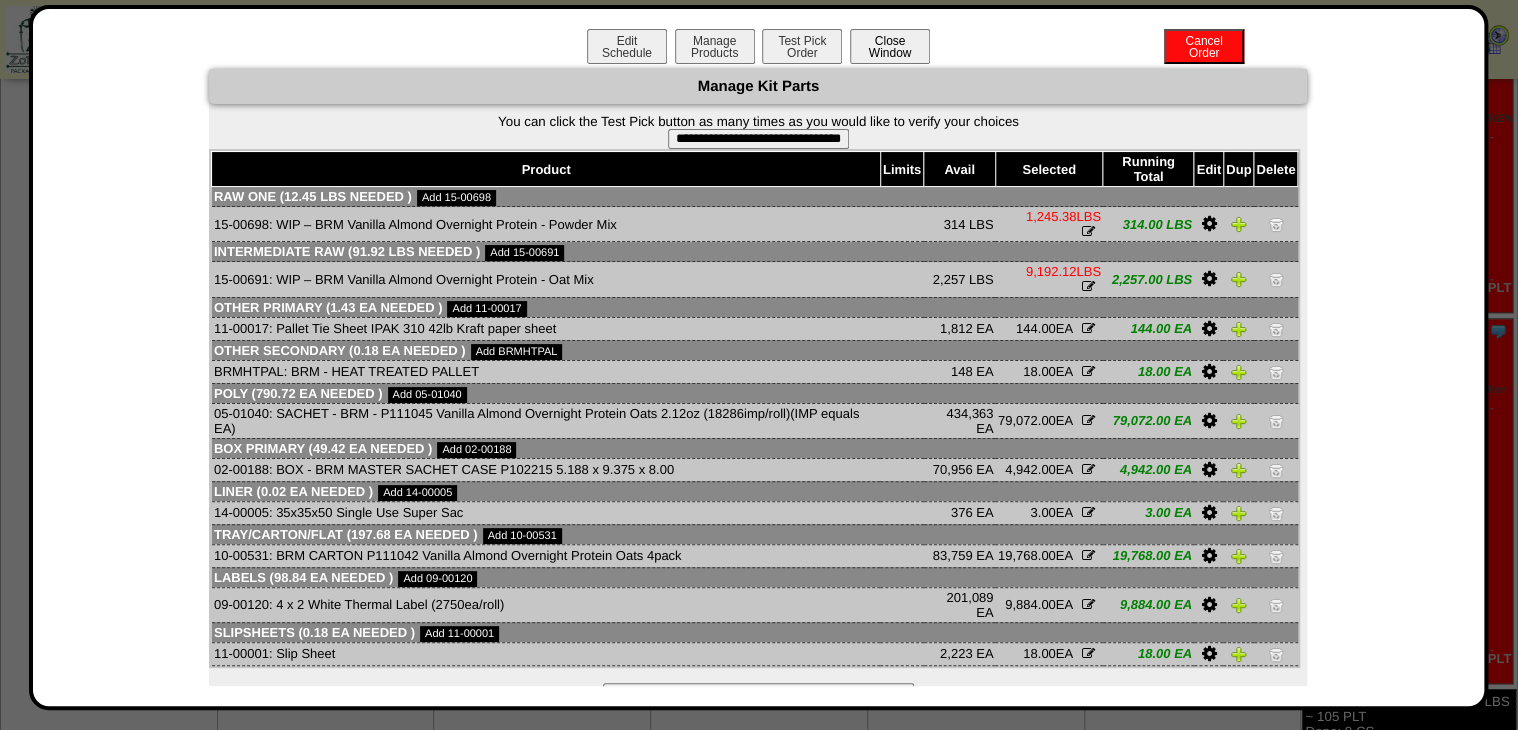 click on "Close Window" at bounding box center [890, 46] 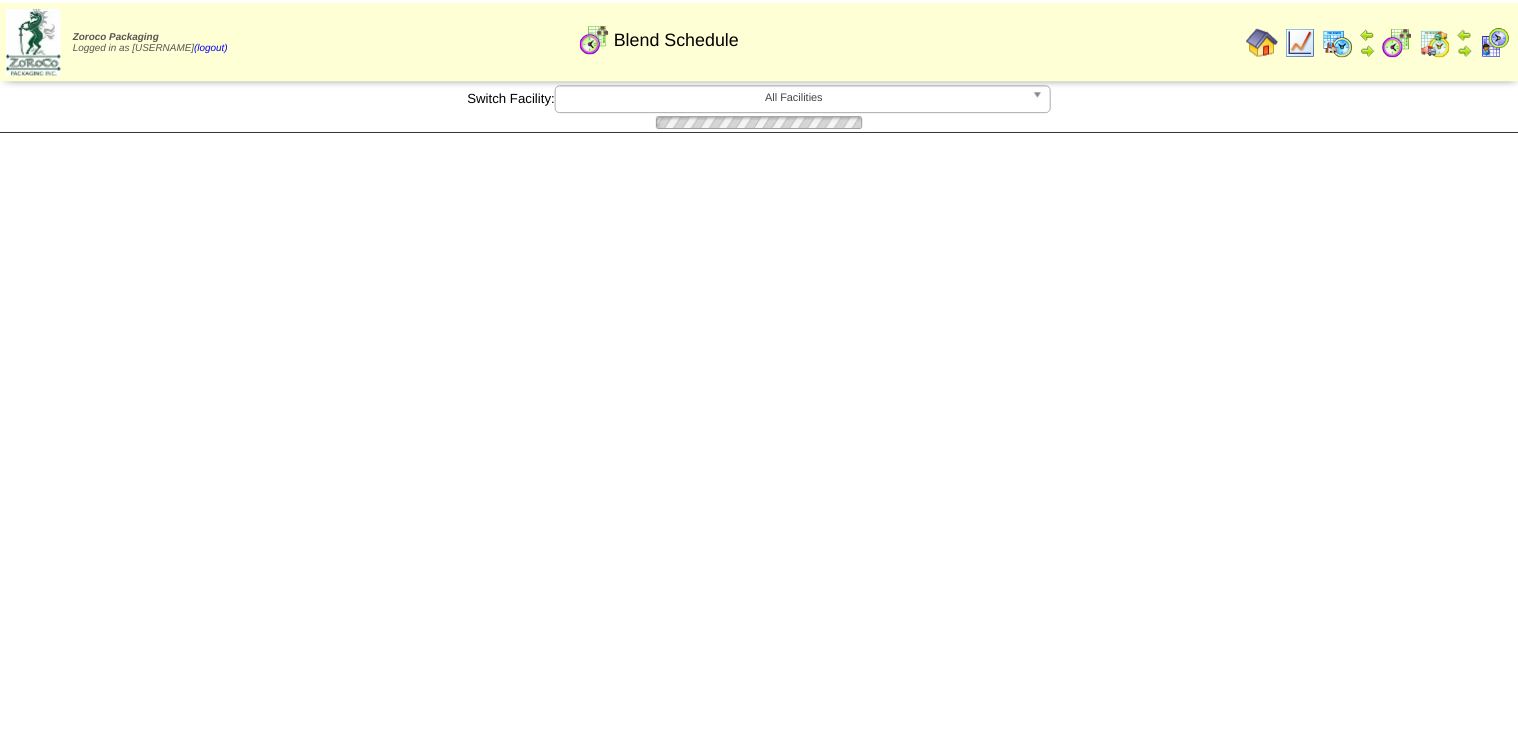 scroll, scrollTop: 0, scrollLeft: 0, axis: both 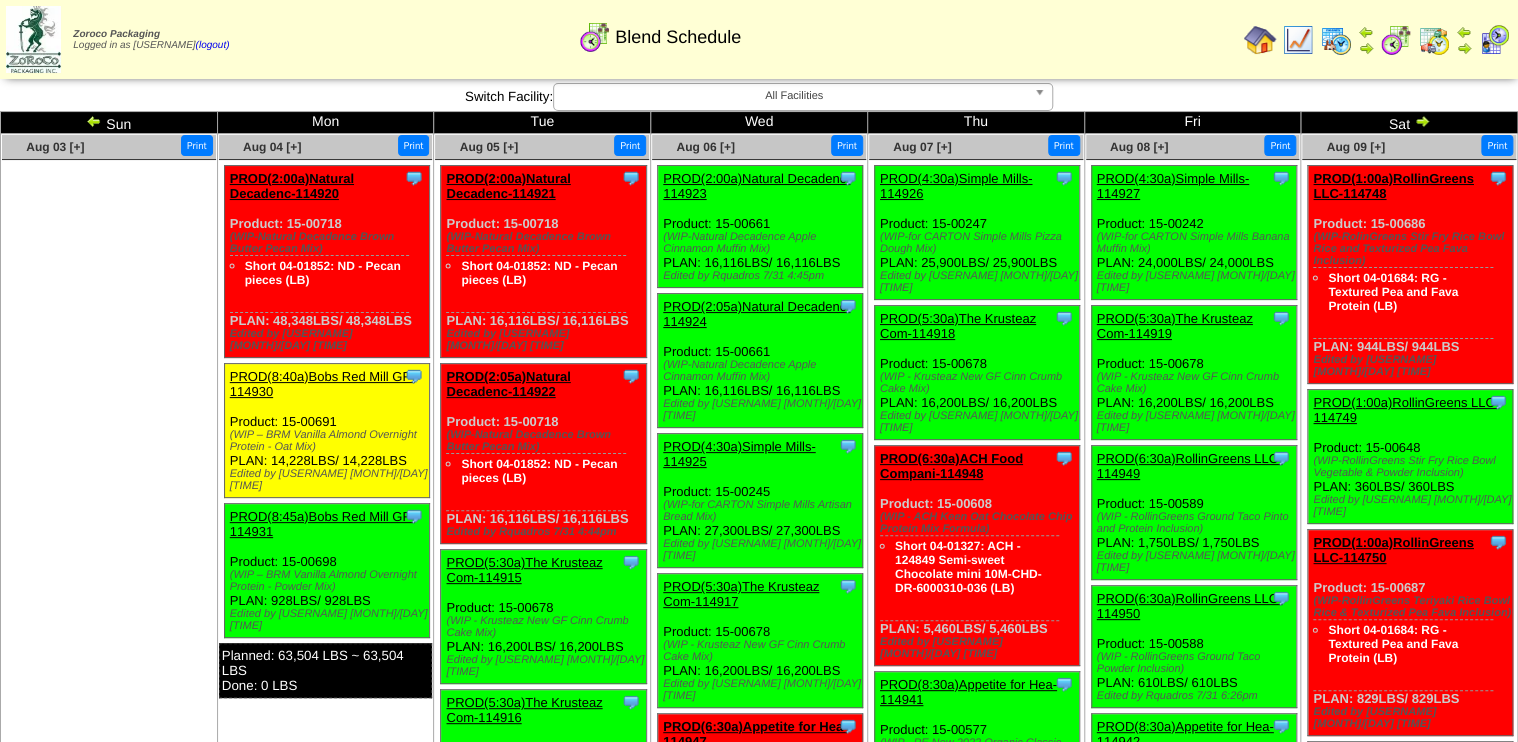 click at bounding box center (1298, 40) 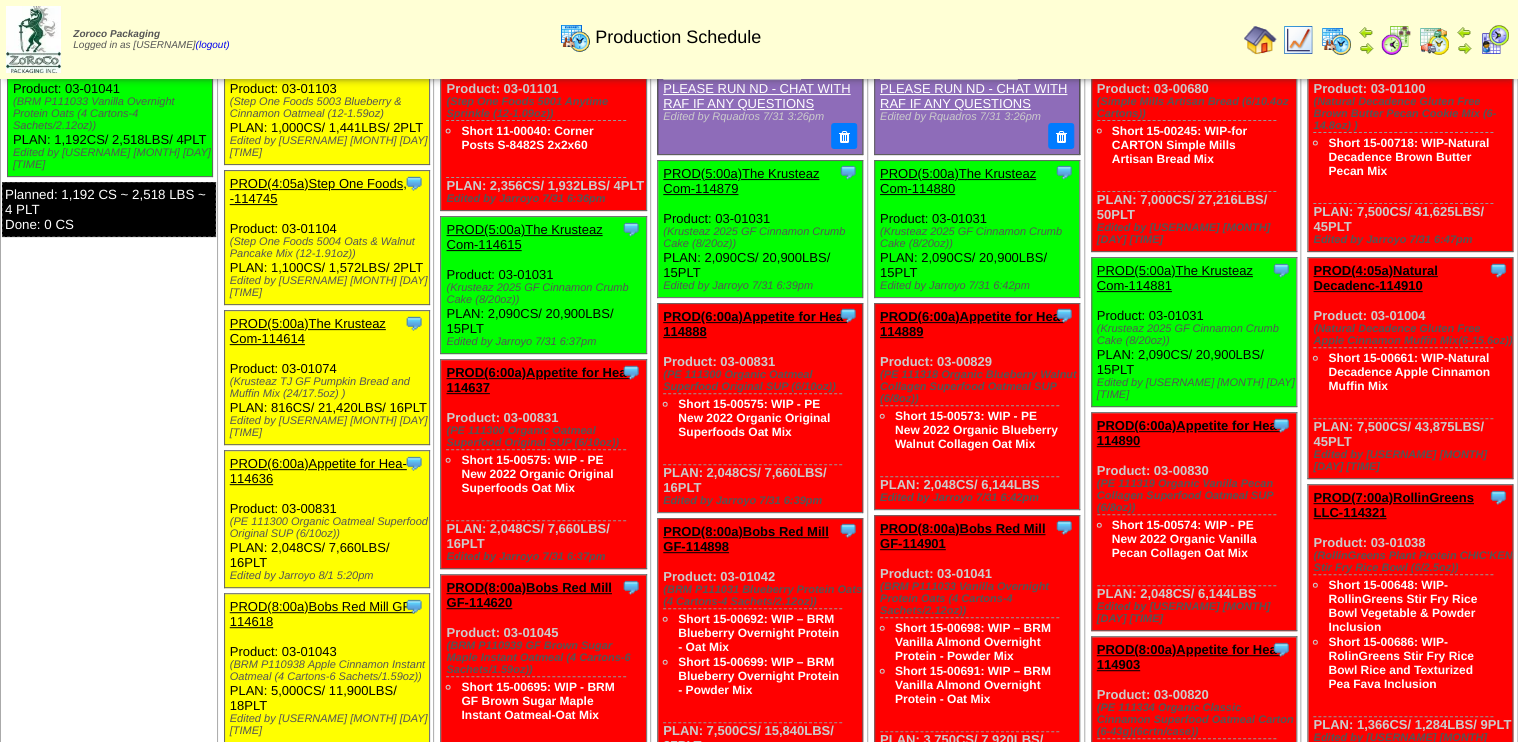 scroll, scrollTop: 160, scrollLeft: 0, axis: vertical 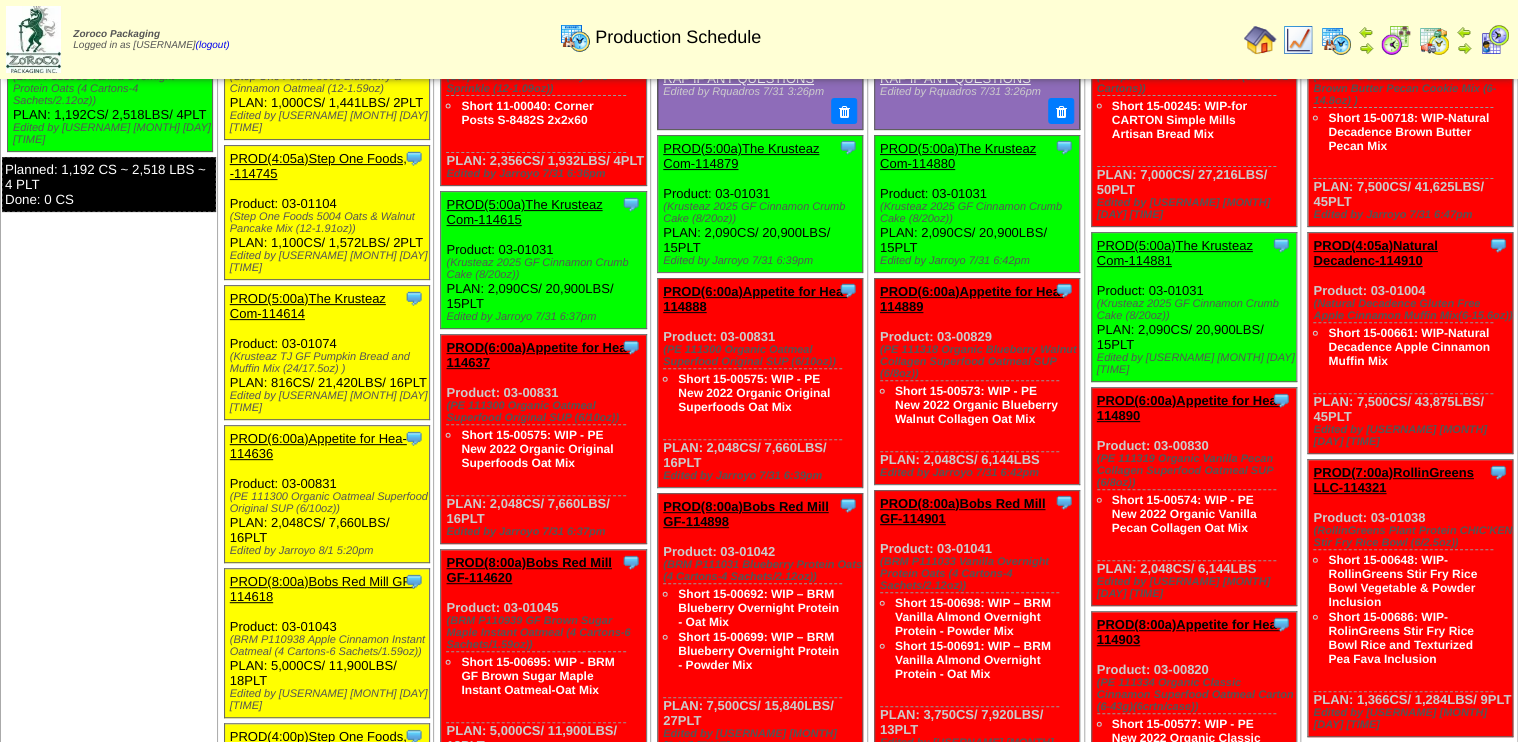 click at bounding box center (1396, 40) 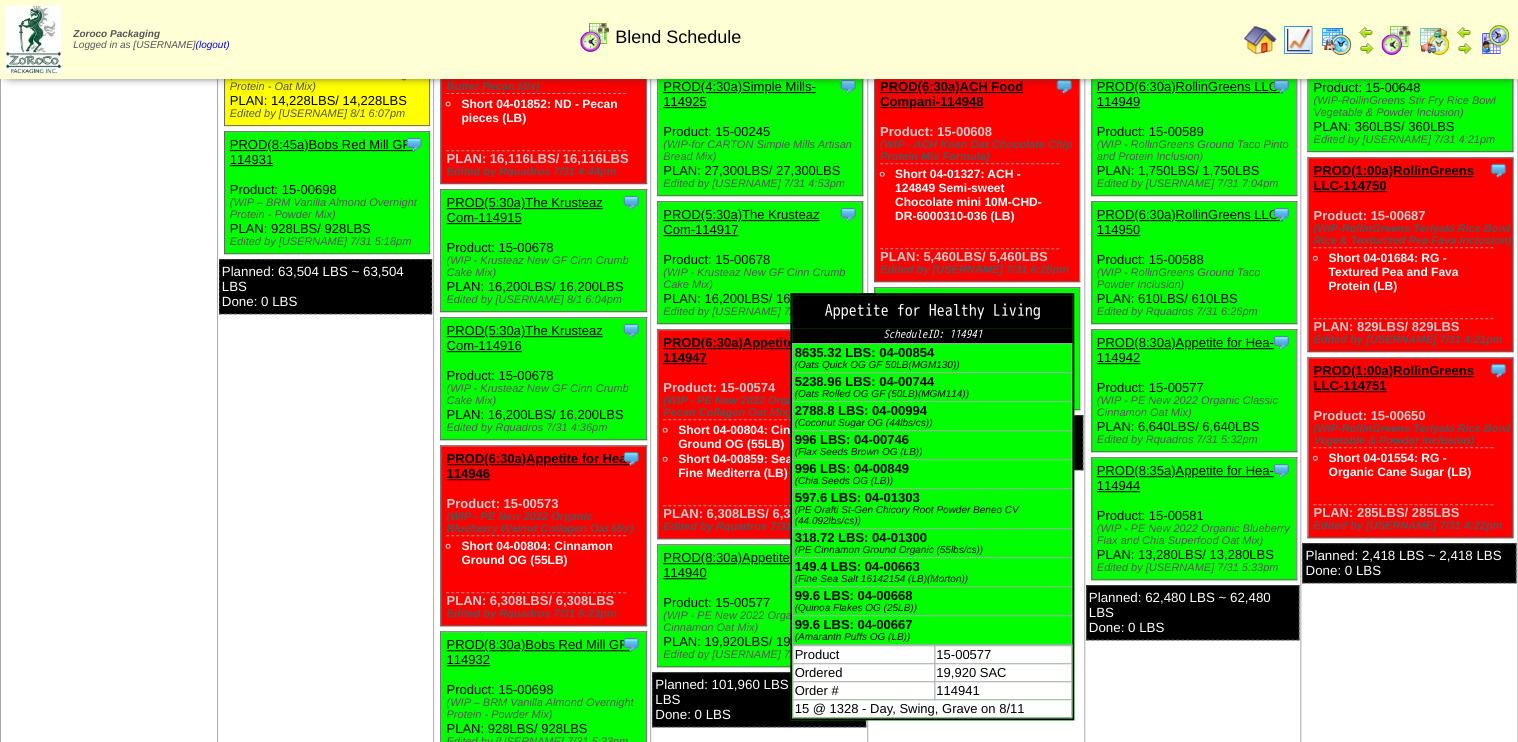 scroll, scrollTop: 320, scrollLeft: 0, axis: vertical 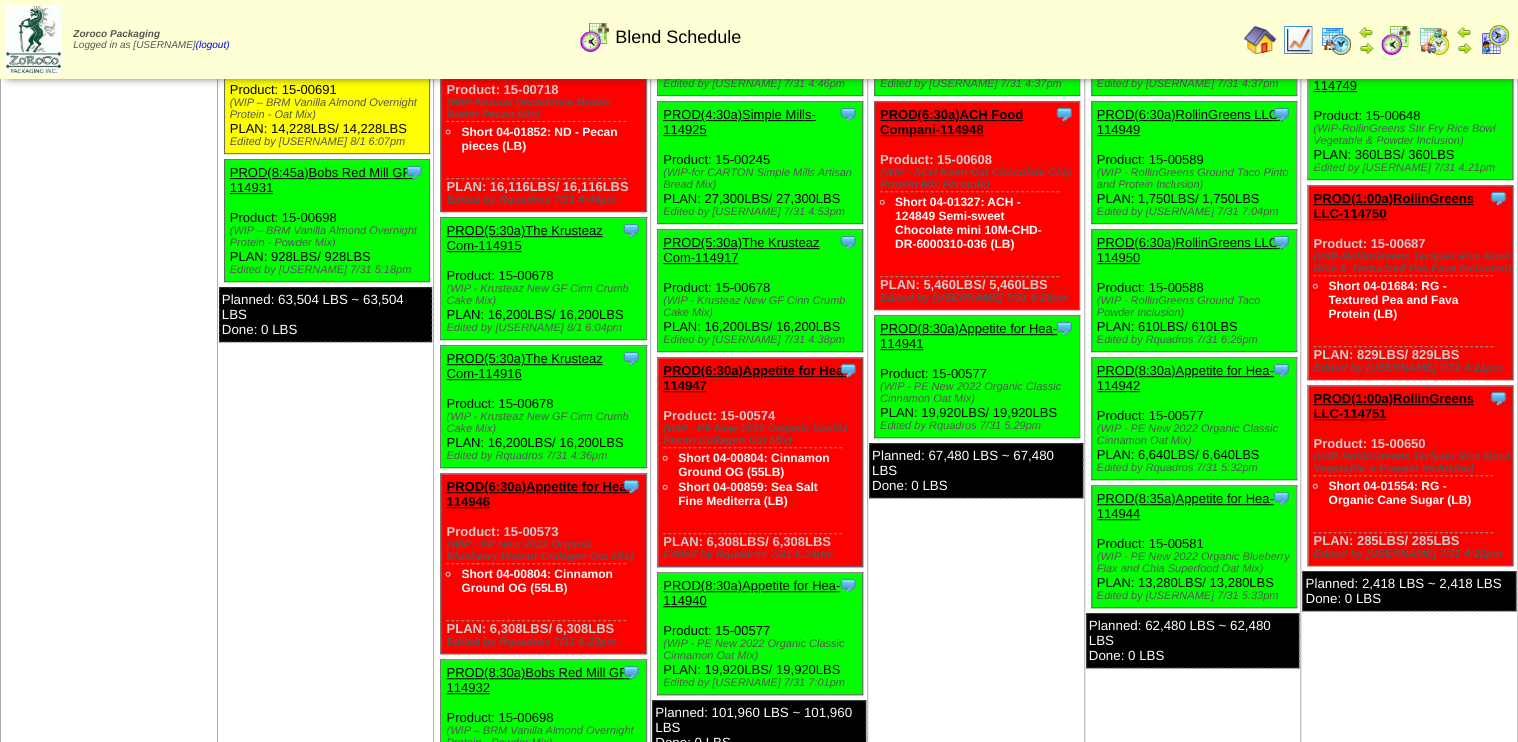 click at bounding box center [1298, 40] 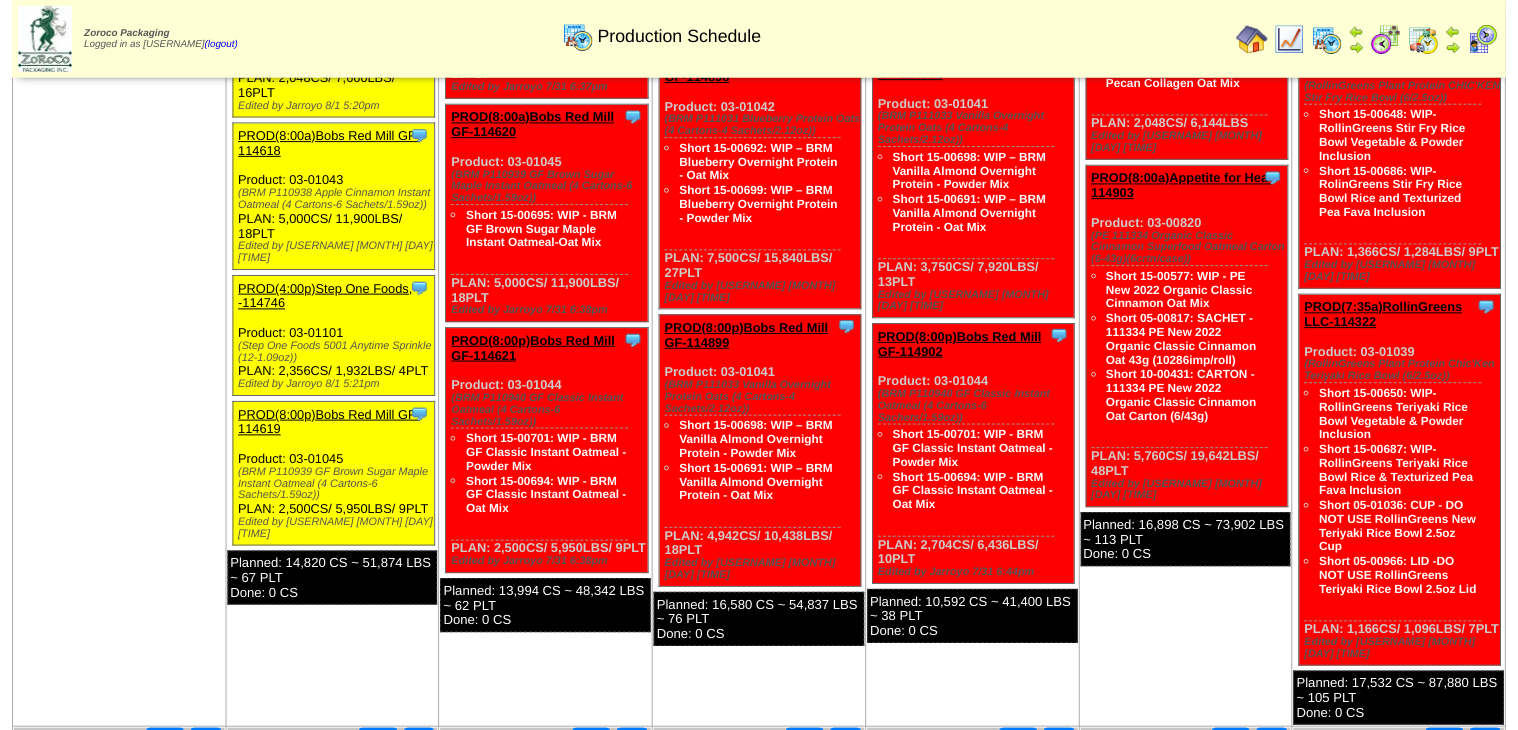 scroll, scrollTop: 560, scrollLeft: 0, axis: vertical 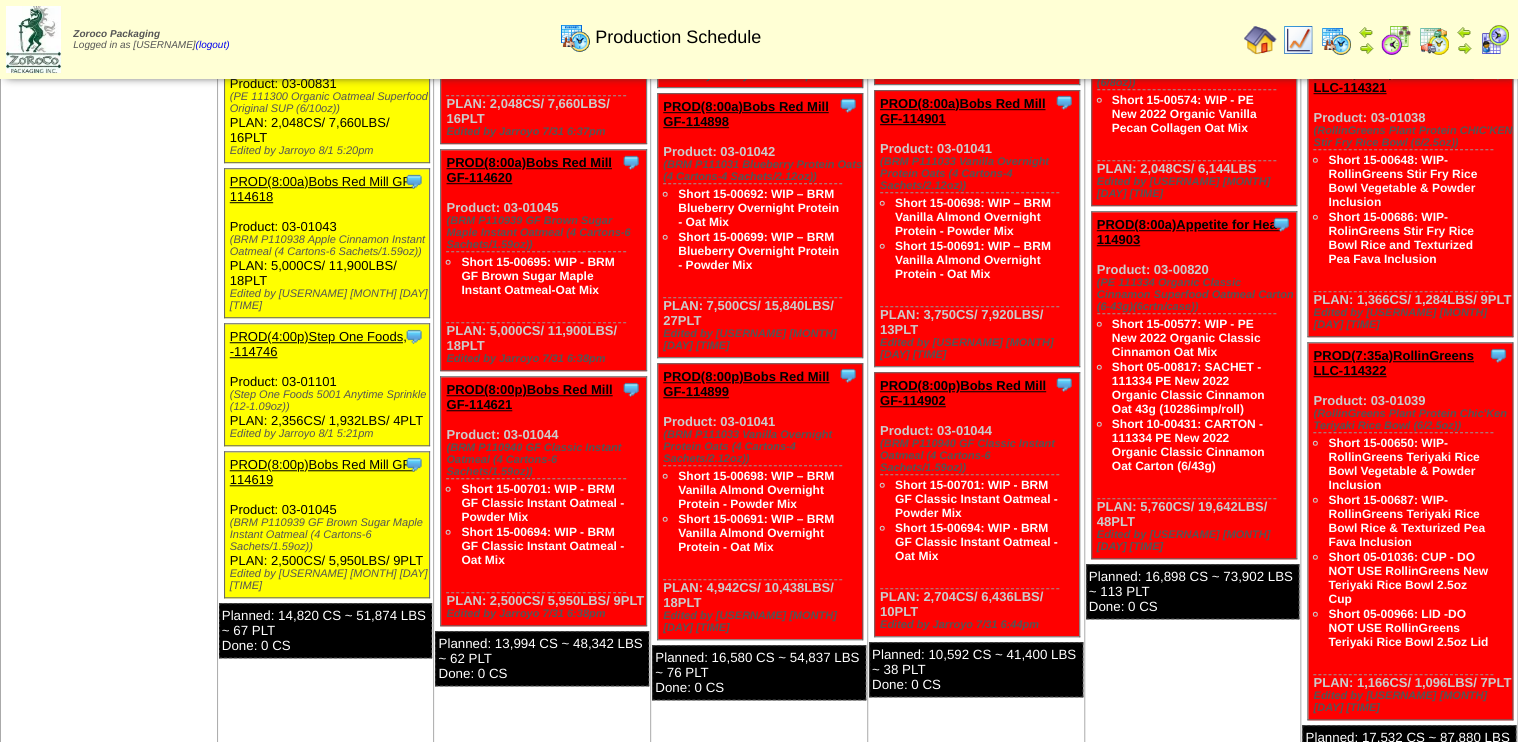 click on "PROD(8:00a)Bobs Red Mill GF-114901" at bounding box center (962, 111) 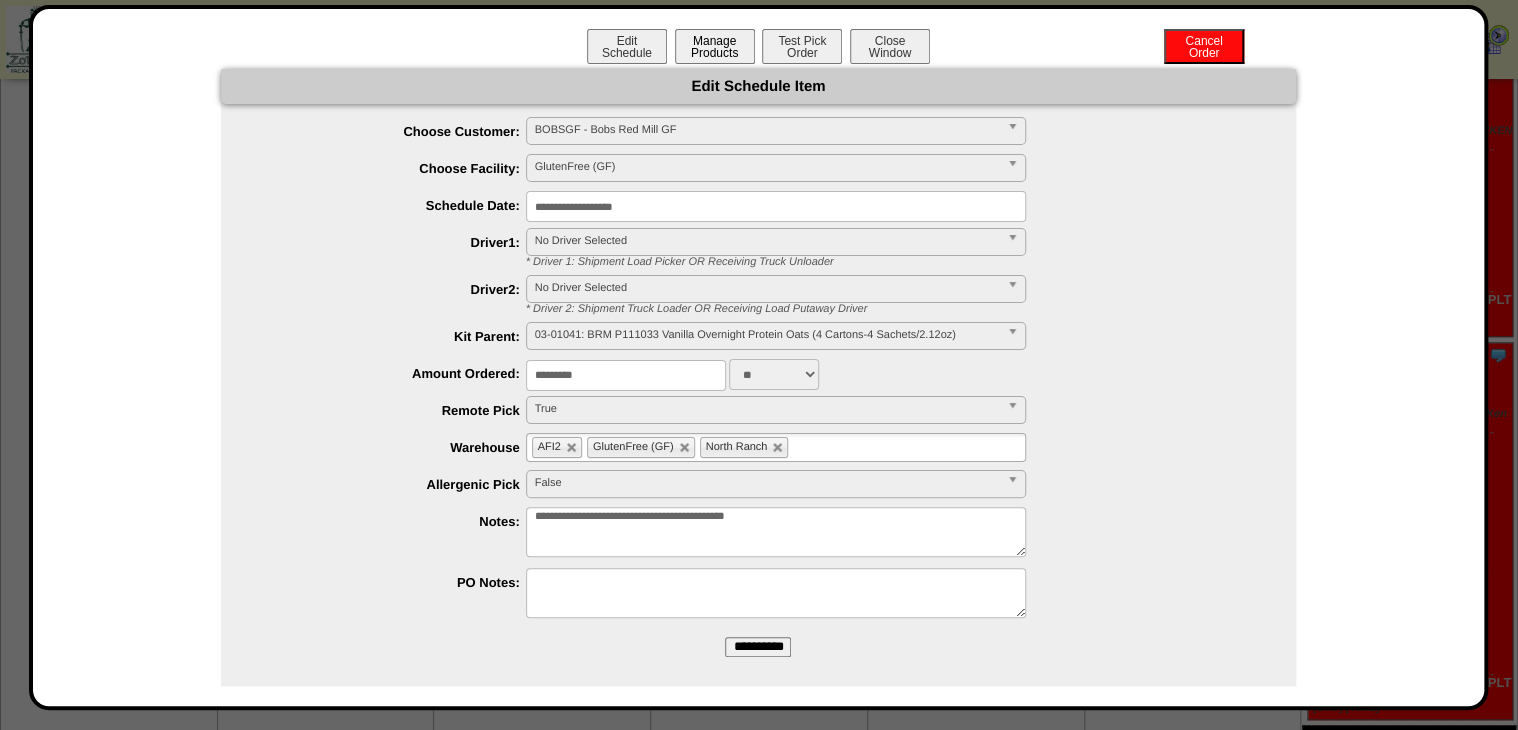 click on "Manage Products" at bounding box center (715, 46) 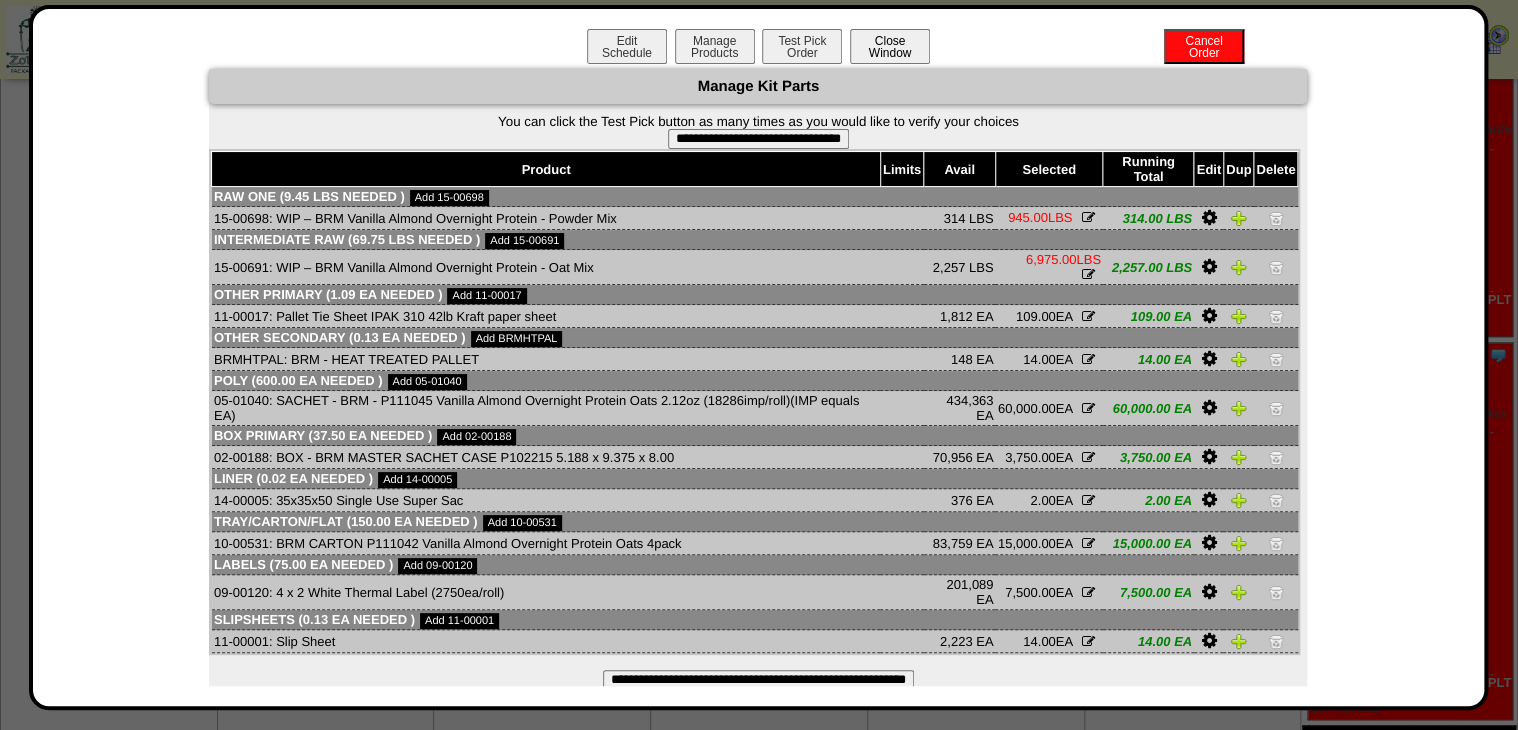 click on "Close Window" at bounding box center (890, 46) 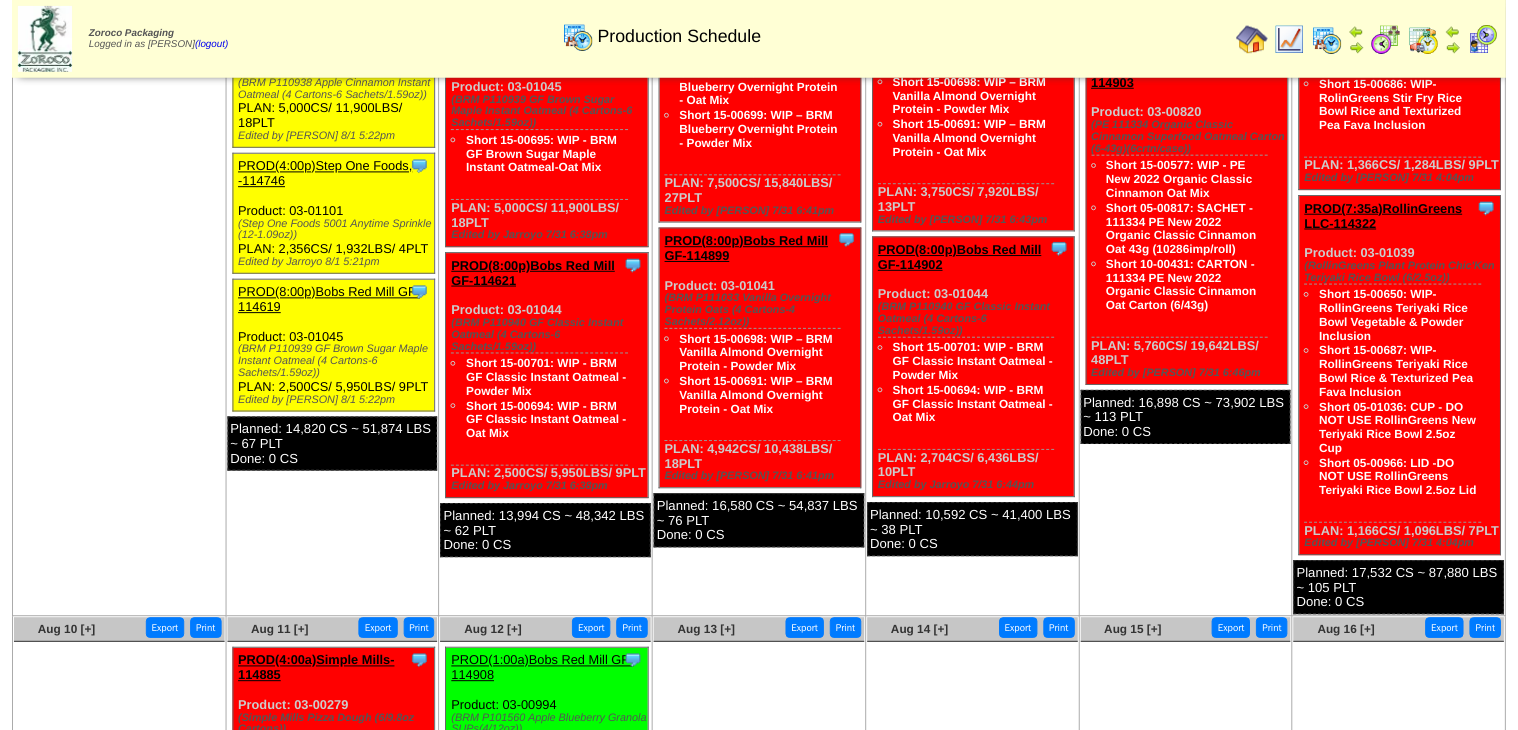 scroll, scrollTop: 720, scrollLeft: 0, axis: vertical 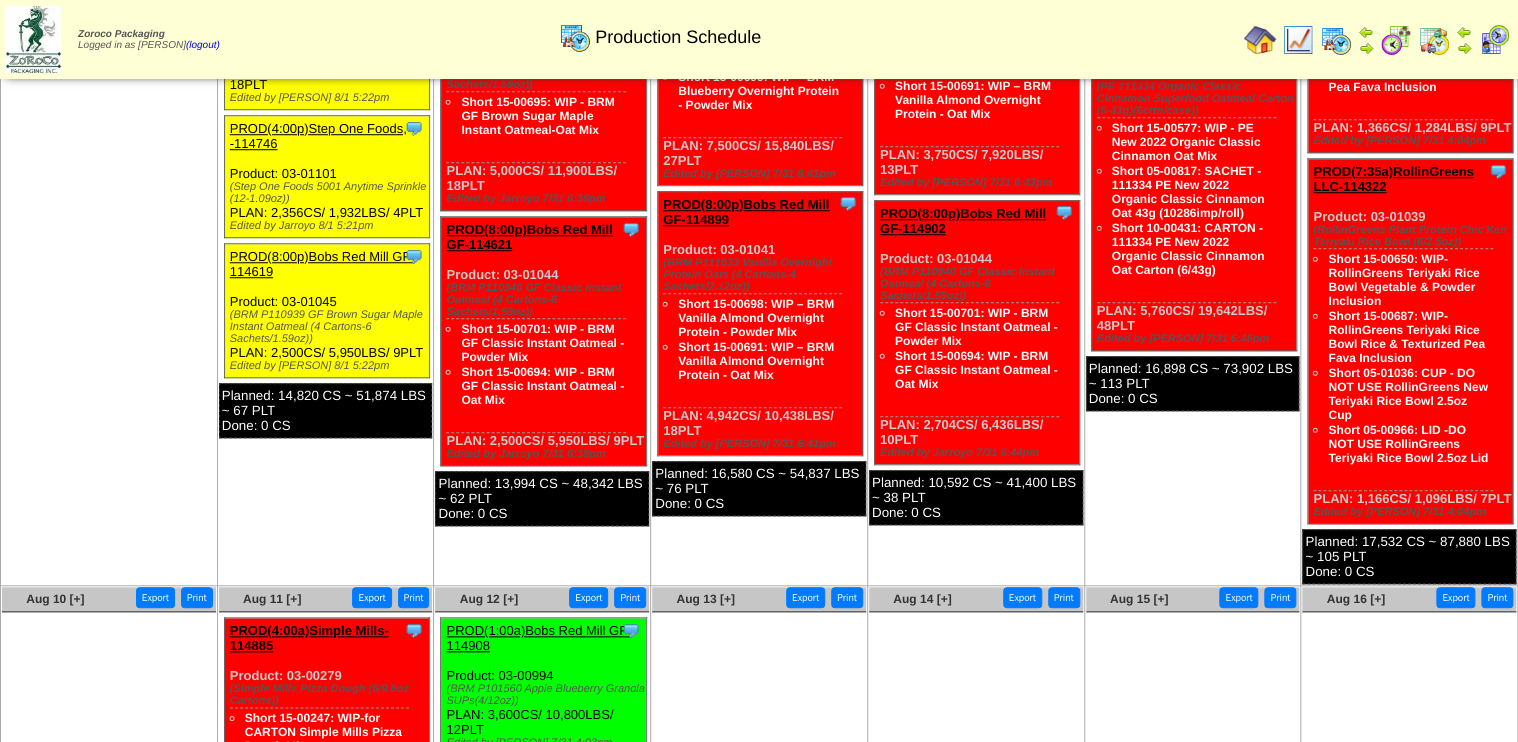 click on "PROD(8:00p)Bobs Red Mill GF-114899" at bounding box center [746, 212] 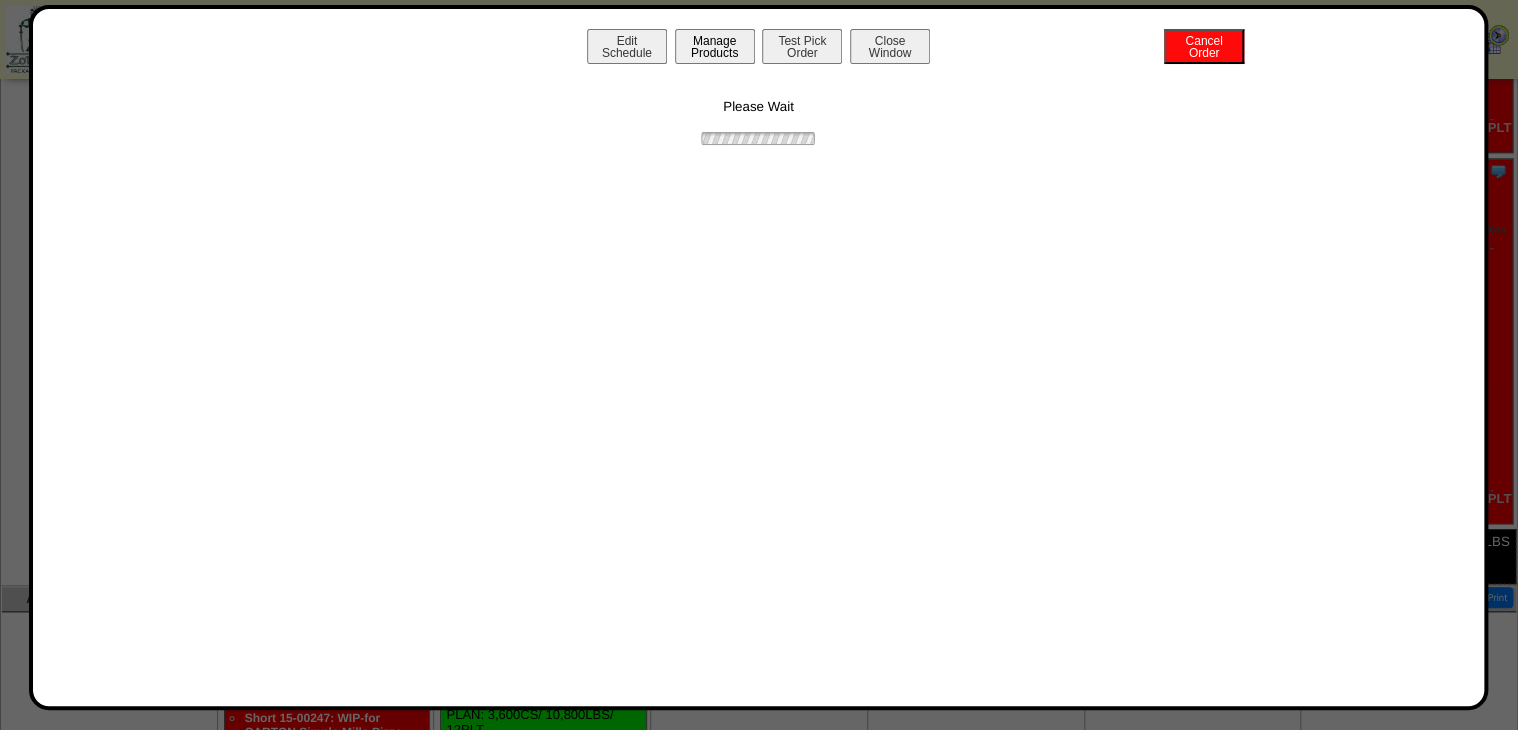 click on "Manage Products" at bounding box center [715, 46] 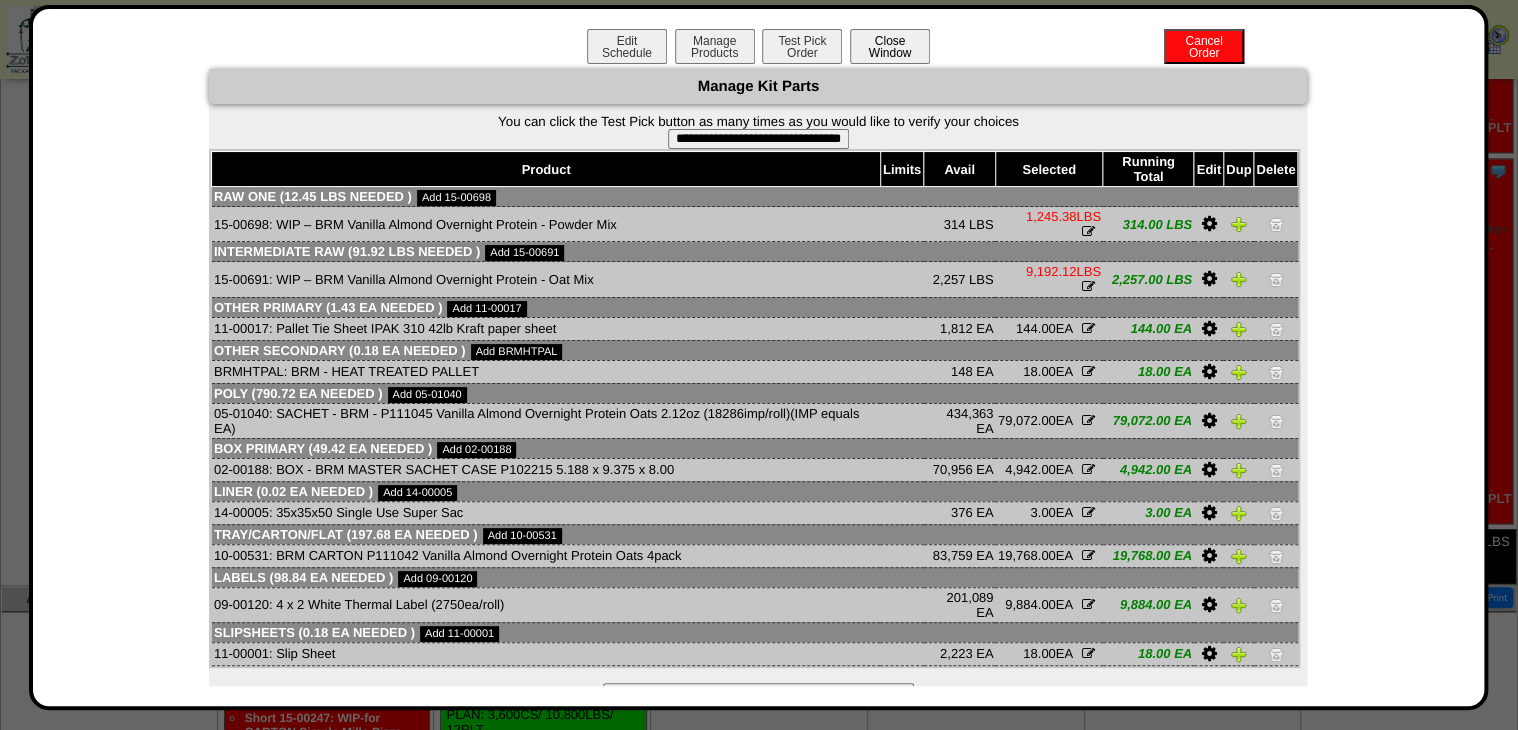 click on "Close Window" at bounding box center (890, 46) 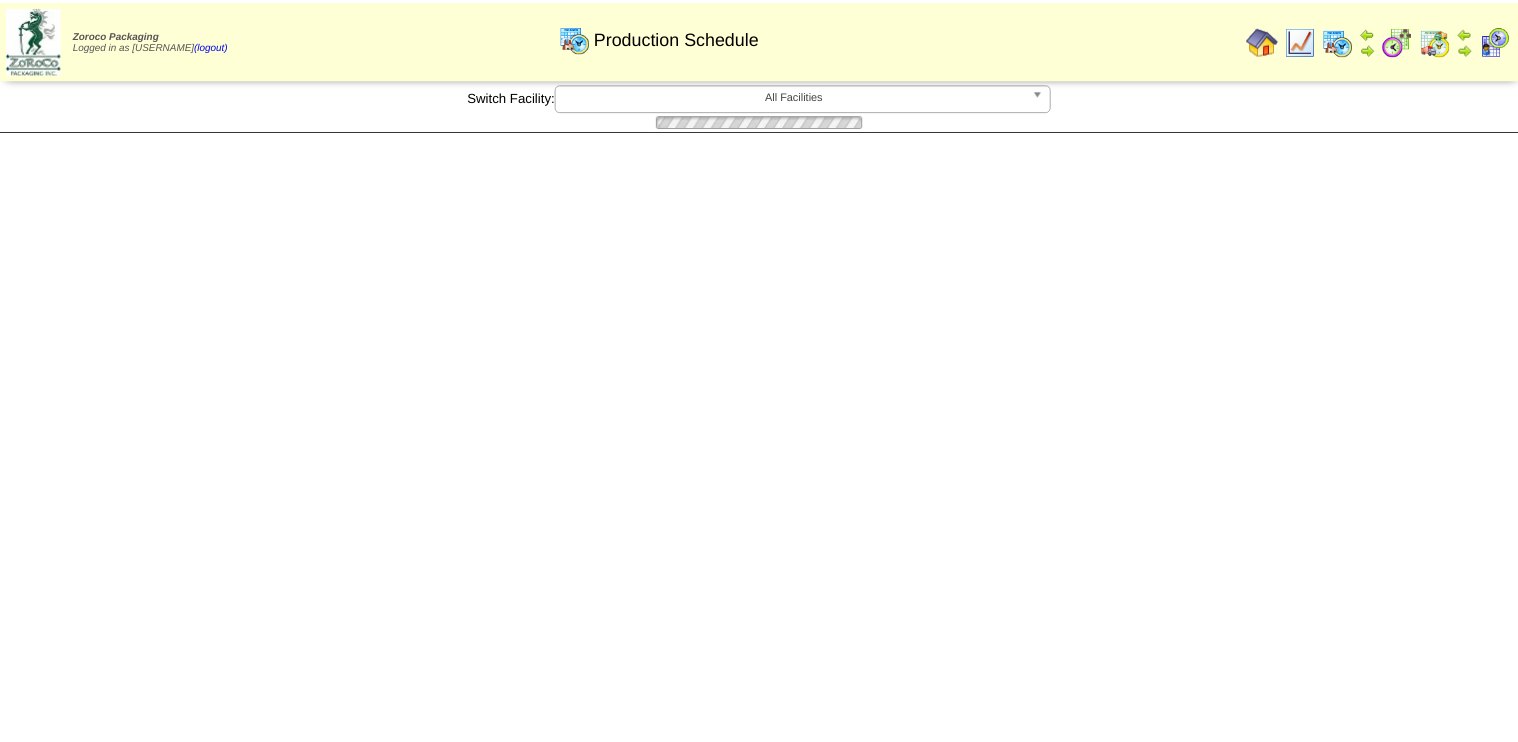 scroll, scrollTop: 0, scrollLeft: 0, axis: both 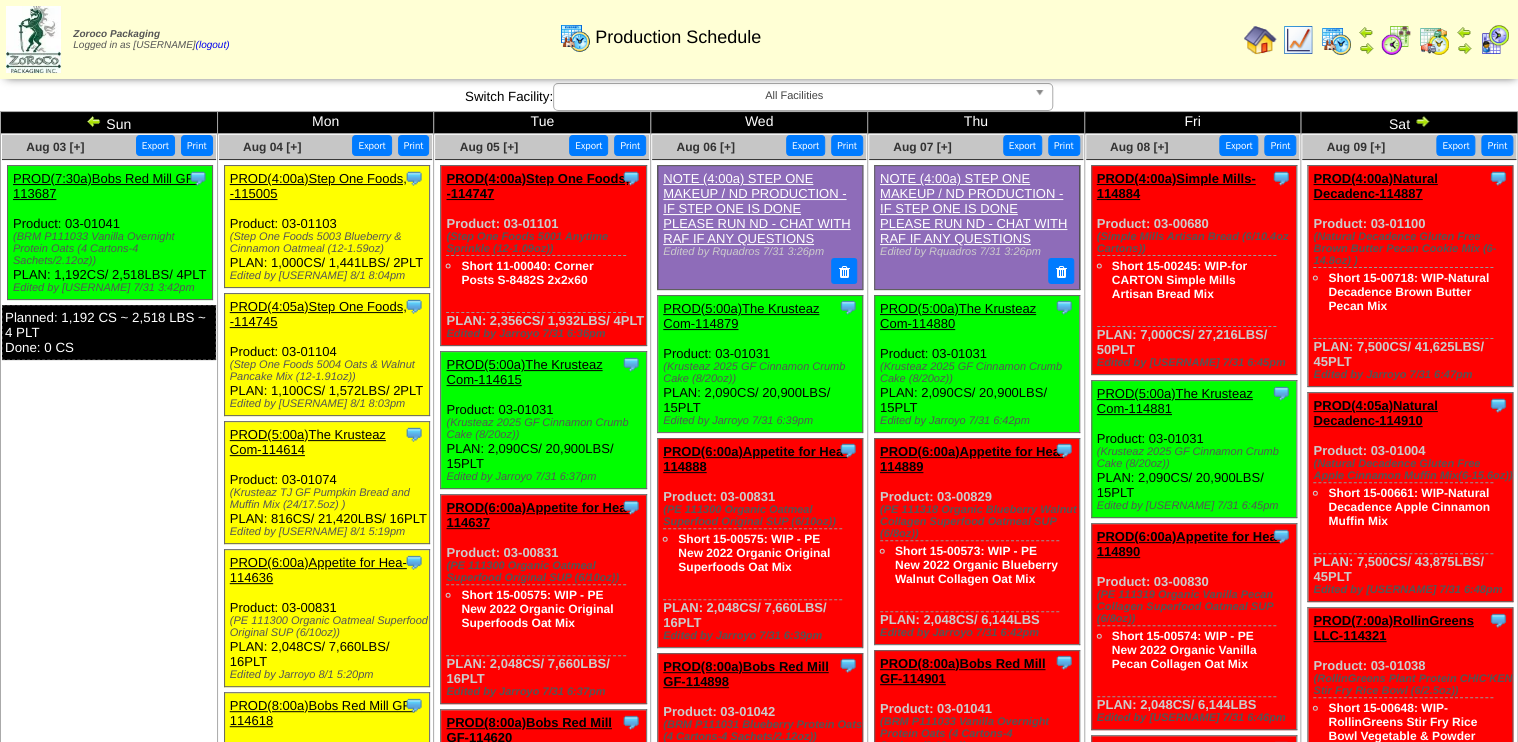 click at bounding box center (1396, 40) 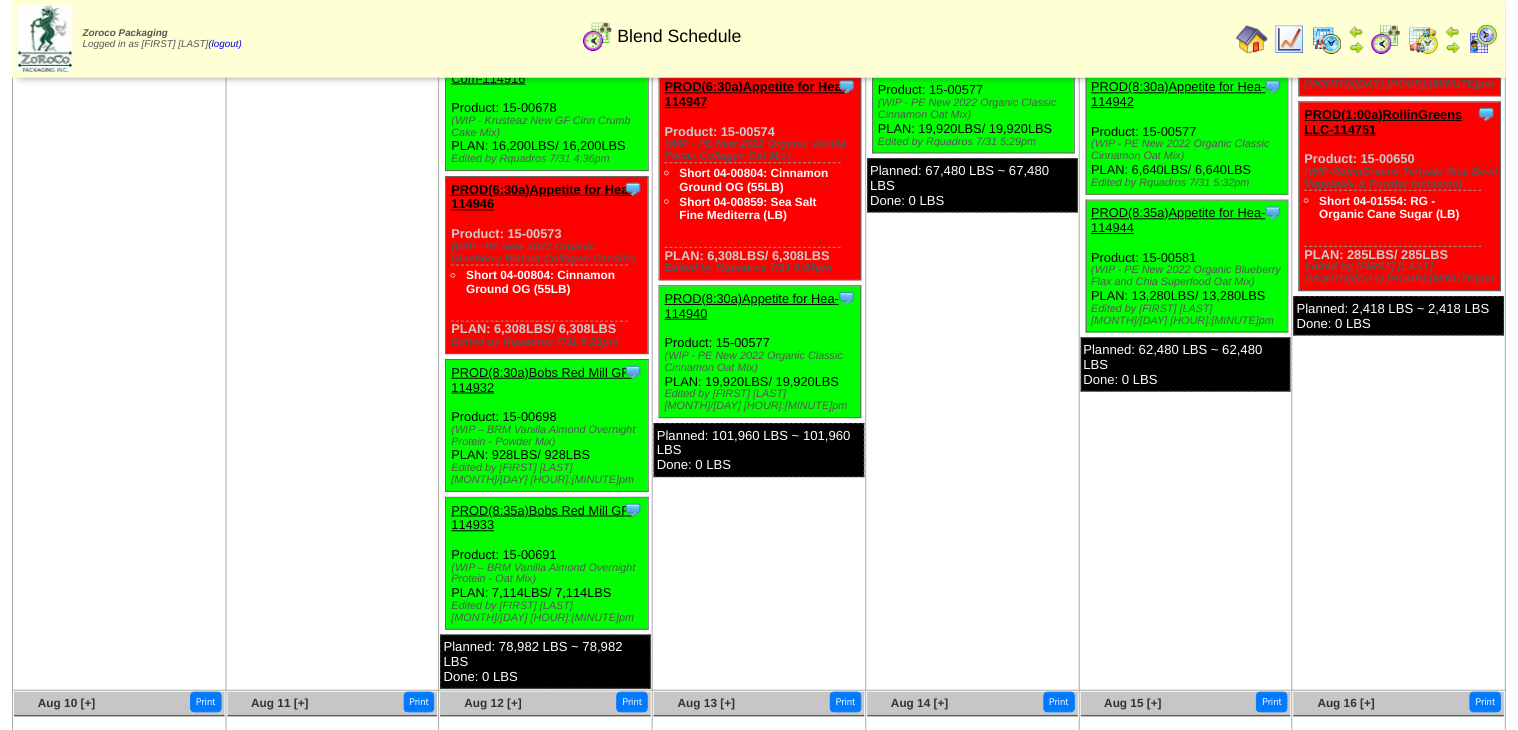 scroll, scrollTop: 640, scrollLeft: 0, axis: vertical 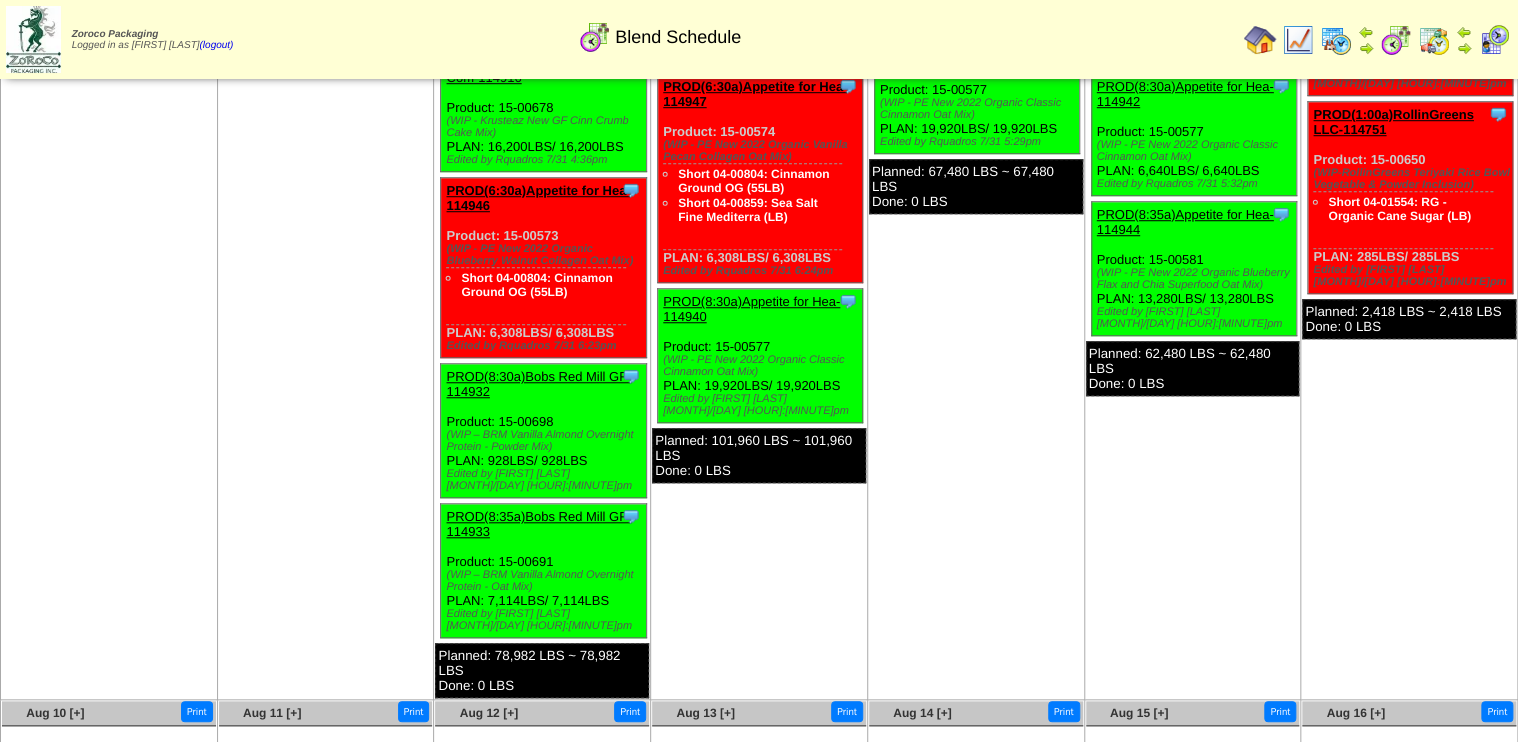 click on "PROD(8:30a)Bobs Red Mill GF-114932" at bounding box center (538, 384) 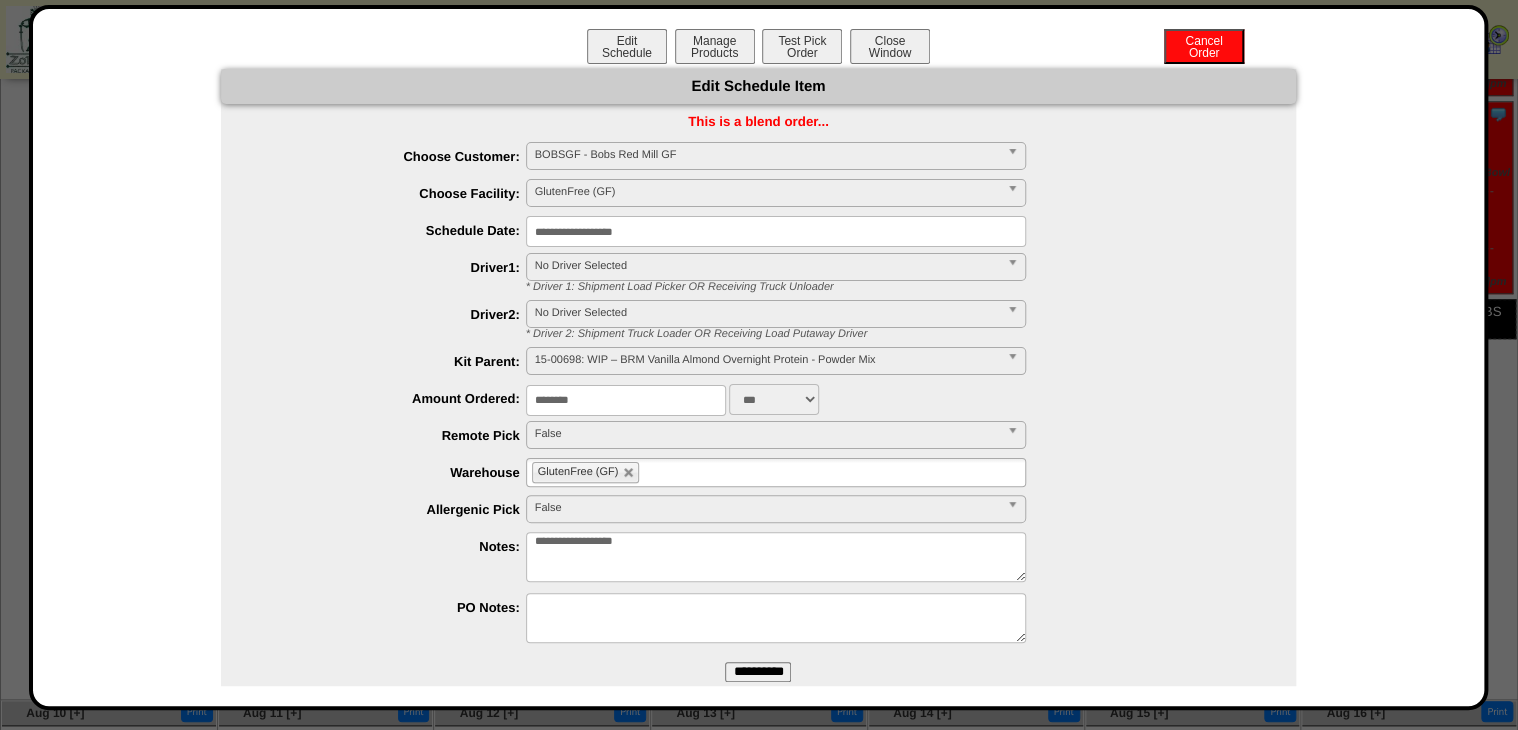 click on "**********" at bounding box center (776, 231) 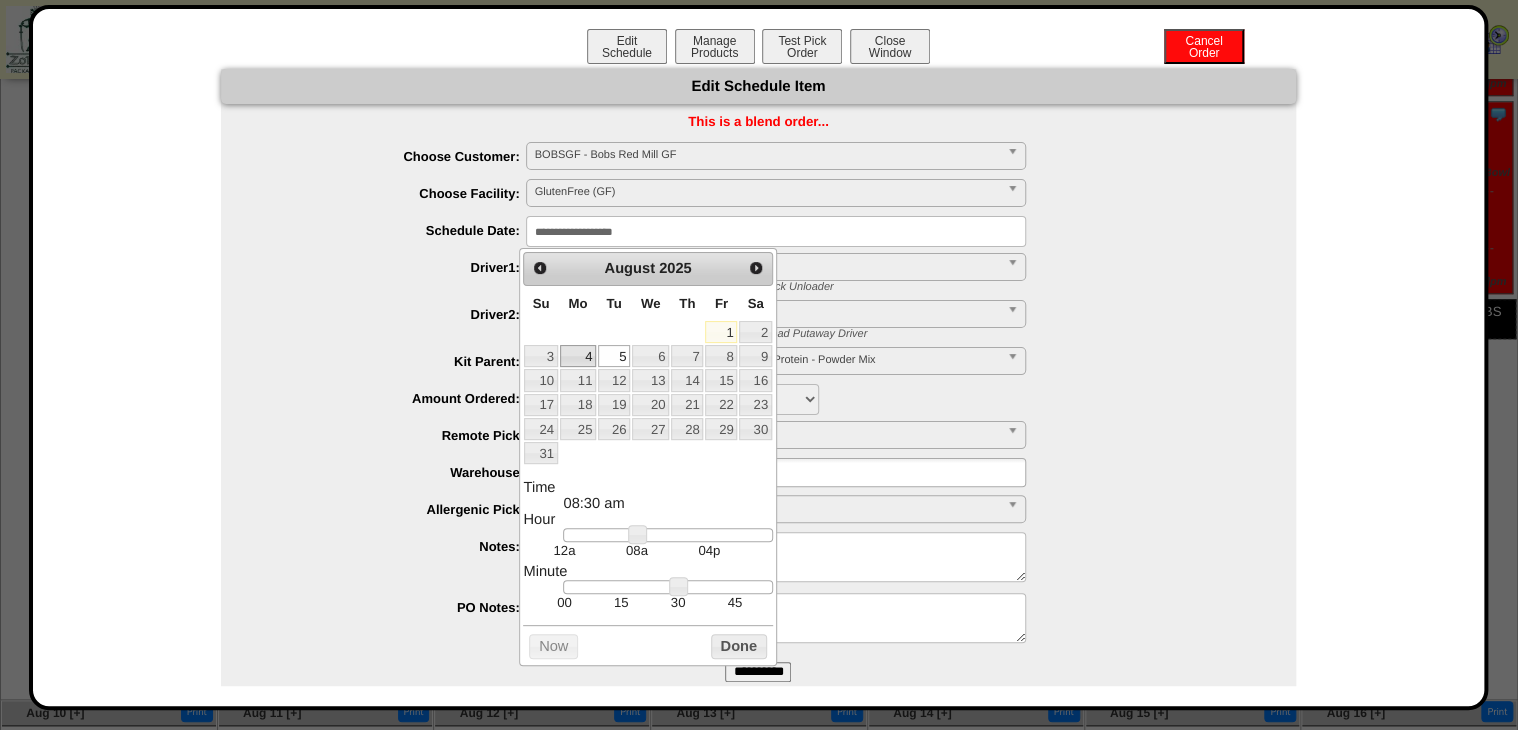 click on "4" at bounding box center (578, 356) 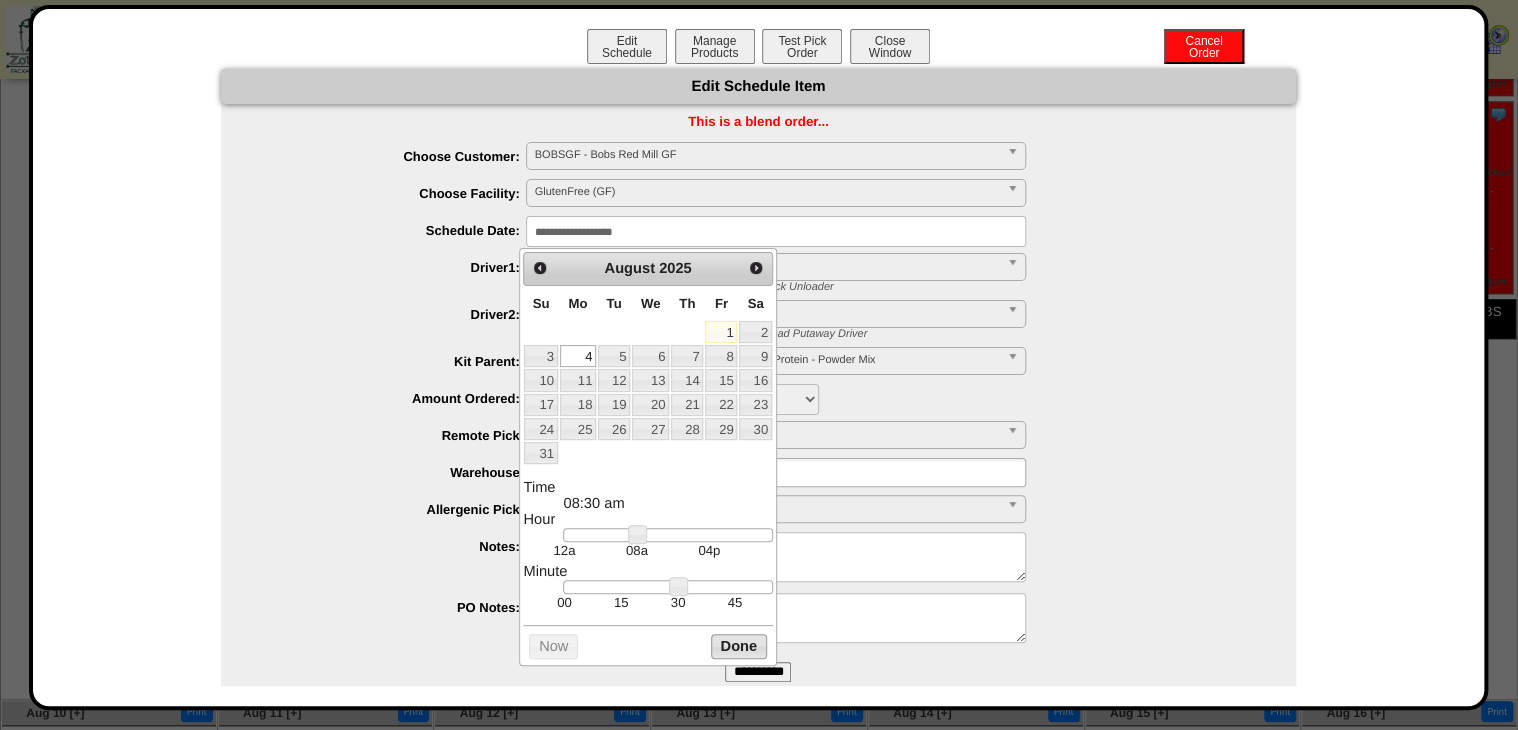 click on "Done" at bounding box center (739, 646) 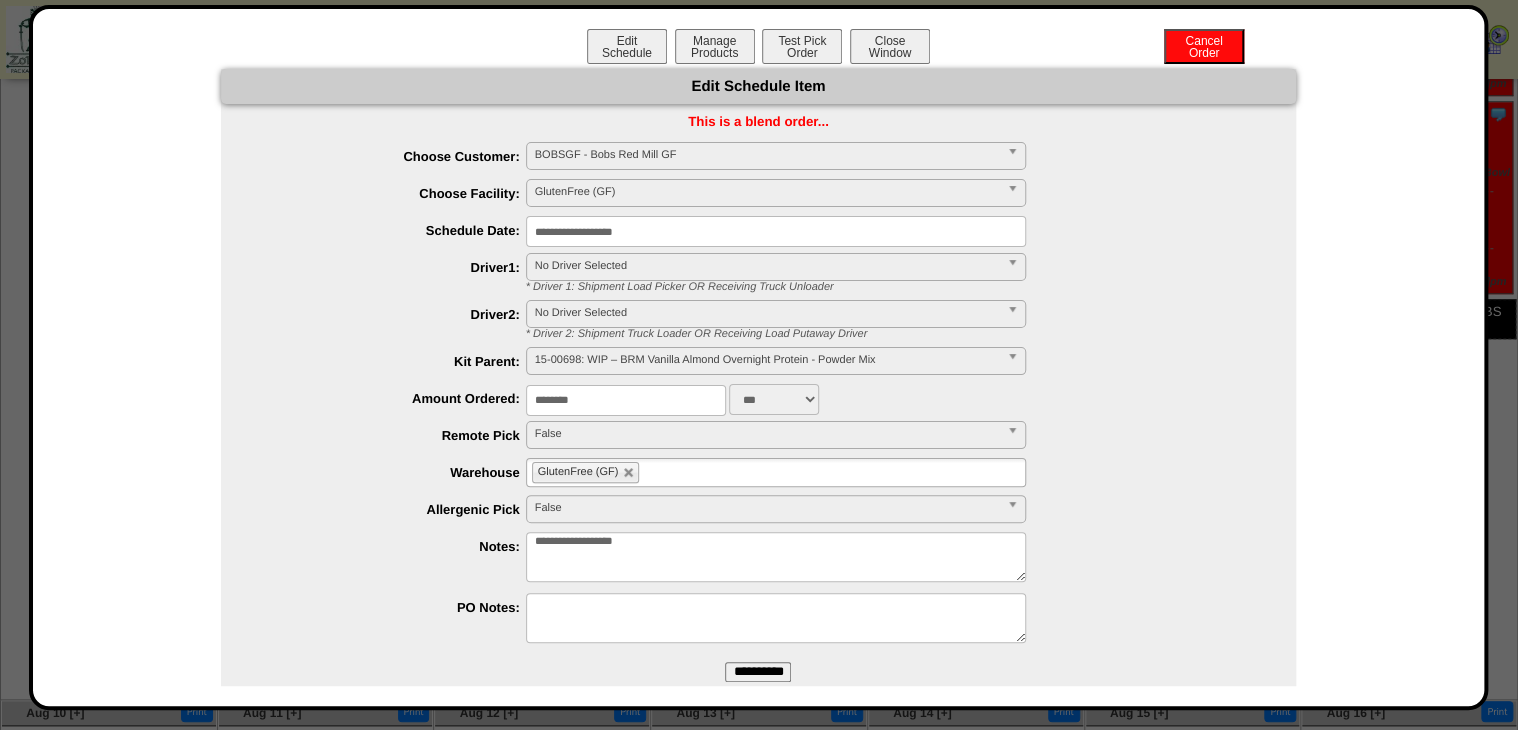 click on "**********" at bounding box center (758, 672) 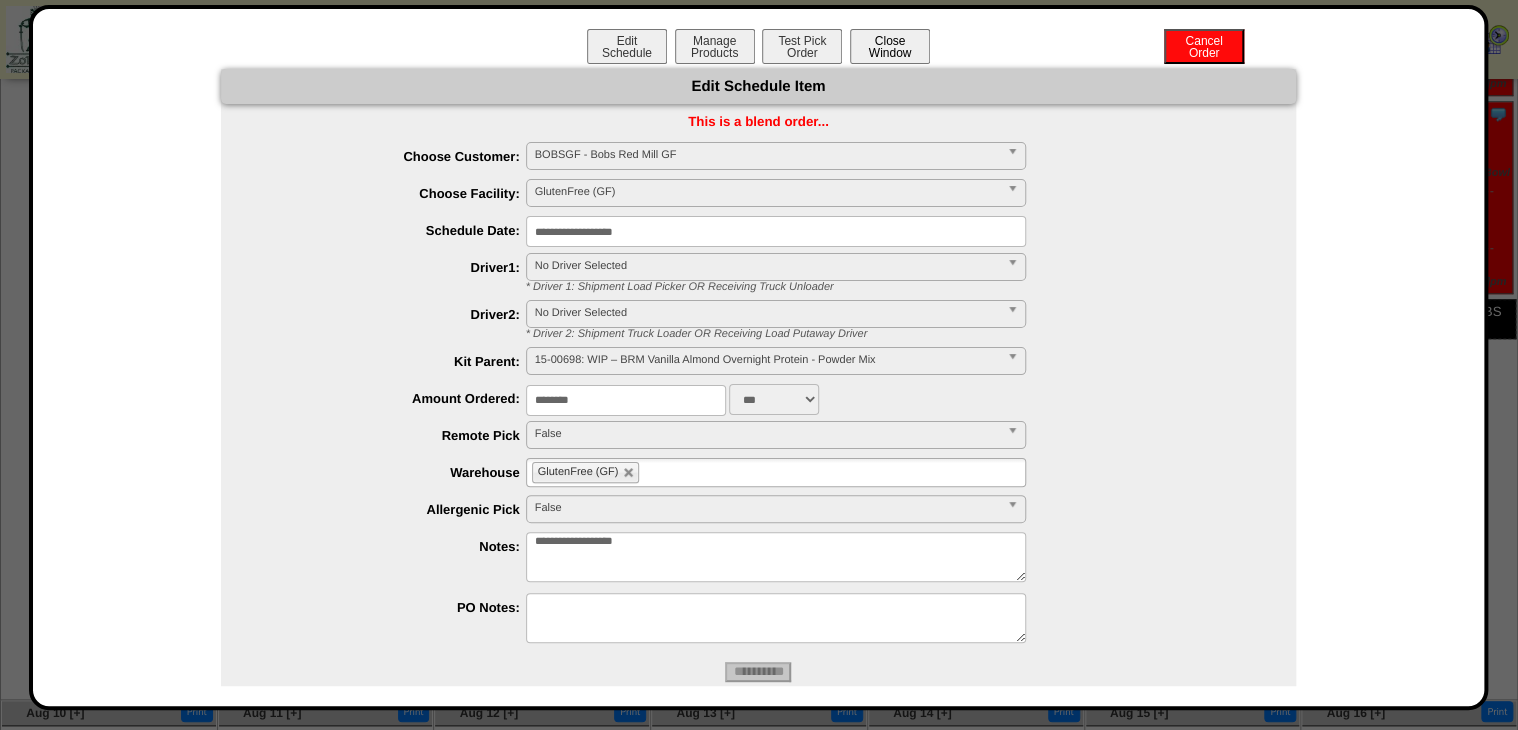 click on "Close Window" at bounding box center (890, 46) 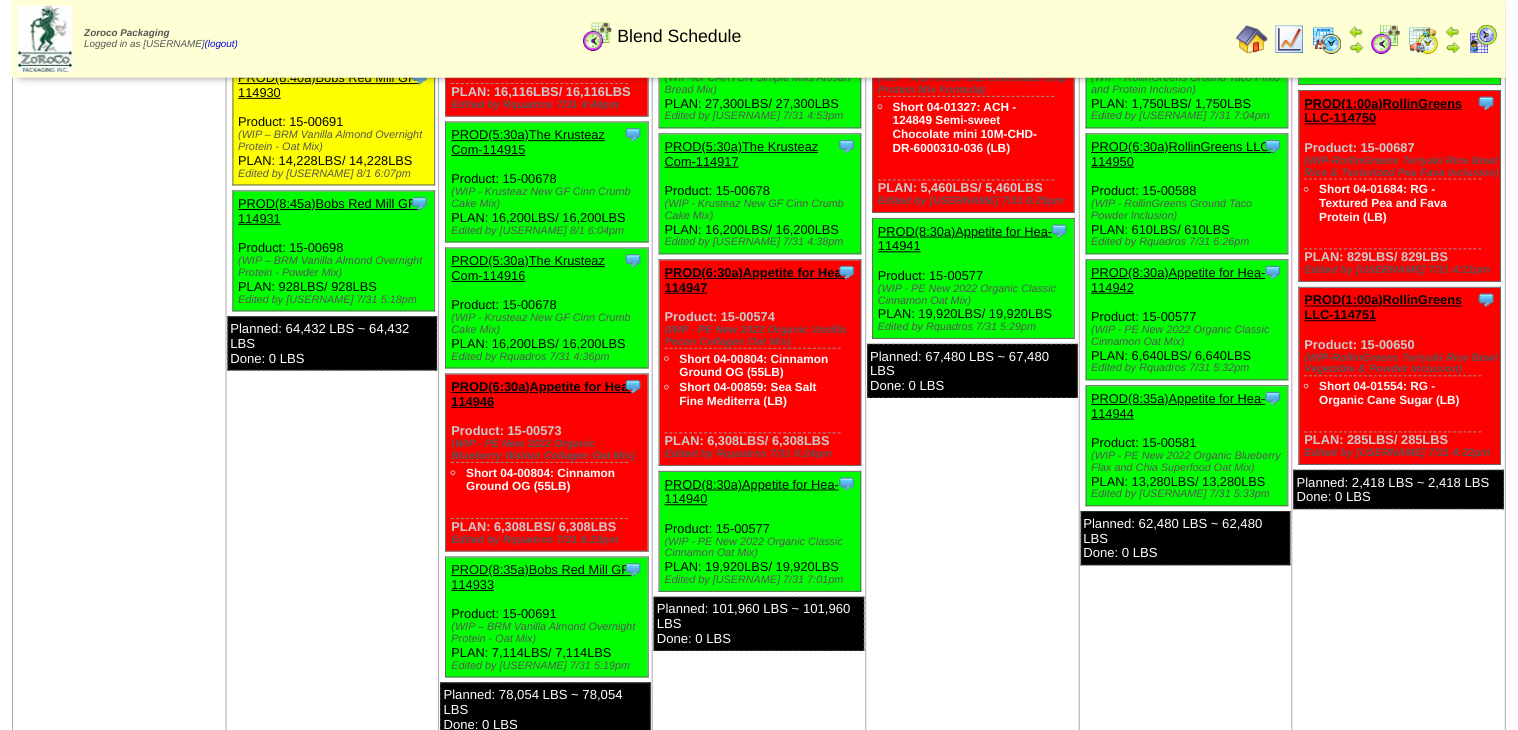scroll, scrollTop: 480, scrollLeft: 0, axis: vertical 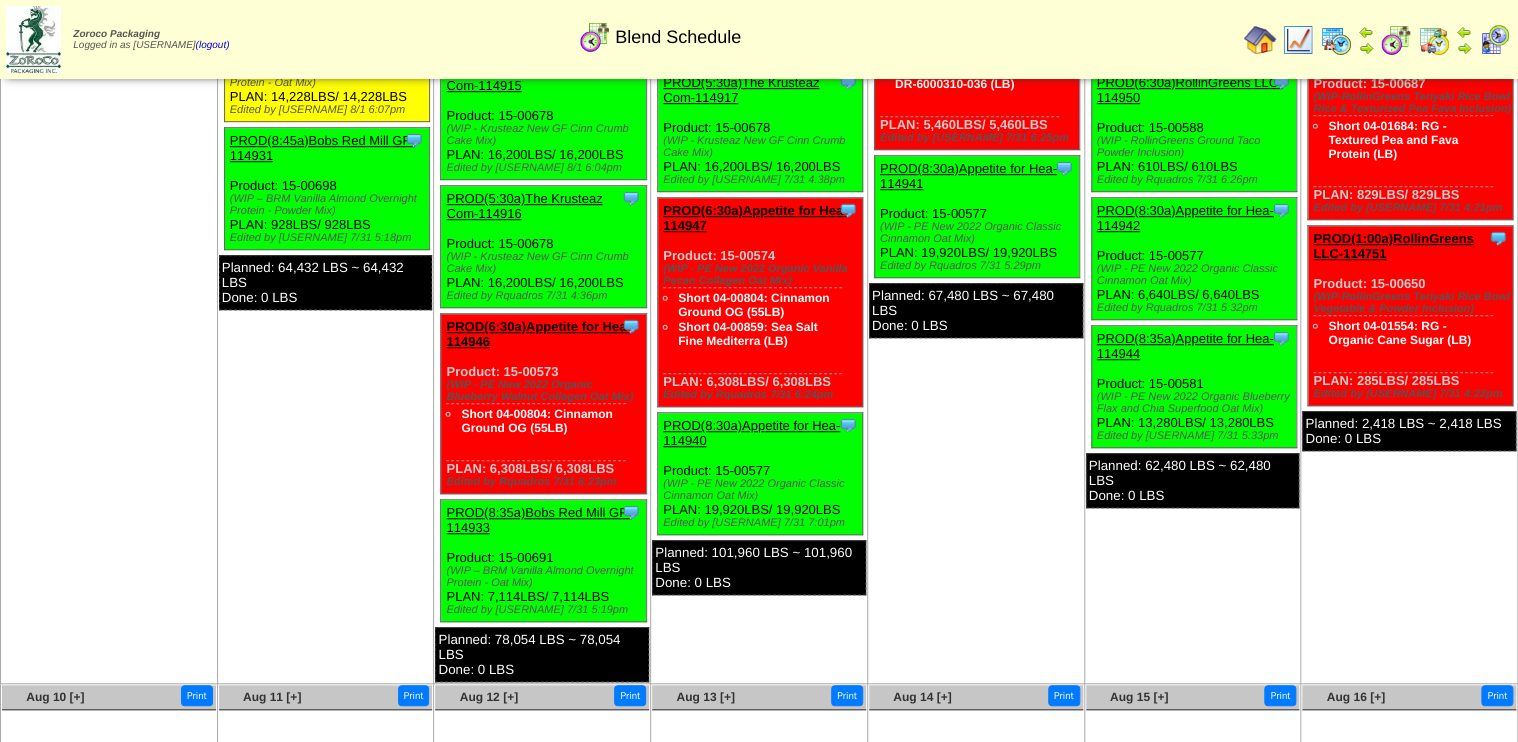 click on "PROD(8:35a)Bobs Red Mill GF-114933" at bounding box center [538, 520] 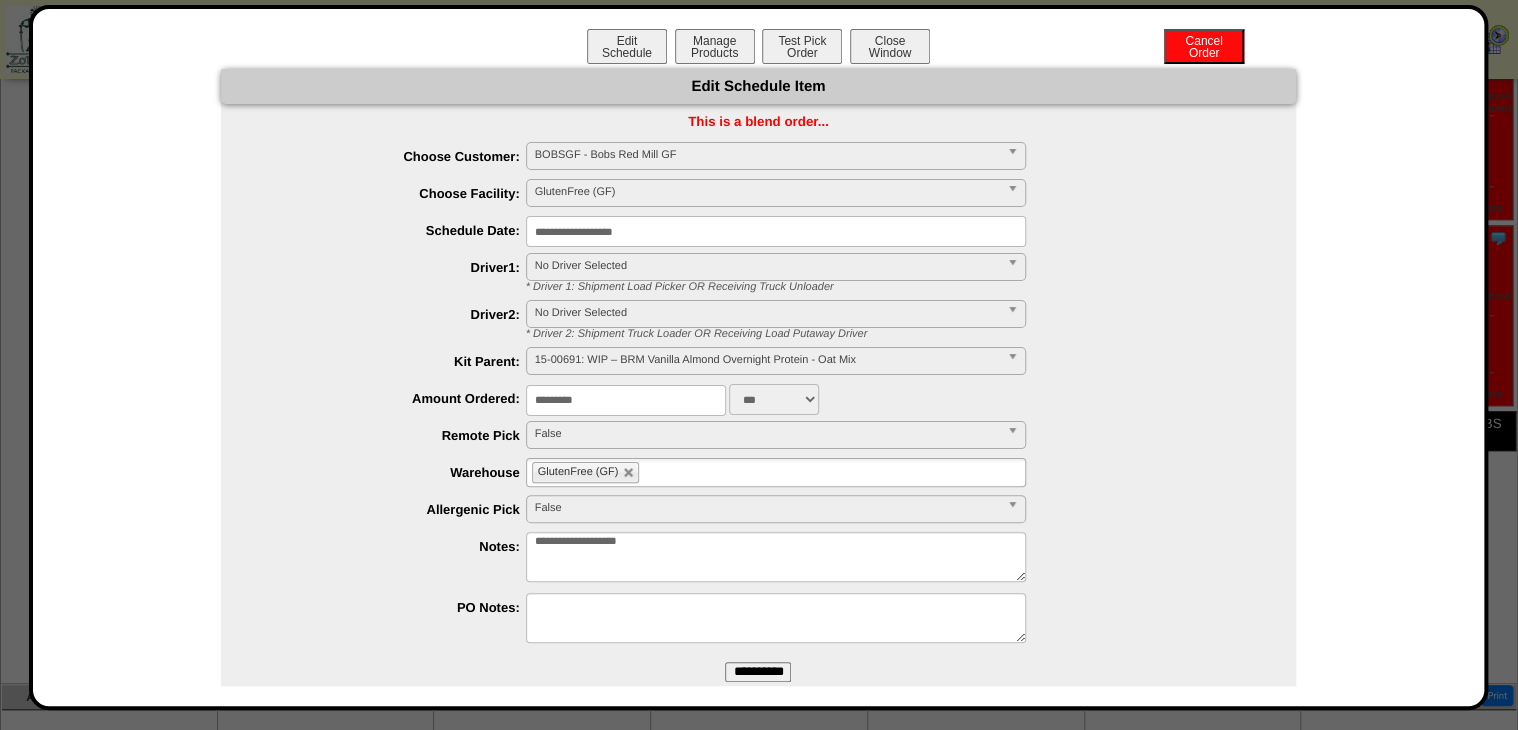 click on "**********" at bounding box center [776, 231] 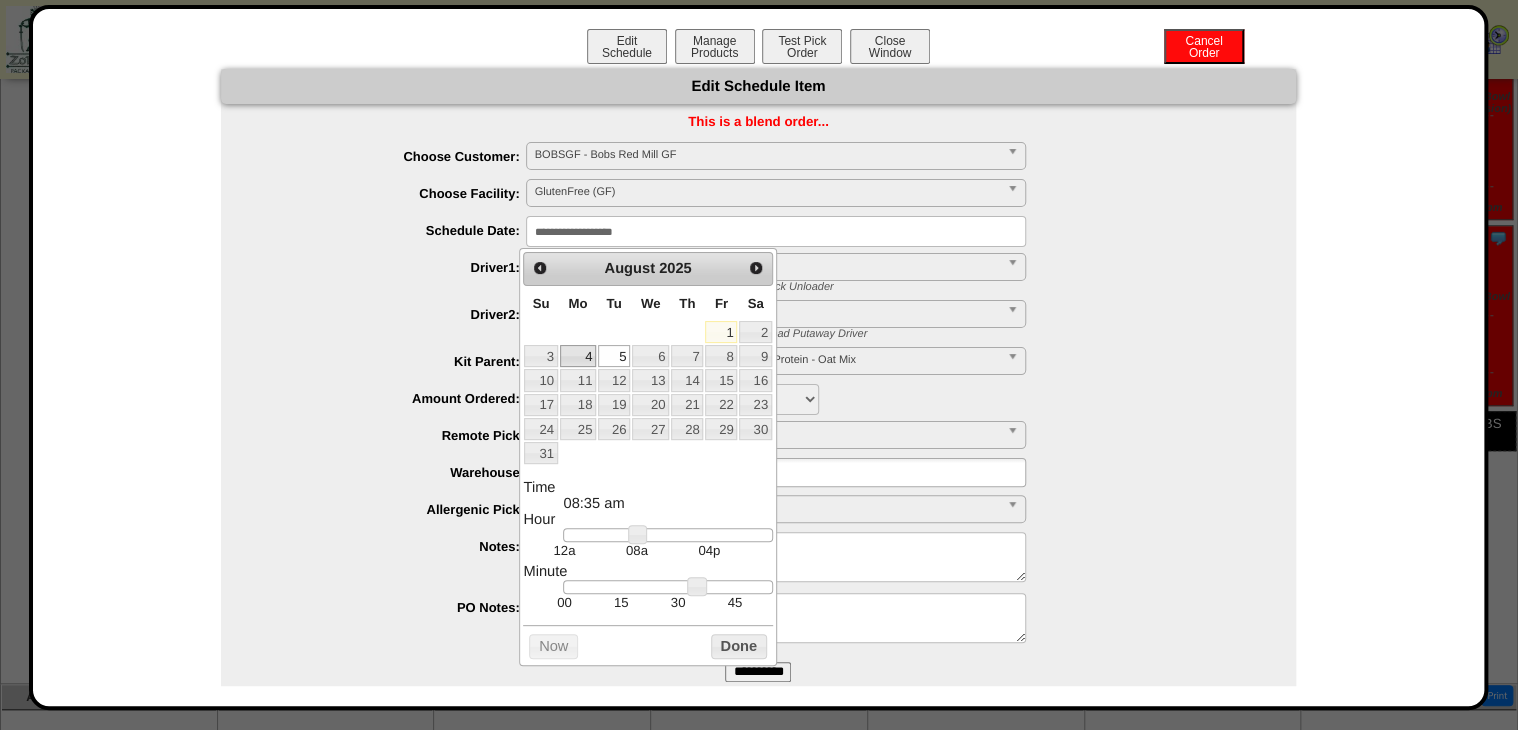 click on "4" at bounding box center [578, 356] 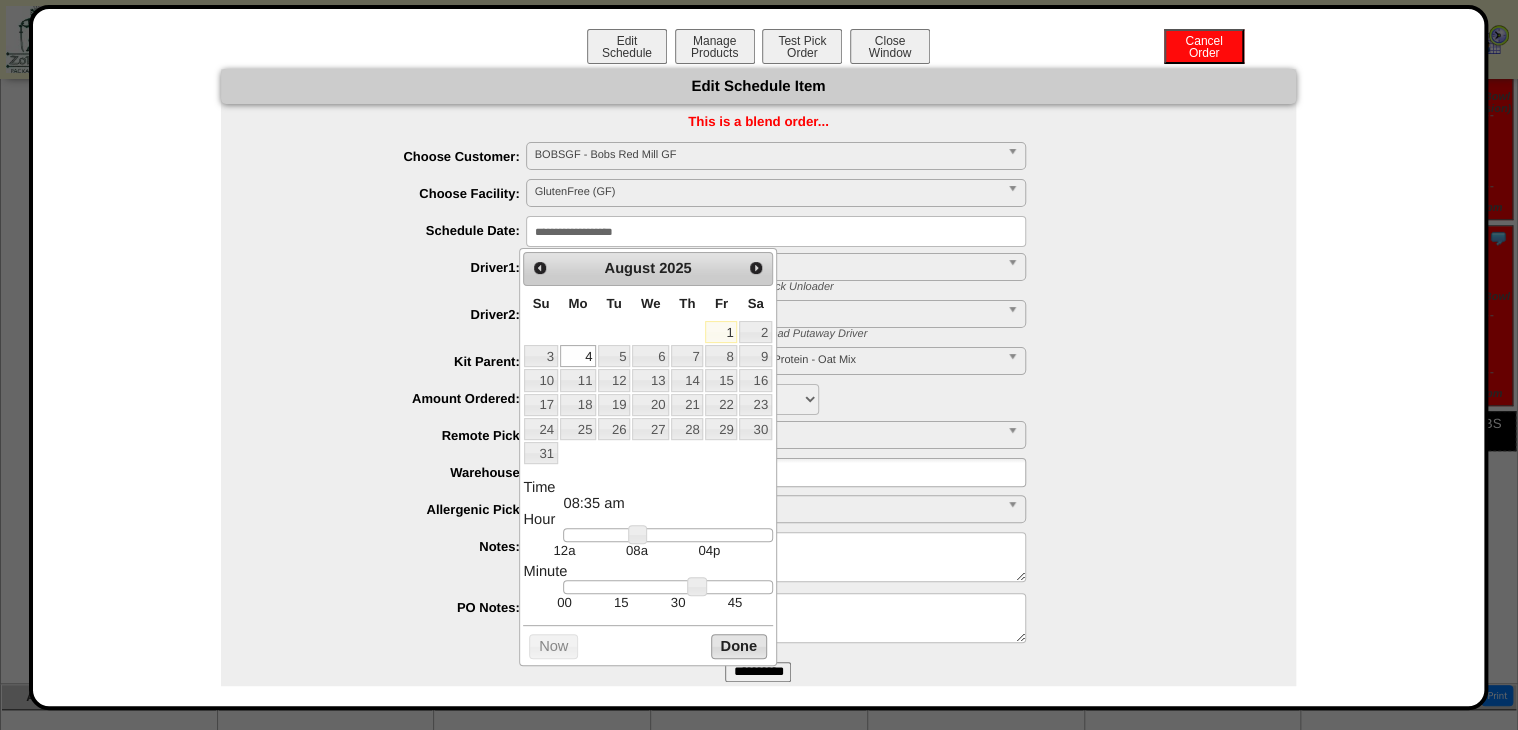 click on "Done" at bounding box center [739, 646] 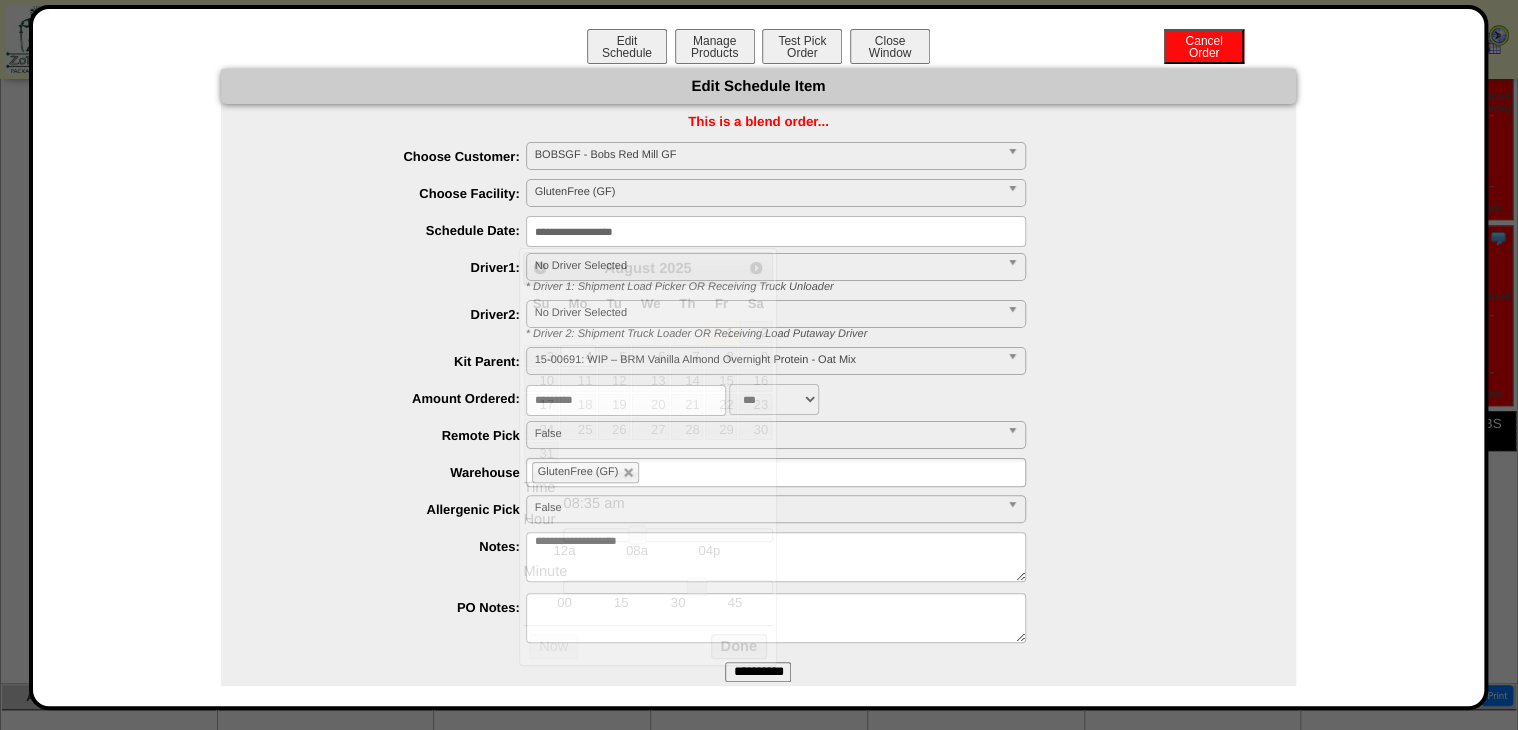 click on "**********" at bounding box center (758, 672) 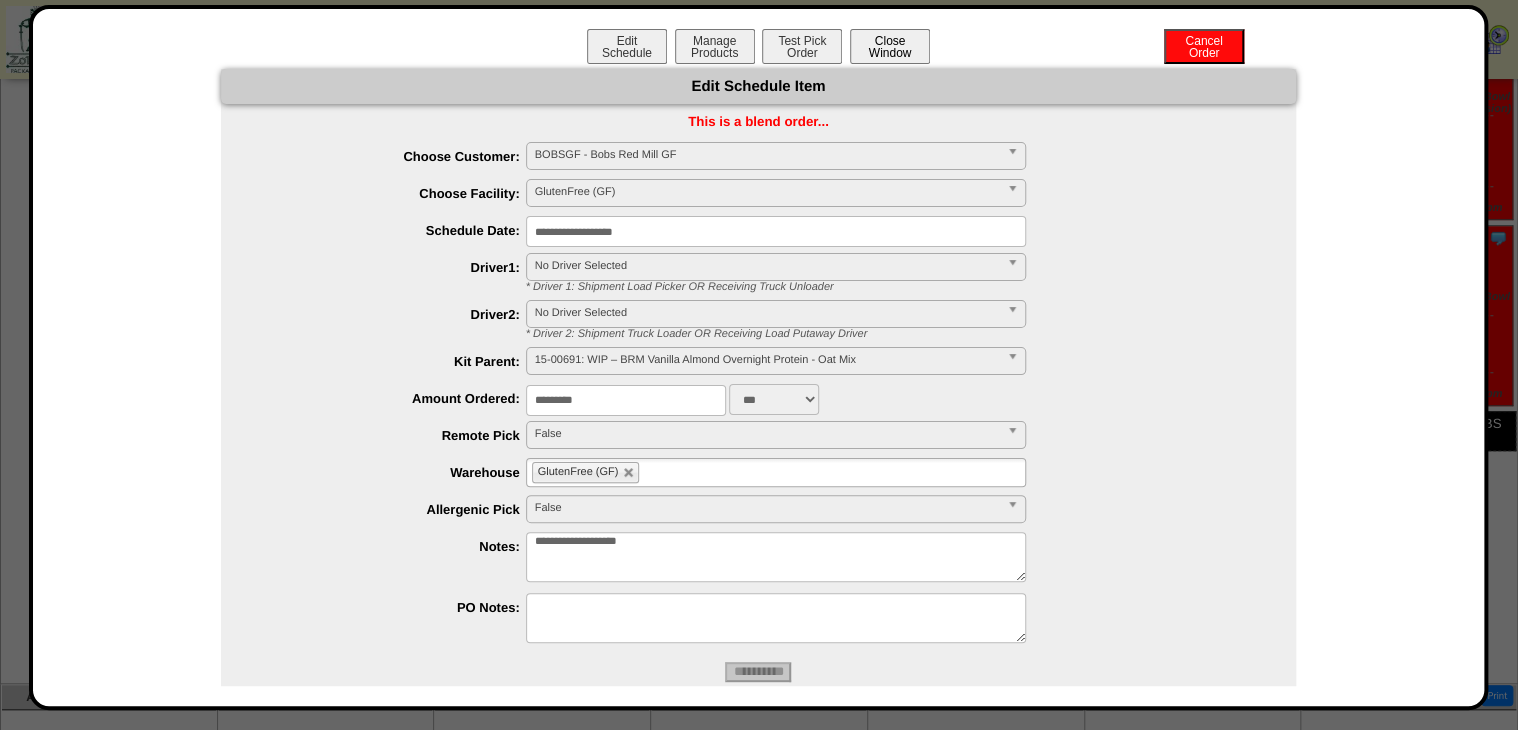 click on "Close Window" at bounding box center [890, 46] 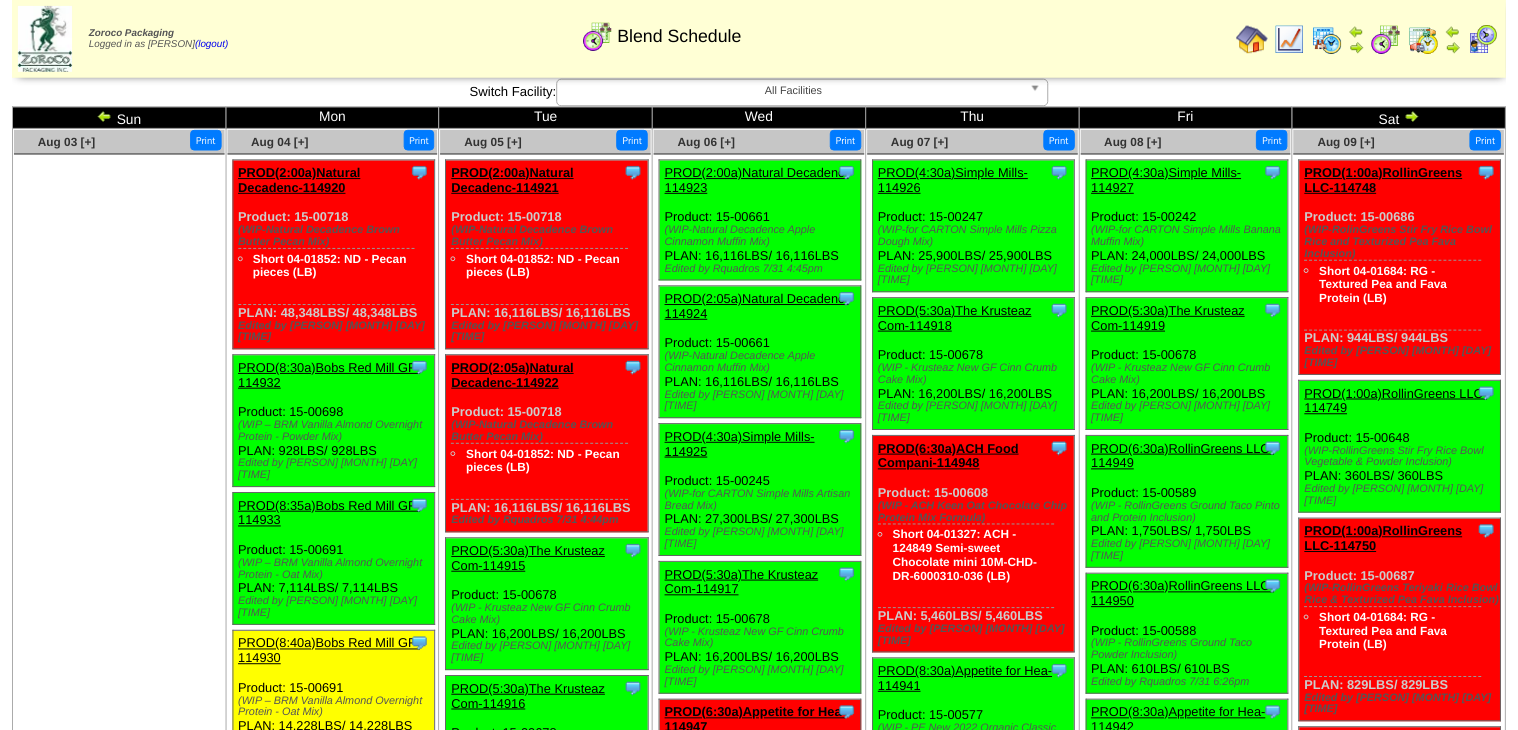 scroll, scrollTop: 0, scrollLeft: 0, axis: both 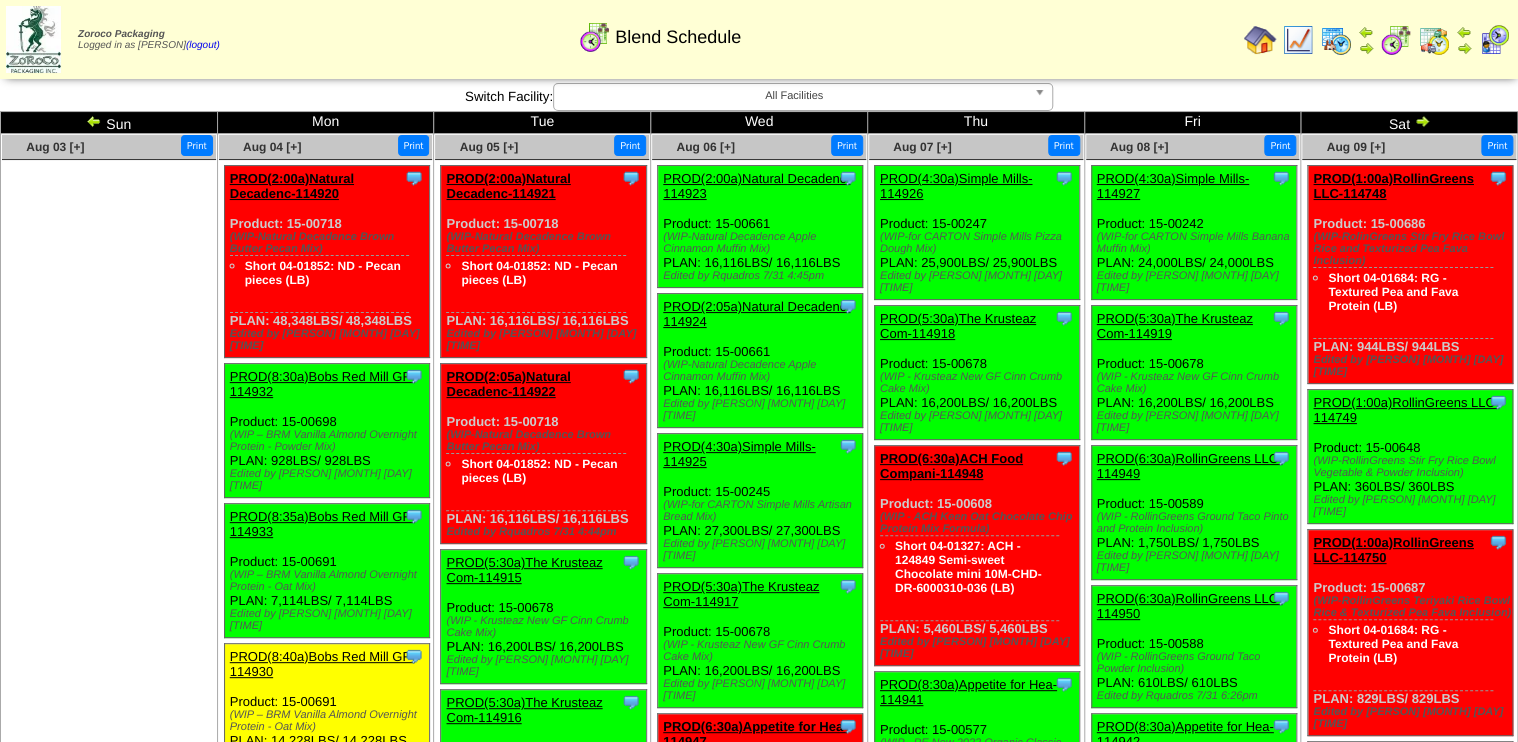 click on "PROD(2:05a)Natural Decadenc-114922" at bounding box center (508, 384) 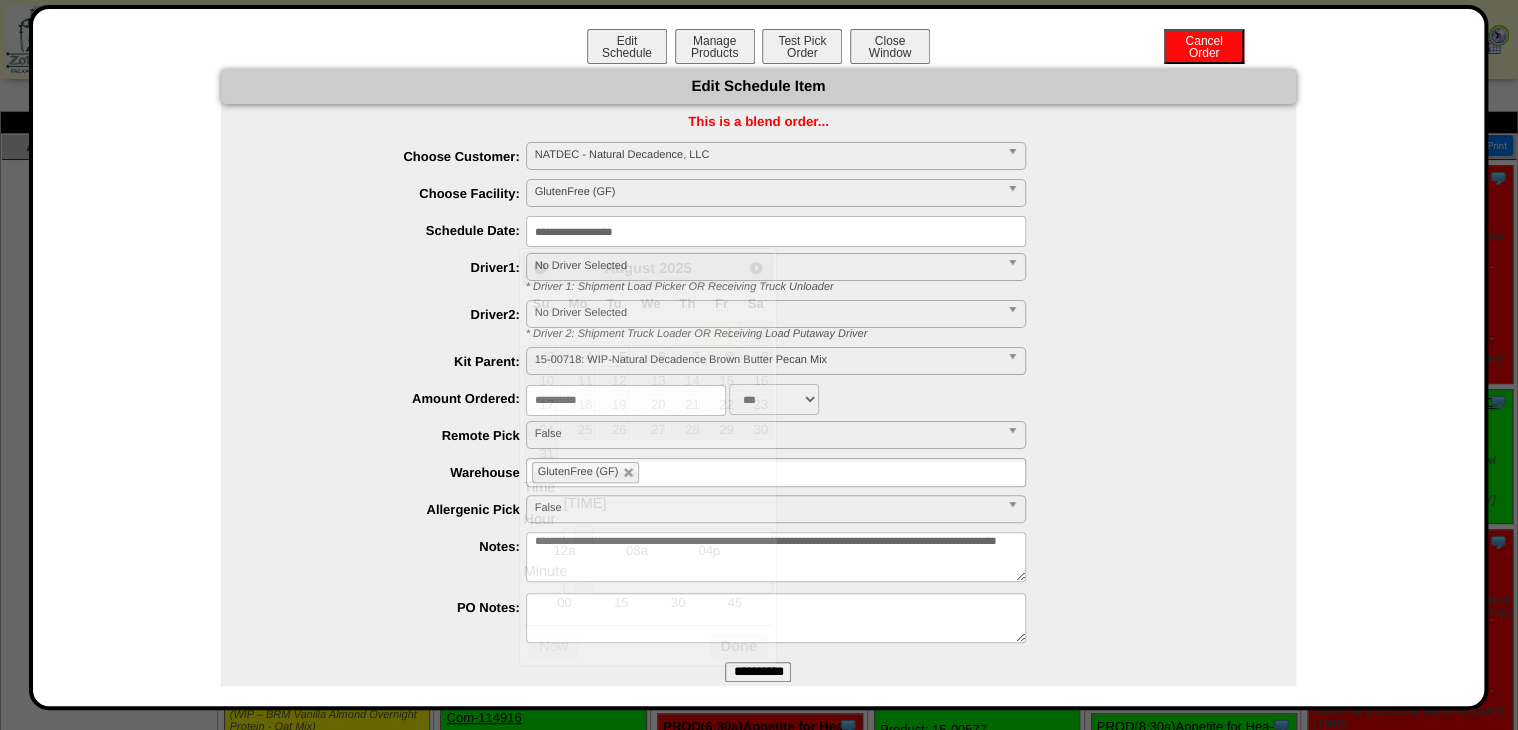 click on "**********" at bounding box center (776, 231) 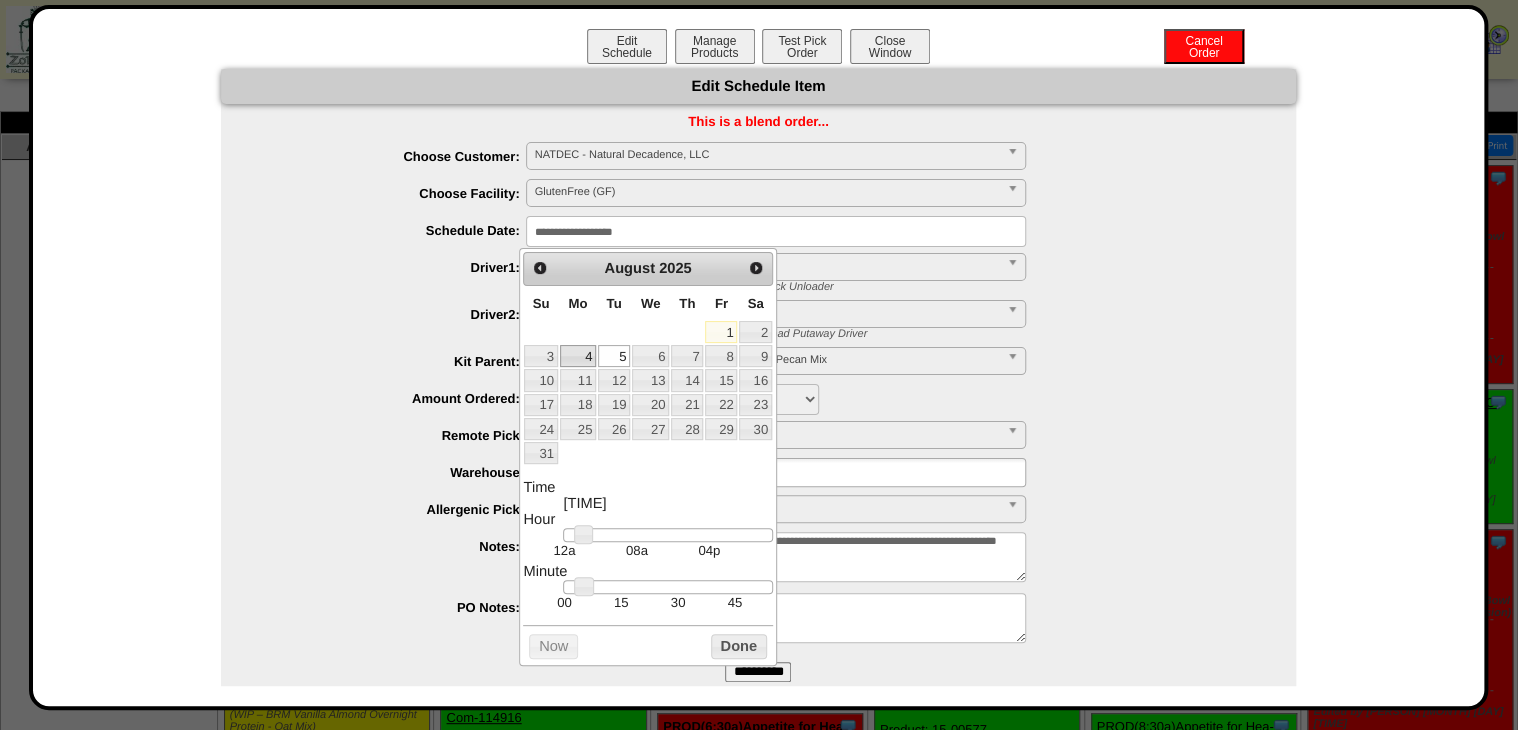 click on "4" at bounding box center [578, 356] 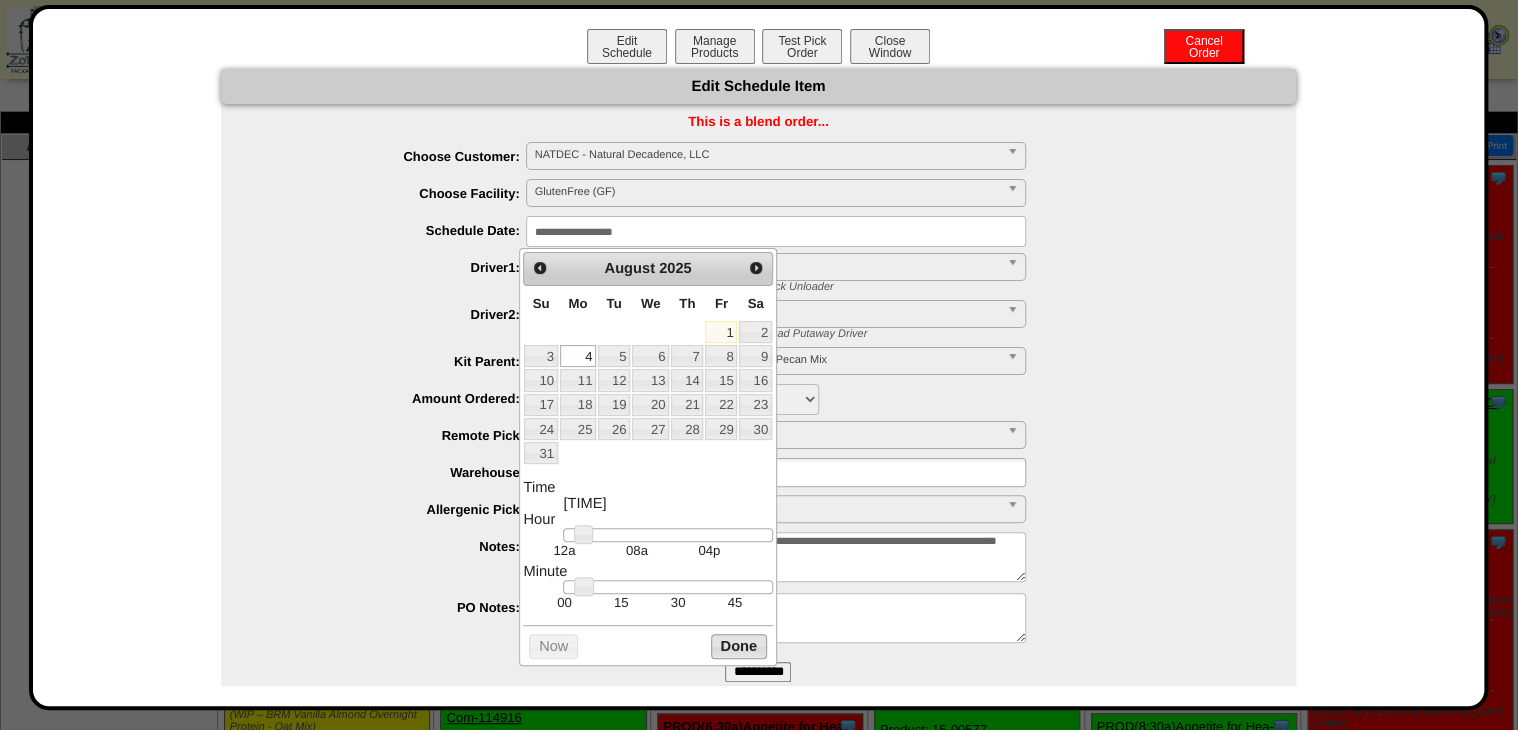 click on "Done" at bounding box center [739, 646] 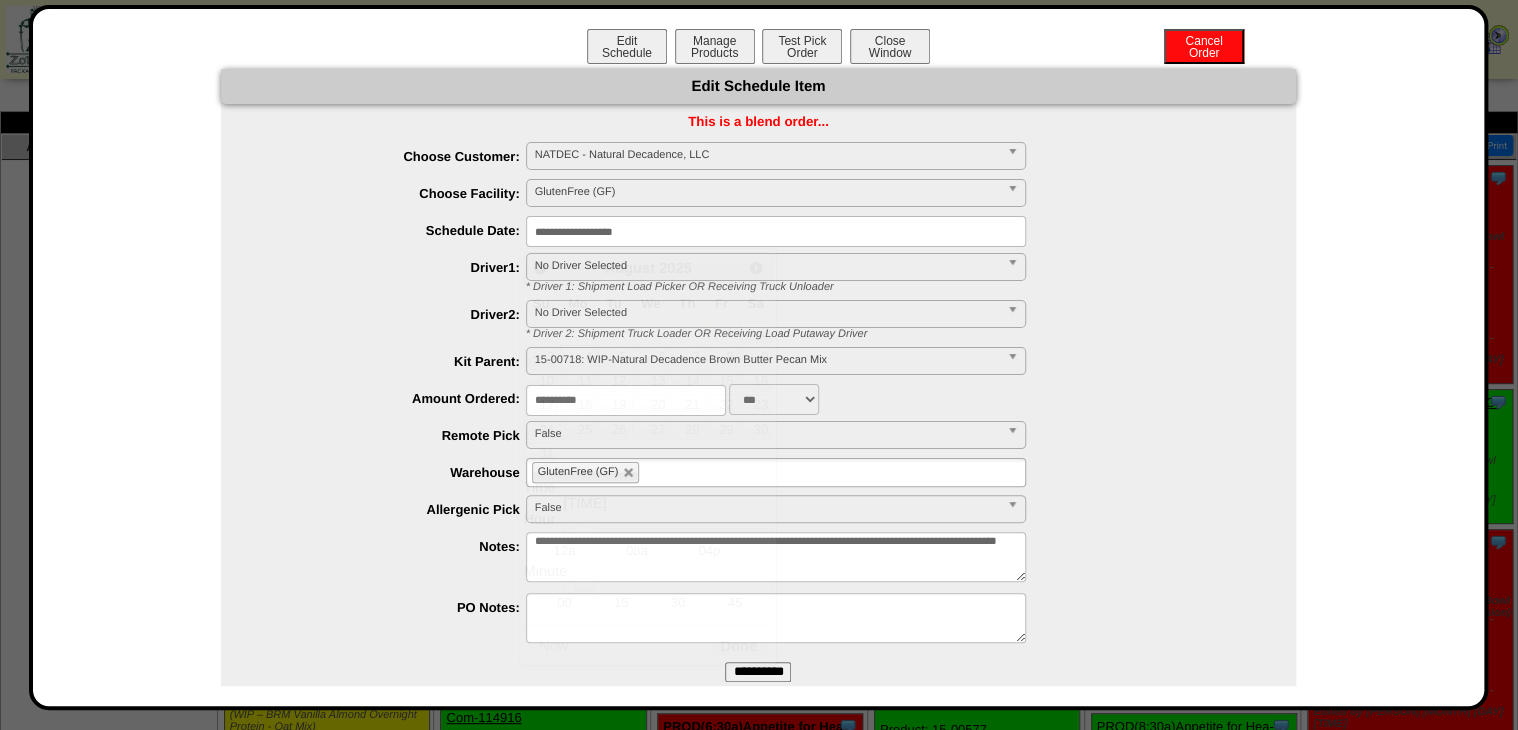 click on "**********" at bounding box center [758, 383] 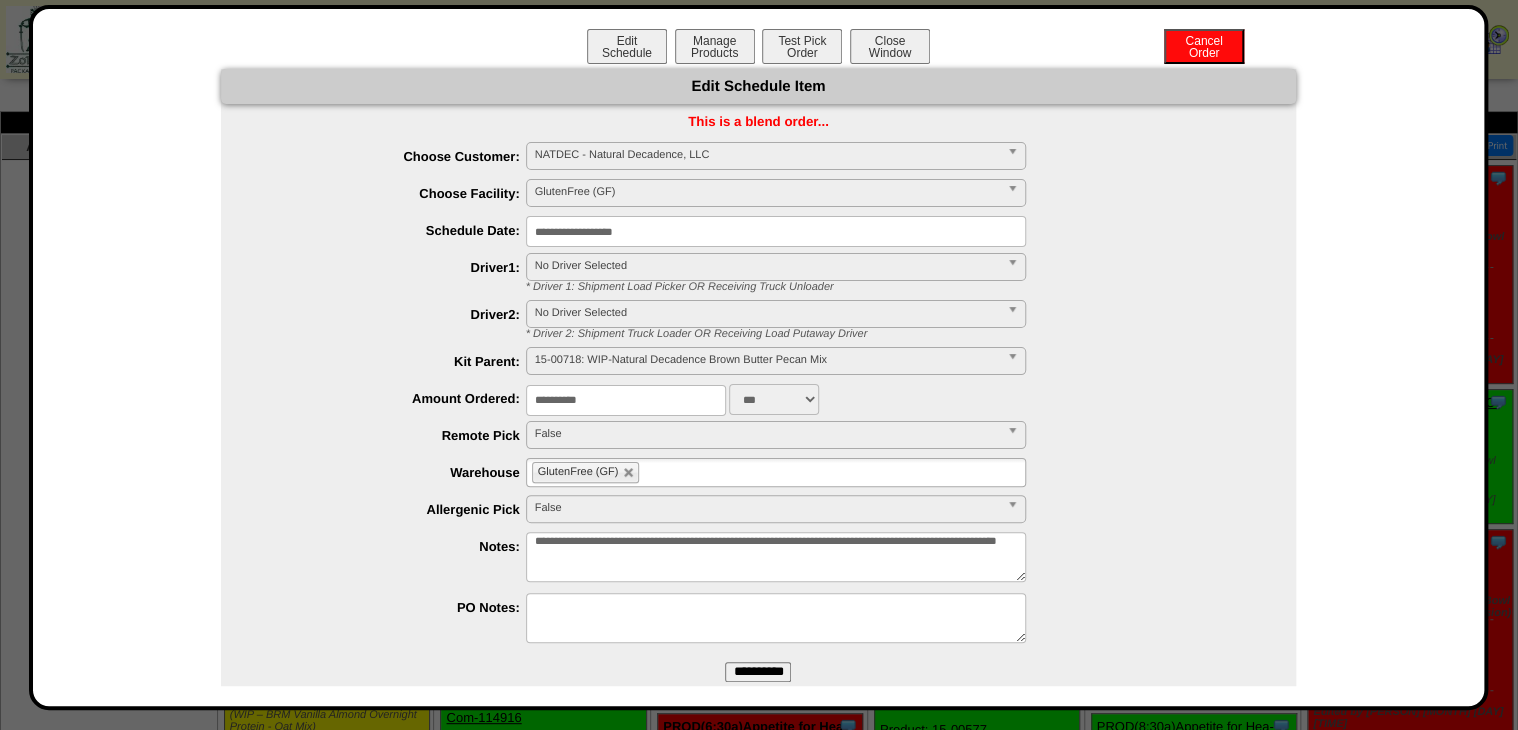 click on "**********" at bounding box center [758, 672] 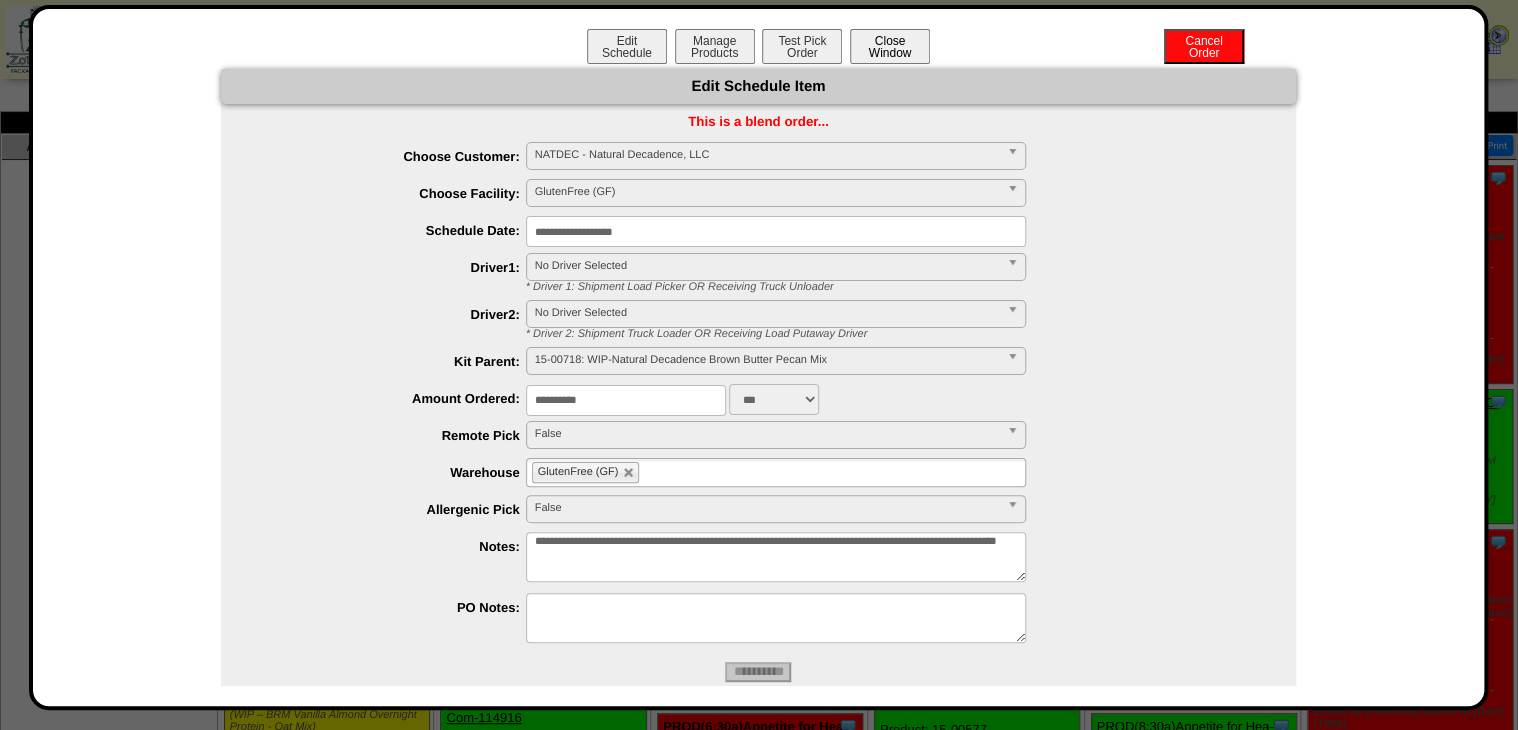 click on "Close Window" at bounding box center [890, 46] 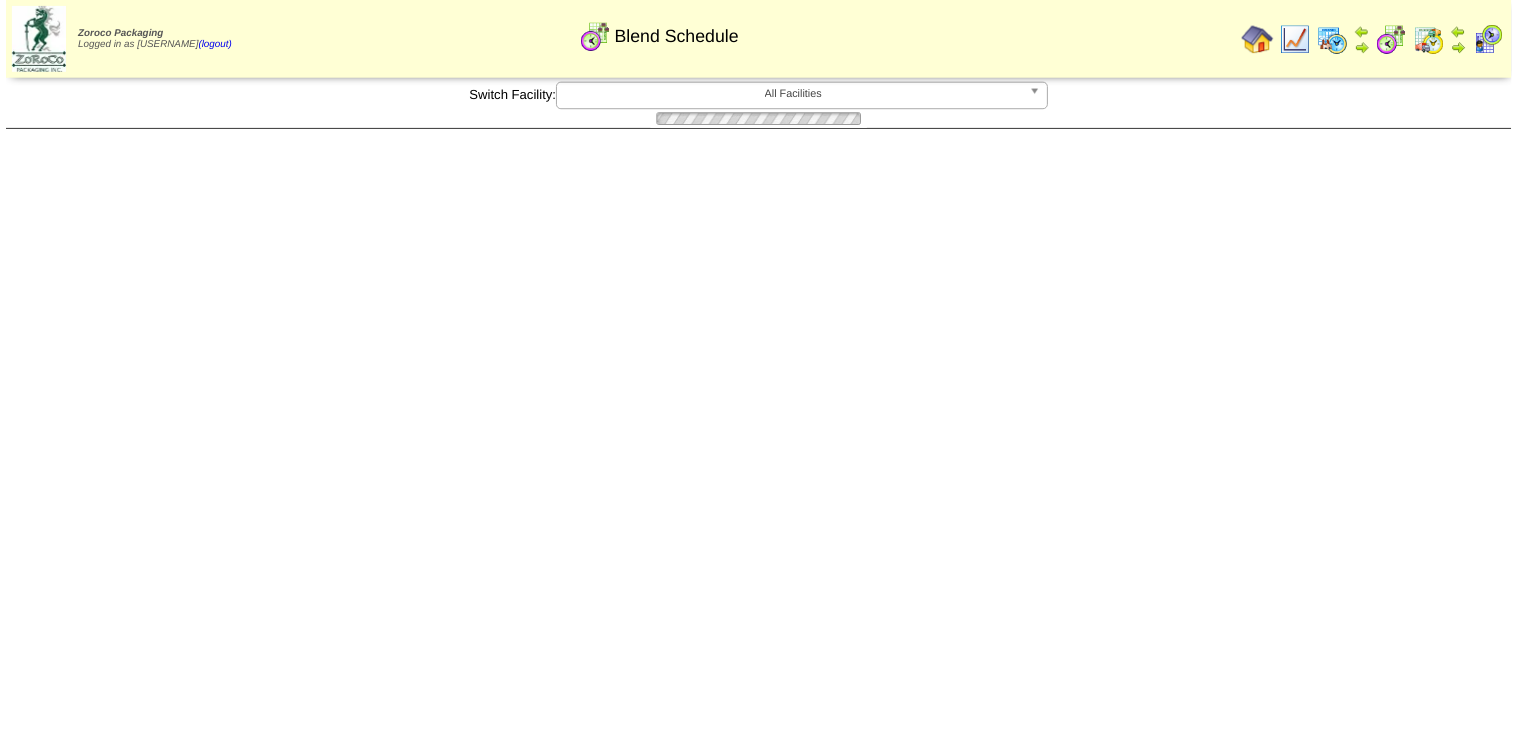 scroll, scrollTop: 0, scrollLeft: 0, axis: both 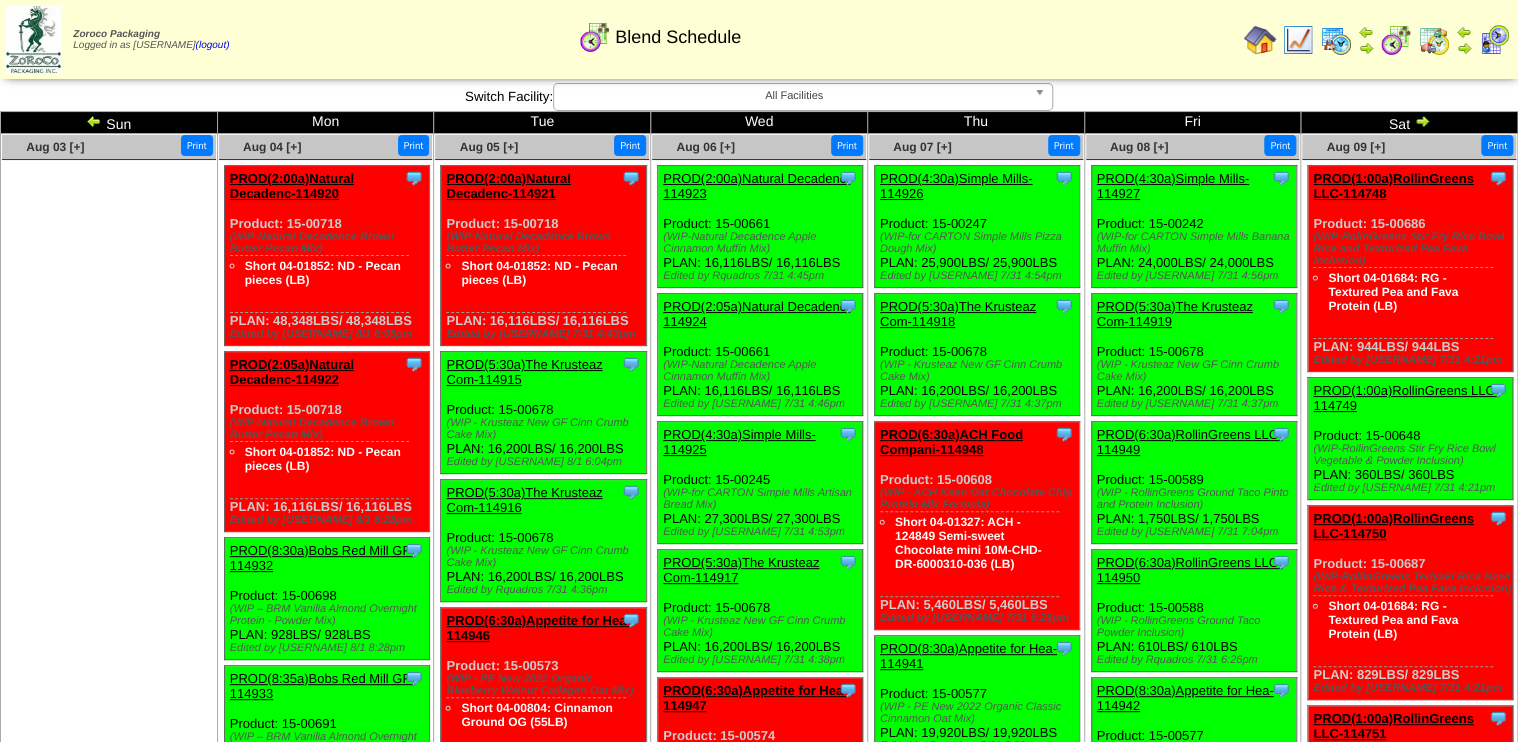click on "PROD(2:00a)Natural Decadenc-114921" at bounding box center (508, 186) 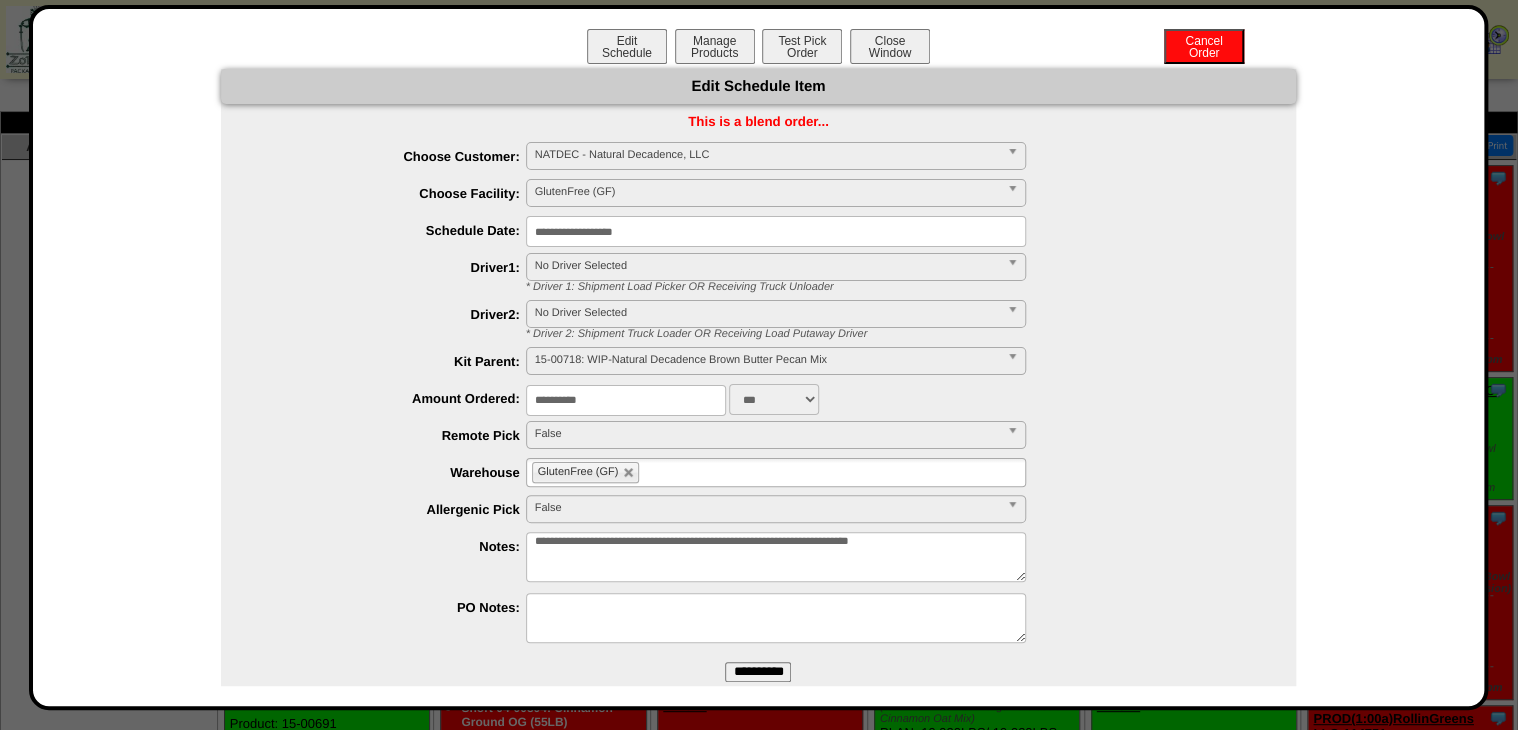 click on "**********" at bounding box center [776, 231] 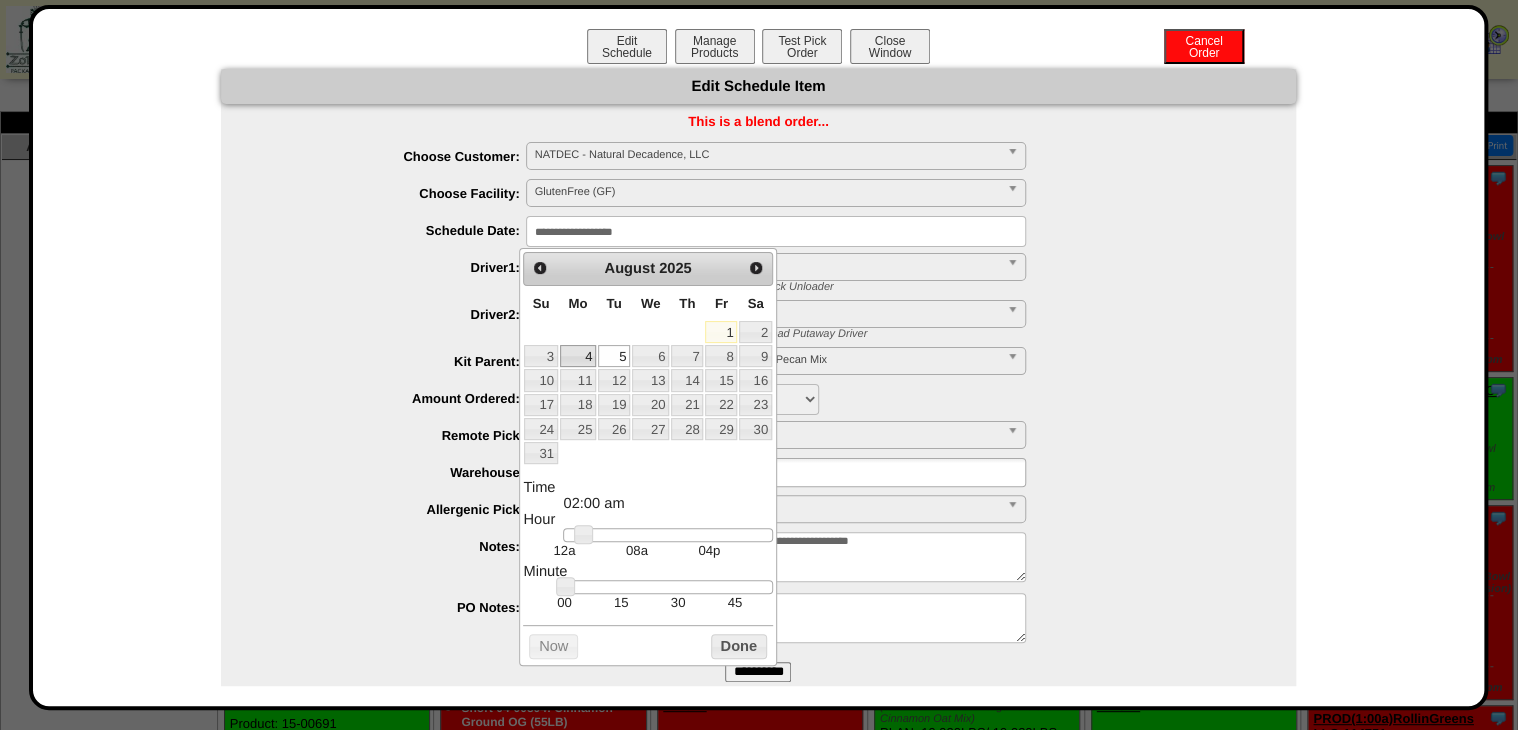 click on "4" at bounding box center [578, 356] 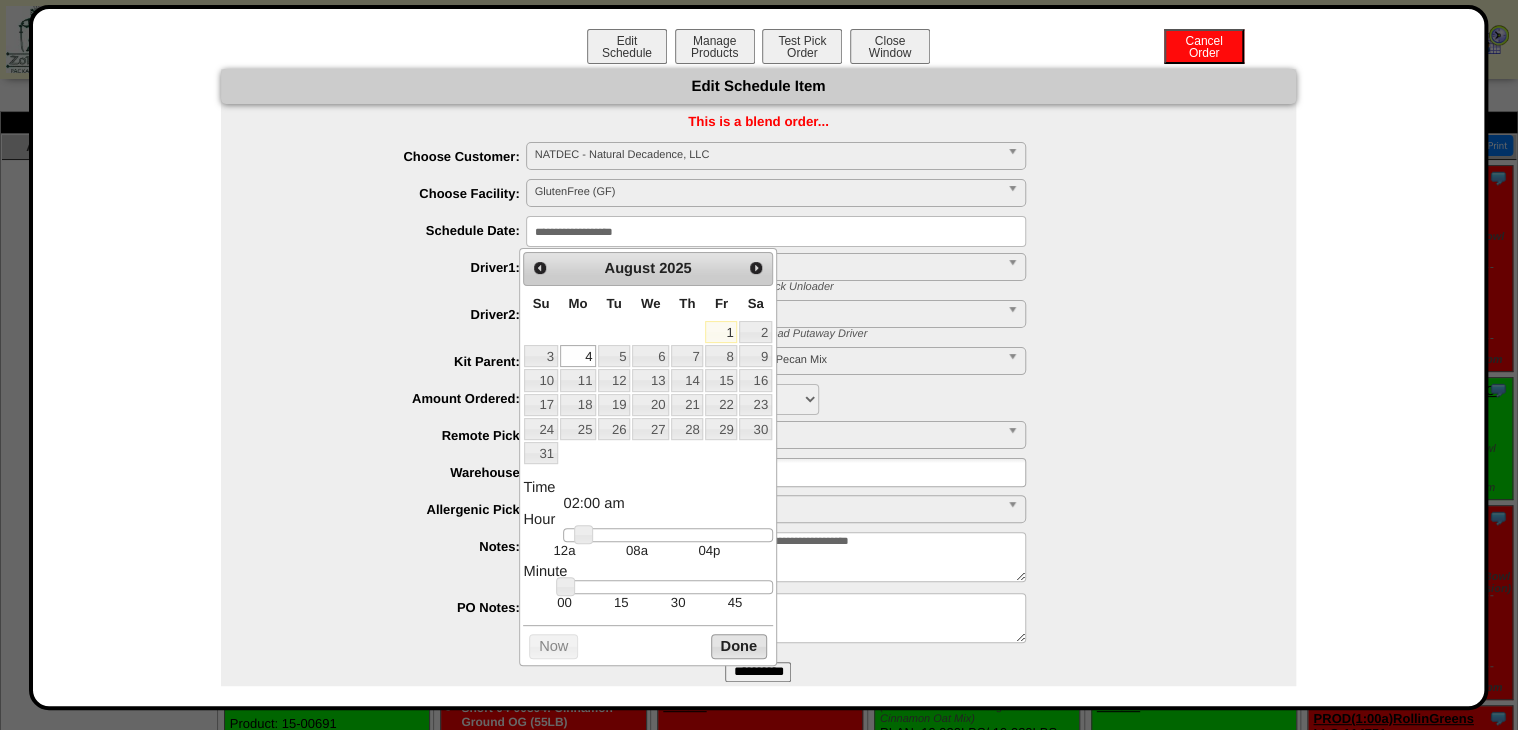 click on "Done" at bounding box center (739, 646) 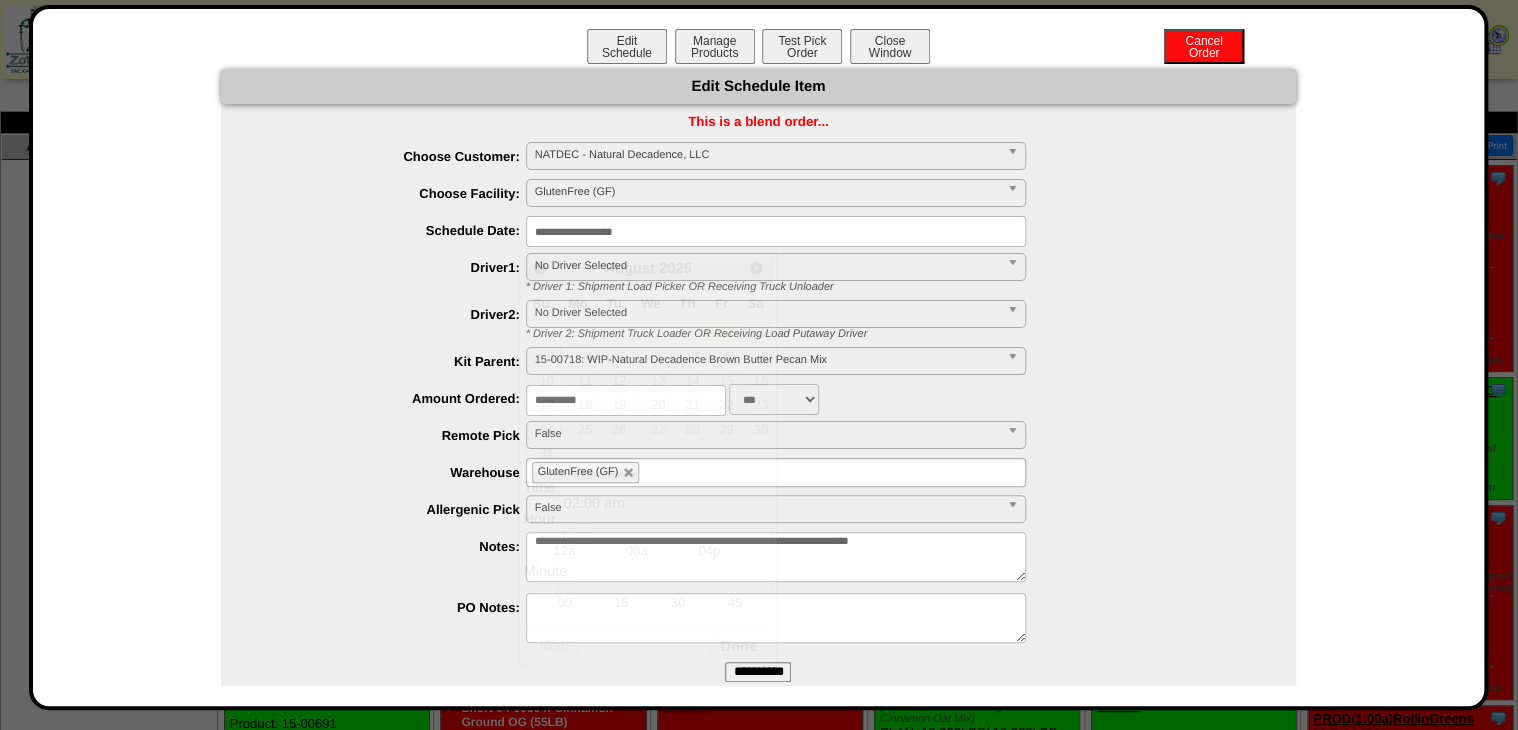 click on "**********" at bounding box center (759, 357) 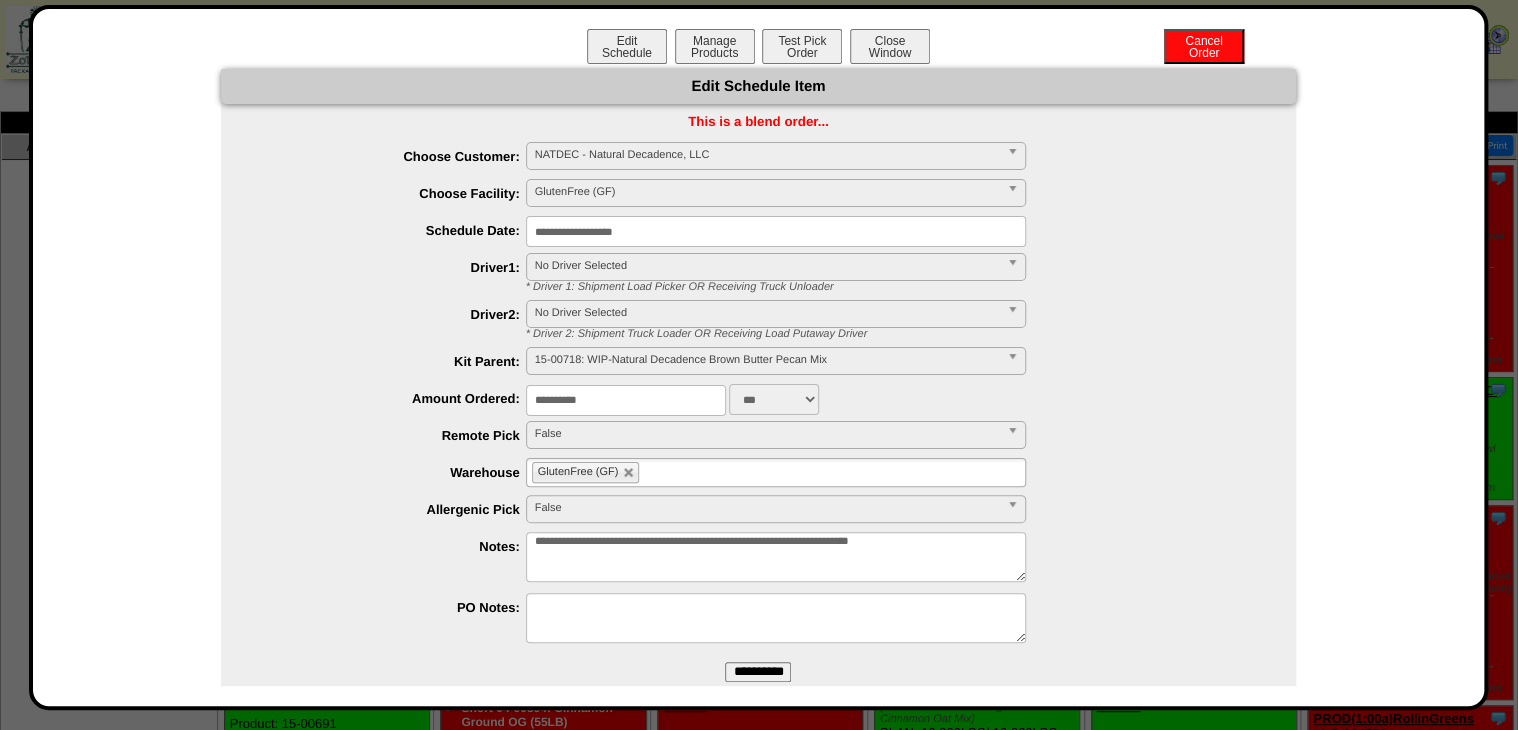 click on "**********" at bounding box center (758, 672) 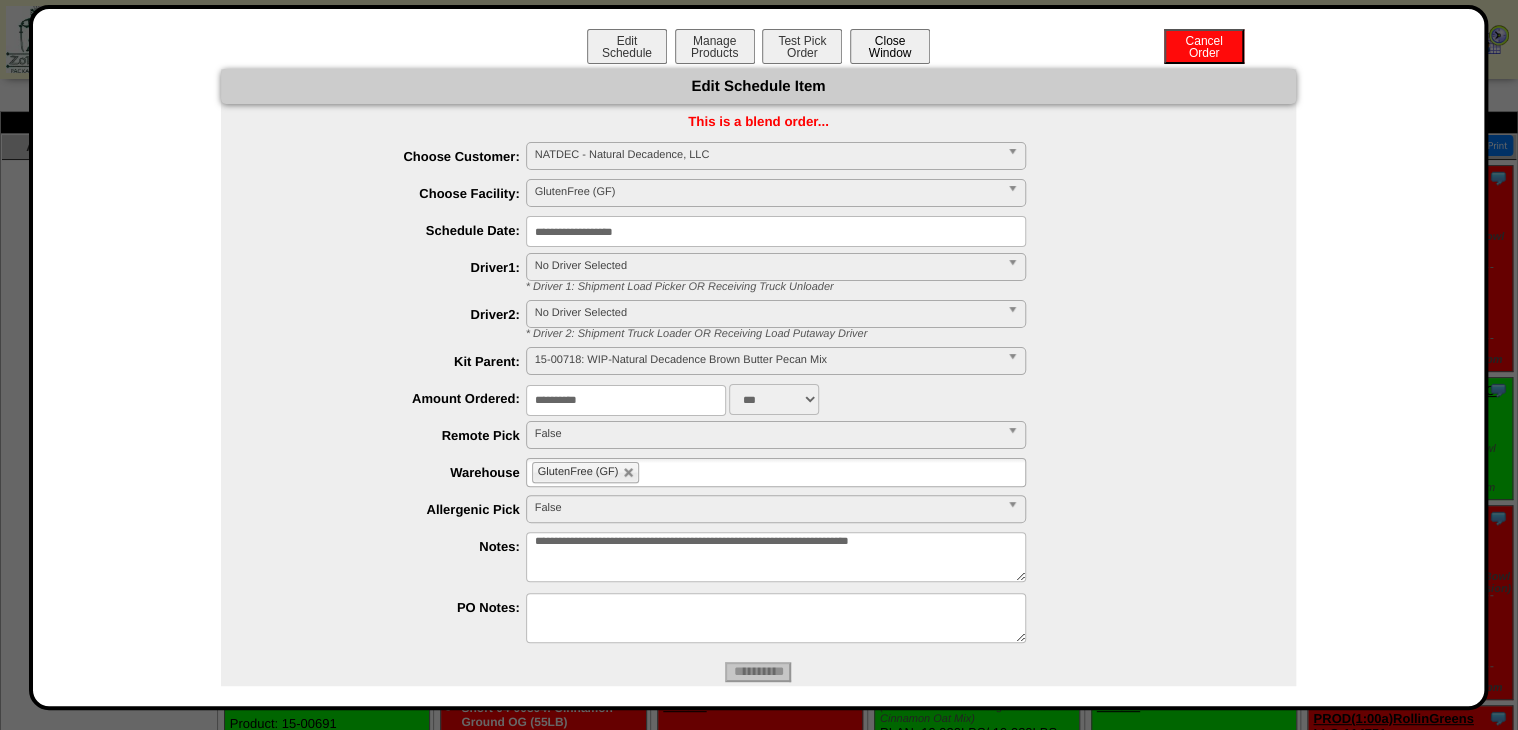 click on "Close Window" at bounding box center [890, 46] 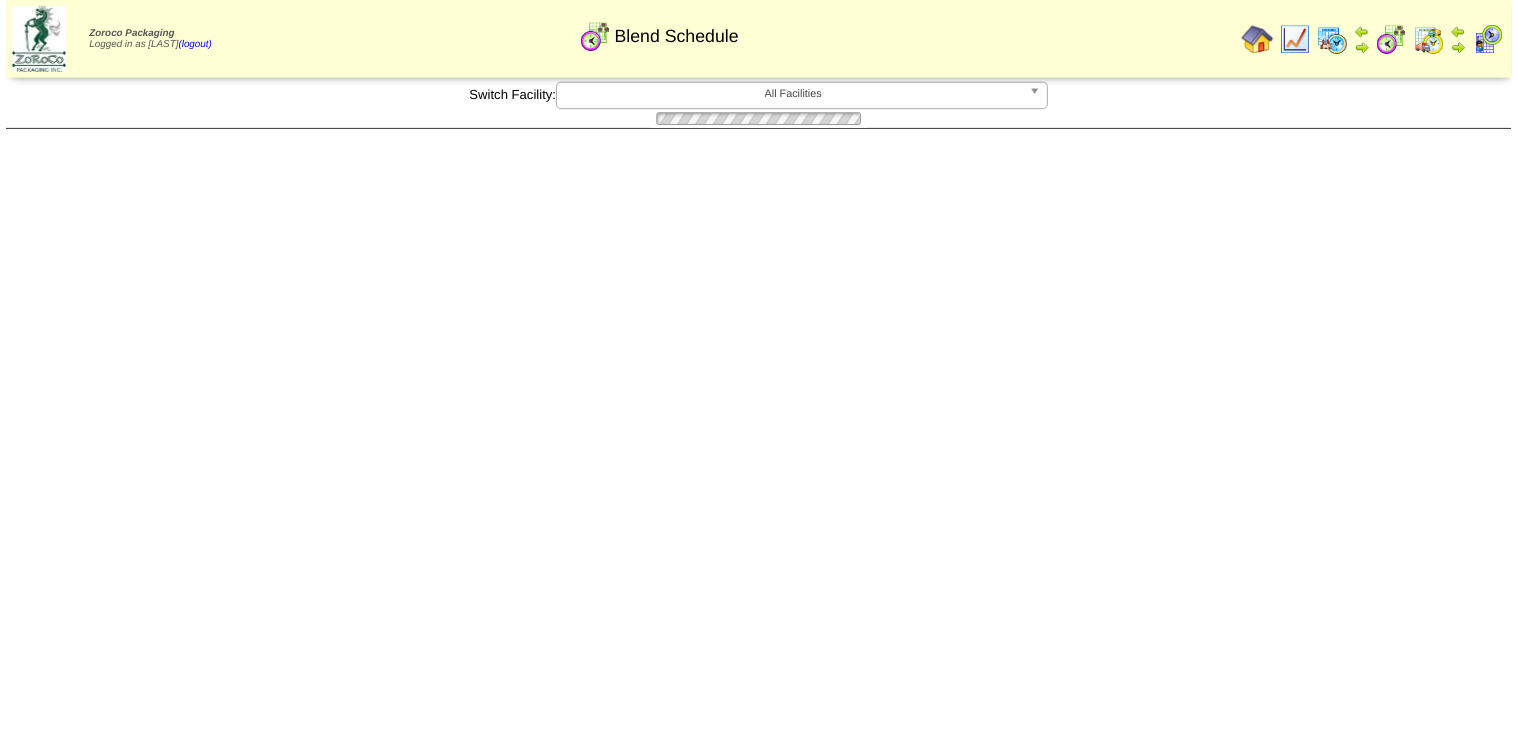 scroll, scrollTop: 0, scrollLeft: 0, axis: both 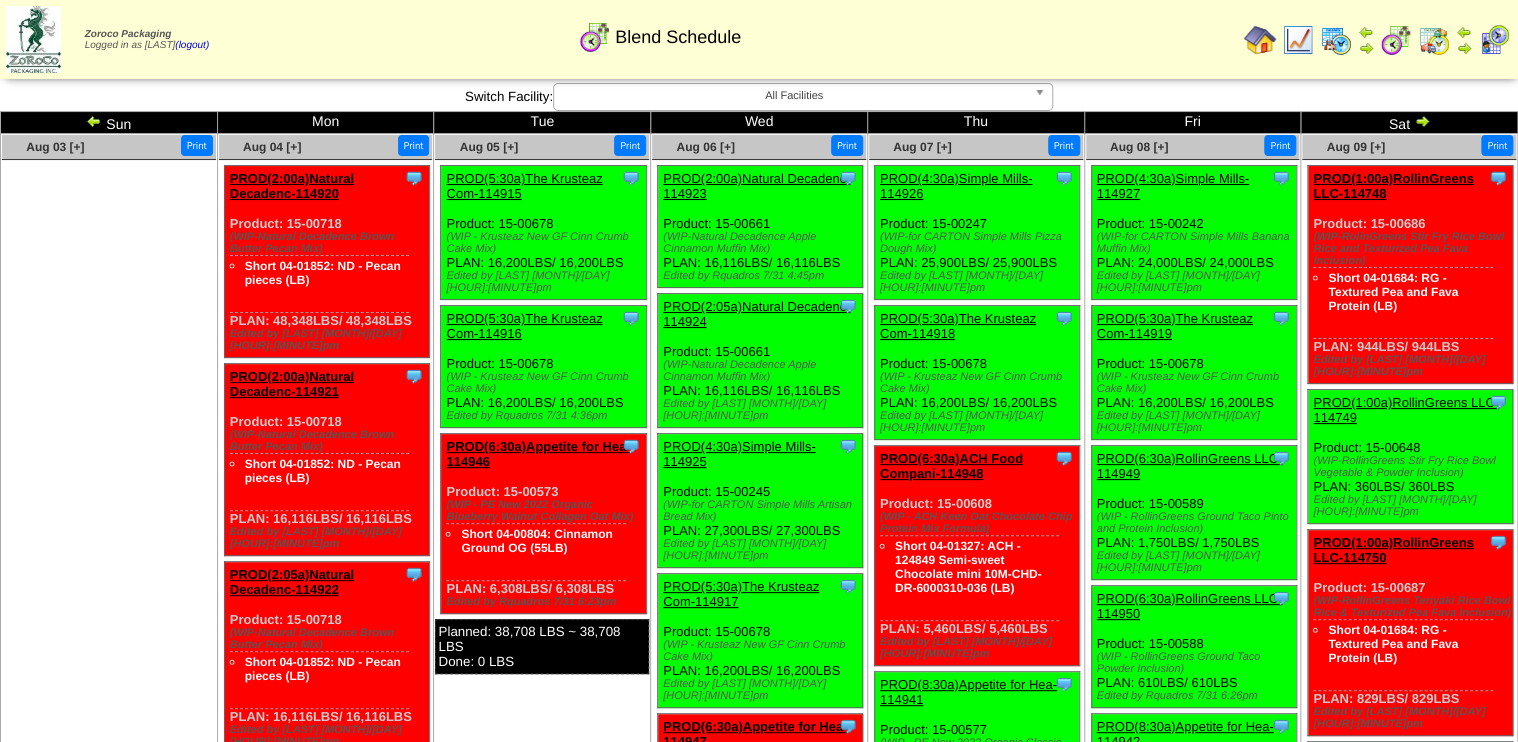 click on "PROD(2:00a)Natural Decadenc-114920" at bounding box center (292, 186) 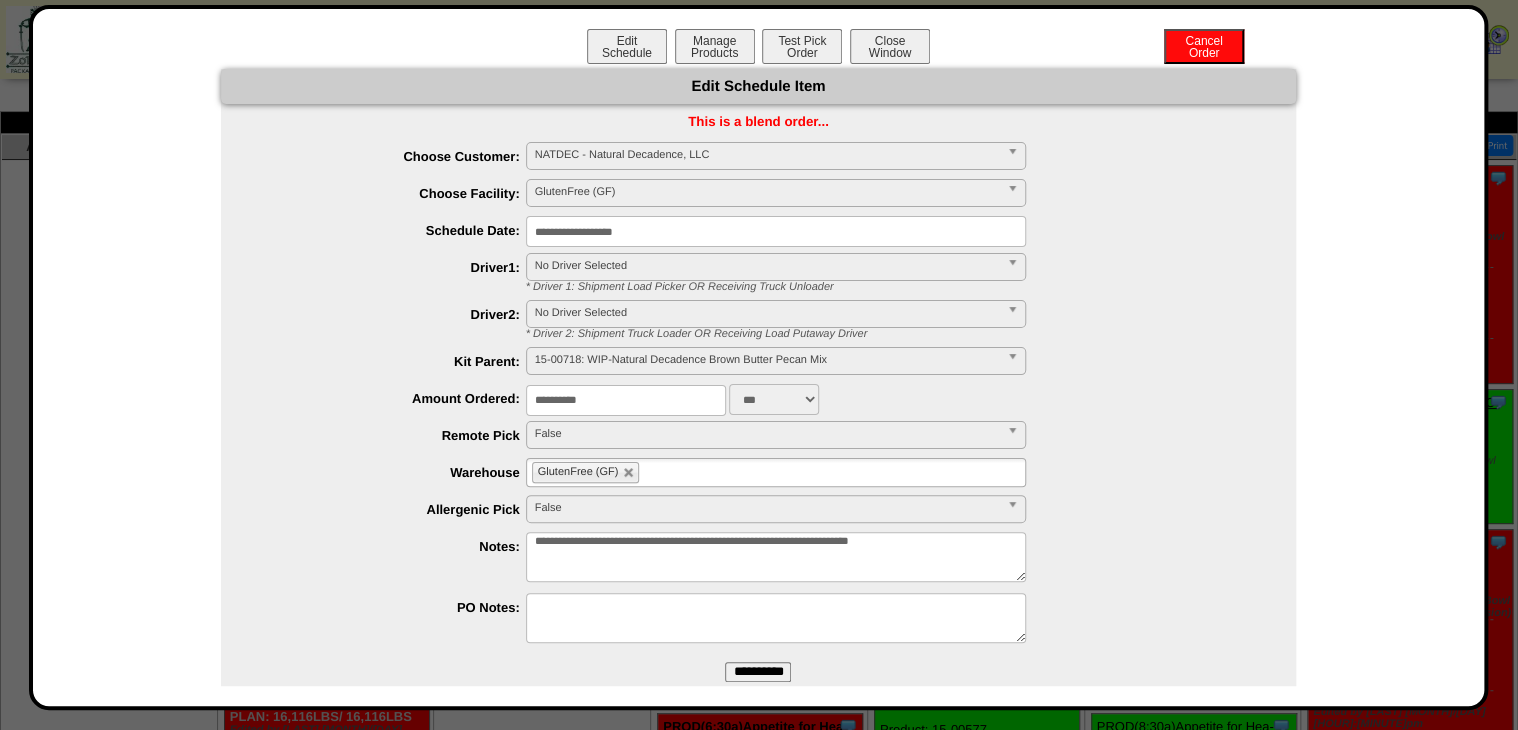 click on "Edit Schedule Item" at bounding box center [758, 86] 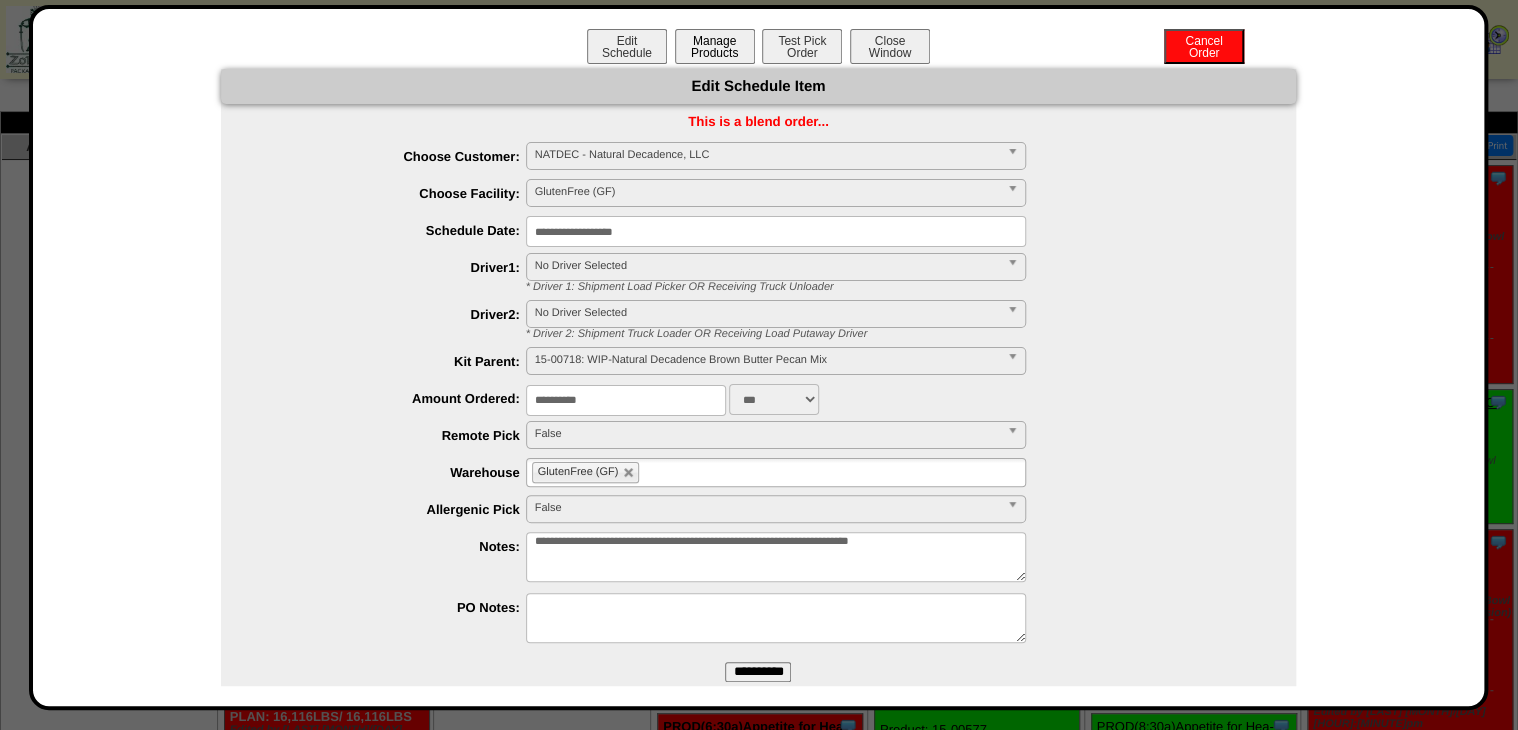 click on "Manage Products" at bounding box center [715, 46] 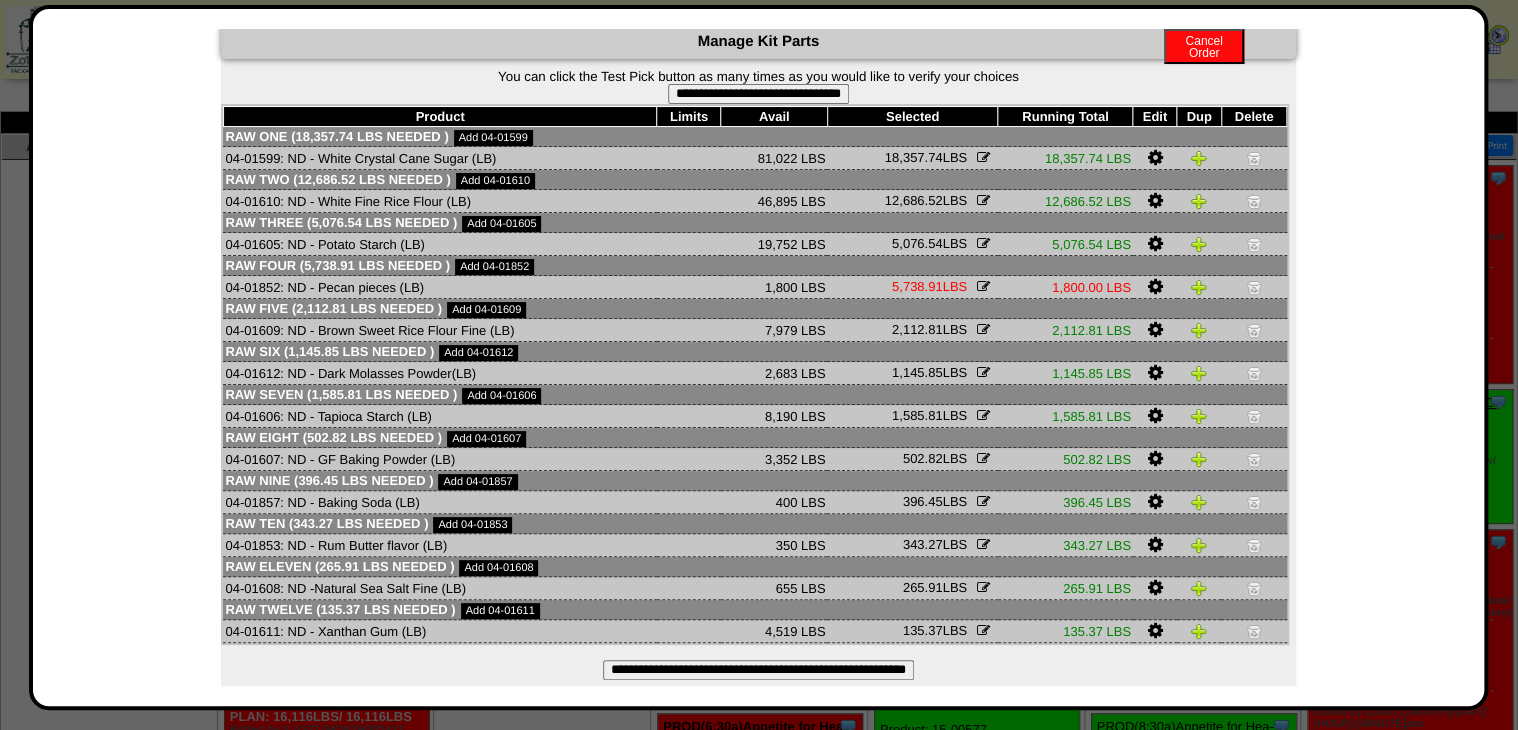 scroll, scrollTop: 70, scrollLeft: 0, axis: vertical 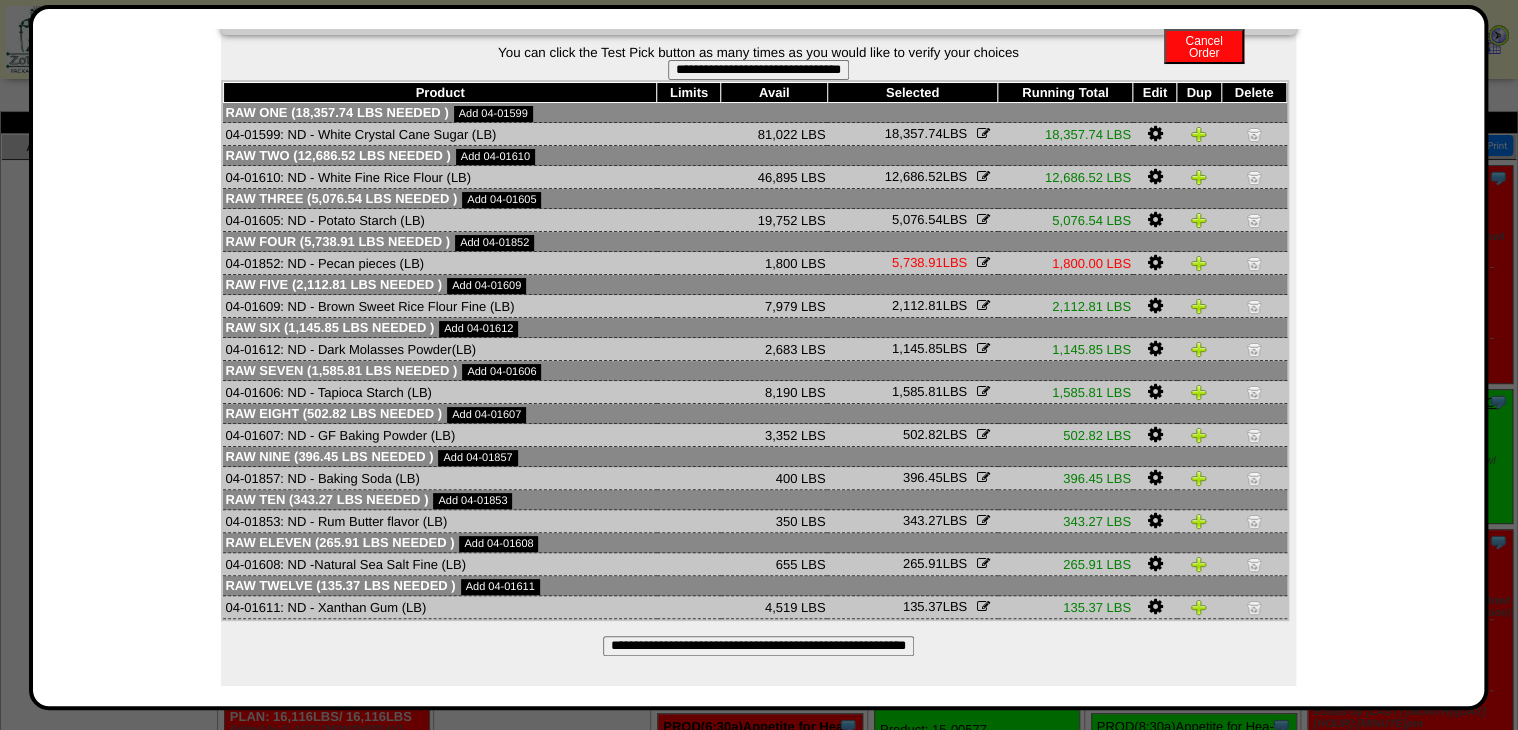 click on "**********" at bounding box center [758, 646] 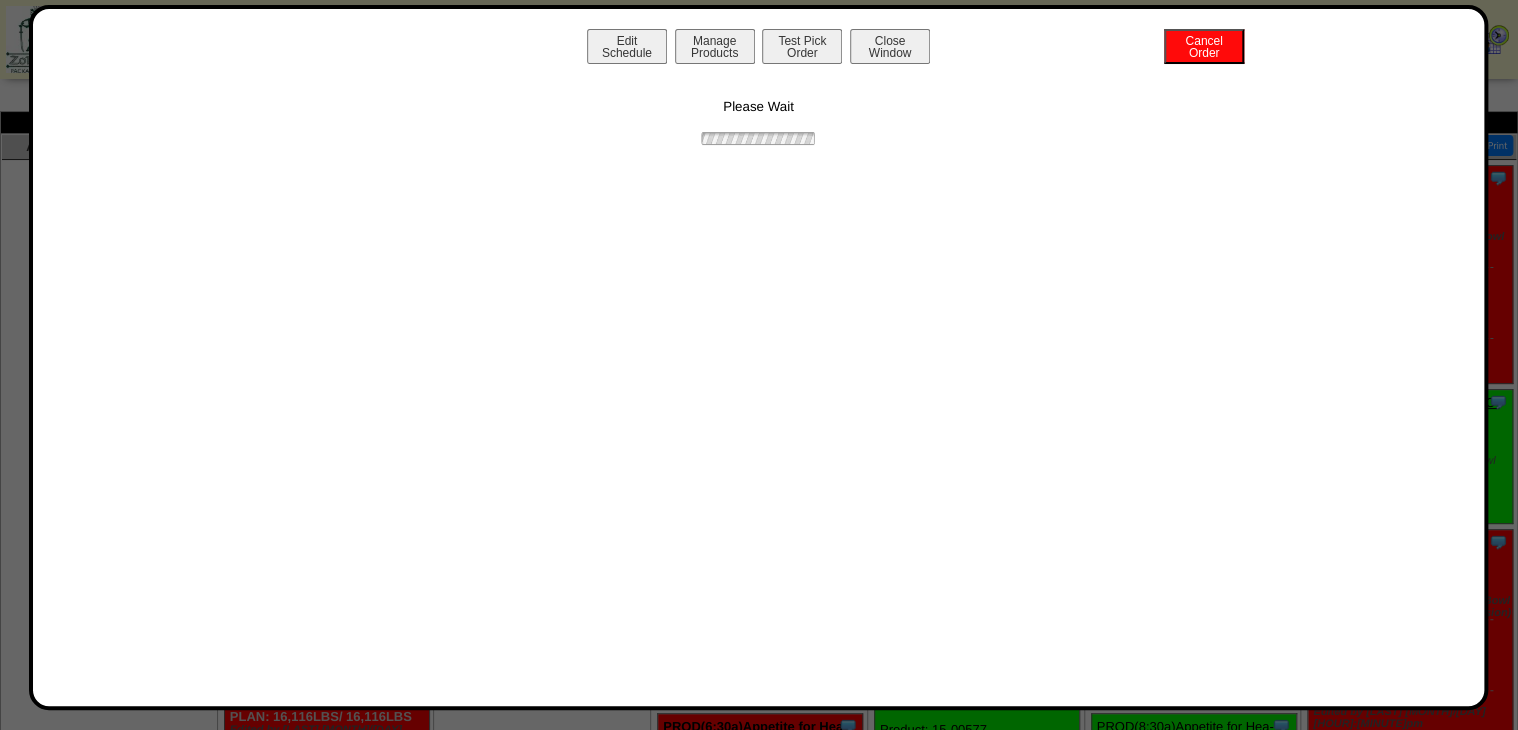 scroll, scrollTop: 0, scrollLeft: 0, axis: both 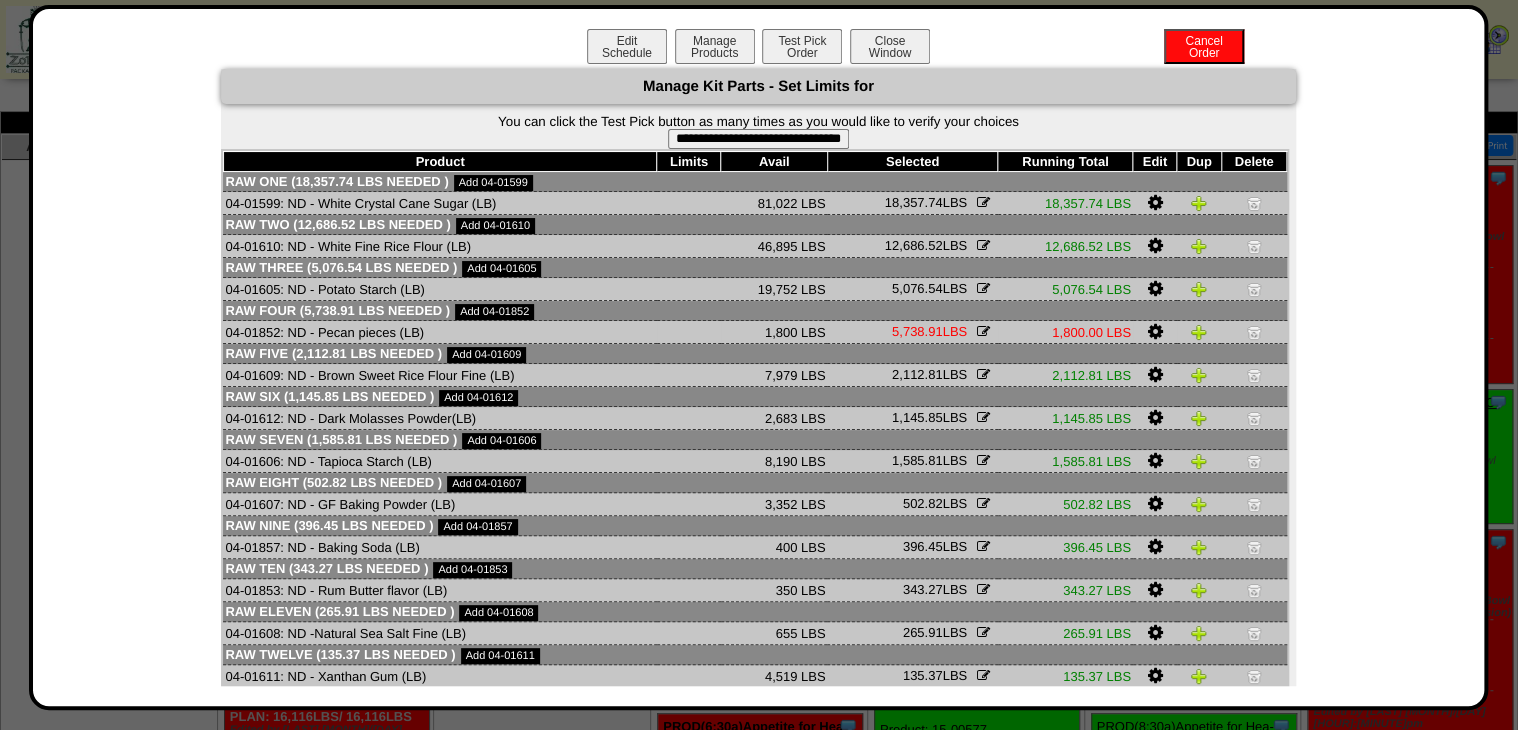 drag, startPoint x: 760, startPoint y: 336, endPoint x: 1128, endPoint y: 324, distance: 368.1956 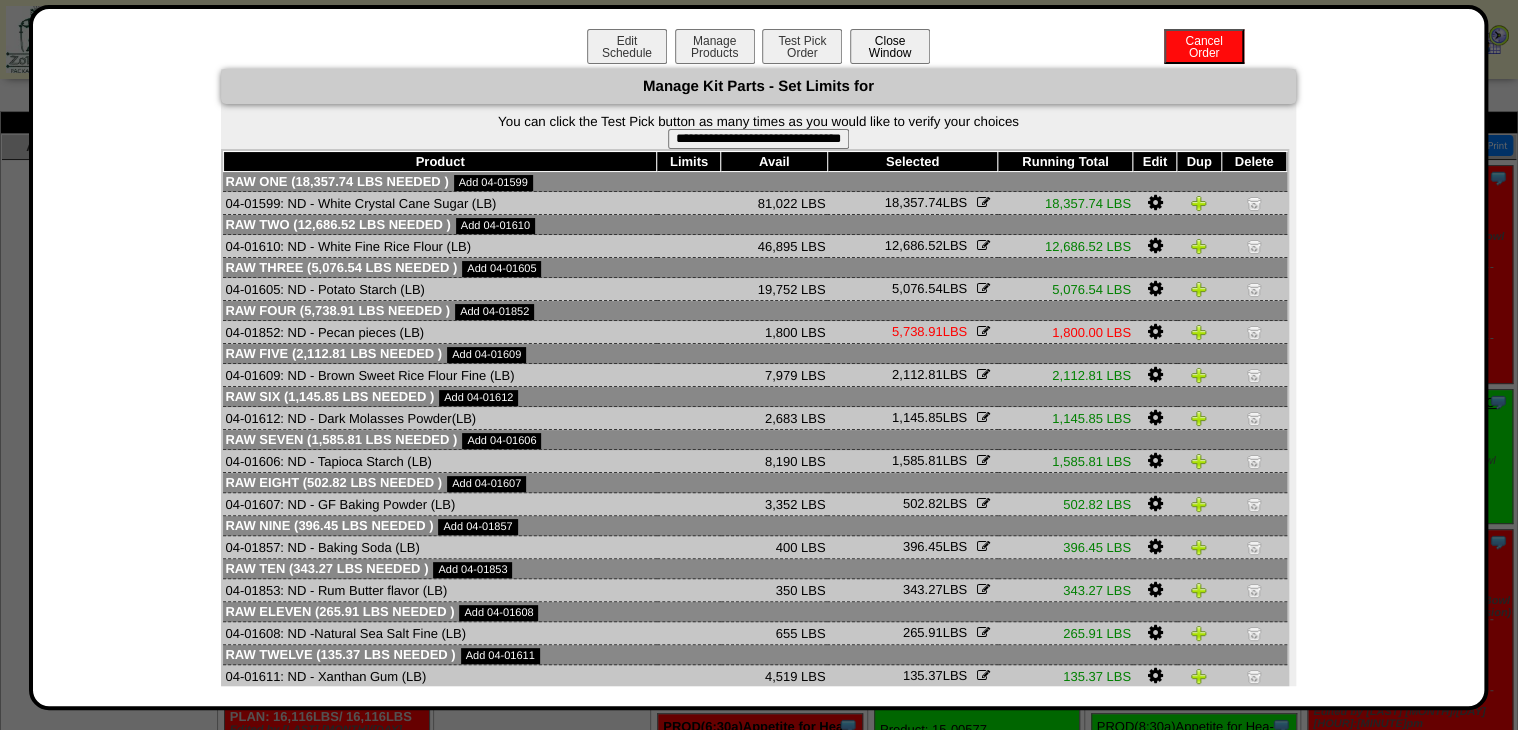 click on "Close Window" at bounding box center (890, 46) 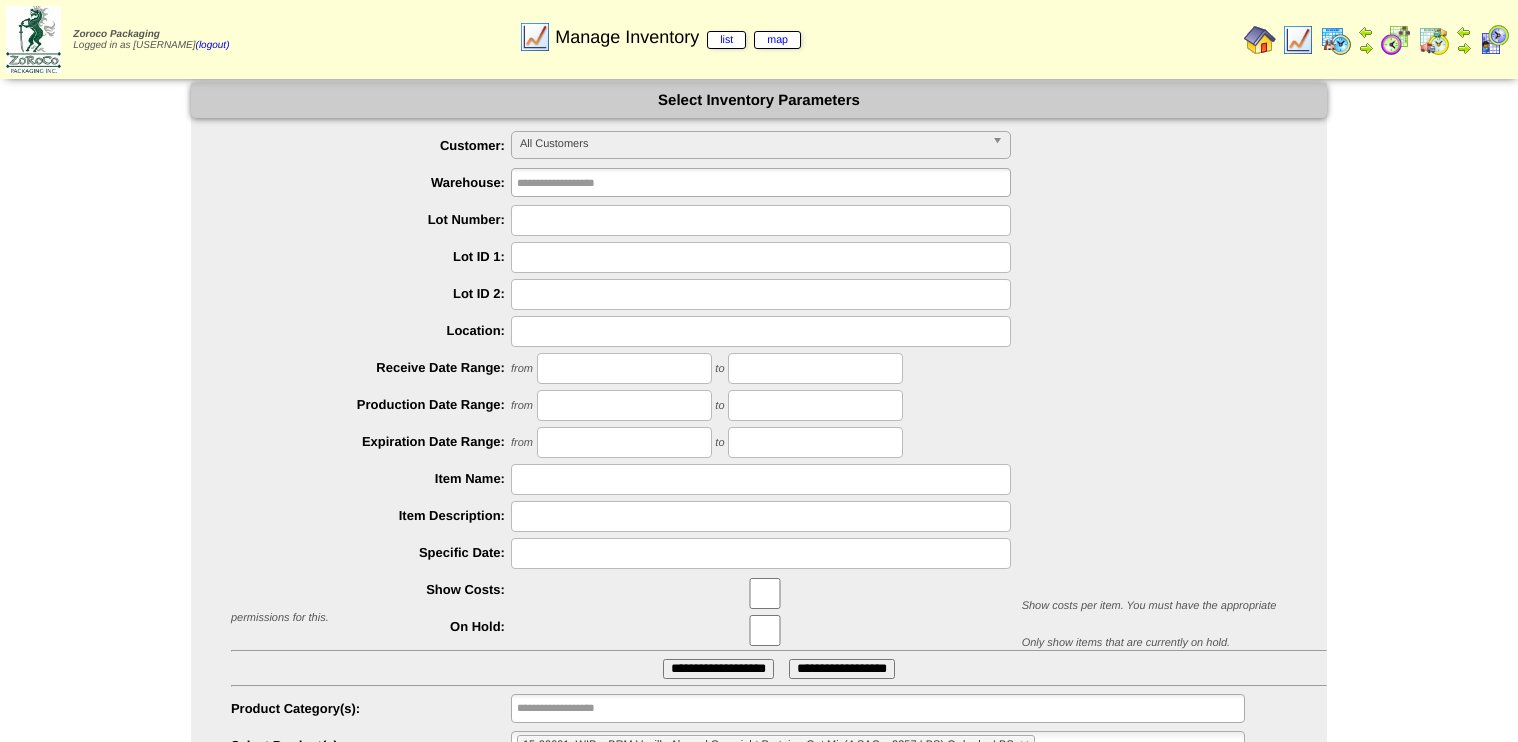 scroll, scrollTop: 0, scrollLeft: 0, axis: both 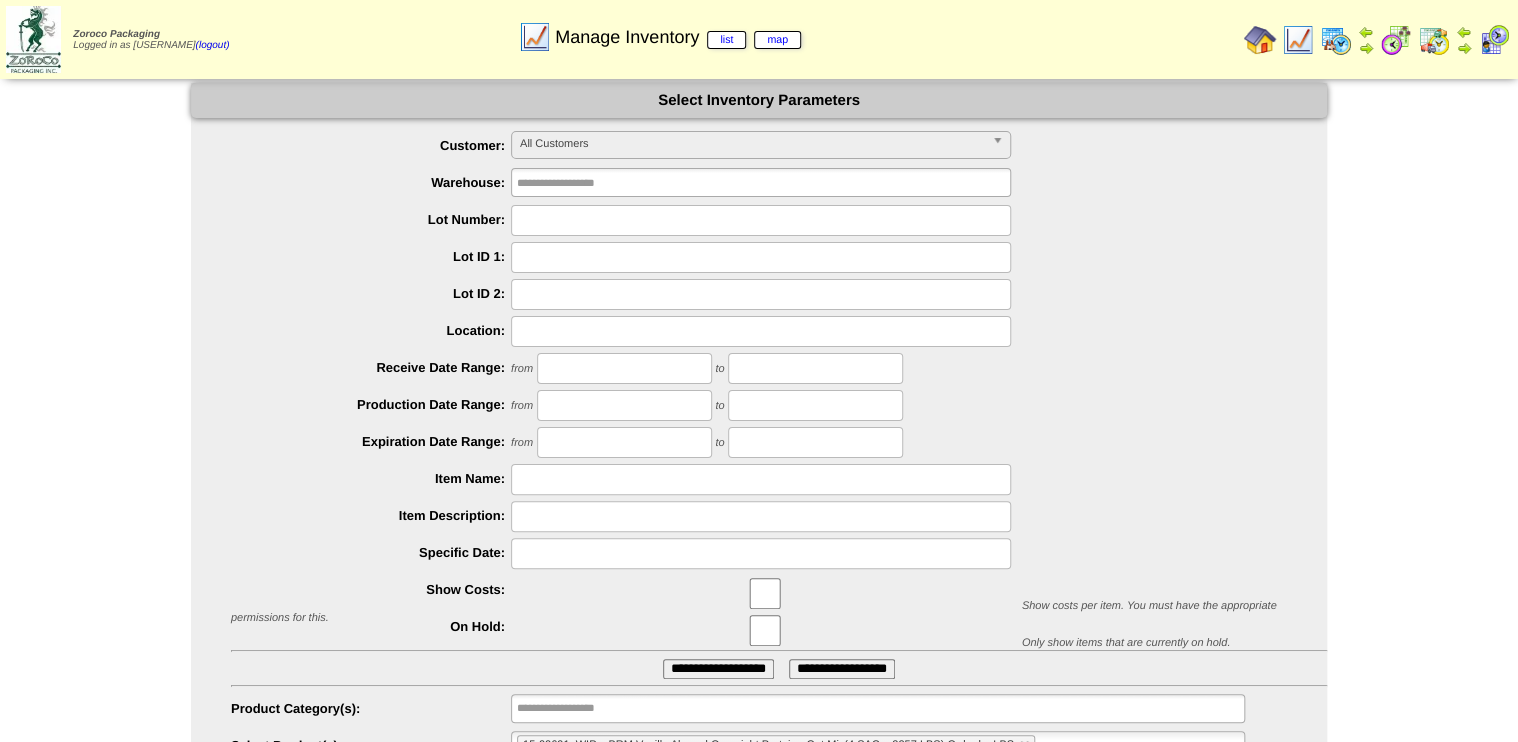 drag, startPoint x: 0, startPoint y: 0, endPoint x: 1424, endPoint y: 34, distance: 1424.4059 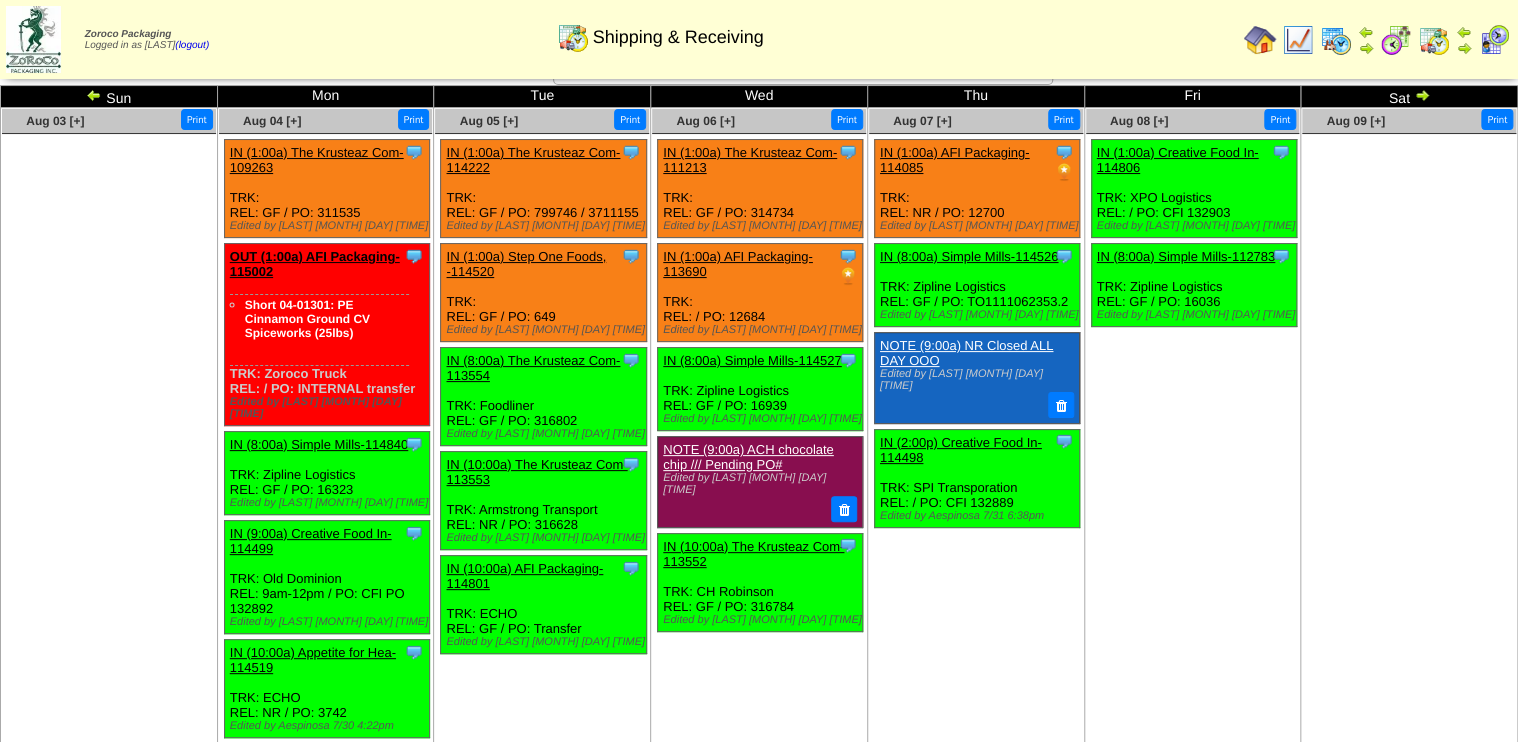 scroll, scrollTop: 0, scrollLeft: 0, axis: both 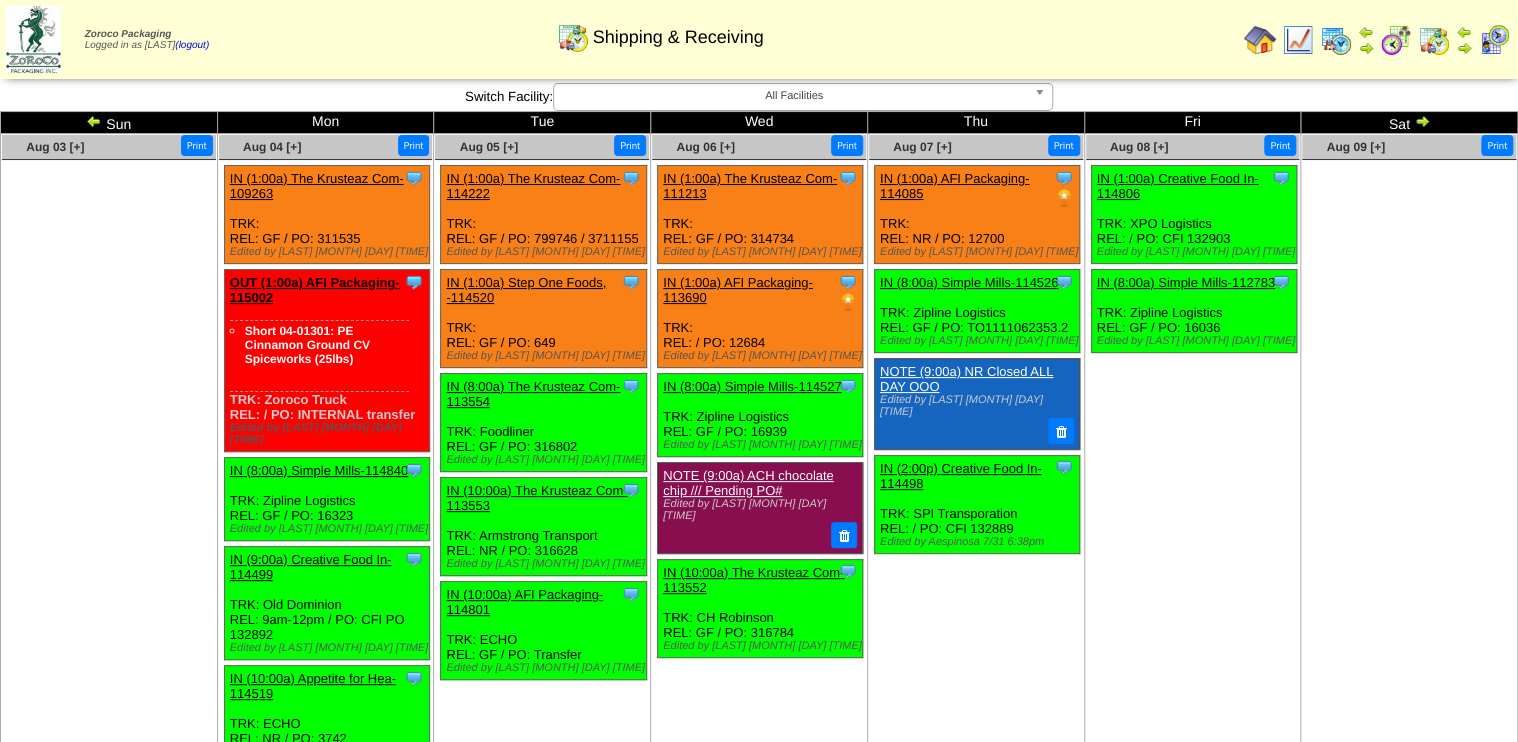 click at bounding box center (94, 121) 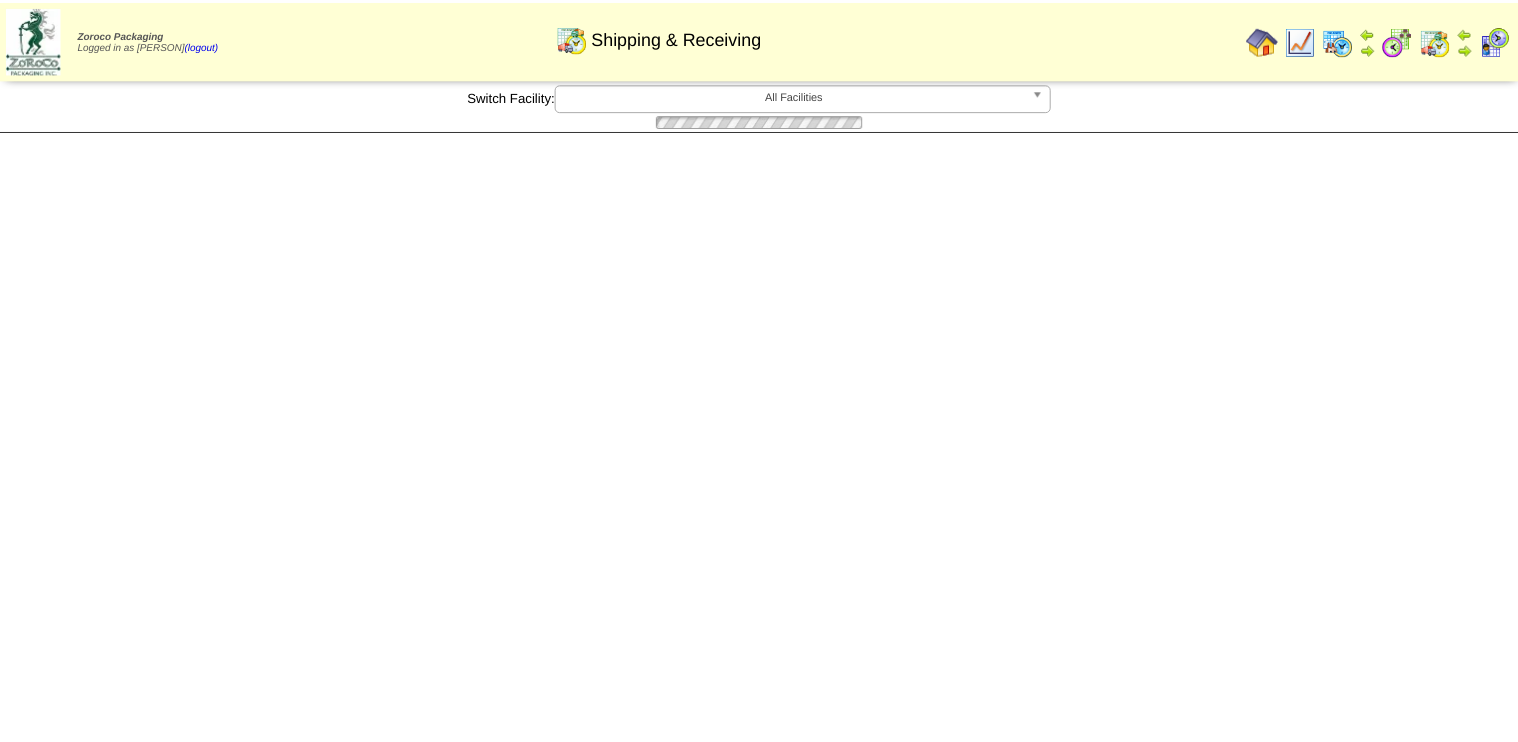 scroll, scrollTop: 0, scrollLeft: 0, axis: both 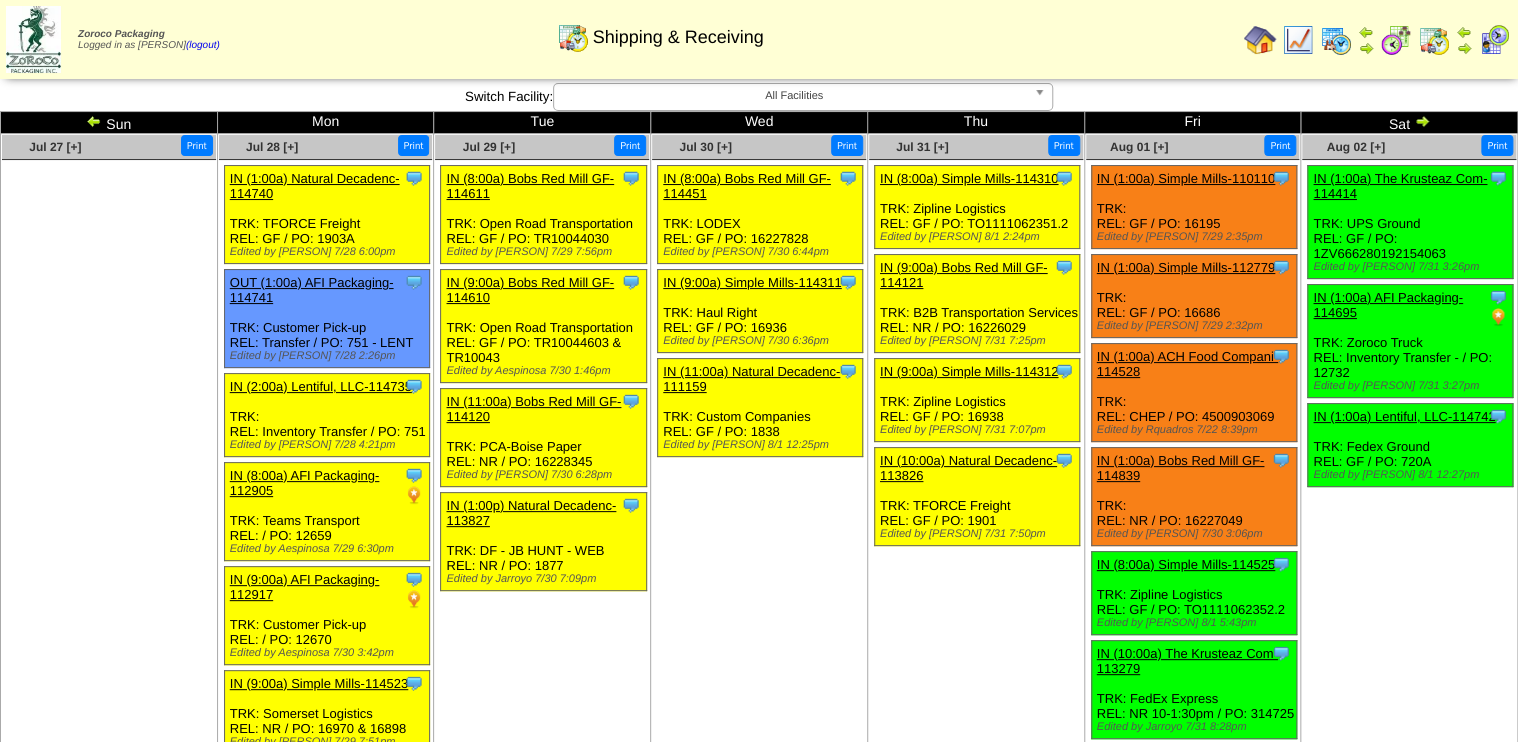 click on "IN
(10:00a)
Natural Decadenc-113826" at bounding box center [968, 468] 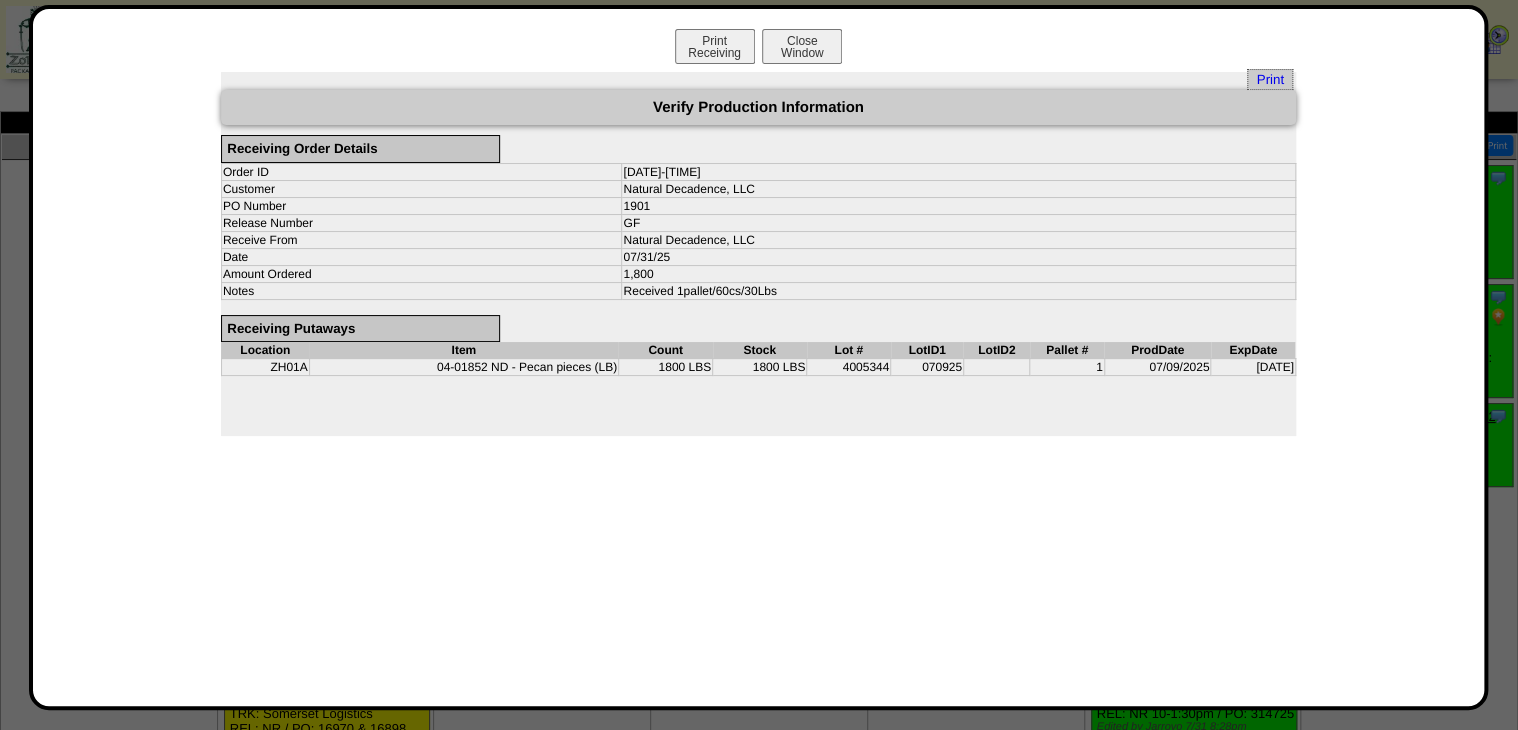 click at bounding box center [759, 1068] 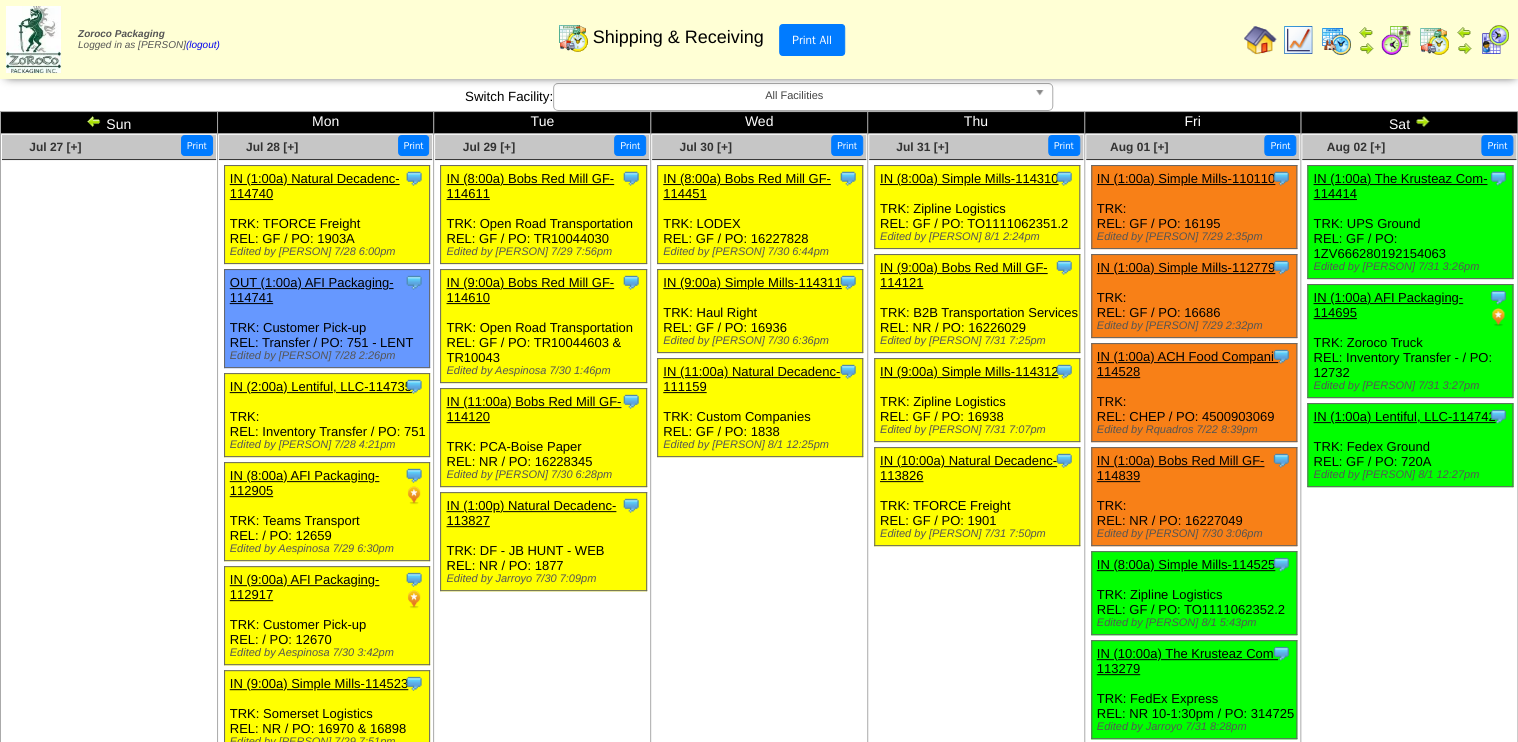 click at bounding box center [1396, 40] 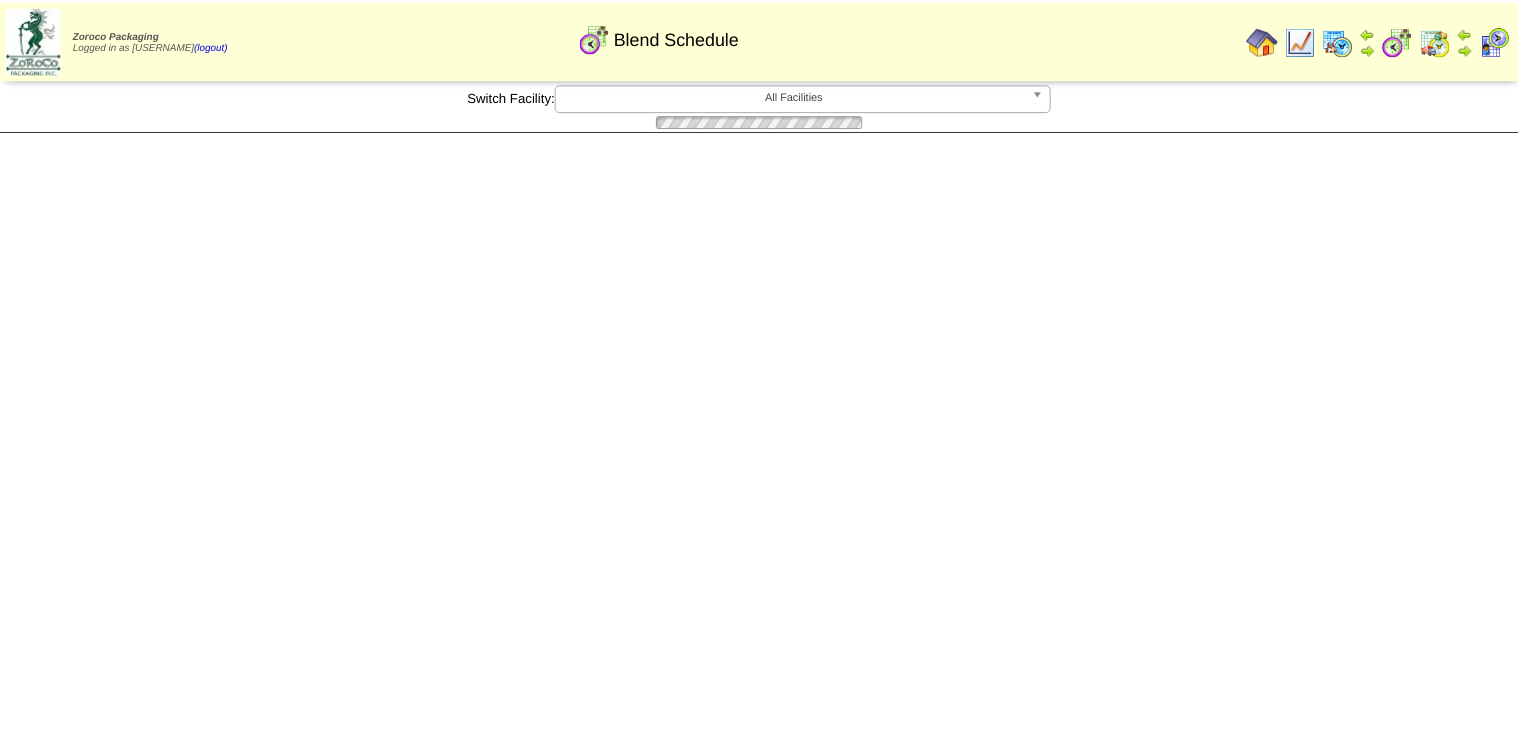 scroll, scrollTop: 0, scrollLeft: 0, axis: both 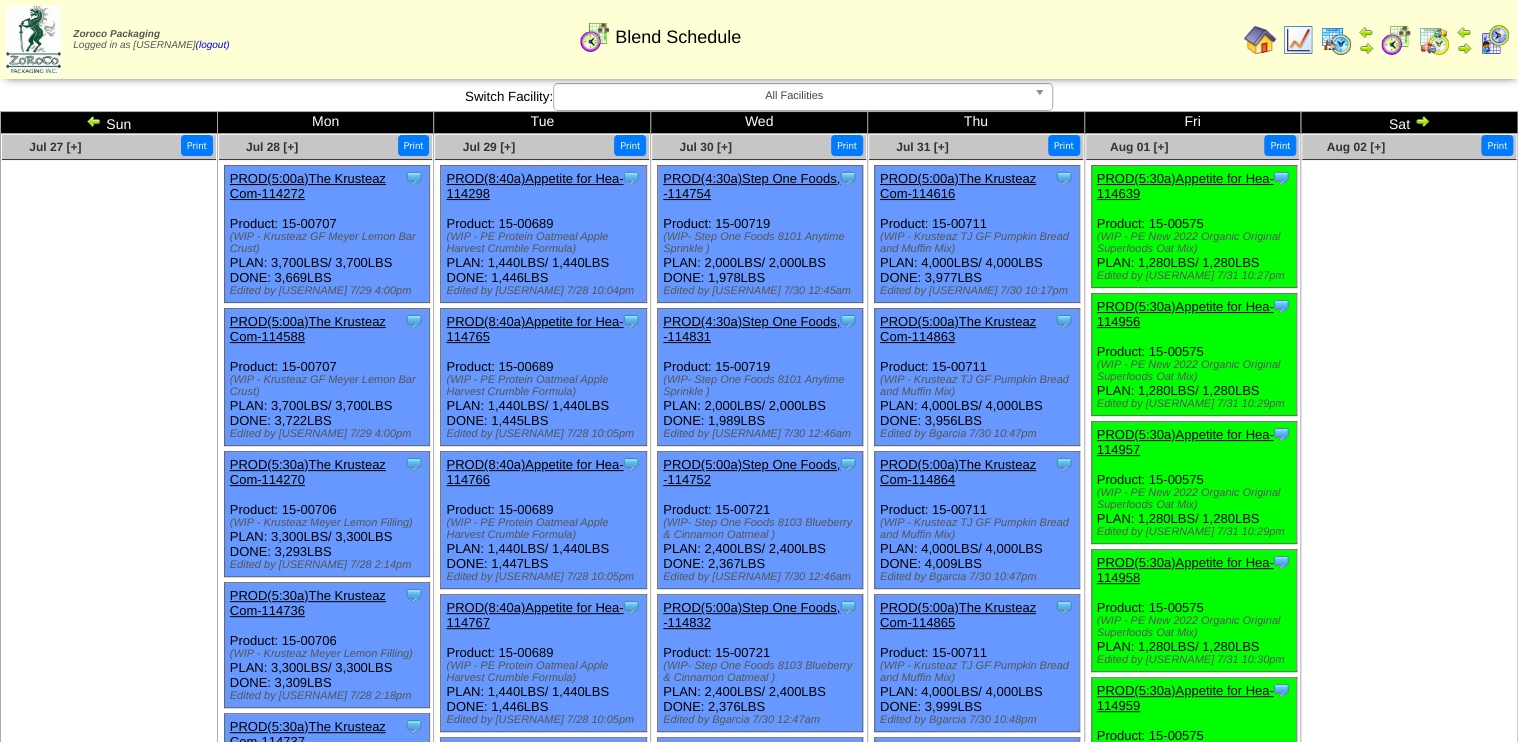 click at bounding box center [1422, 121] 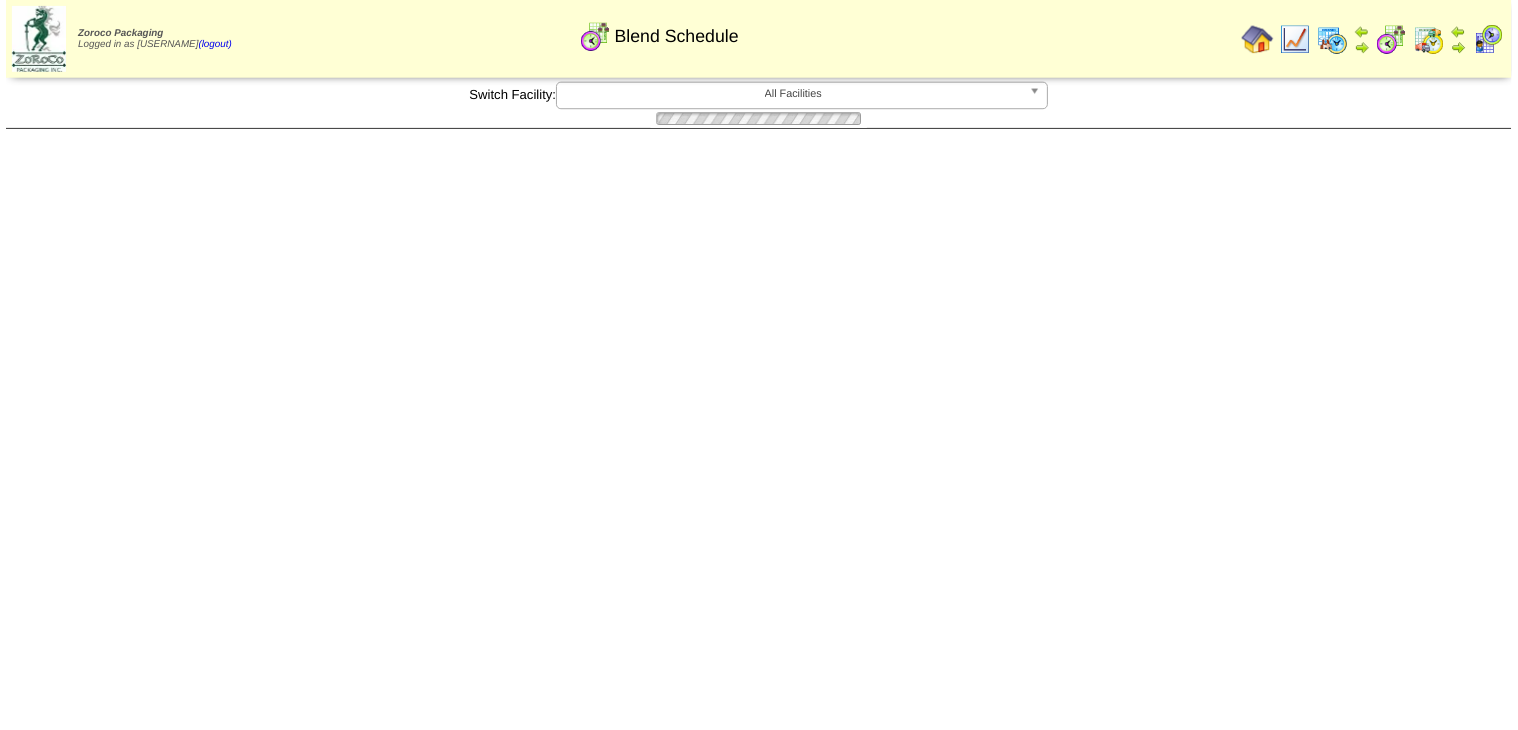 scroll, scrollTop: 0, scrollLeft: 0, axis: both 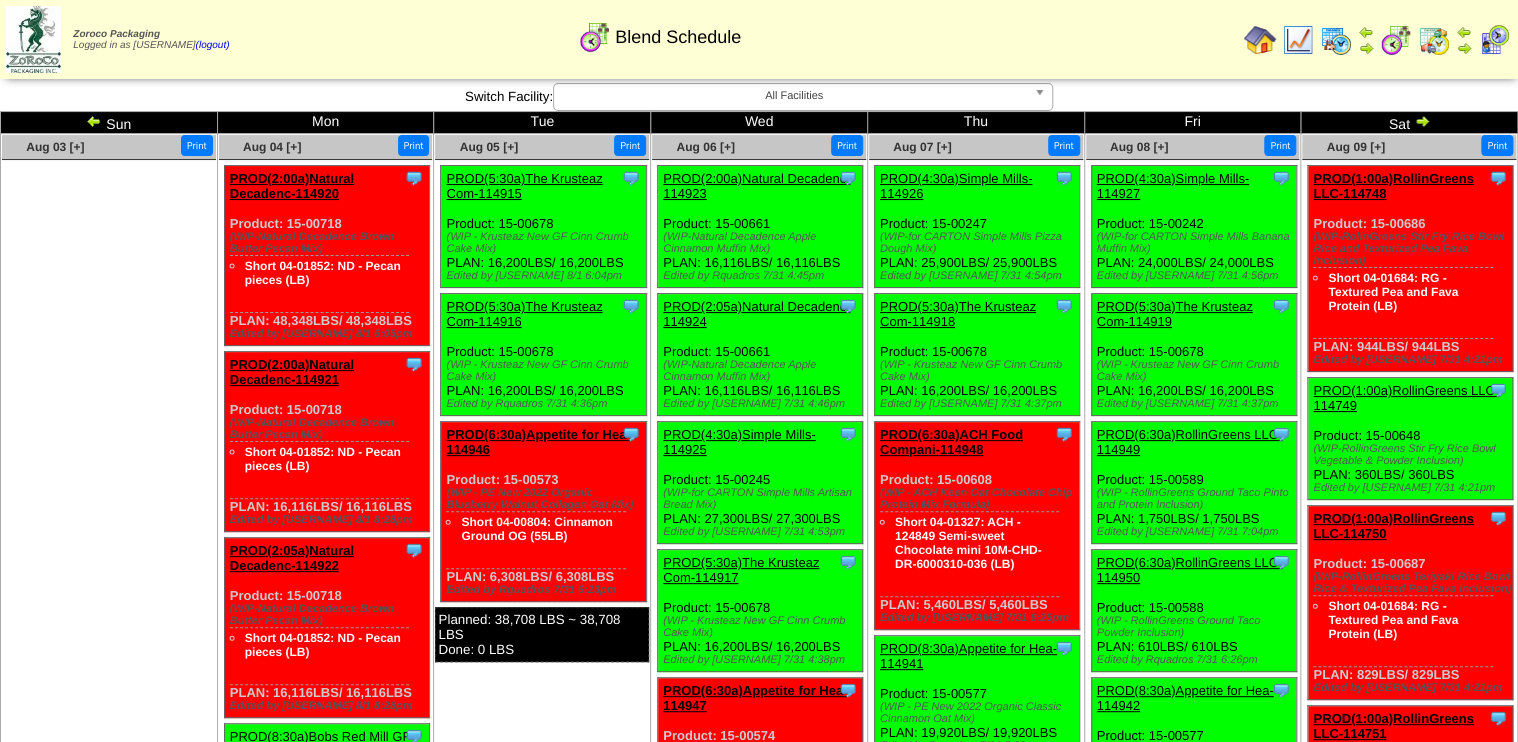 click on "PROD(2:00a)Natural Decadenc-114921" at bounding box center (292, 372) 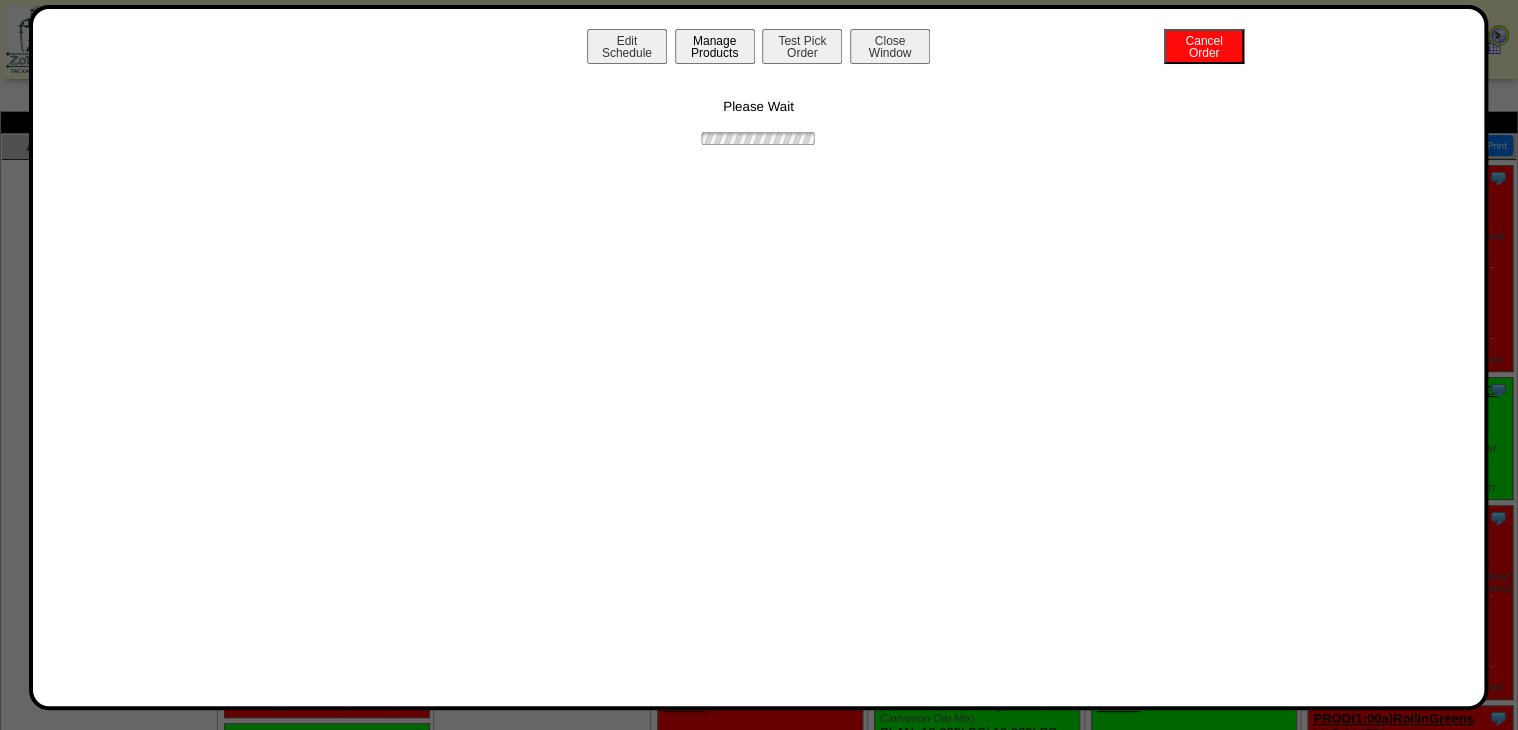 click on "Manage Products" at bounding box center [715, 46] 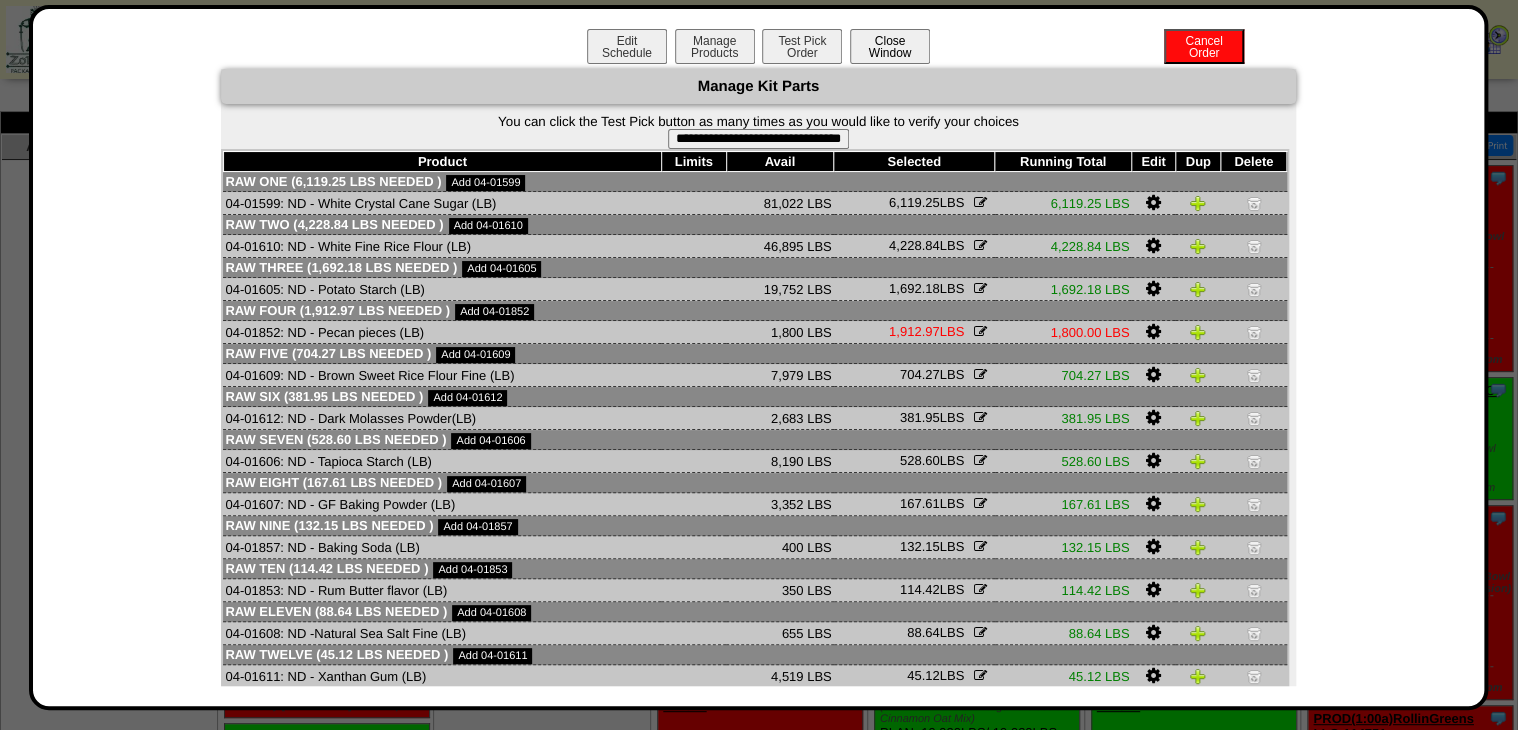 click on "Close Window" at bounding box center (890, 46) 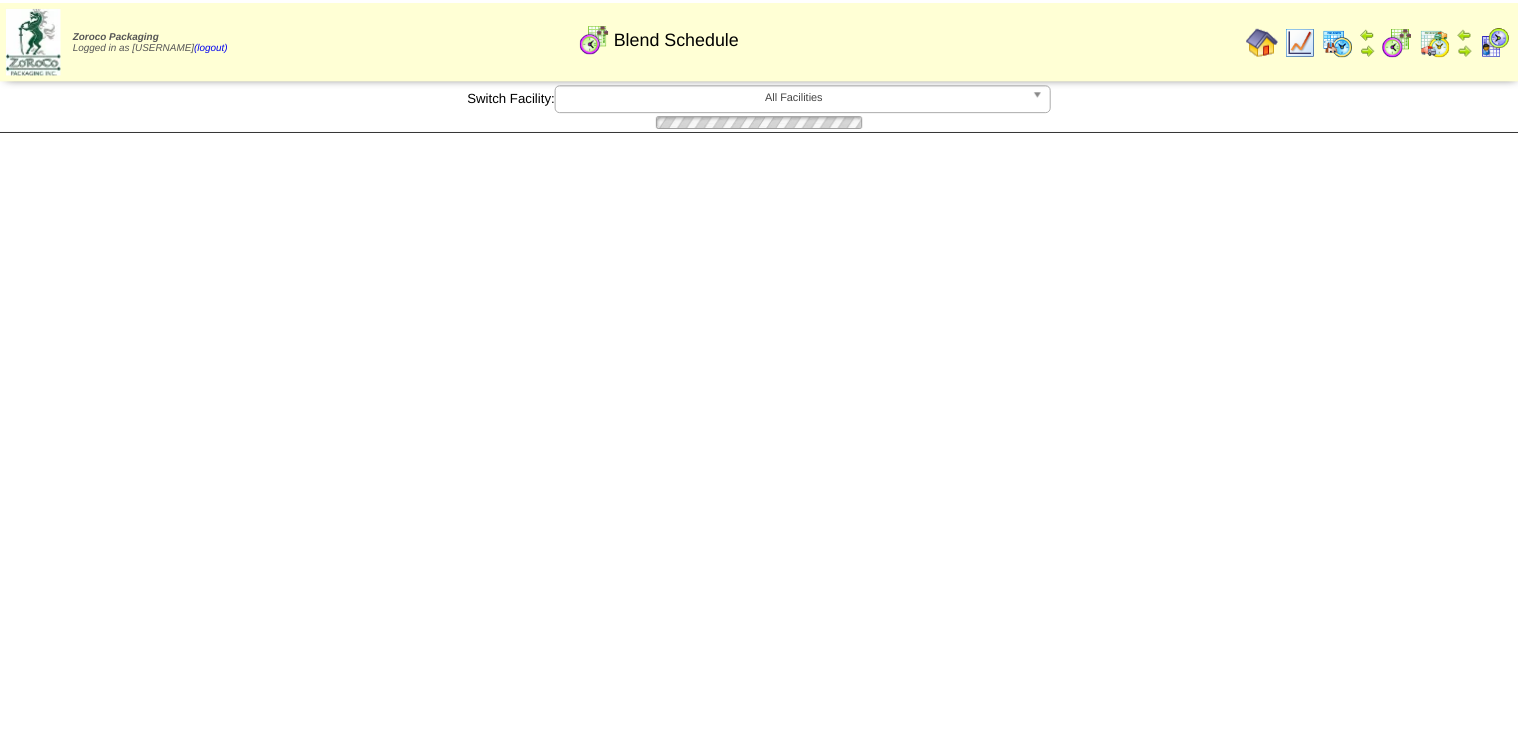 scroll, scrollTop: 0, scrollLeft: 0, axis: both 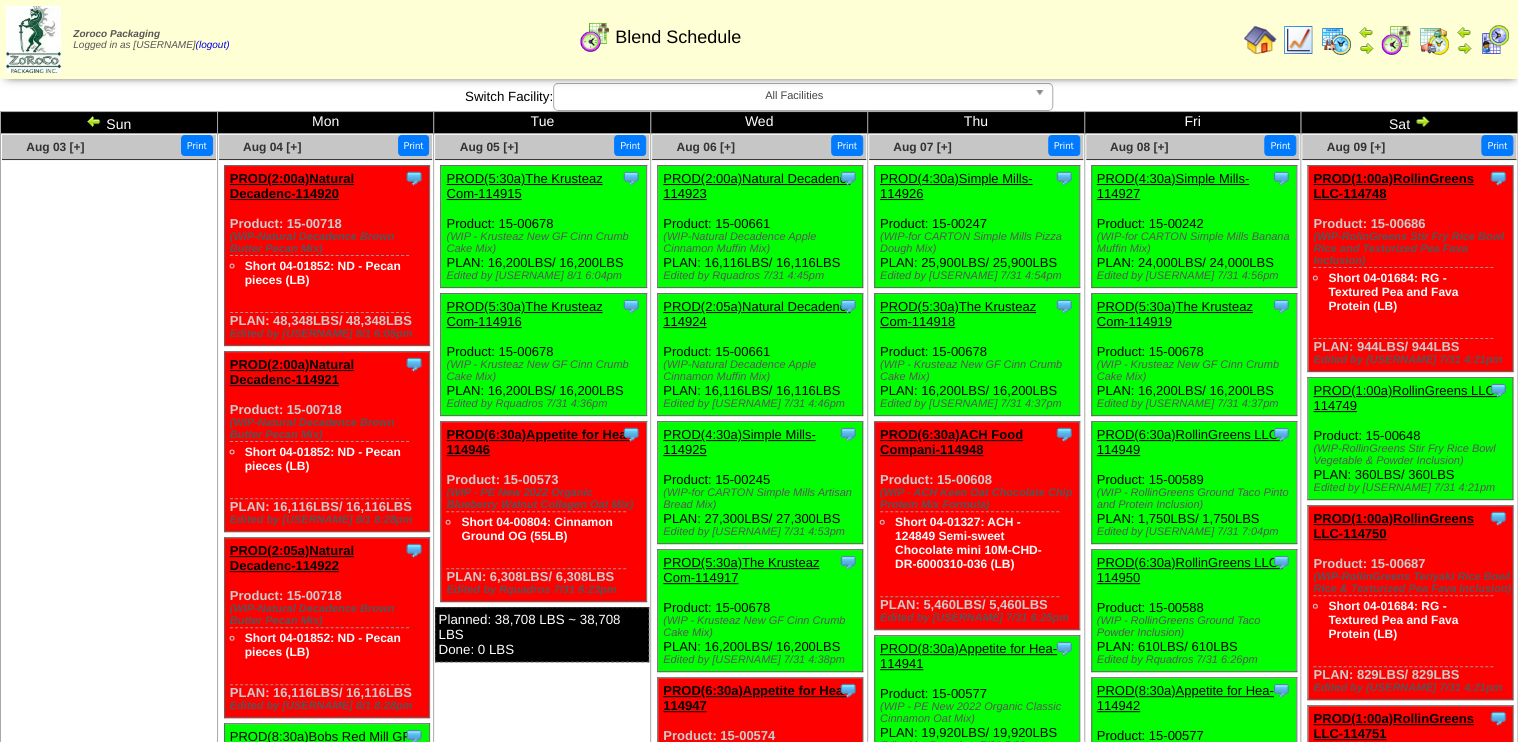 click at bounding box center [1336, 40] 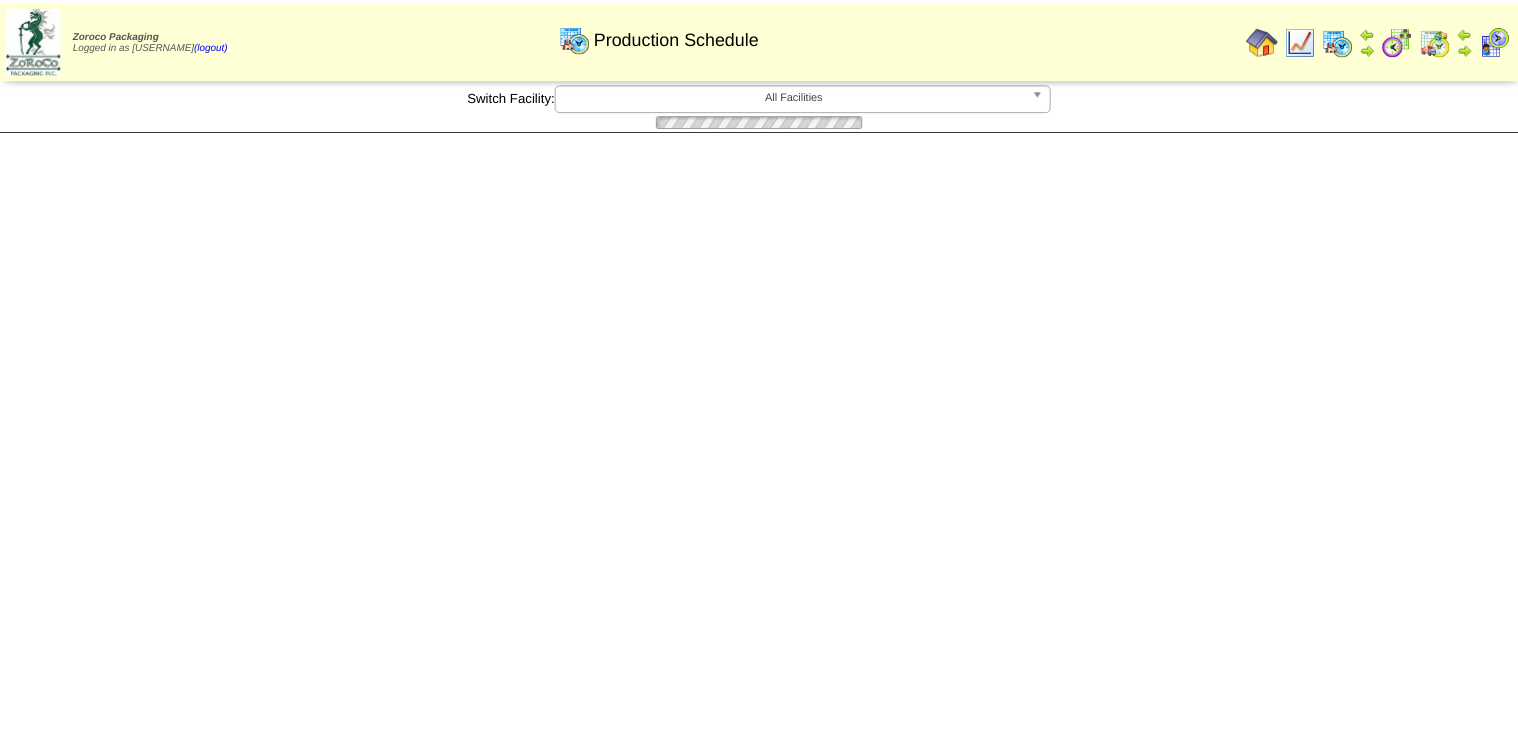 scroll, scrollTop: 0, scrollLeft: 0, axis: both 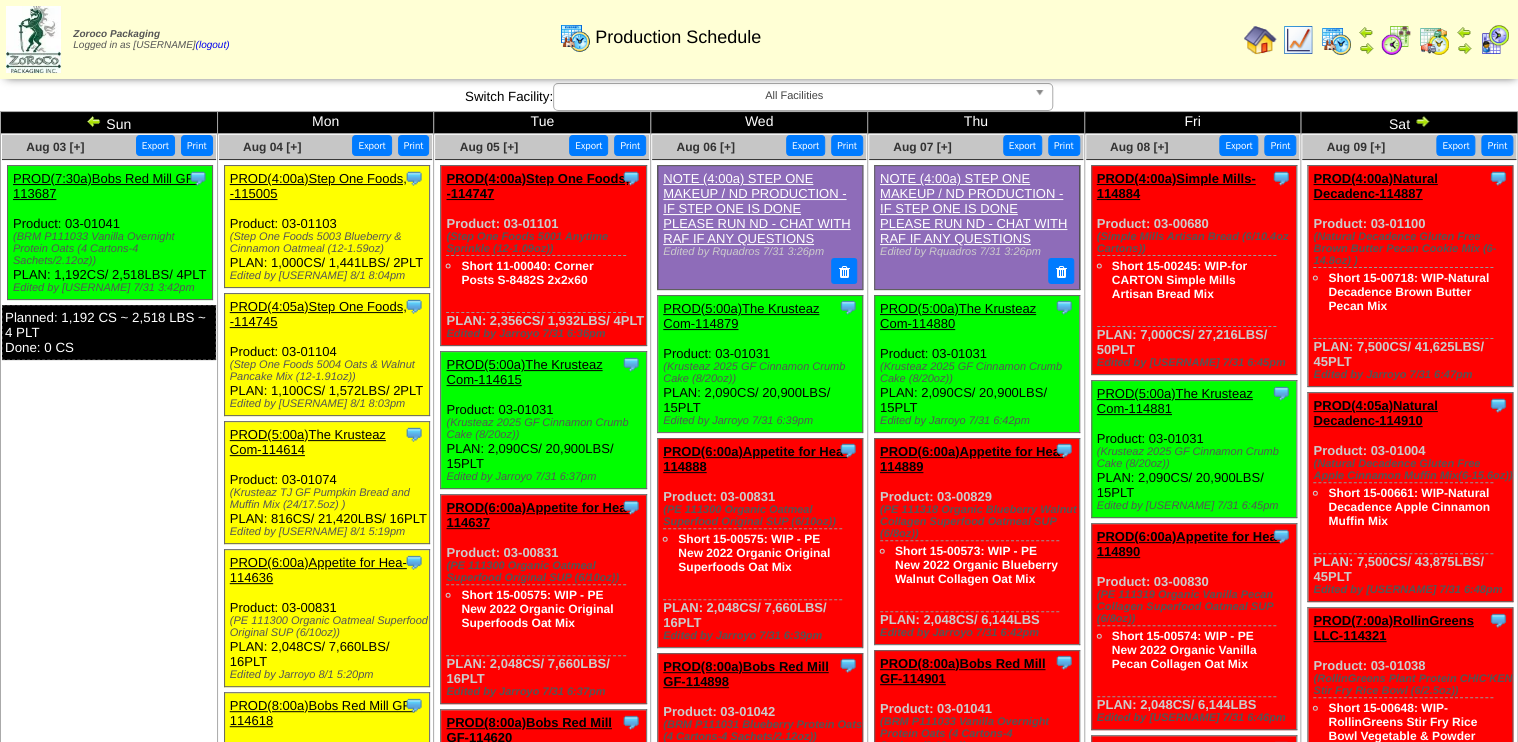click at bounding box center (1396, 40) 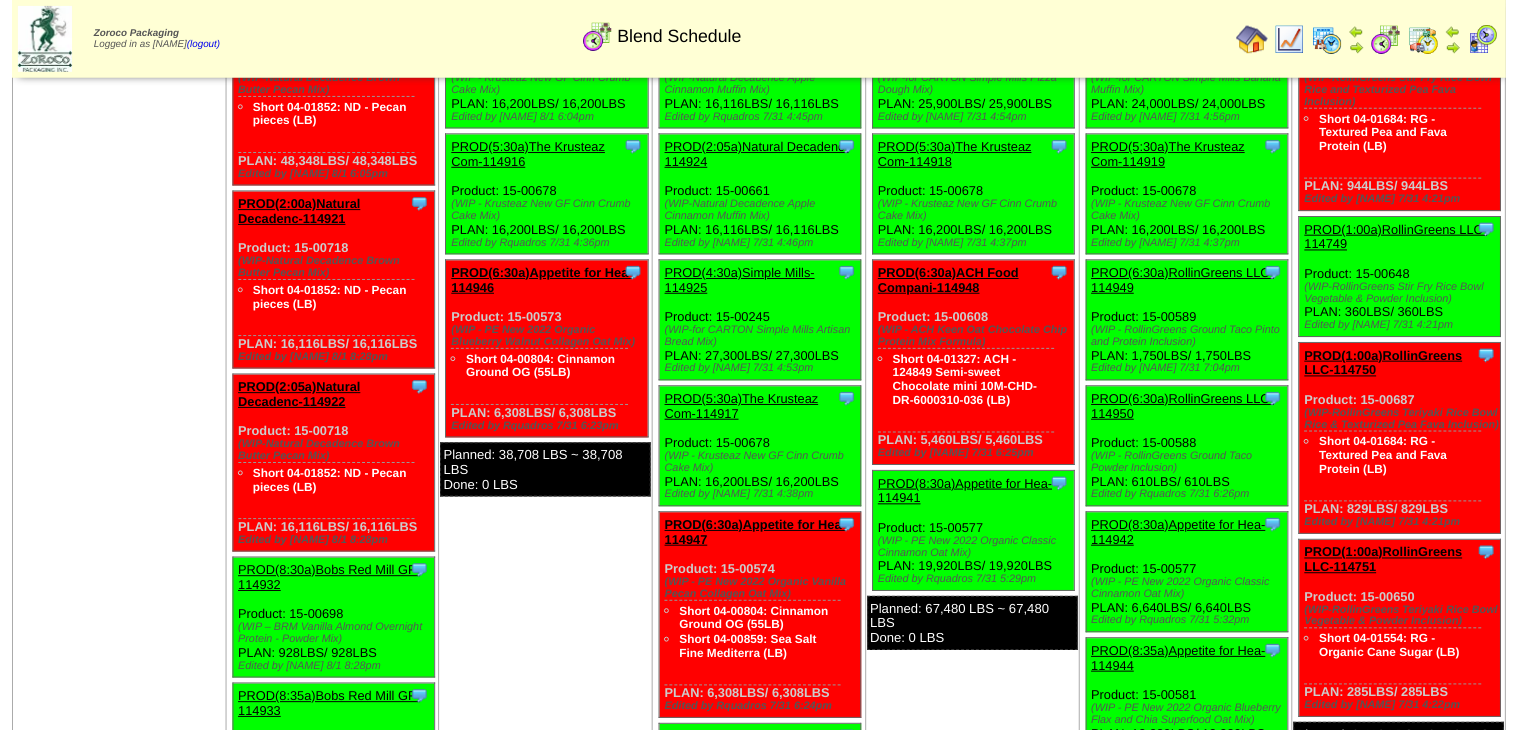 scroll, scrollTop: 160, scrollLeft: 0, axis: vertical 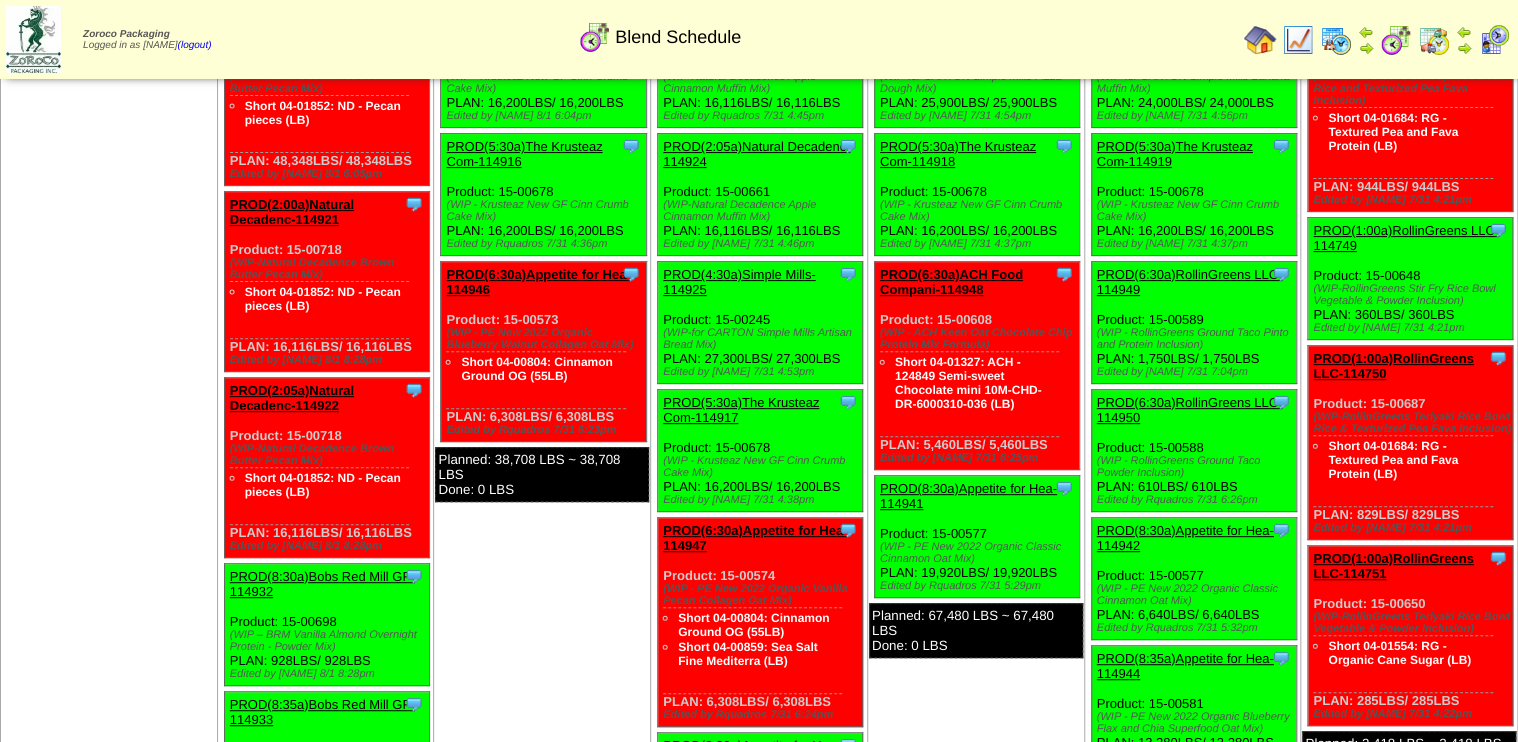 click on "PROD(2:05a)Natural Decadenc-114922" at bounding box center (292, 398) 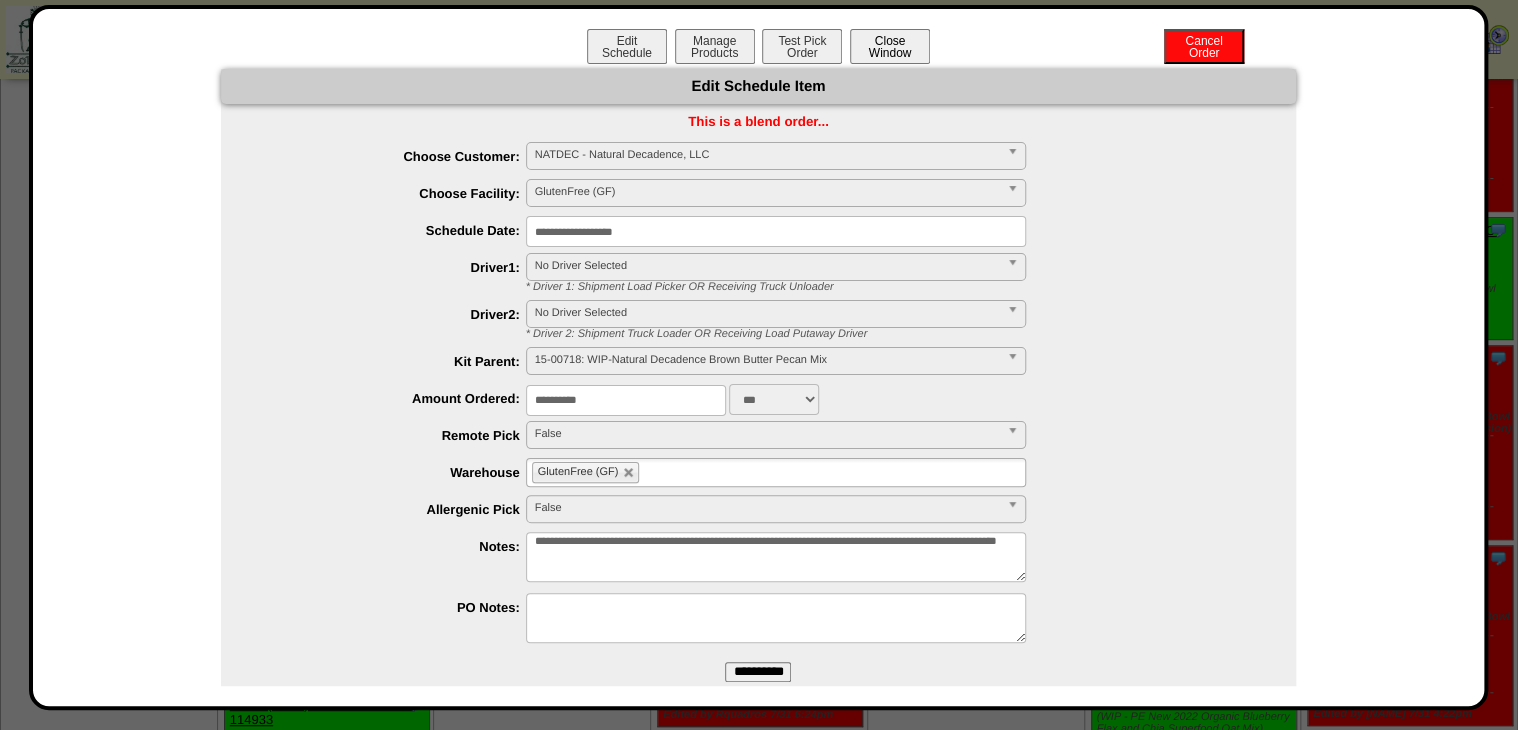 click on "Close Window" at bounding box center (890, 46) 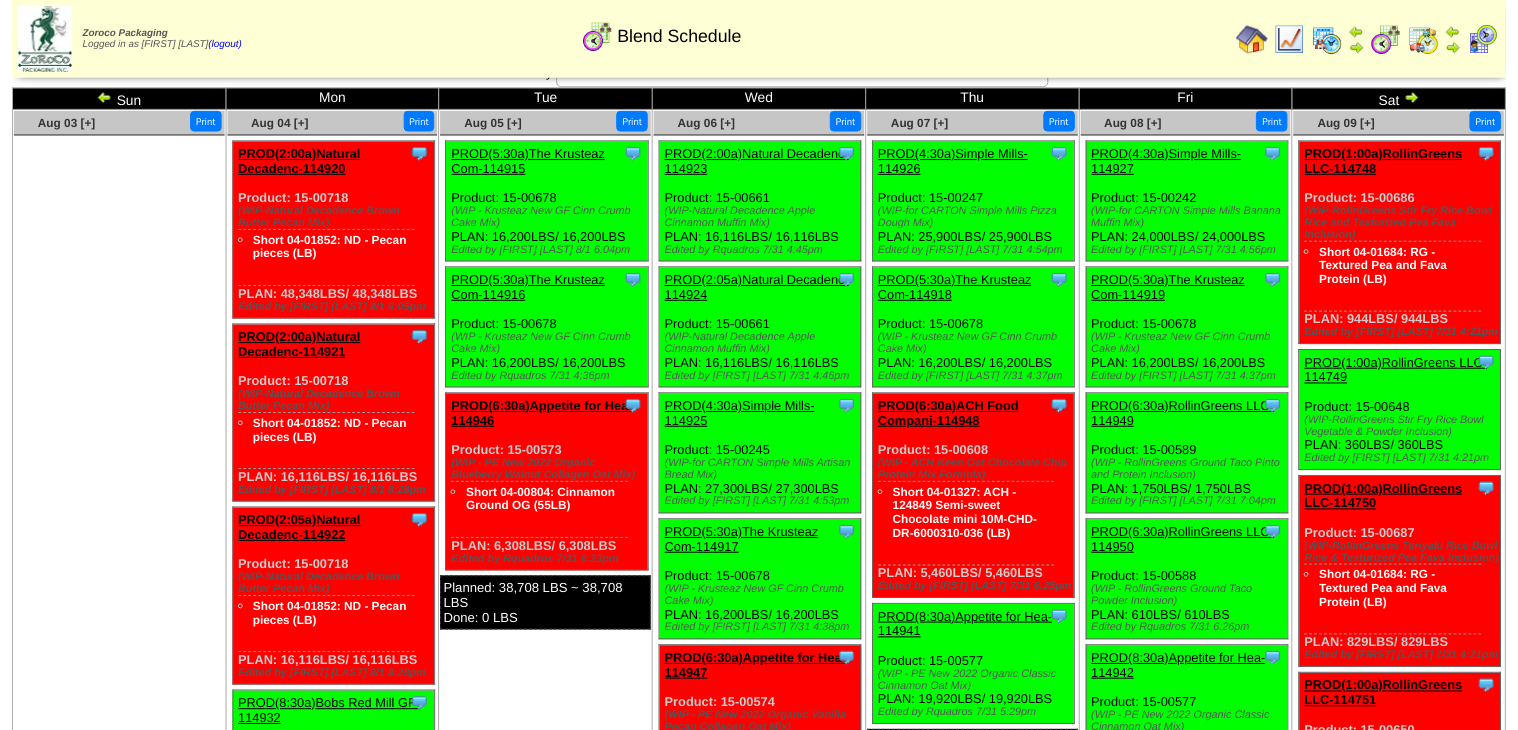 scroll, scrollTop: 0, scrollLeft: 0, axis: both 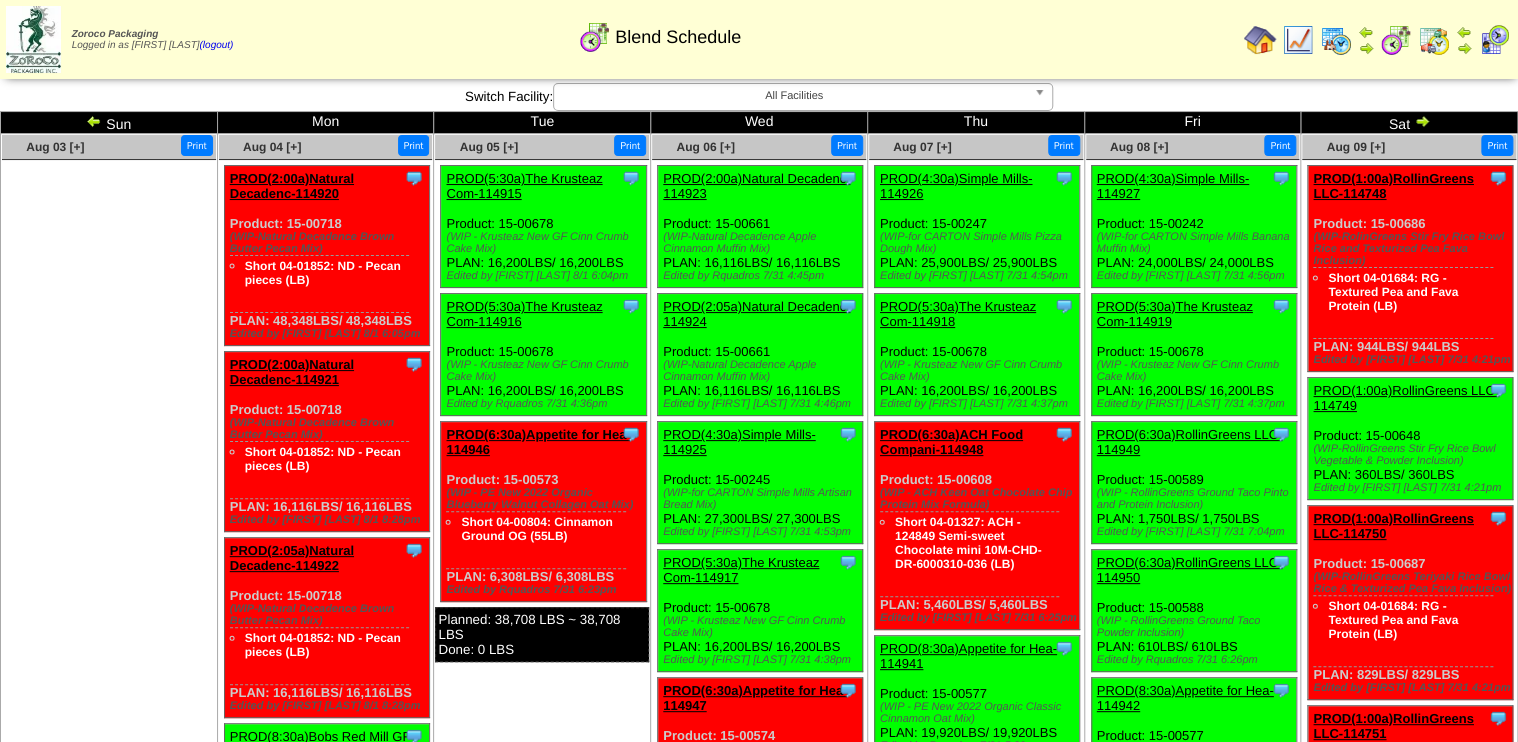 click on "PROD(2:00a)Natural Decadenc-114920" at bounding box center [292, 186] 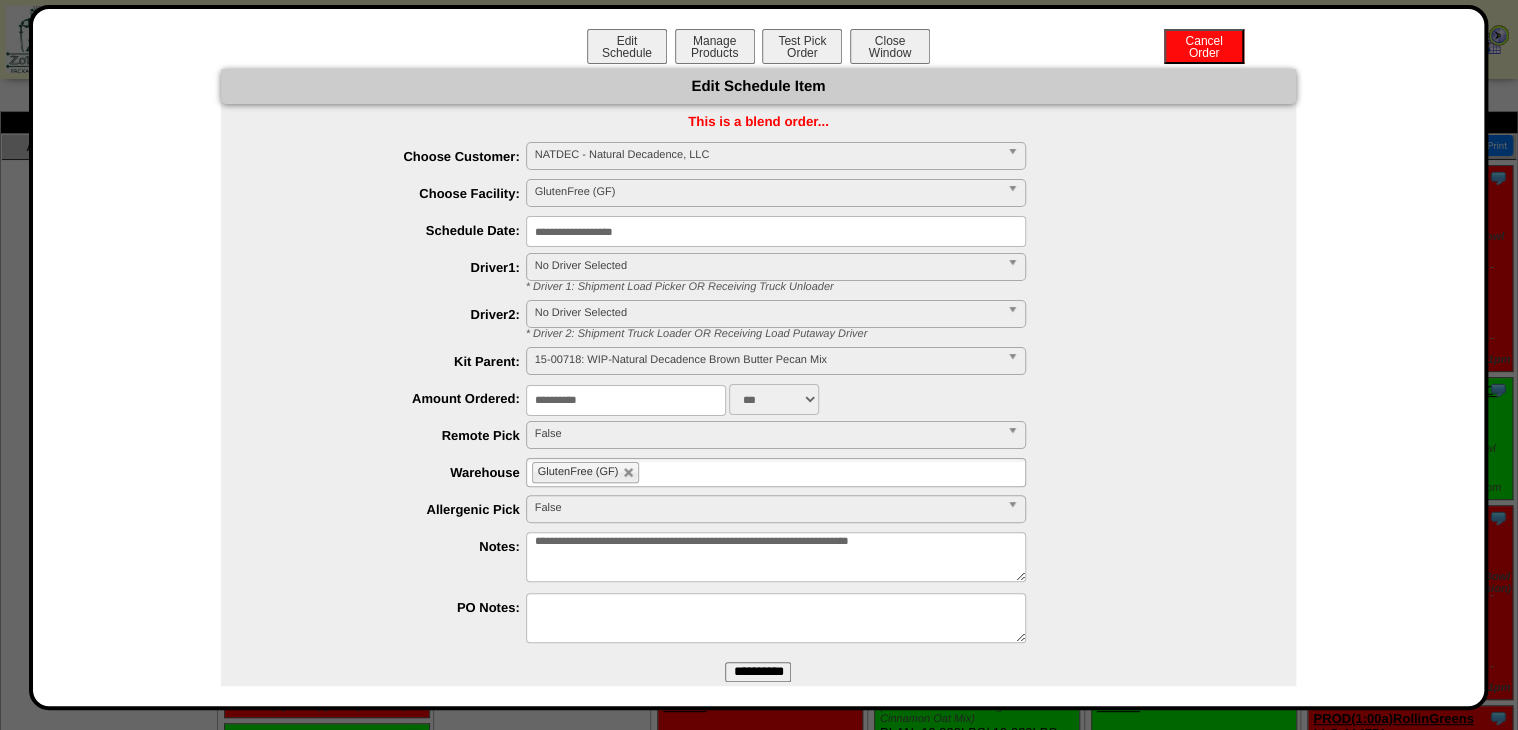 drag, startPoint x: 626, startPoint y: 392, endPoint x: 428, endPoint y: 445, distance: 204.97073 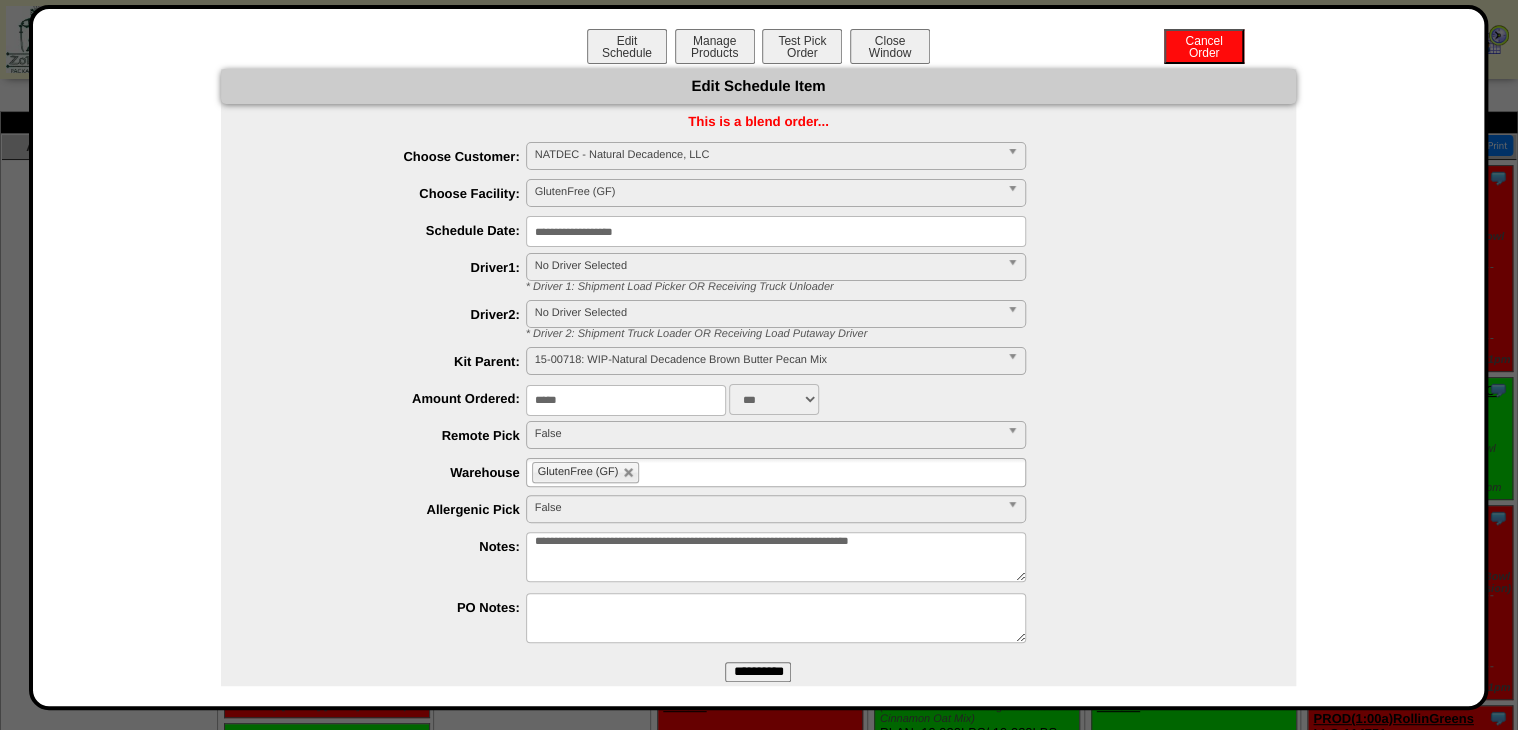 type on "*****" 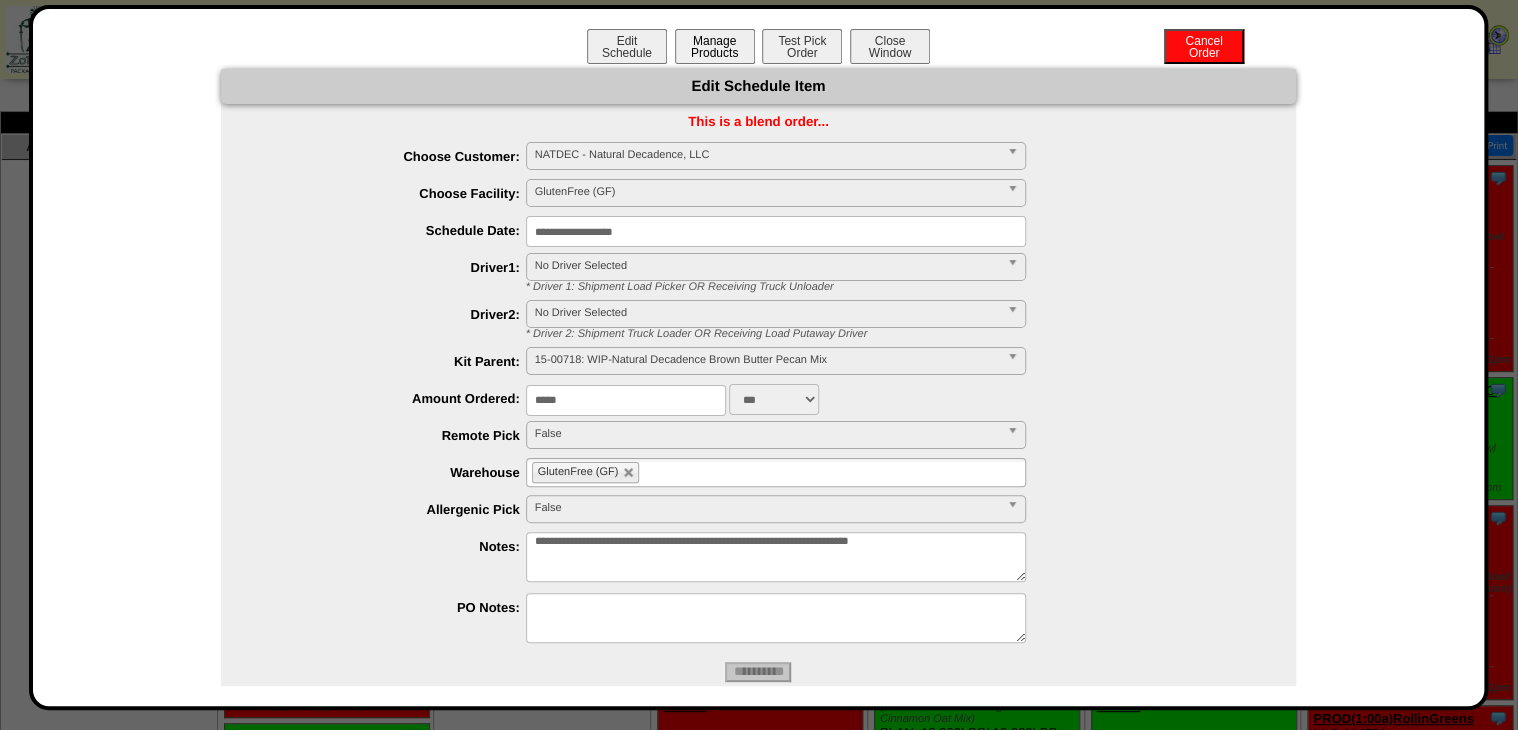 click on "Manage Products" at bounding box center [715, 46] 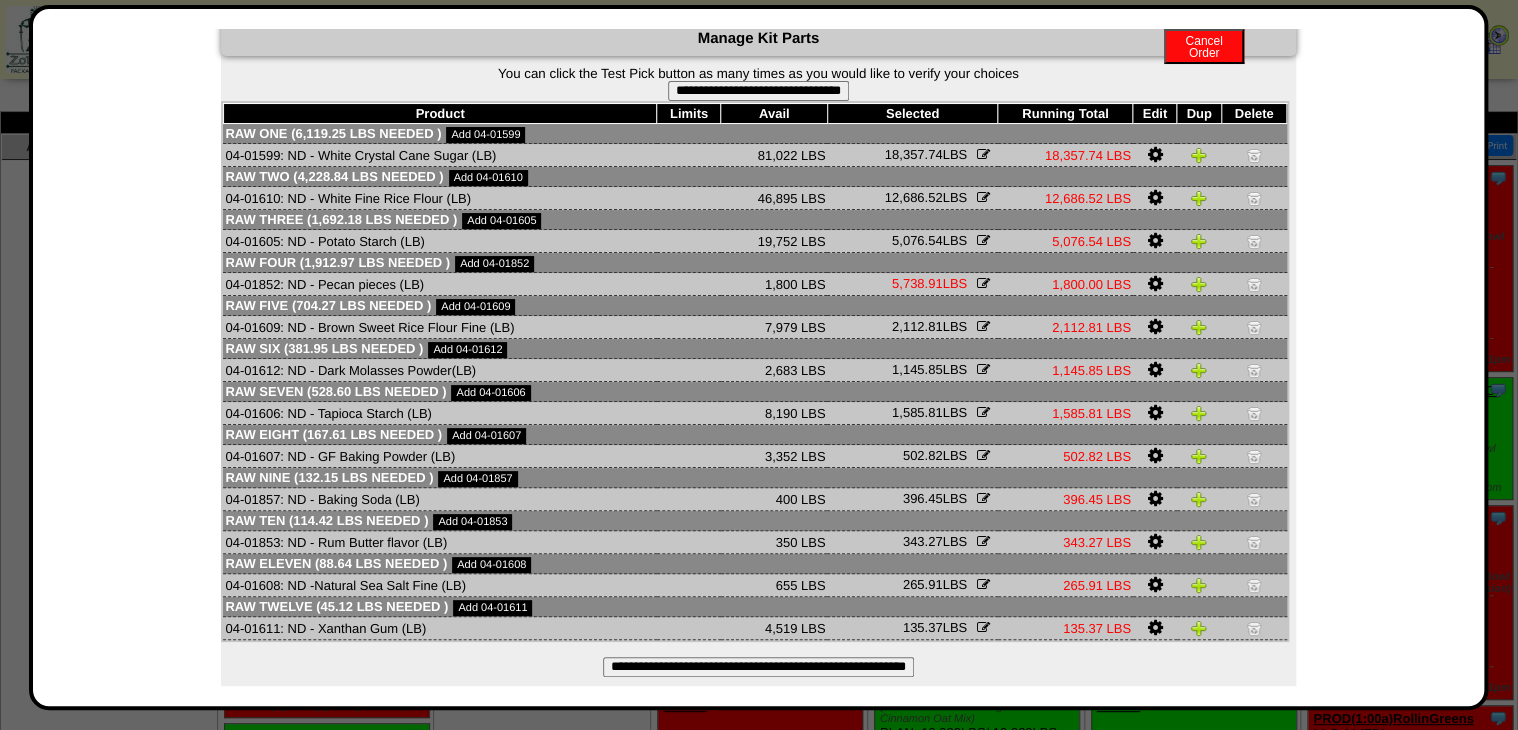 scroll, scrollTop: 70, scrollLeft: 0, axis: vertical 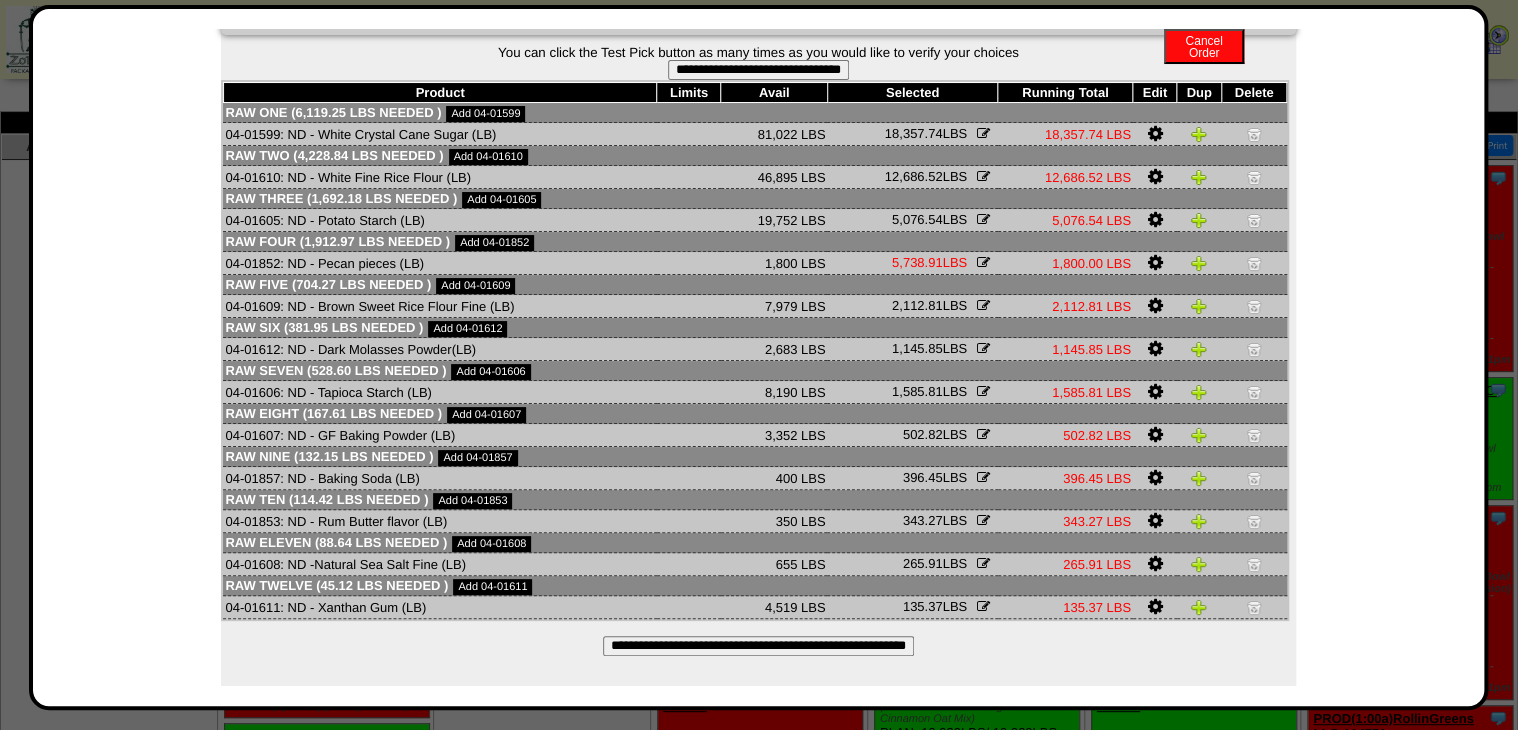 click on "**********" at bounding box center (758, 646) 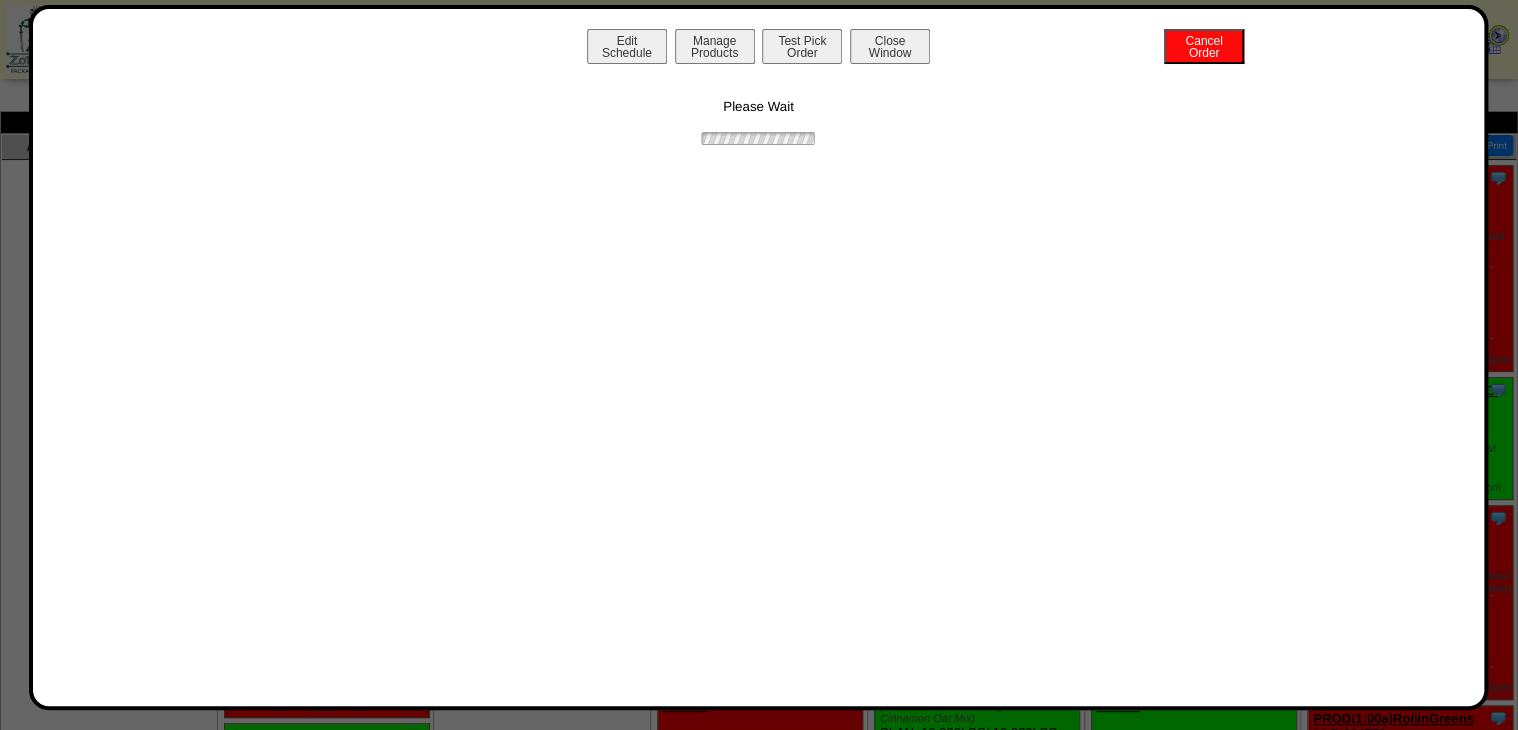 scroll, scrollTop: 0, scrollLeft: 0, axis: both 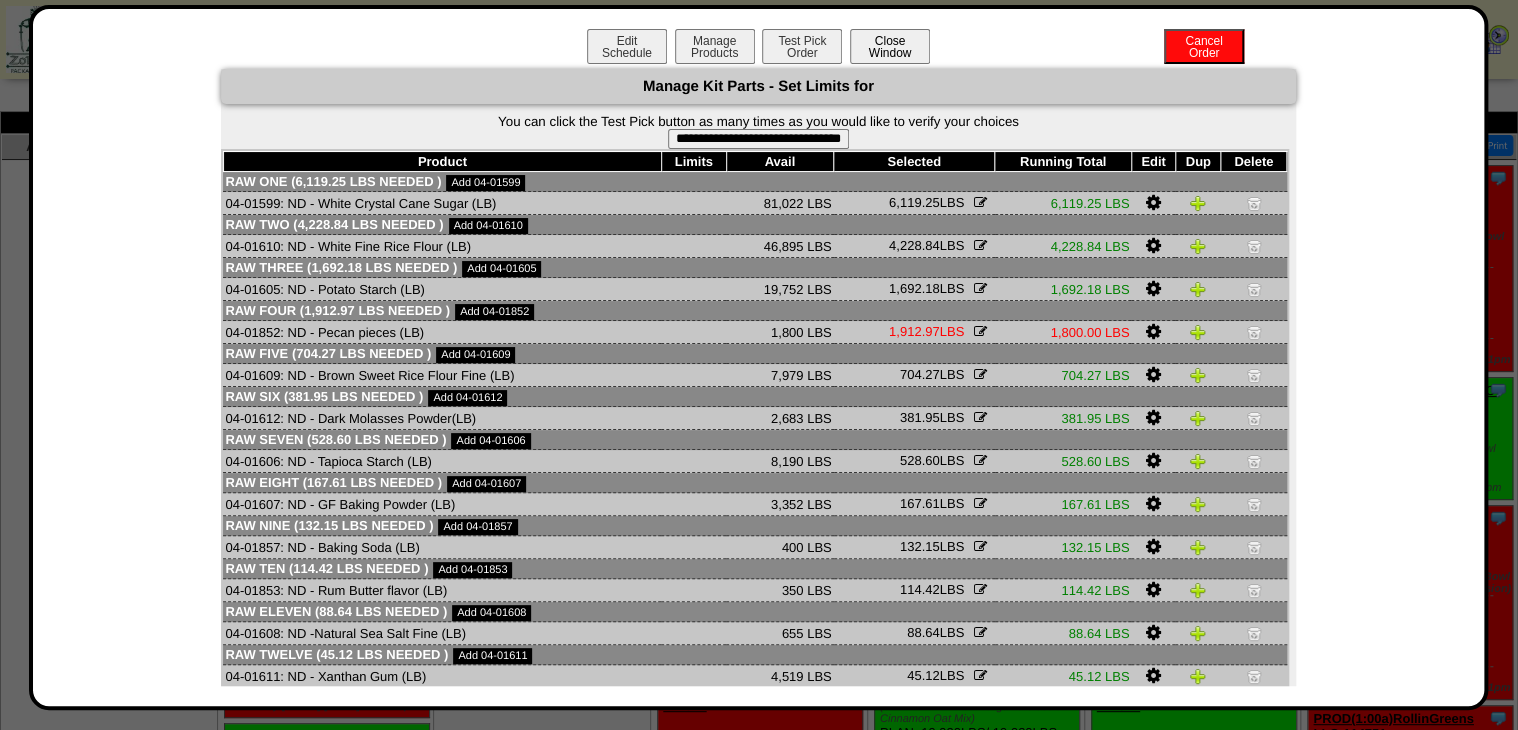 click on "Close Window" at bounding box center (890, 46) 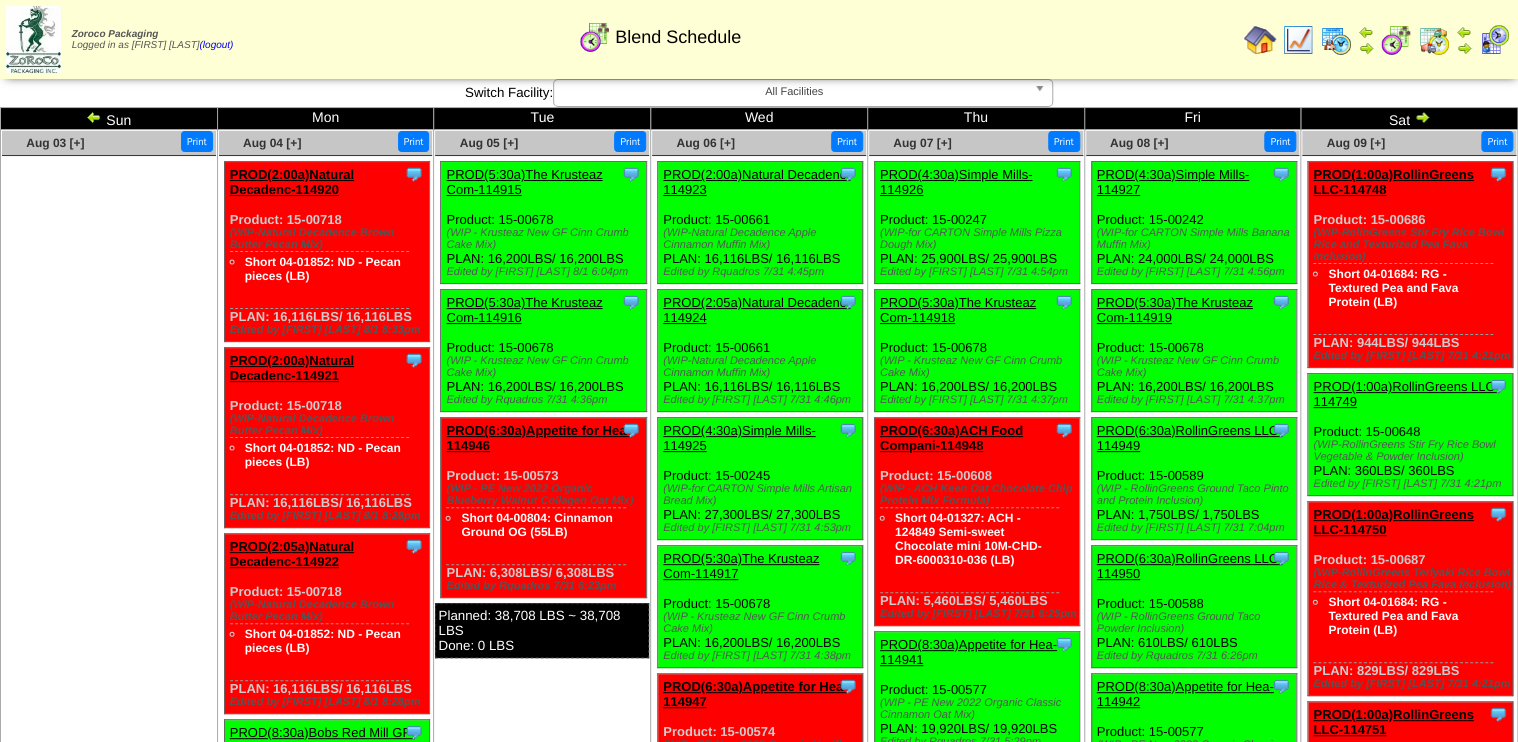 scroll, scrollTop: 0, scrollLeft: 0, axis: both 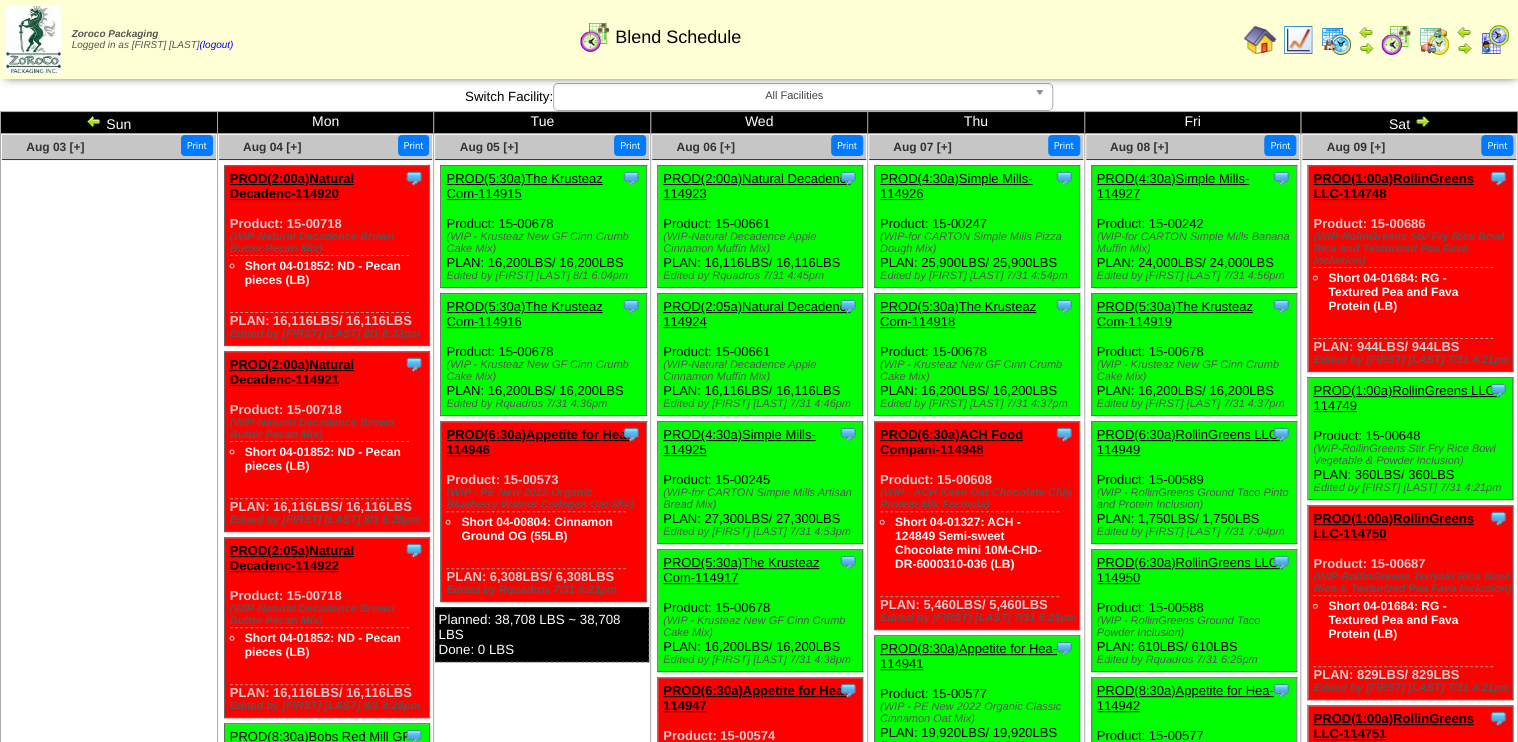 drag, startPoint x: 986, startPoint y: 313, endPoint x: 1056, endPoint y: 200, distance: 132.92479 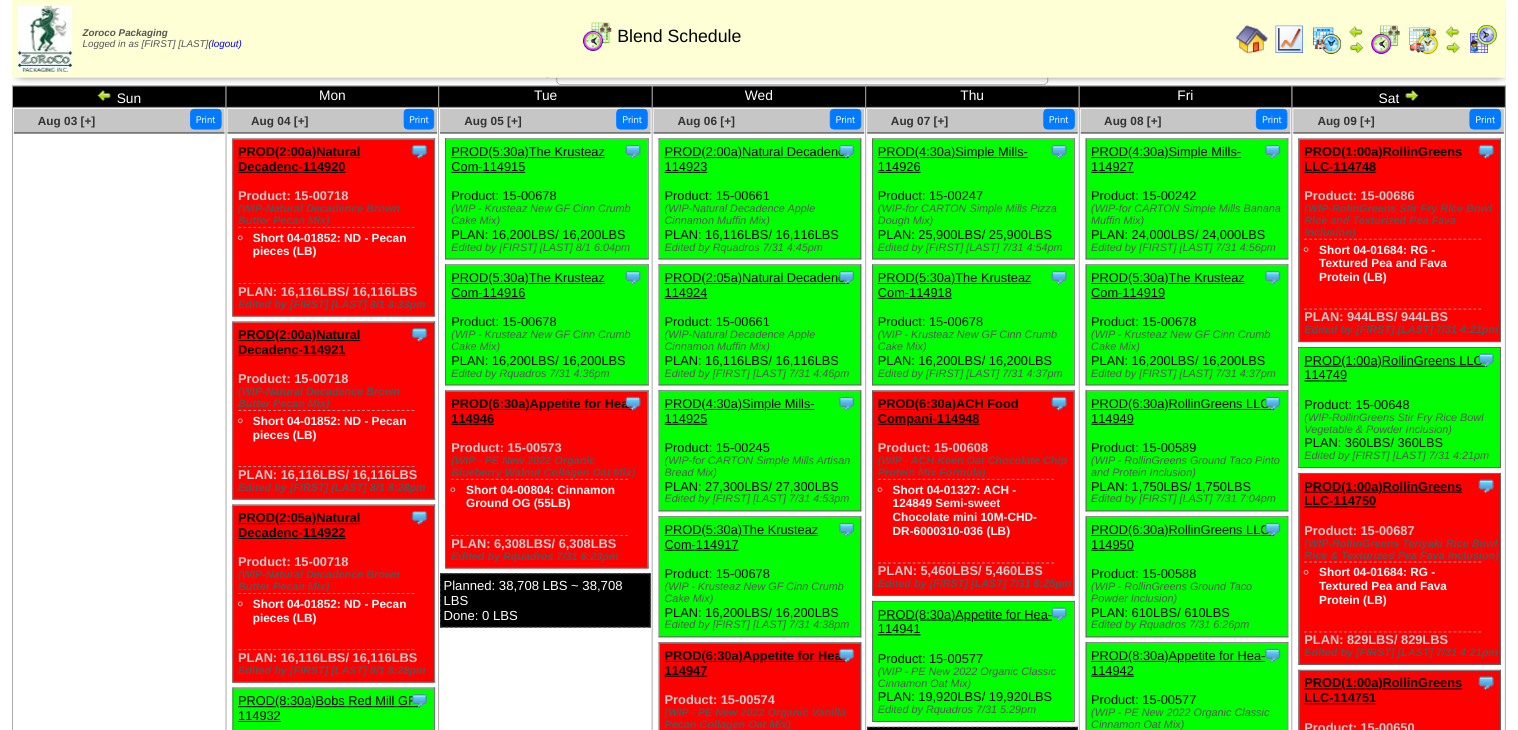 scroll, scrollTop: 0, scrollLeft: 0, axis: both 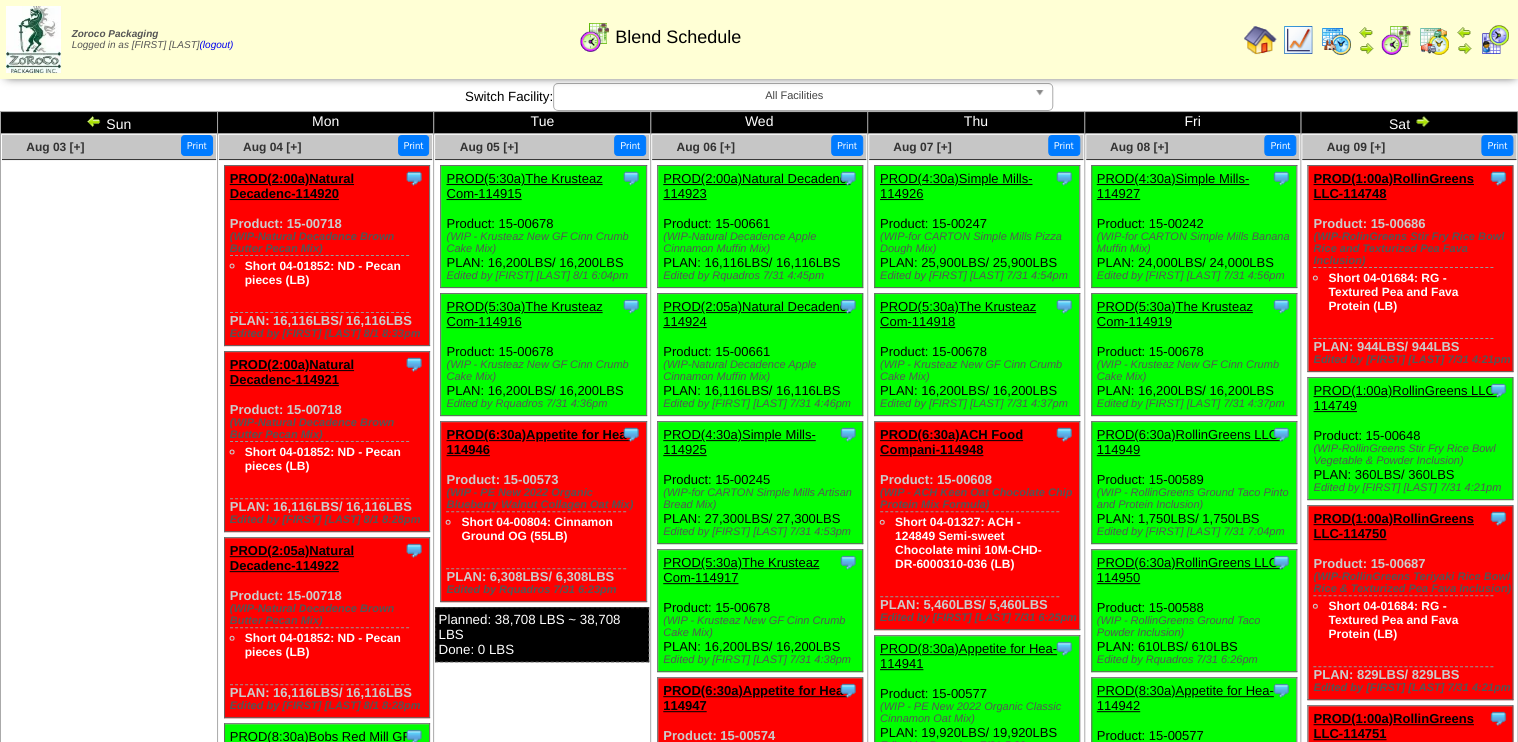 click on "PROD(2:00a)Natural Decadenc-114920" at bounding box center [292, 186] 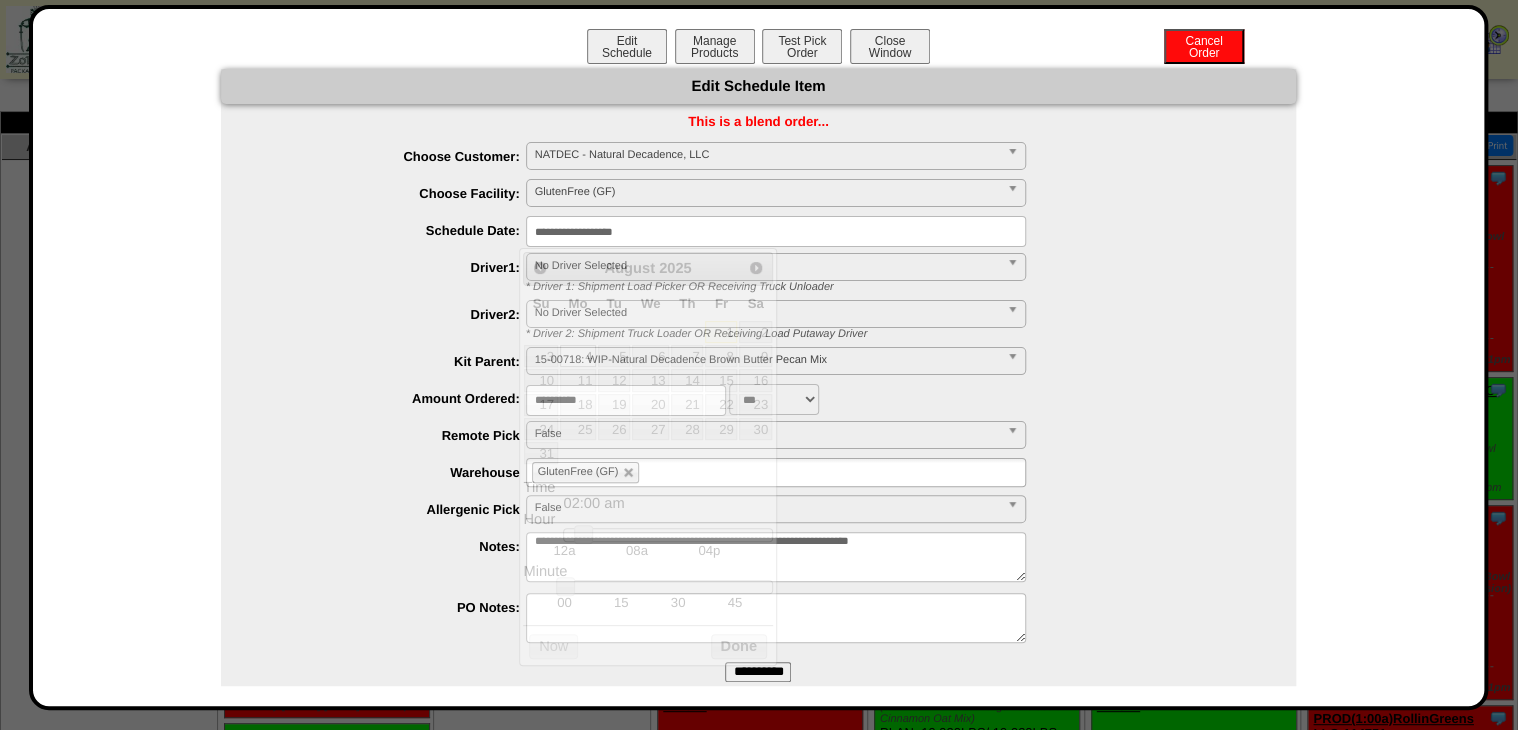 click on "**********" at bounding box center (776, 231) 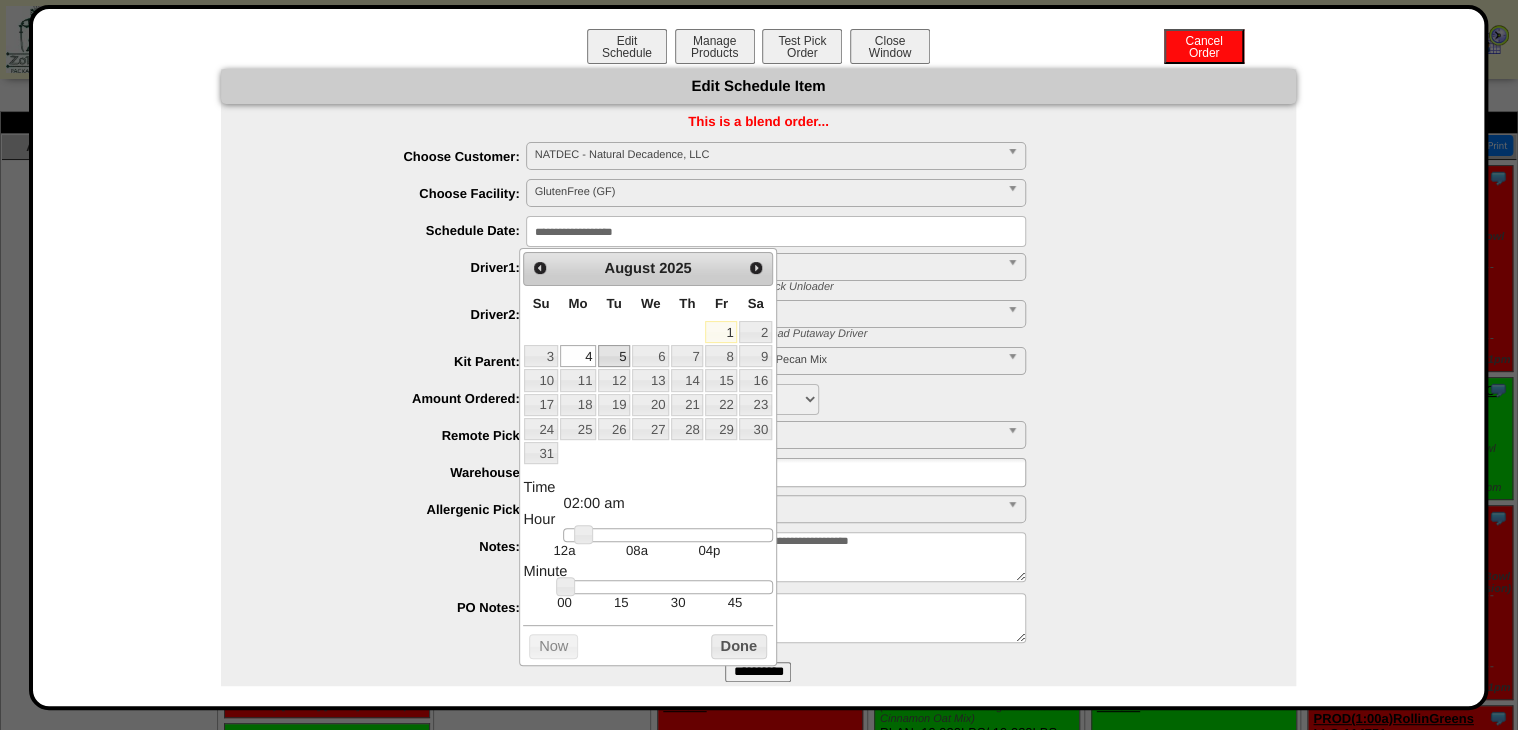 click on "5" at bounding box center [614, 356] 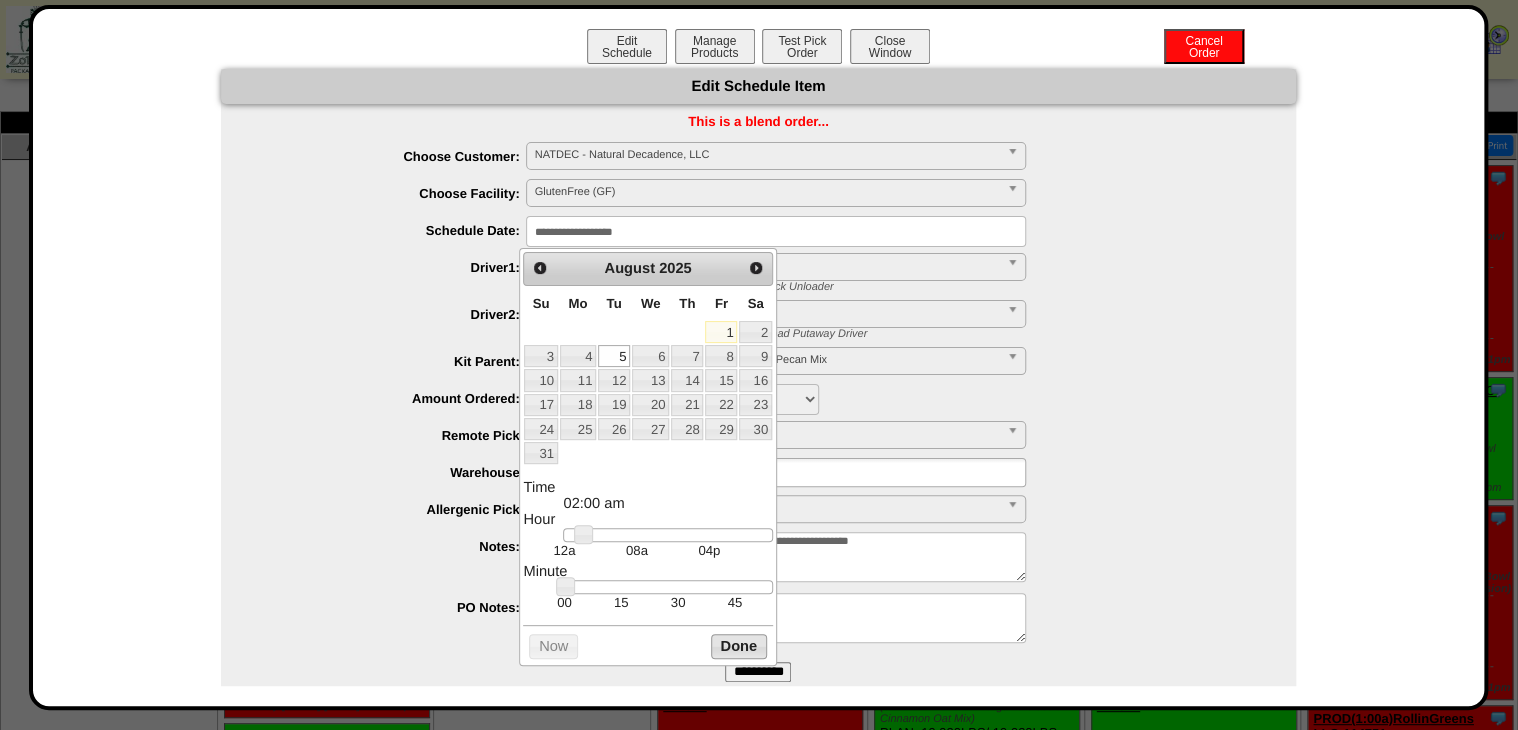 click on "Done" at bounding box center (739, 646) 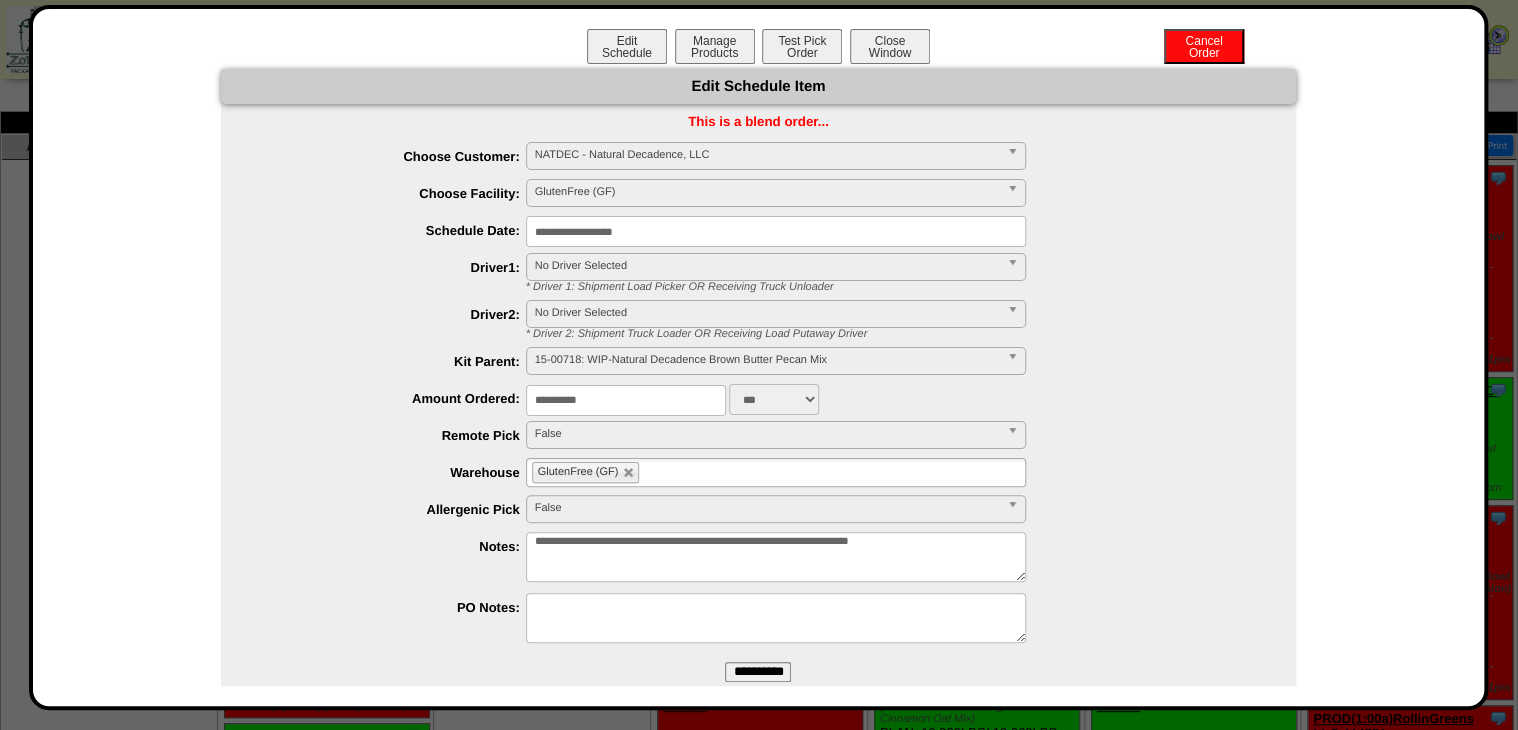 click on "**********" at bounding box center (758, 672) 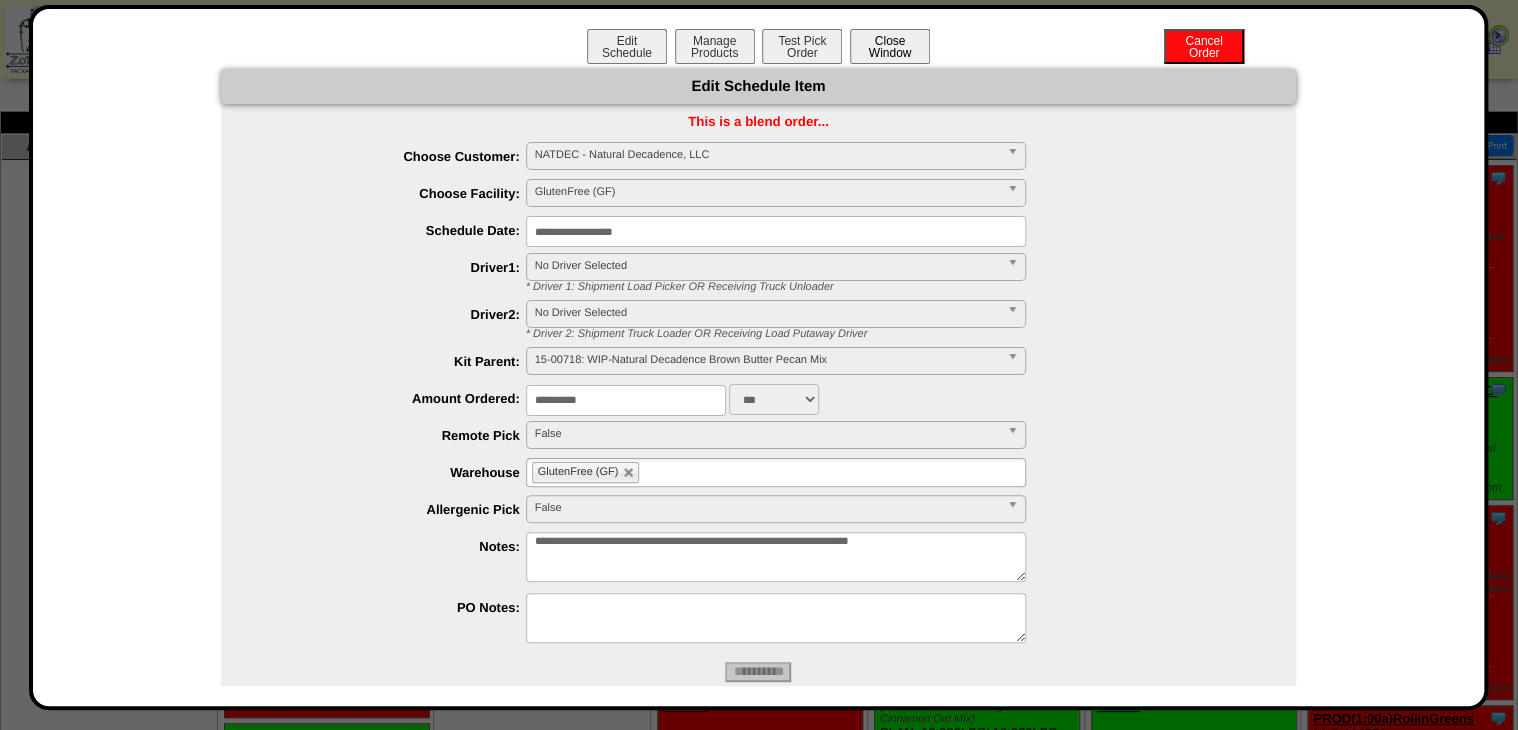 click on "Close Window" at bounding box center (890, 46) 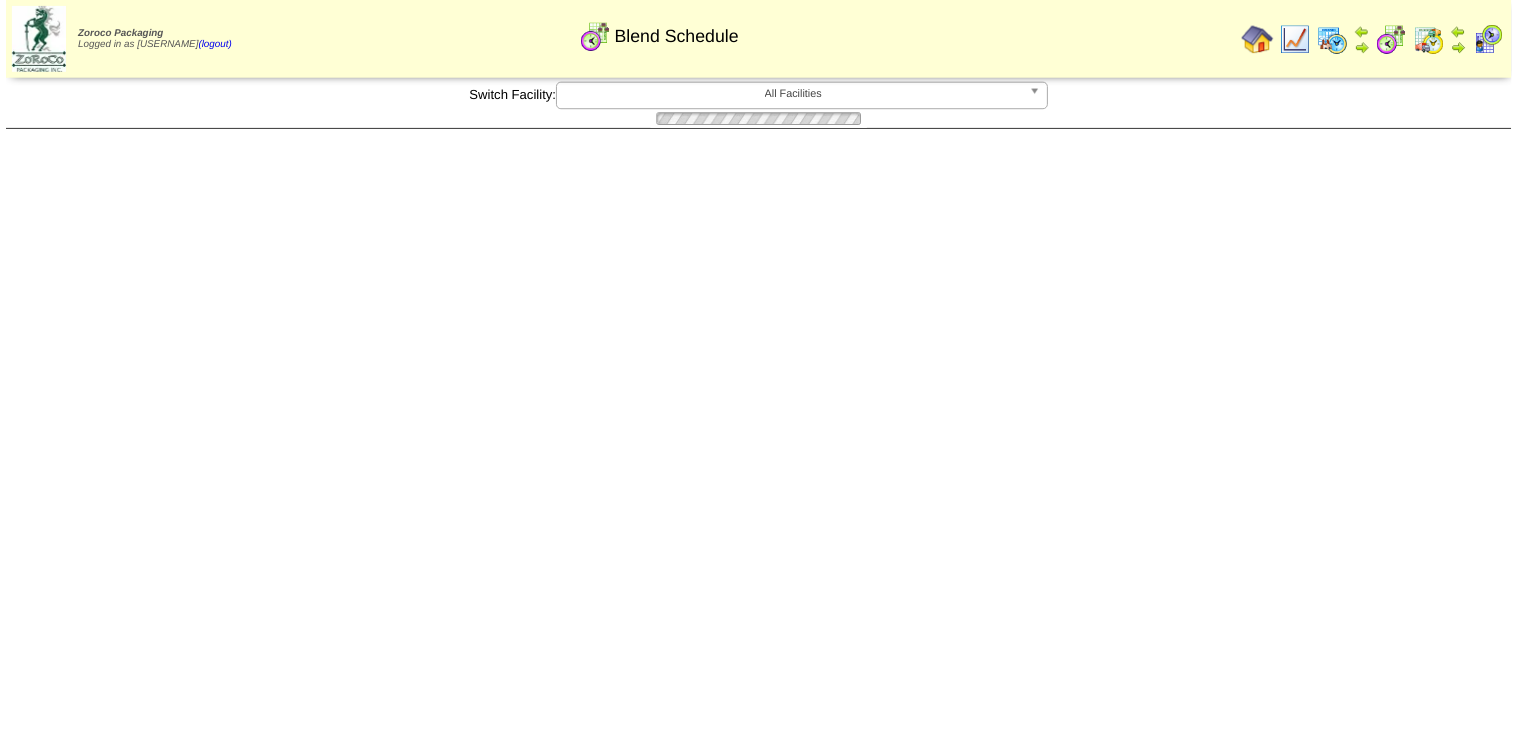 scroll, scrollTop: 0, scrollLeft: 0, axis: both 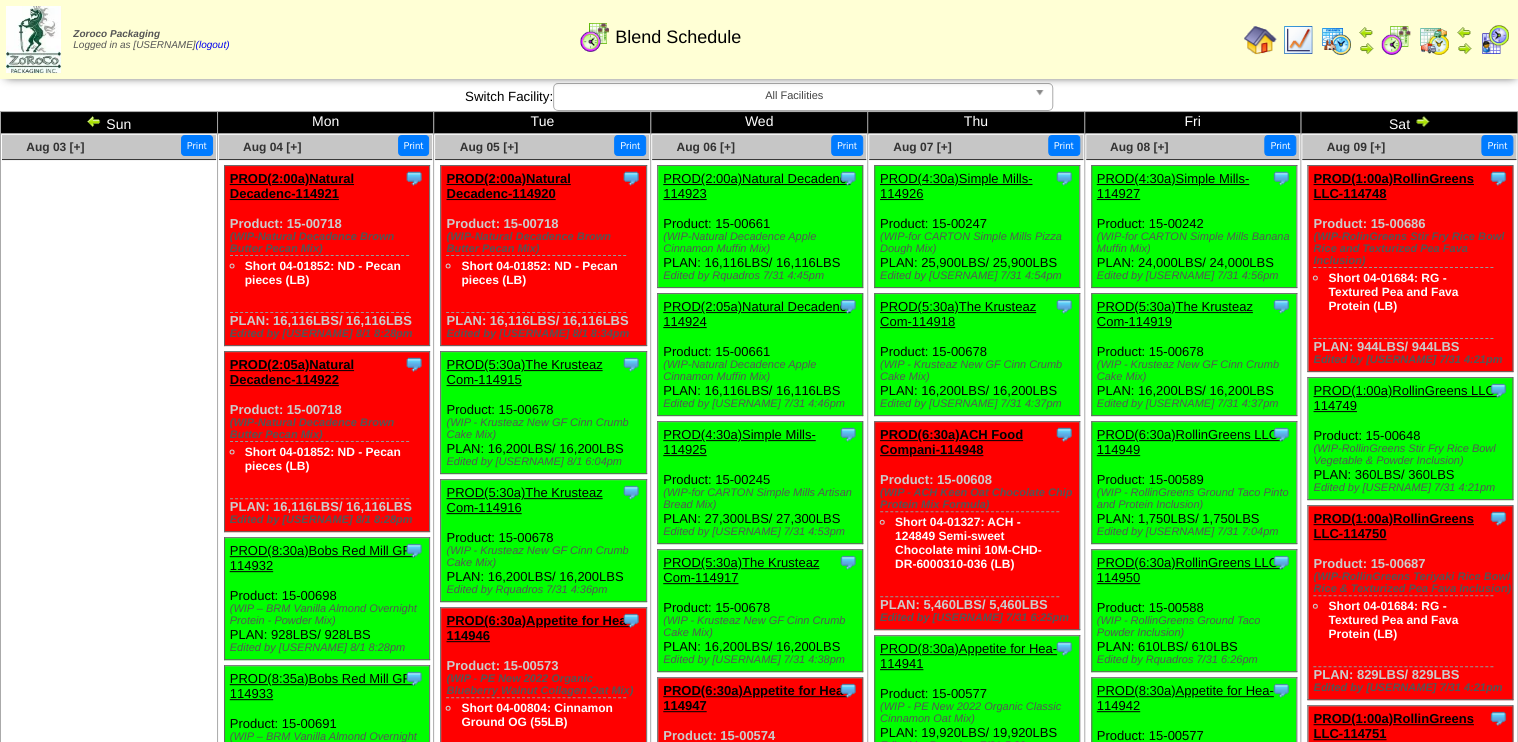 click on "PROD(2:05a)Natural Decadenc-114922" at bounding box center (292, 372) 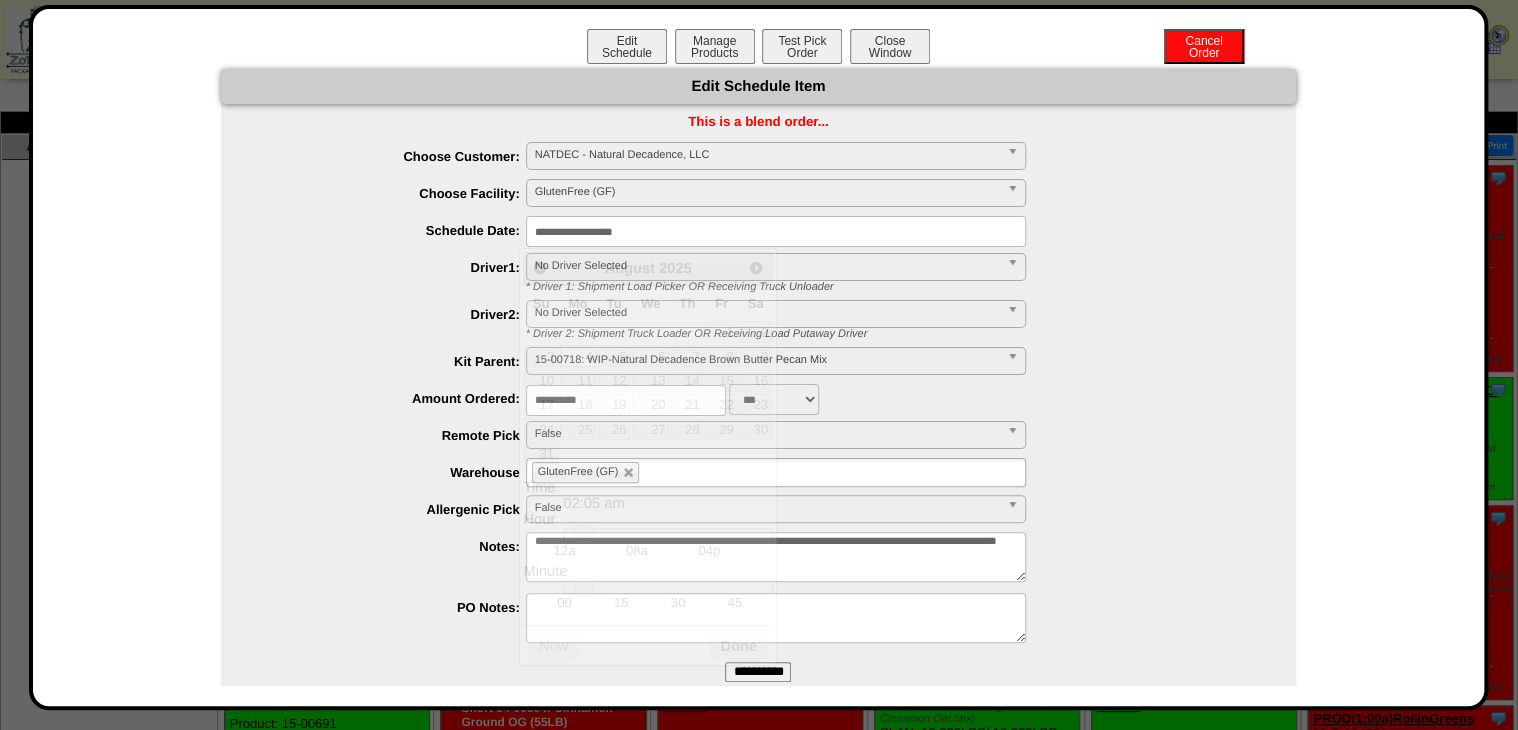 click on "**********" at bounding box center (776, 231) 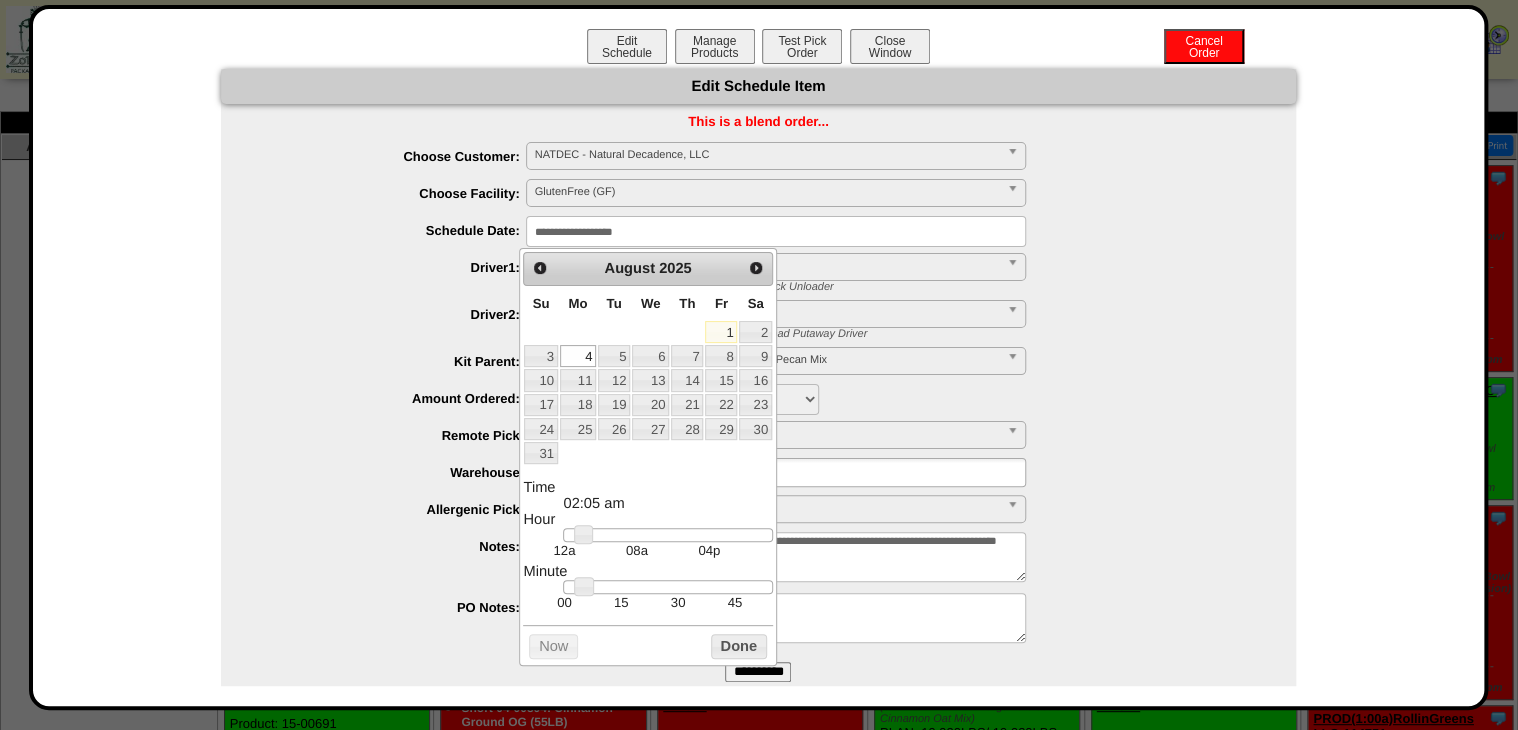 click on "5" at bounding box center (614, 356) 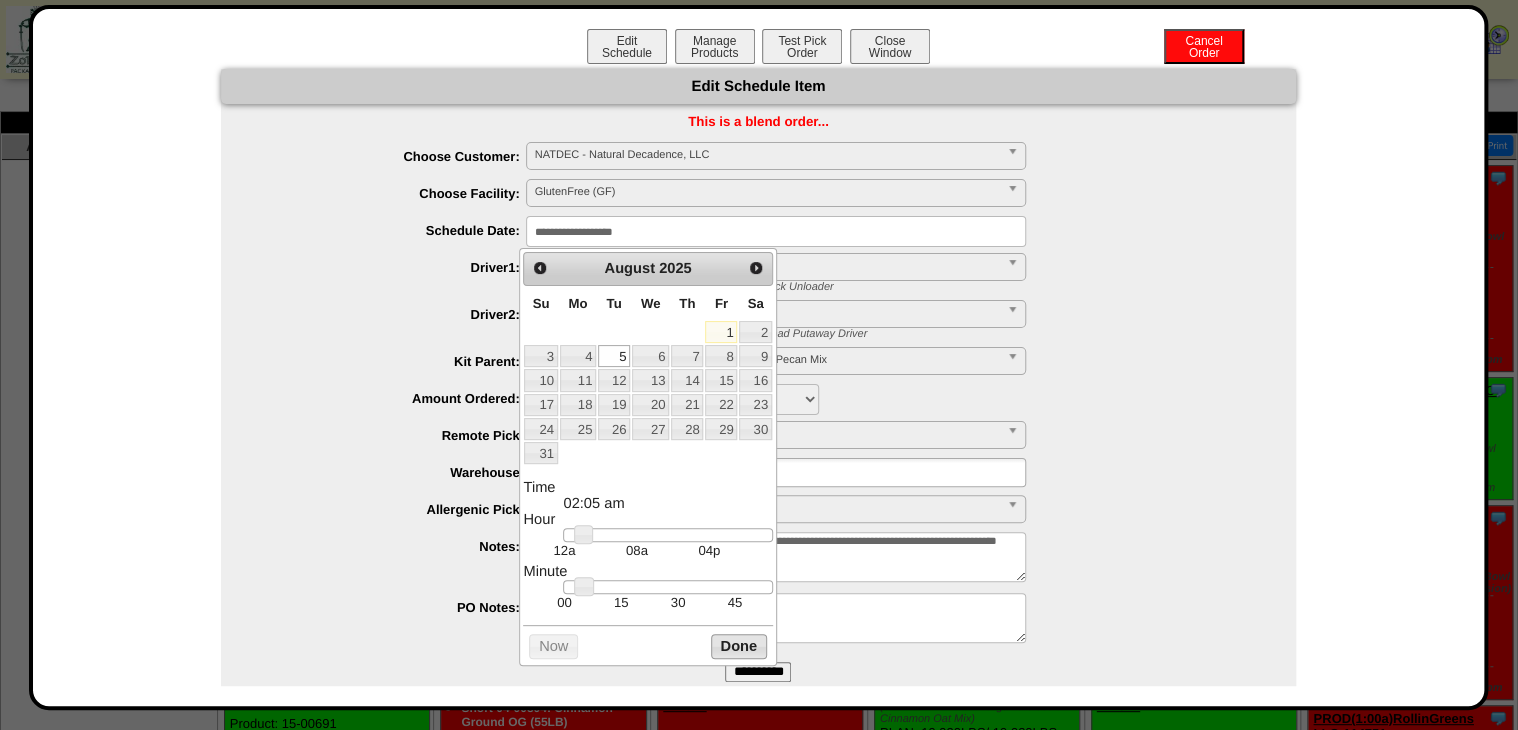 click on "Done" at bounding box center (739, 646) 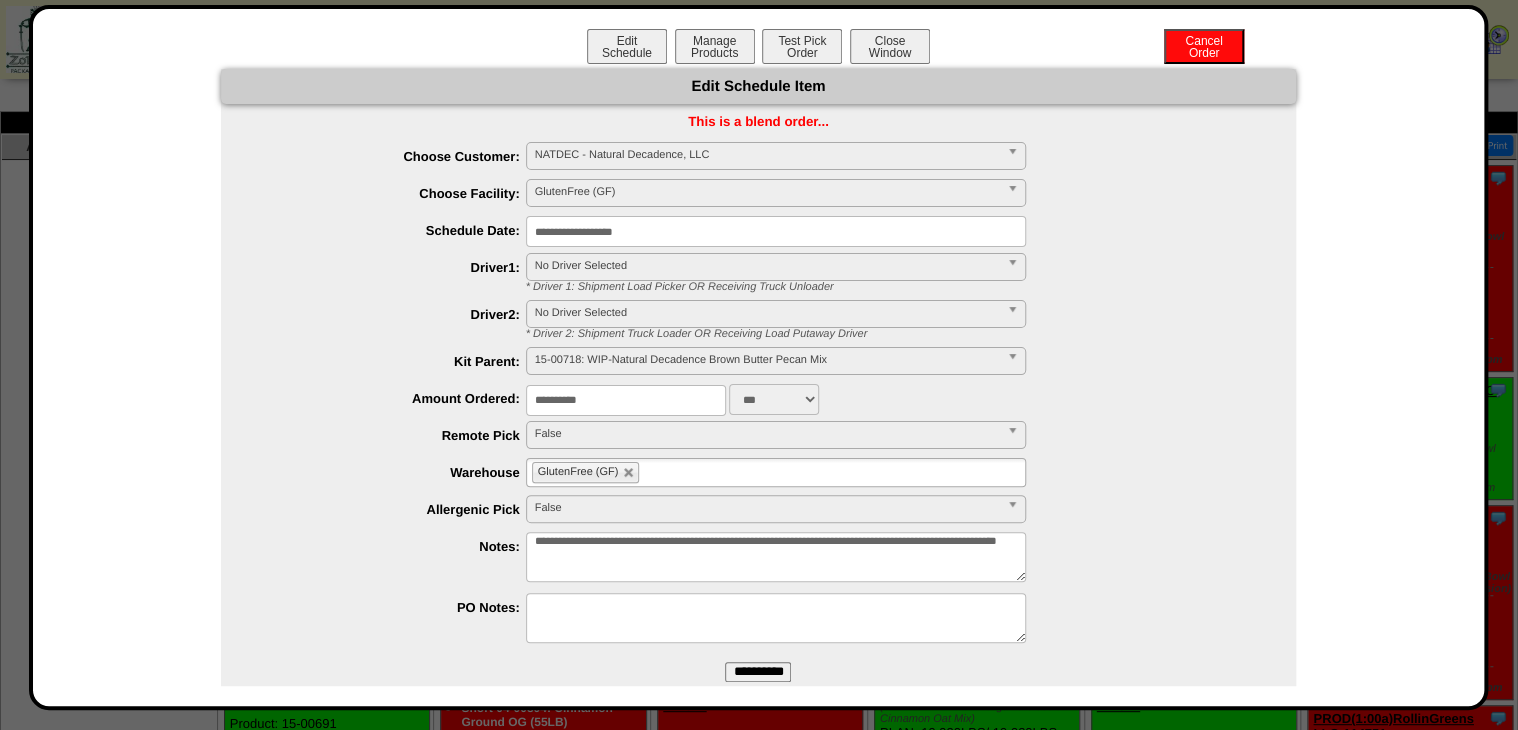 click on "**********" at bounding box center (758, 672) 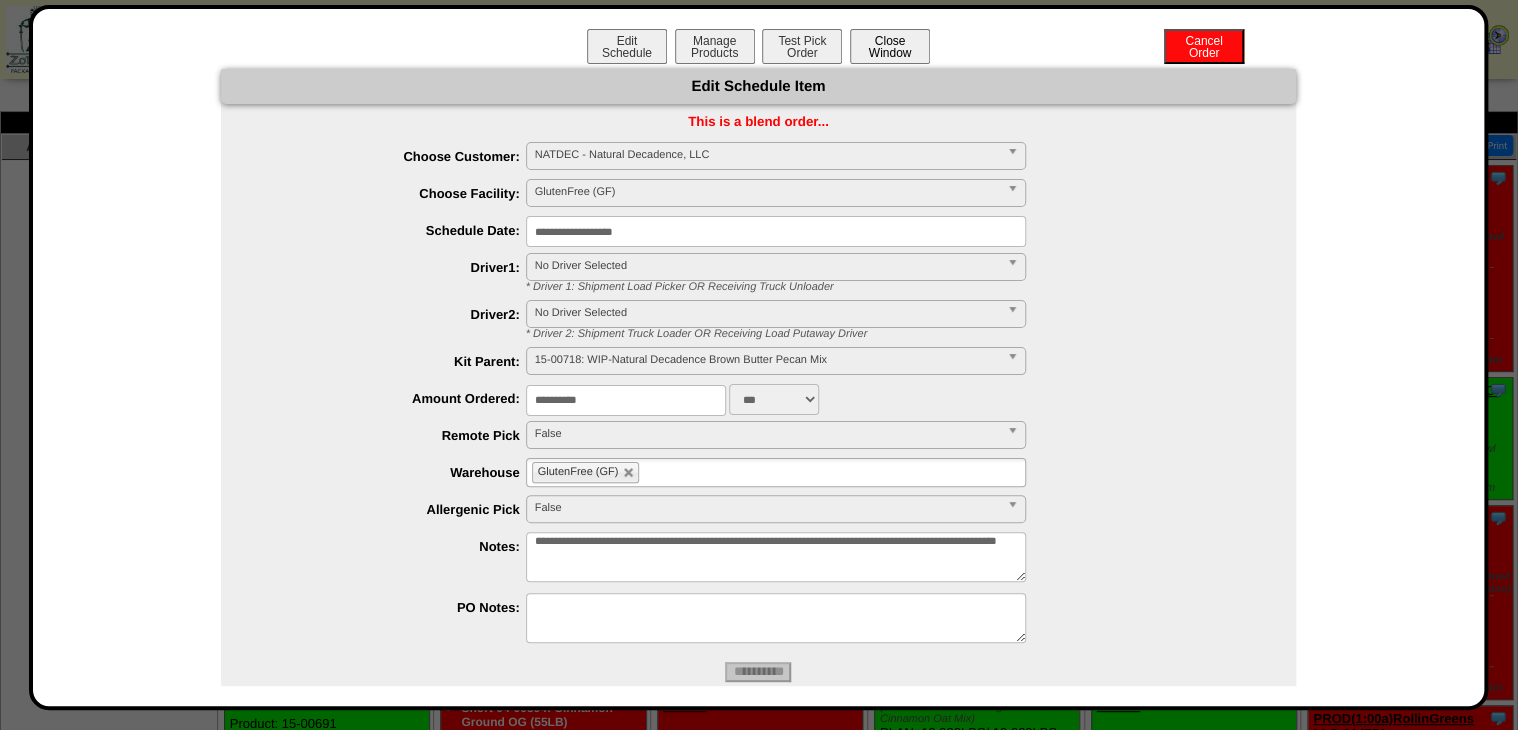 click on "Close Window" at bounding box center (890, 46) 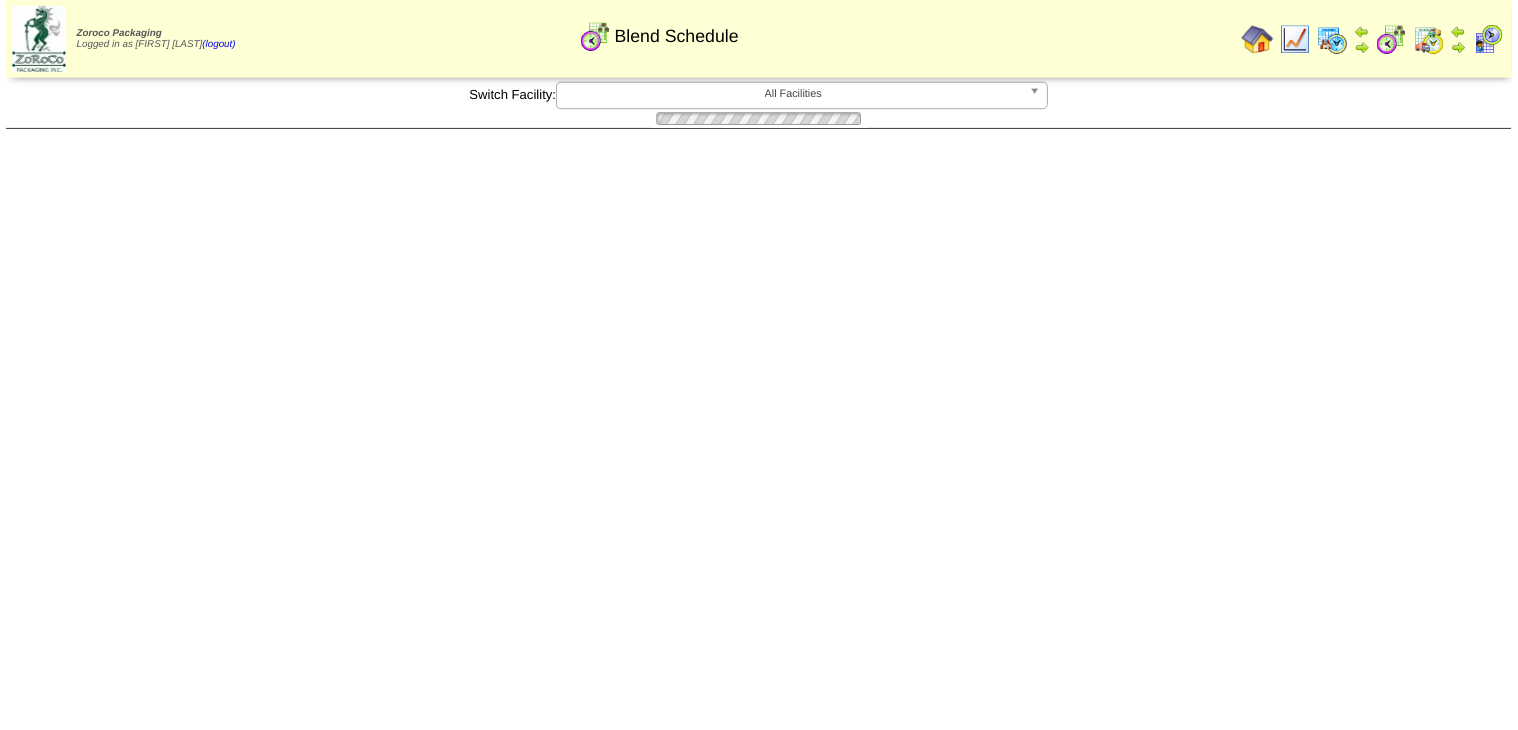 scroll, scrollTop: 0, scrollLeft: 0, axis: both 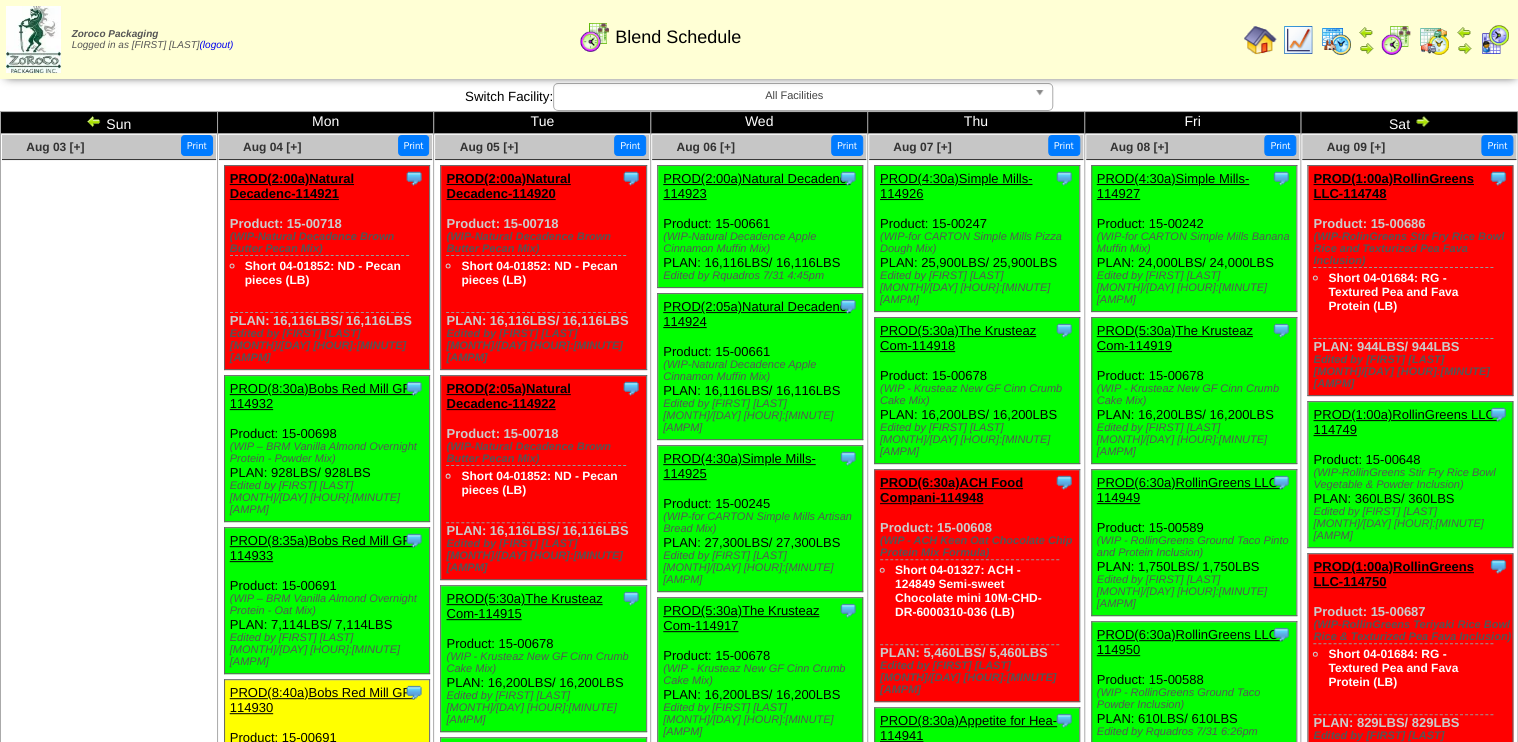 click on "PROD(2:00a)Natural Decadenc-114921" at bounding box center (292, 186) 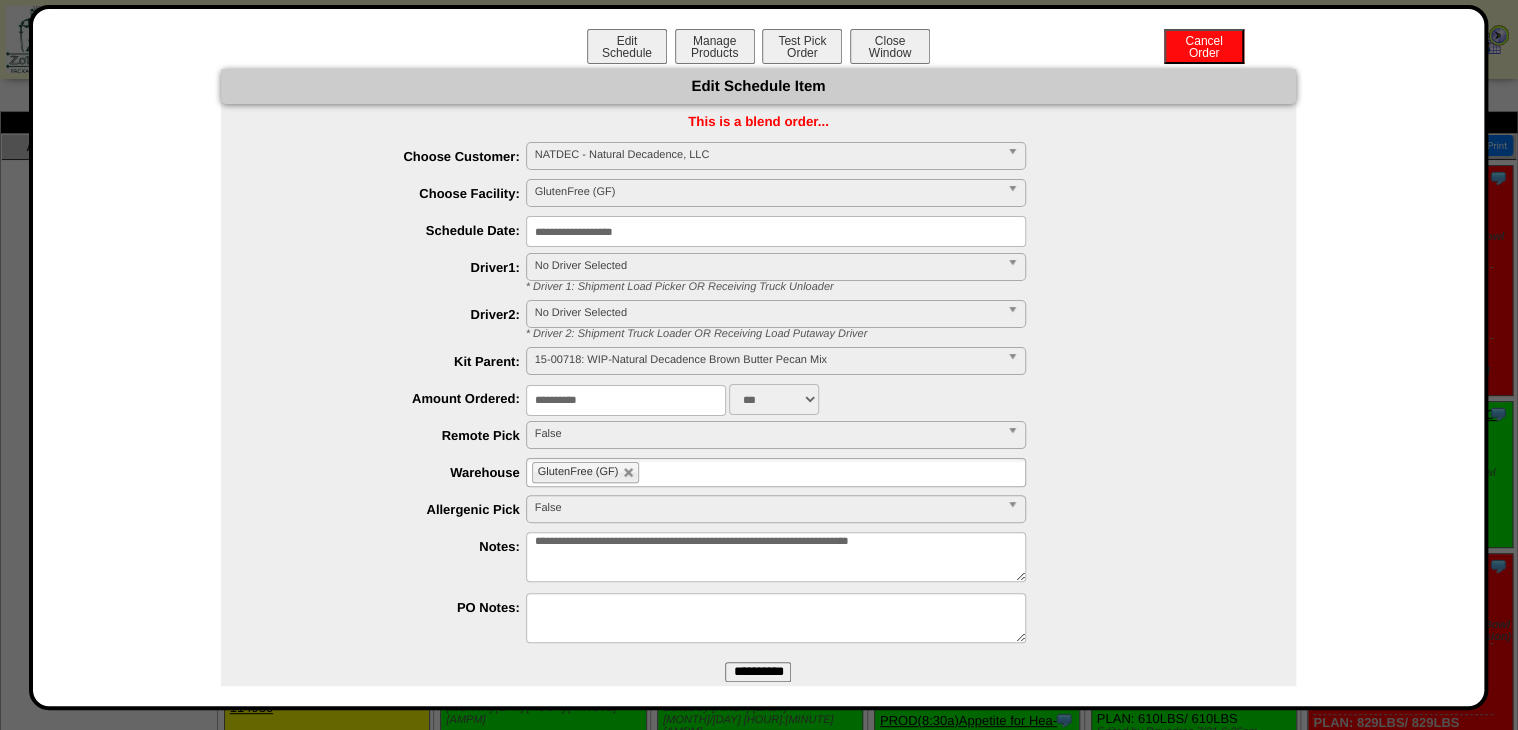 click on "**********" at bounding box center (776, 231) 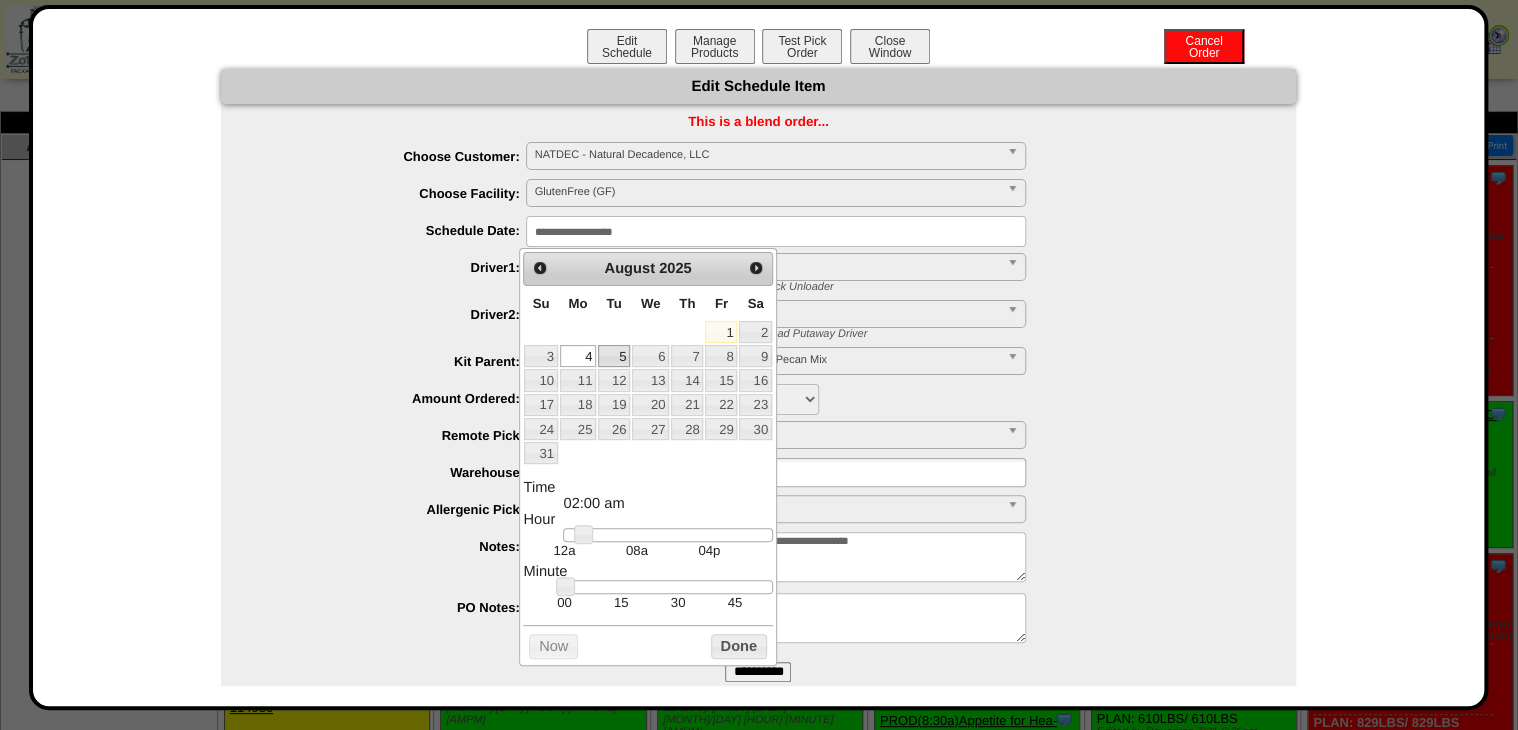 click on "5" at bounding box center (614, 356) 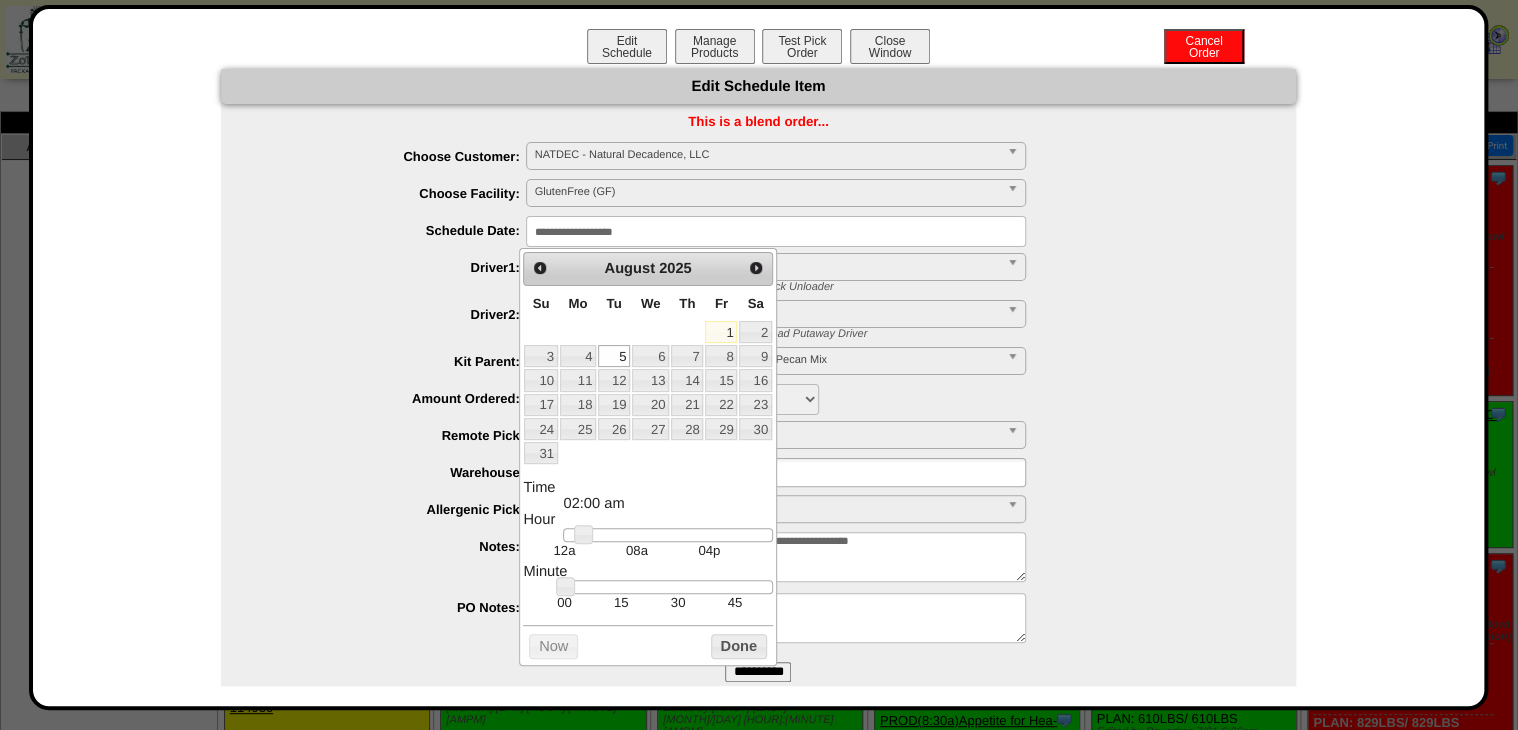 click on "Done" at bounding box center (739, 646) 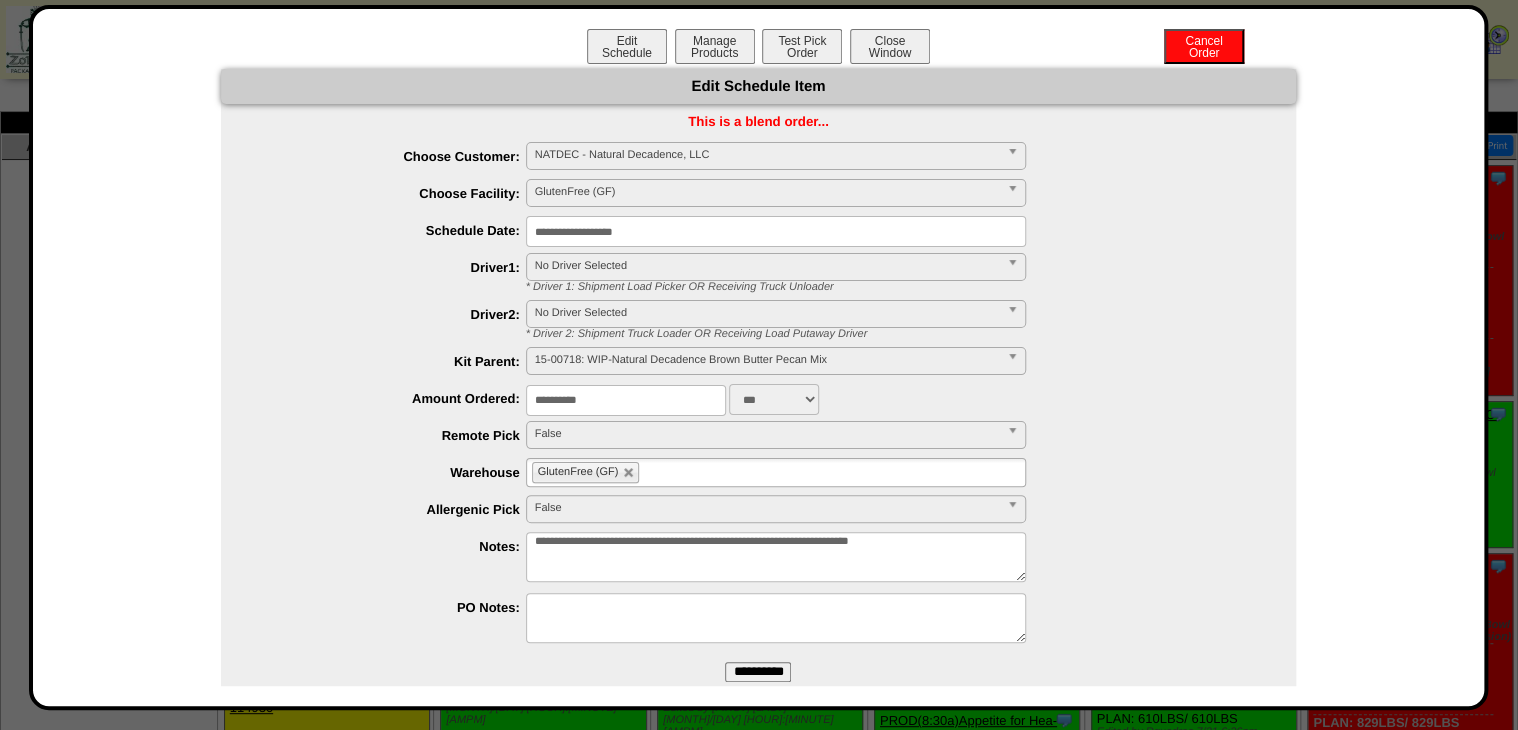 click on "**********" at bounding box center (758, 672) 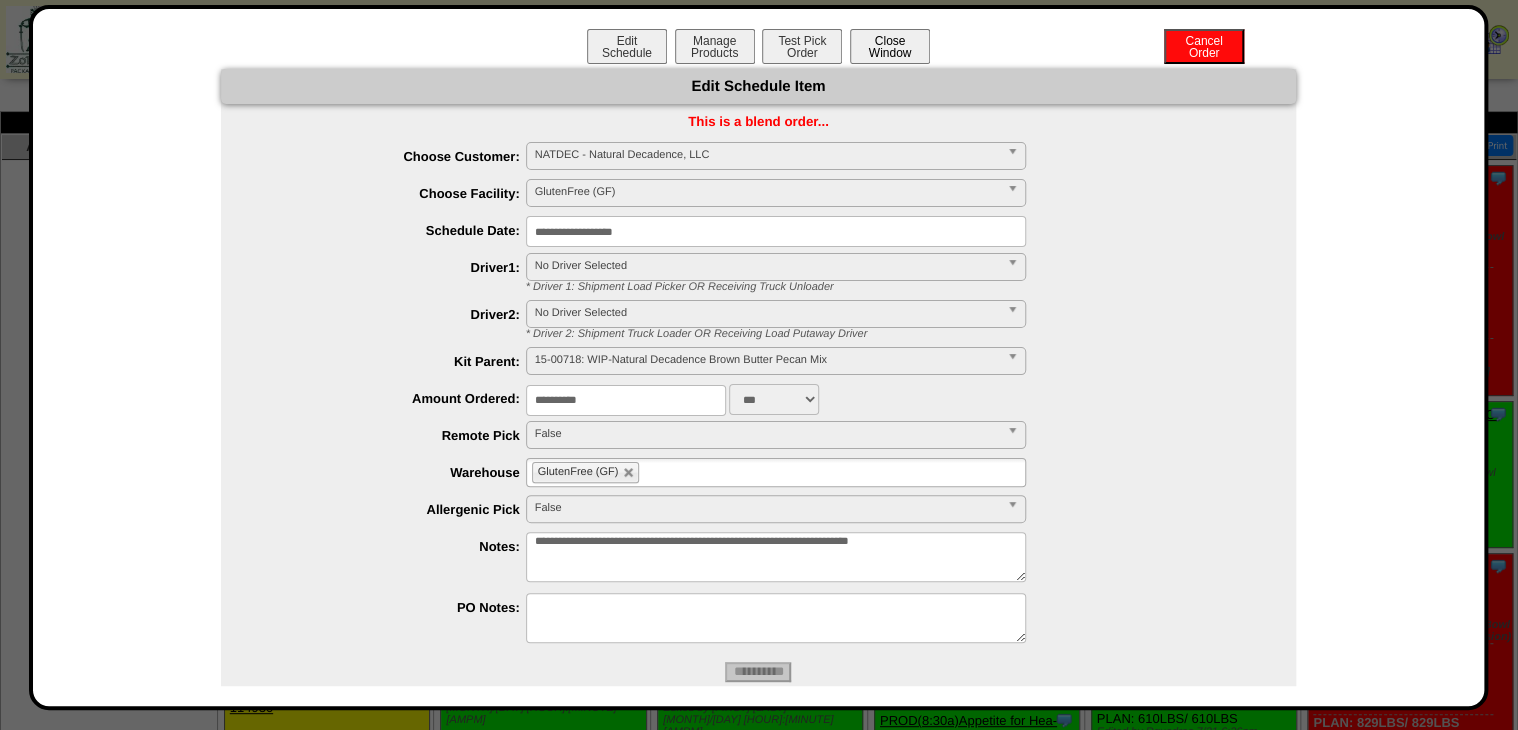 click on "Close Window" at bounding box center (890, 46) 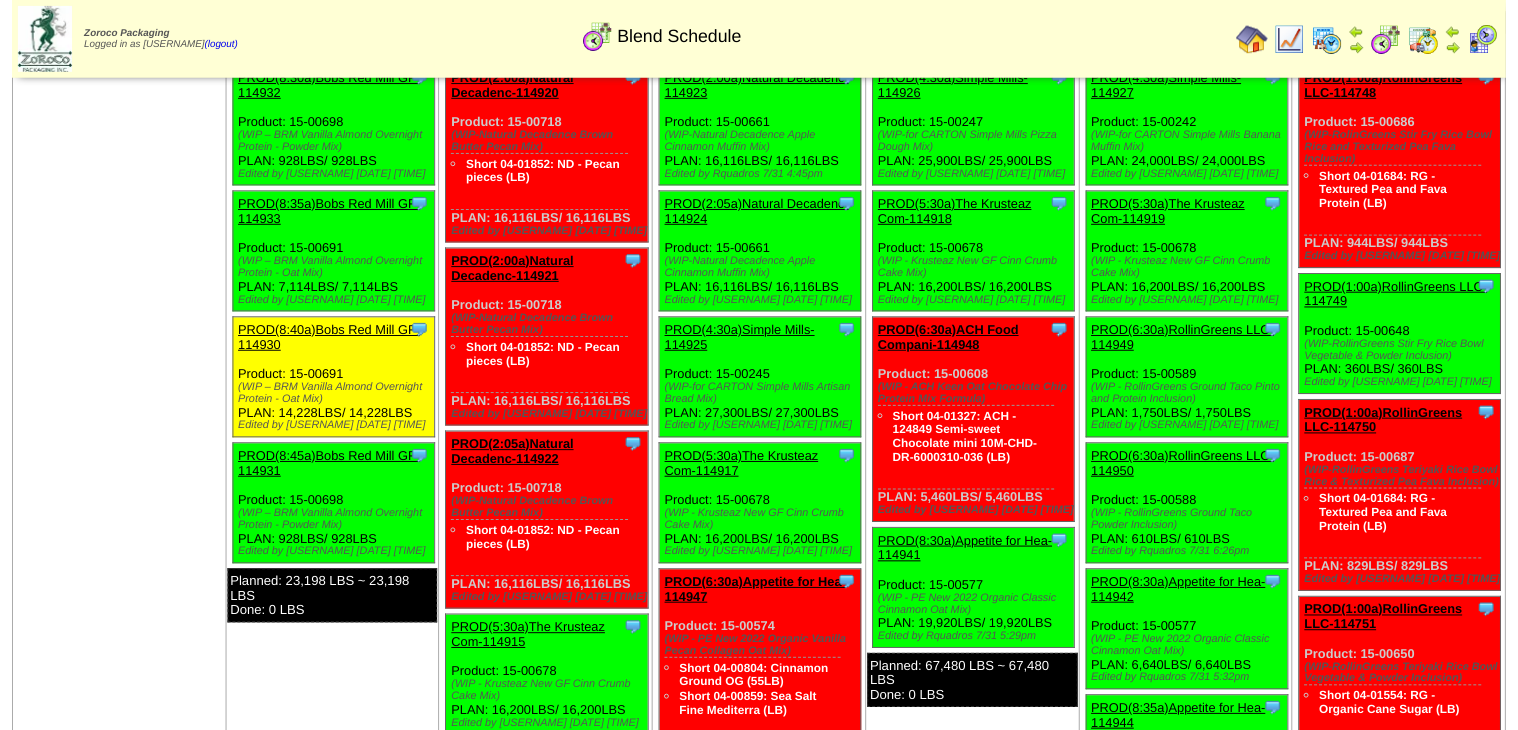 scroll, scrollTop: 0, scrollLeft: 0, axis: both 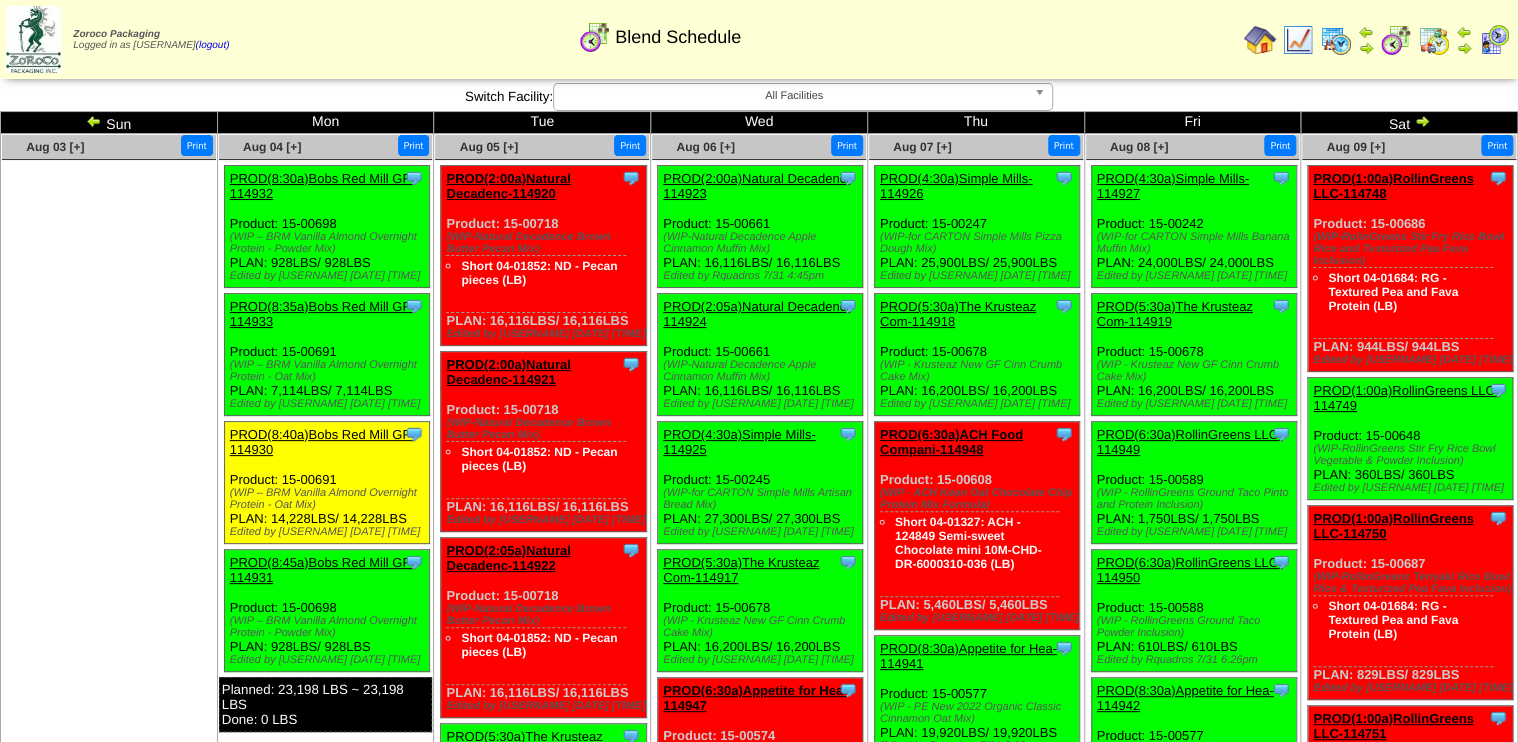 click on "PROD(8:30a)Bobs Red Mill GF-114932" at bounding box center (325, 186) 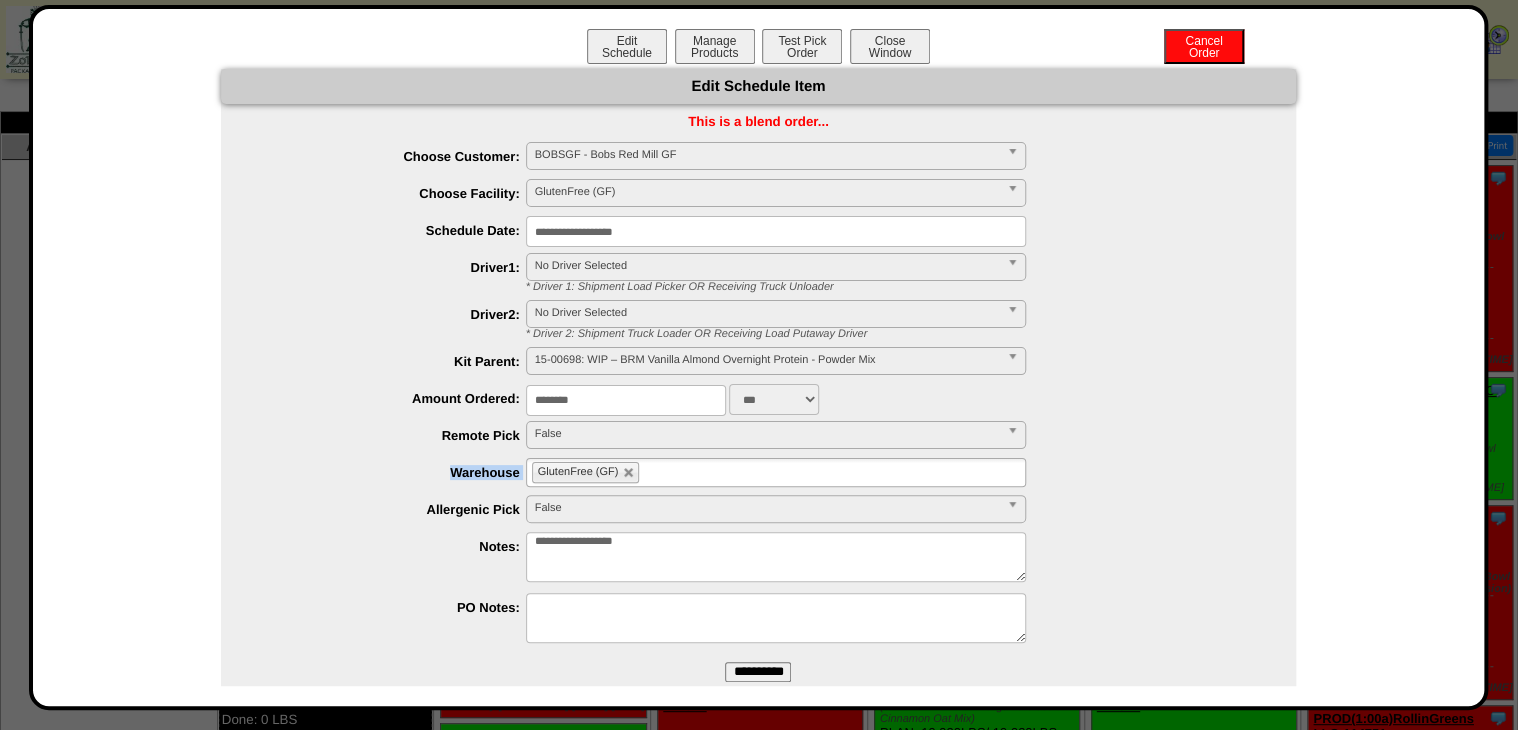 drag, startPoint x: 612, startPoint y: 419, endPoint x: 372, endPoint y: 484, distance: 248.64633 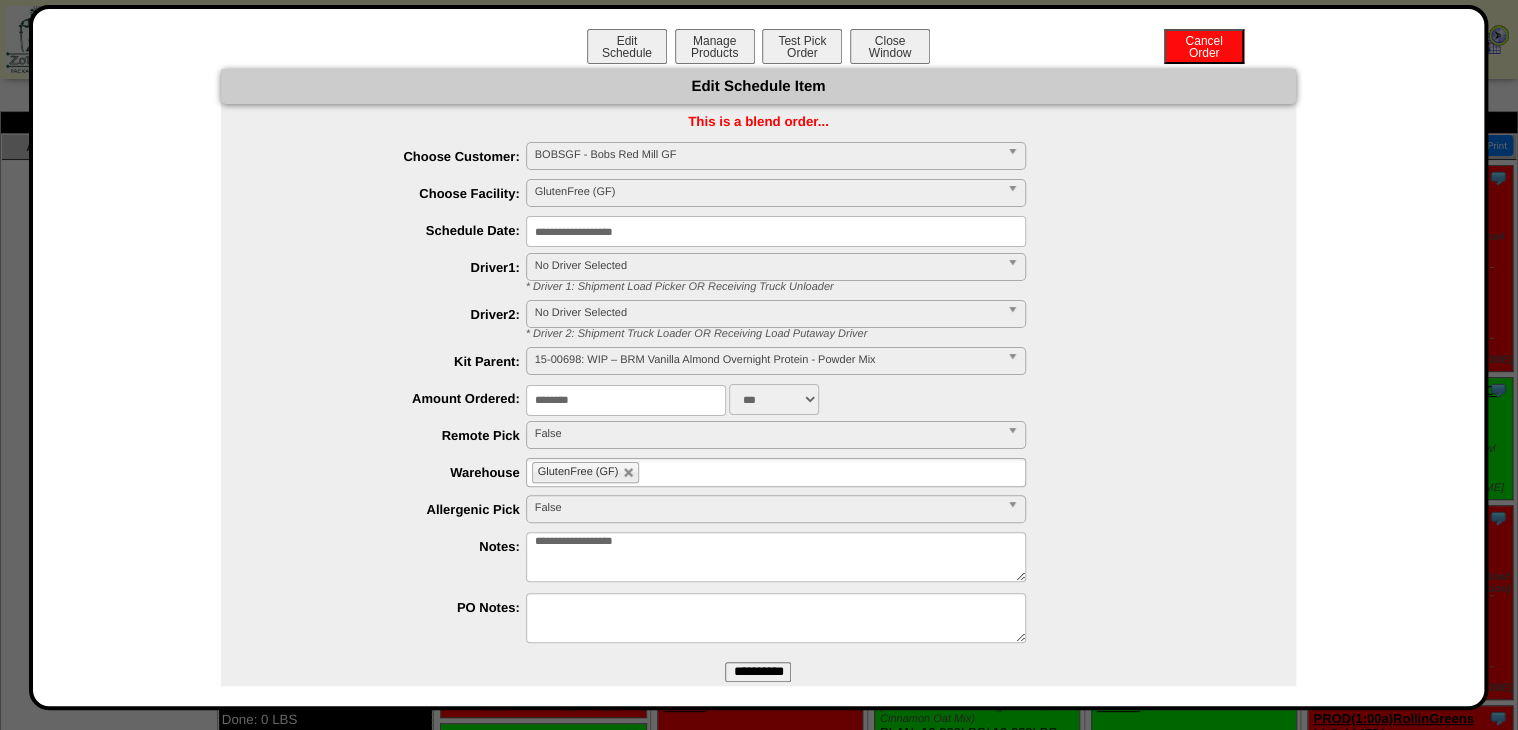 drag, startPoint x: 627, startPoint y: 397, endPoint x: 616, endPoint y: 398, distance: 11.045361 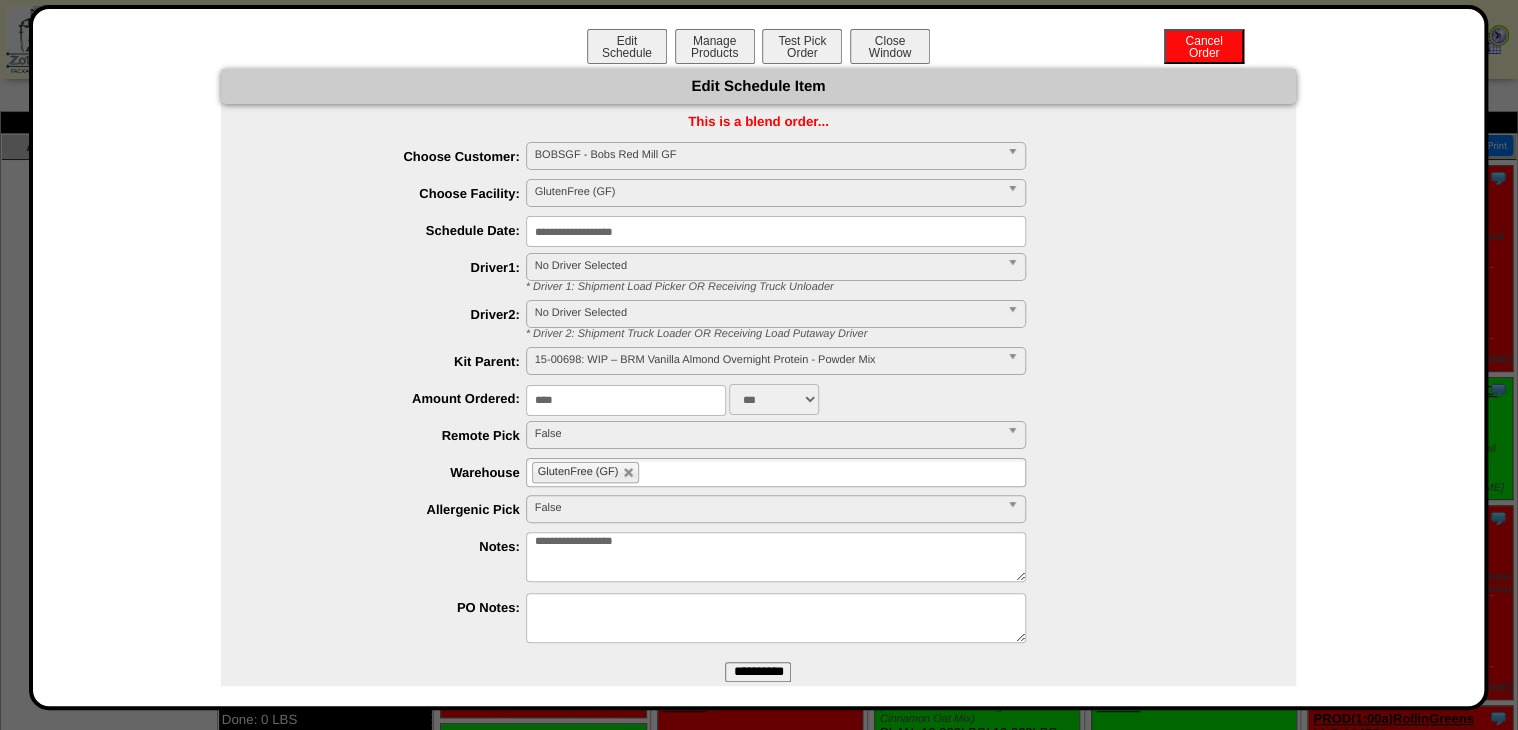 type on "****" 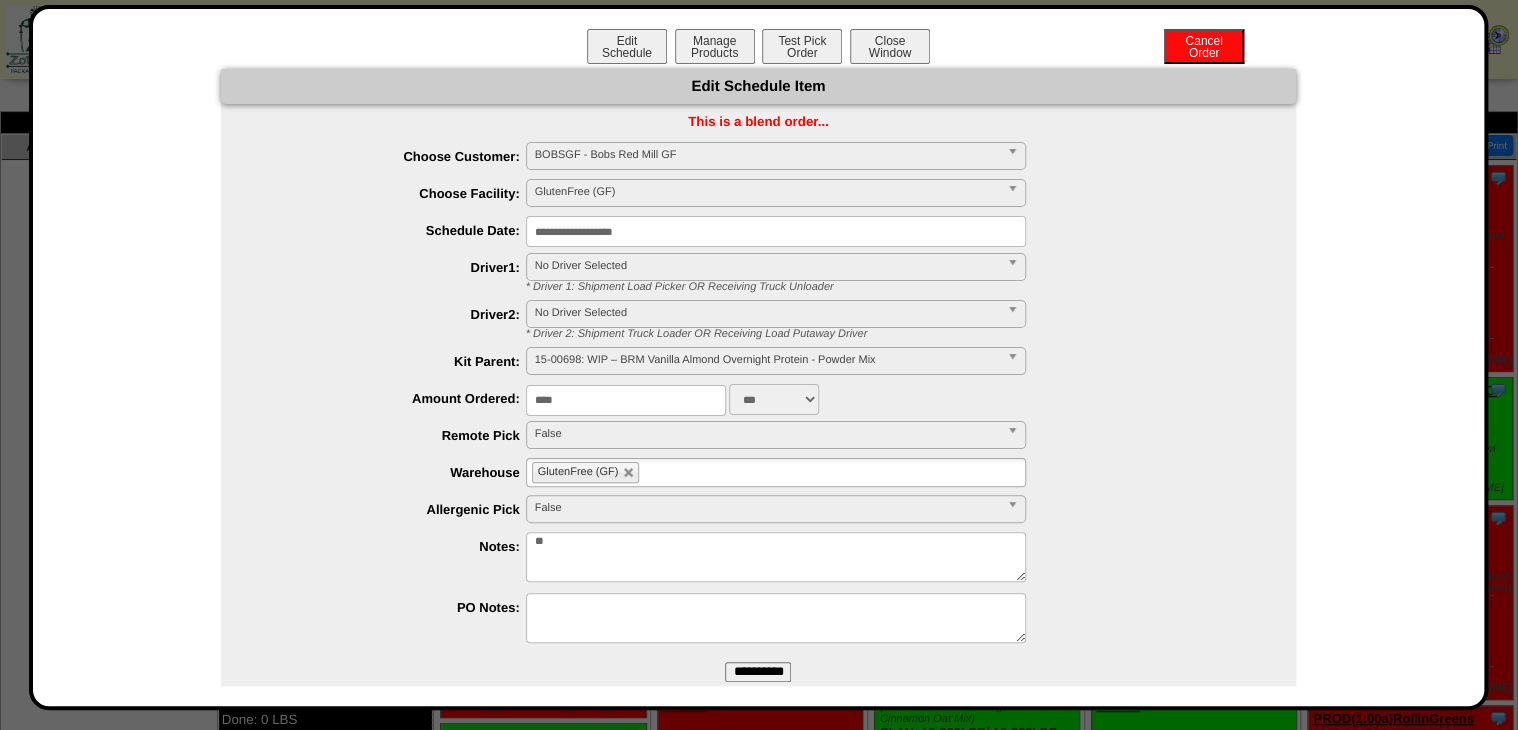 type on "*" 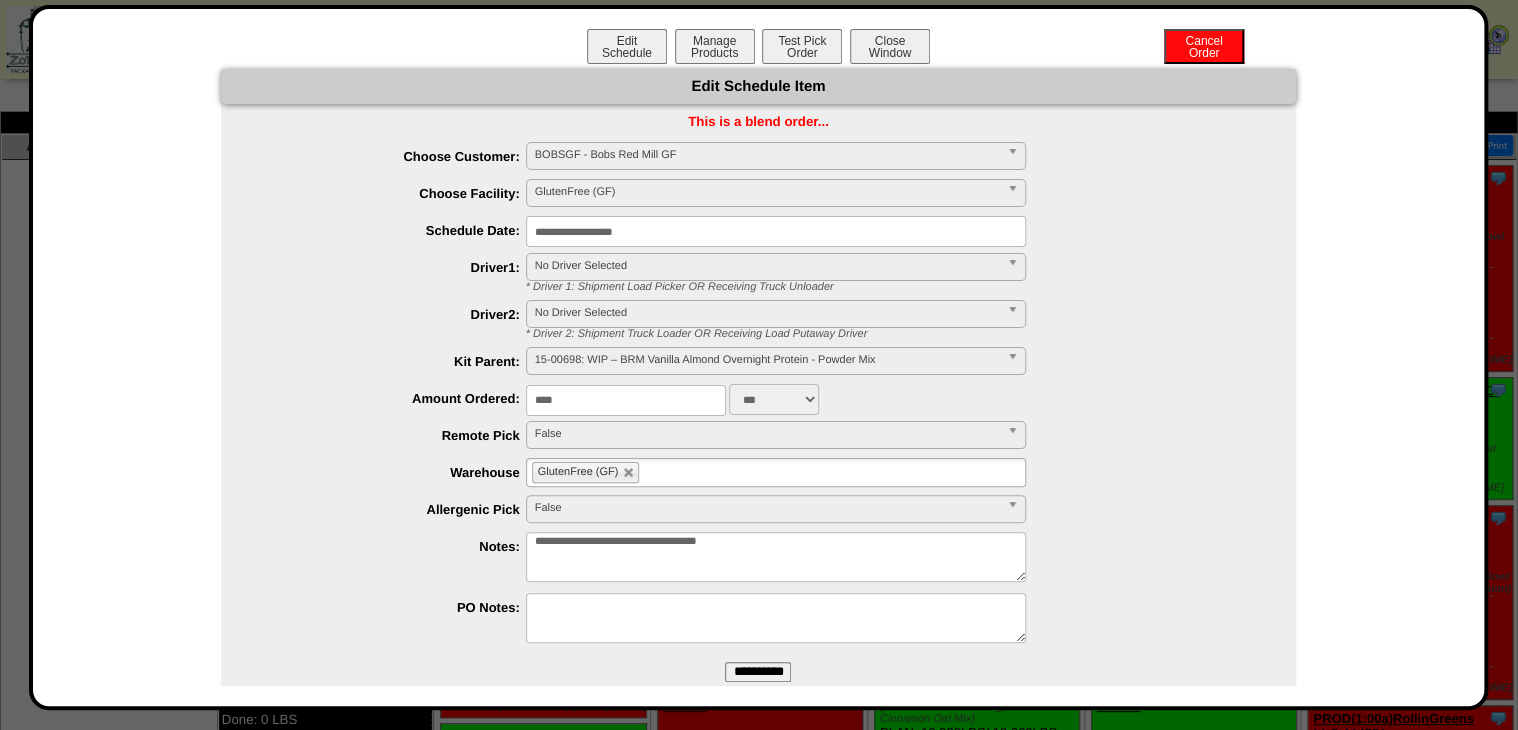 click on "**********" at bounding box center [758, 672] 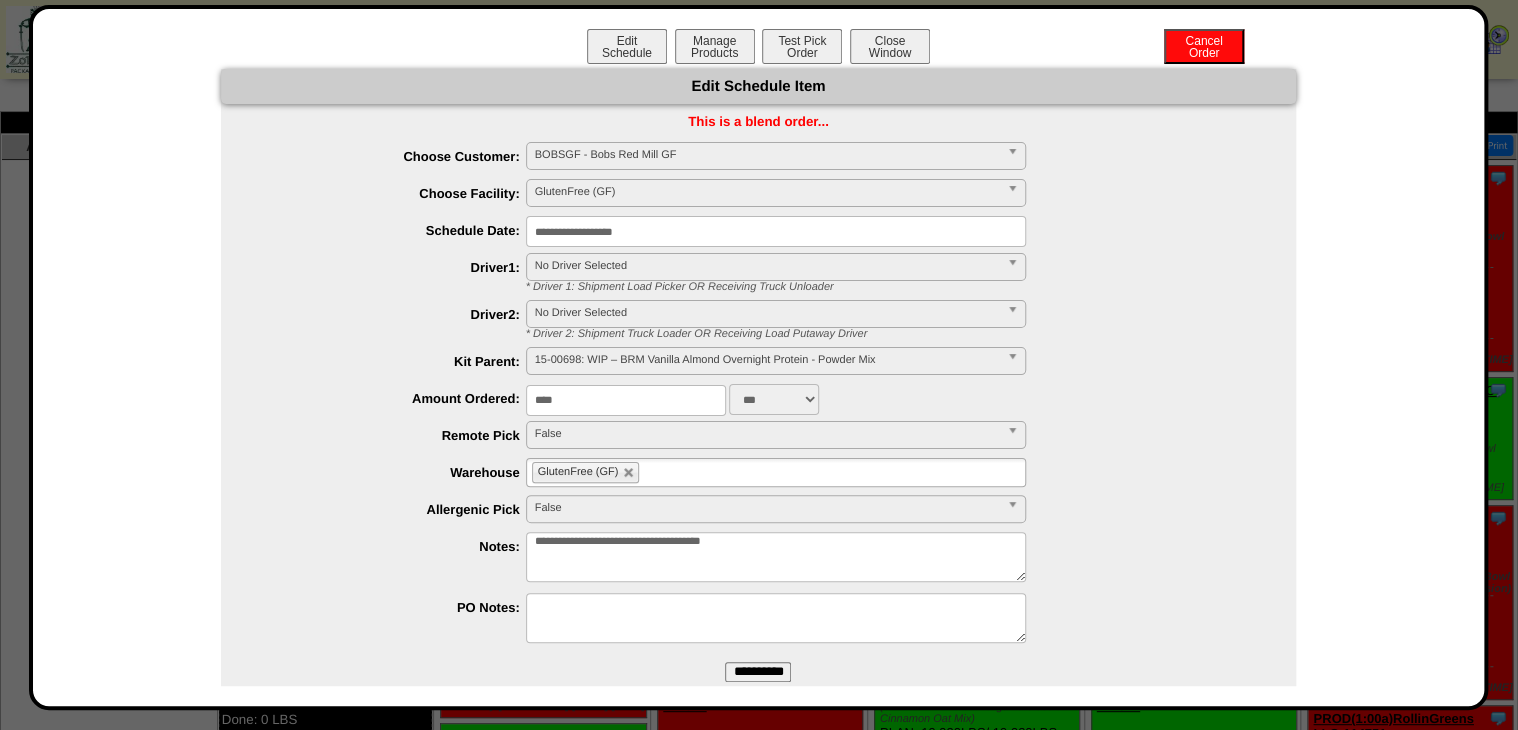 type on "**********" 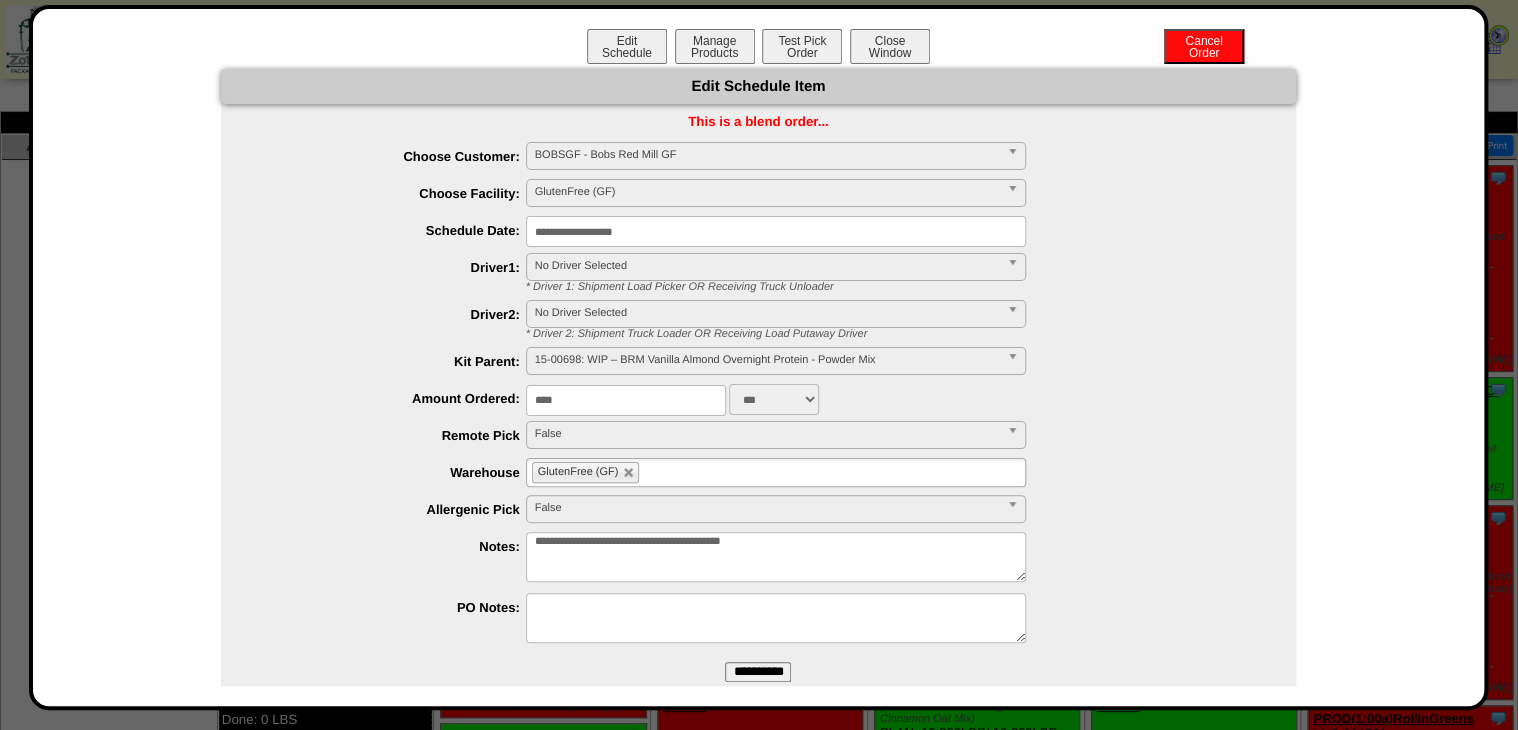 type on "**********" 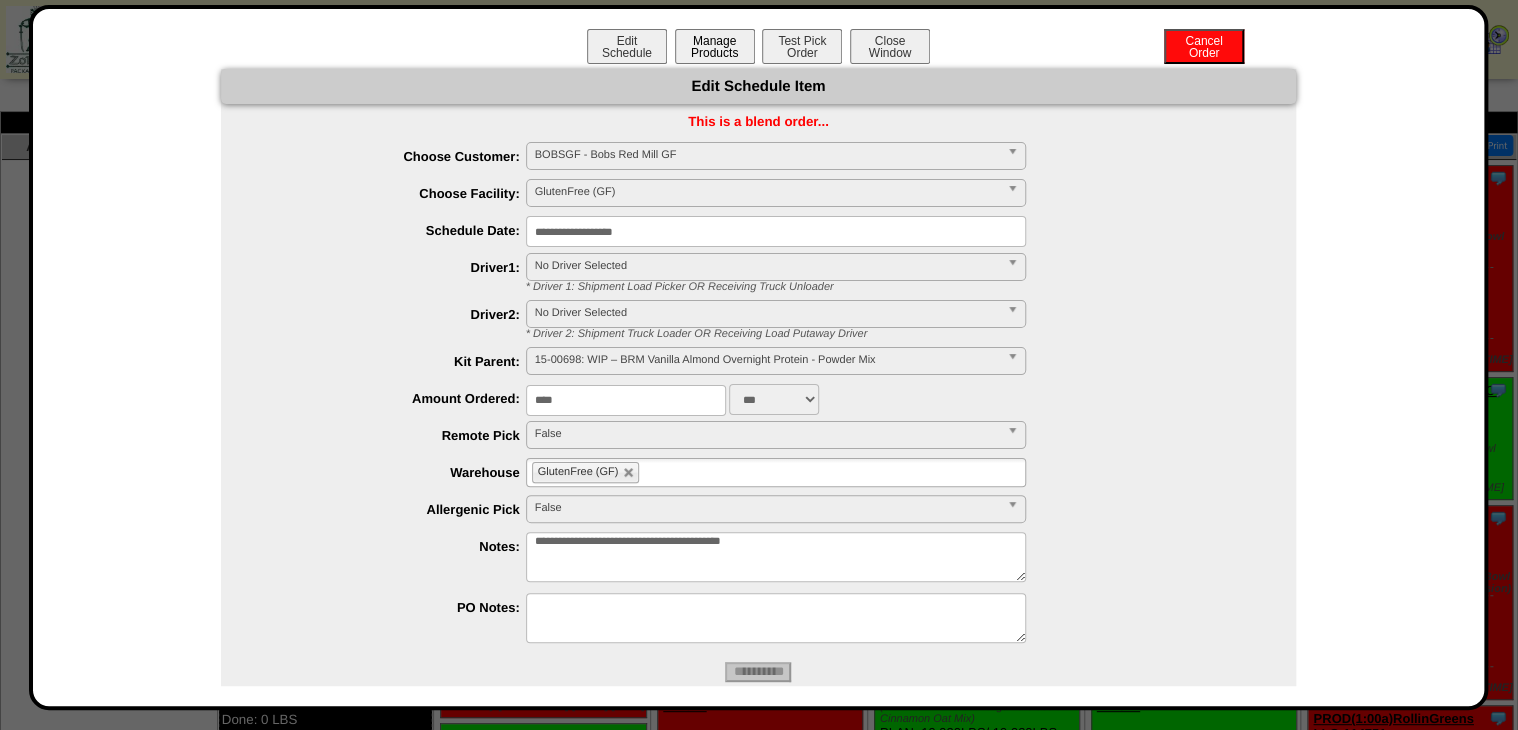 click on "Manage Products" at bounding box center (715, 46) 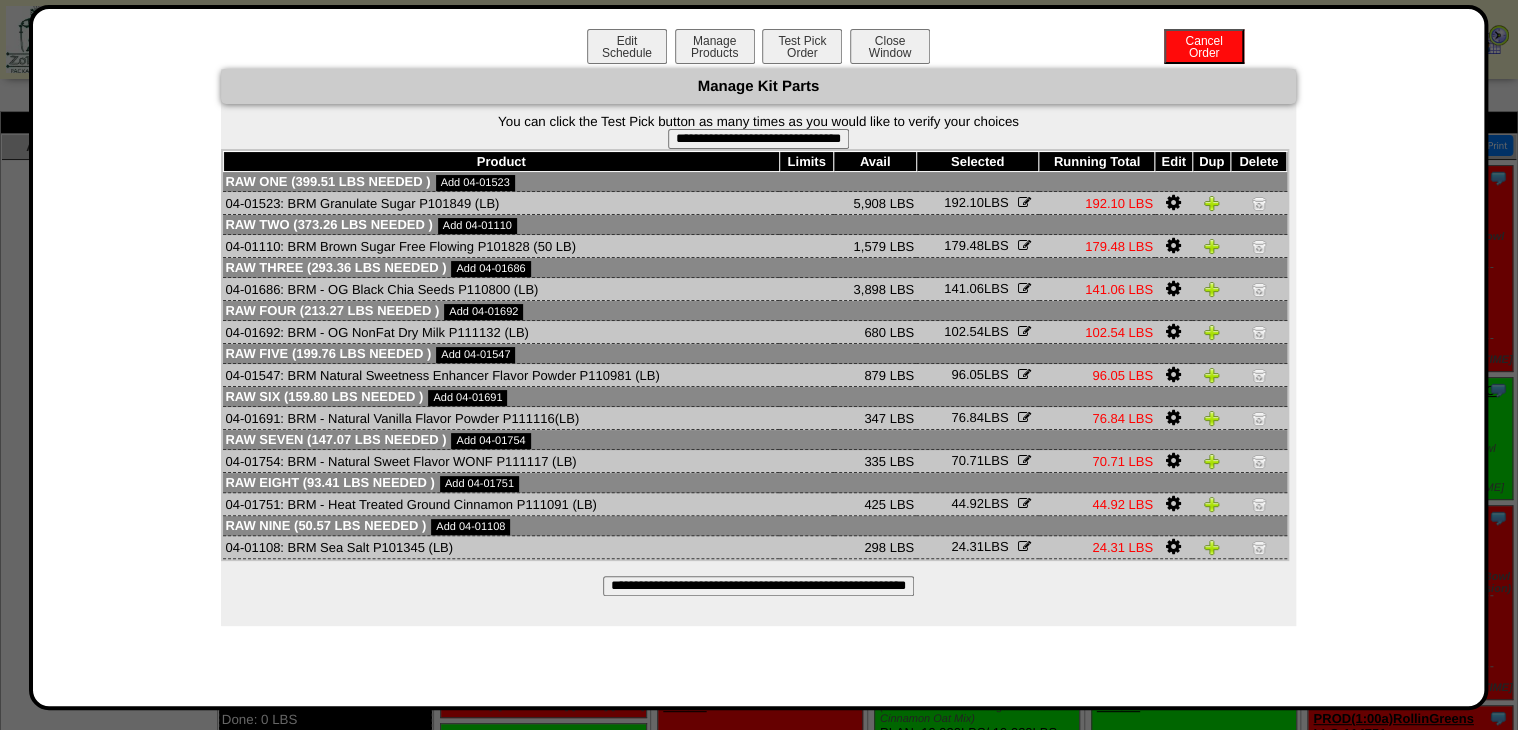 click on "**********" at bounding box center (758, 586) 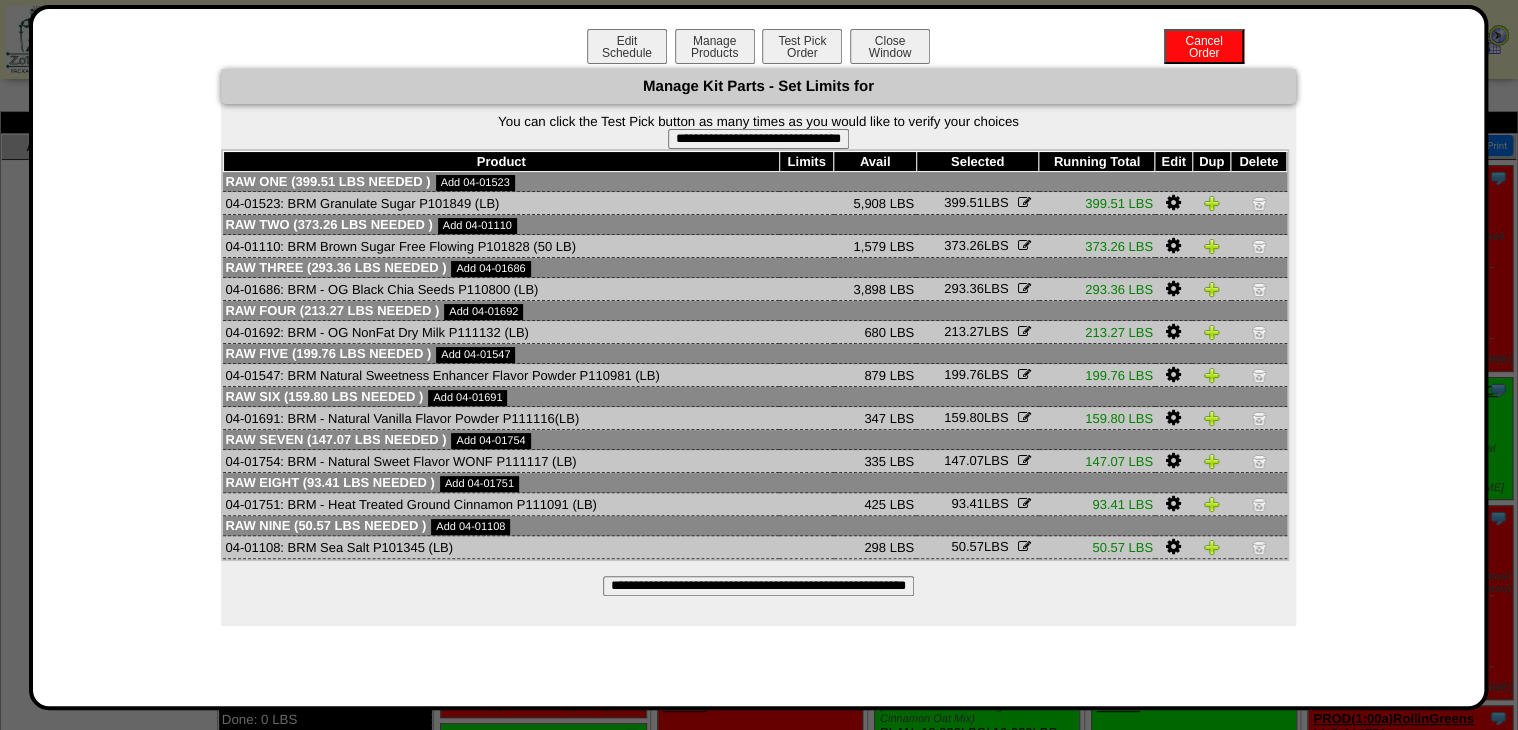 click on "**********" at bounding box center [758, 139] 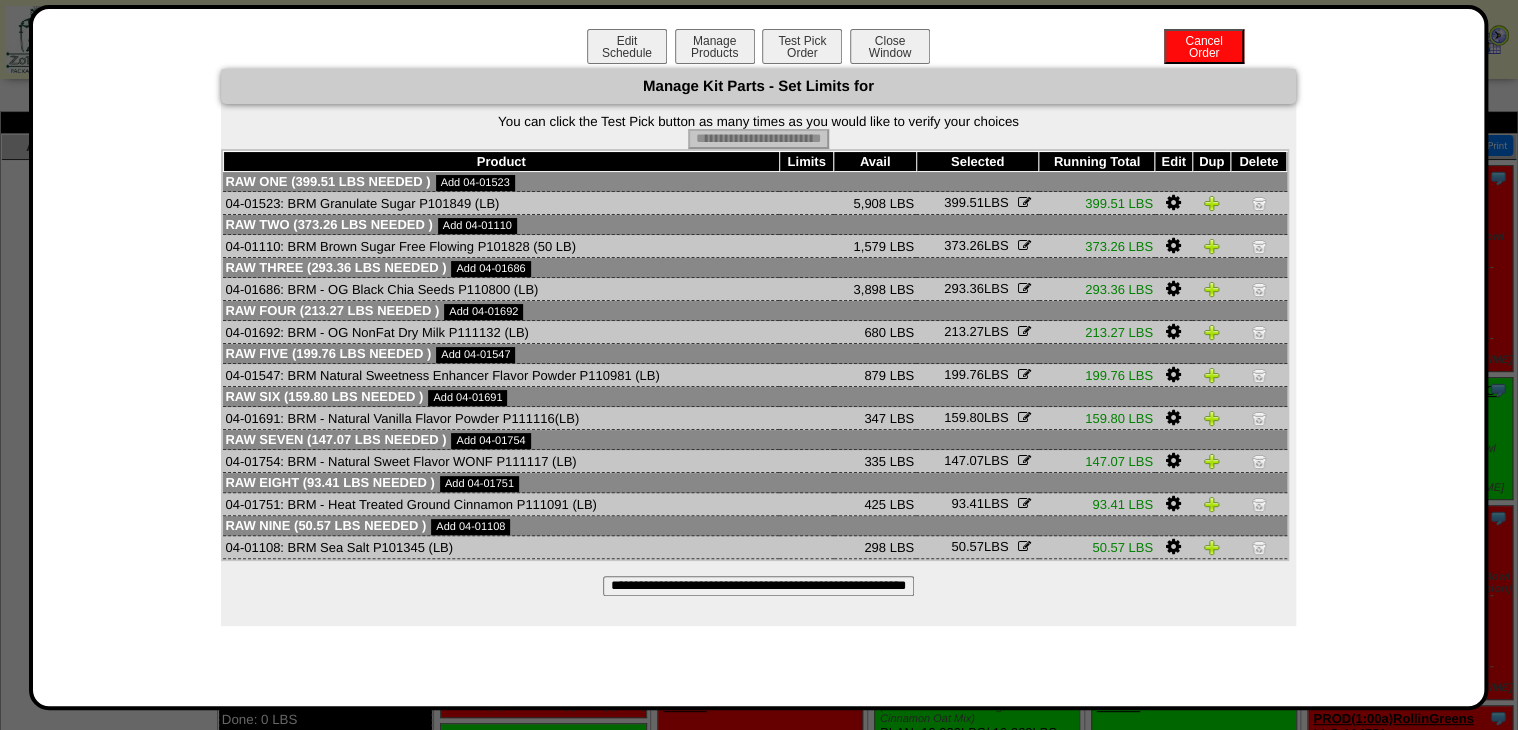 type on "**********" 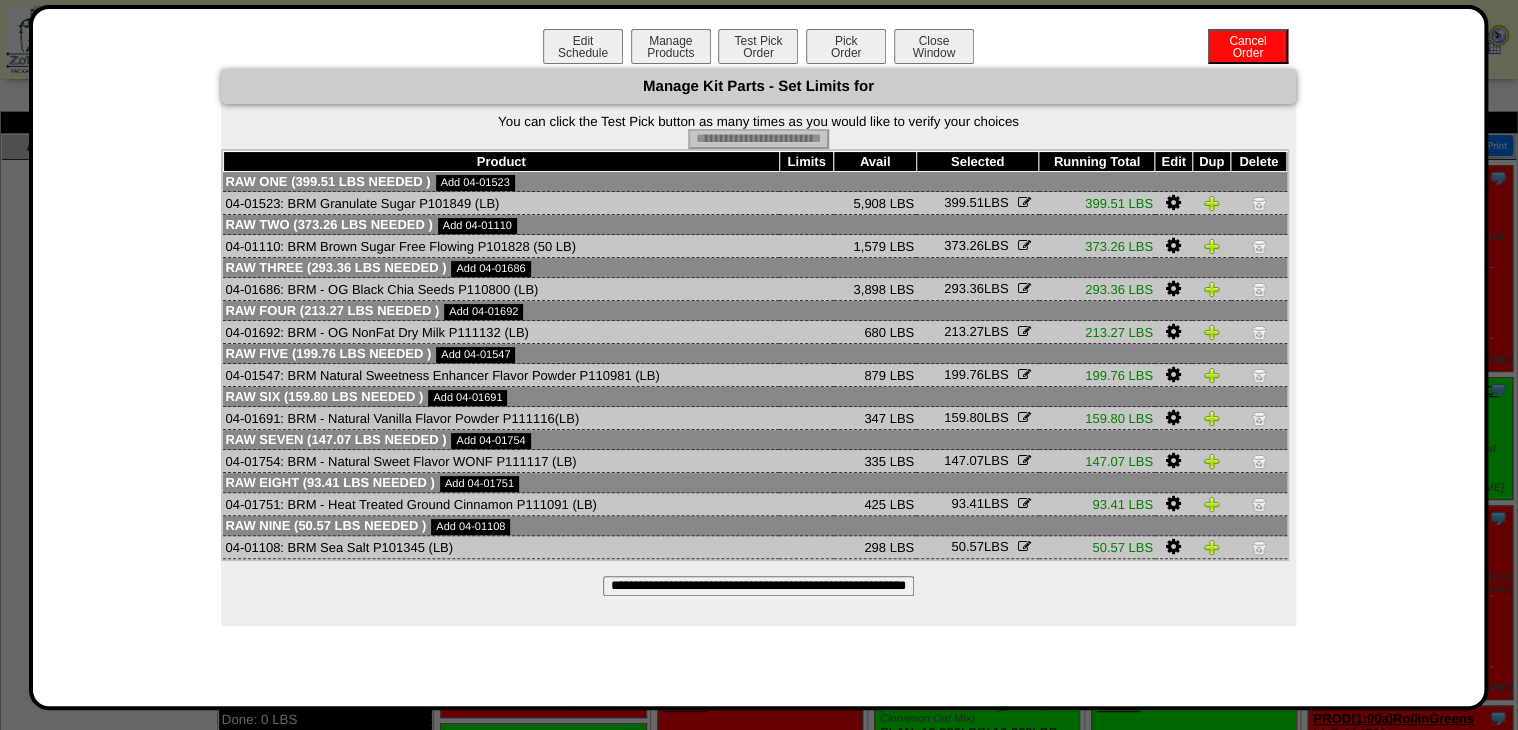 click on "Pick Order" at bounding box center (846, 46) 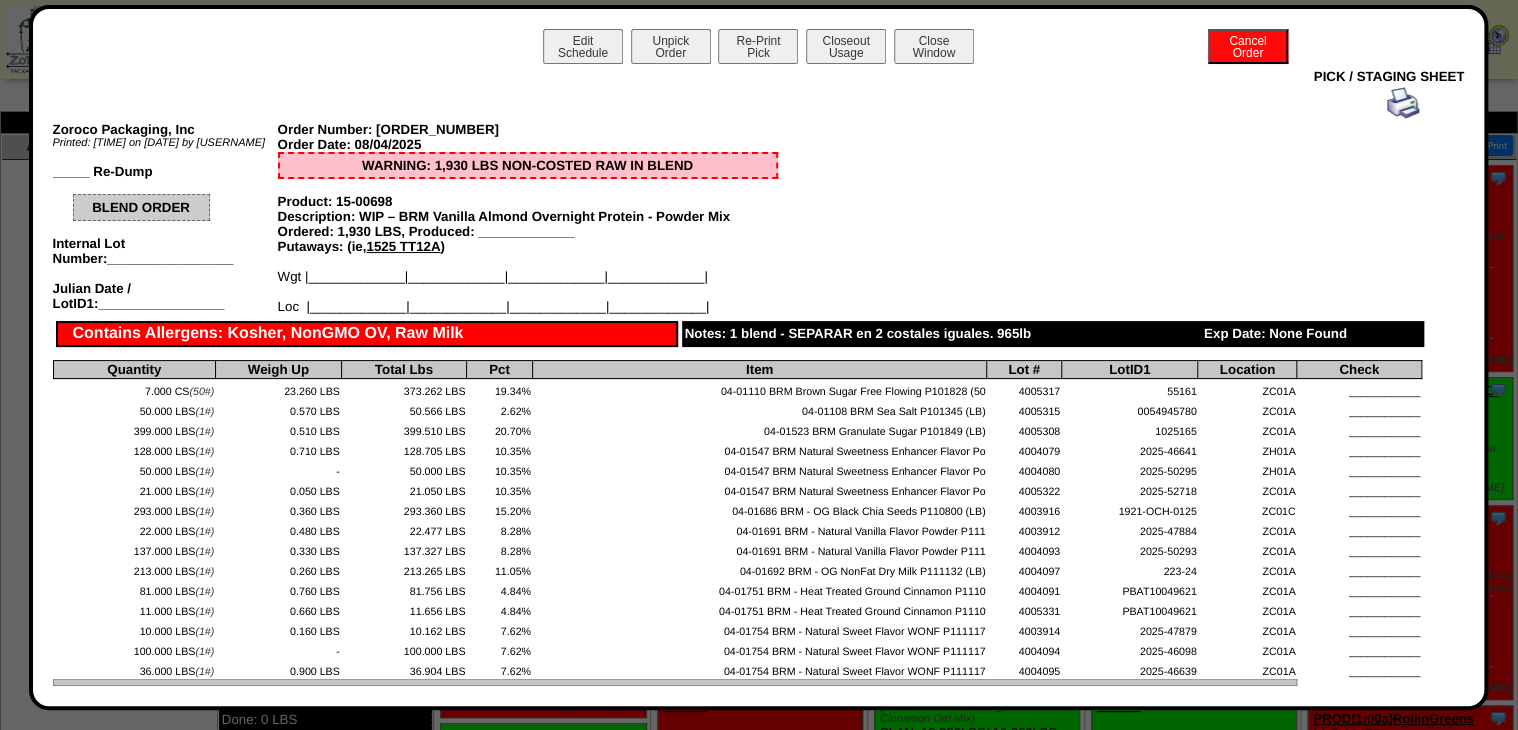 click at bounding box center [1403, 103] 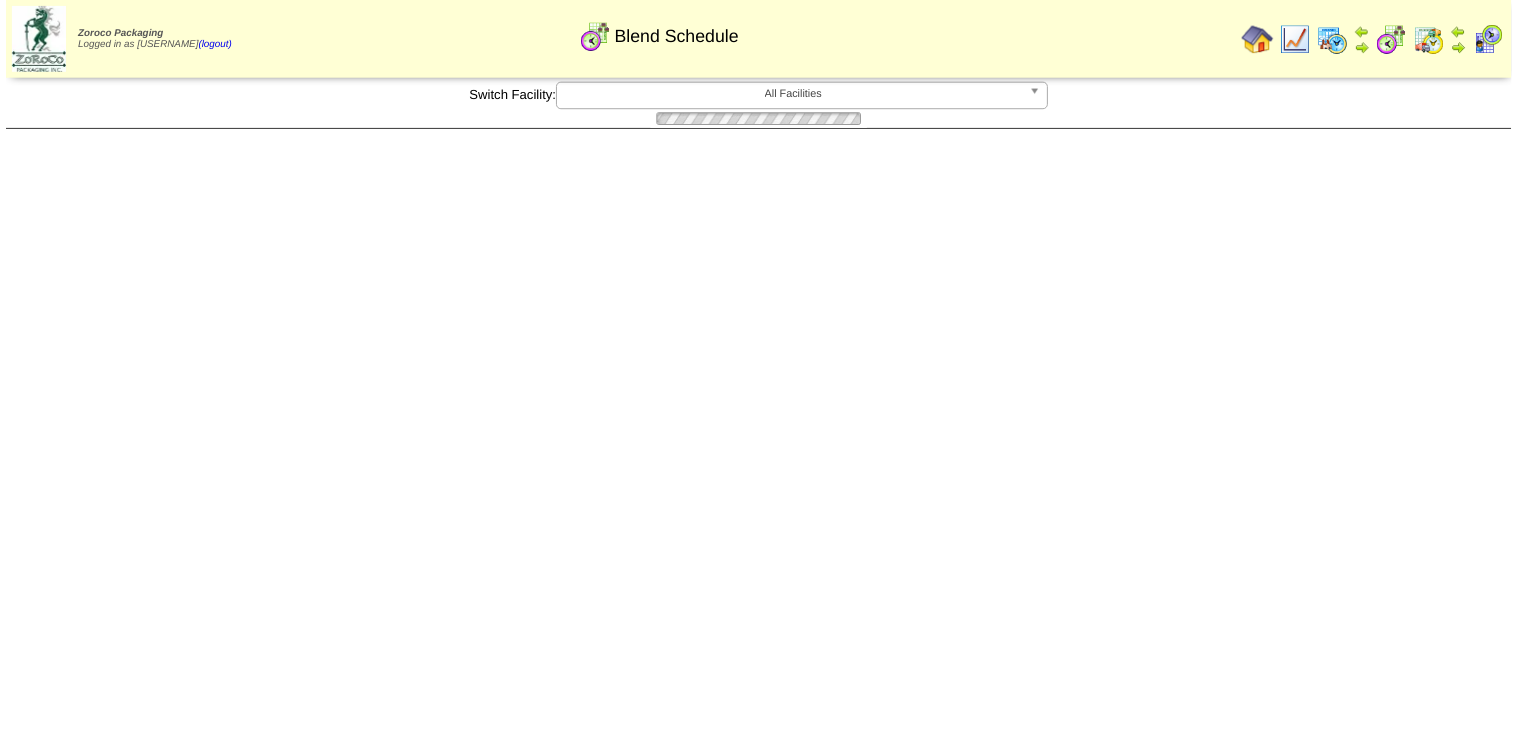 scroll, scrollTop: 0, scrollLeft: 0, axis: both 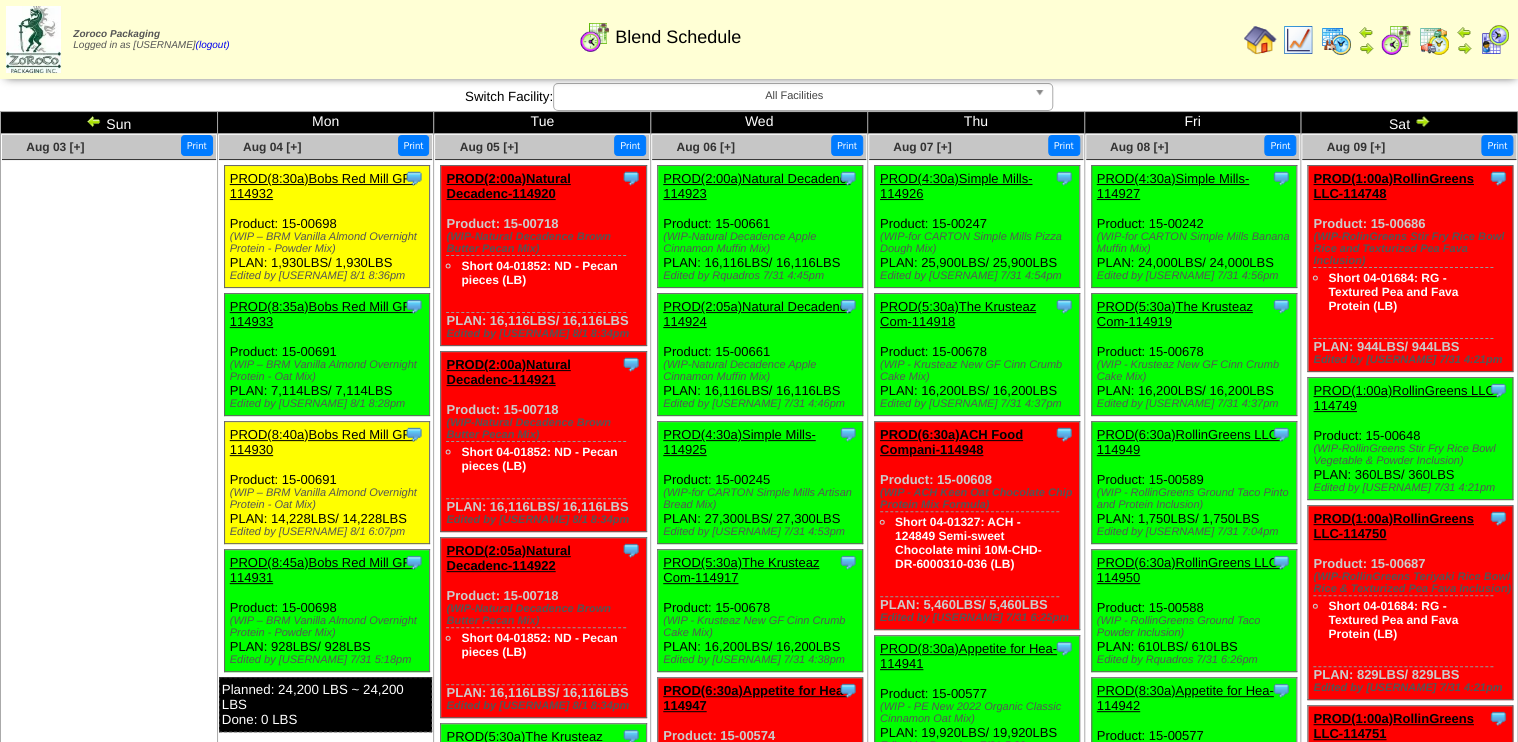 click on "PROD(8:45a)Bobs Red Mill GF-114931" at bounding box center [322, 570] 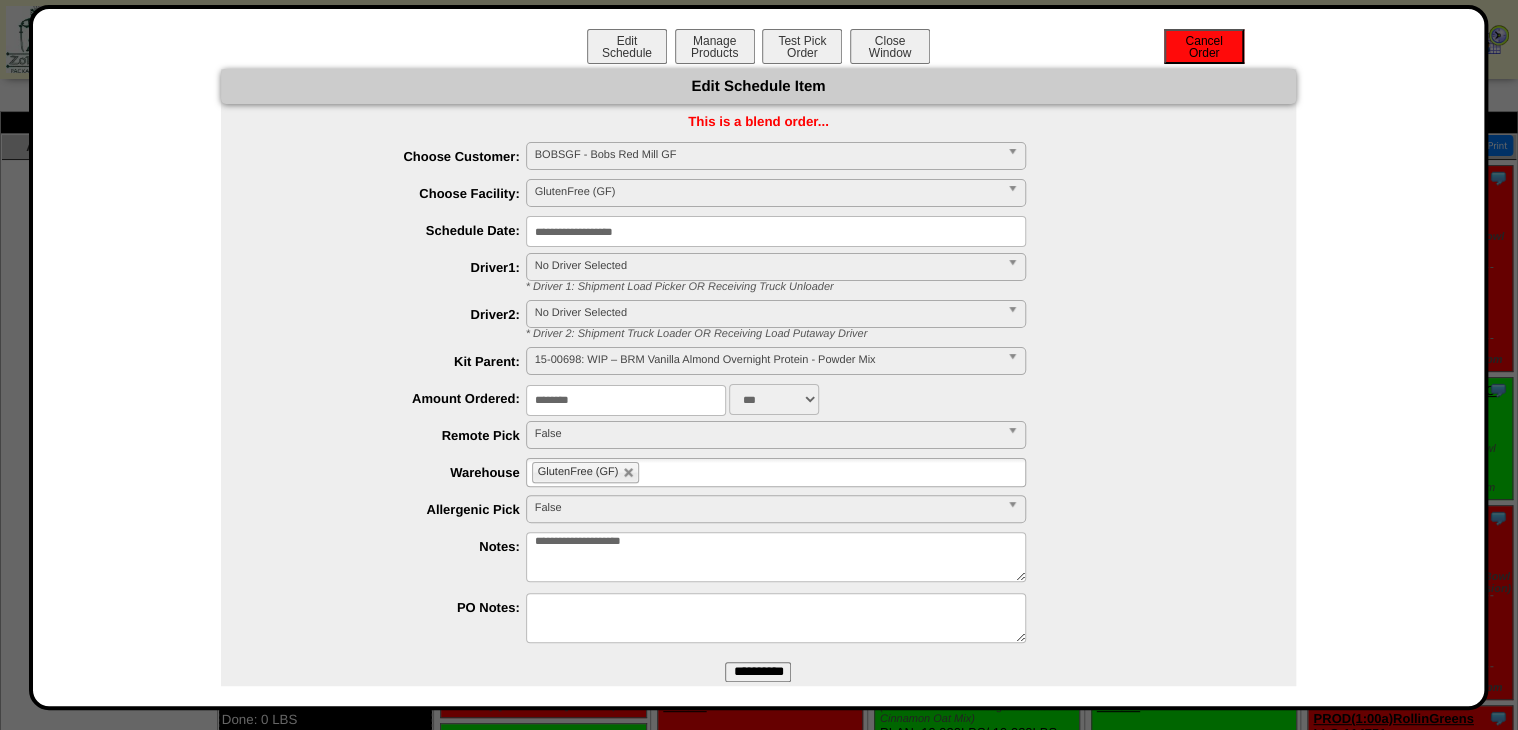 click on "Cancel Order" at bounding box center [1204, 46] 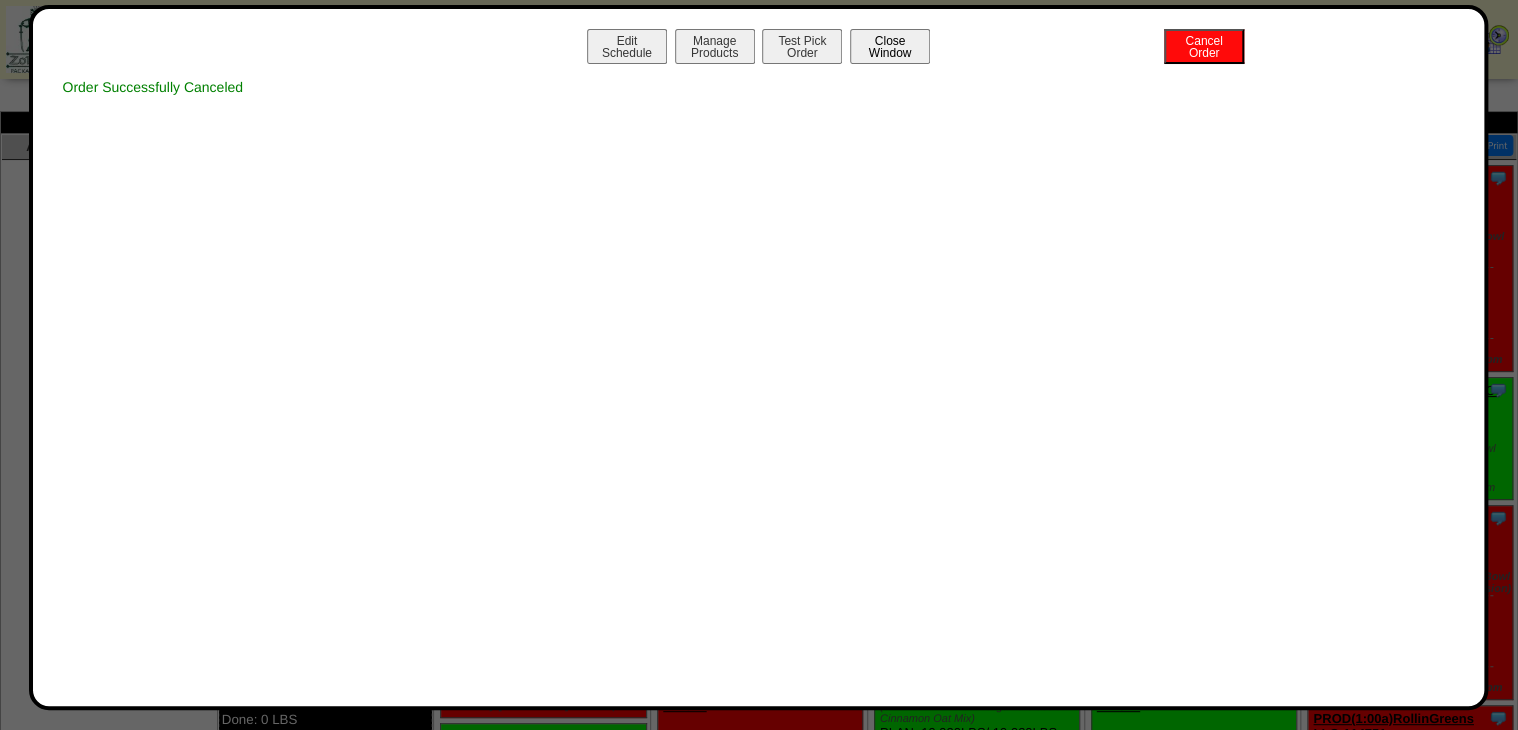 click on "Close Window" at bounding box center (890, 46) 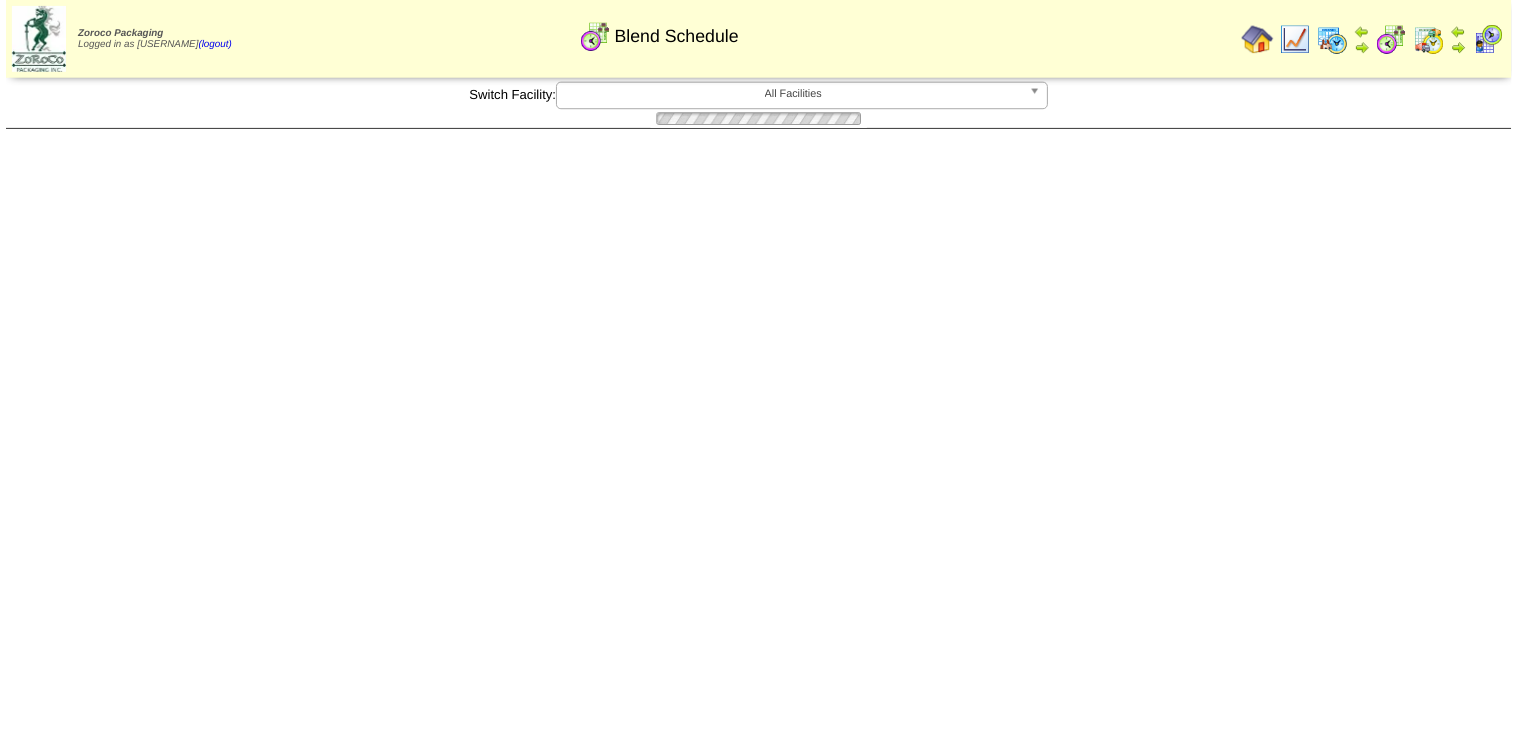 scroll, scrollTop: 0, scrollLeft: 0, axis: both 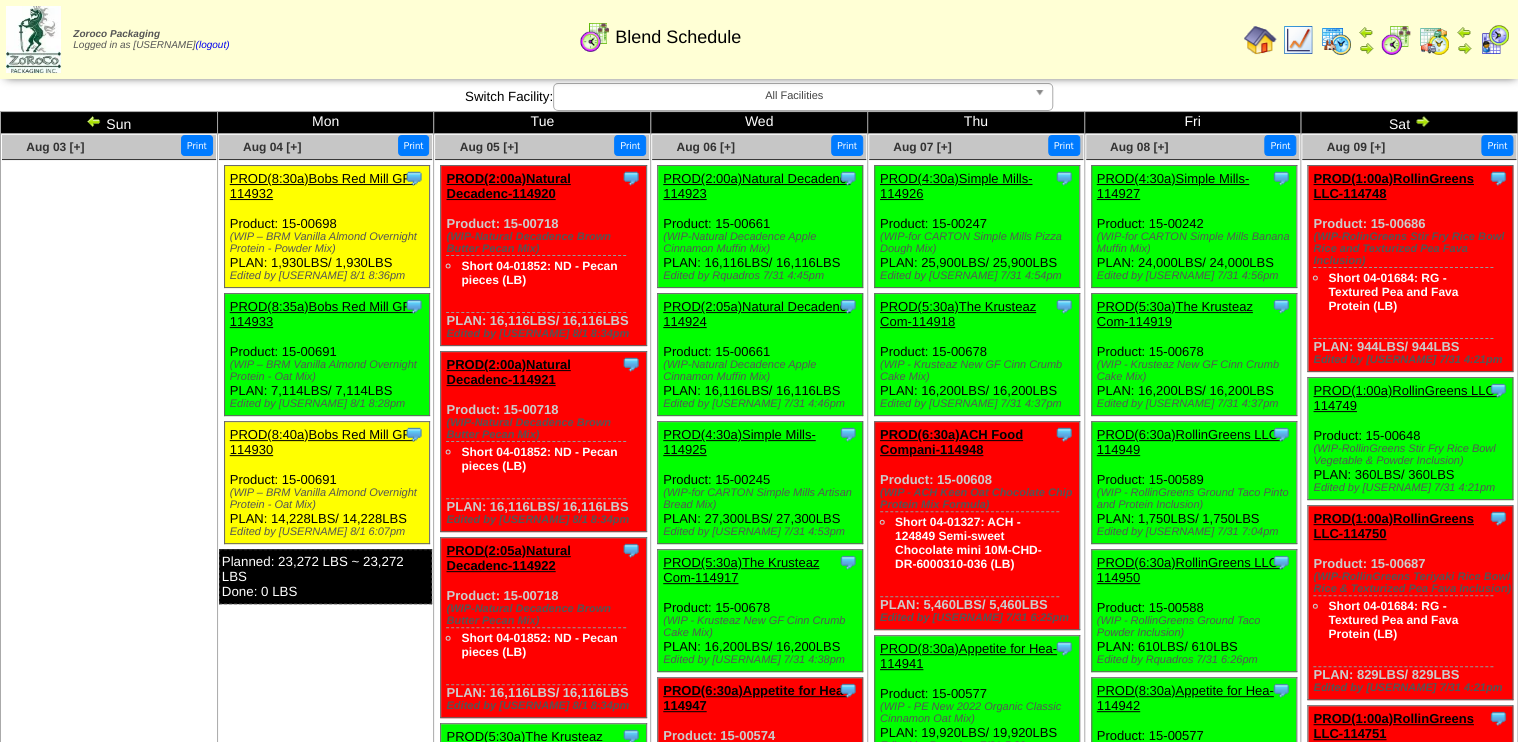 click on "PROD(8:40a)Bobs Red Mill GF-114930" at bounding box center (322, 442) 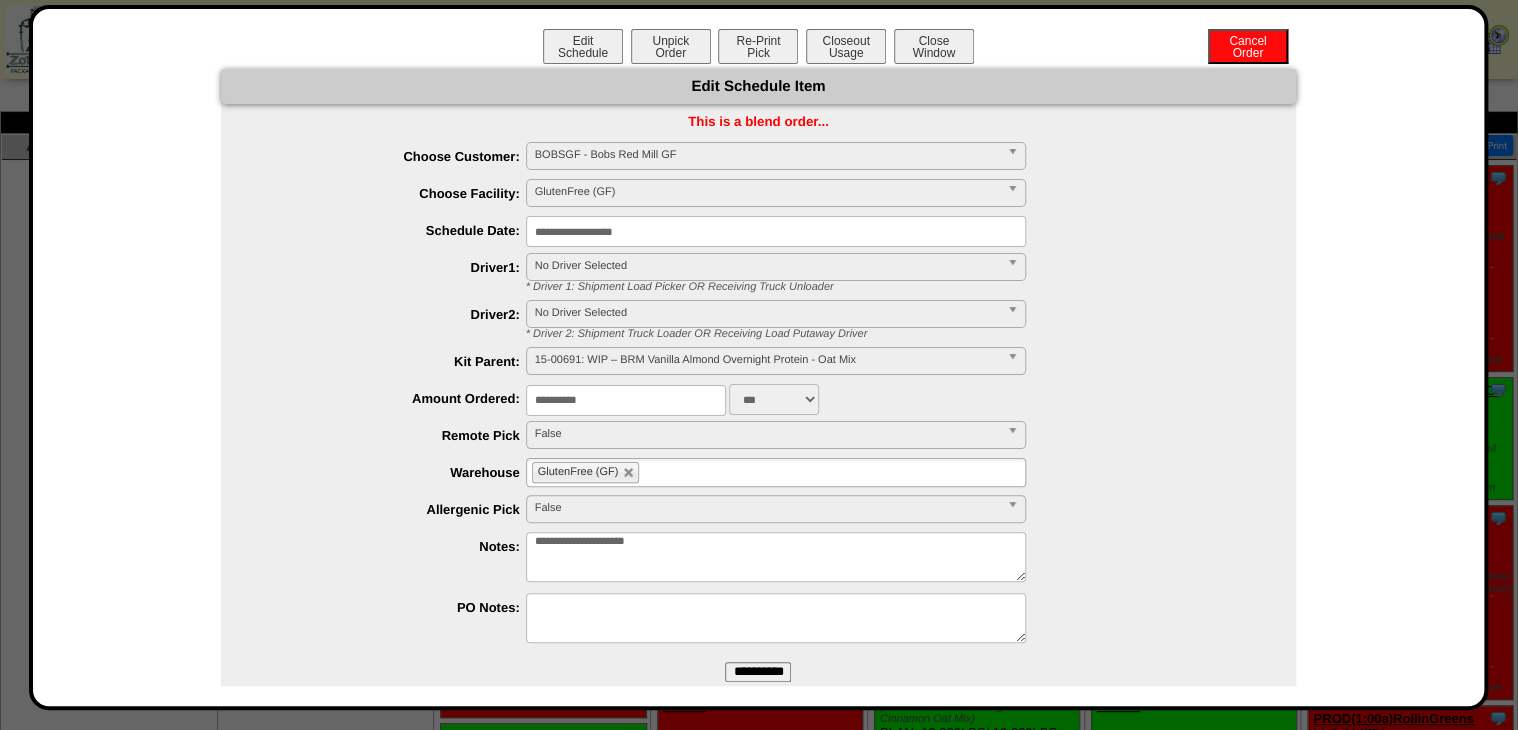 click on "**********" at bounding box center [776, 231] 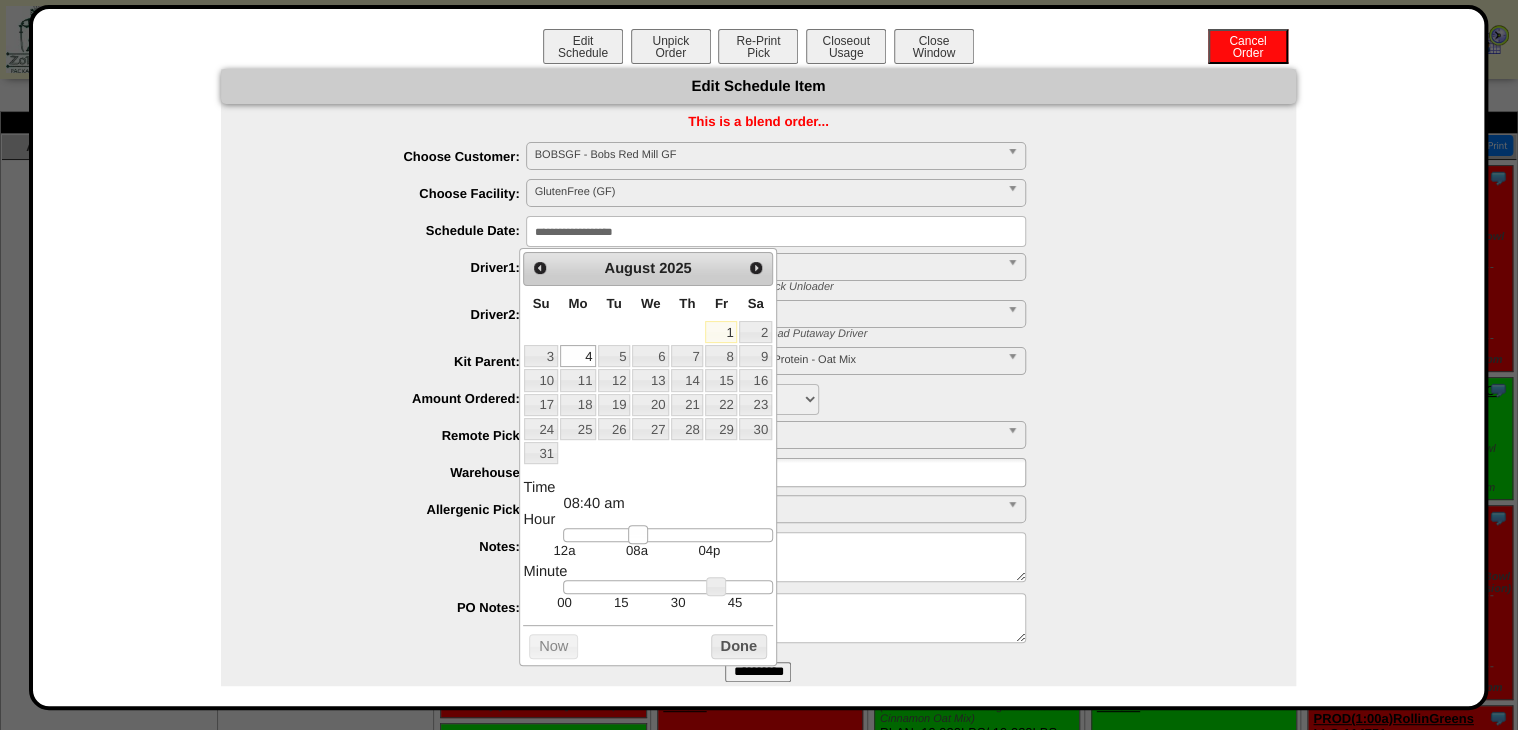 click at bounding box center (638, 535) 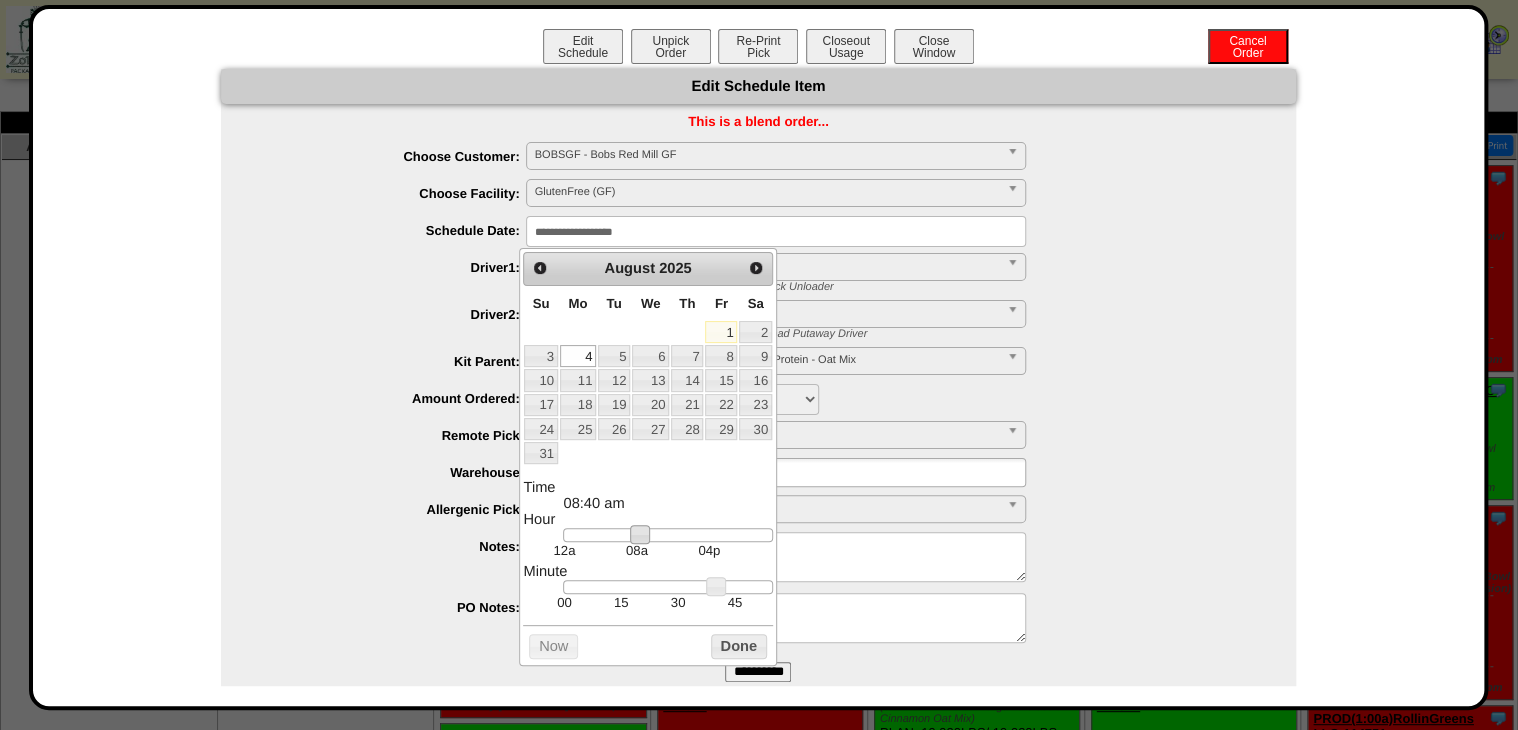 type on "**********" 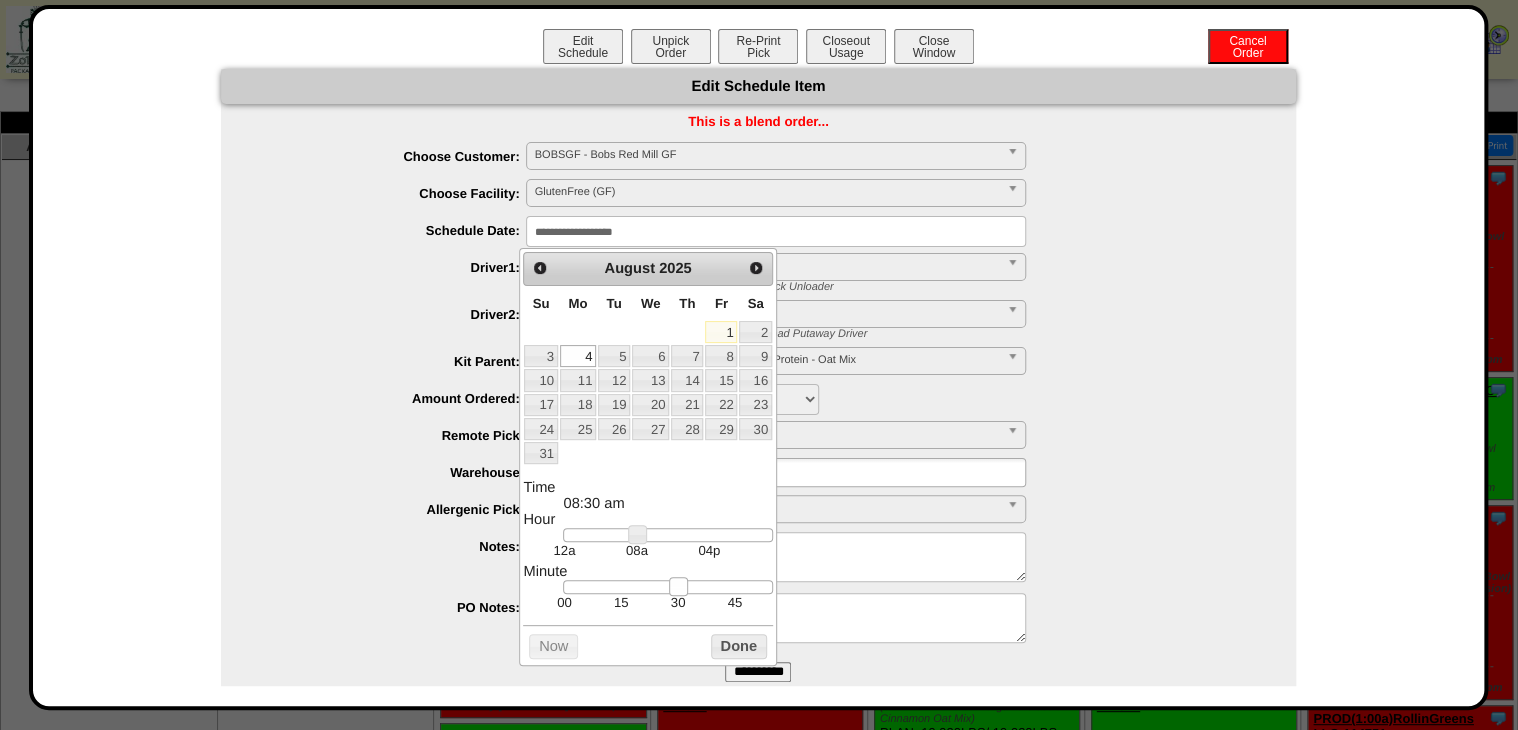 click at bounding box center (667, 587) 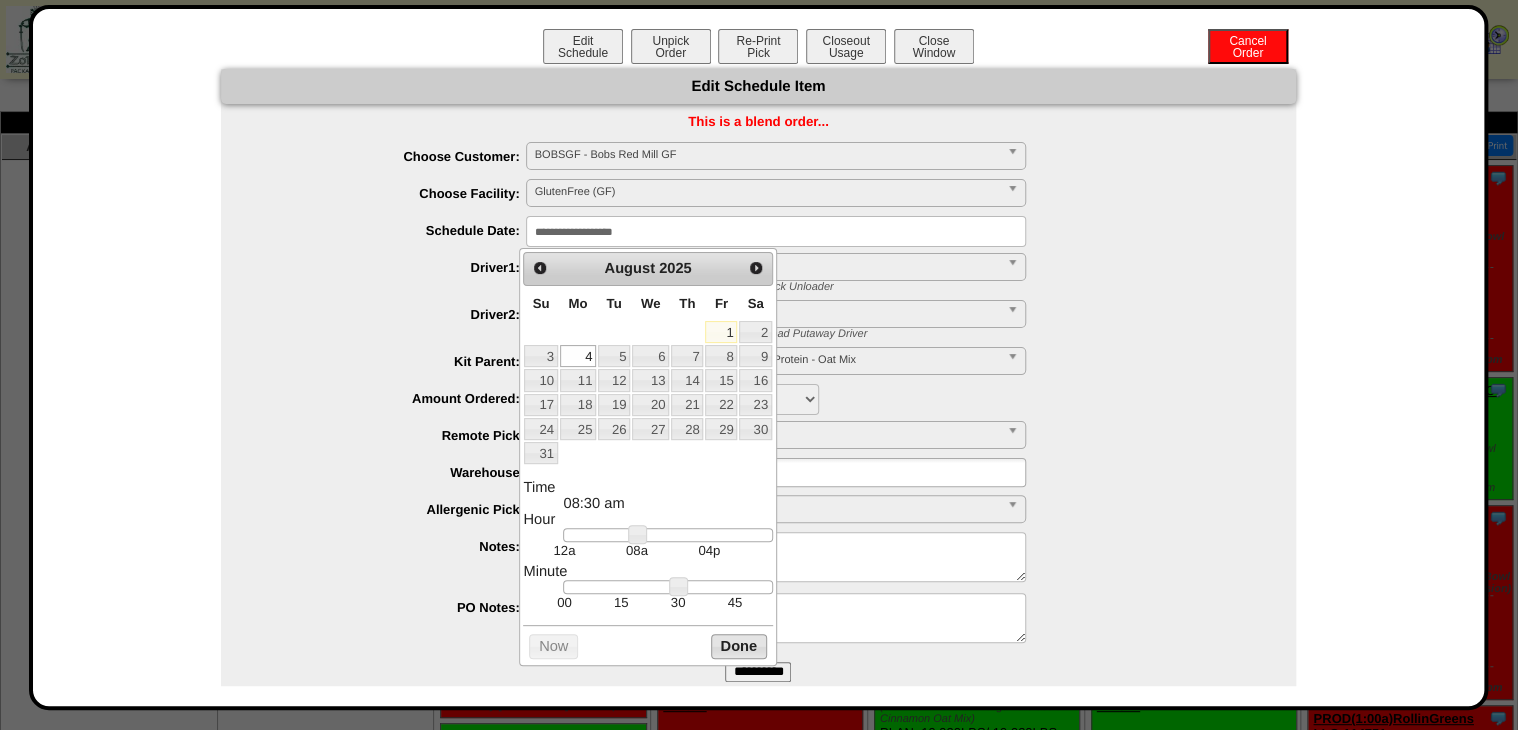 click on "Done" at bounding box center (739, 646) 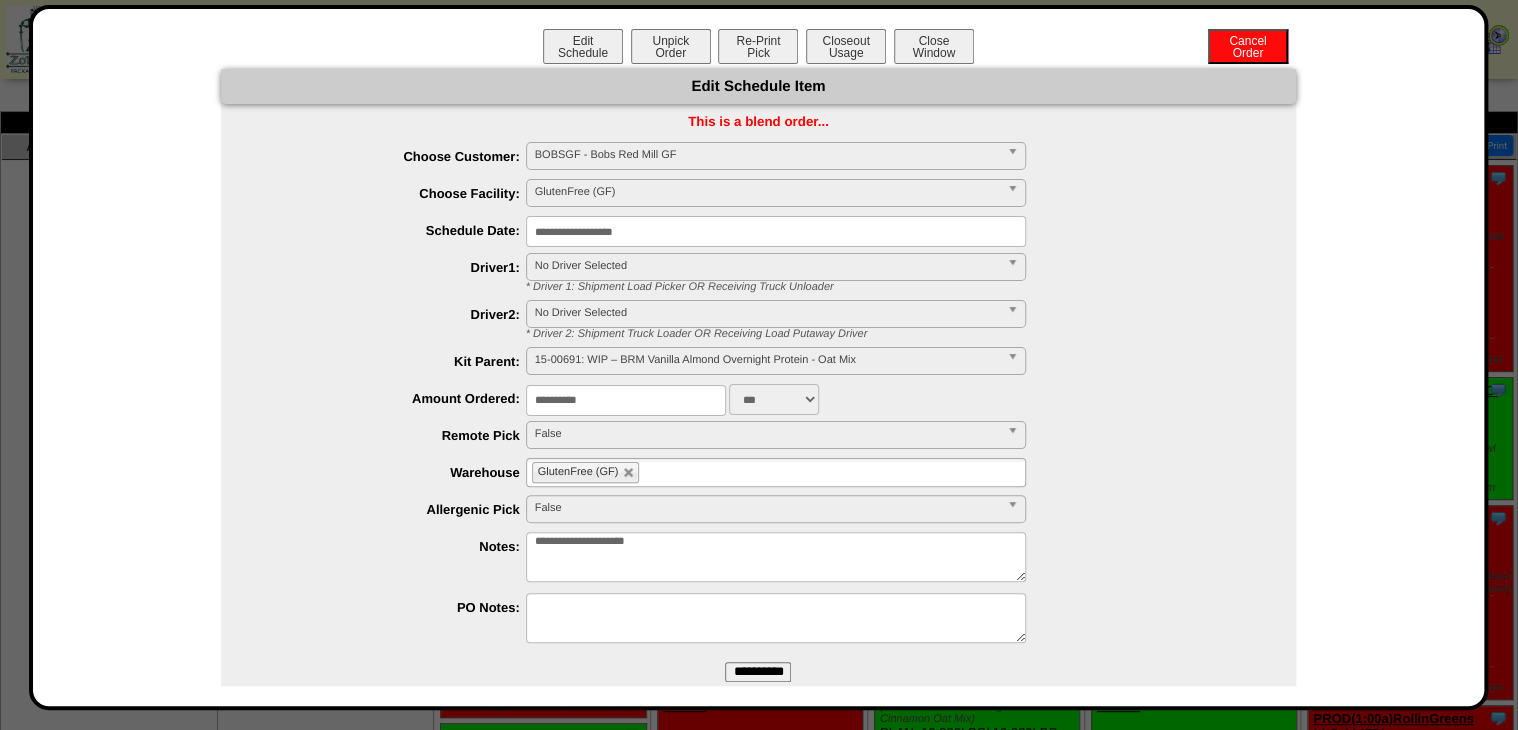 drag, startPoint x: 756, startPoint y: 672, endPoint x: 847, endPoint y: 64, distance: 614.77234 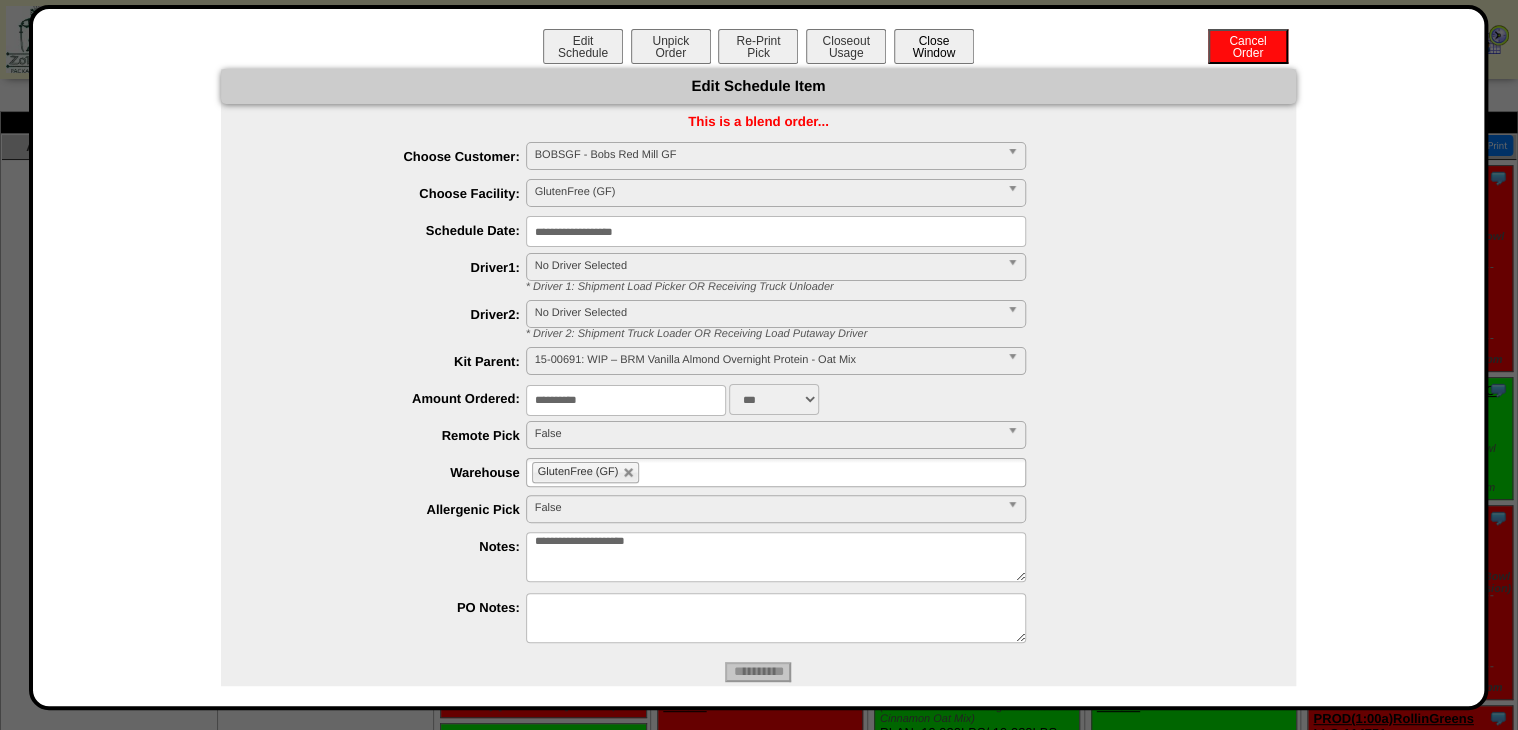 click on "Close Window" at bounding box center (934, 46) 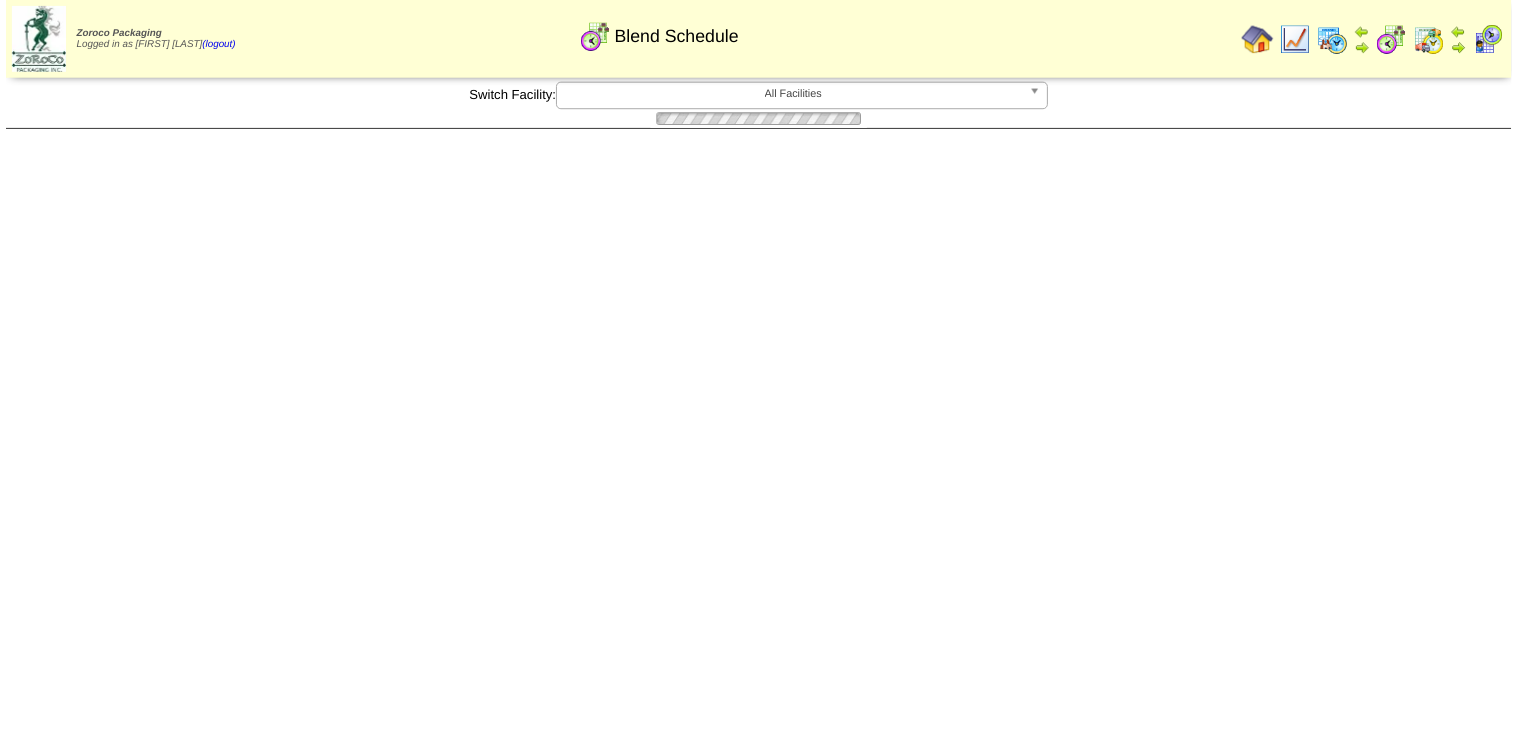 scroll, scrollTop: 0, scrollLeft: 0, axis: both 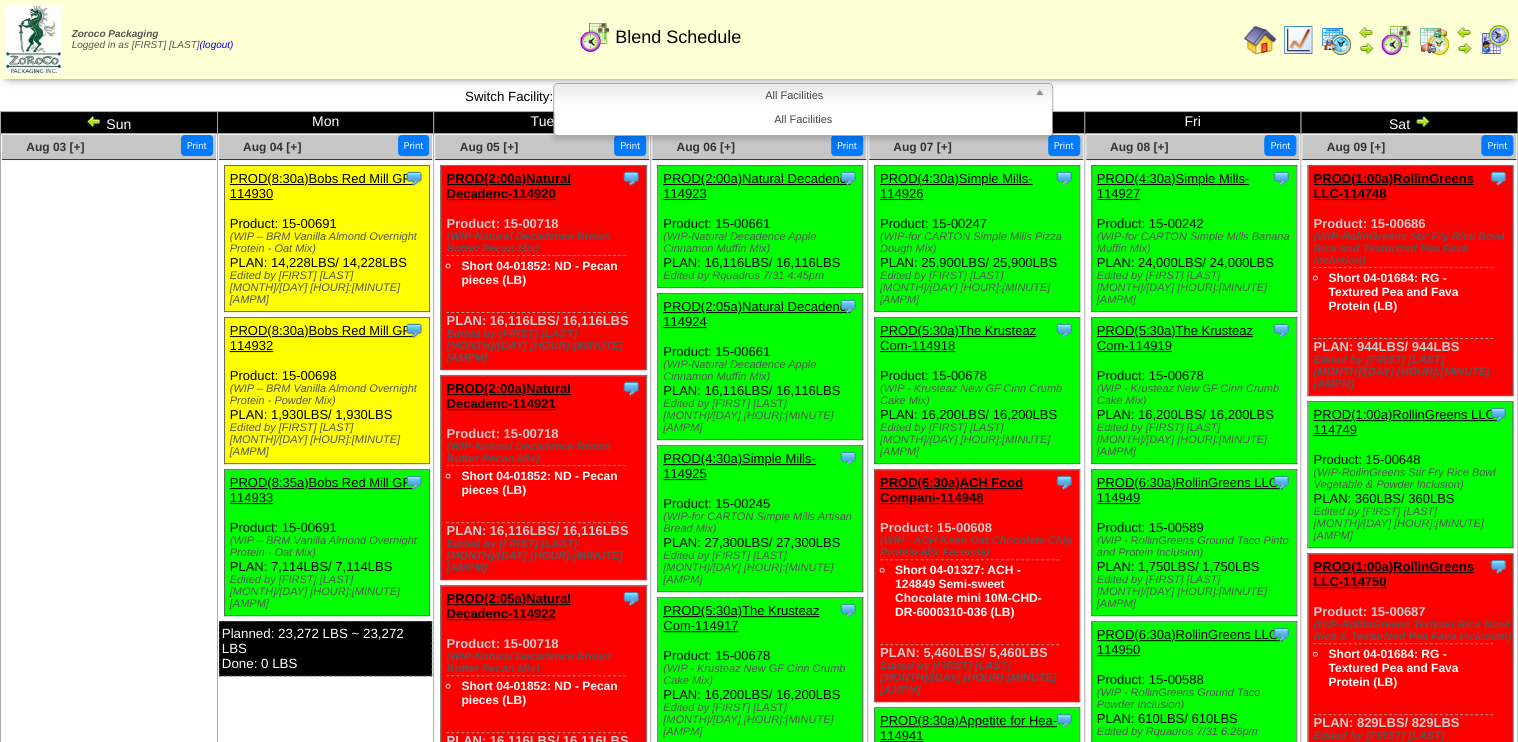 drag, startPoint x: 820, startPoint y: 147, endPoint x: 298, endPoint y: 438, distance: 597.6328 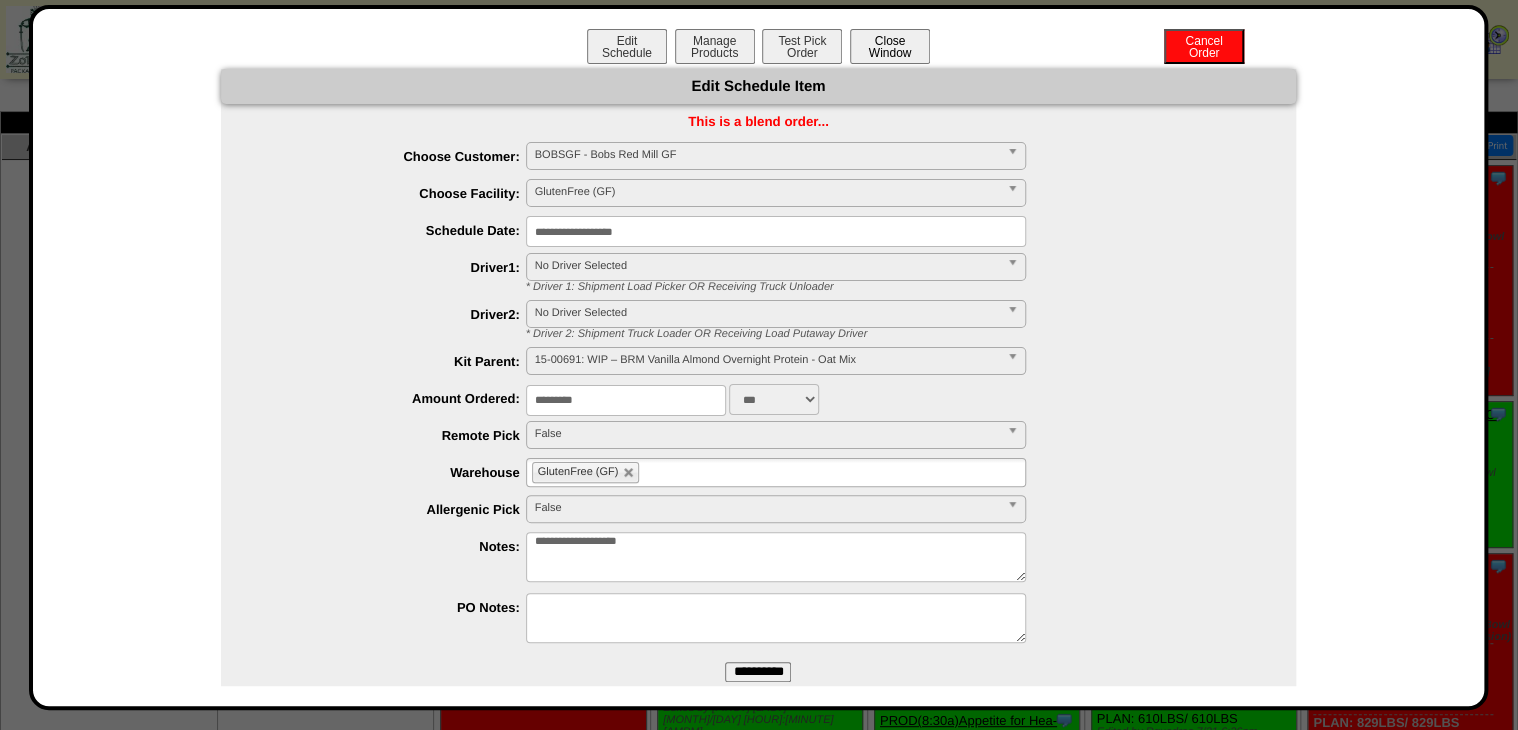 click on "Close Window" at bounding box center [890, 46] 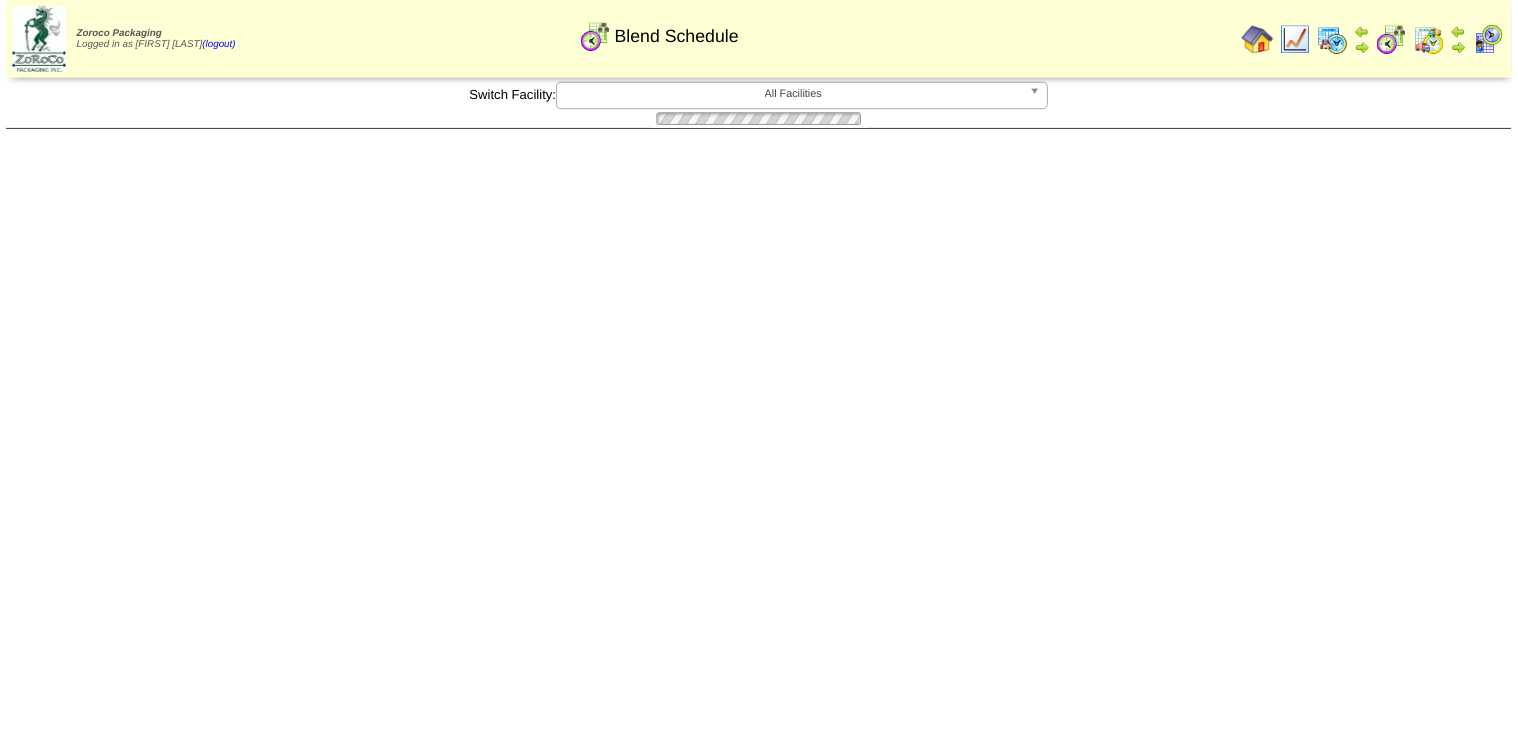 scroll, scrollTop: 0, scrollLeft: 0, axis: both 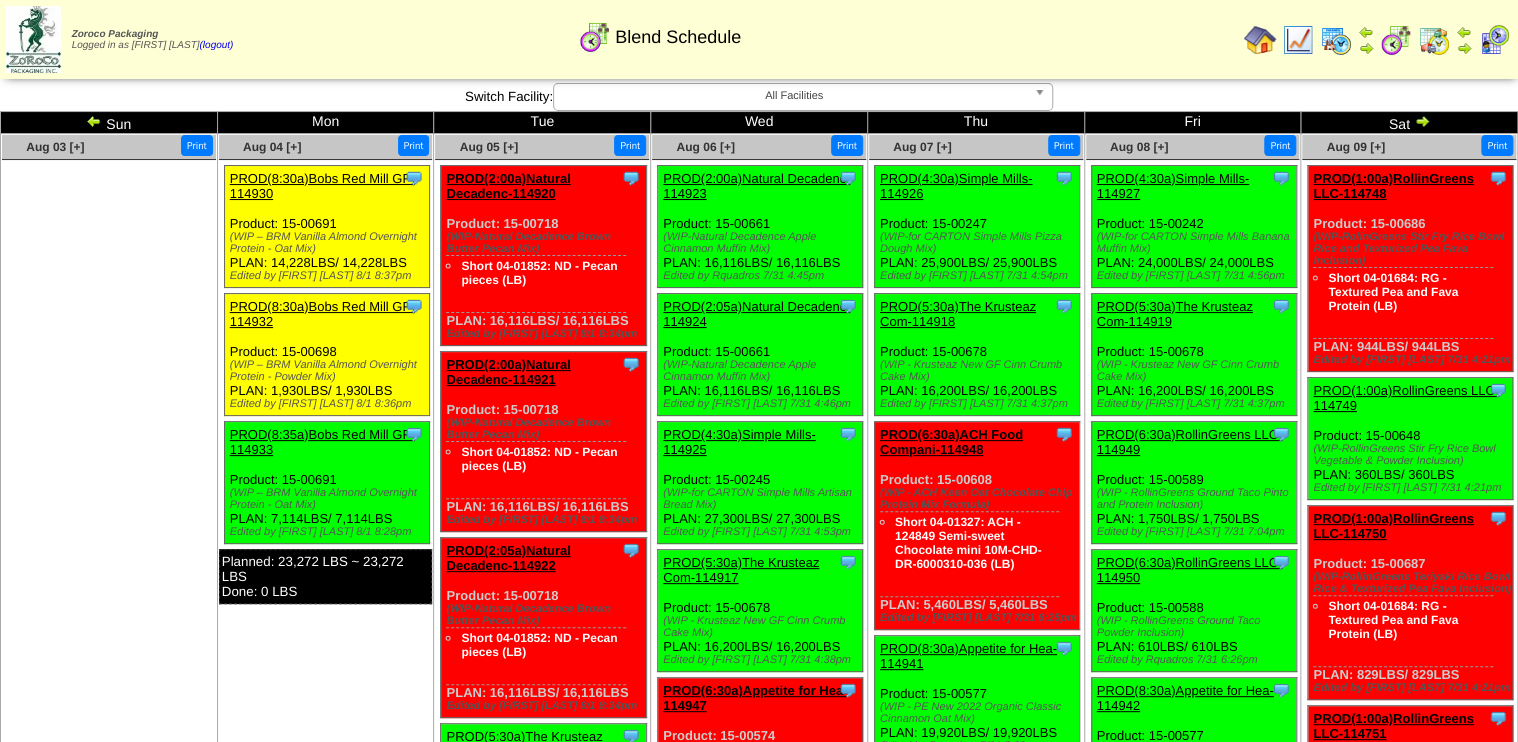 click on "PROD(8:35a)Bobs Red Mill GF-114933" at bounding box center [322, 442] 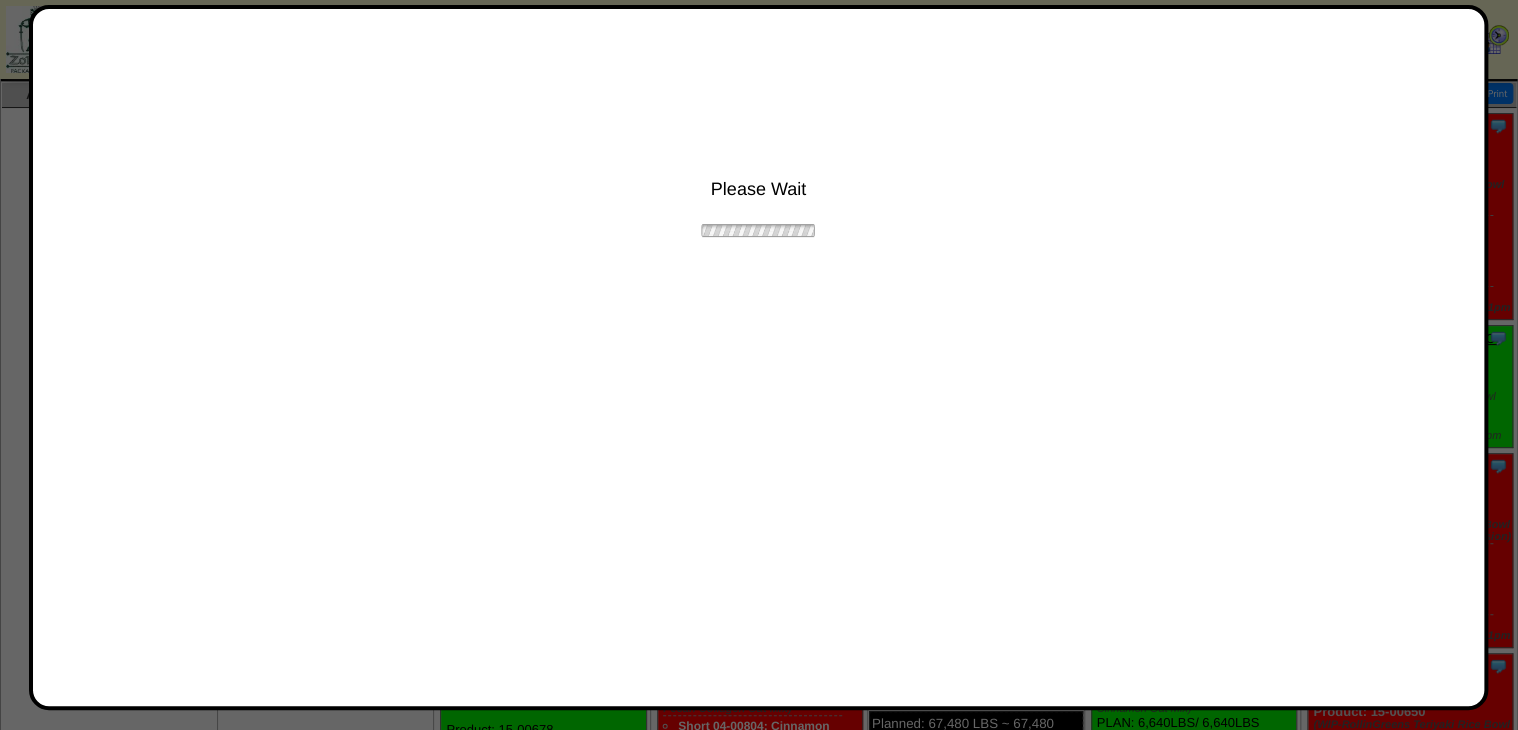scroll, scrollTop: 80, scrollLeft: 0, axis: vertical 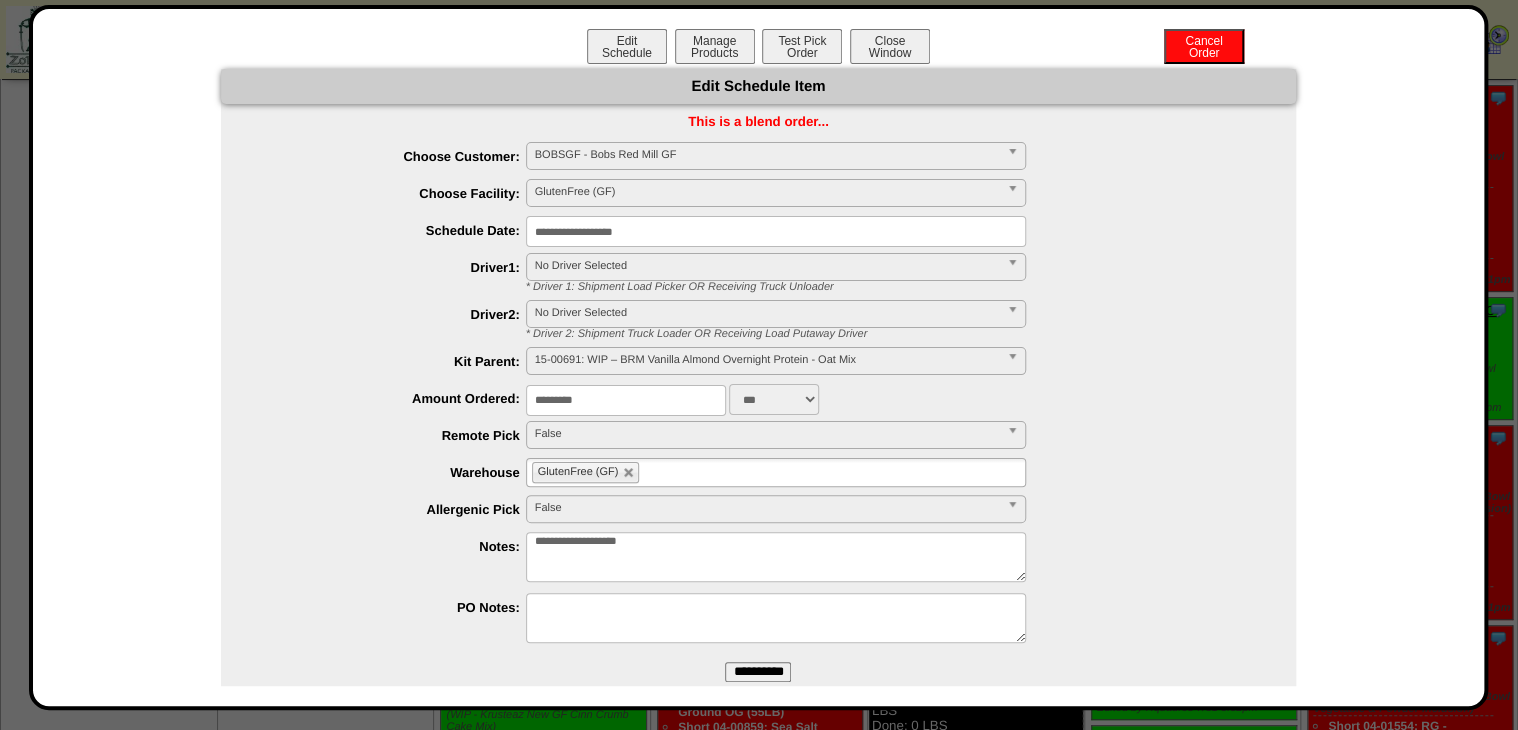 drag, startPoint x: 714, startPoint y: 583, endPoint x: 418, endPoint y: 625, distance: 298.96487 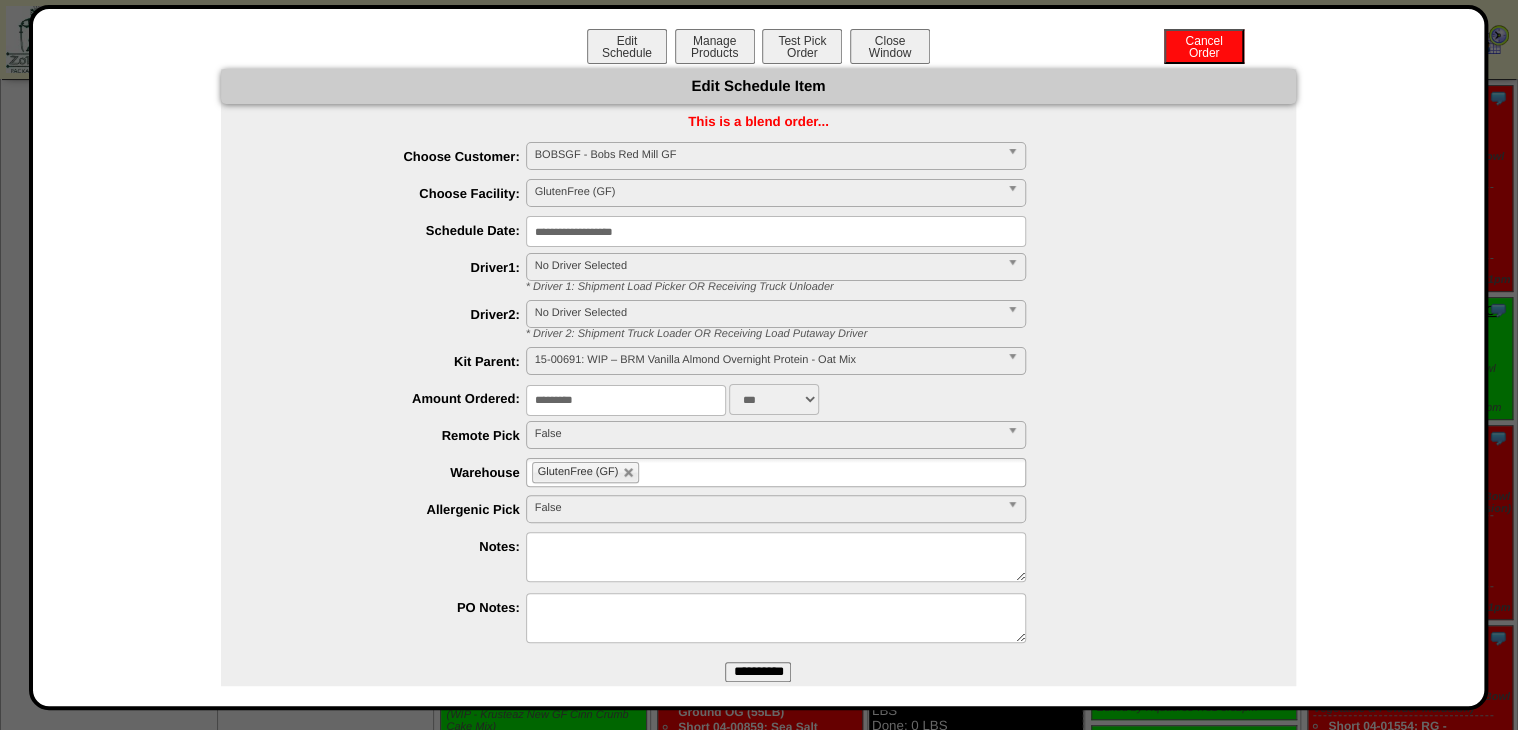type 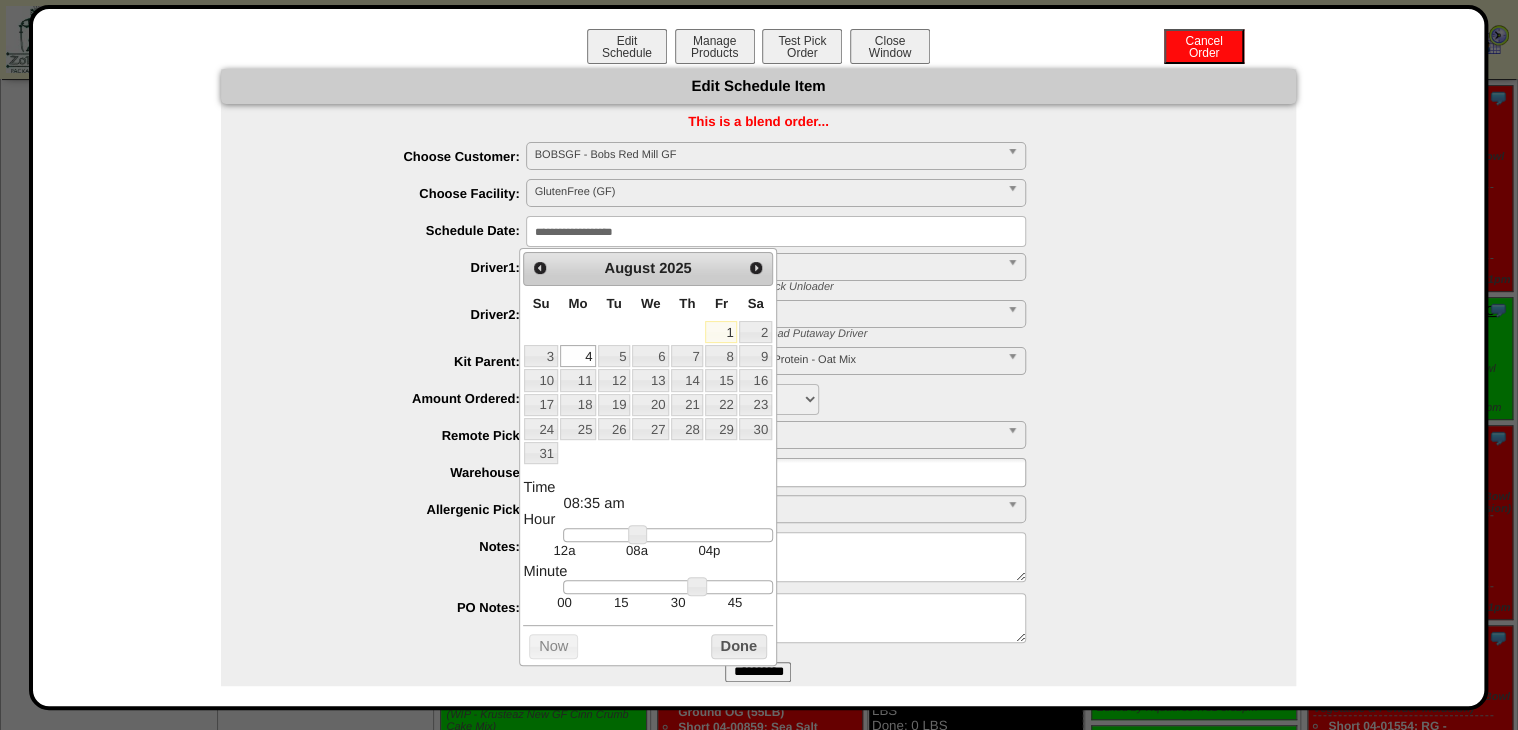 click on "30" at bounding box center [678, 602] 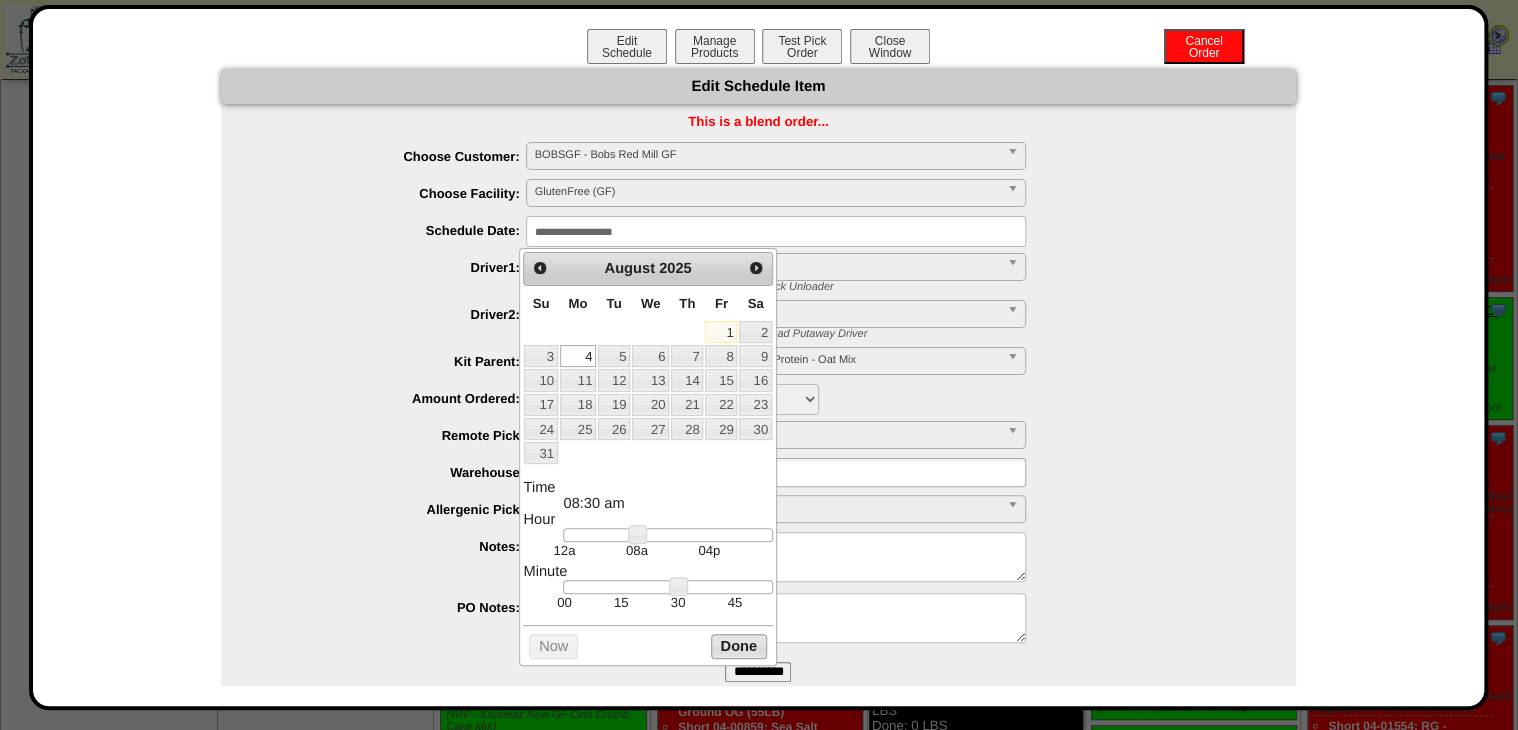 click on "Done" at bounding box center [739, 646] 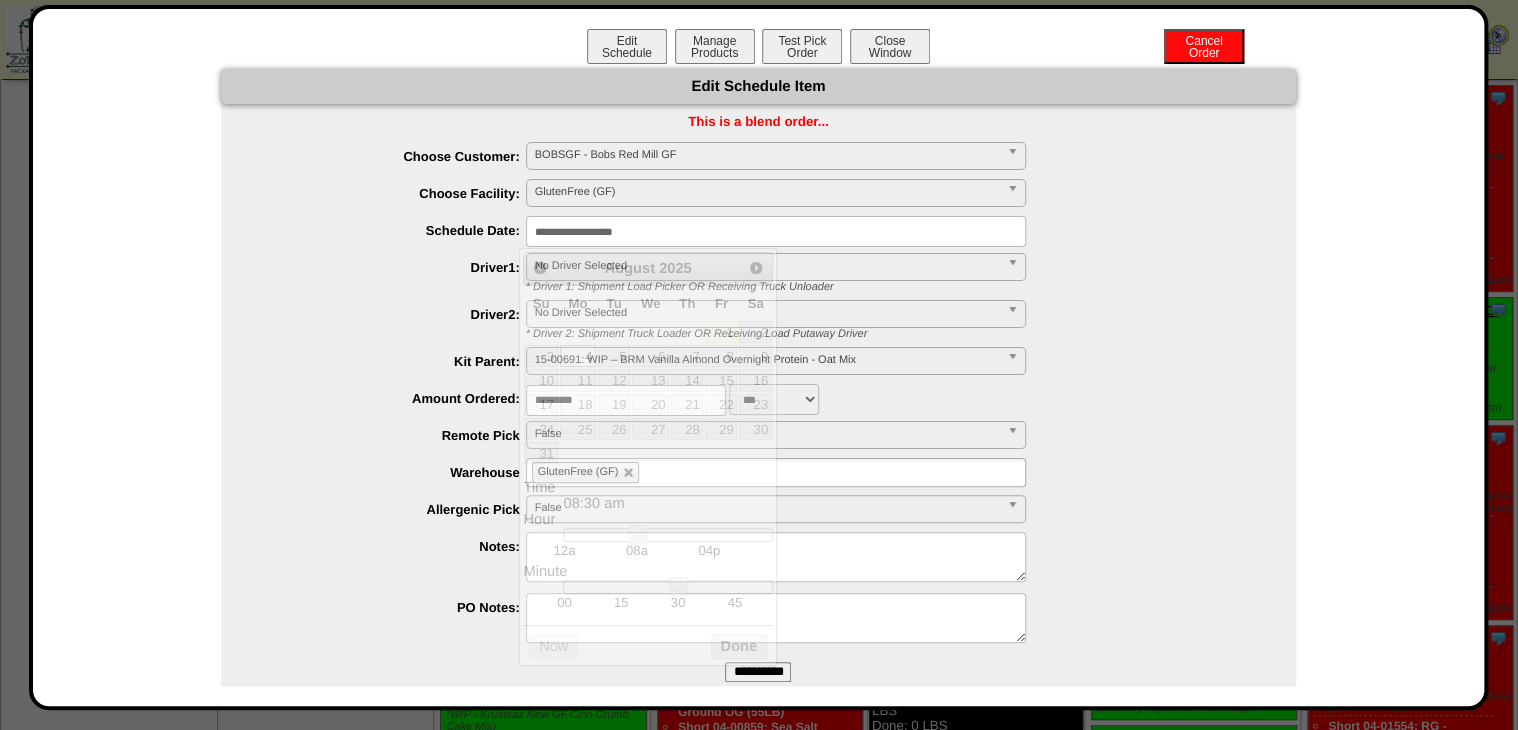 click on "**********" at bounding box center [758, 672] 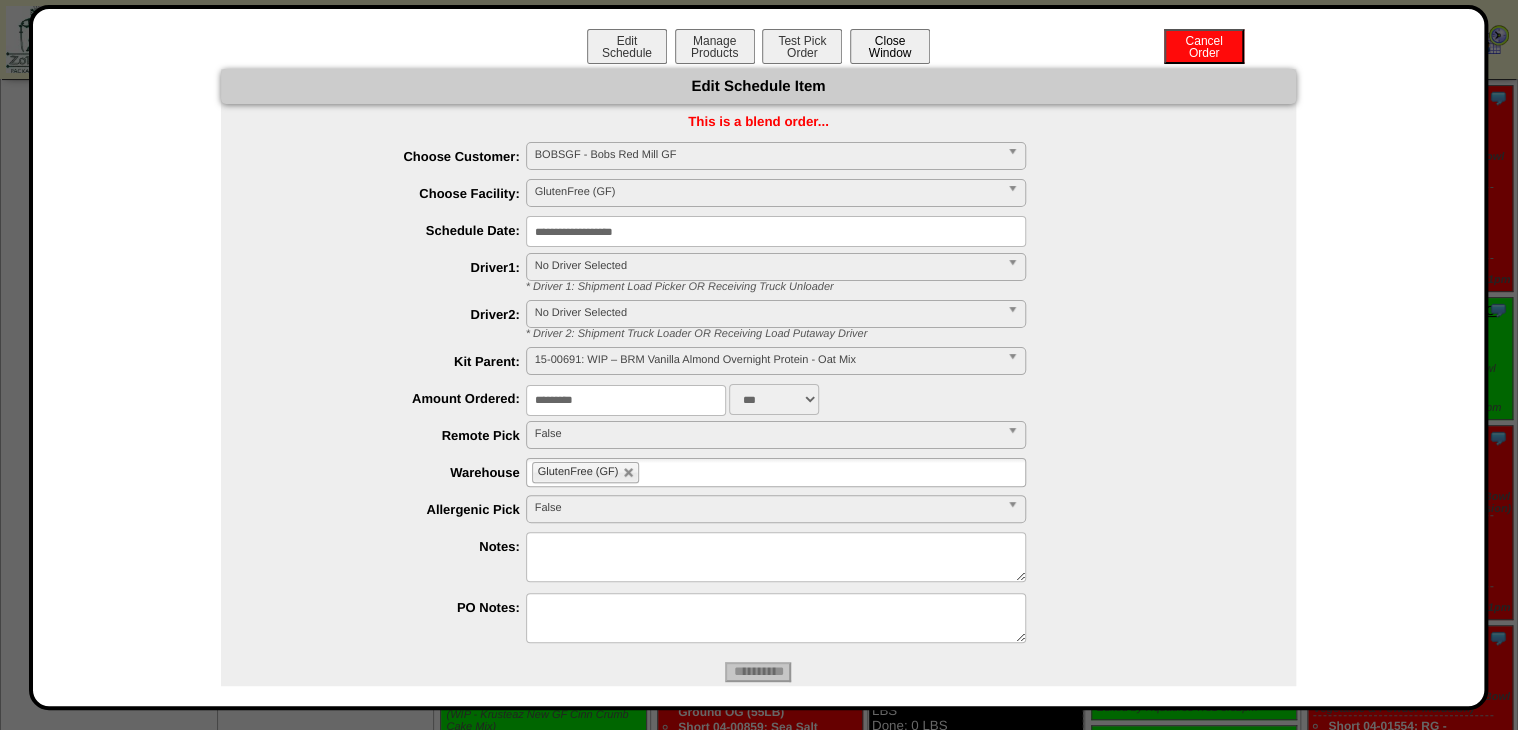 click on "Close Window" at bounding box center [890, 46] 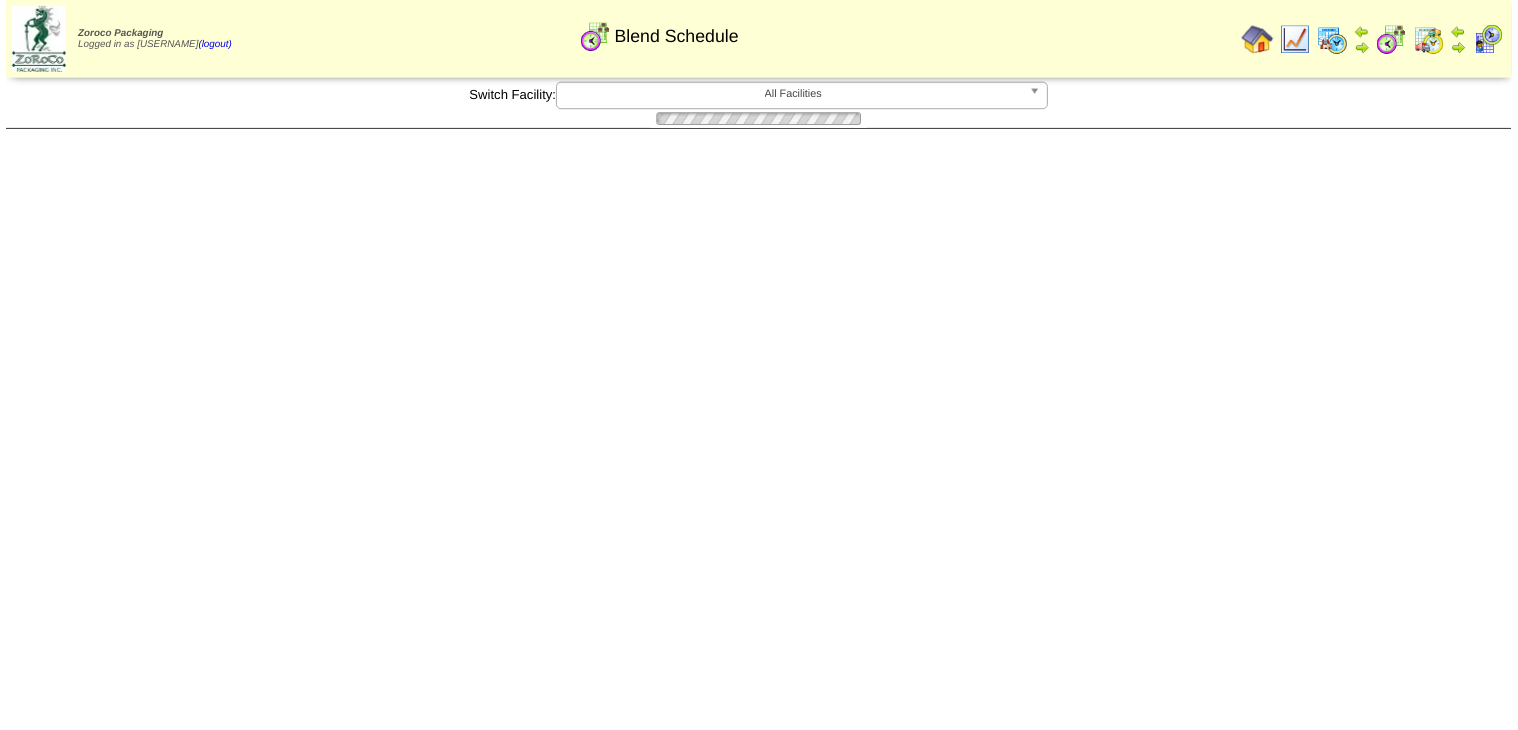 scroll, scrollTop: 0, scrollLeft: 0, axis: both 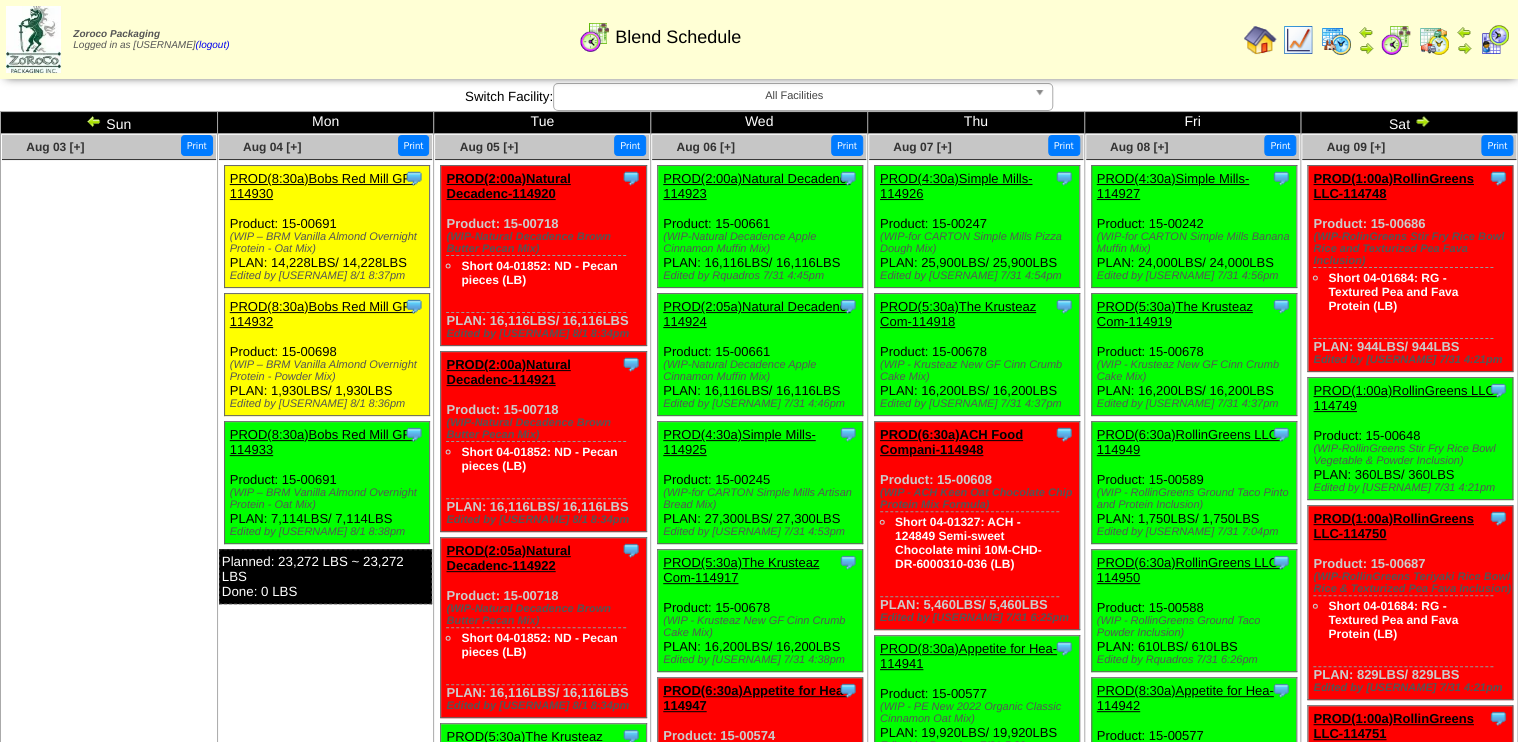 click on "PROD(8:30a)Bobs Red Mill GF-114932" at bounding box center [322, 314] 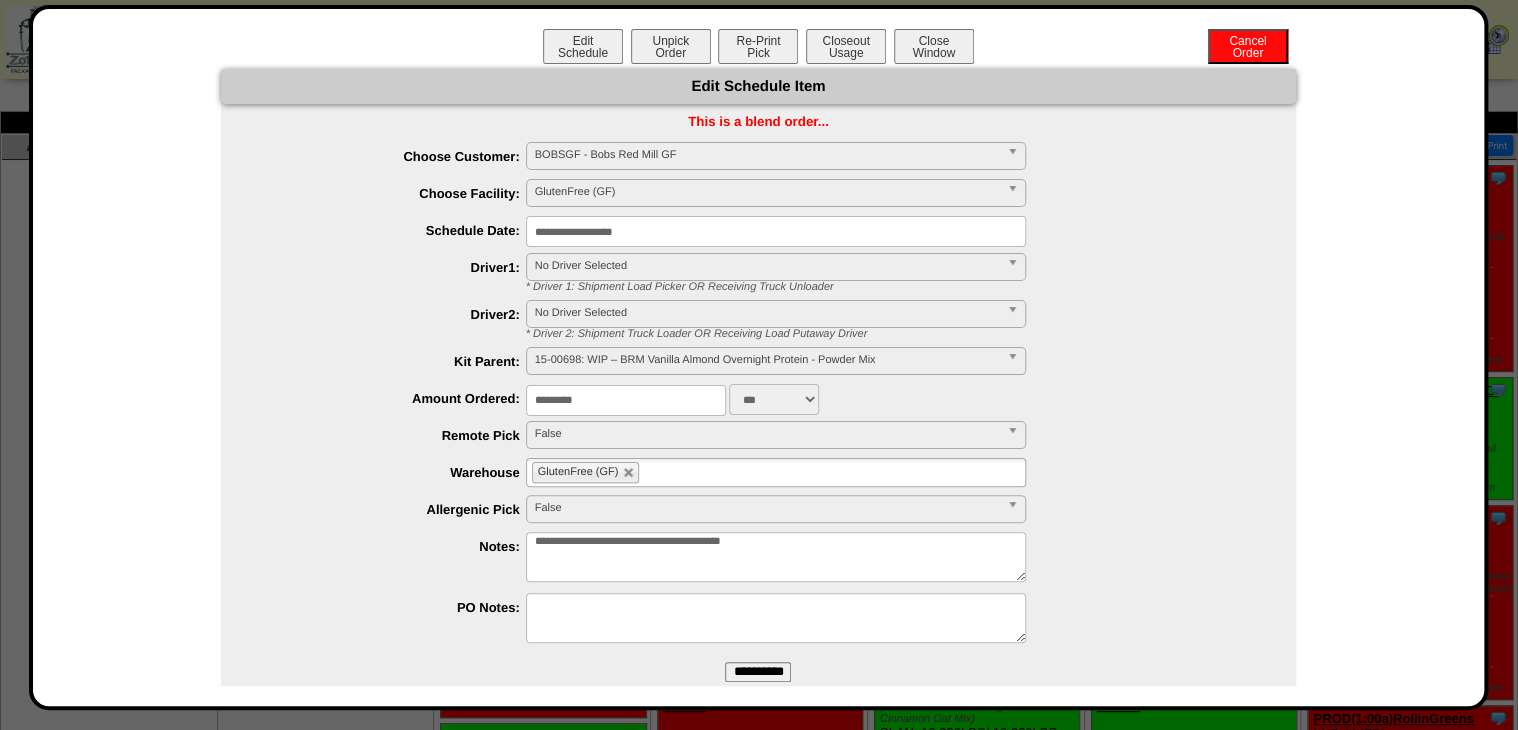 click on "**********" at bounding box center (776, 231) 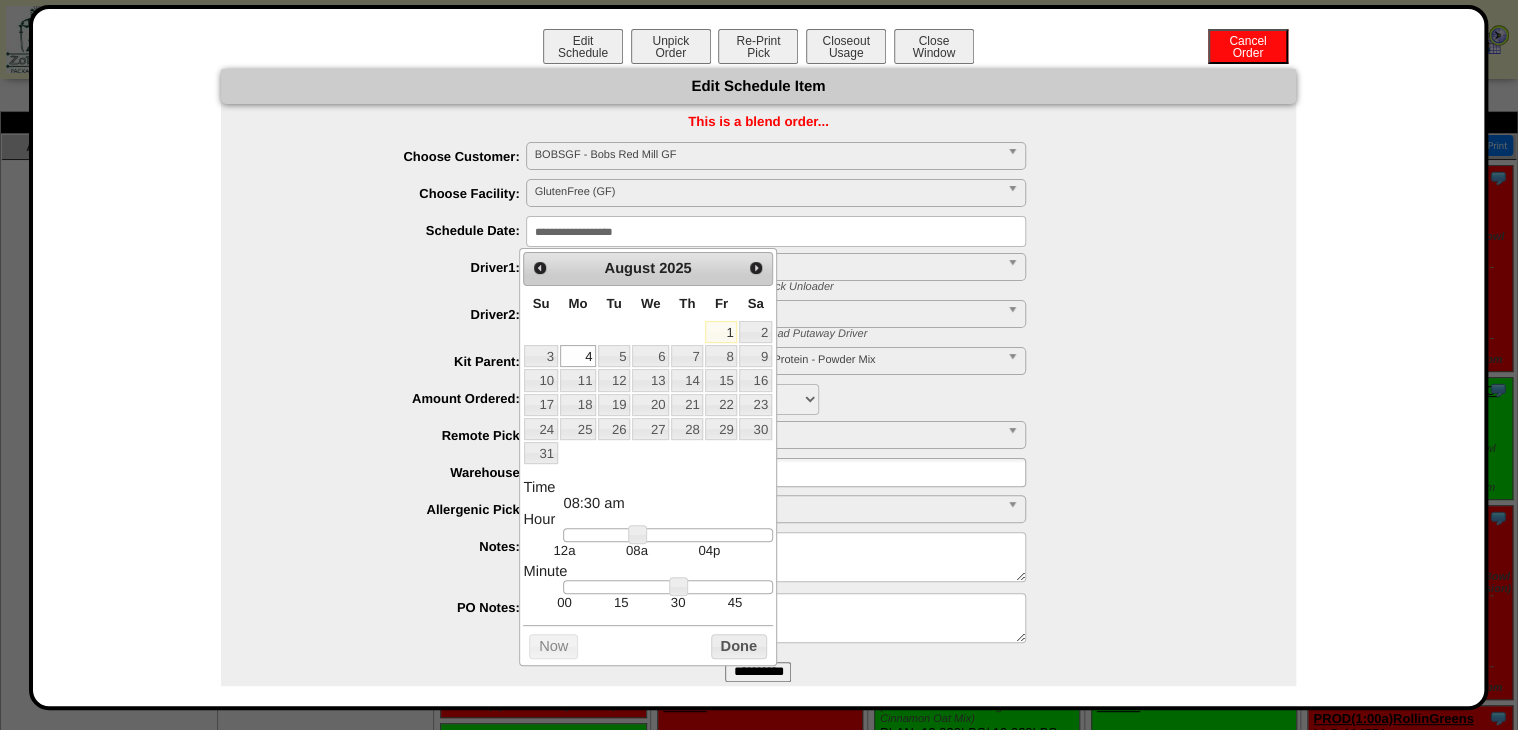 type on "**********" 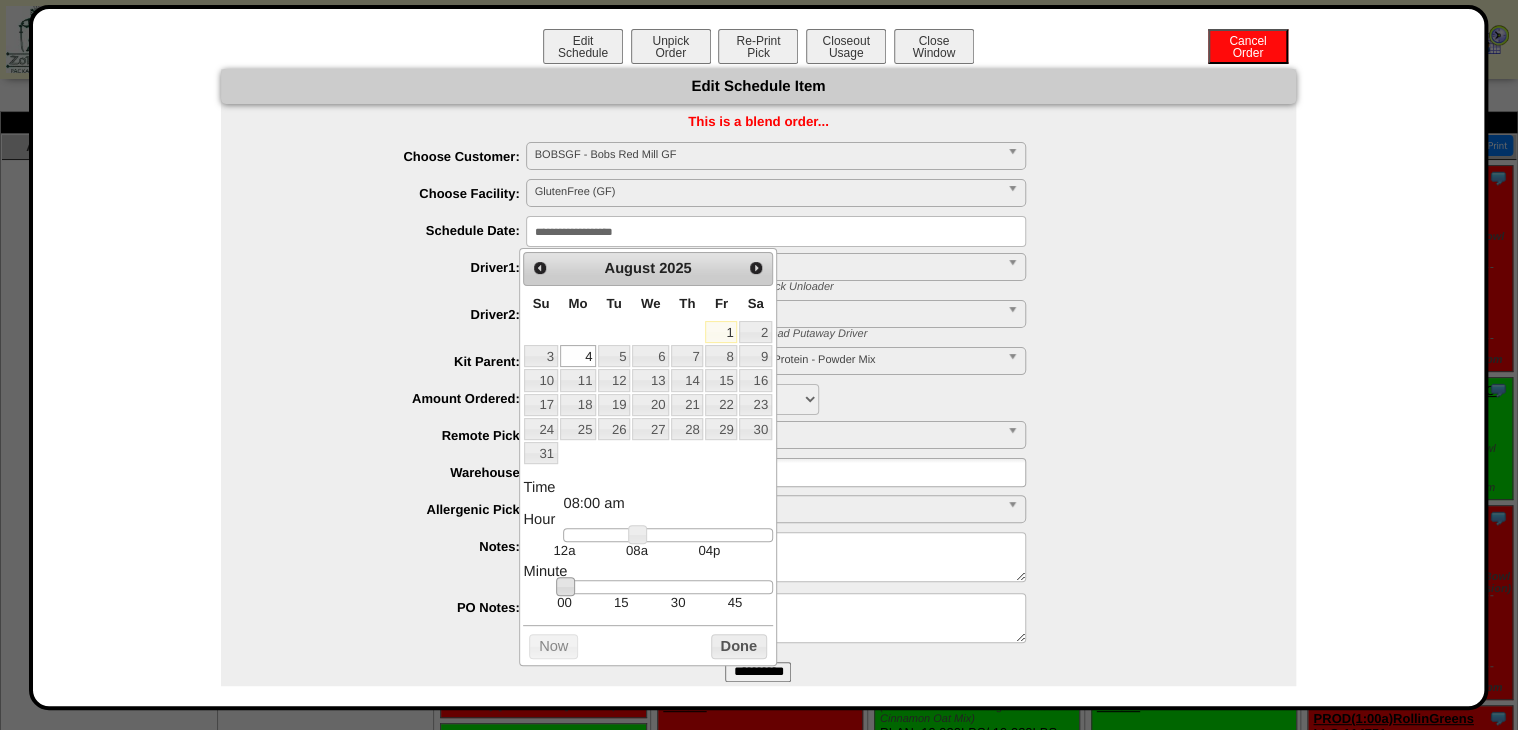 click on "Done" at bounding box center (739, 646) 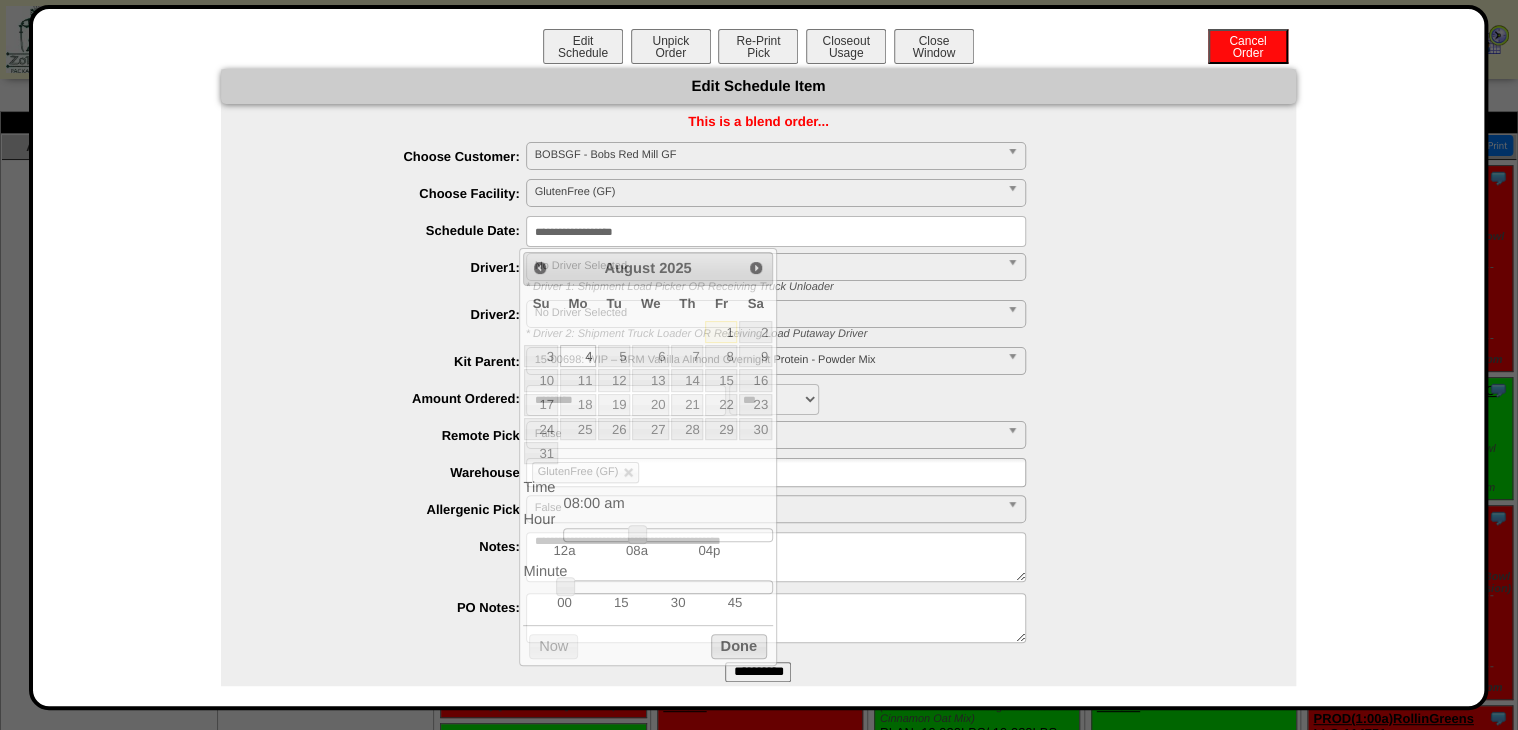 click on "**********" at bounding box center (758, 672) 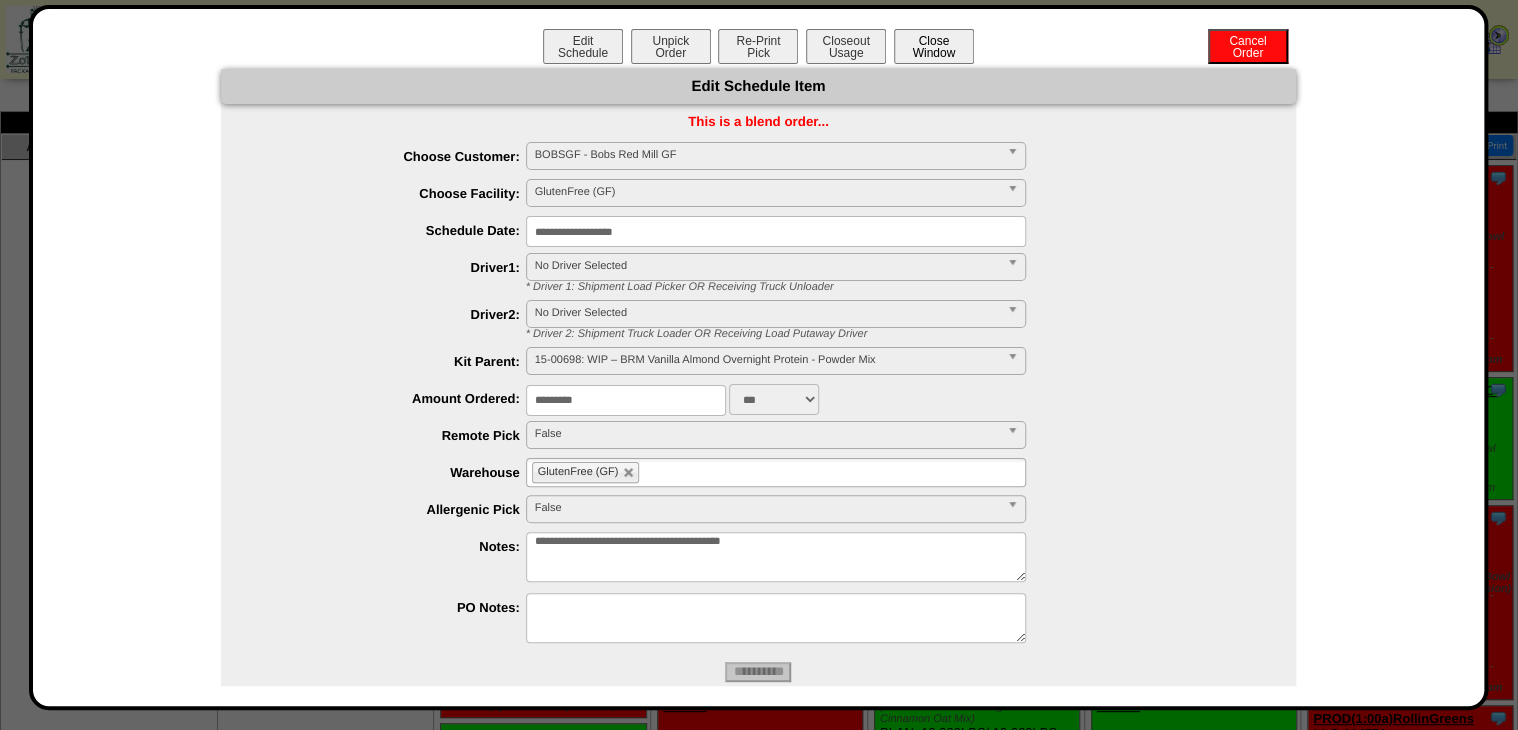 click on "Close Window" at bounding box center (934, 46) 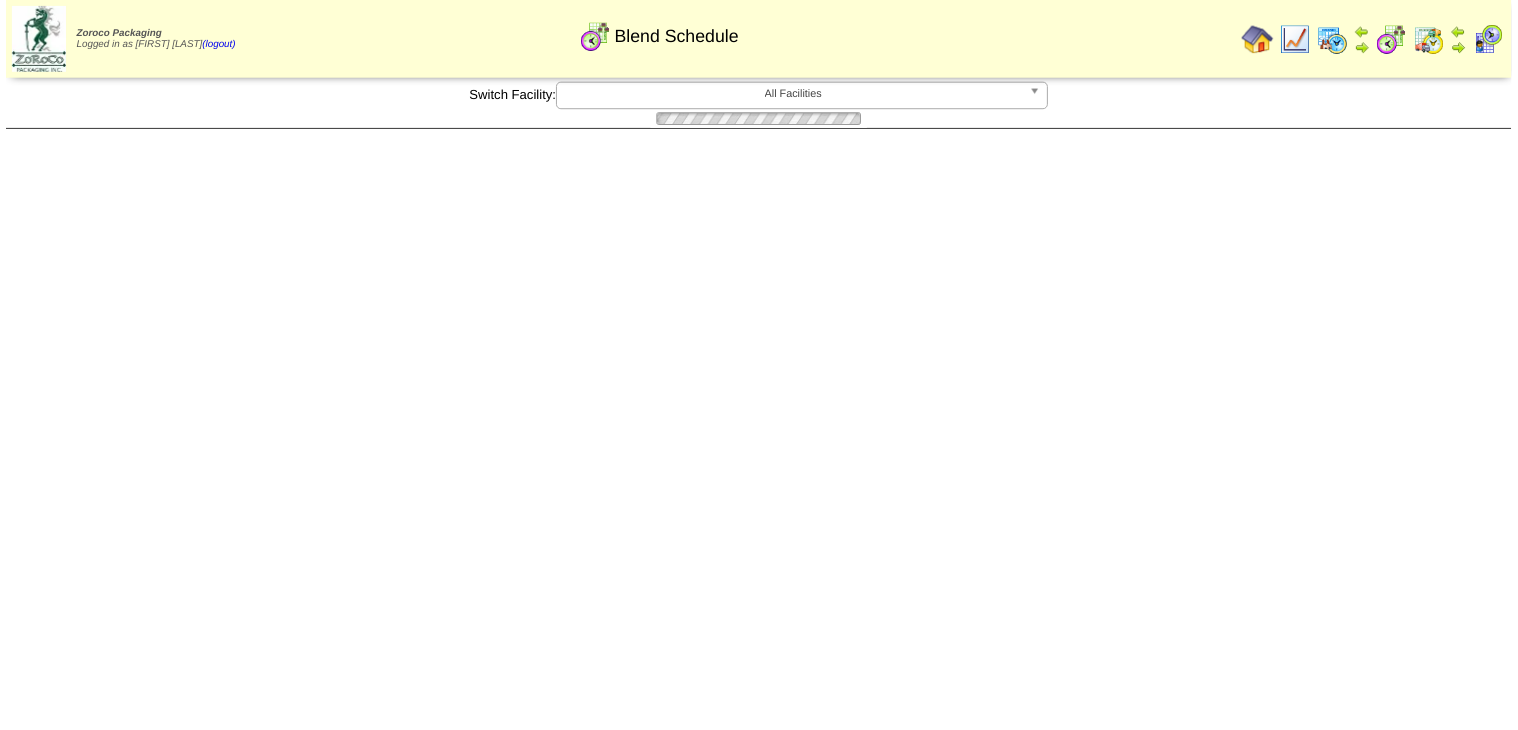 scroll, scrollTop: 0, scrollLeft: 0, axis: both 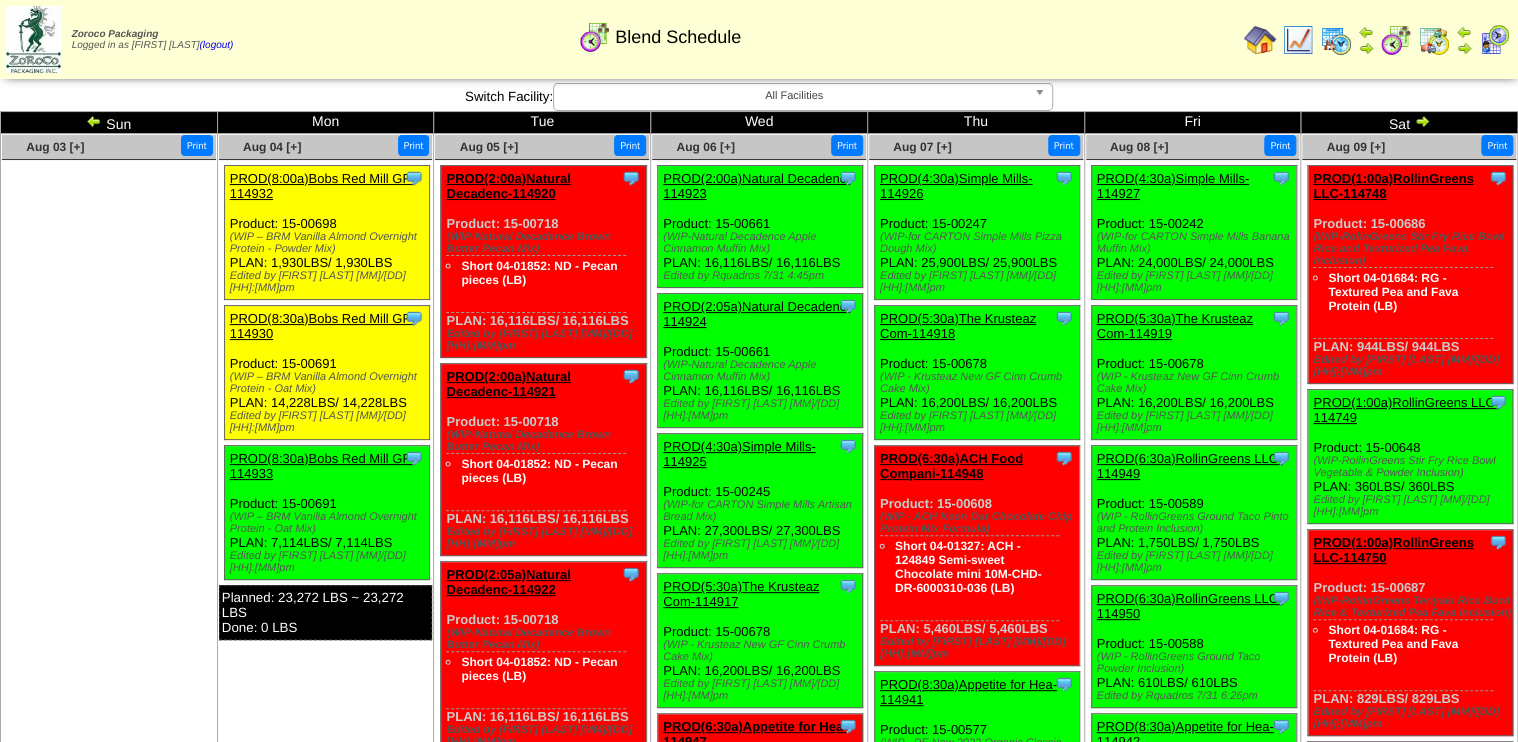 click on "PROD(8:30a)Bobs Red Mill GF-114930" at bounding box center (322, 326) 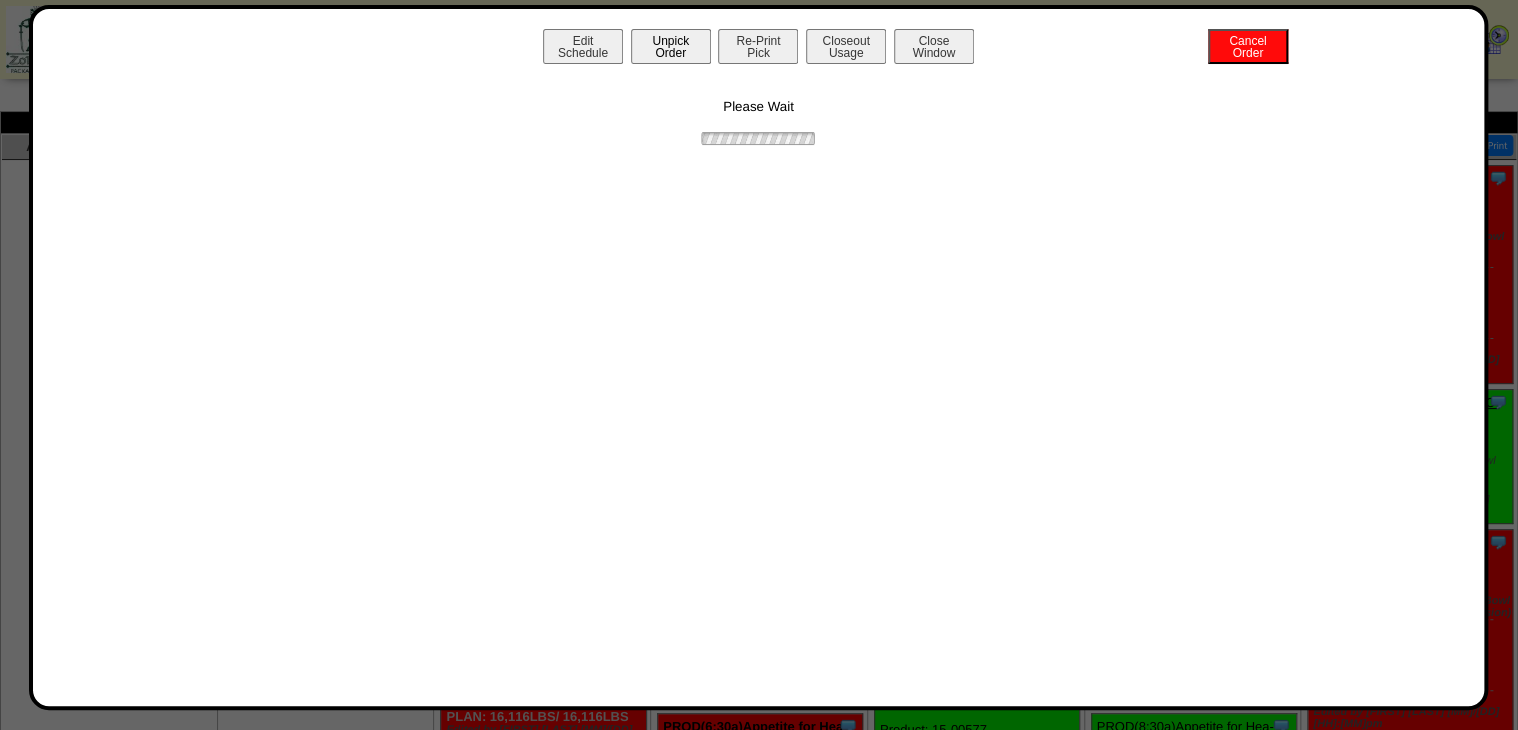 click on "Unpick Order" at bounding box center [671, 46] 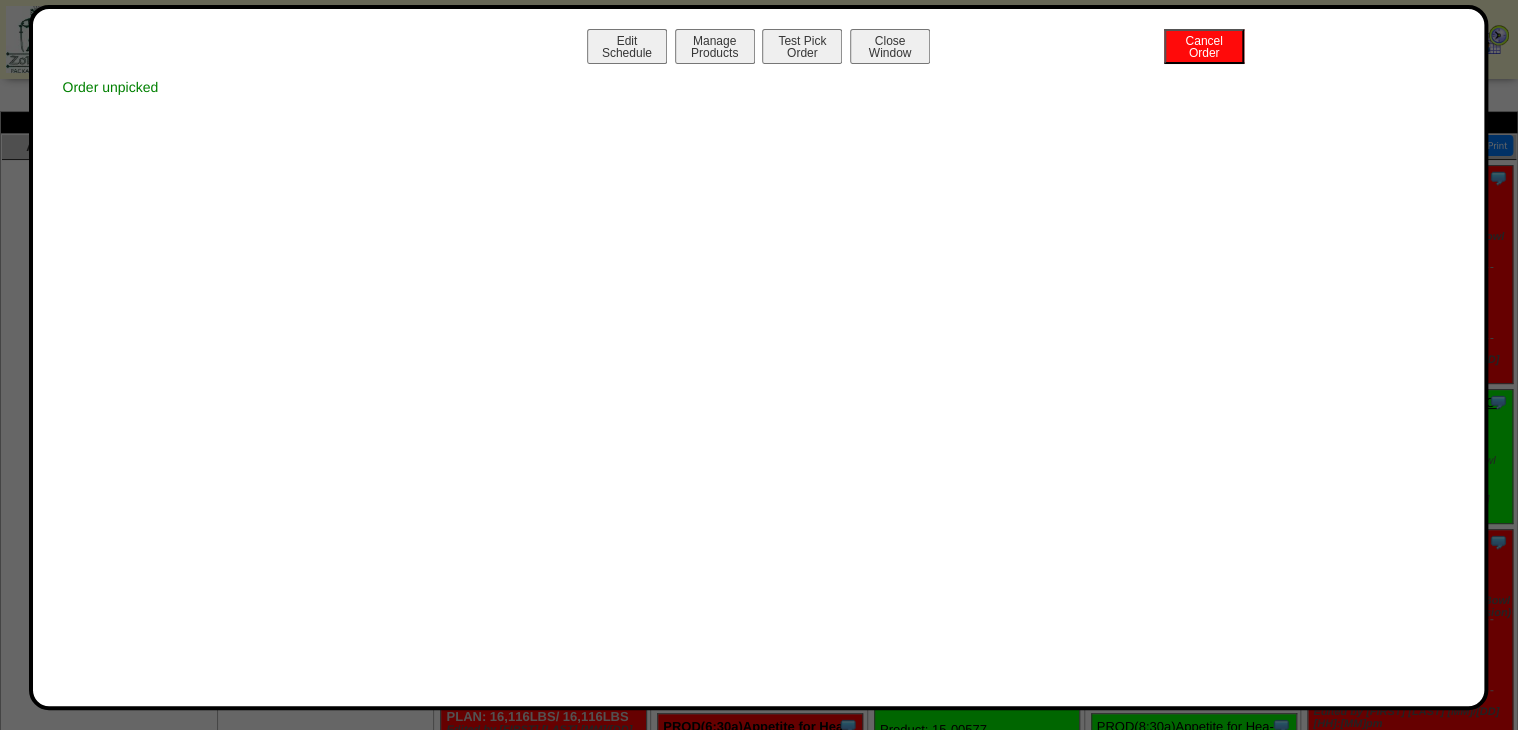 click on "Edit Schedule" at bounding box center [627, 46] 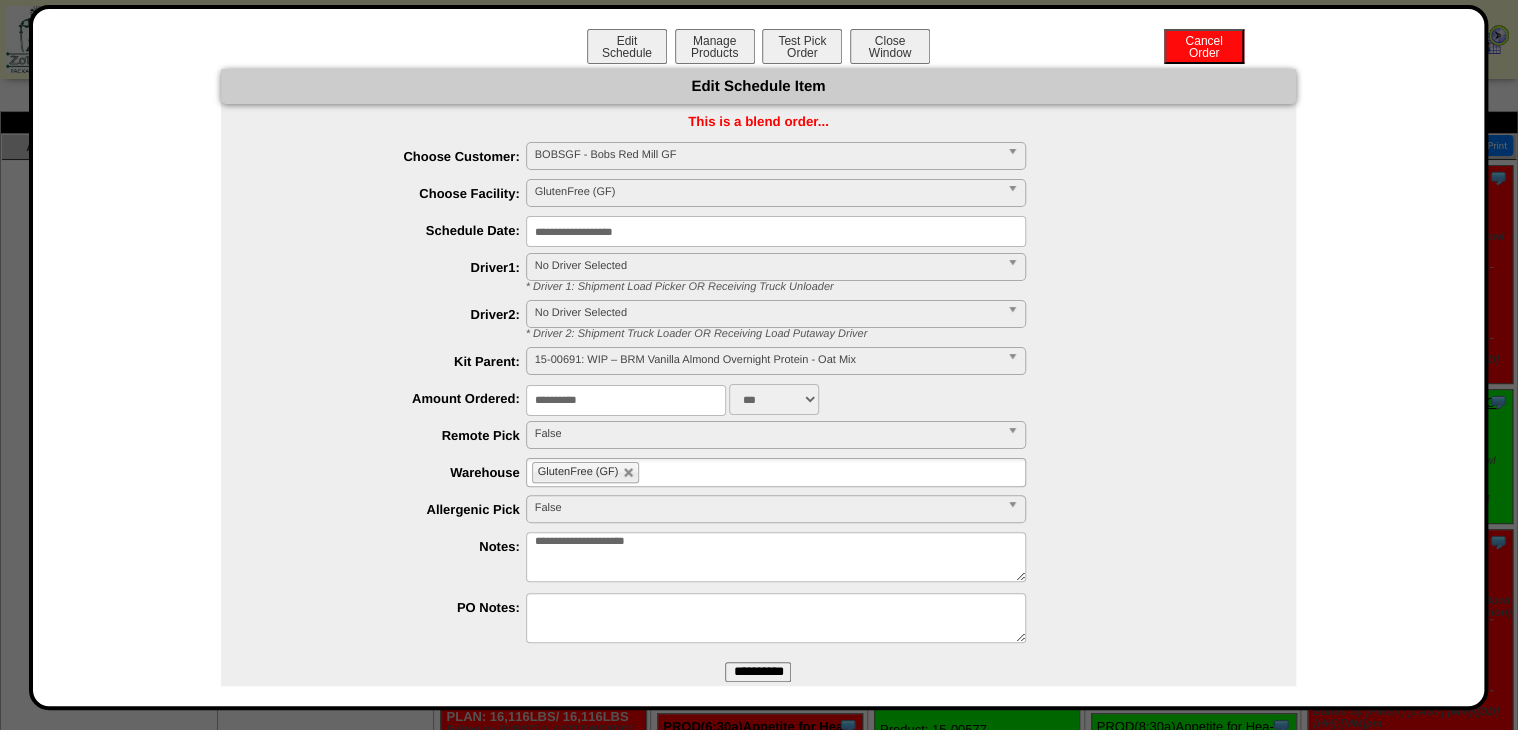 drag, startPoint x: 508, startPoint y: 612, endPoint x: 44, endPoint y: 710, distance: 474.23624 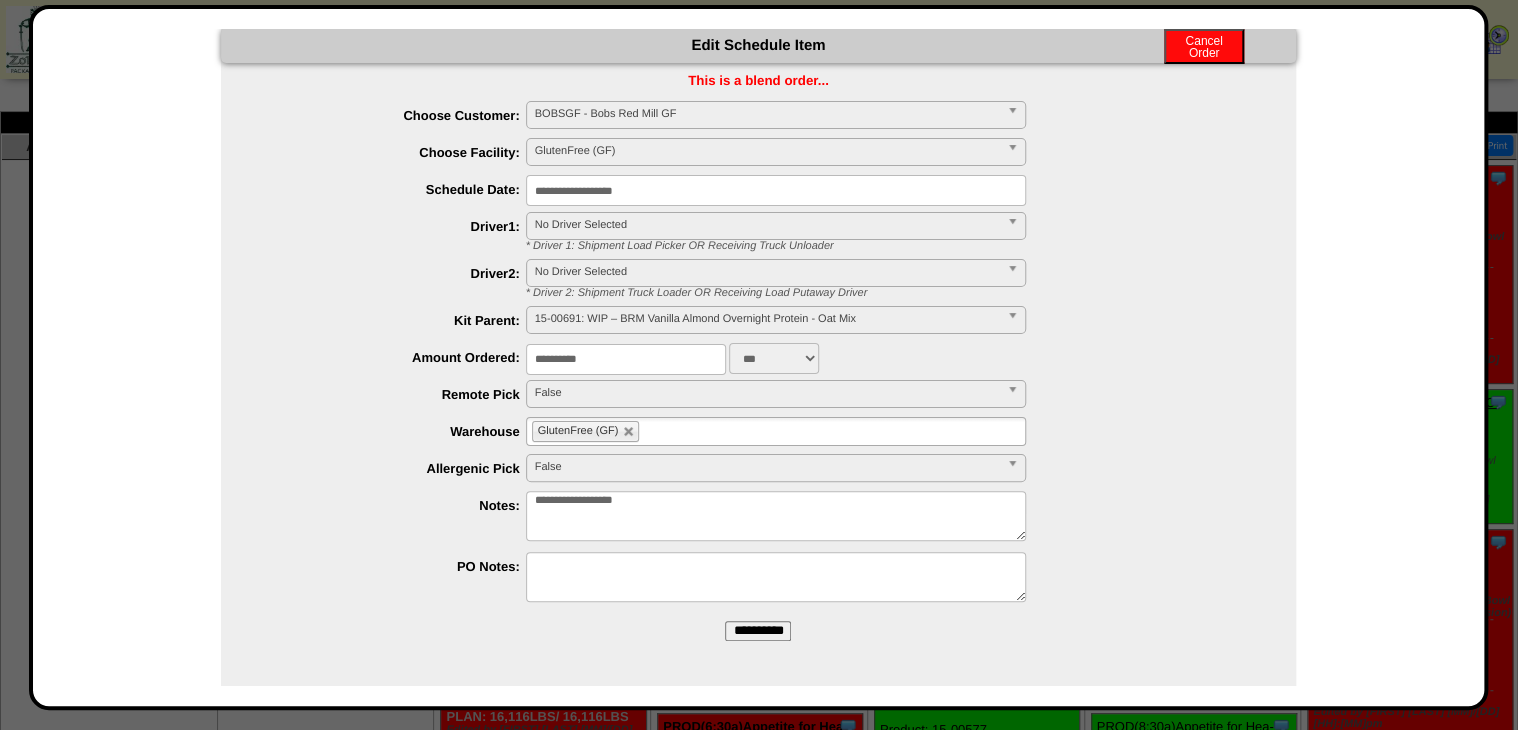 type on "**********" 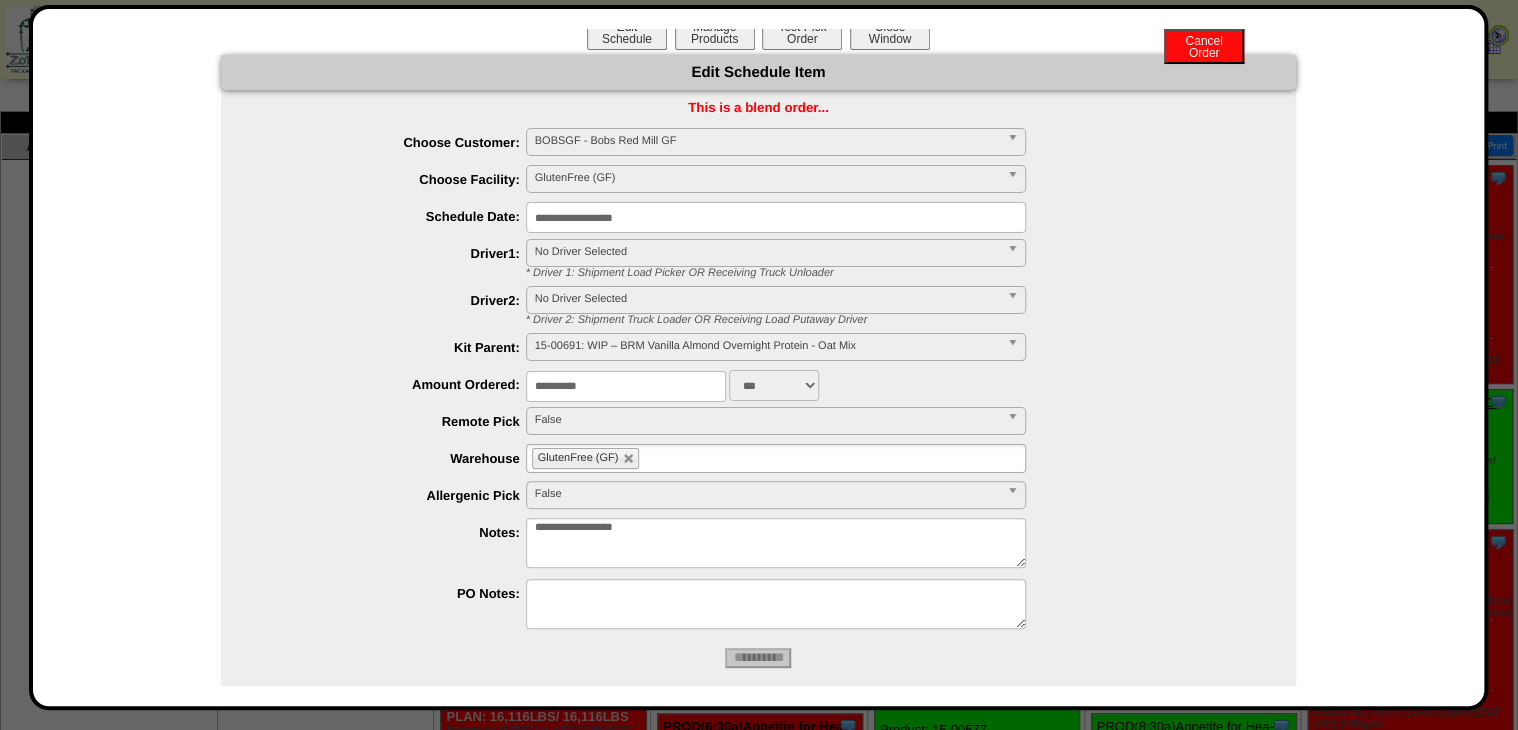 scroll, scrollTop: 0, scrollLeft: 0, axis: both 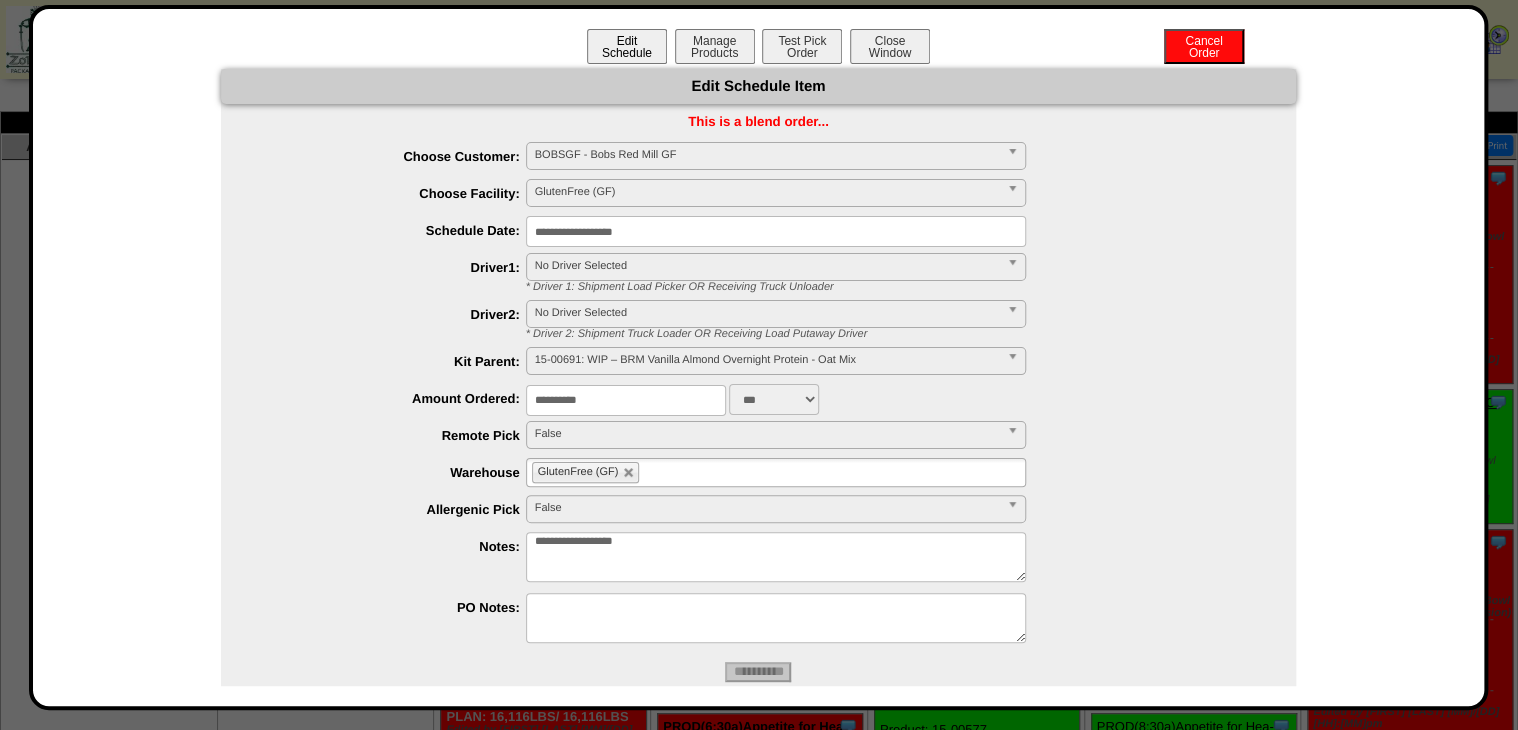 click on "Edit Schedule" at bounding box center (627, 46) 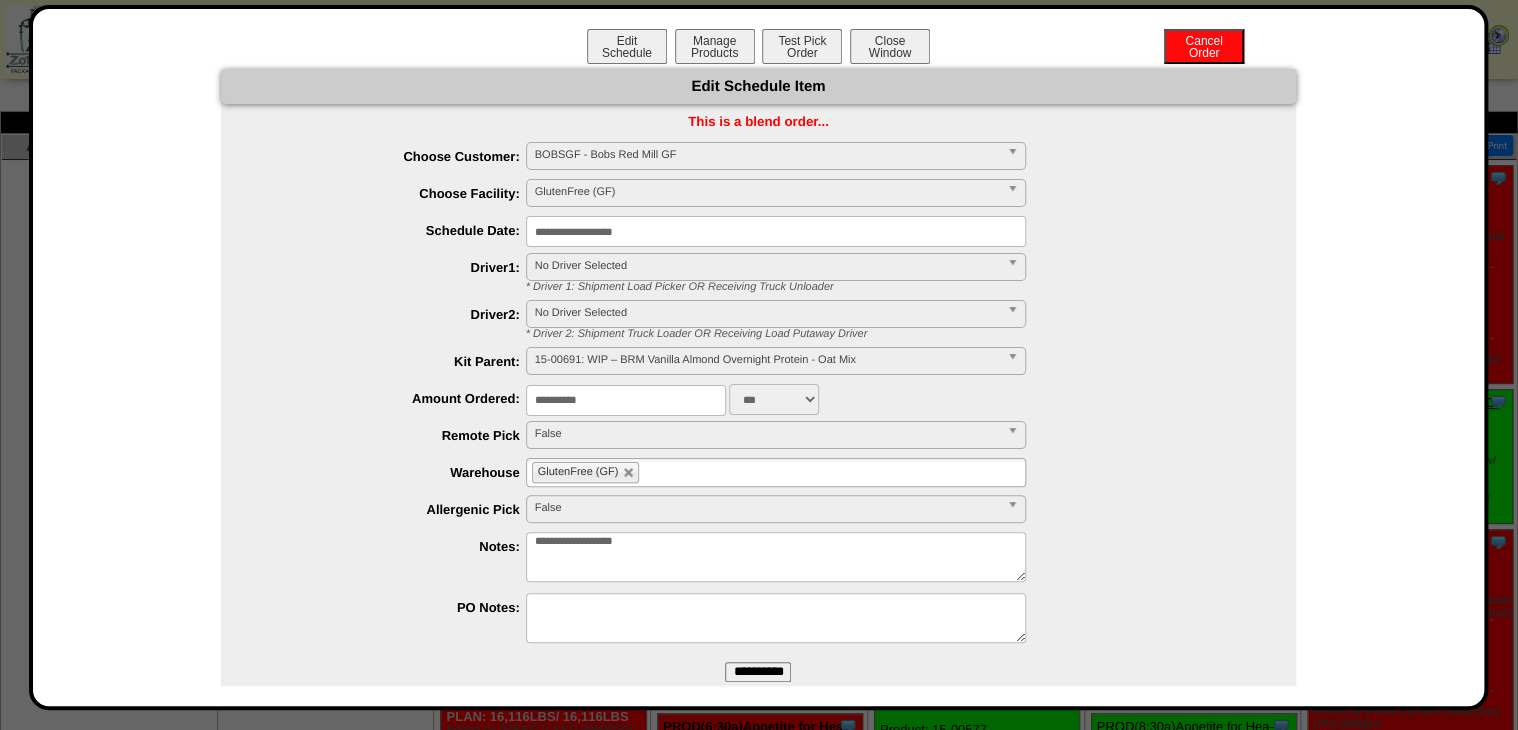drag, startPoint x: 569, startPoint y: 400, endPoint x: 670, endPoint y: 384, distance: 102.259476 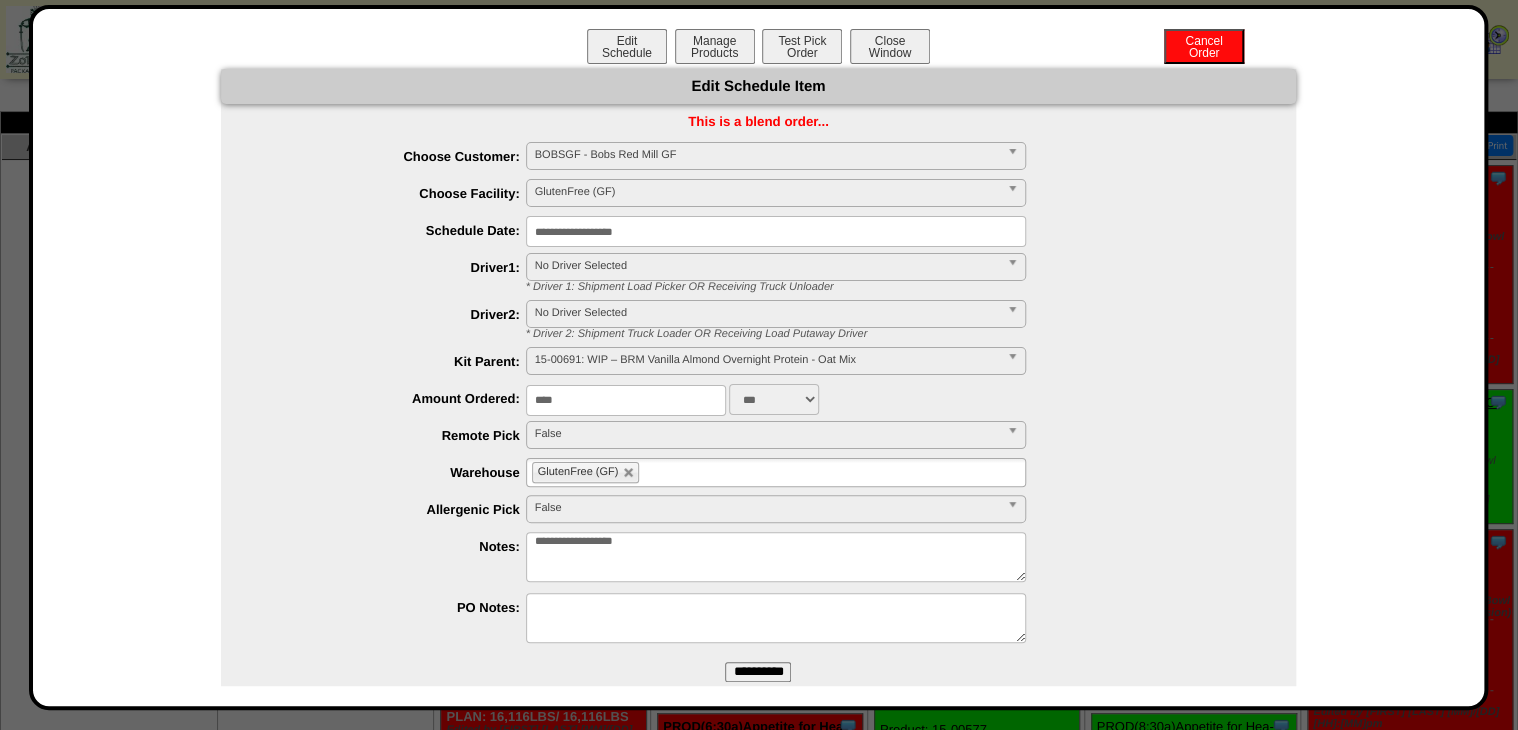 type on "****" 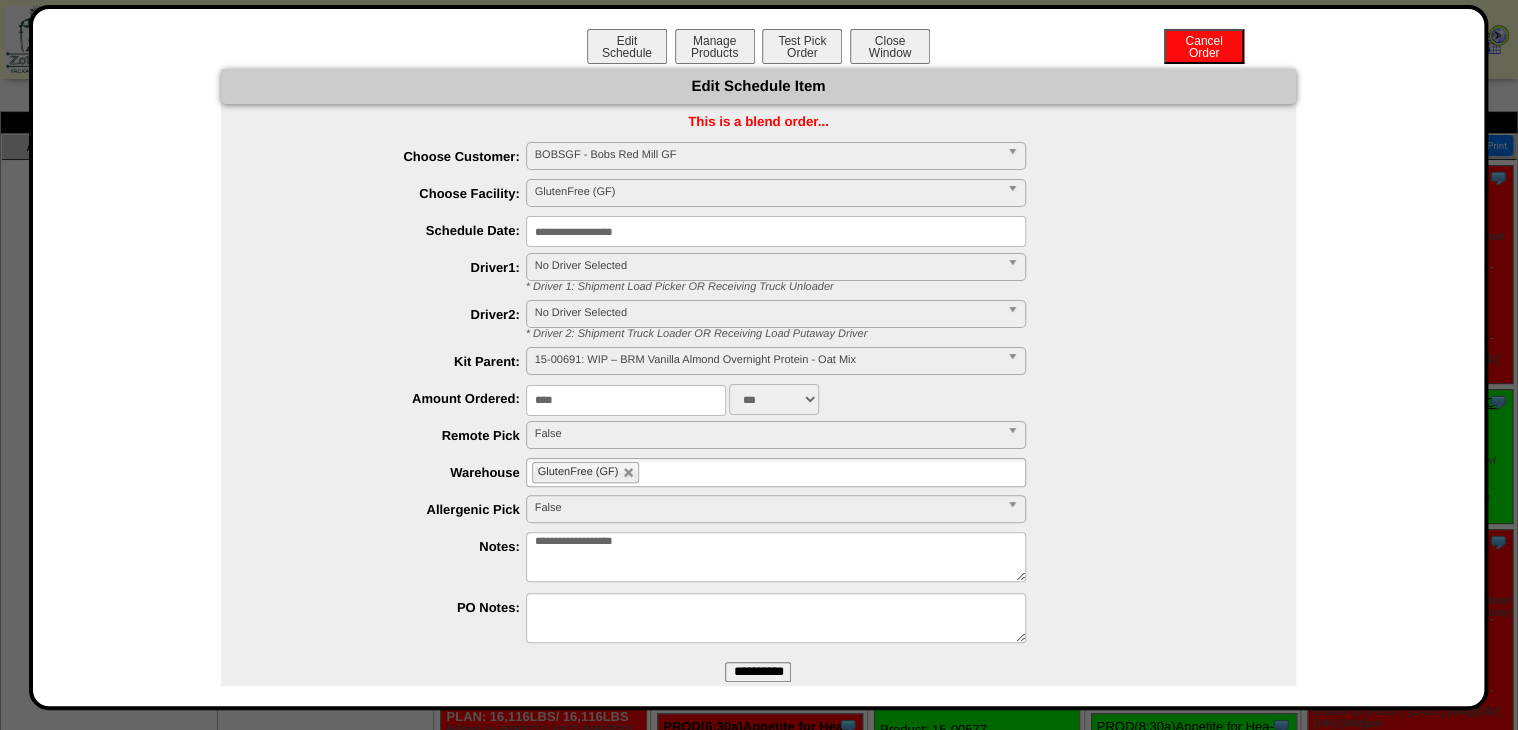 click on "**********" at bounding box center (758, 672) 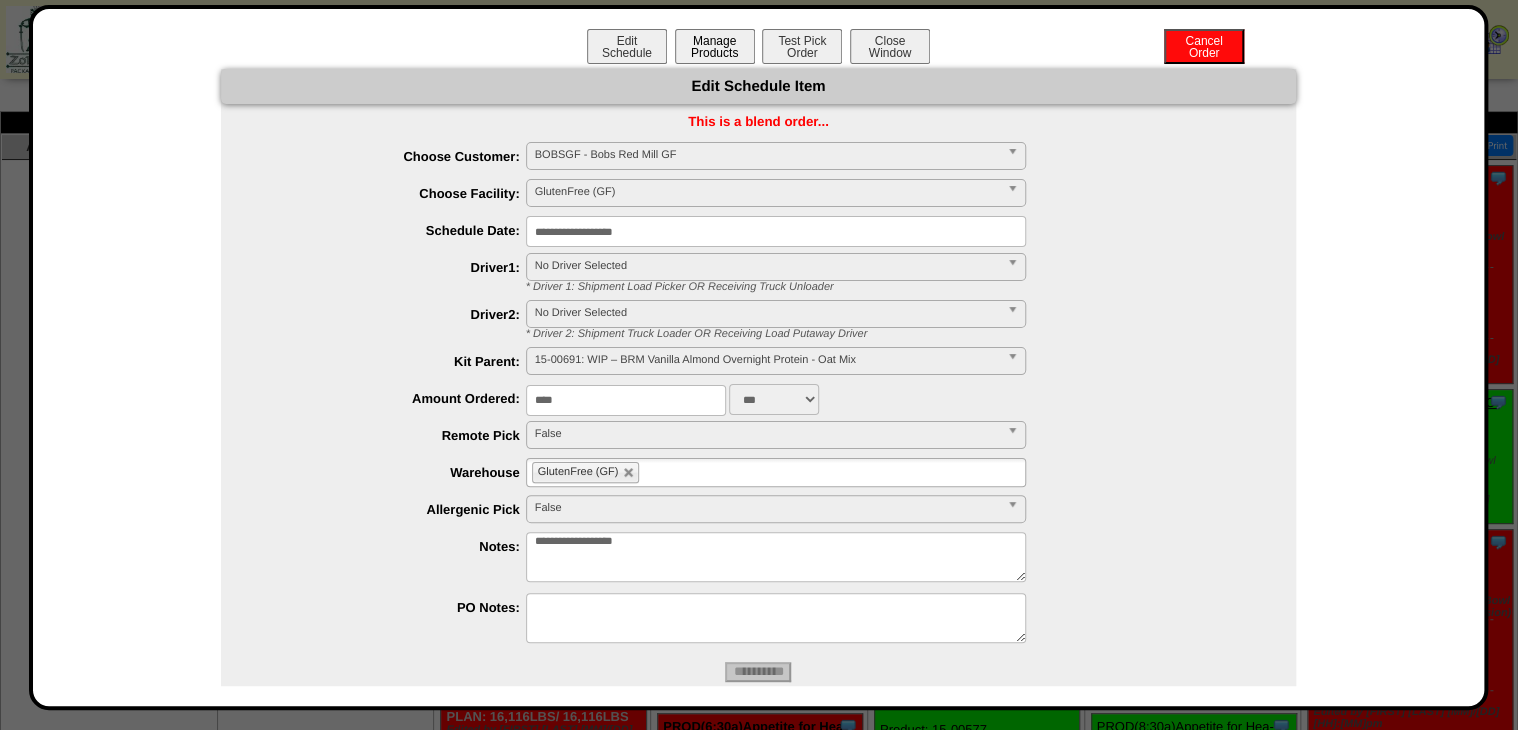 click on "Manage Products" at bounding box center (715, 46) 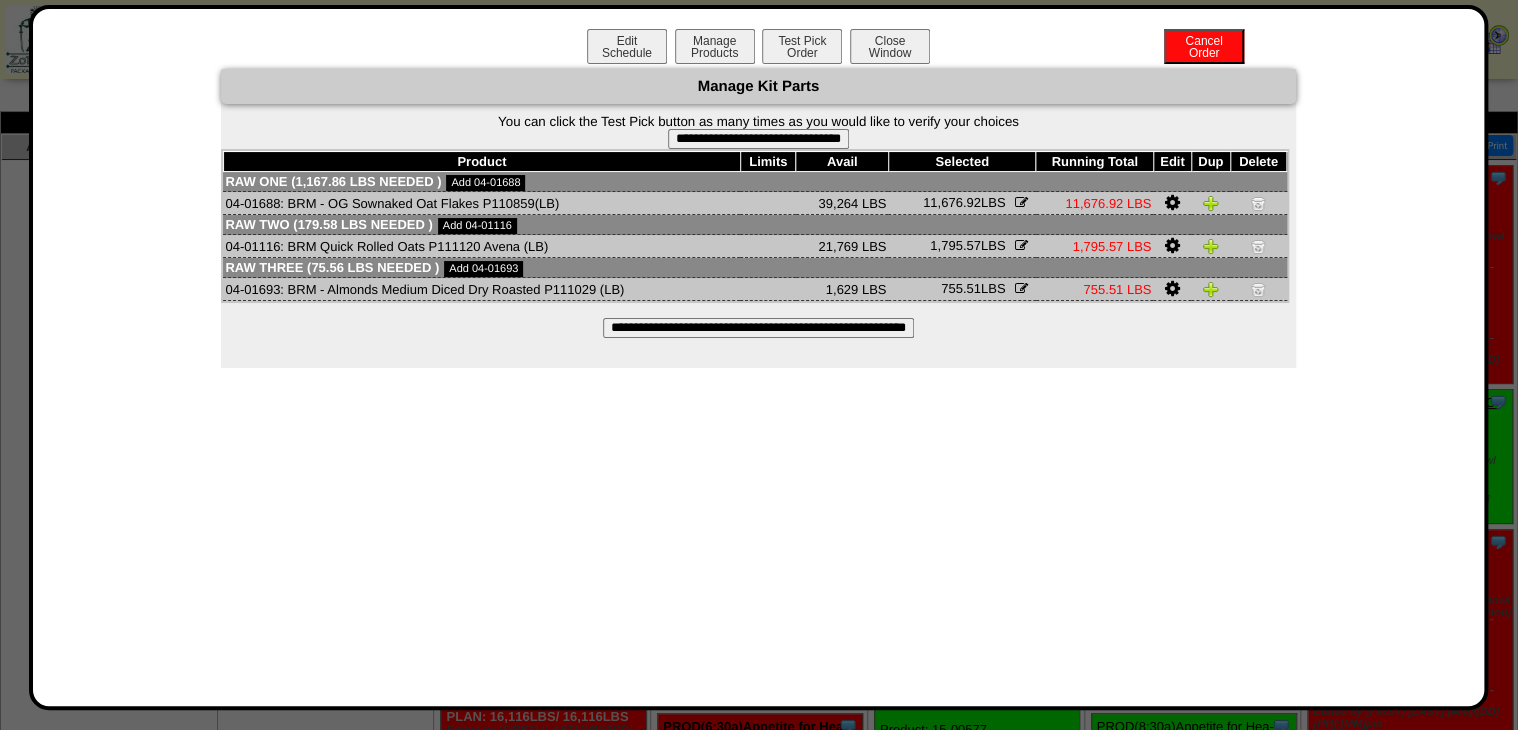 click on "**********" at bounding box center [758, 218] 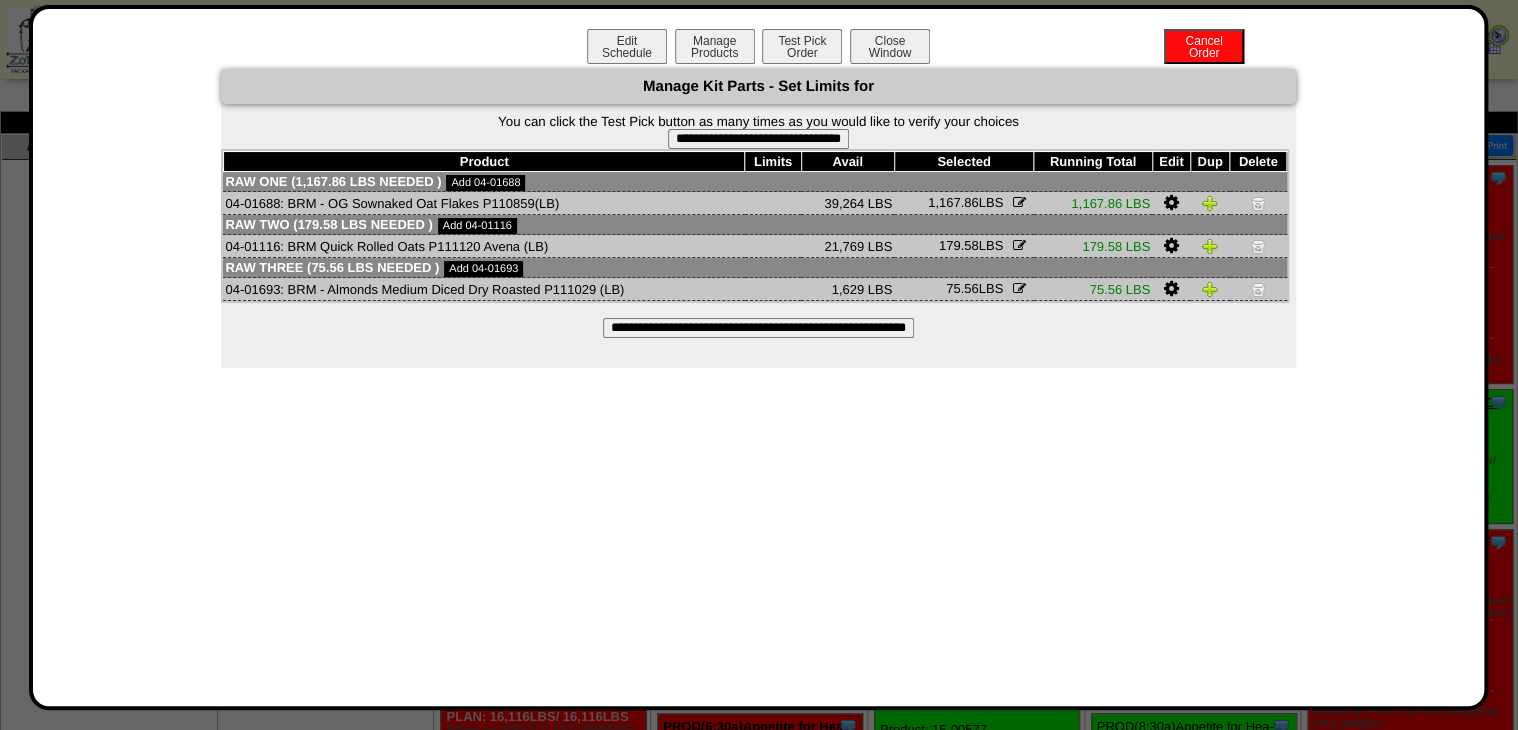 drag, startPoint x: 816, startPoint y: 143, endPoint x: 844, endPoint y: 77, distance: 71.693794 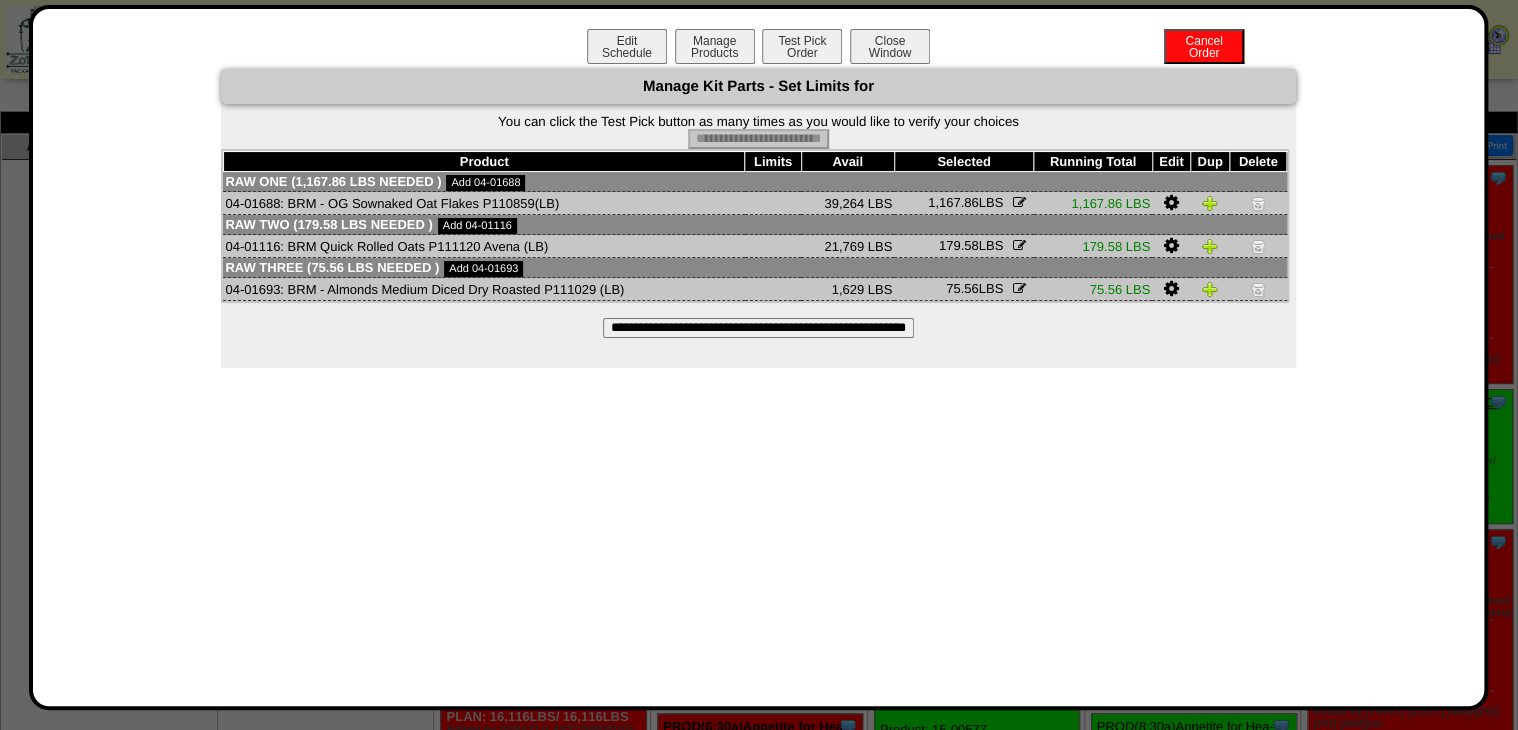 type on "**********" 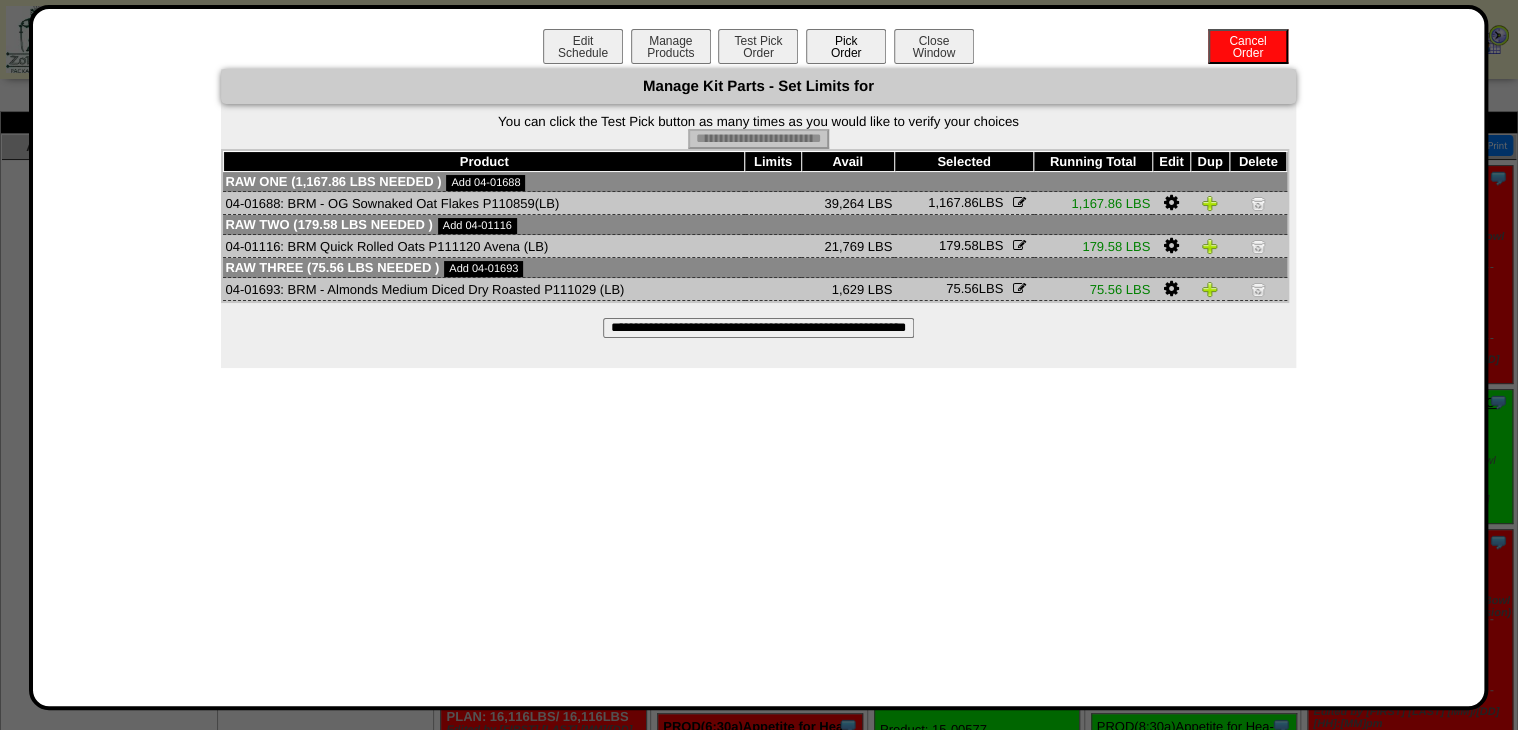click on "Pick Order" at bounding box center (846, 46) 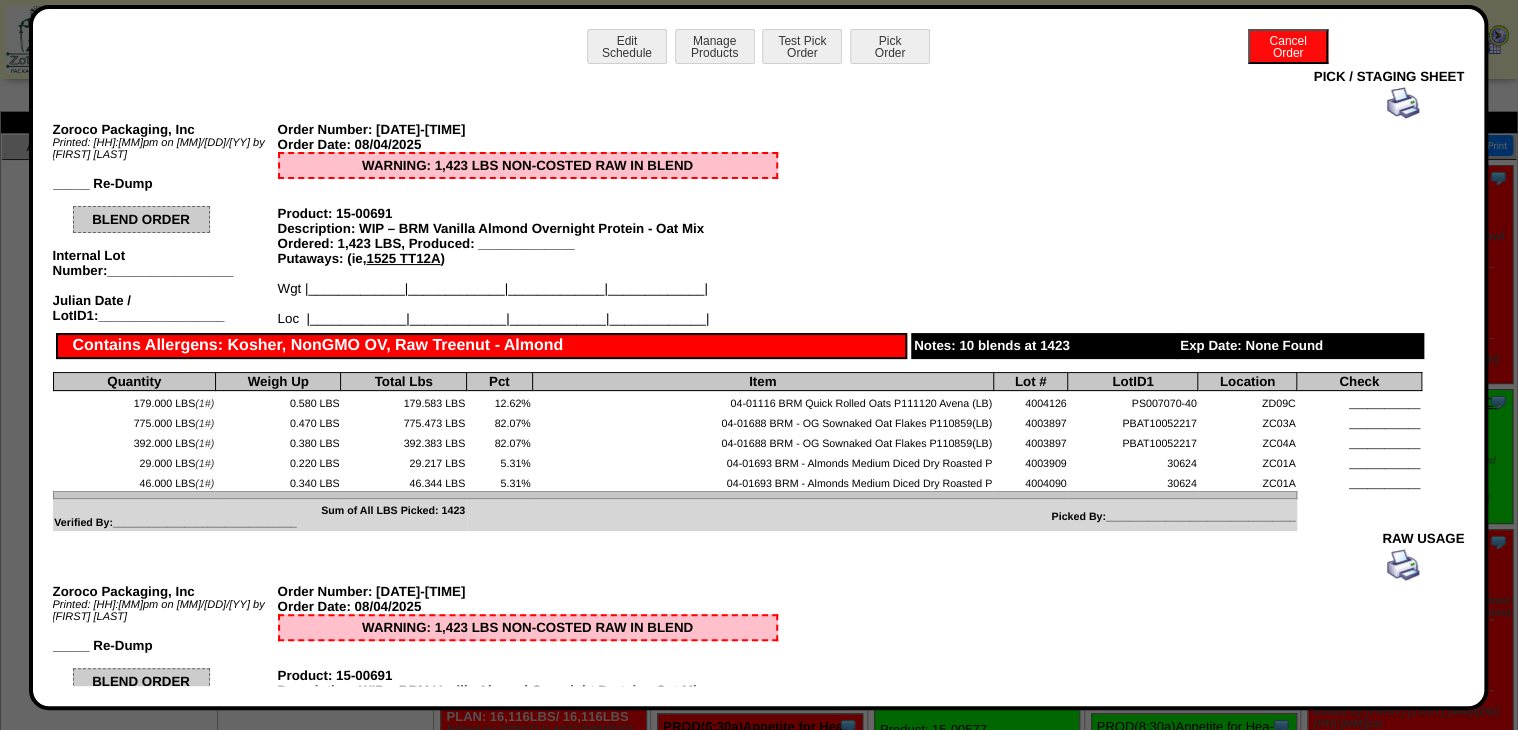 click at bounding box center (1403, 103) 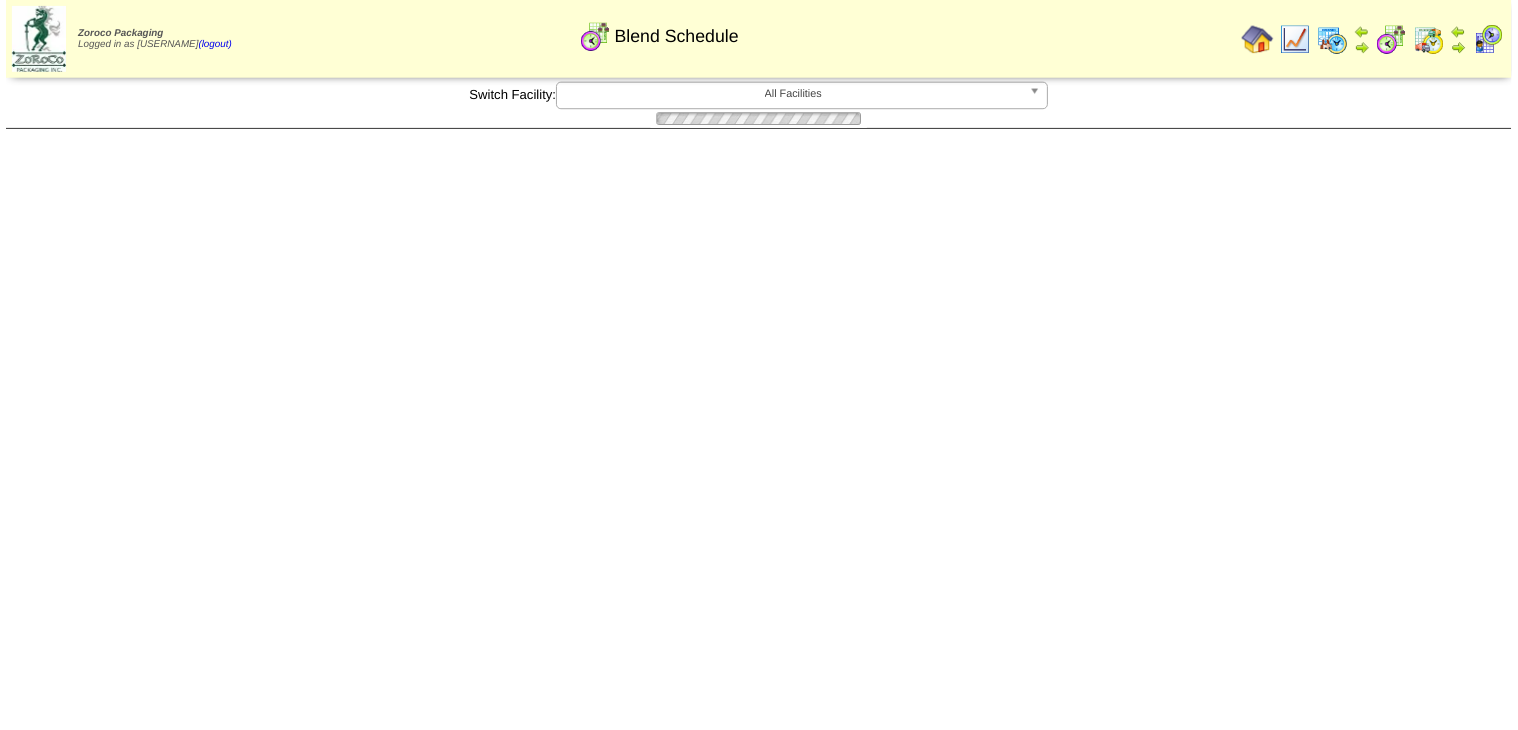 scroll, scrollTop: 0, scrollLeft: 0, axis: both 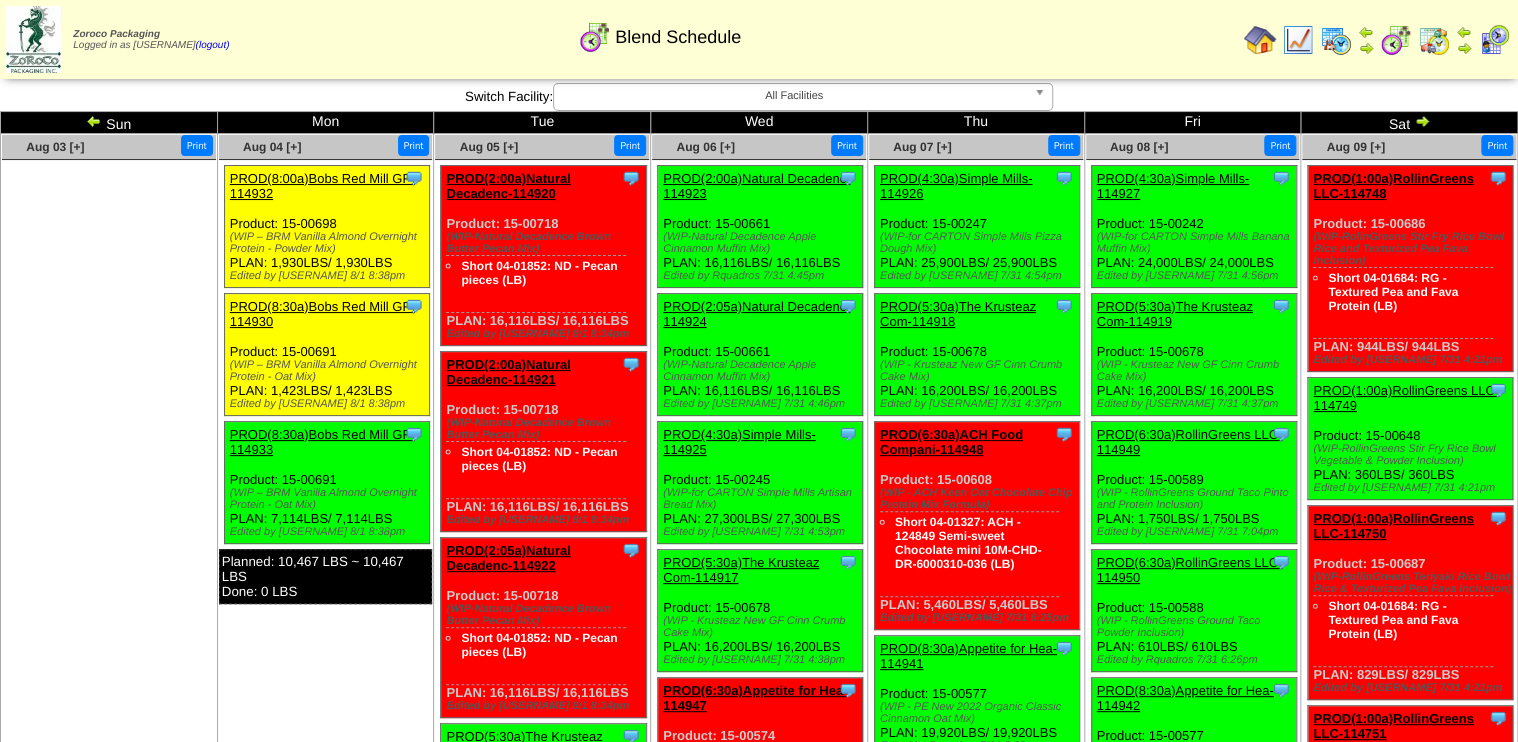 click on "PROD(8:30a)Bobs Red Mill GF-114933" at bounding box center (322, 442) 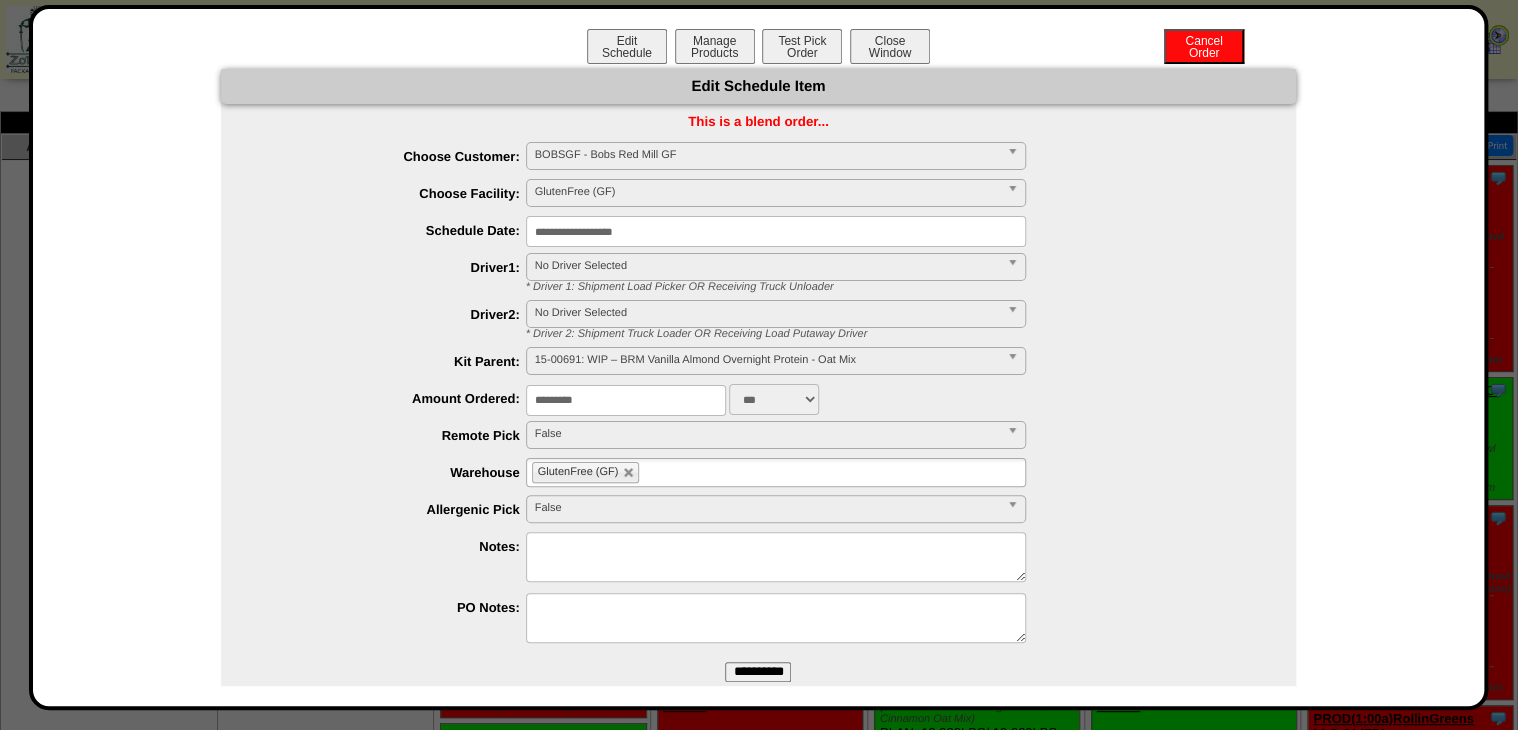 drag, startPoint x: 421, startPoint y: 436, endPoint x: 134, endPoint y: 513, distance: 297.14978 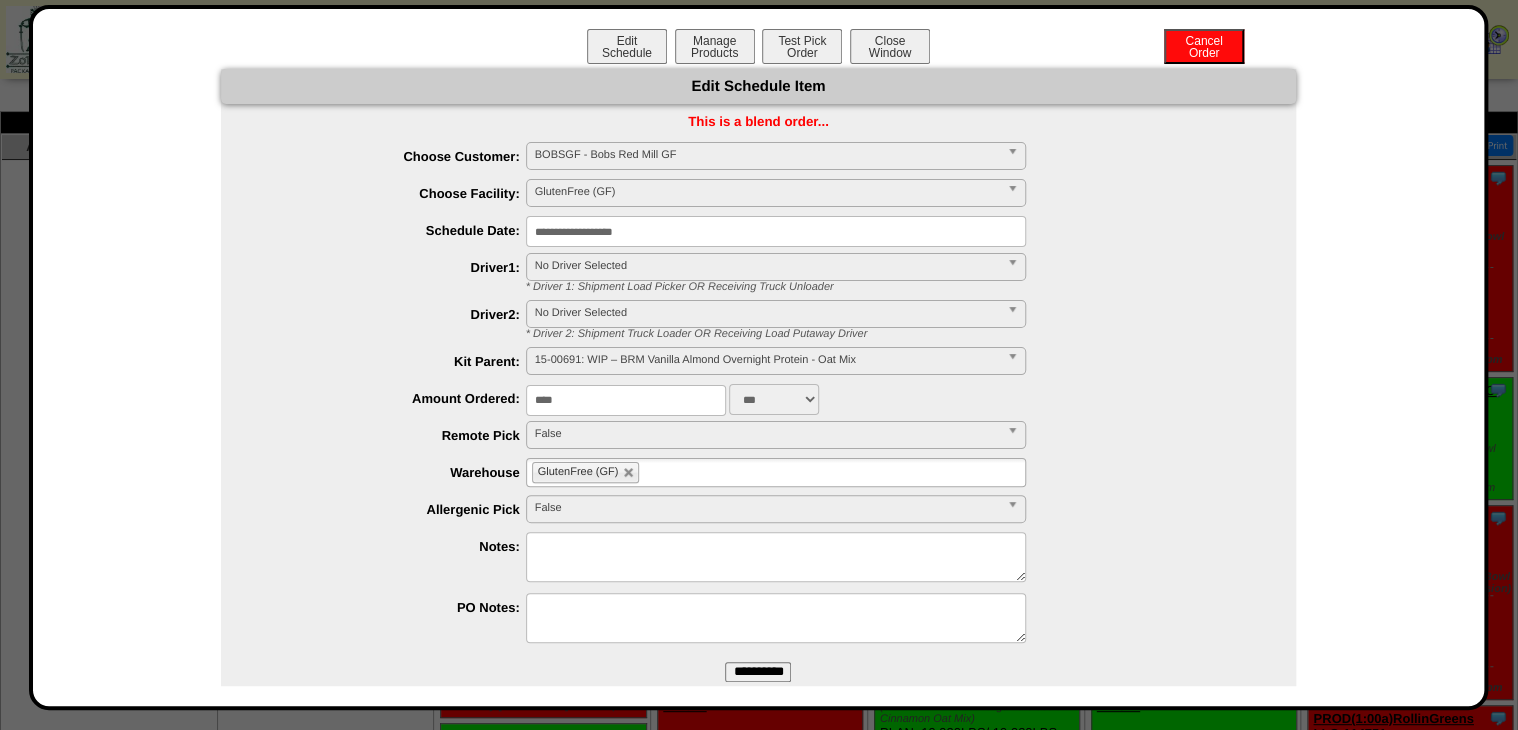 type on "****" 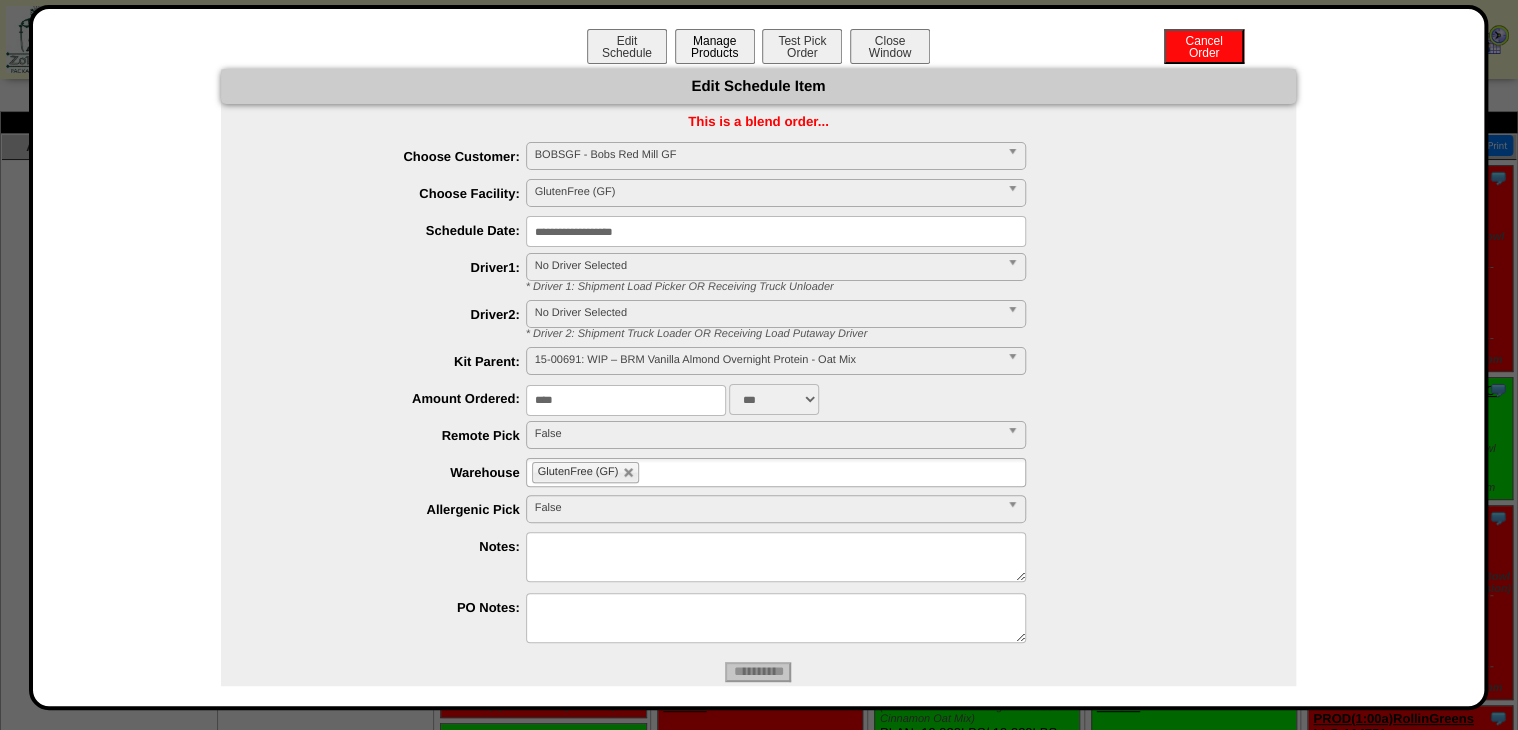 click on "Manage Products" at bounding box center (715, 46) 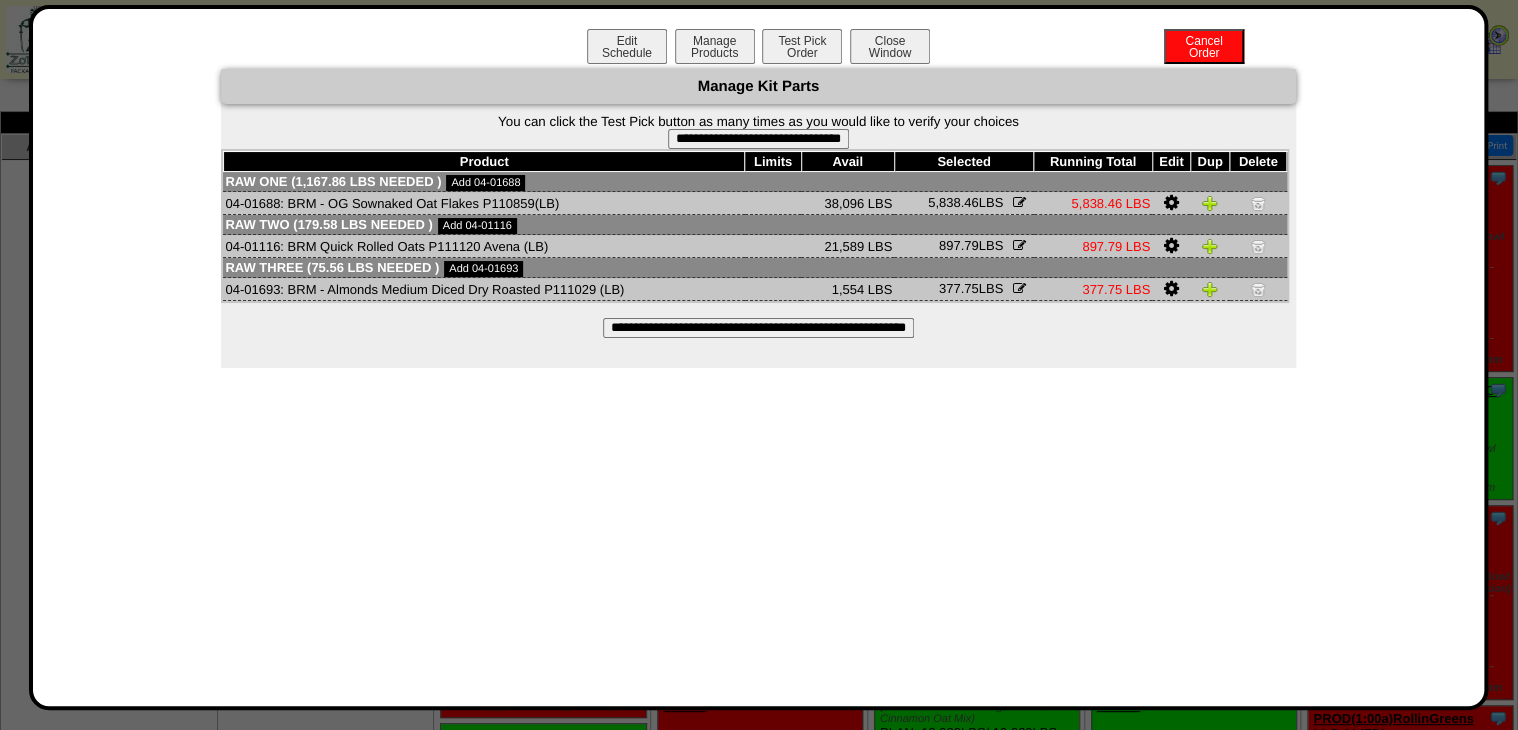 click on "**********" at bounding box center [758, 328] 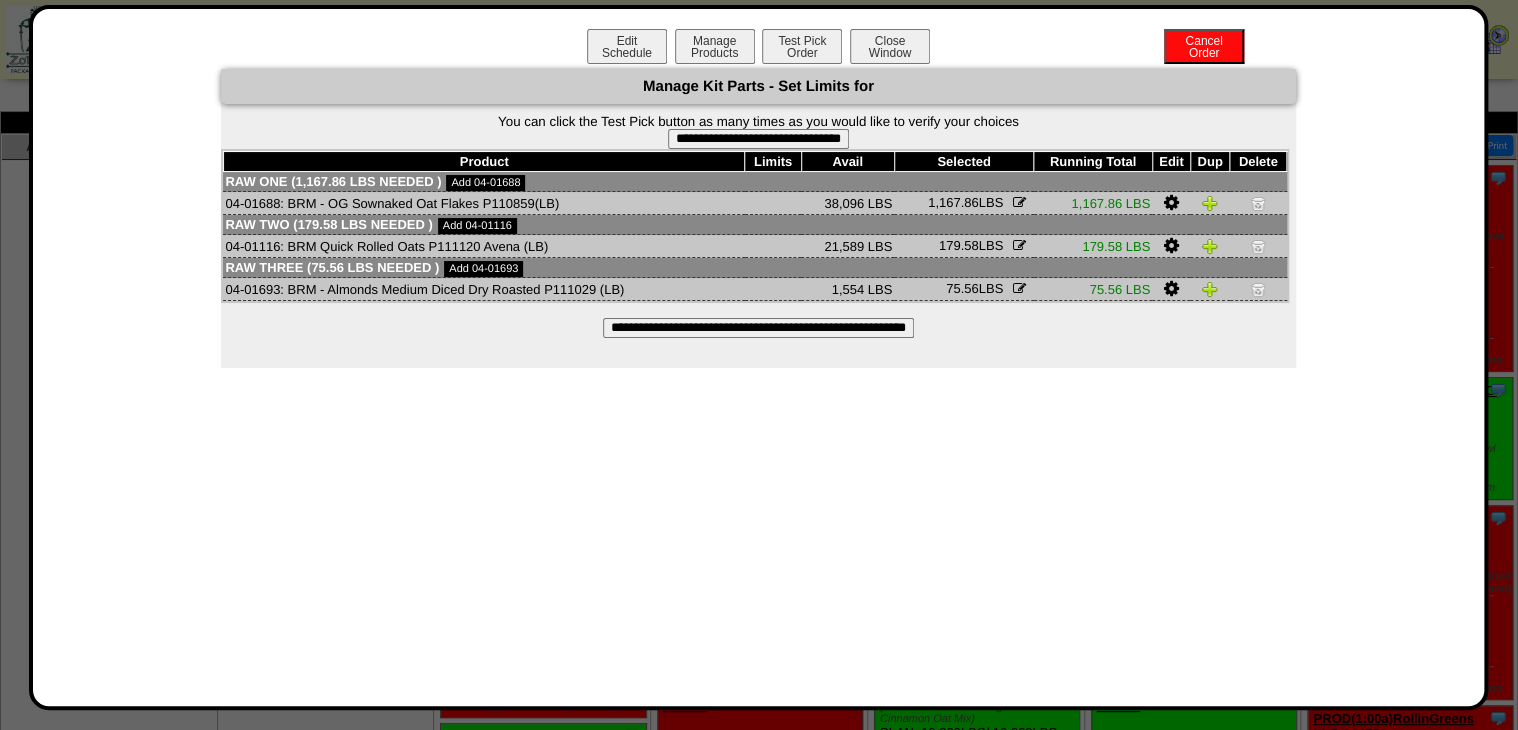 click on "**********" at bounding box center (758, 139) 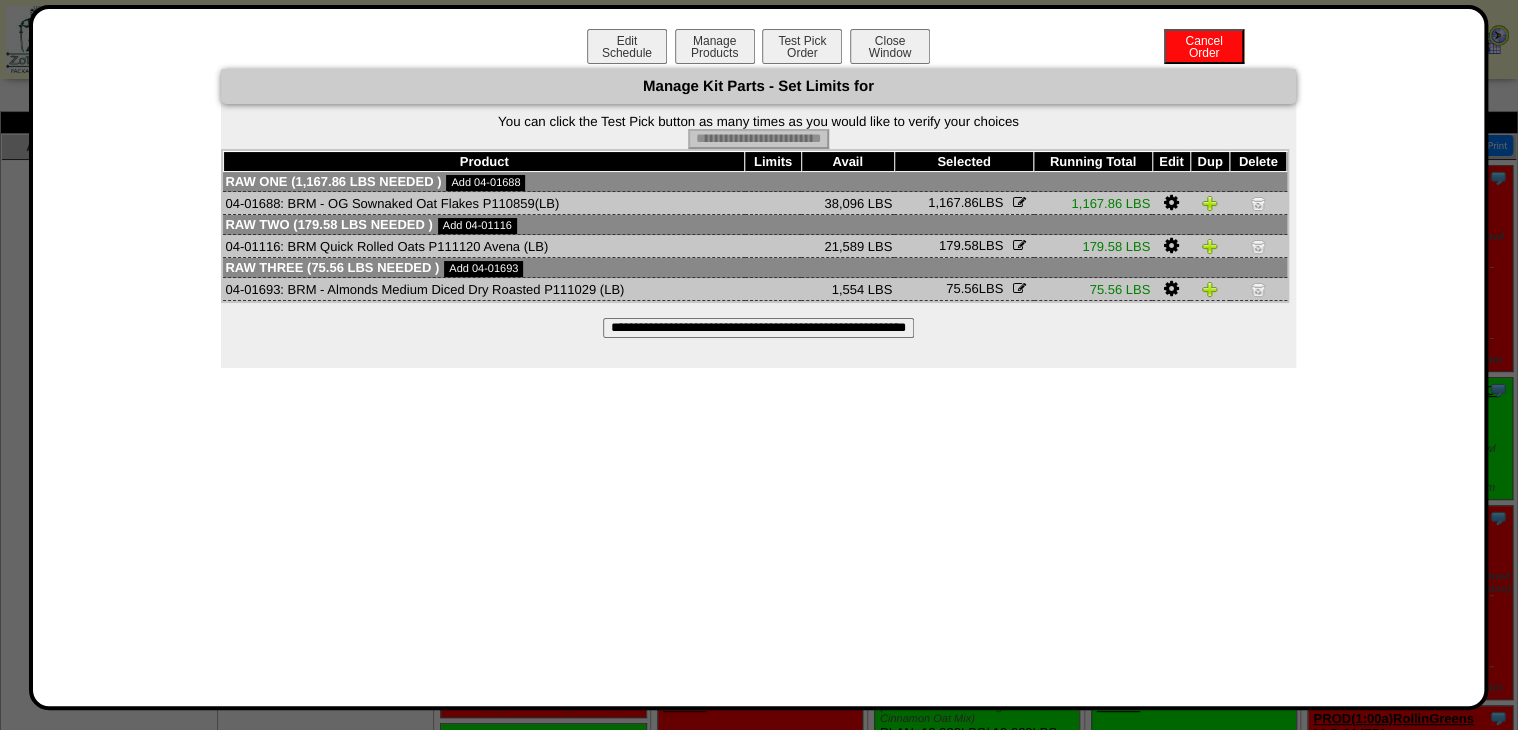 type on "**********" 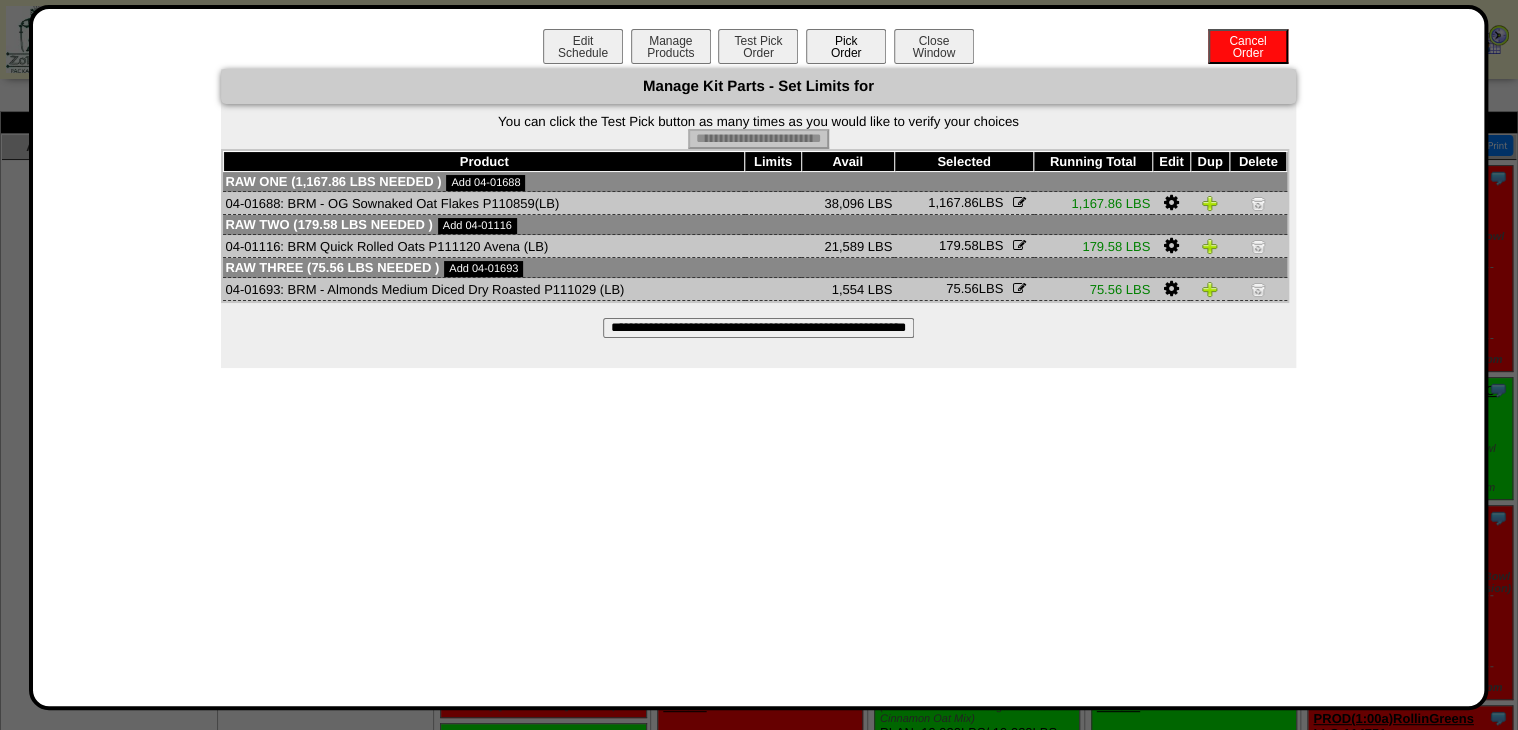 click on "Pick Order" at bounding box center (846, 46) 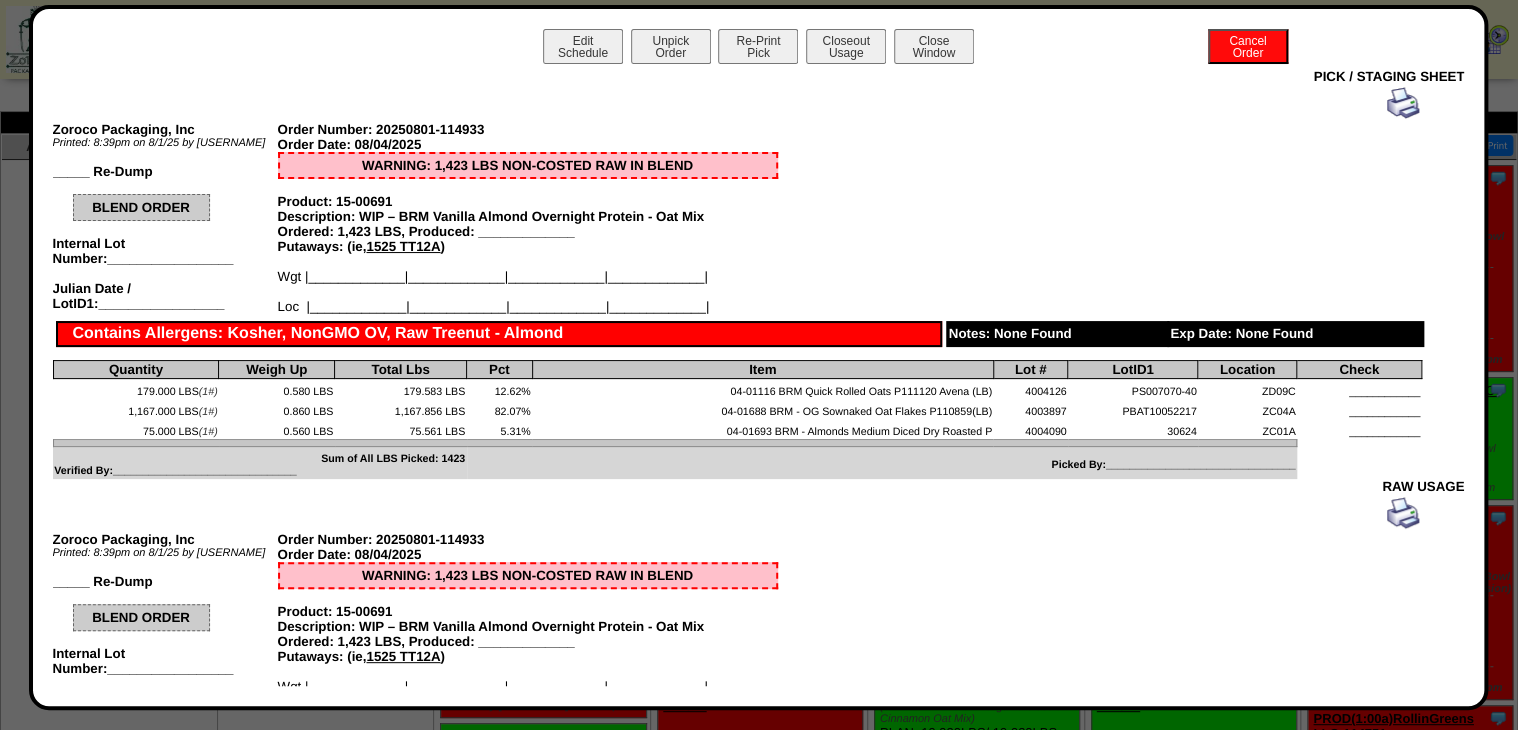 click at bounding box center (1403, 103) 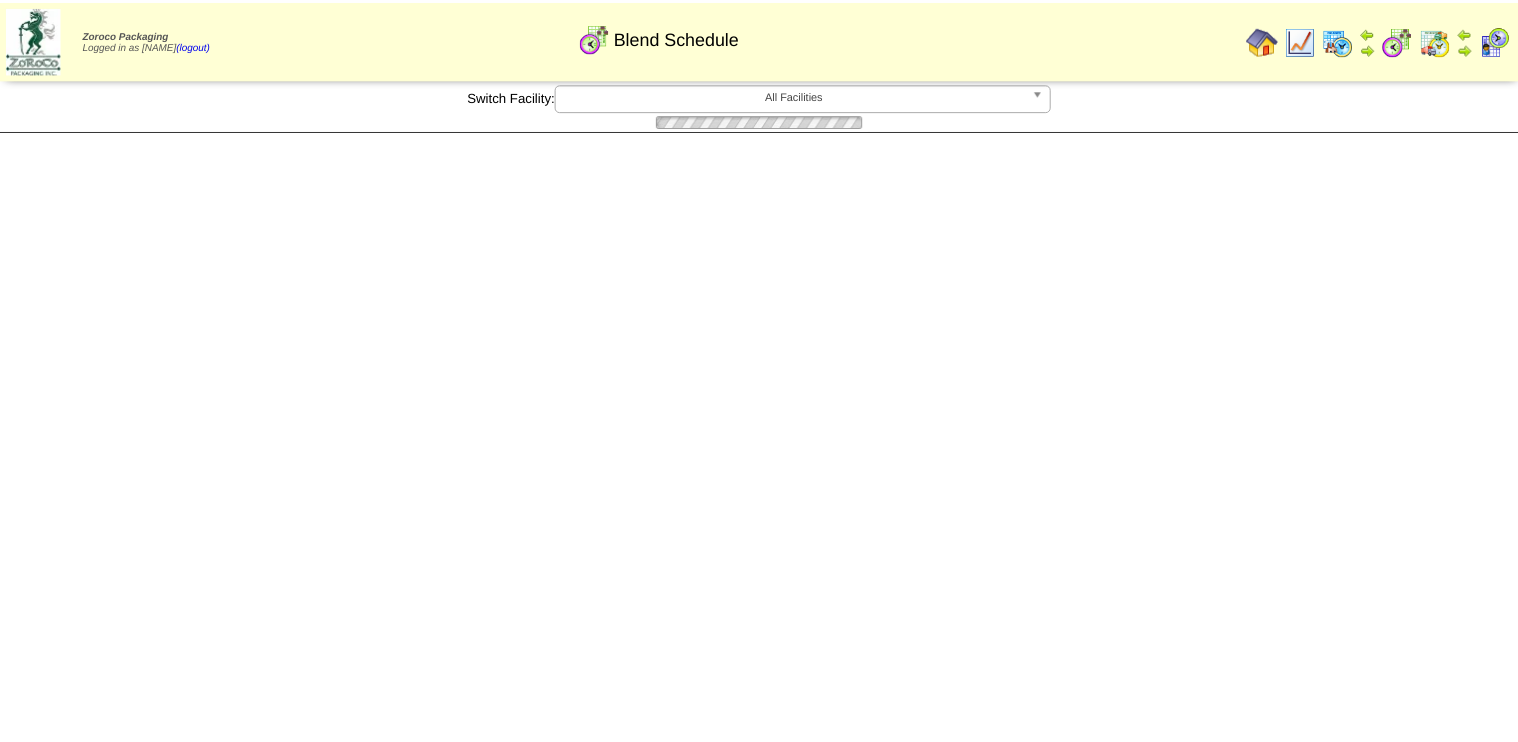 scroll, scrollTop: 0, scrollLeft: 0, axis: both 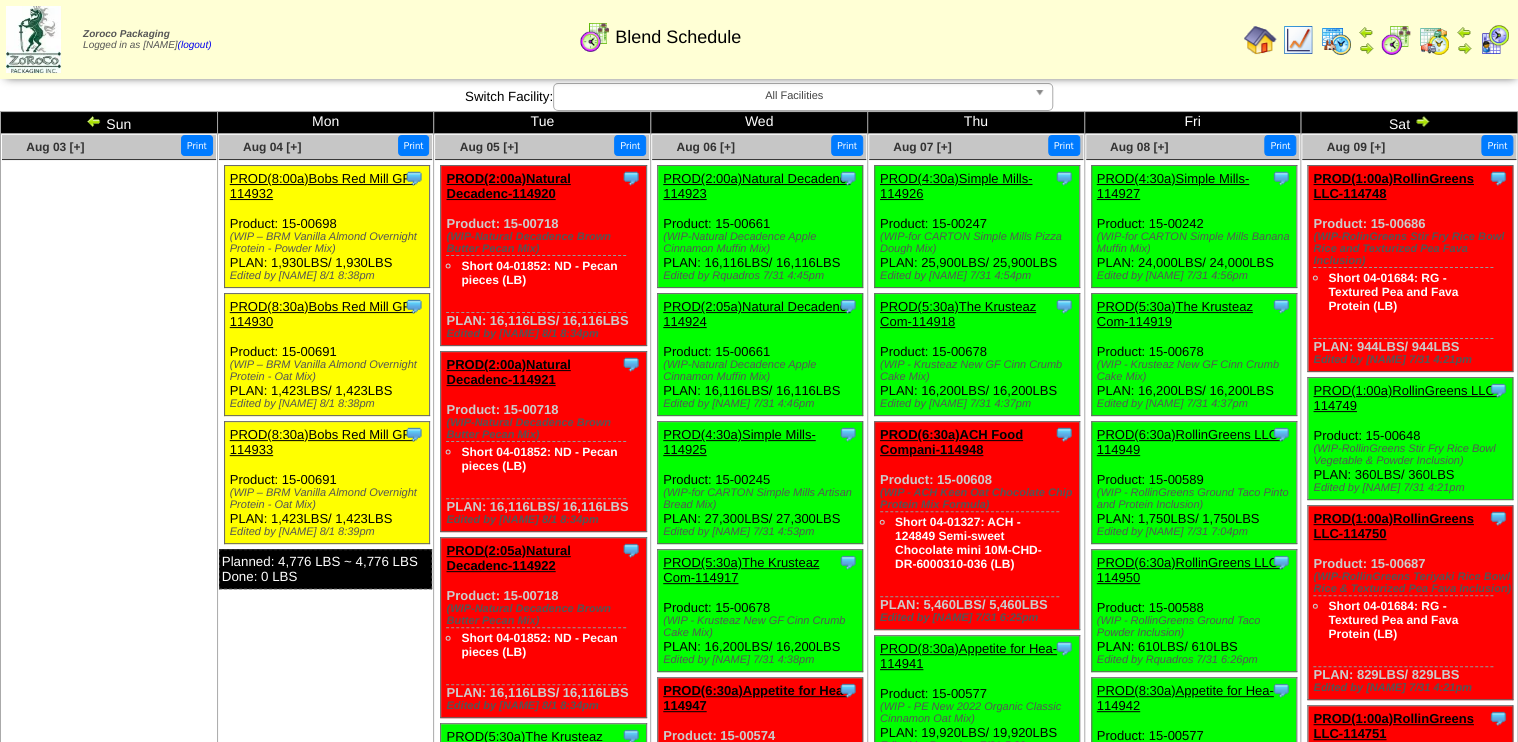 click on "Aug 04                        [+]" at bounding box center [272, 147] 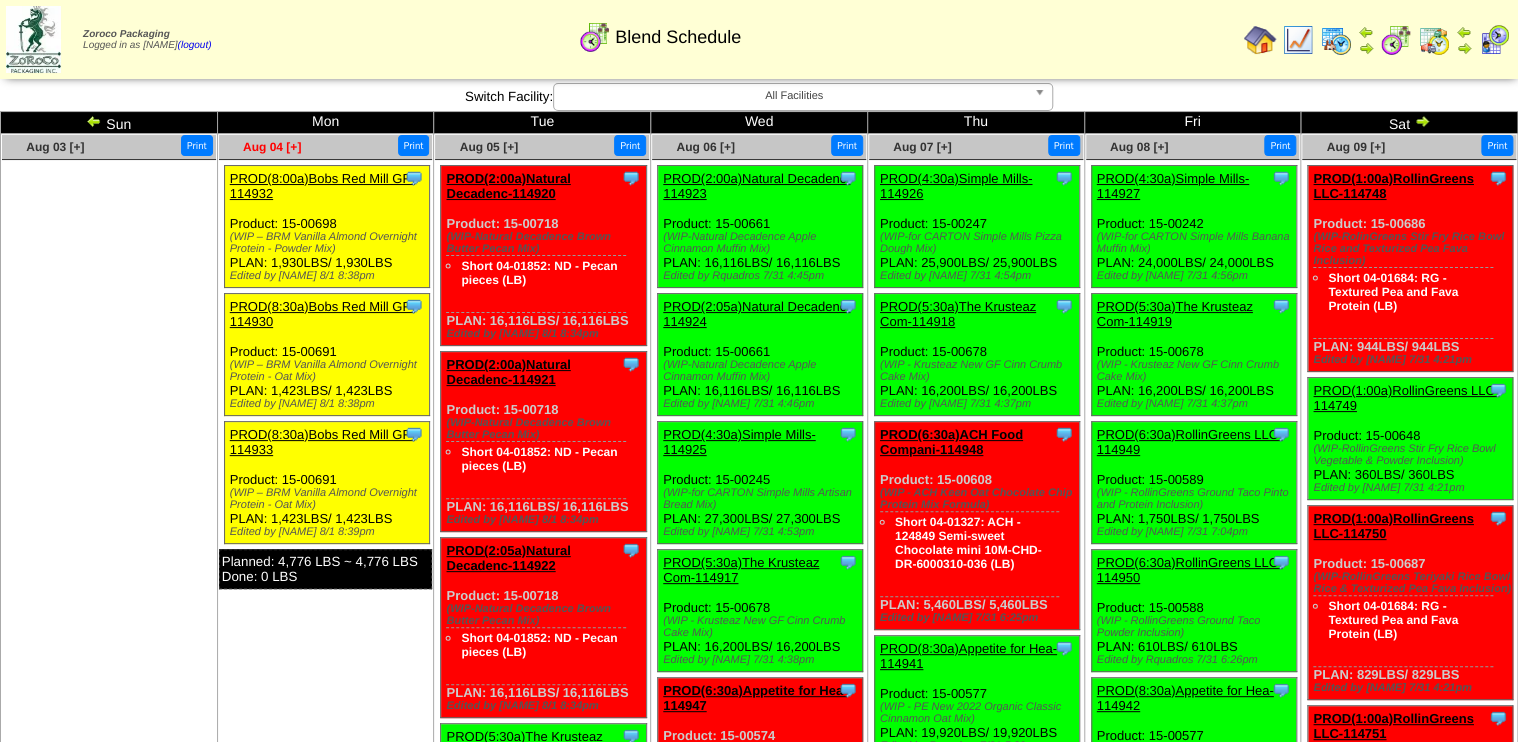 click on "Aug 04                        [+]" at bounding box center [272, 147] 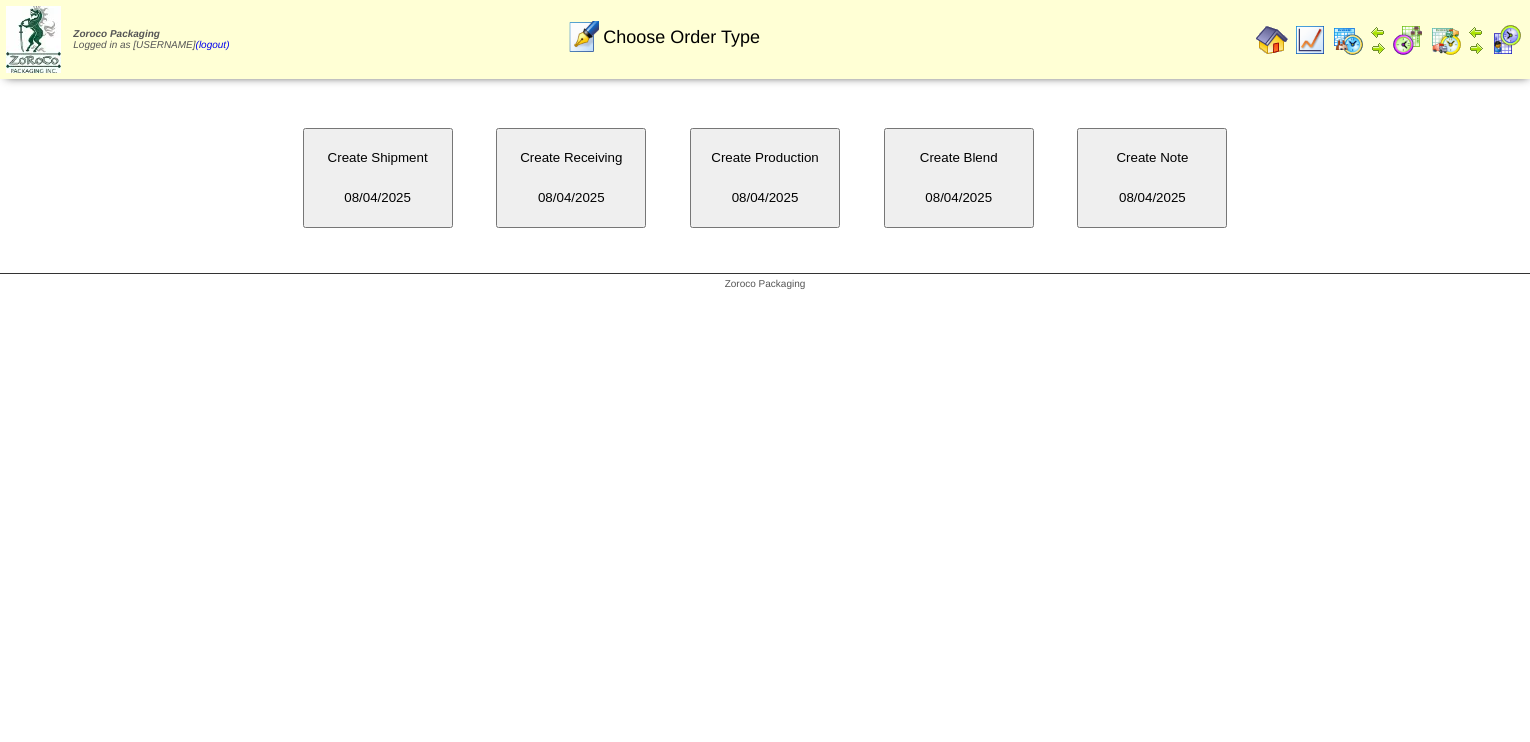 scroll, scrollTop: 0, scrollLeft: 0, axis: both 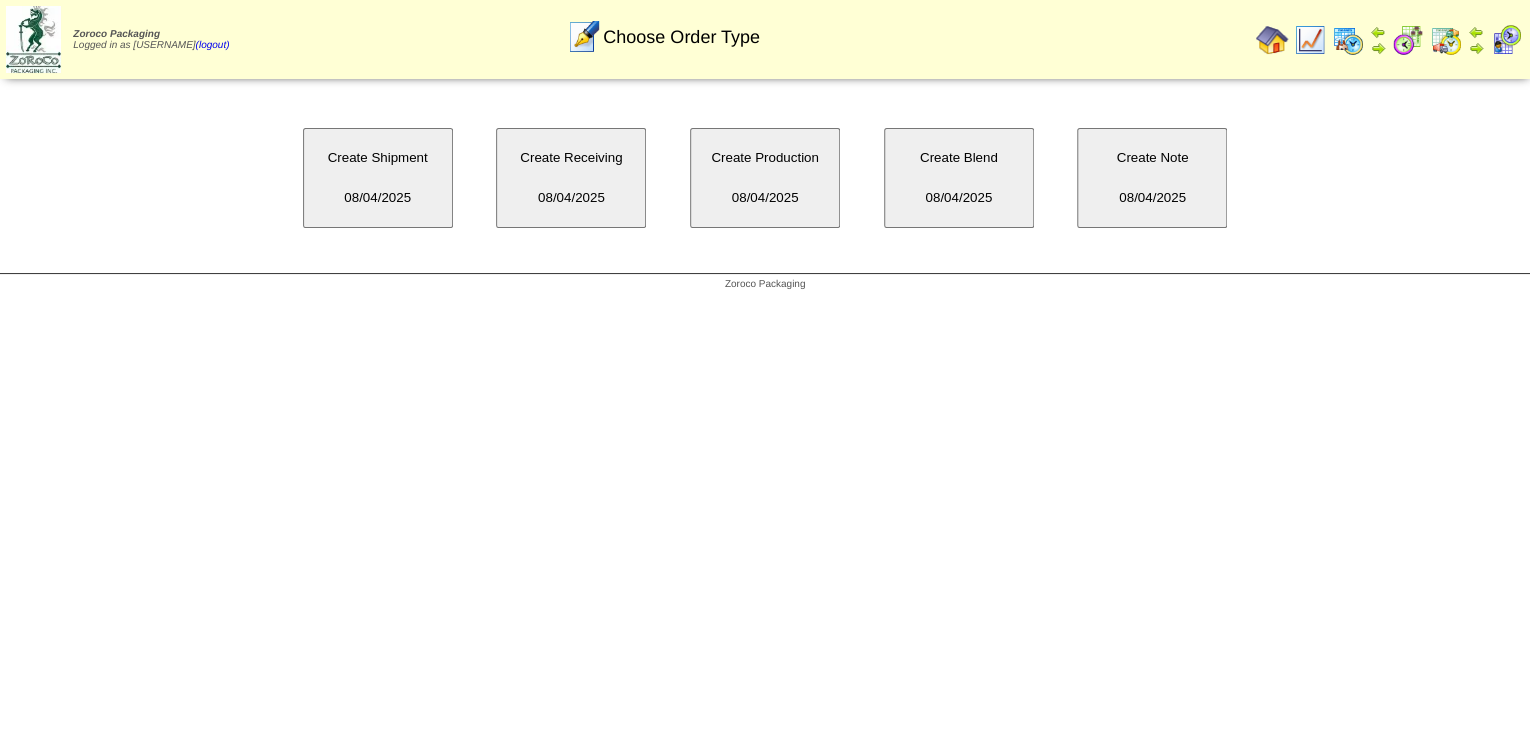 click on "Create Blend
[DATE]" at bounding box center (959, 178) 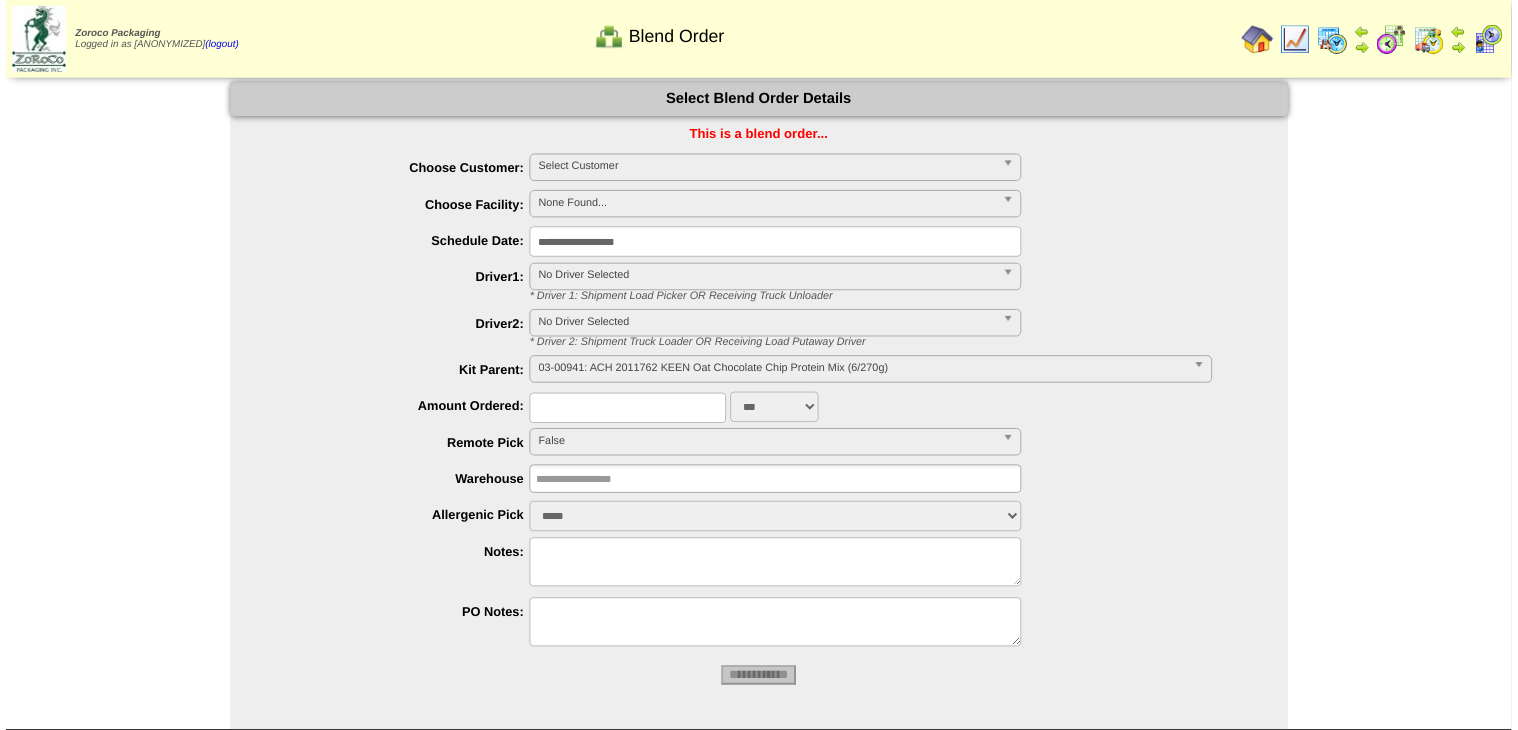 scroll, scrollTop: 0, scrollLeft: 0, axis: both 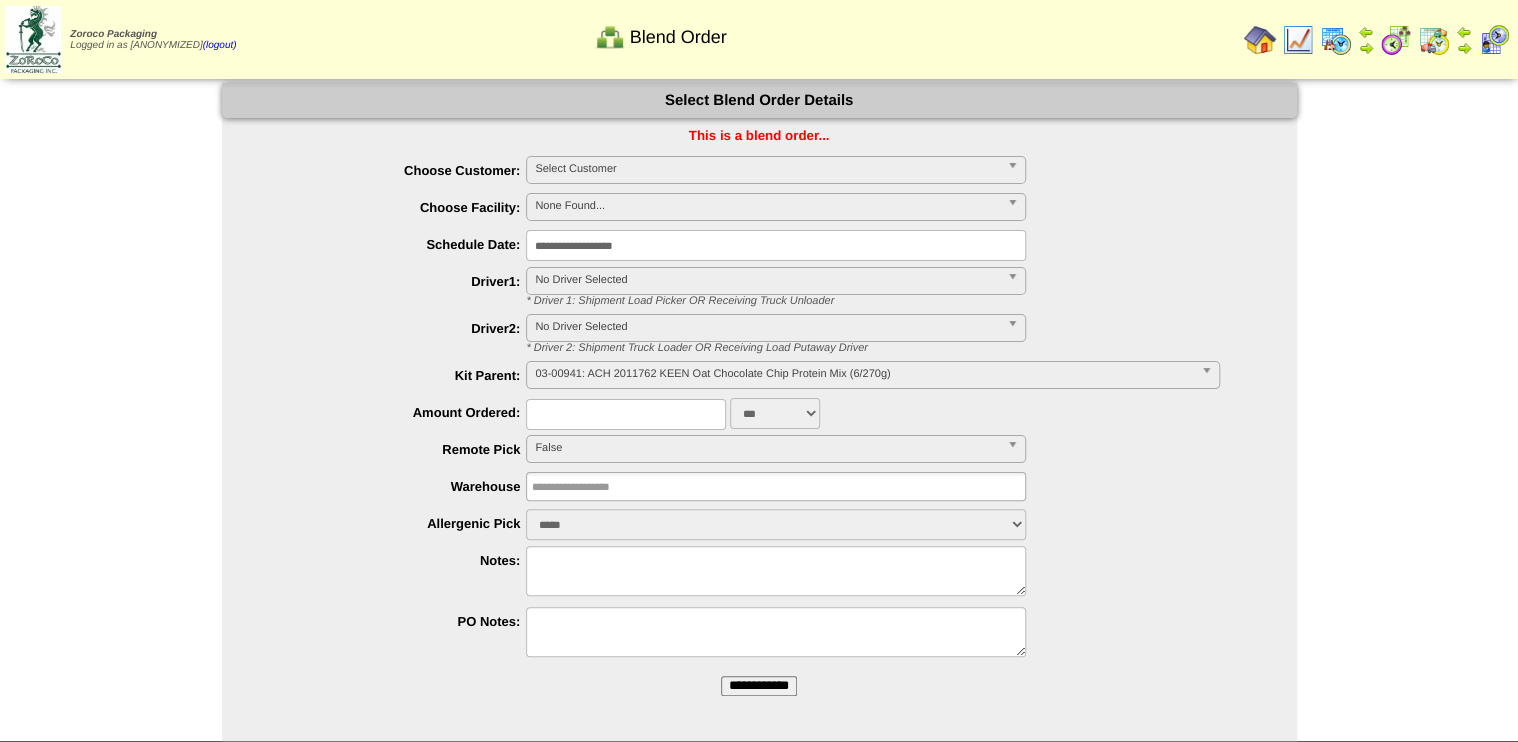click on "Select Customer" at bounding box center [767, 169] 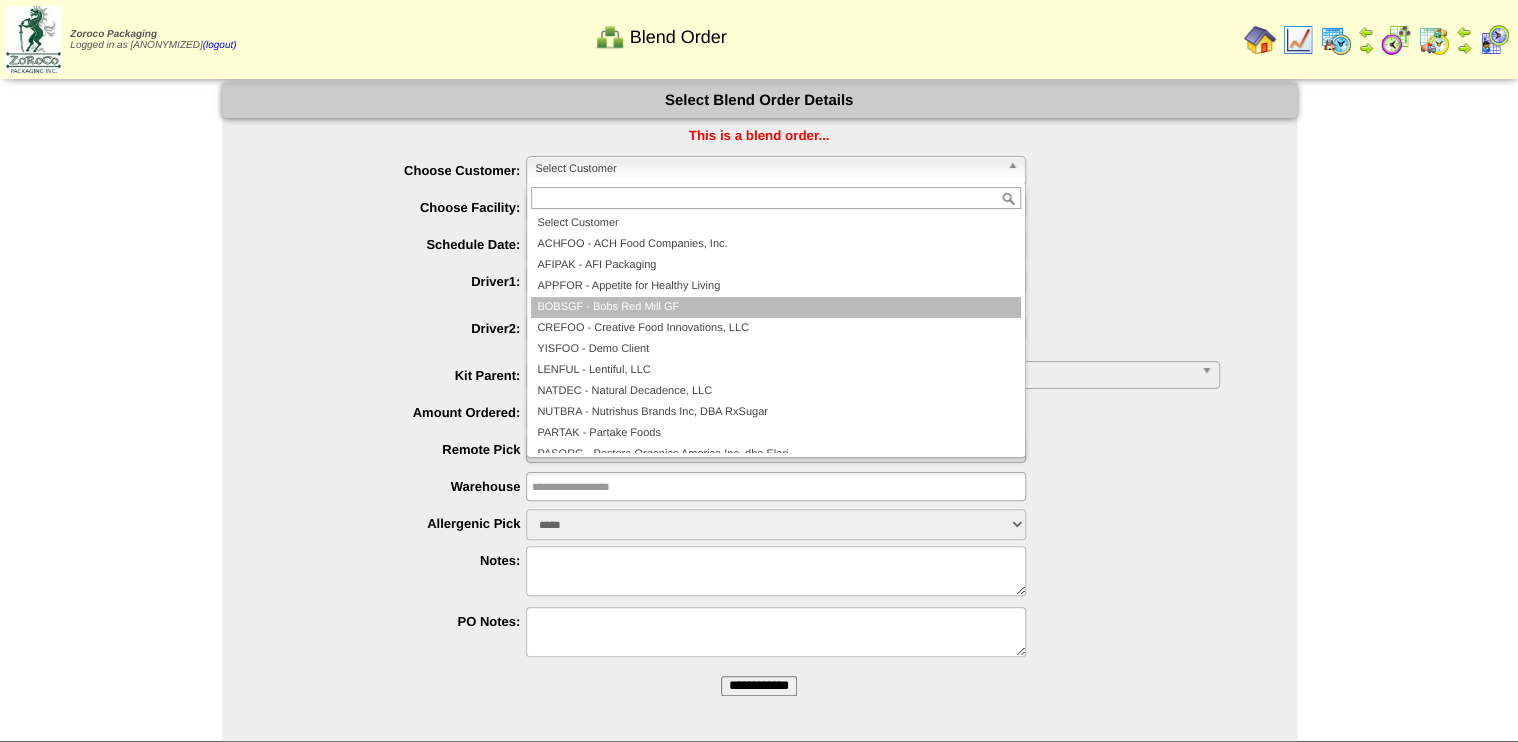 click on "BOBSGF - Bobs Red Mill GF" at bounding box center [776, 307] 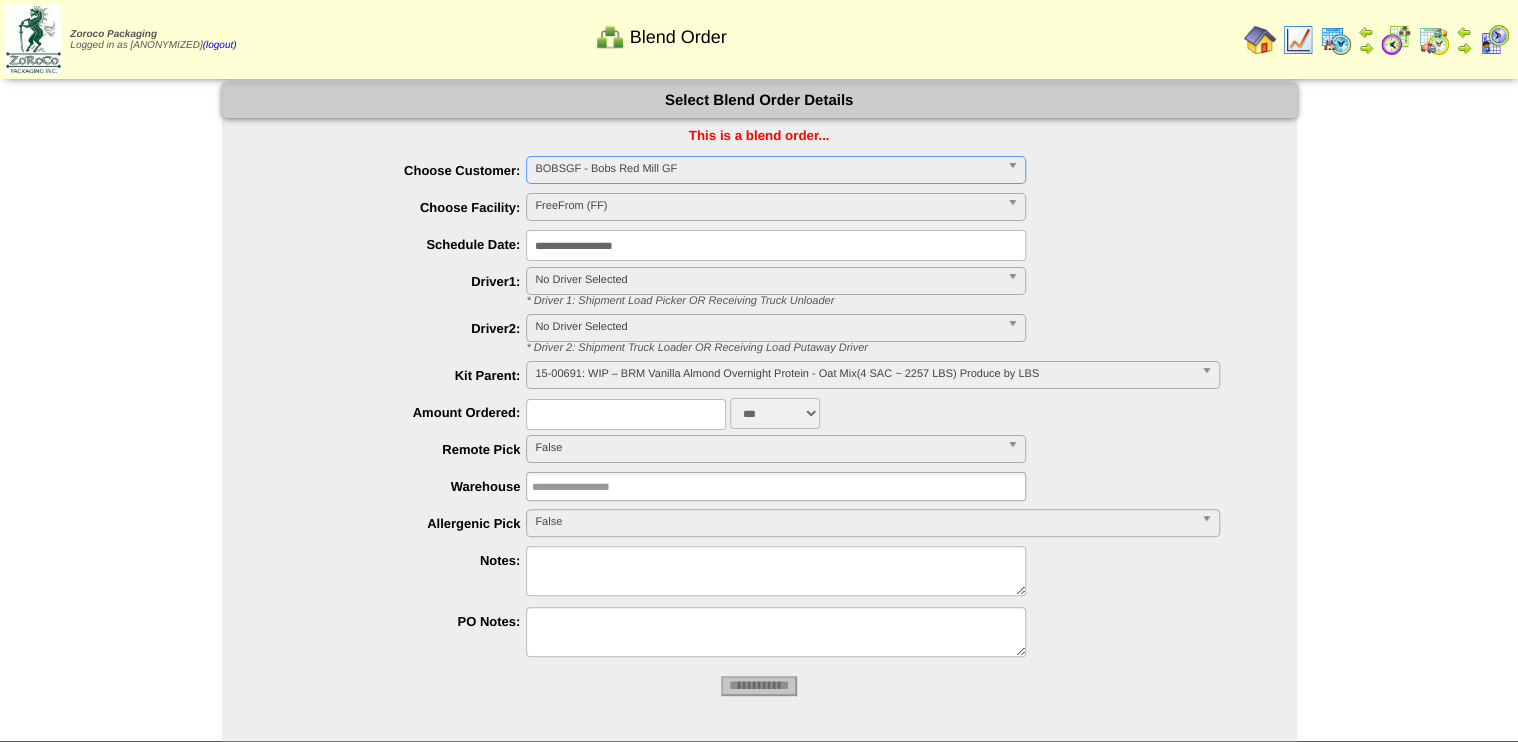 click on "FreeFrom (FF)" at bounding box center (767, 206) 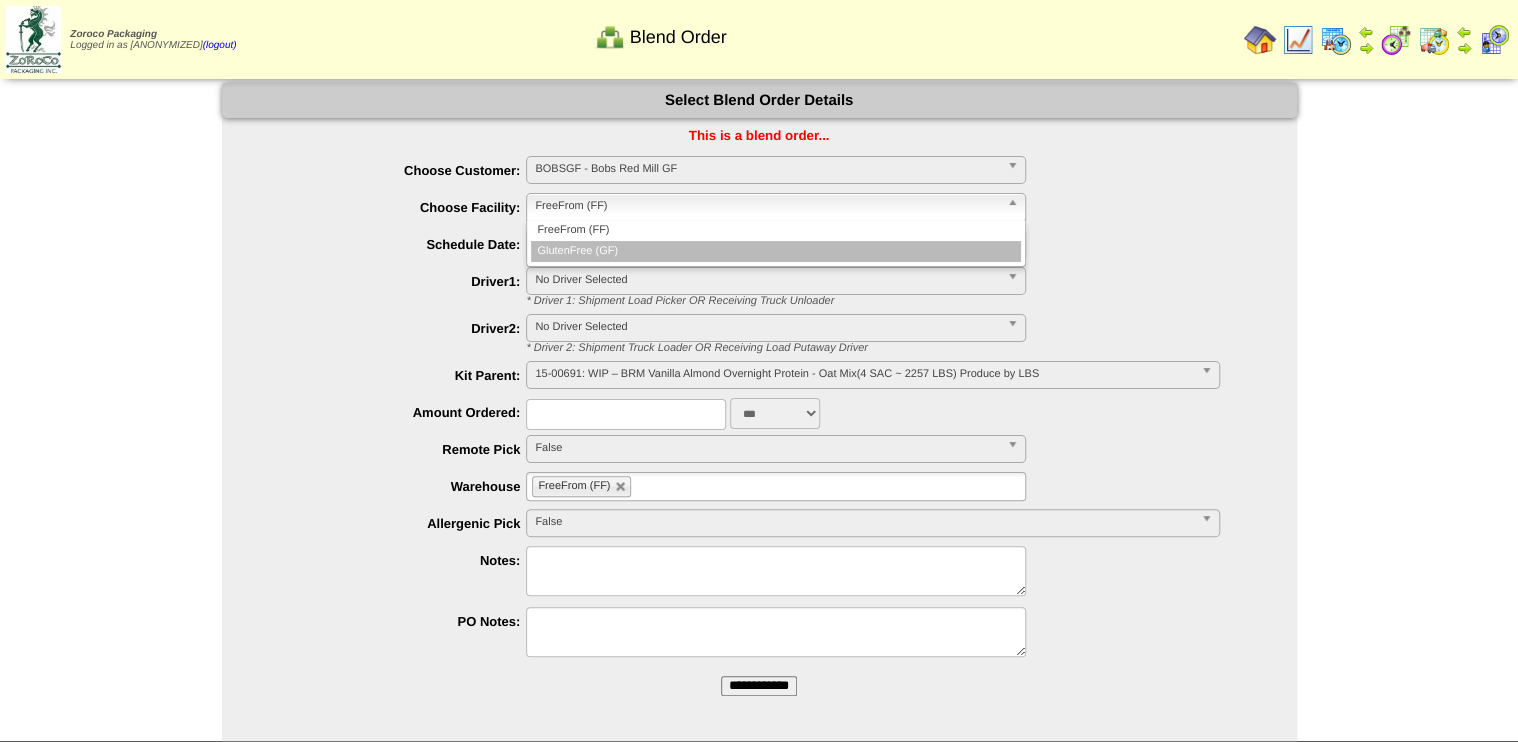 click on "GlutenFree (GF)" at bounding box center (776, 251) 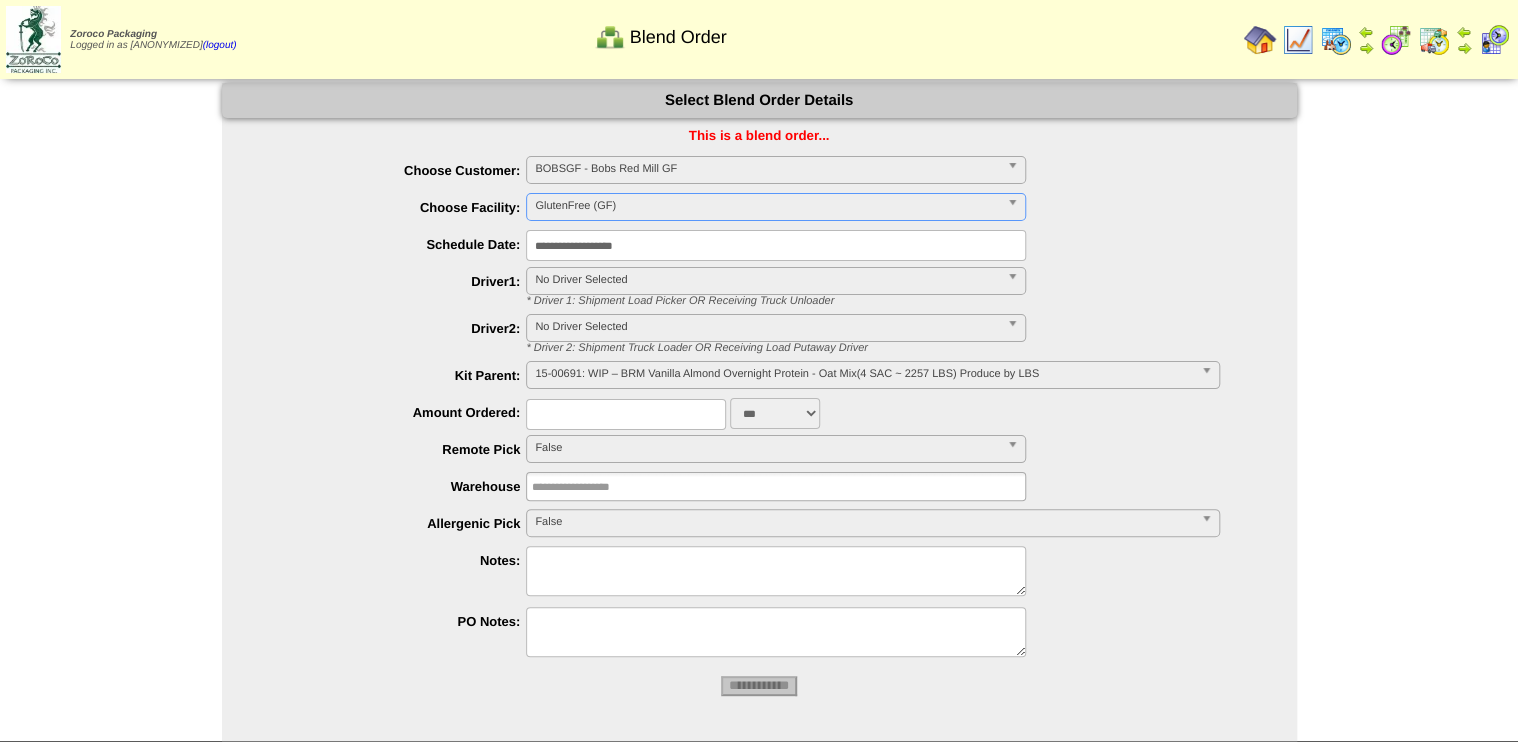type 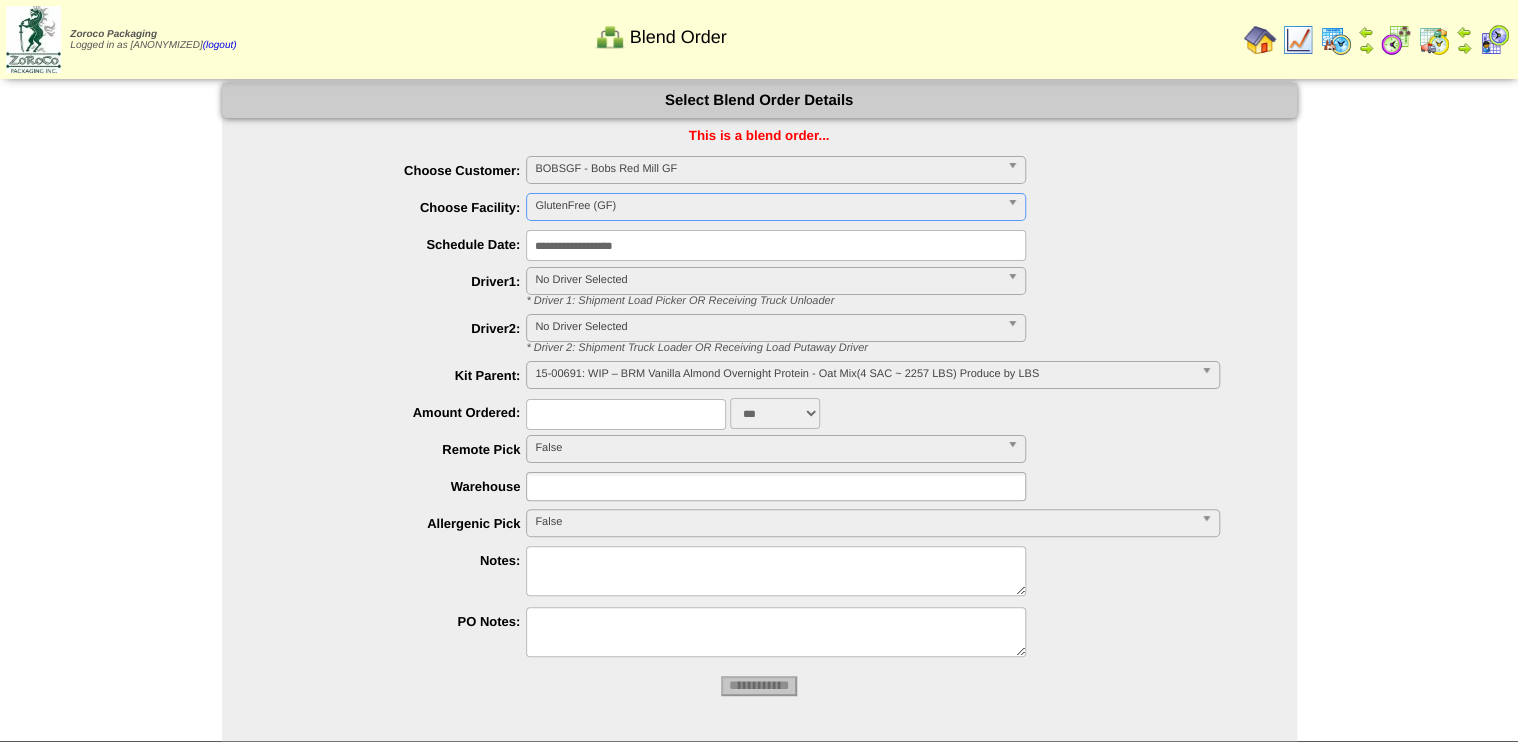 click on "**********" at bounding box center (776, 245) 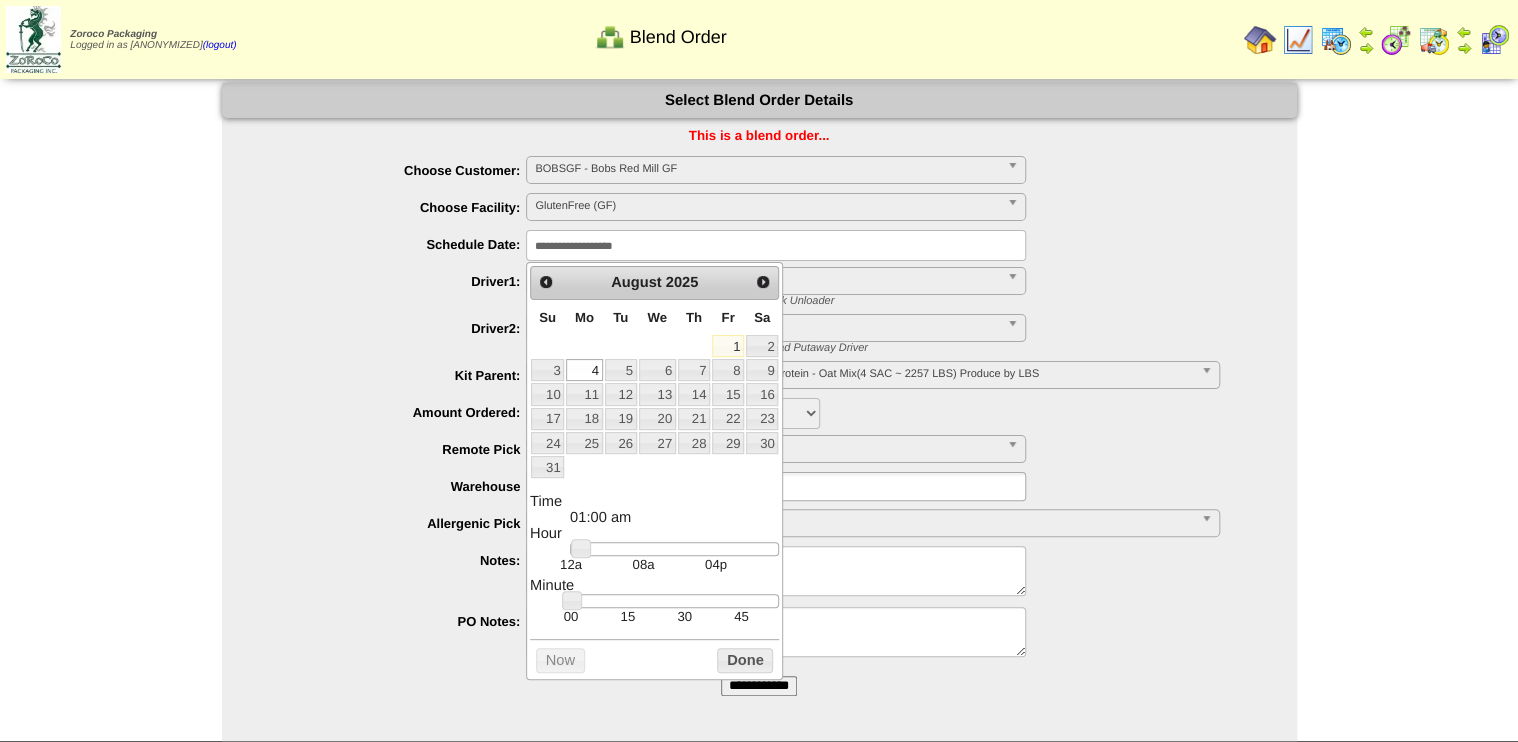 drag, startPoint x: 685, startPoint y: 612, endPoint x: 672, endPoint y: 592, distance: 23.853722 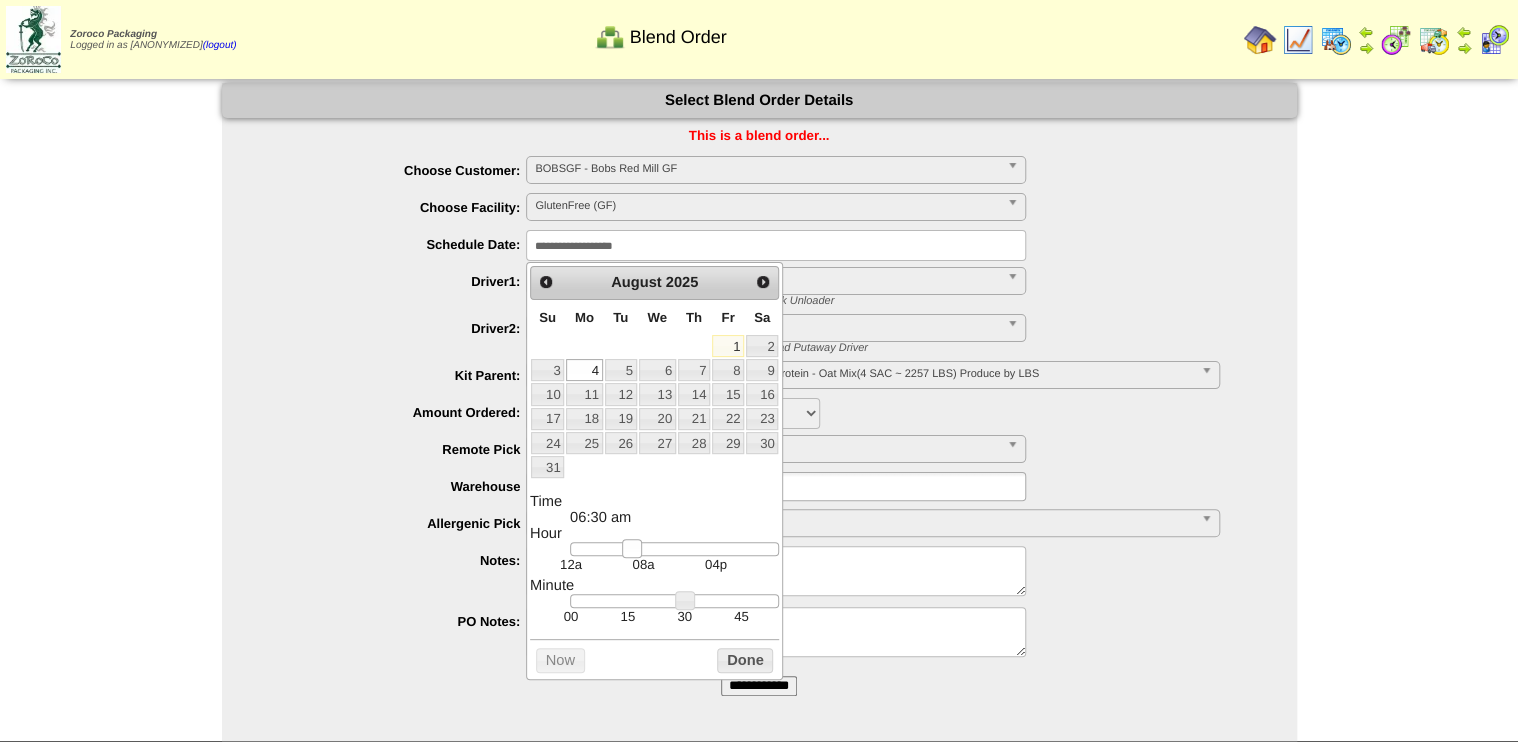 click at bounding box center (674, 549) 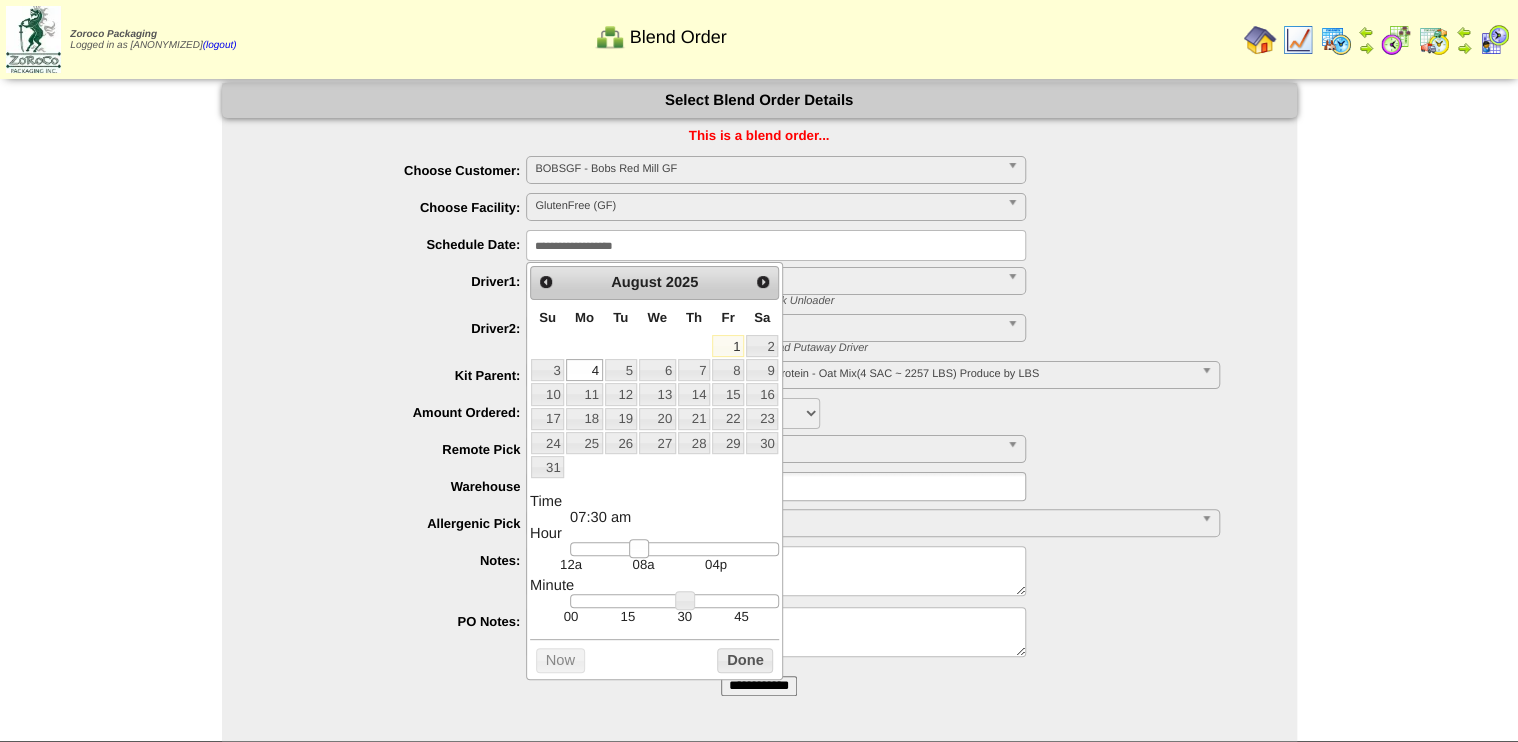 type on "**********" 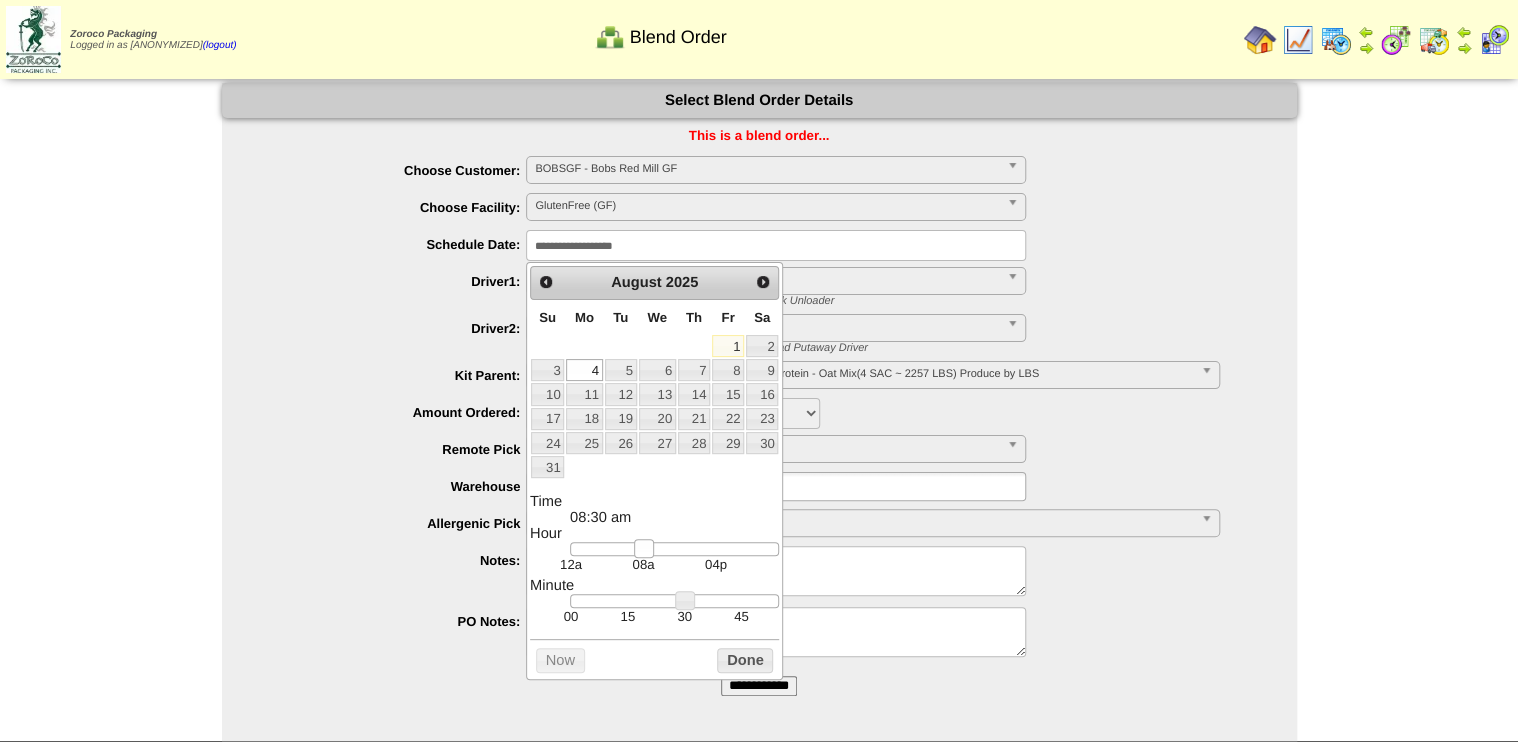 drag, startPoint x: 632, startPoint y: 557, endPoint x: 652, endPoint y: 556, distance: 20.024984 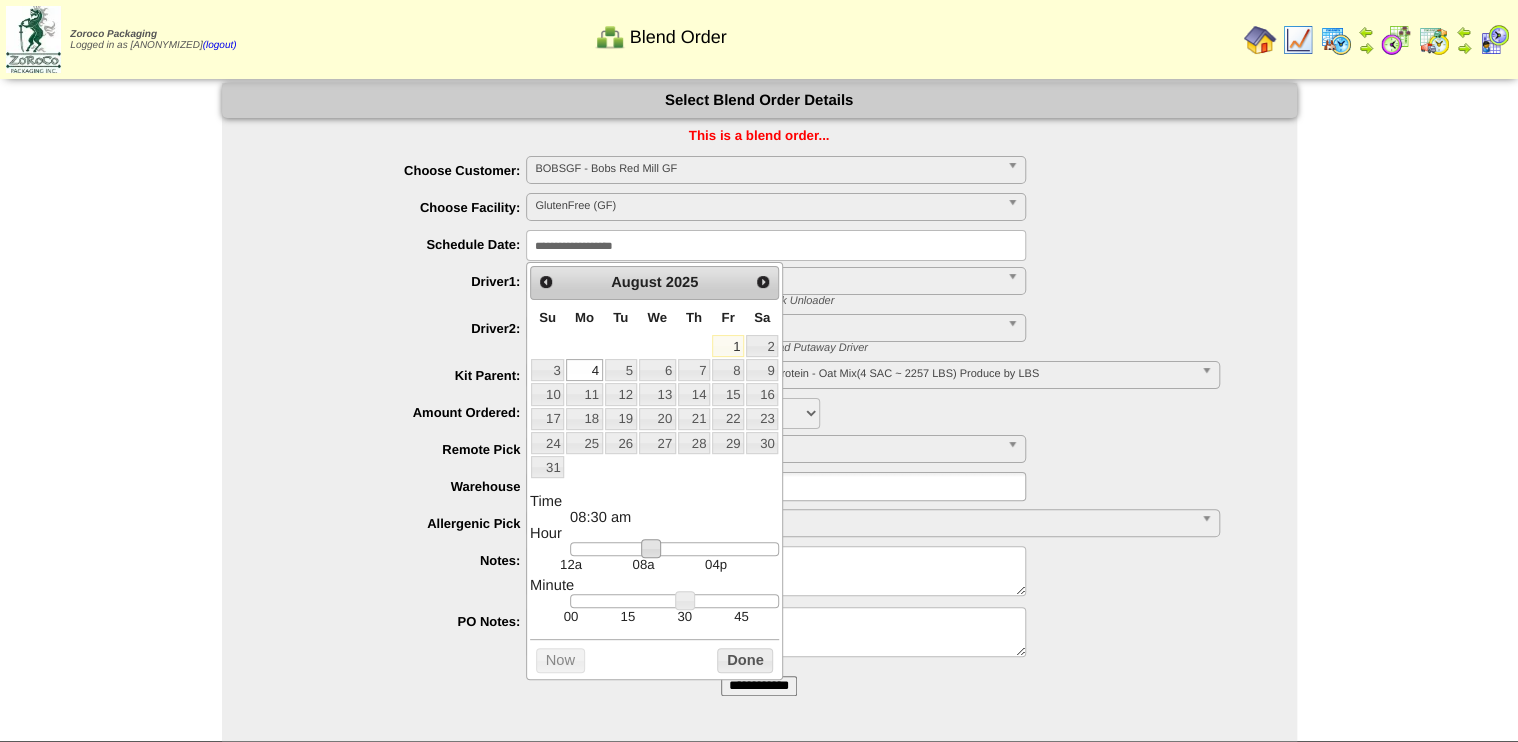 click on "Done" at bounding box center [745, 660] 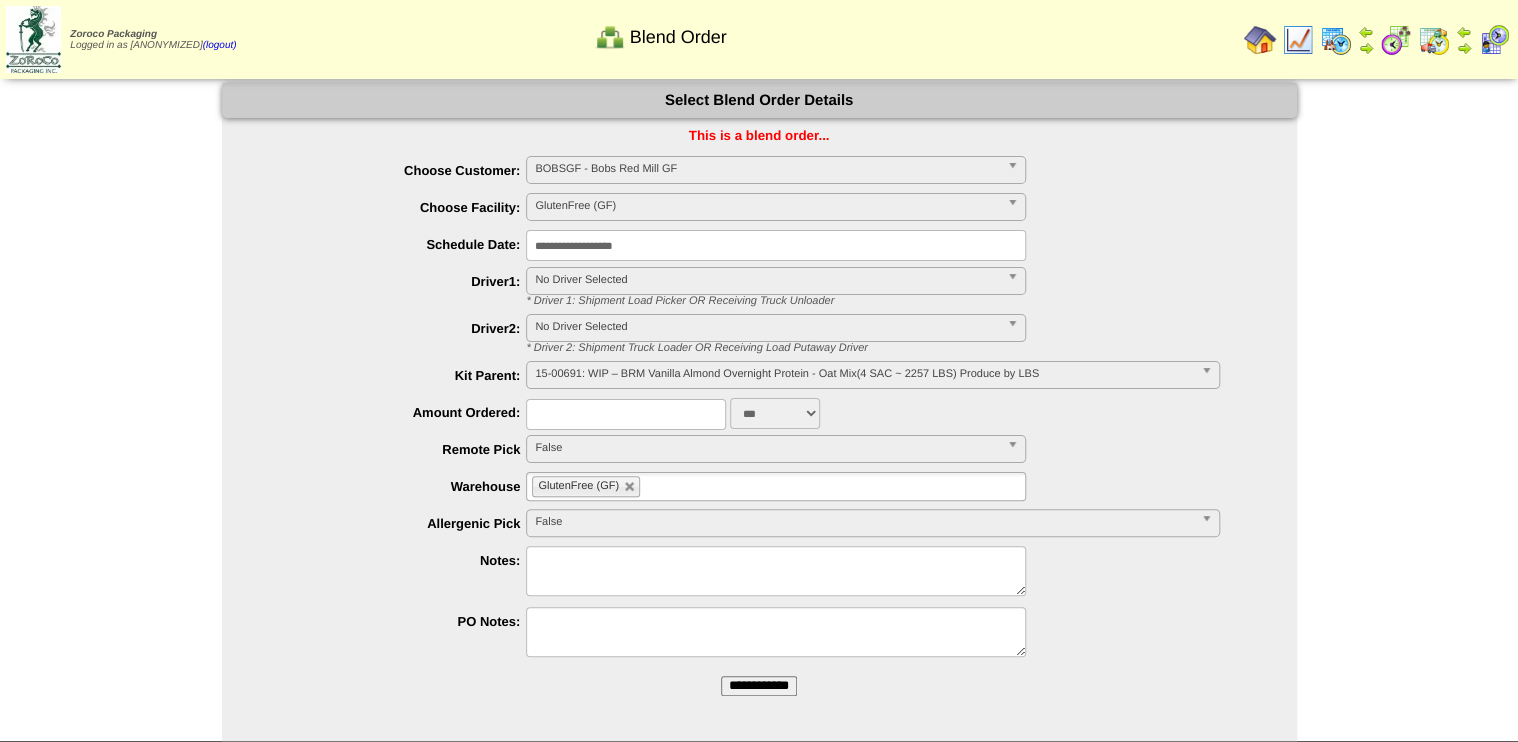 click at bounding box center (626, 414) 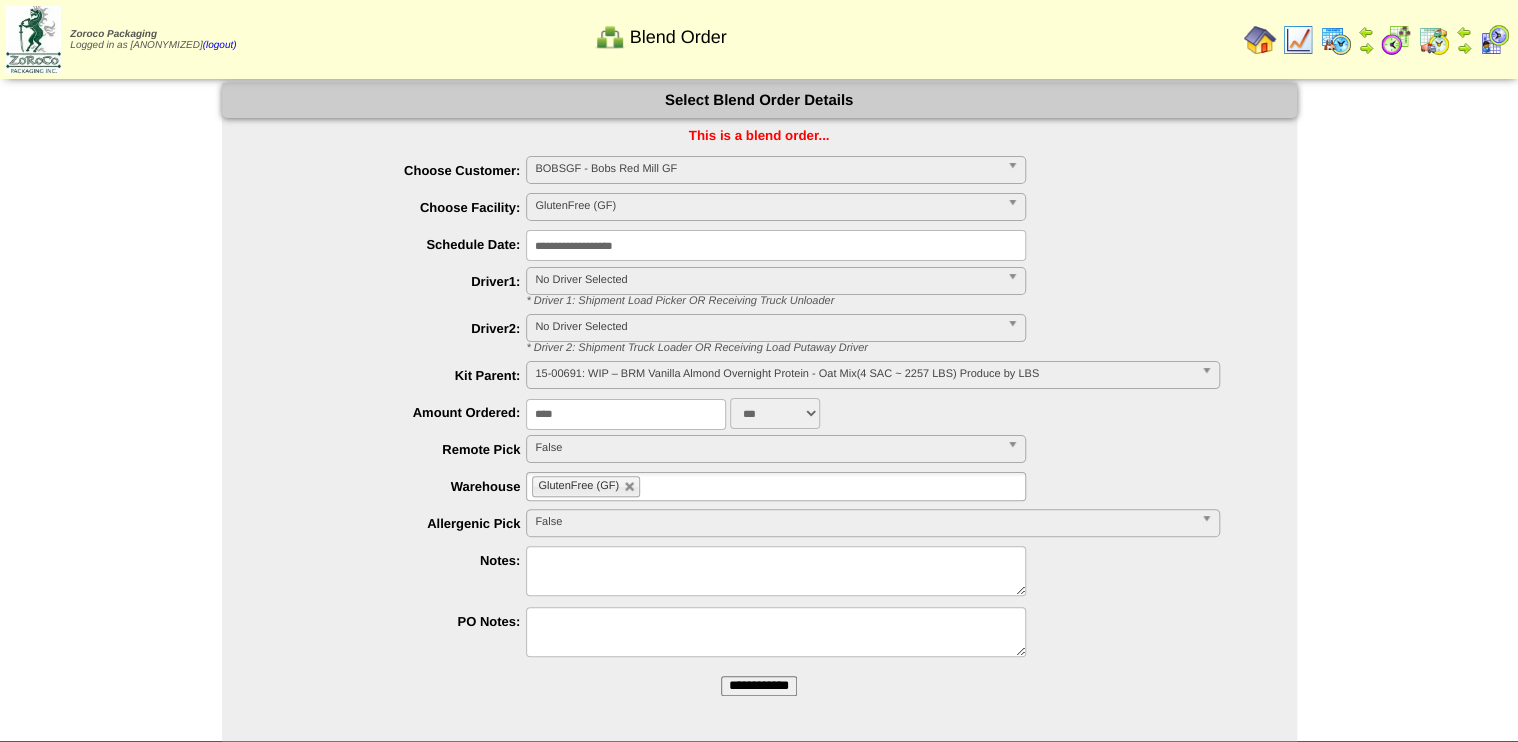 type on "****" 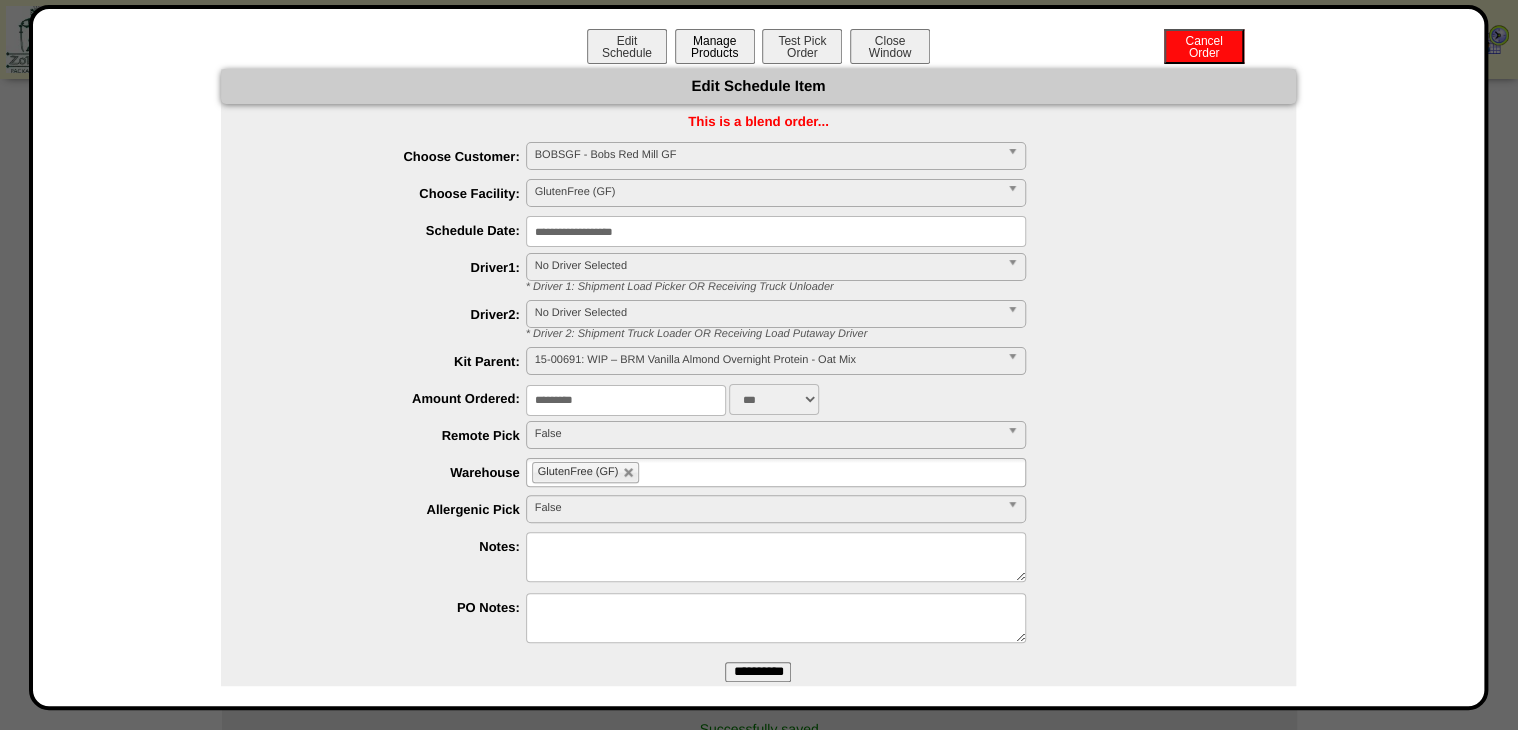 click on "Manage Products" at bounding box center [715, 46] 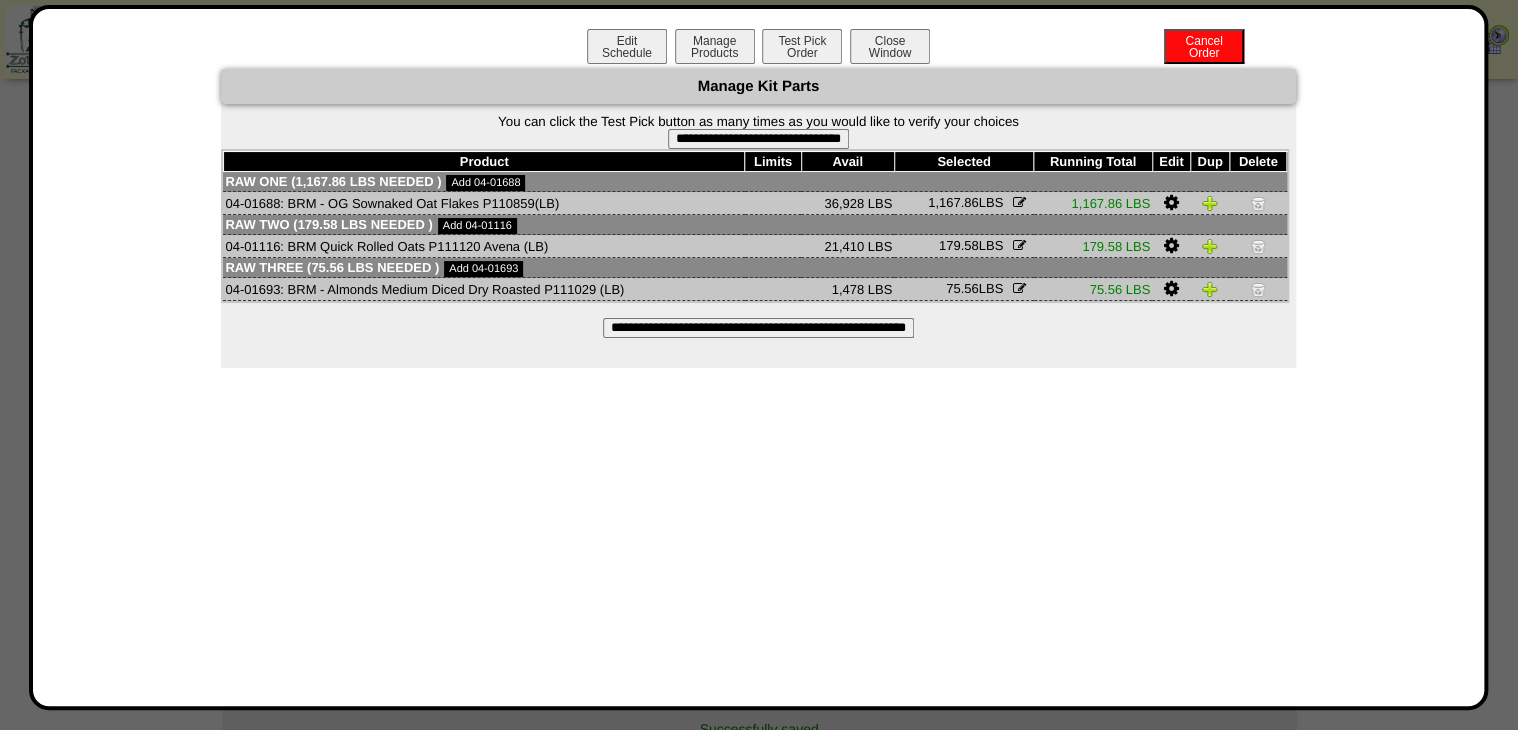 click on "**********" at bounding box center (758, 139) 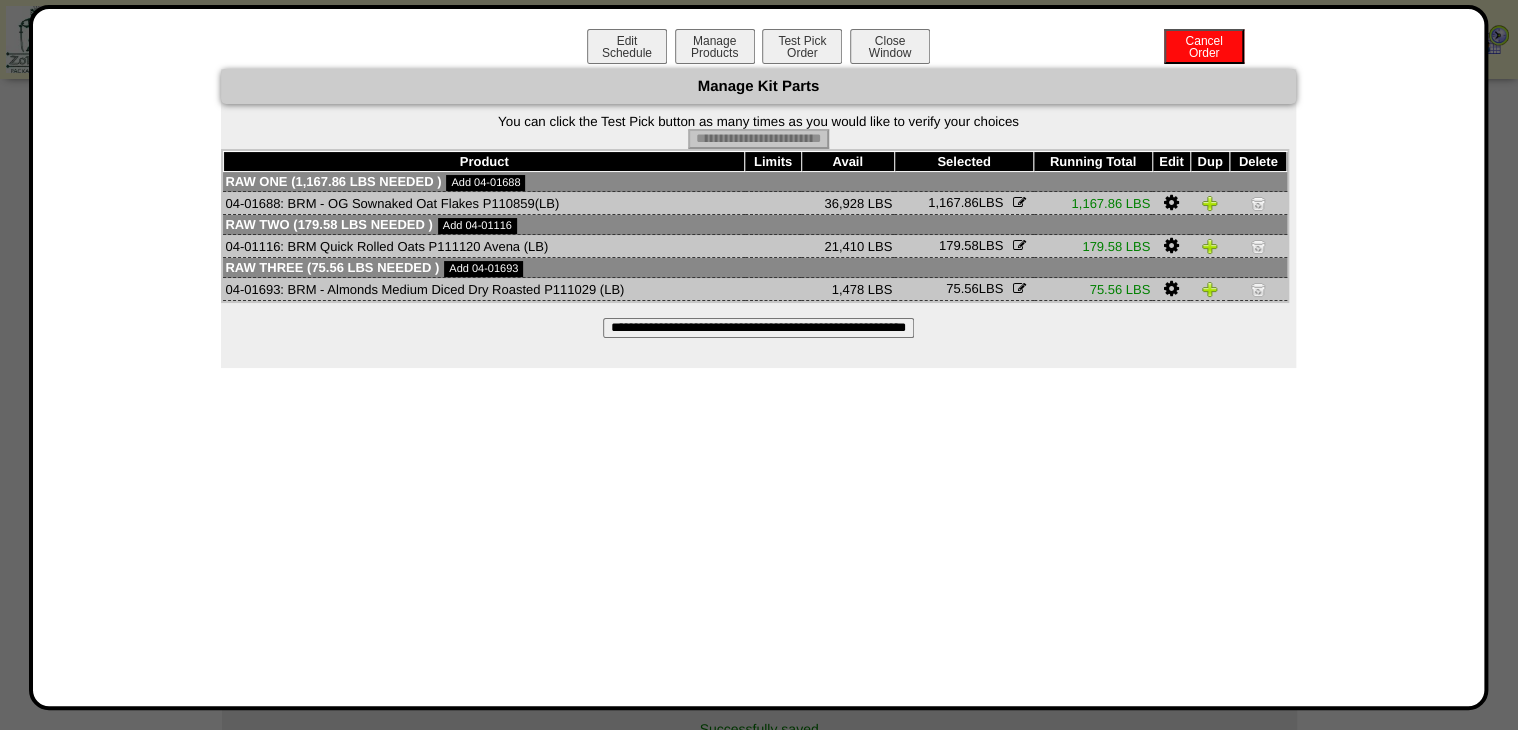 click on "Edit Schedule
Manage Products
Test Pick Order
Cancel Order
Close Window" at bounding box center (759, 49) 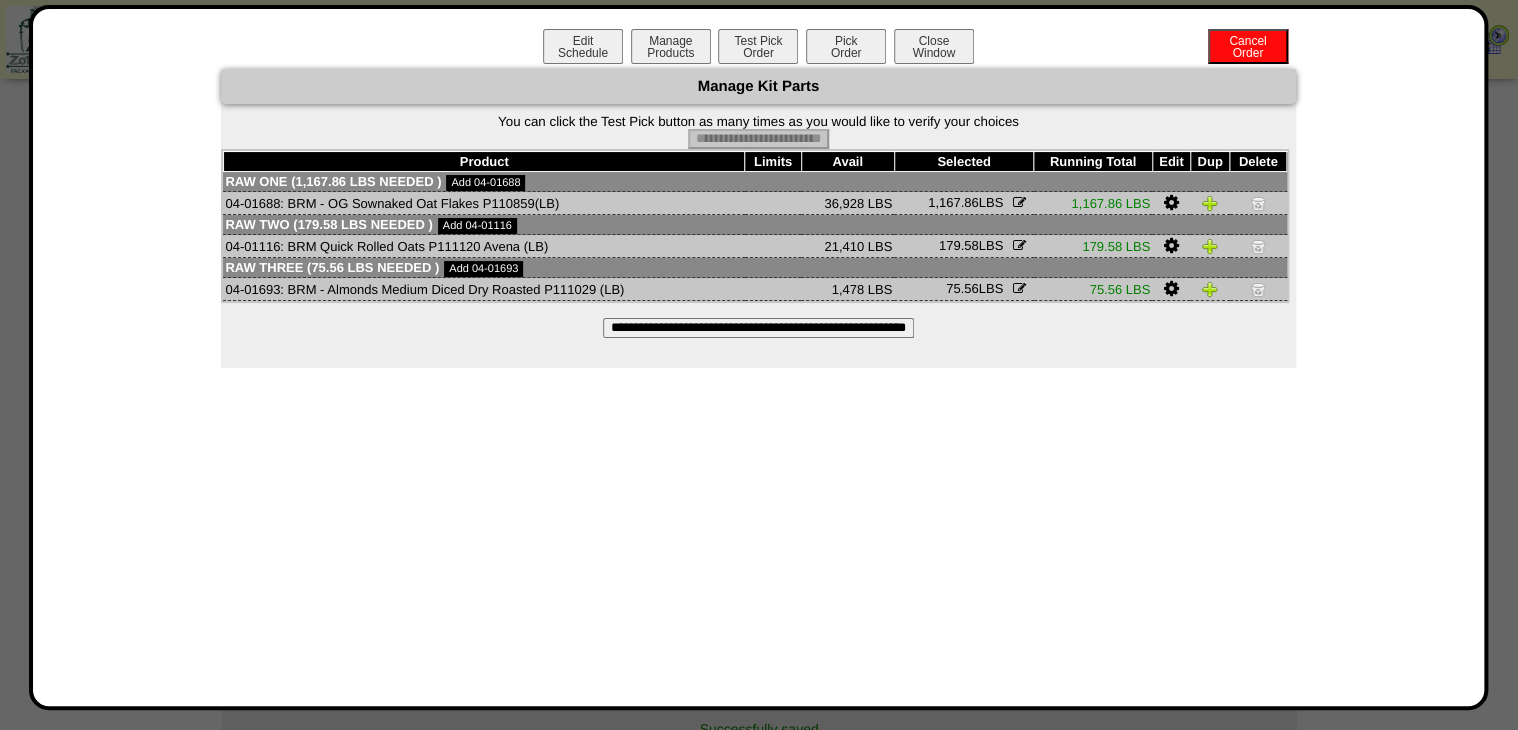 click on "Pick Order" at bounding box center [846, 46] 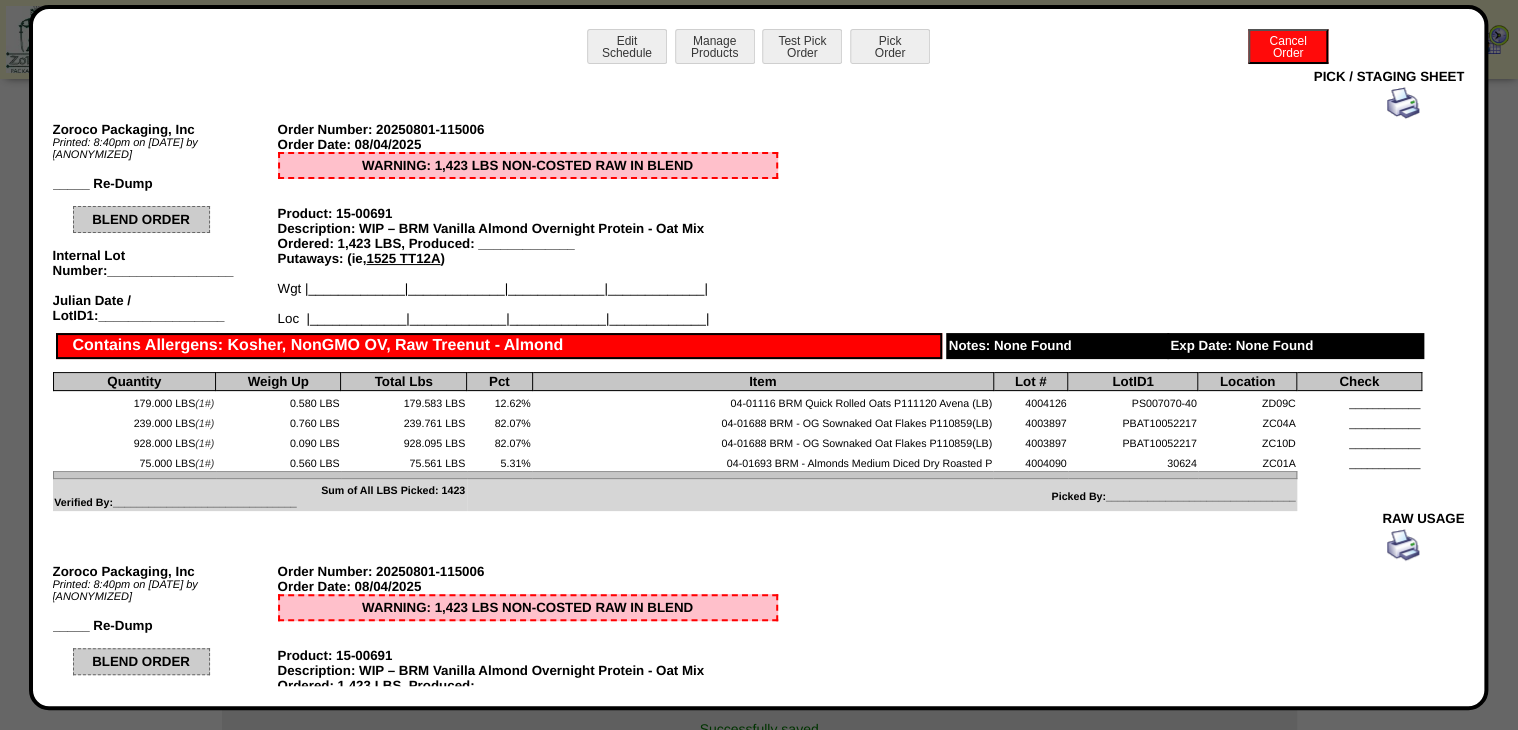 click on "Zoroco Packaging, Inc
Printed:
8:40pm on 8/1/25        by Bgarcia
_____ Re-Dump
Order Number: 20250801-115006
Order Date: 08/04/2025
WARNING: 1,423 LBS NON-COSTED RAW IN BLEND
BLEND ORDER
Internal Lot Number:_________________
Julian Date / LotID1:_________________
Product: 15-00691
Description: WIP – BRM Vanilla Almond Overnight Protein - Oat Mix
Ordered: 1,423 LBS,
Produced: _____________
Putaways: (ie,   1525 TT12A  )
Wgt |_____________|_____________|_____________|_____________|
Loc  |_____________|_____________|_____________|_____________|
Contains Allergens: Kosher, NonGMO OV, Raw Treenut - Almond" at bounding box center [737, 299] 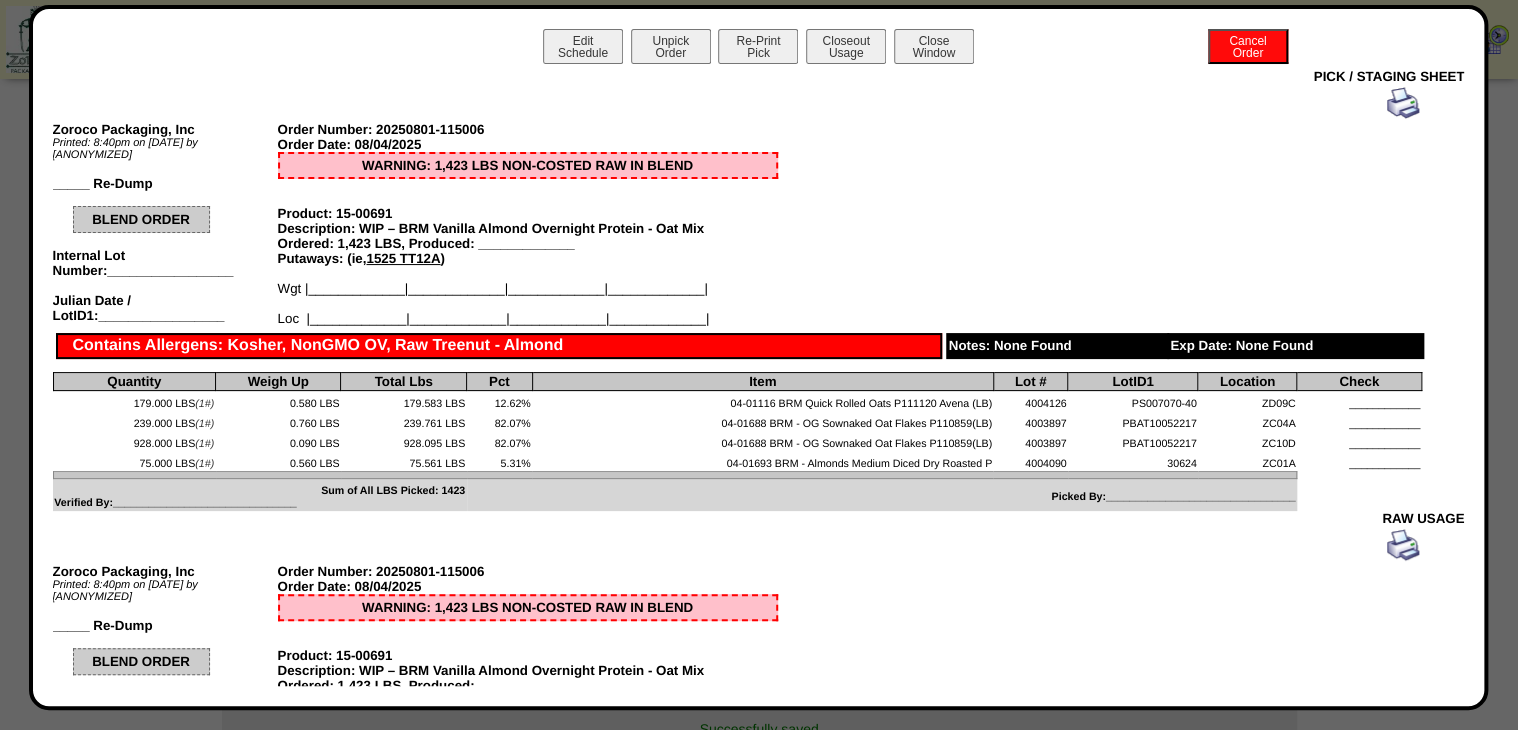 click at bounding box center [1403, 103] 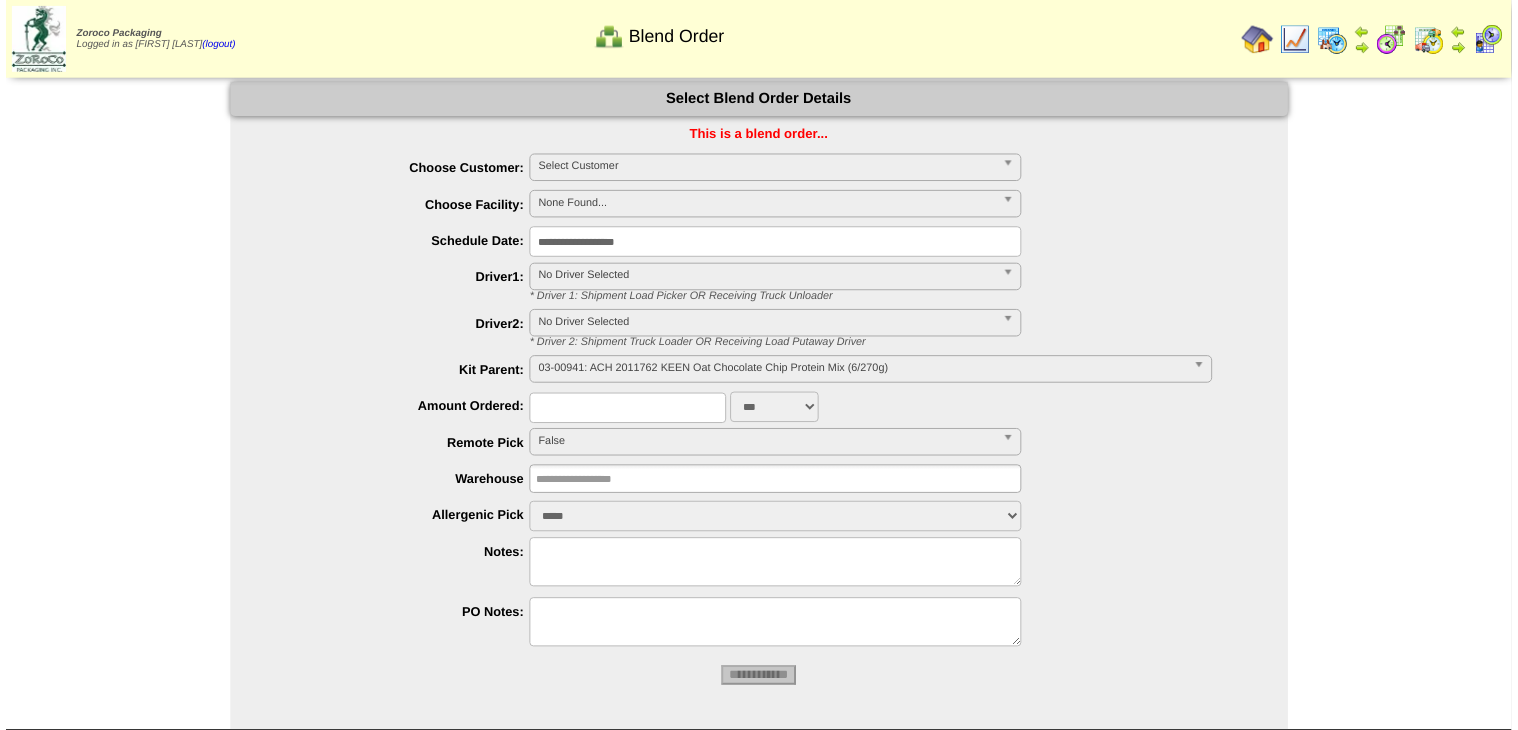 scroll, scrollTop: 0, scrollLeft: 0, axis: both 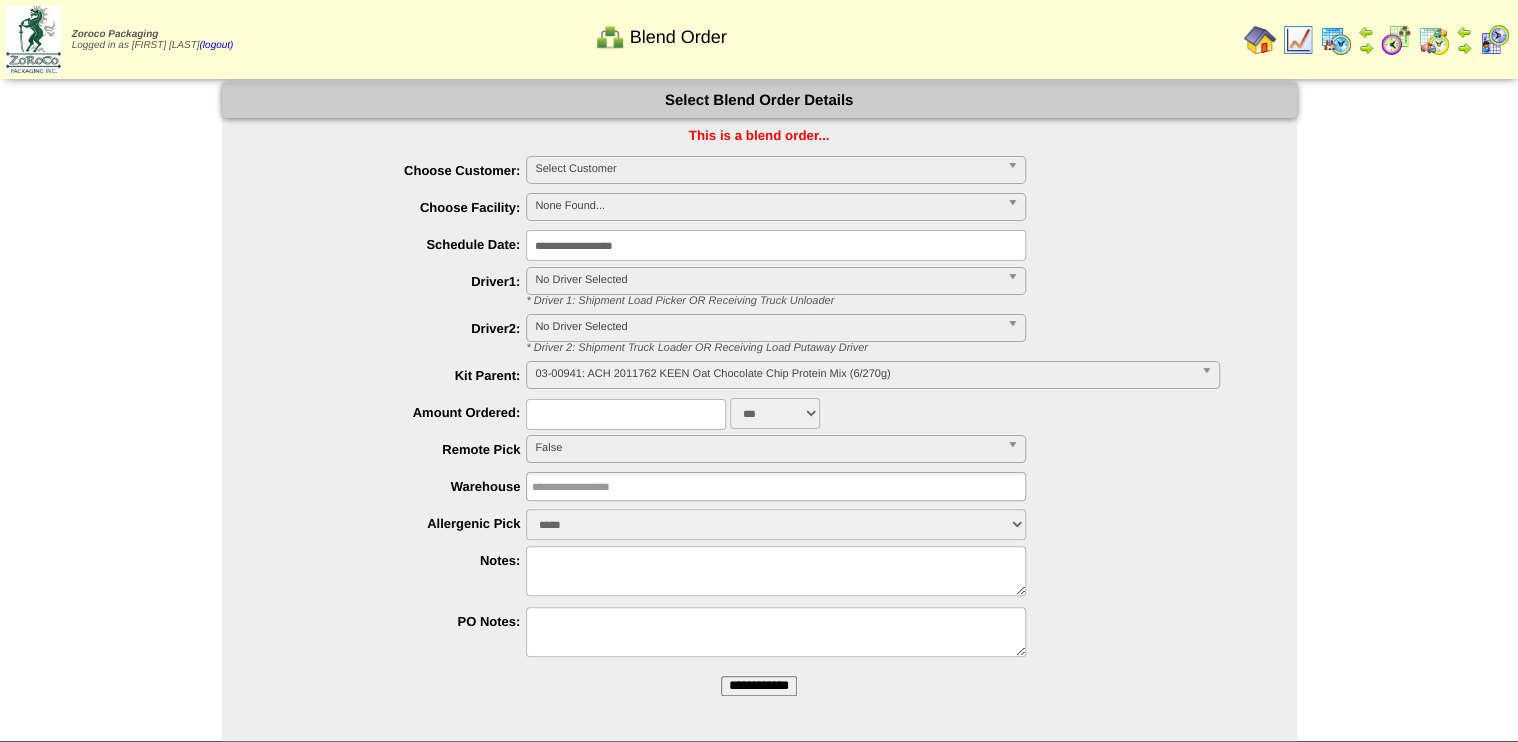 click on "**********" at bounding box center (759, 686) 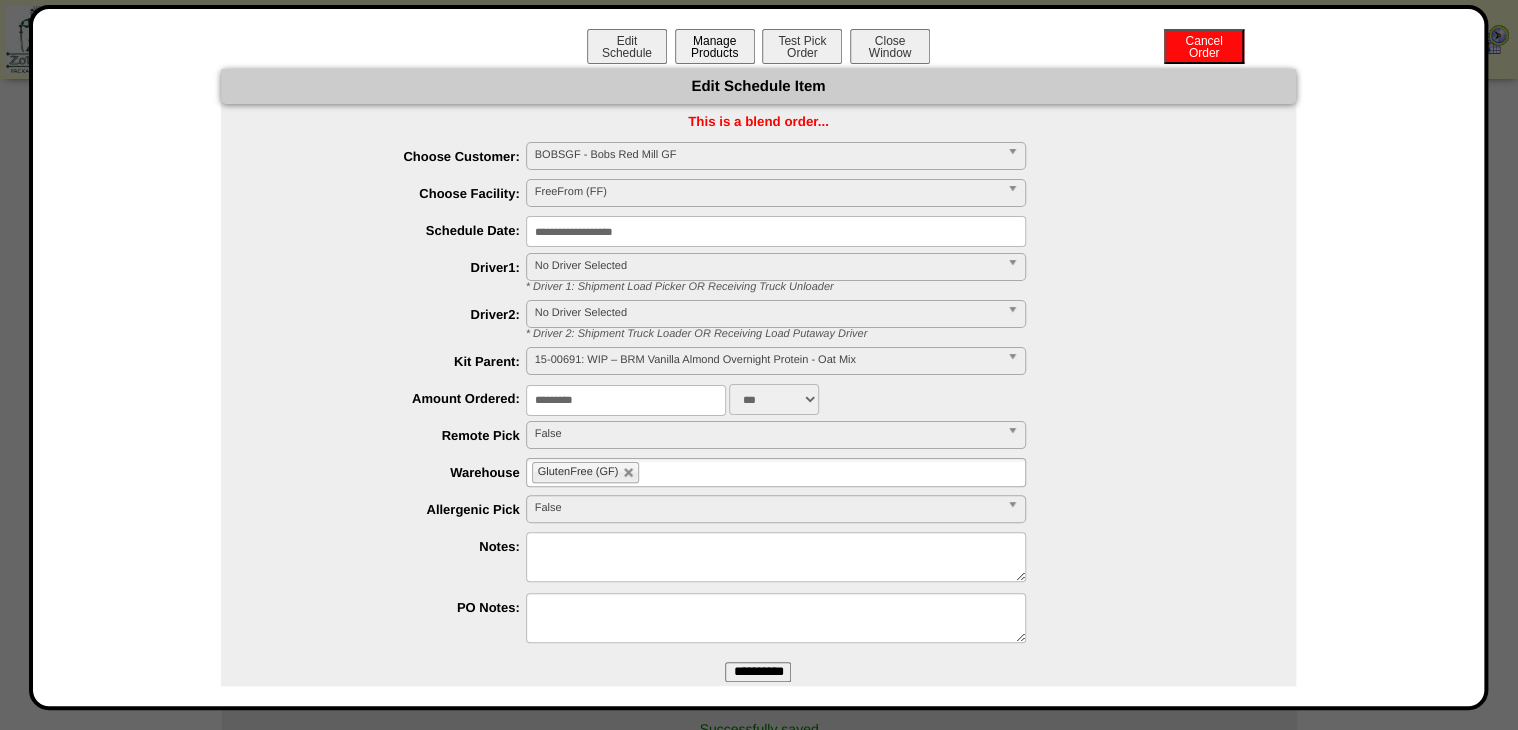 click on "Manage Products" at bounding box center [715, 46] 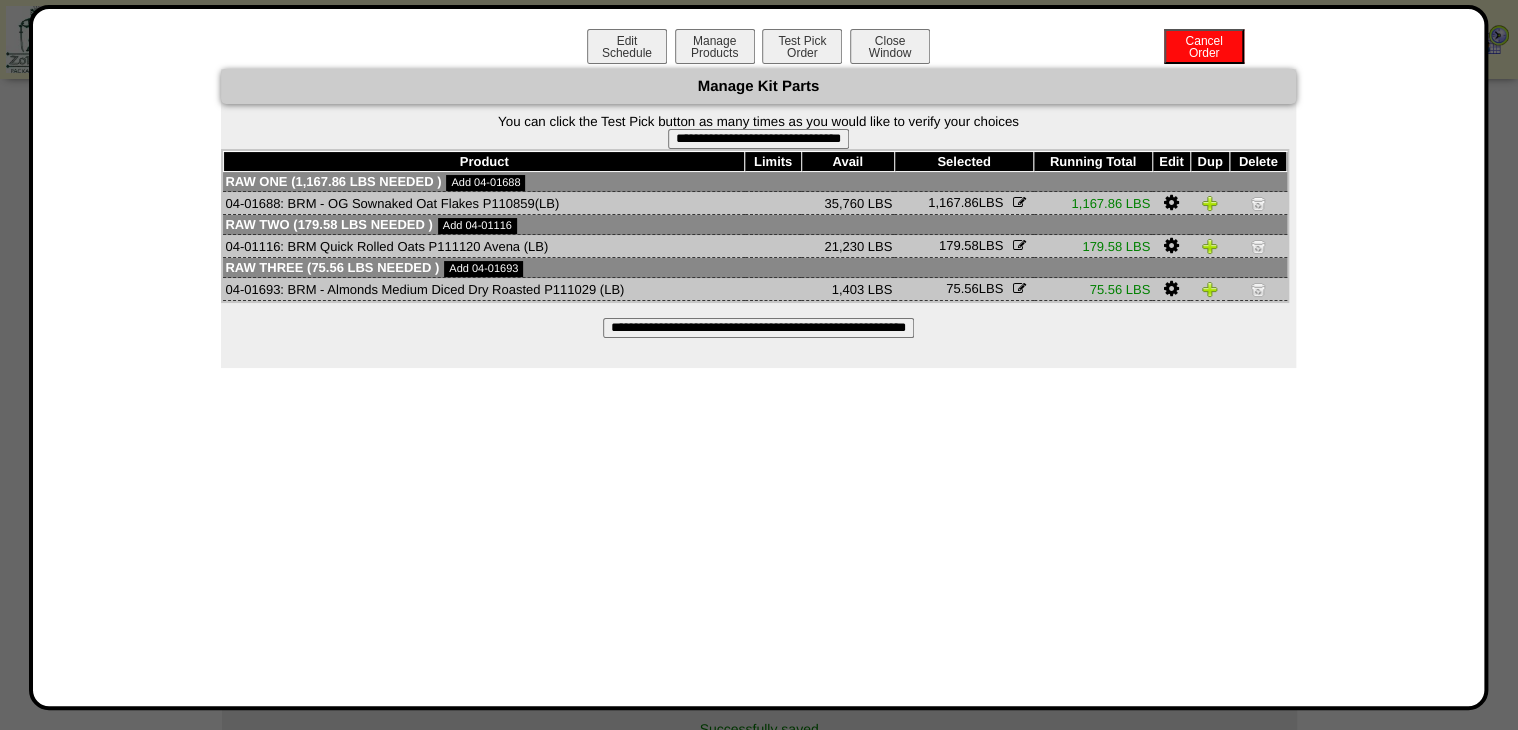 click on "**********" at bounding box center (758, 139) 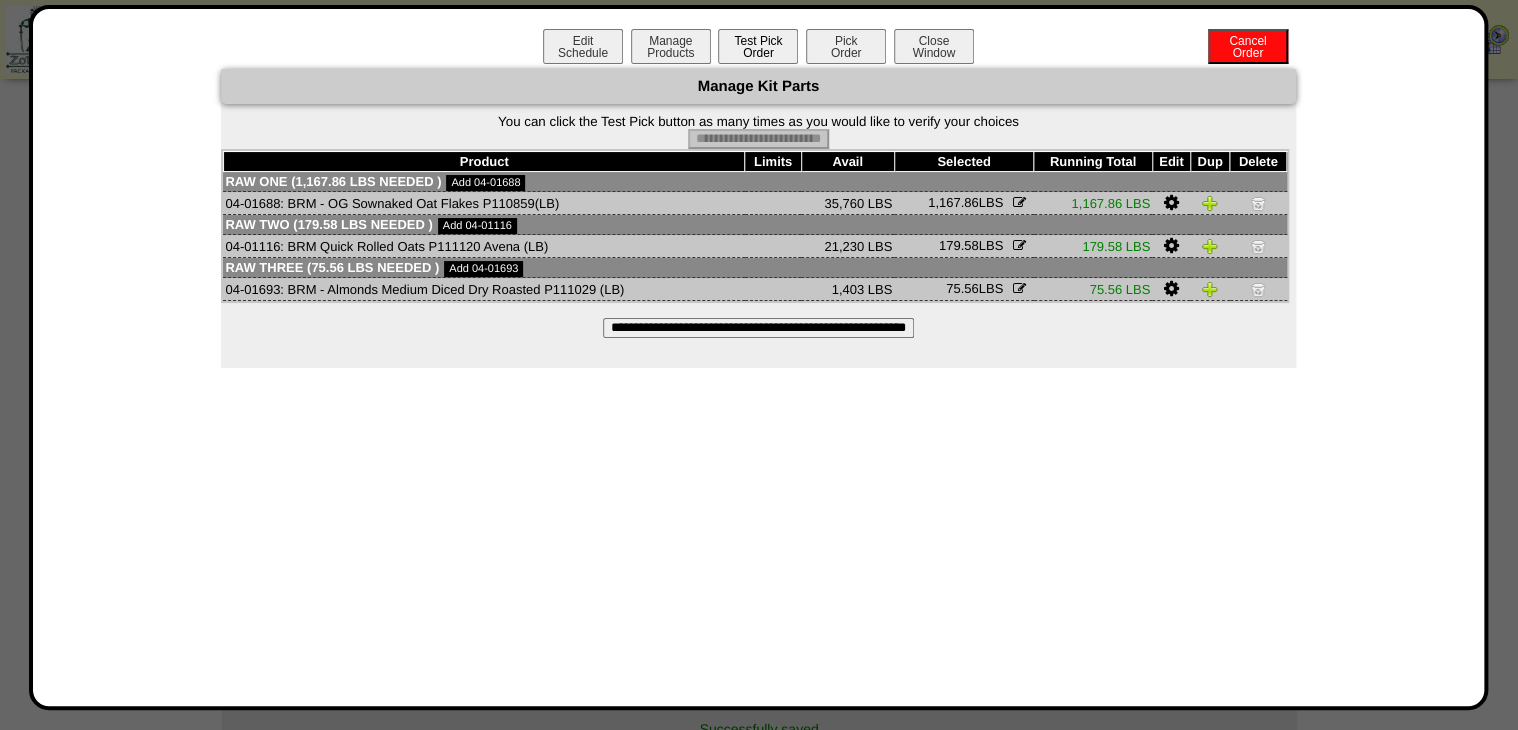 click on "Pick Order" at bounding box center [846, 46] 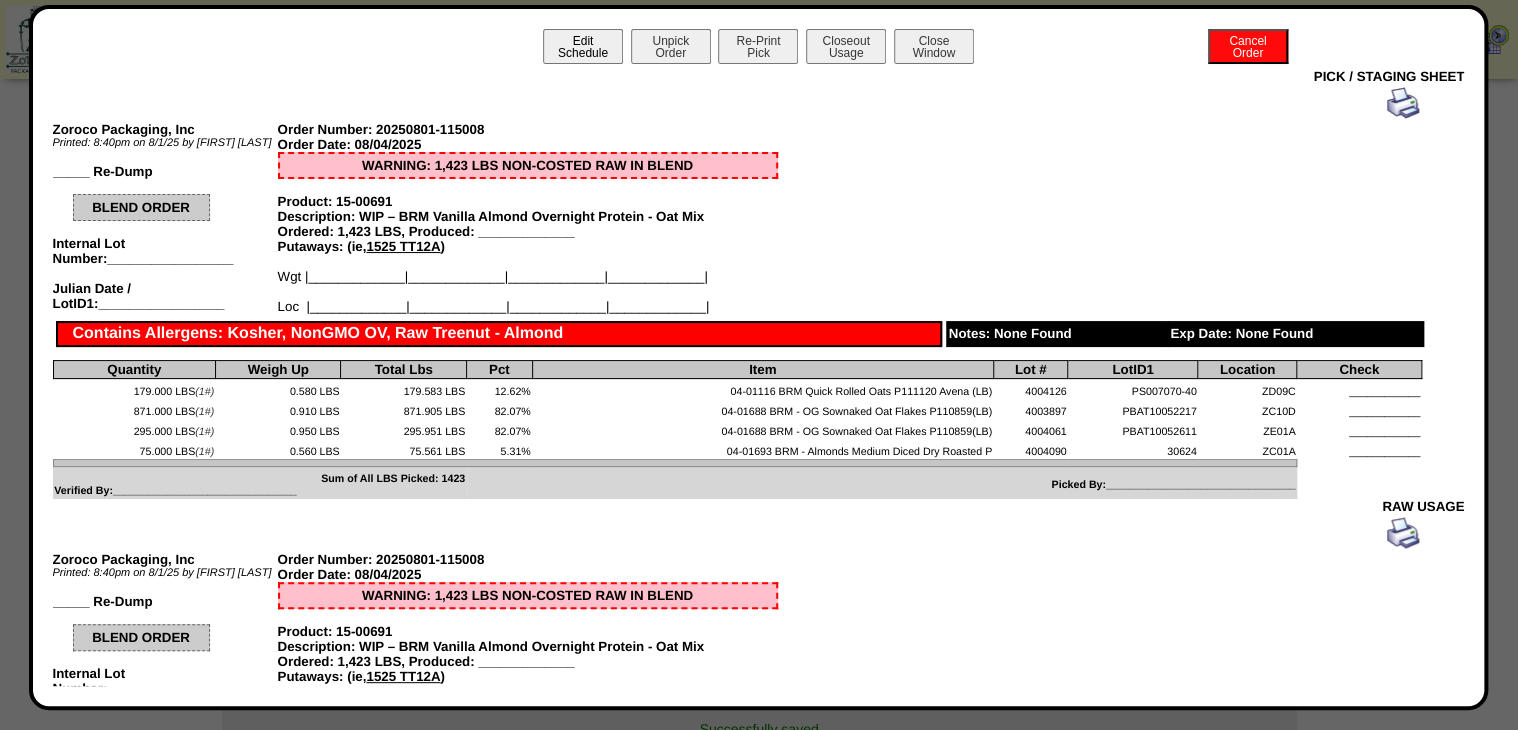 click on "Edit Schedule" at bounding box center [583, 46] 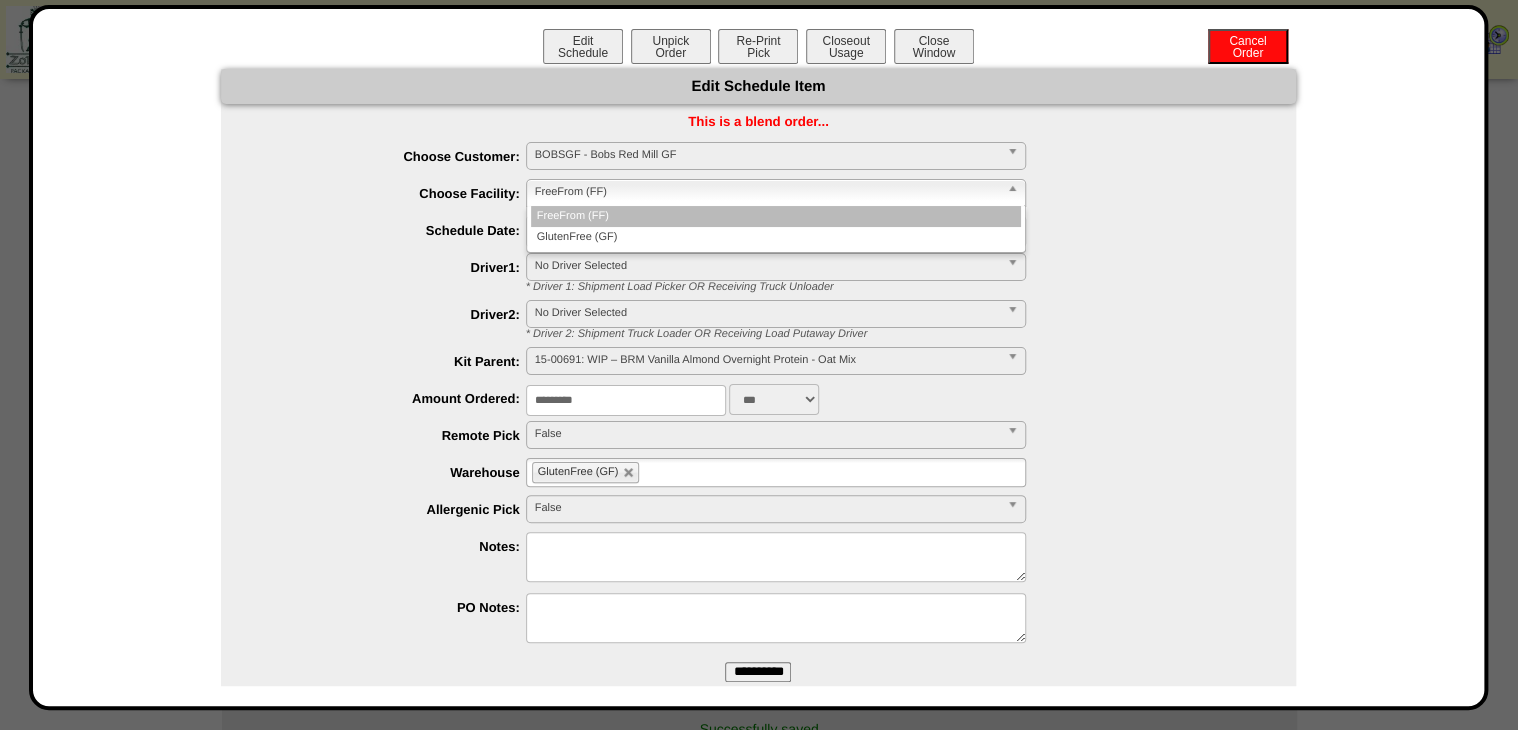 click on "FreeFrom (FF)" at bounding box center [767, 192] 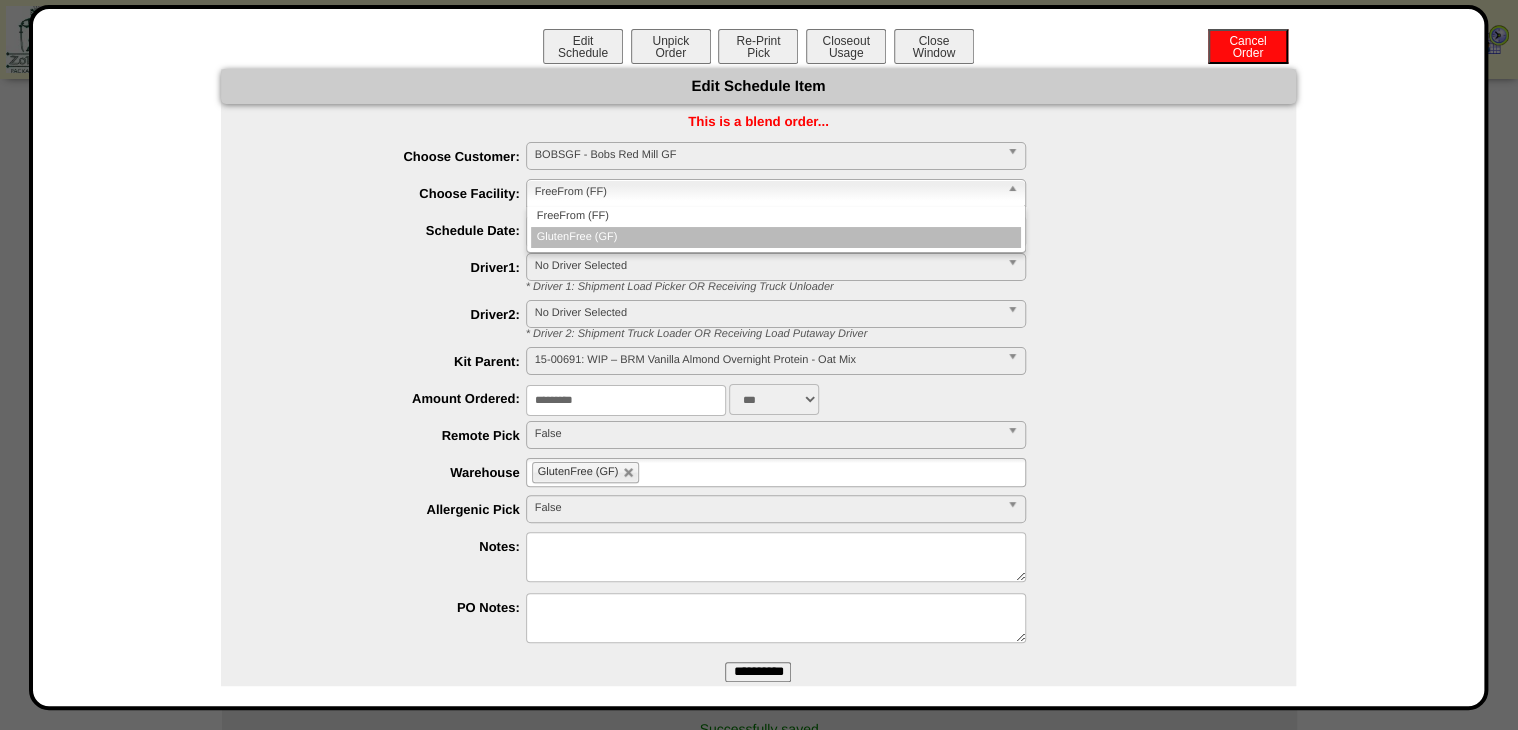 click on "GlutenFree (GF)" at bounding box center (776, 237) 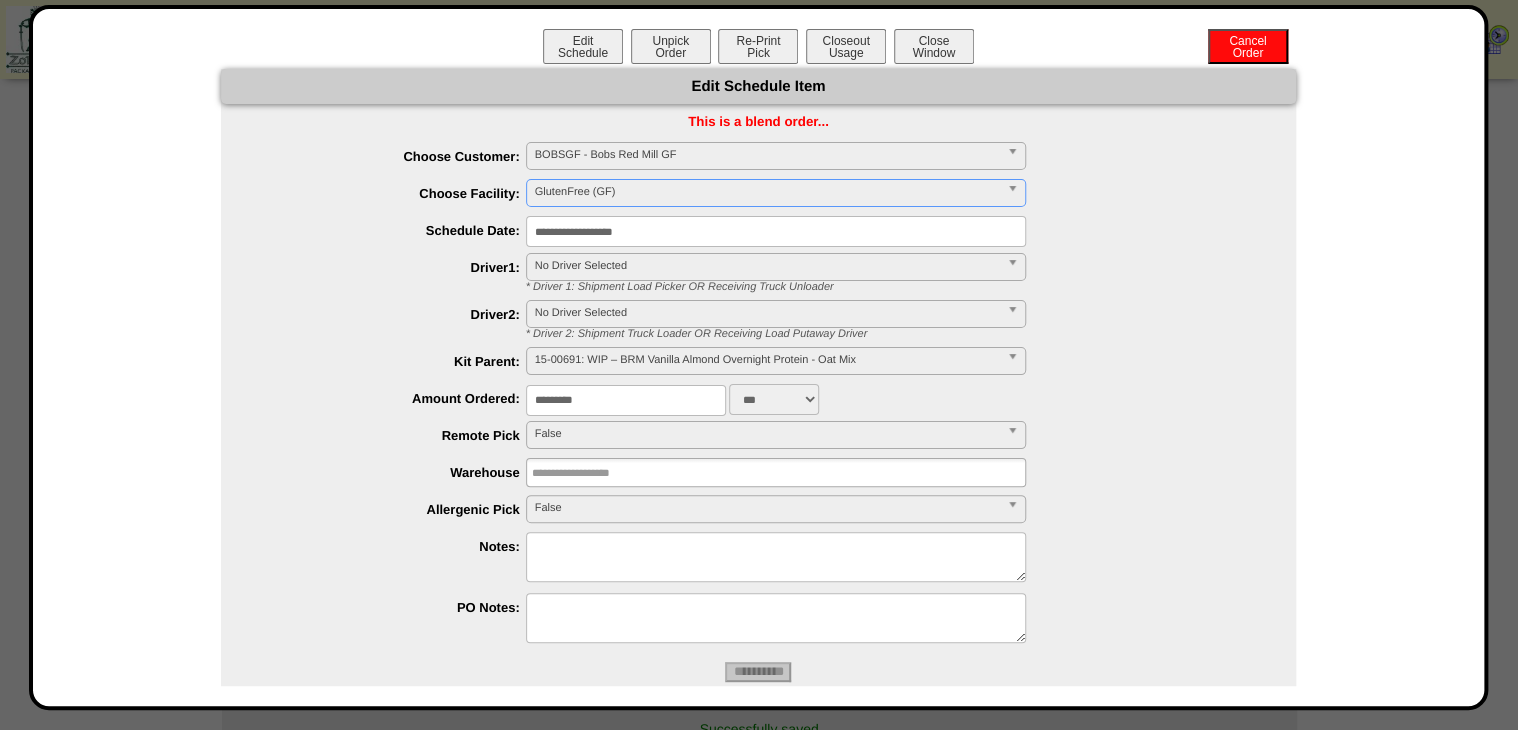 type 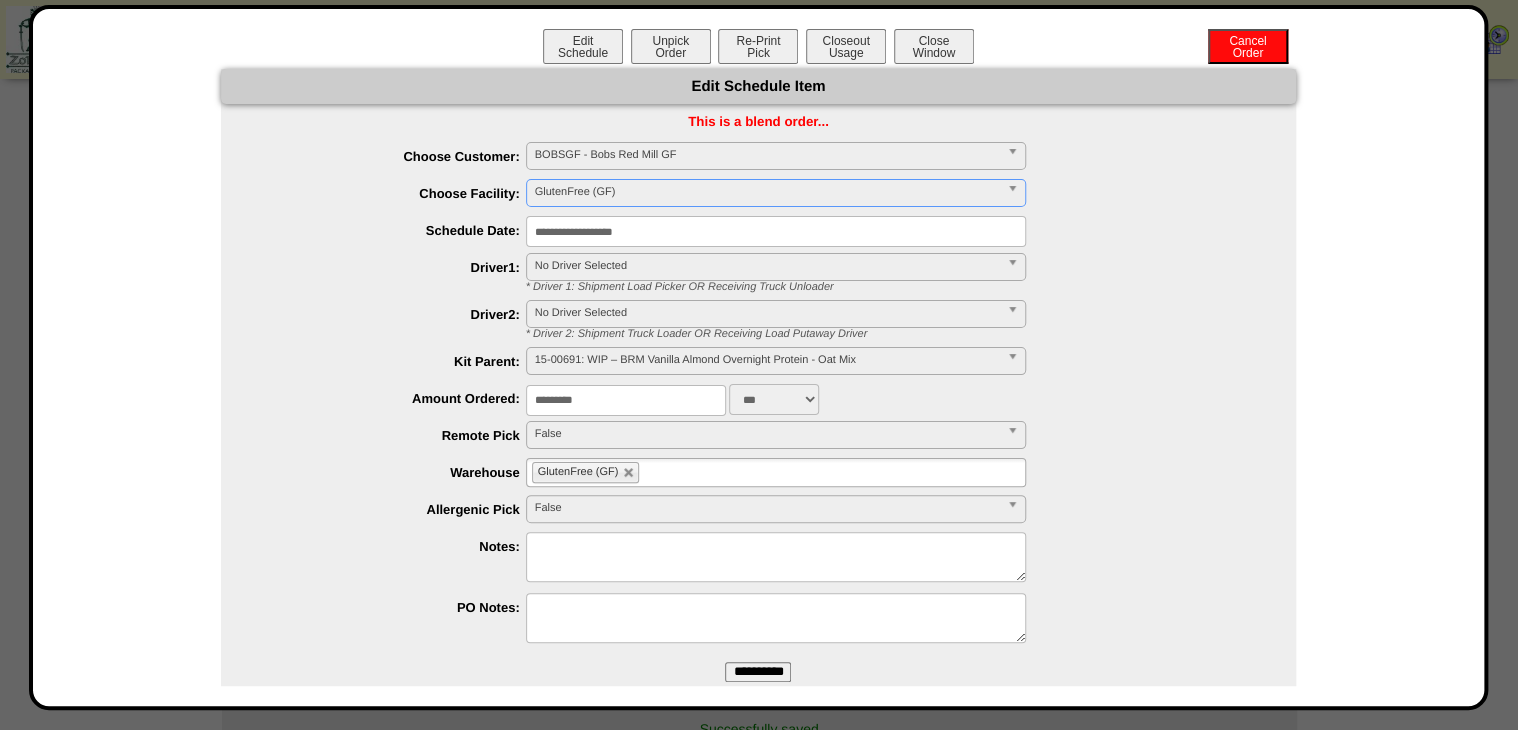 click on "**********" at bounding box center [758, 672] 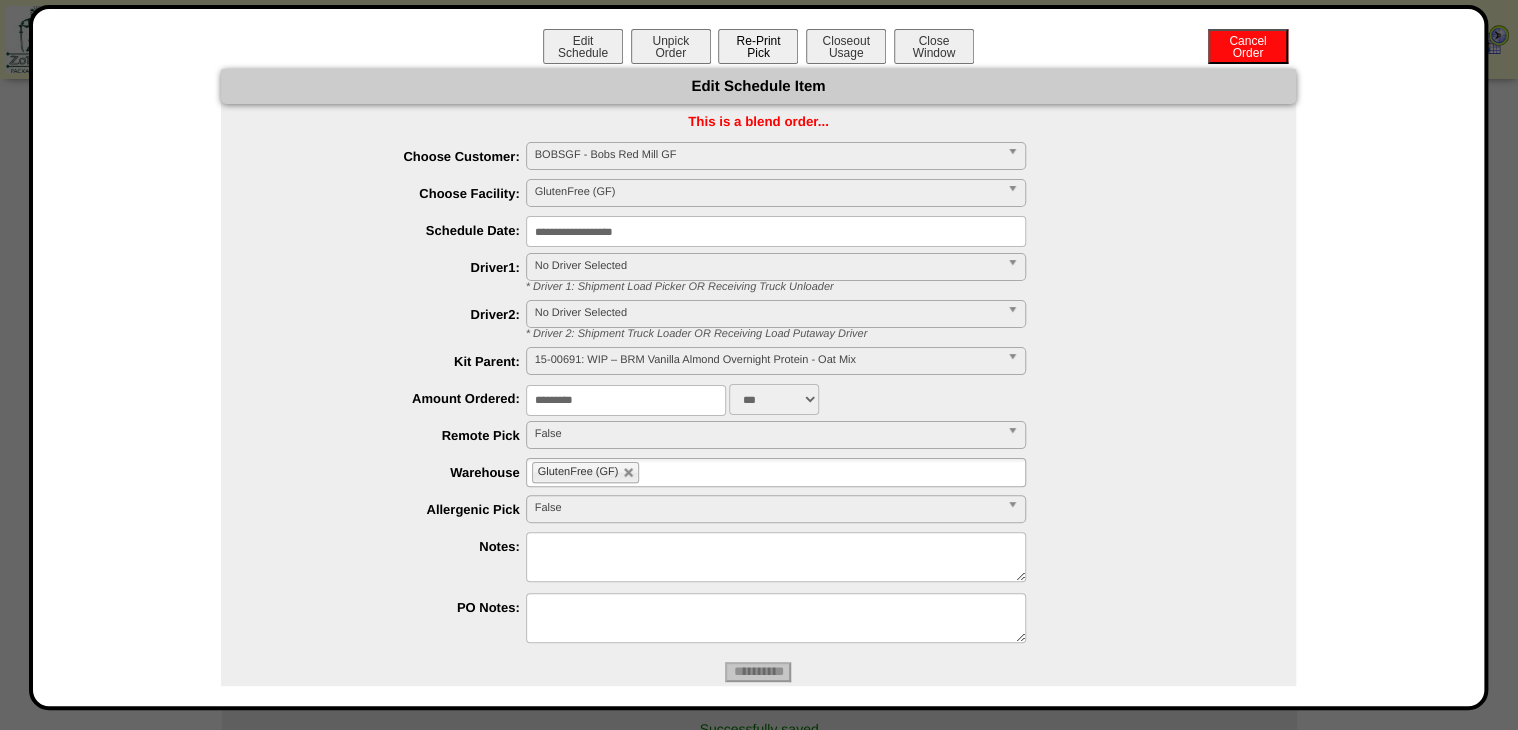 drag, startPoint x: 757, startPoint y: 52, endPoint x: 788, endPoint y: 55, distance: 31.144823 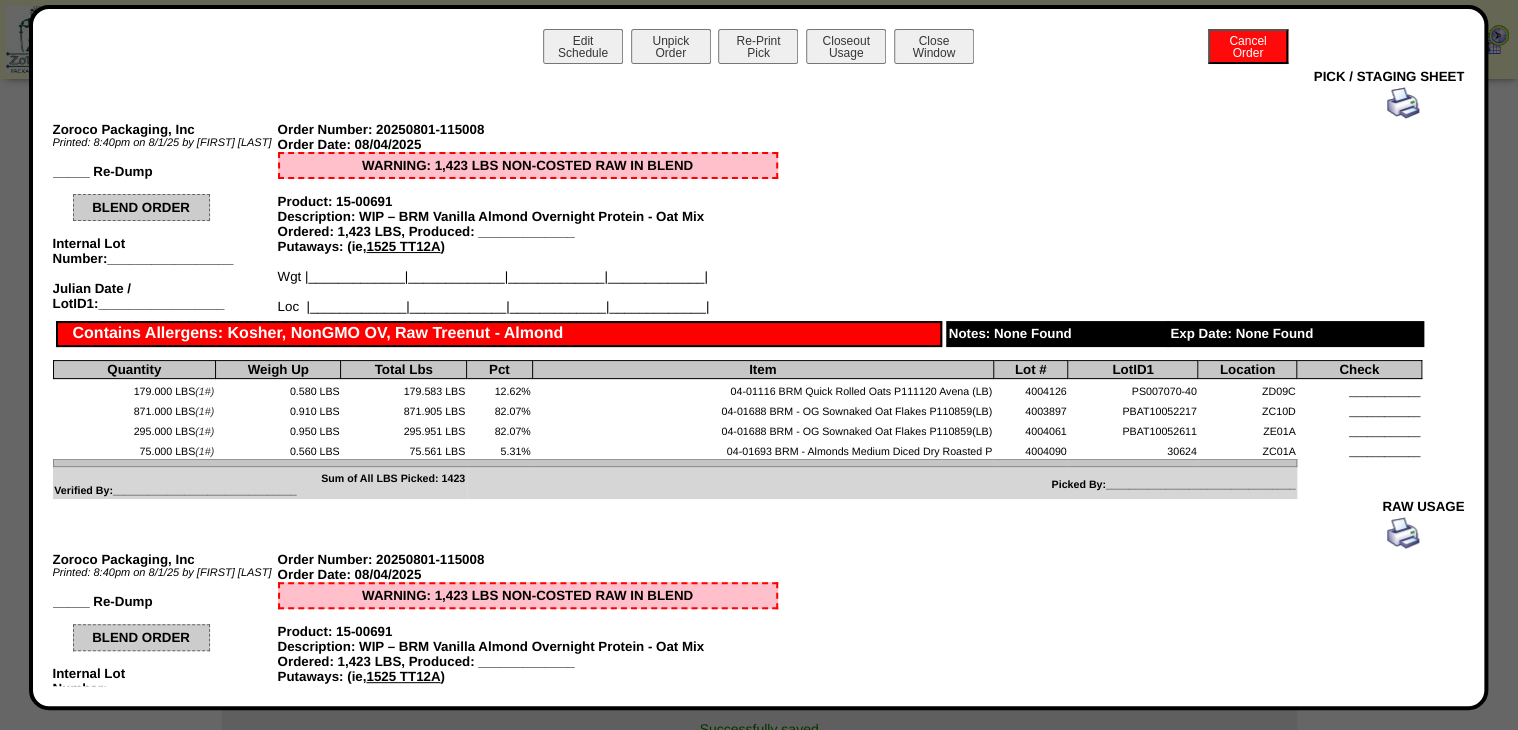 click at bounding box center (1403, 103) 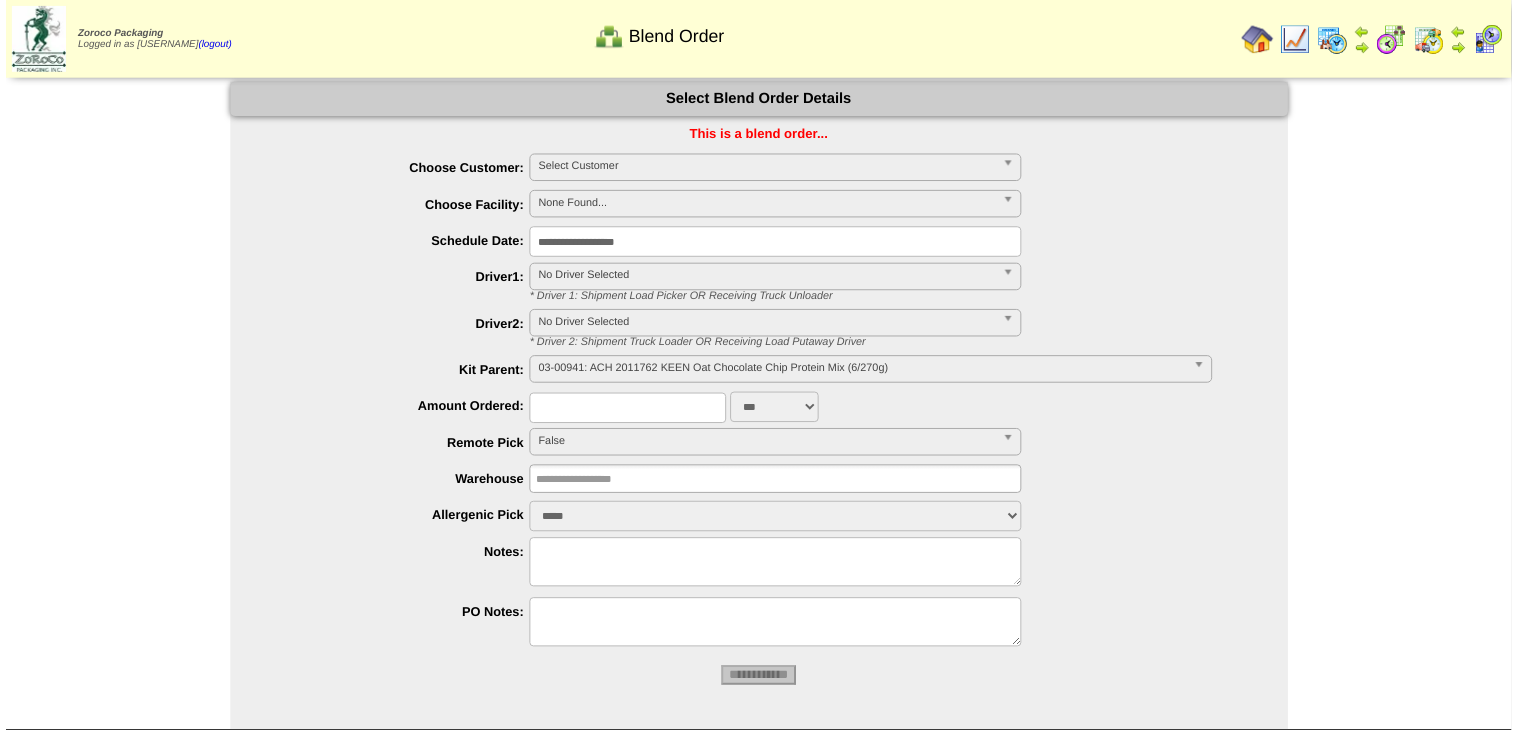 scroll, scrollTop: 0, scrollLeft: 0, axis: both 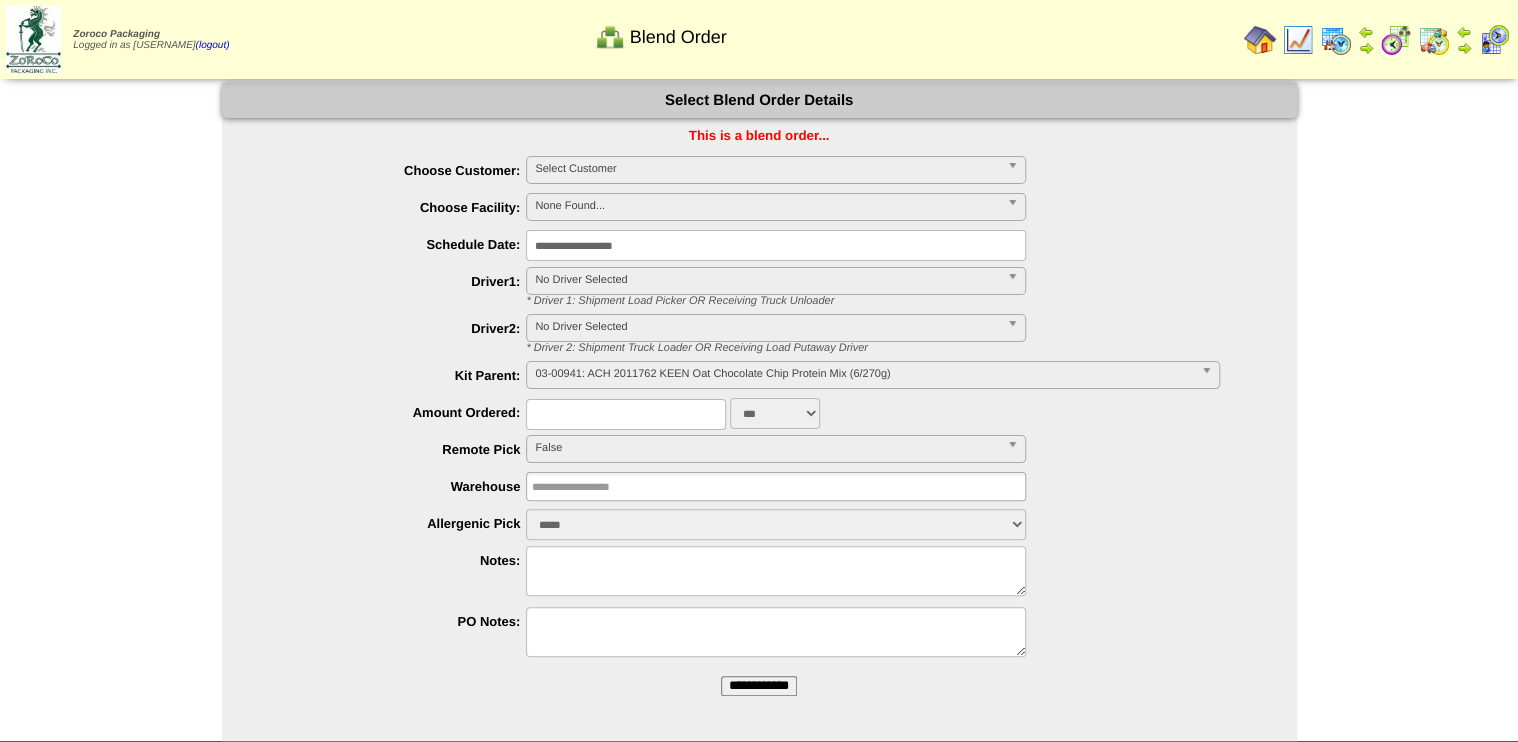 click on "Select Customer" at bounding box center (776, 170) 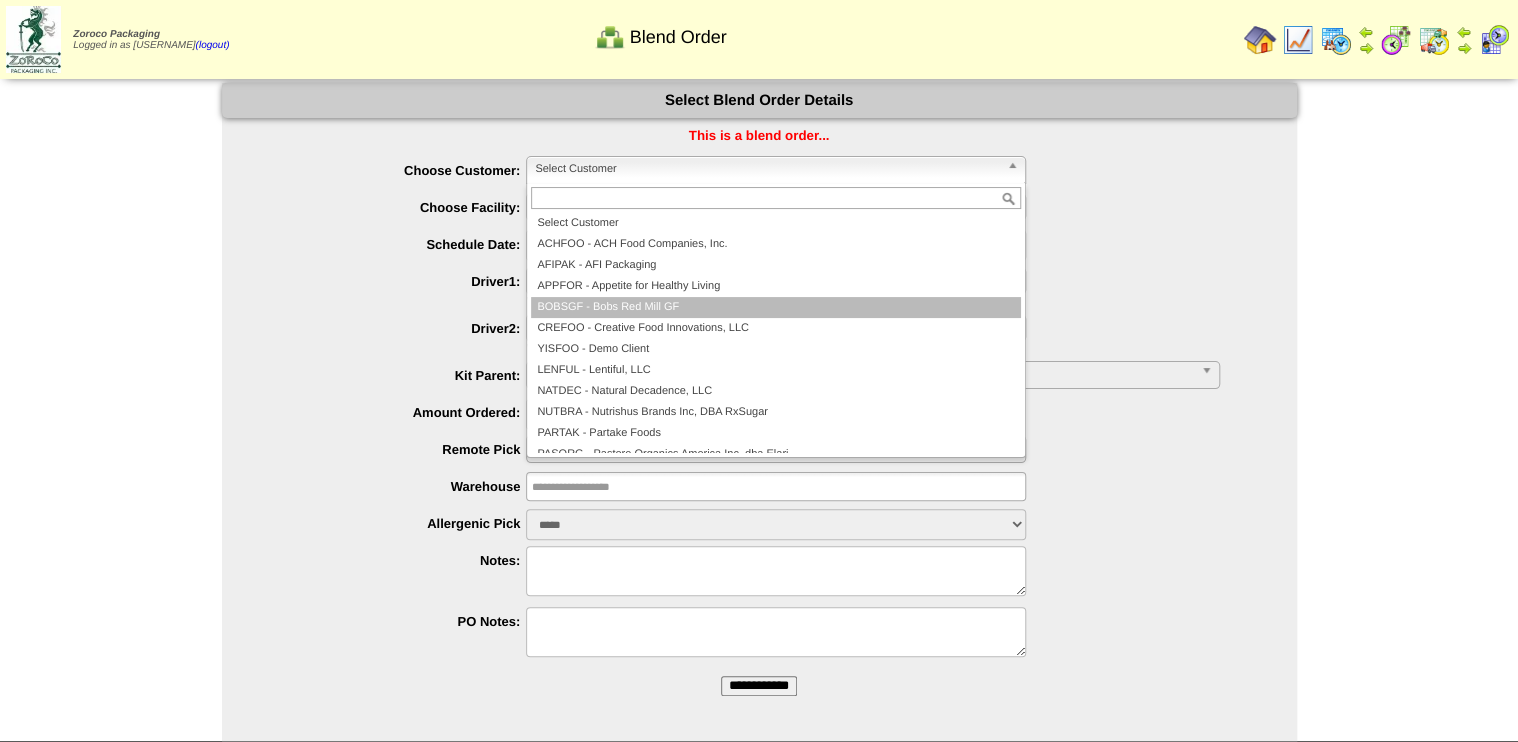 click on "BOBSGF - Bobs Red Mill GF" at bounding box center [776, 307] 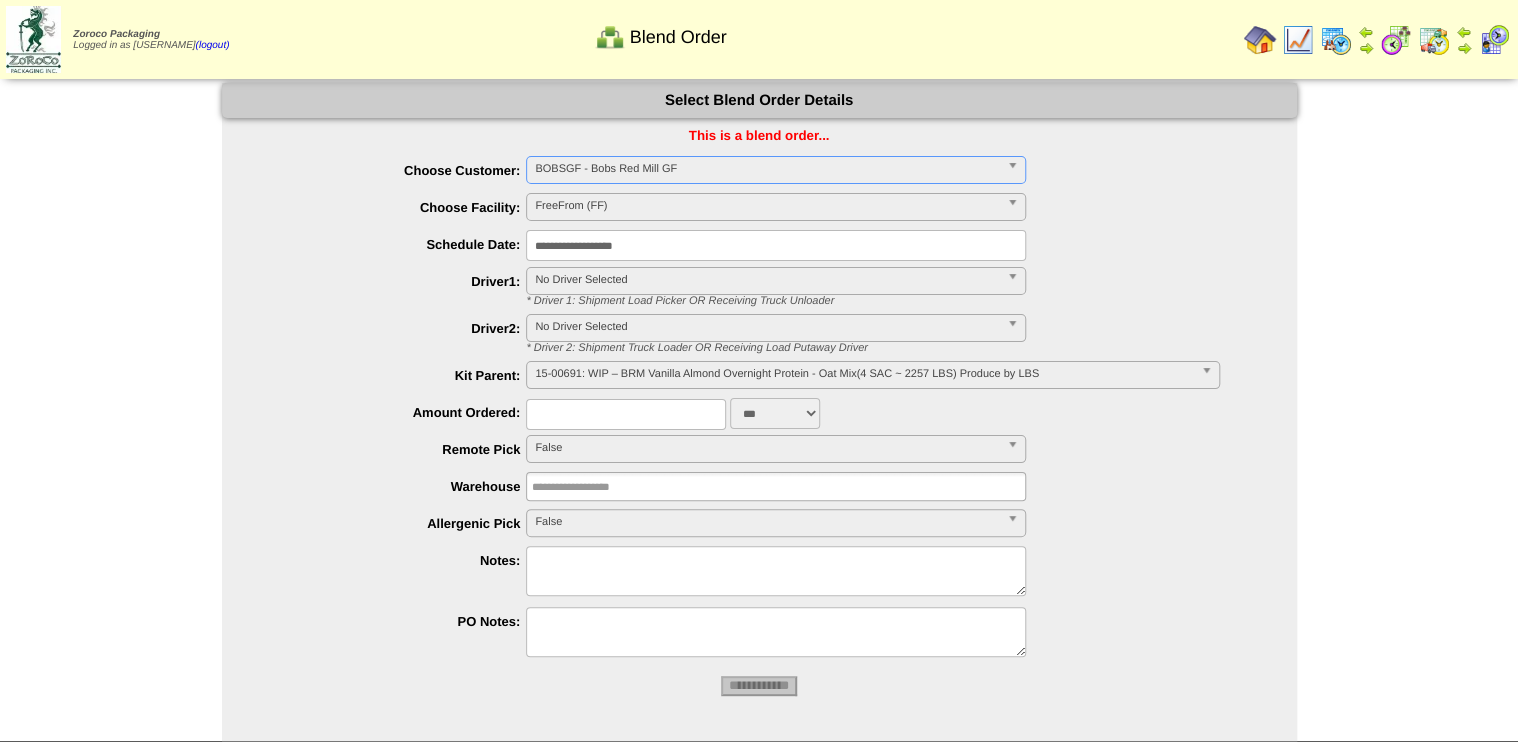 click on "FreeFrom (FF)" at bounding box center [767, 206] 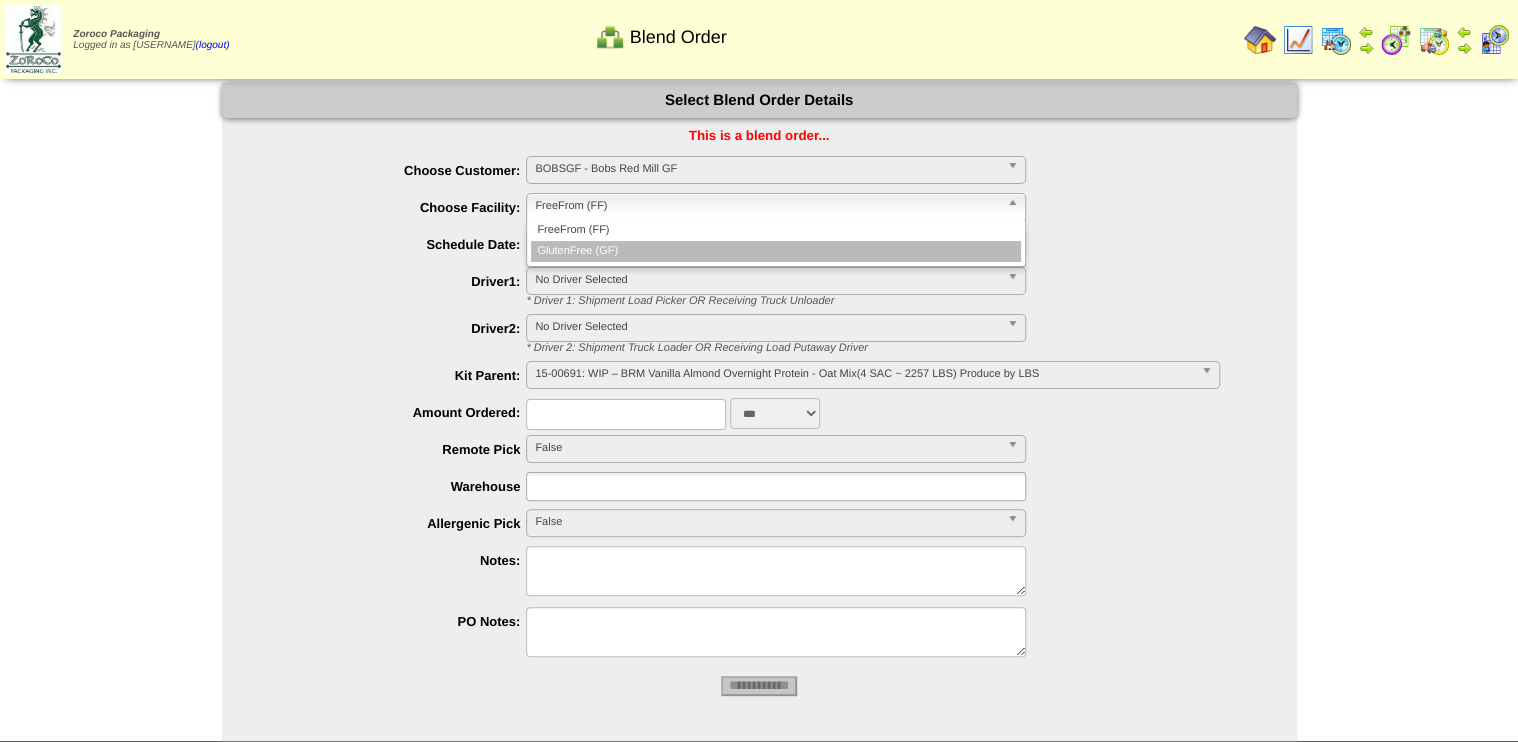 click on "GlutenFree (GF)" at bounding box center (776, 251) 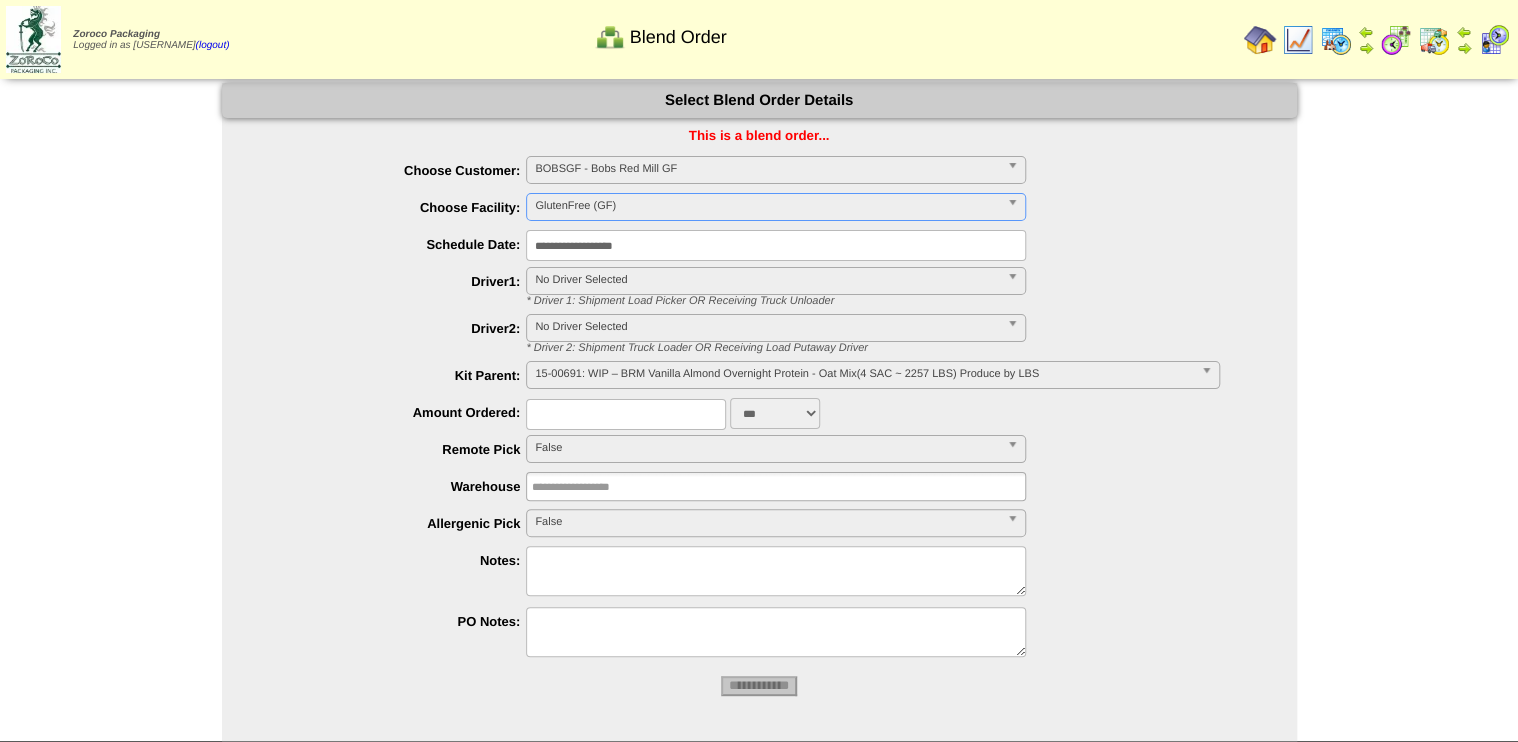 type 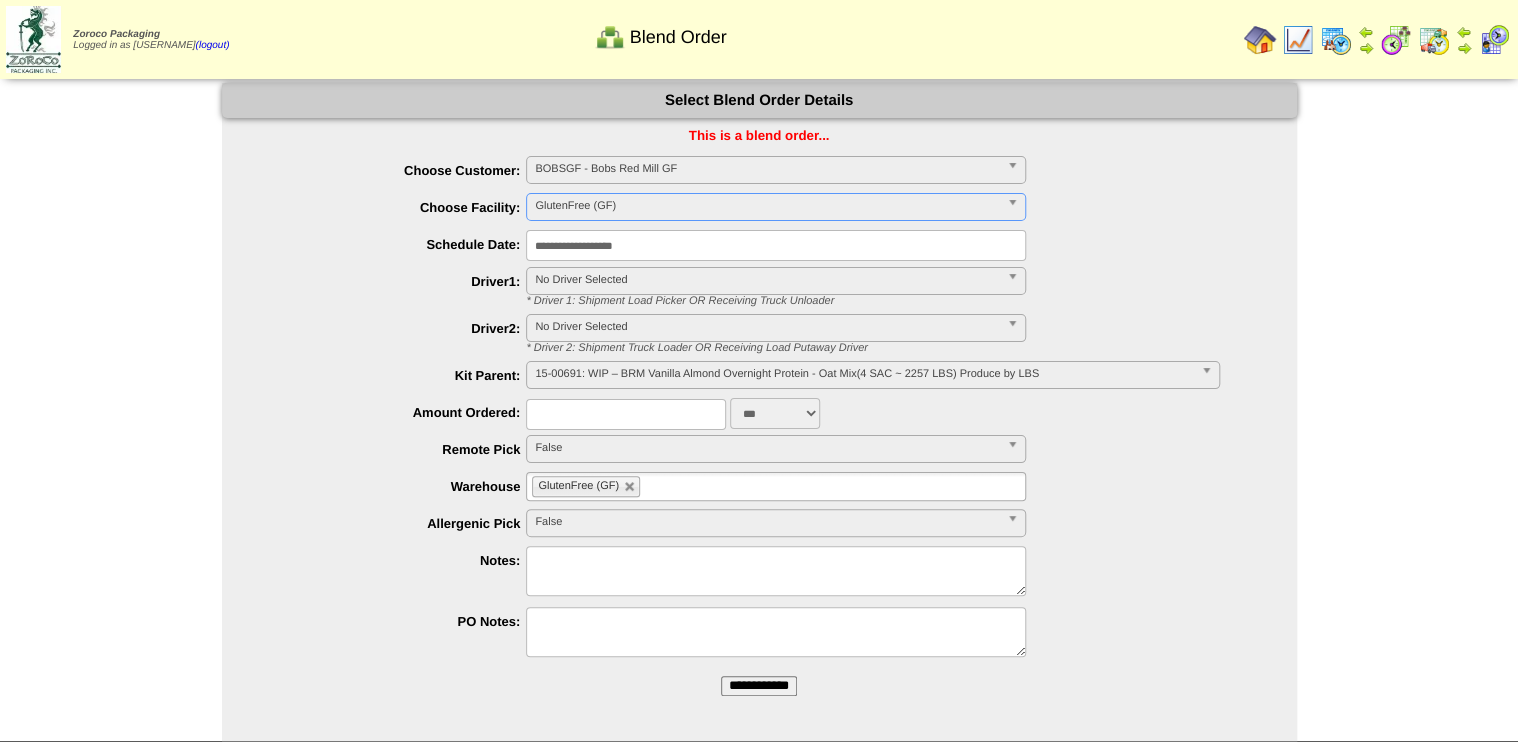 click on "**********" at bounding box center [759, 686] 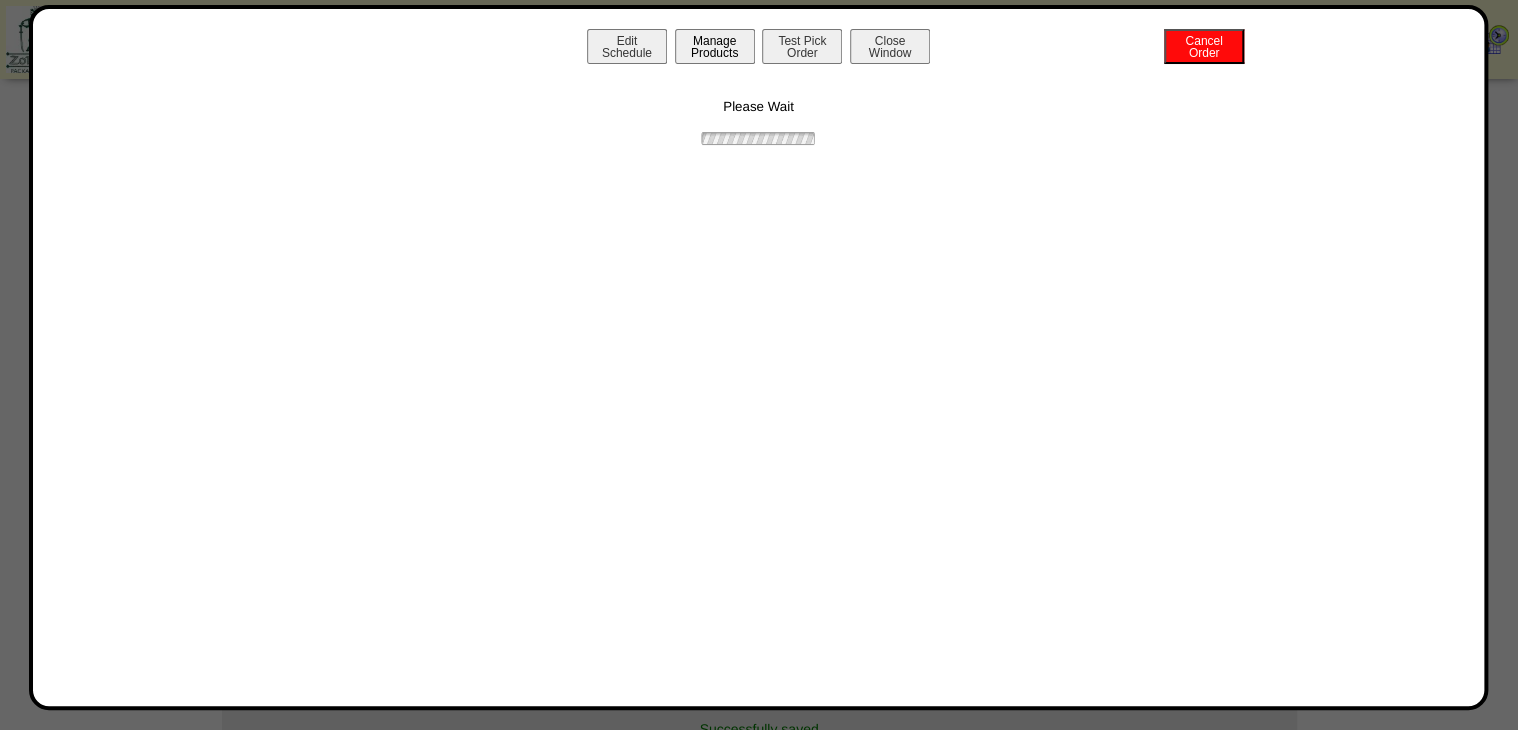 click on "Manage Products" at bounding box center [715, 46] 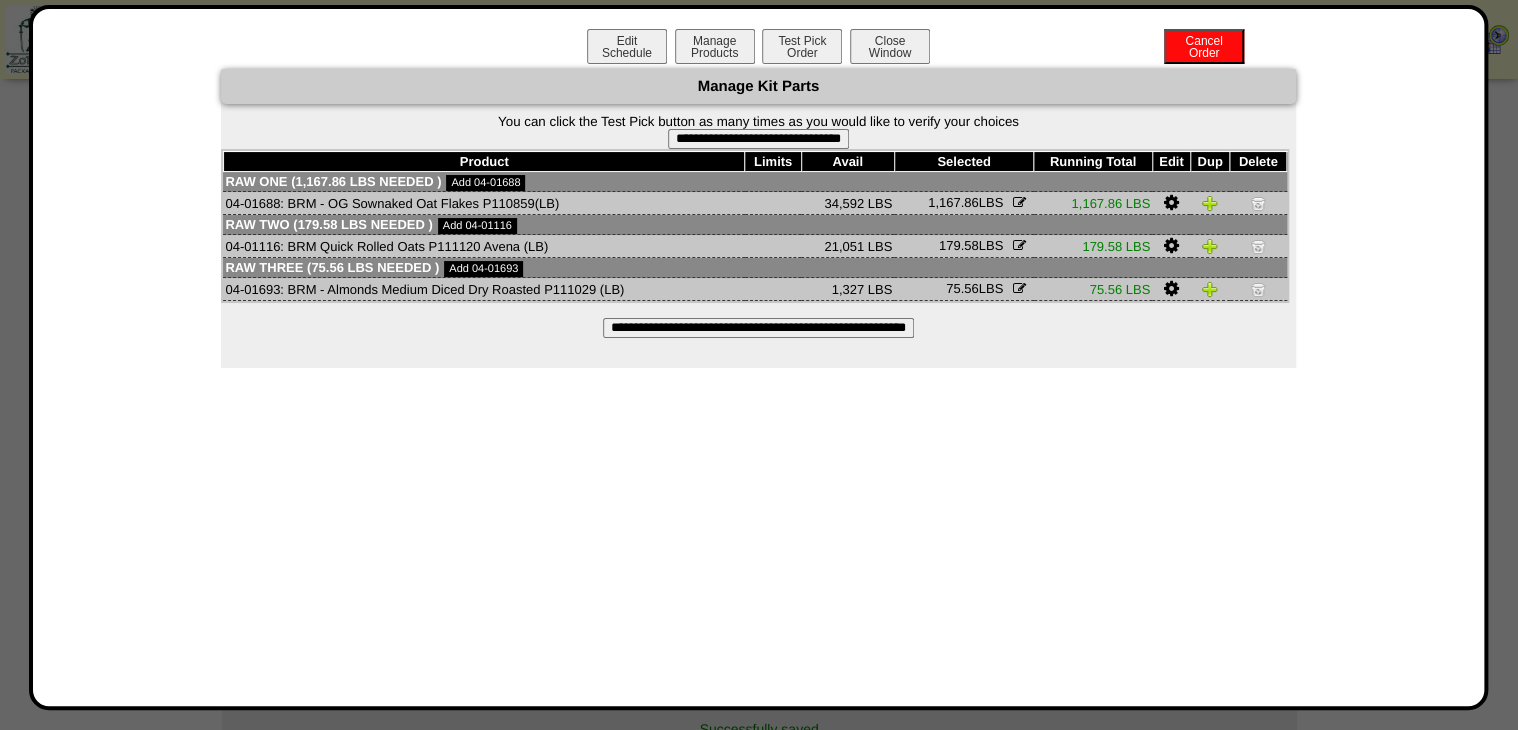click on "**********" at bounding box center (758, 139) 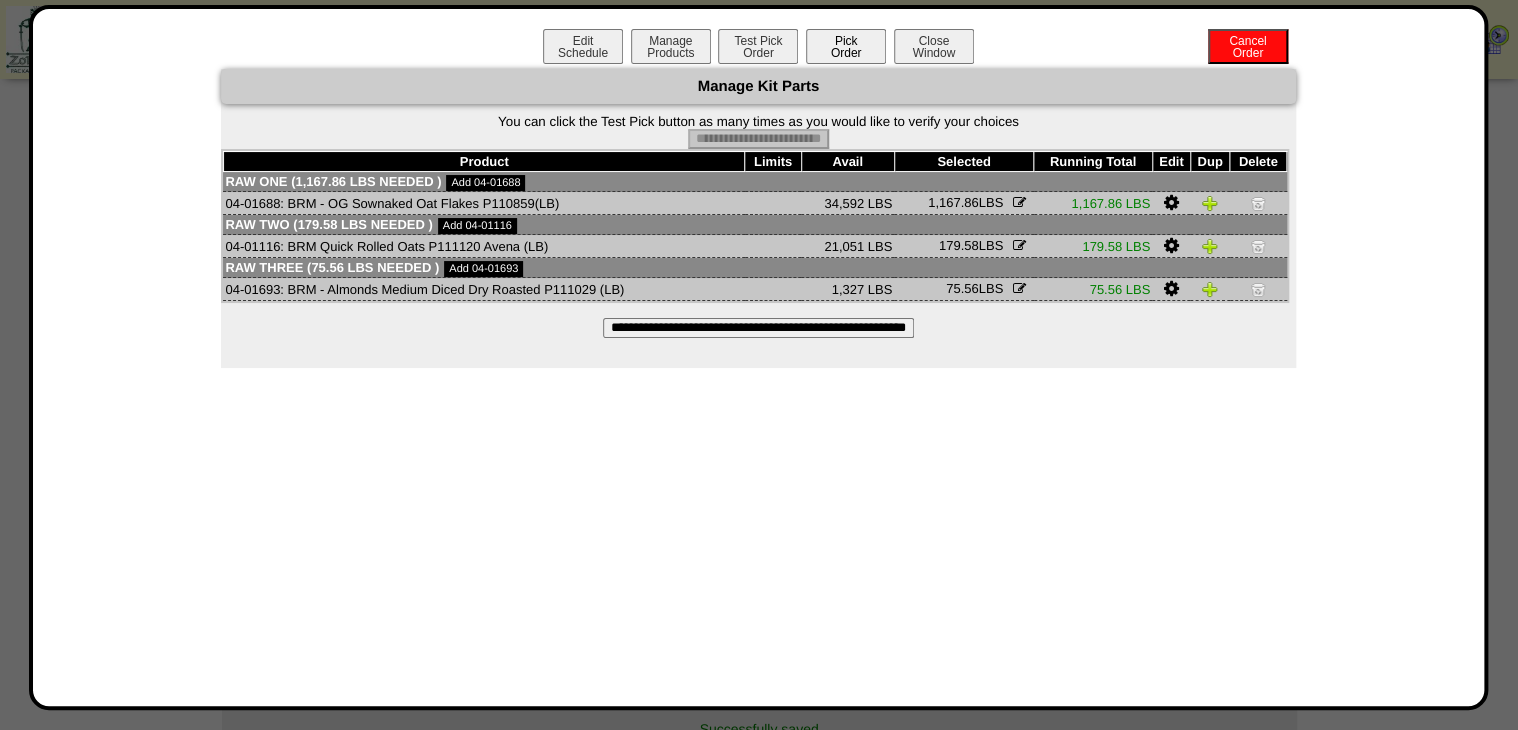 click on "Pick Order" at bounding box center (846, 46) 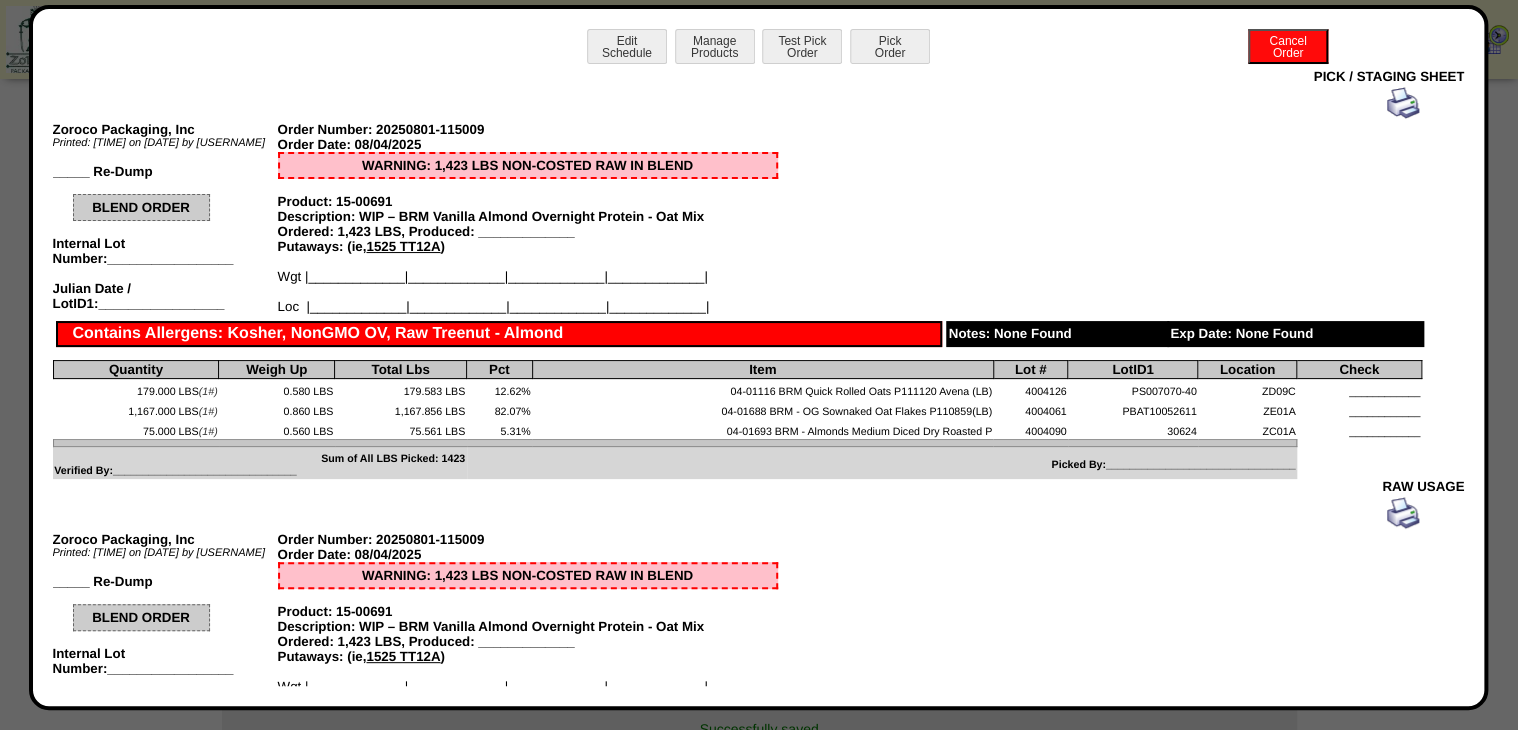 click at bounding box center [1403, 103] 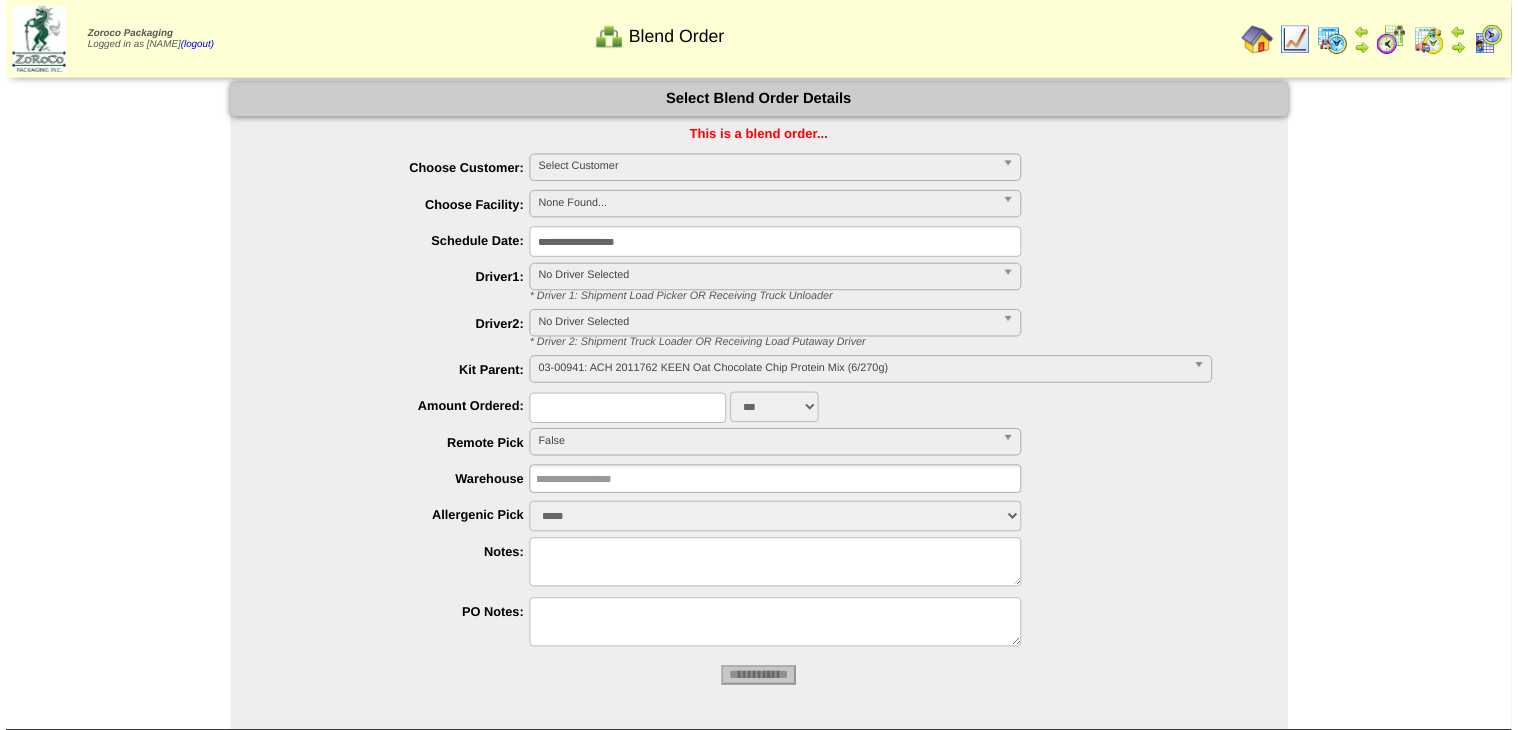 scroll, scrollTop: 0, scrollLeft: 0, axis: both 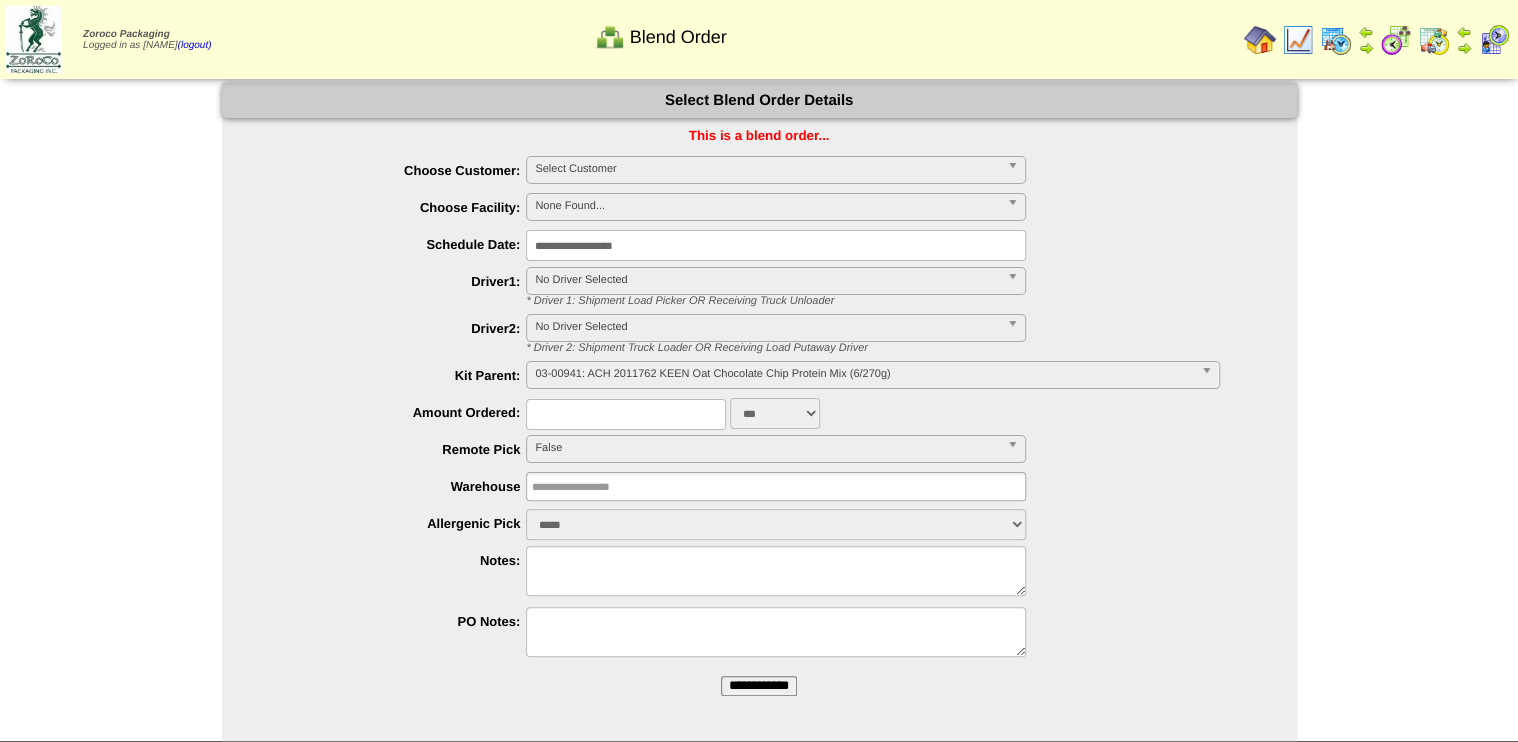 click on "**********" at bounding box center [759, 686] 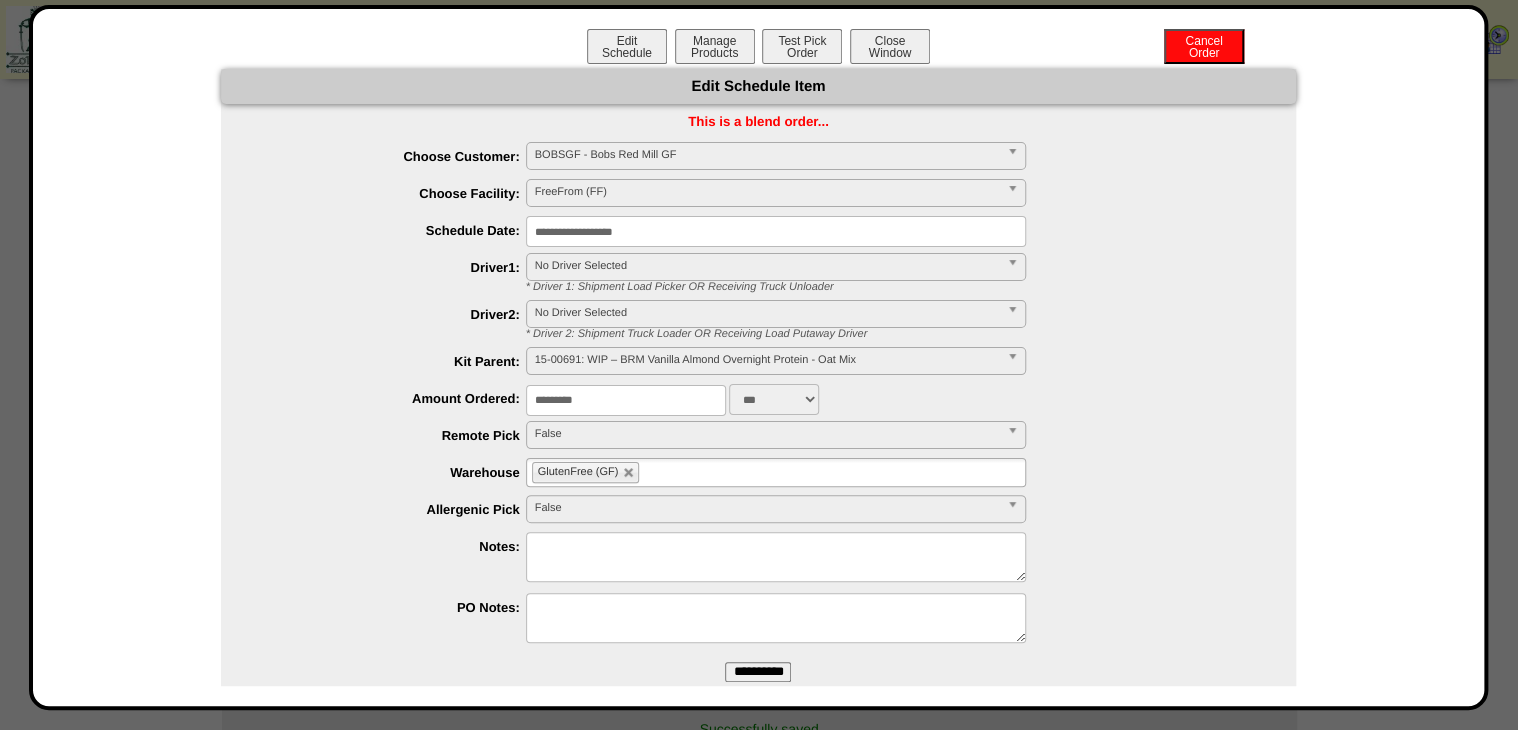 click on "FreeFrom (FF)" at bounding box center [767, 192] 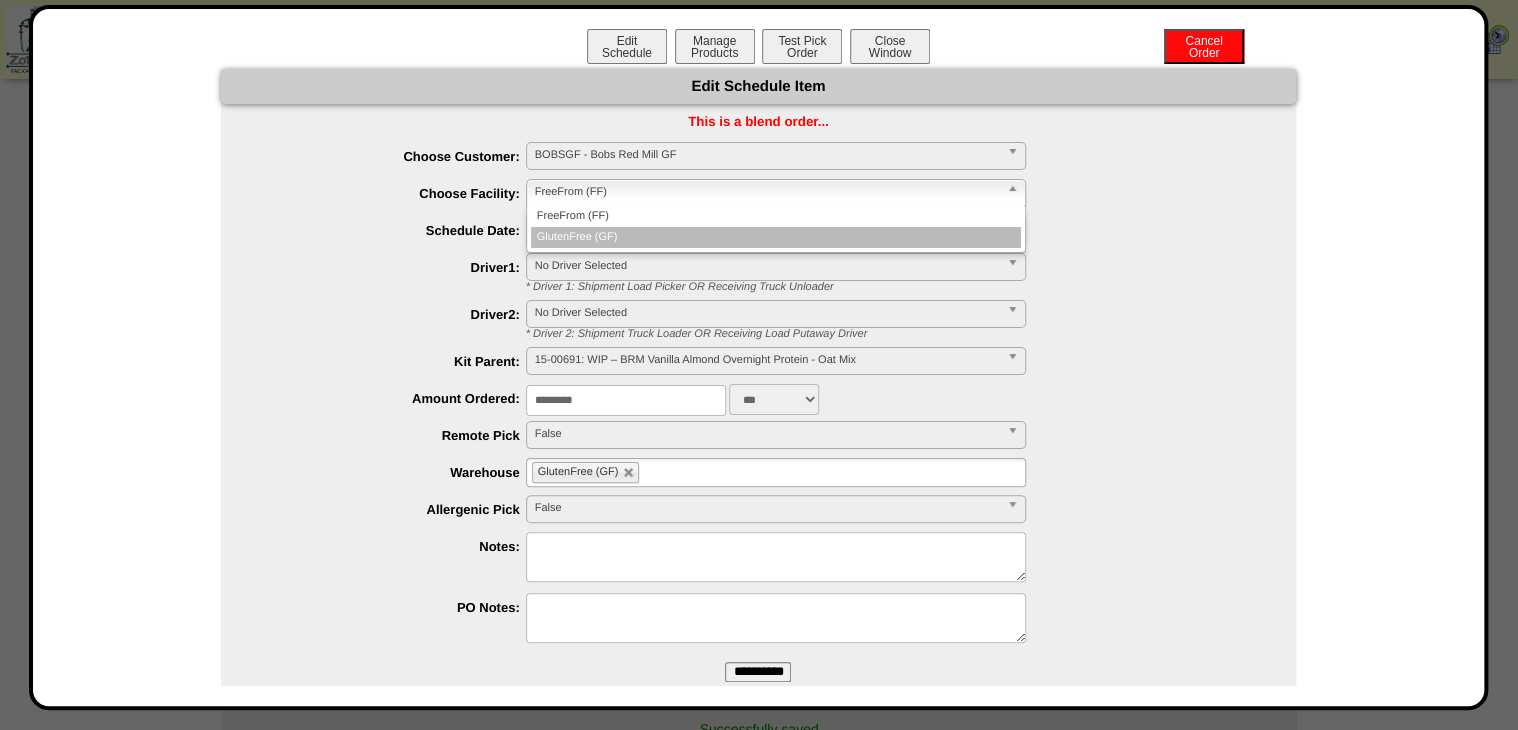 click on "GlutenFree (GF)" at bounding box center (776, 237) 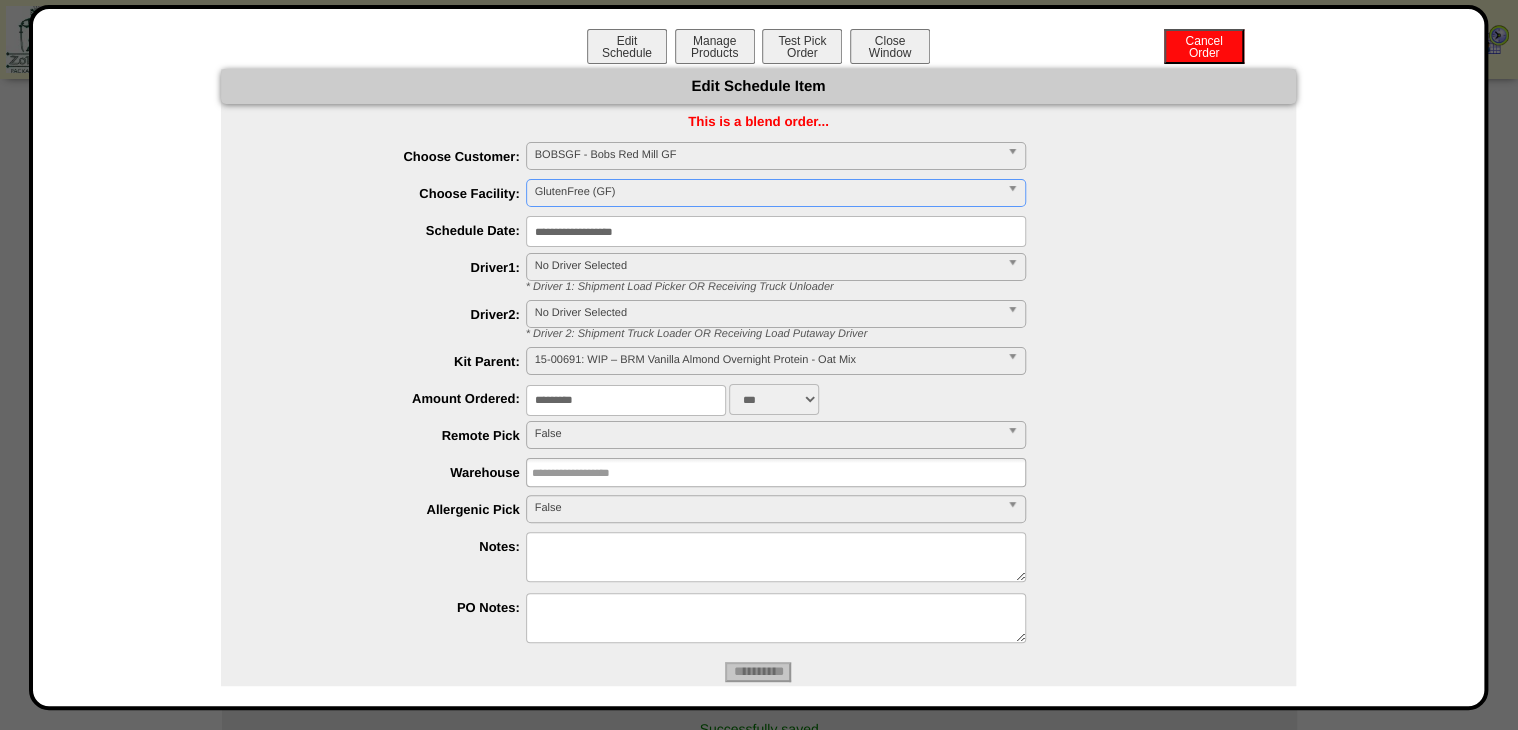 type 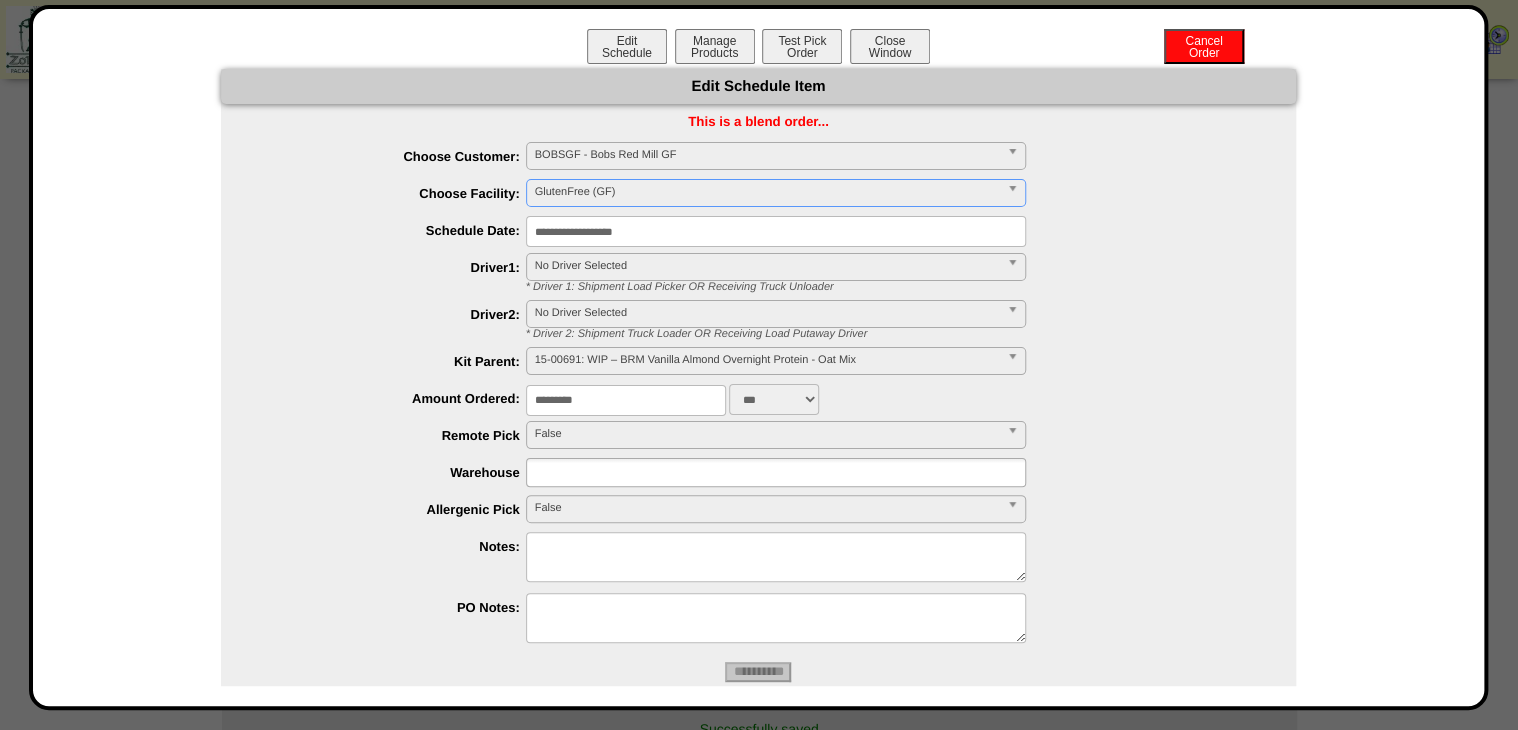 click on "**********" at bounding box center (758, 672) 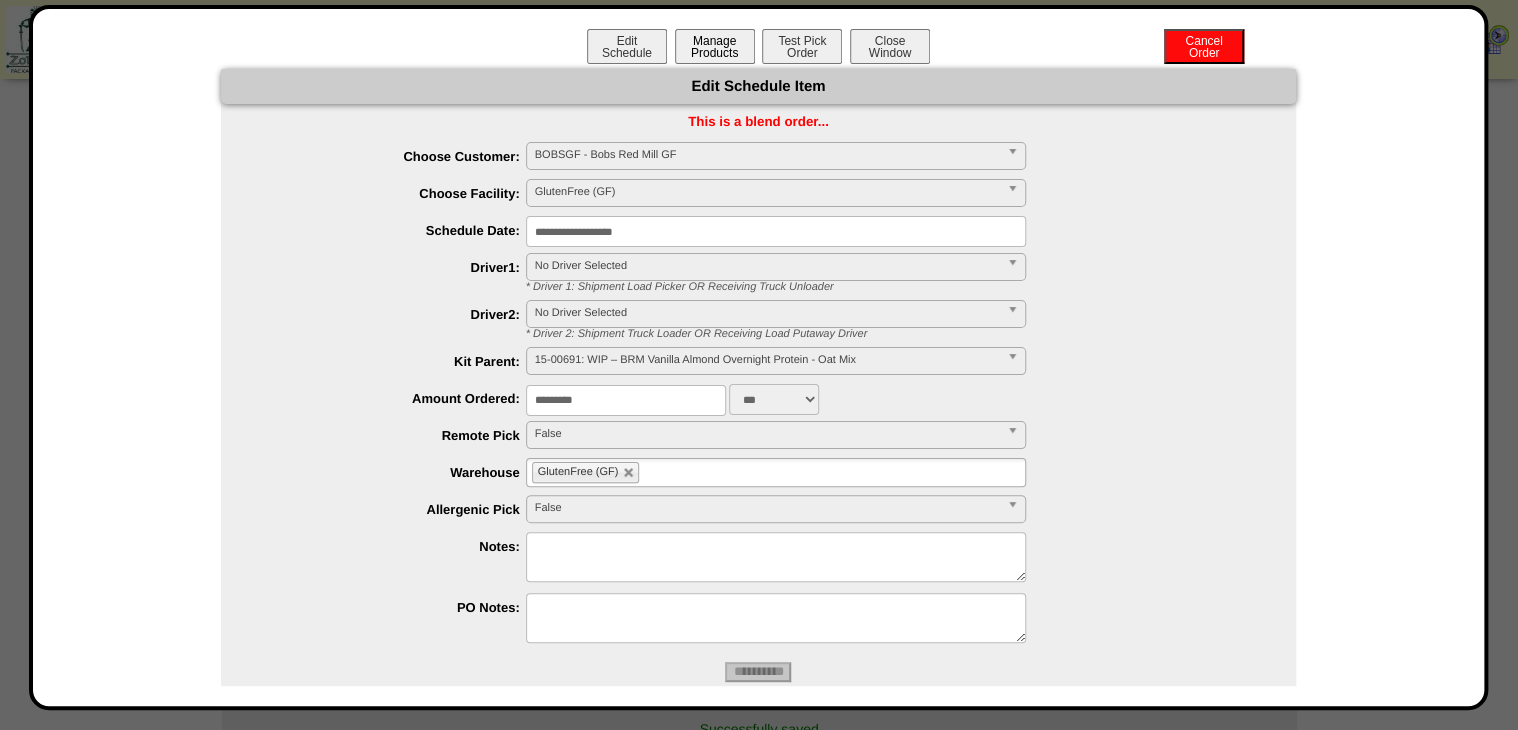 click on "Manage Products" at bounding box center (715, 46) 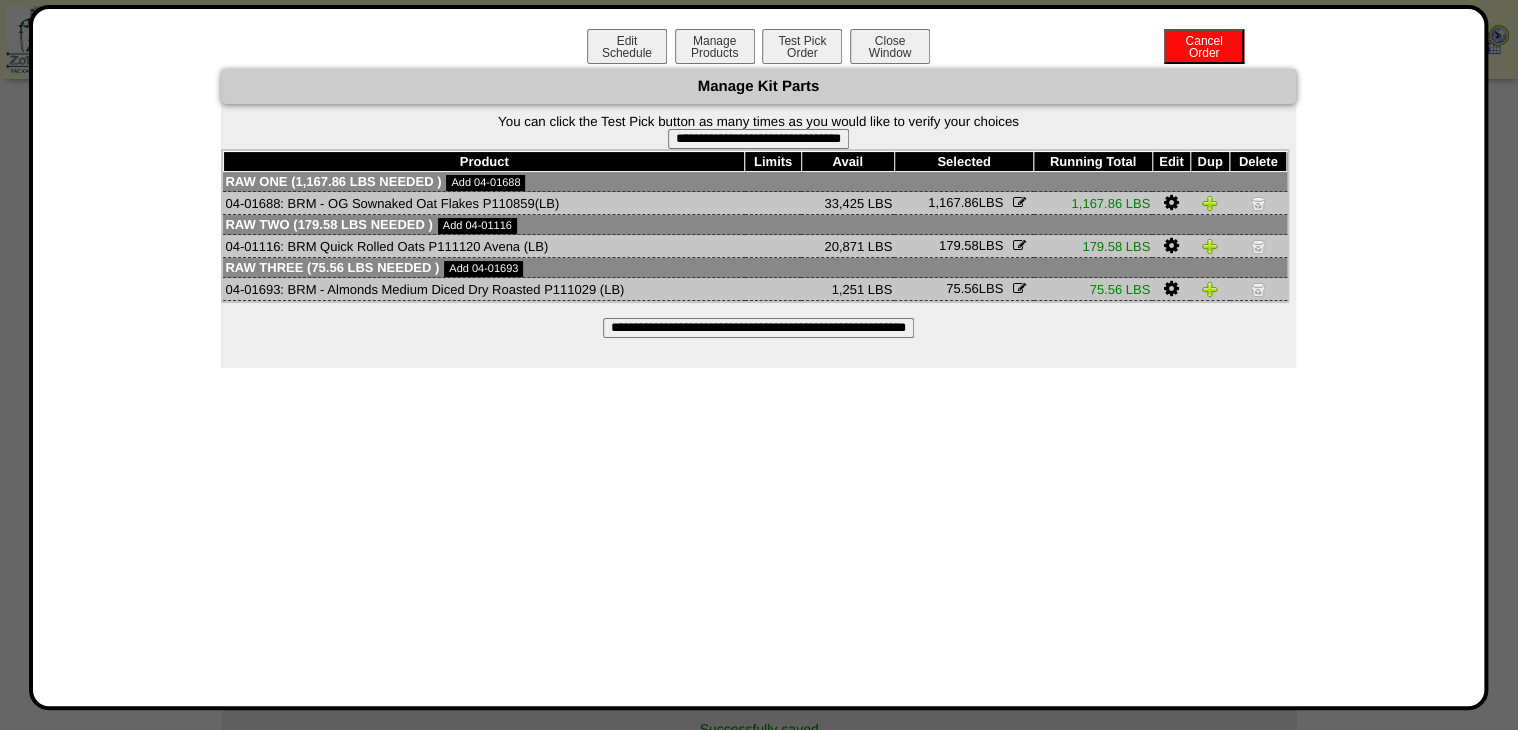 click on "**********" at bounding box center (758, 131) 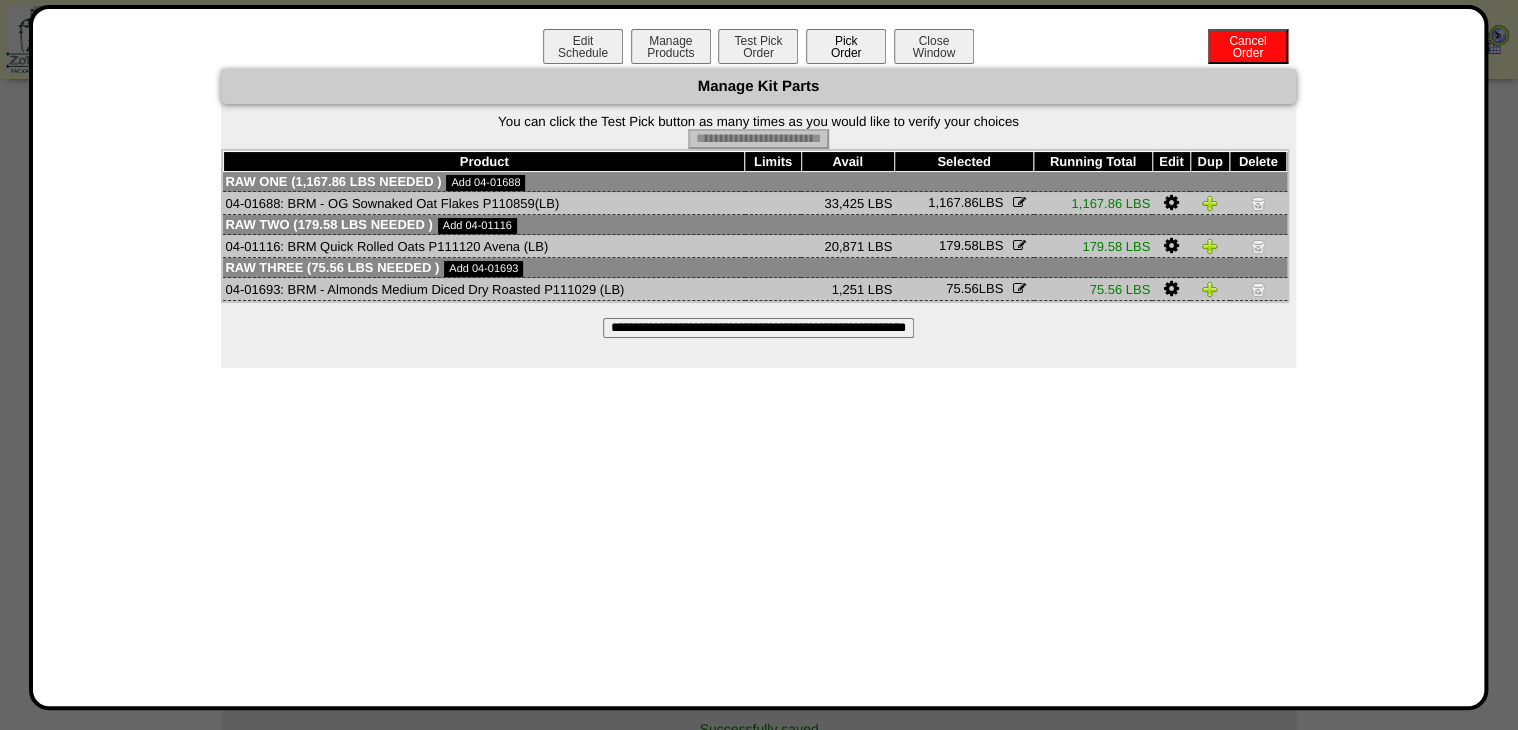 click on "Pick Order" at bounding box center [846, 46] 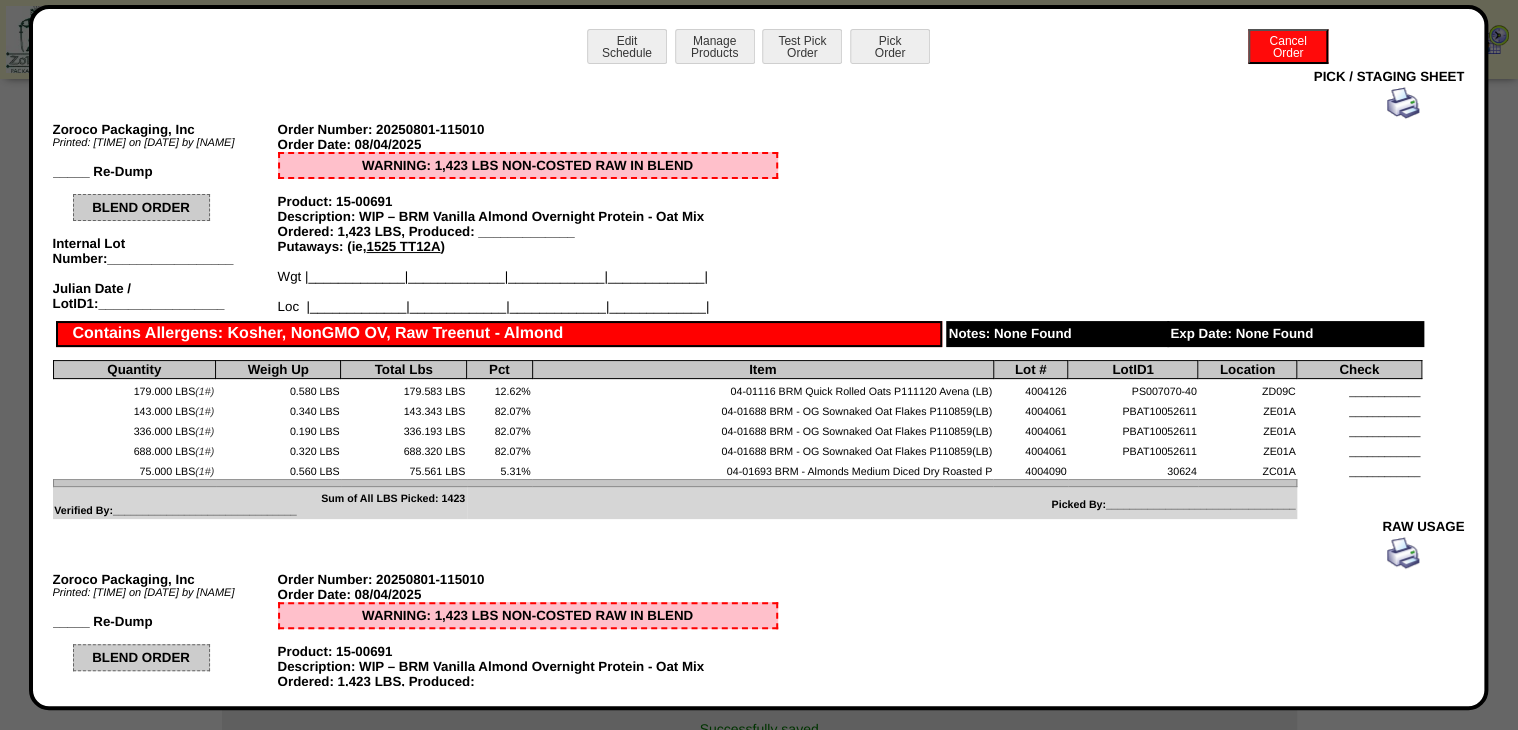 click at bounding box center [1403, 103] 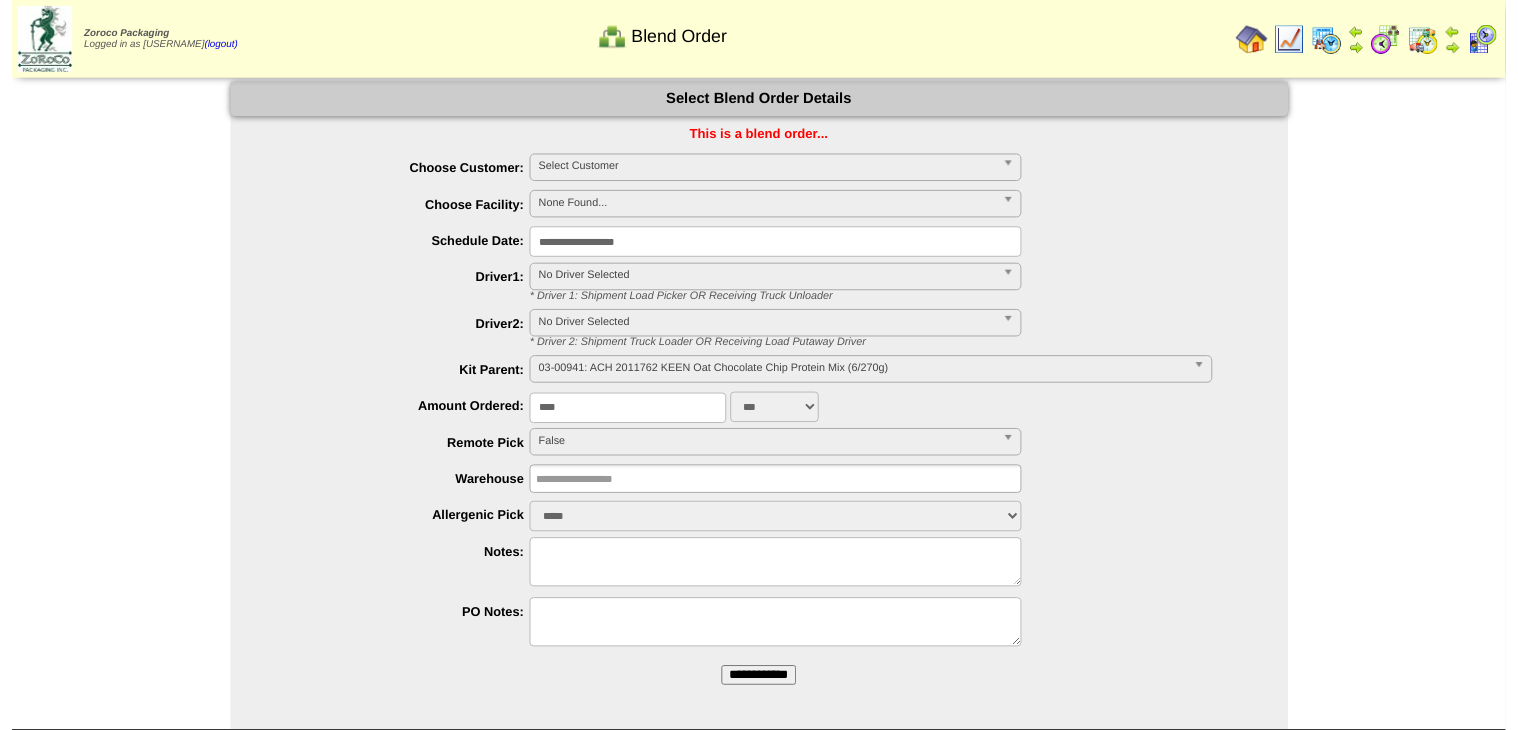 scroll, scrollTop: 0, scrollLeft: 0, axis: both 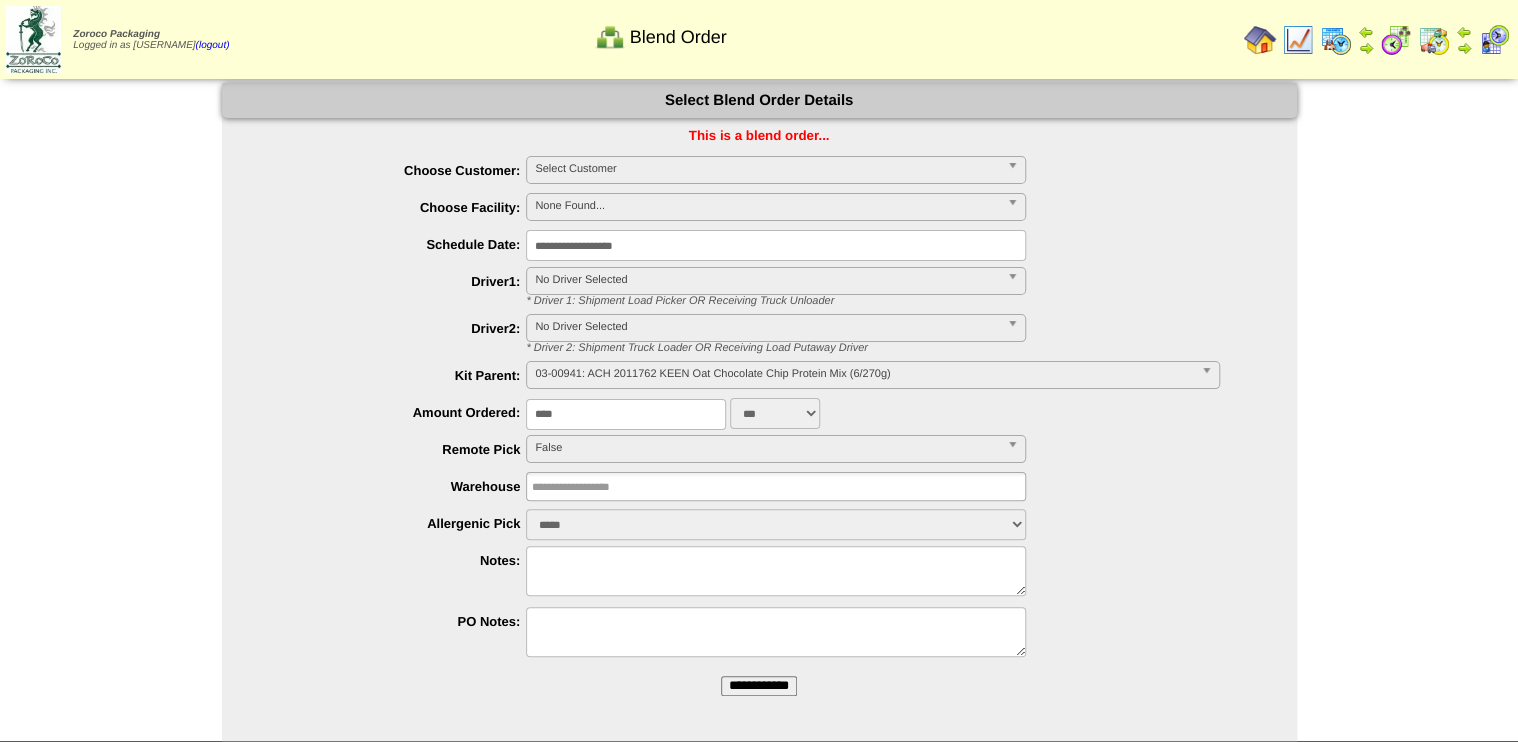 click on "**********" at bounding box center [759, 686] 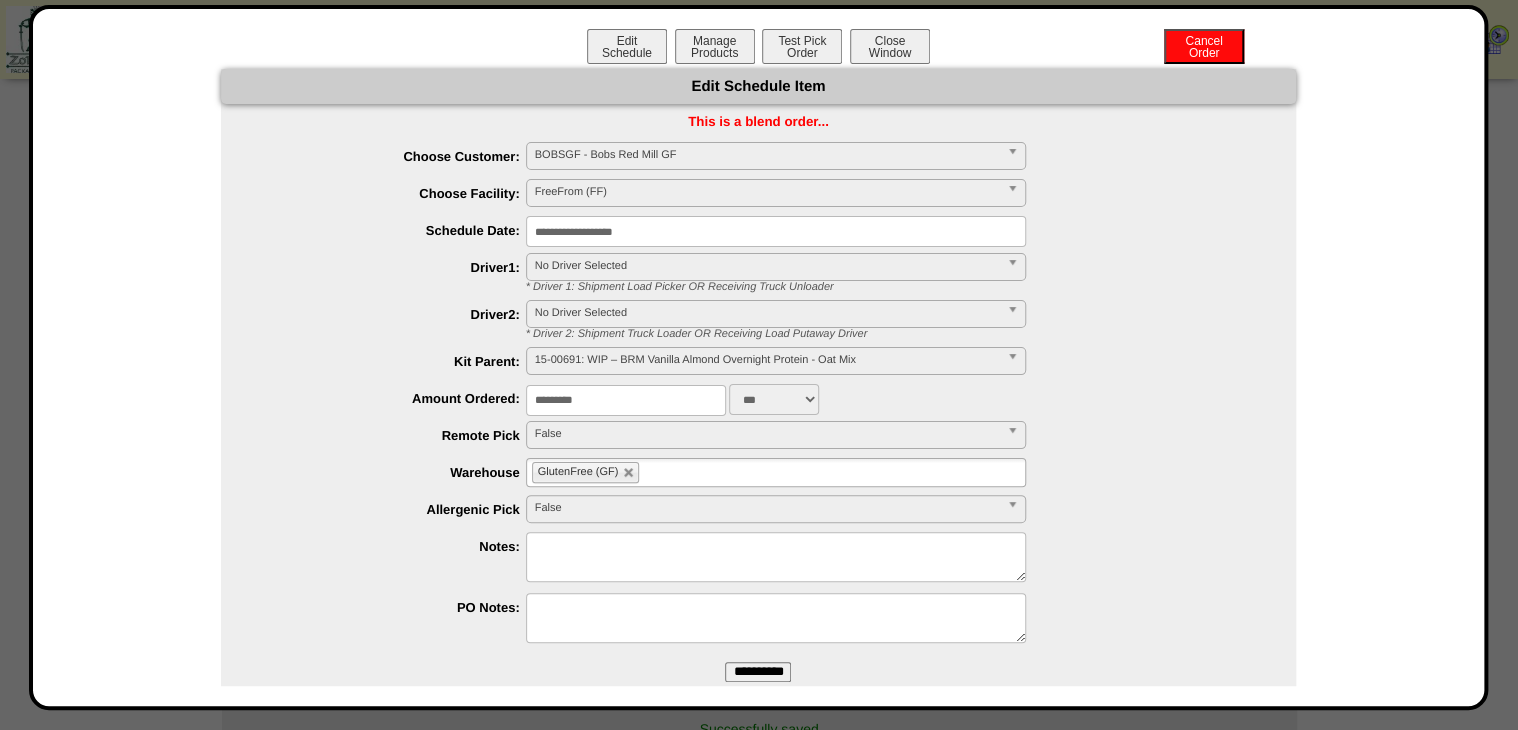 click on "FreeFrom (FF)" at bounding box center [776, 193] 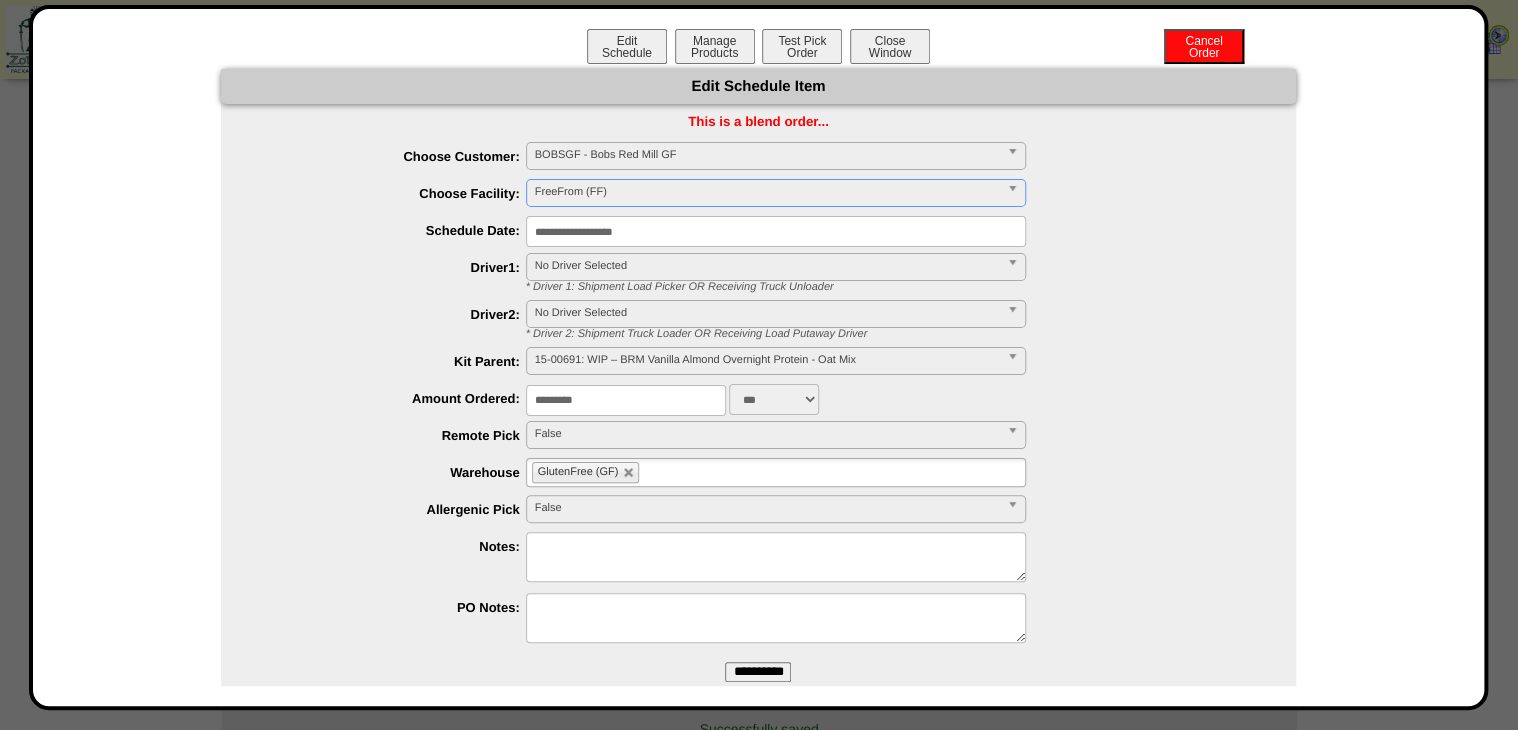 click on "FreeFrom (FF)" at bounding box center (767, 192) 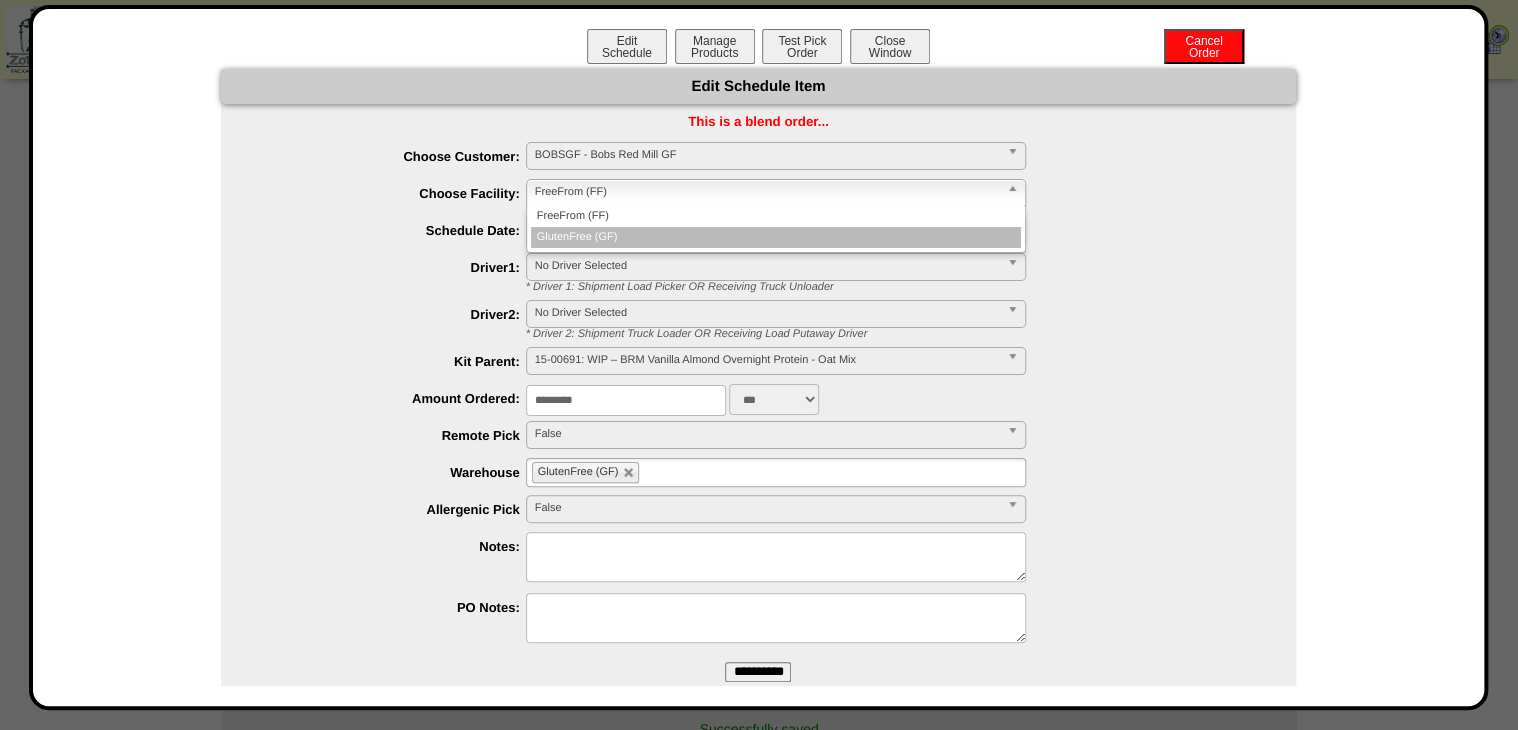 click on "GlutenFree (GF)" at bounding box center (776, 237) 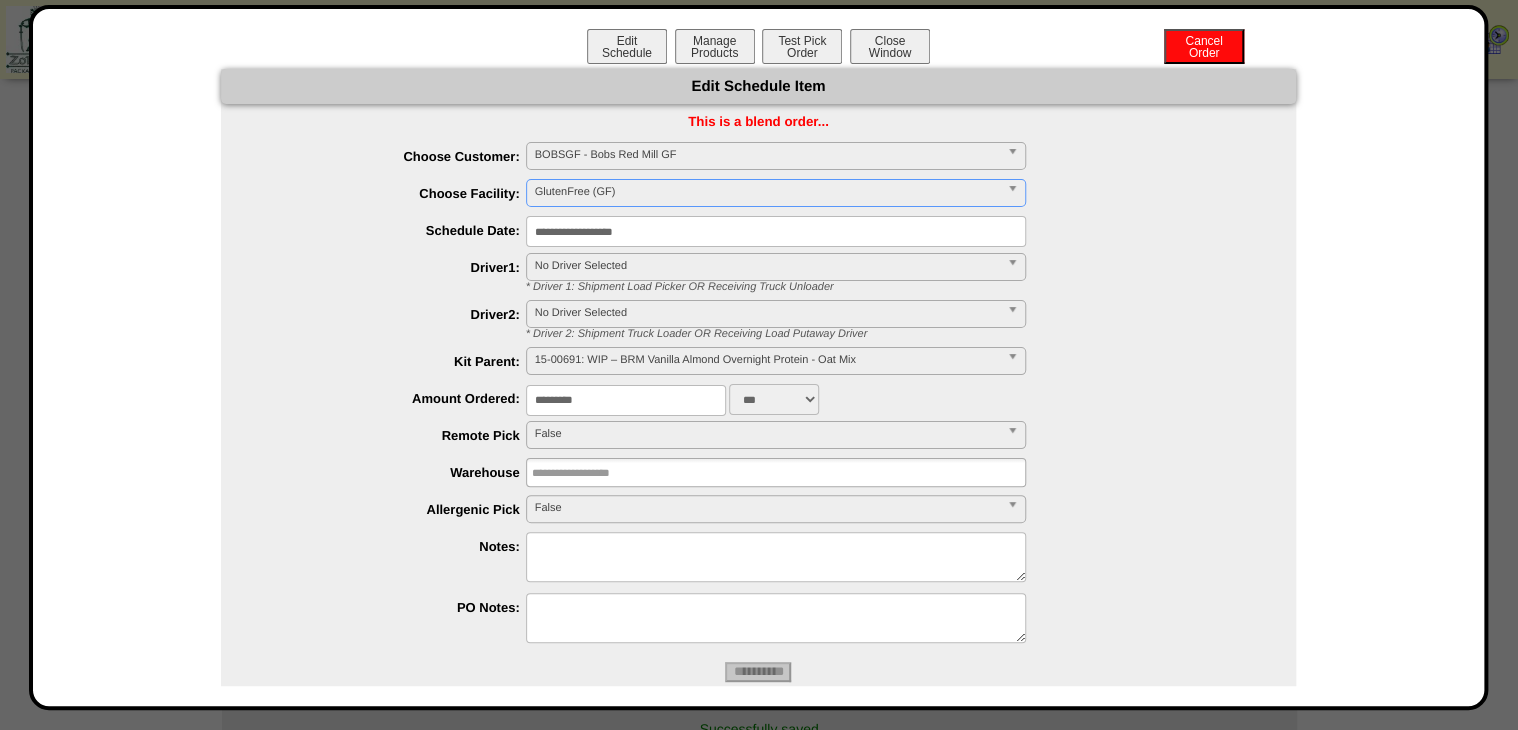 type 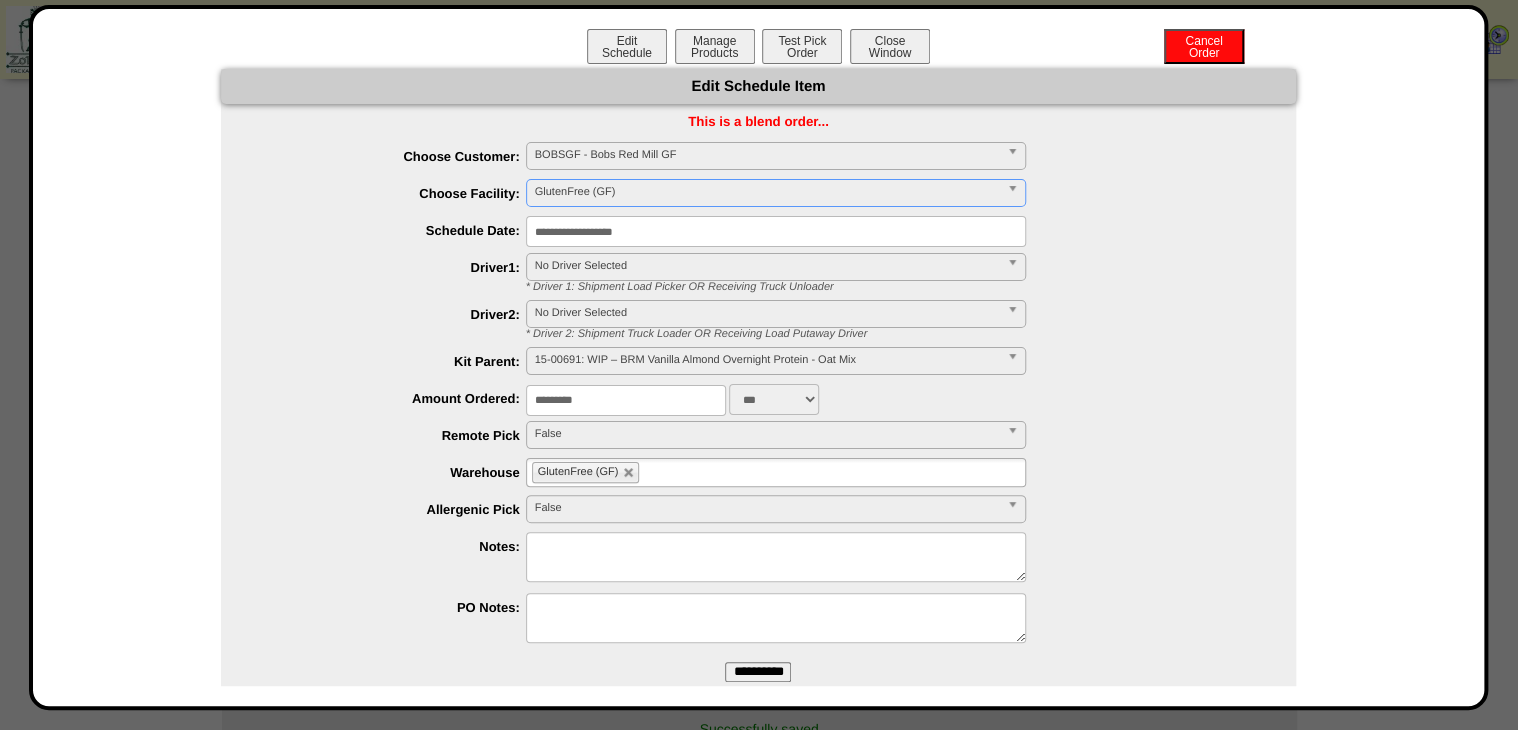 click on "**********" at bounding box center (758, 672) 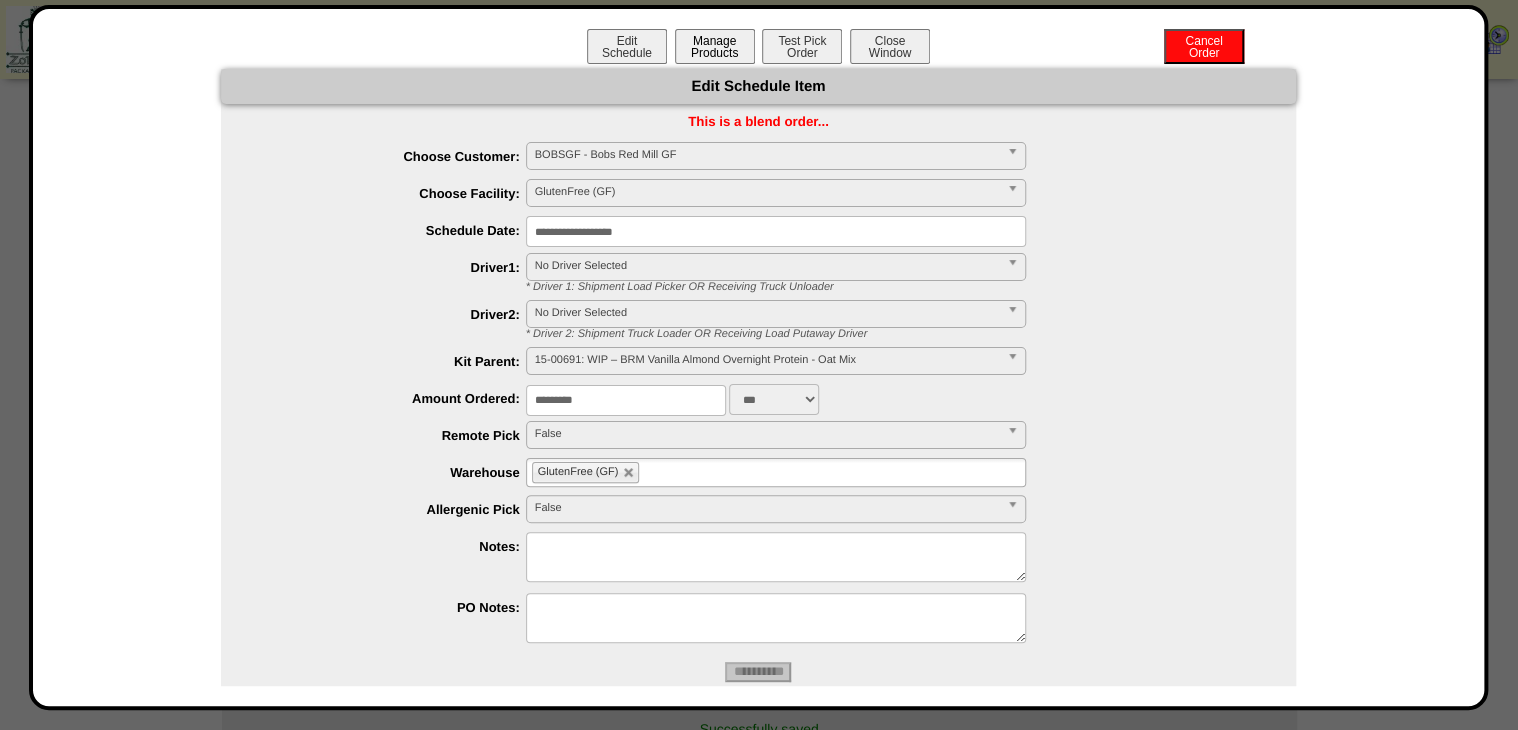 click on "Manage Products" at bounding box center [715, 46] 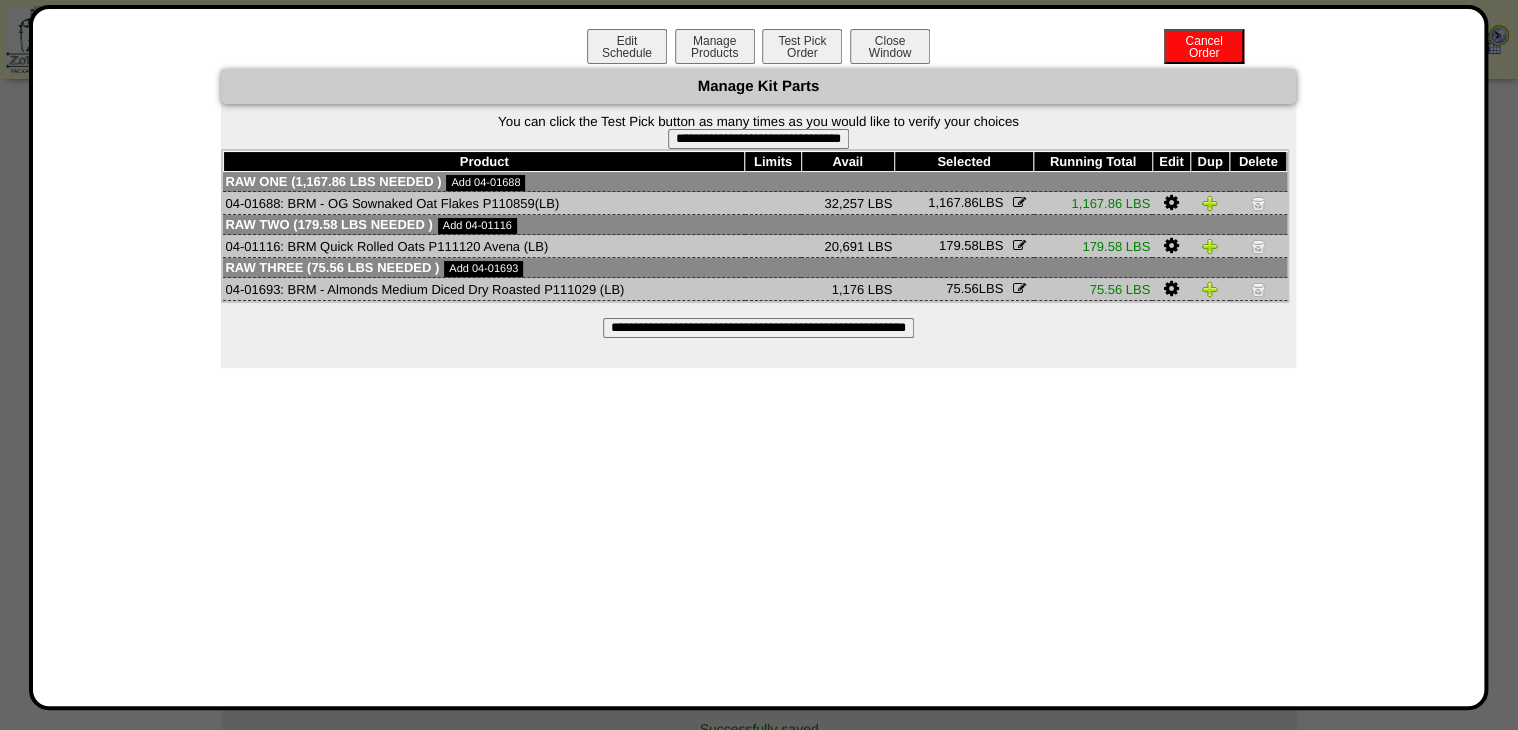 click on "**********" at bounding box center [758, 139] 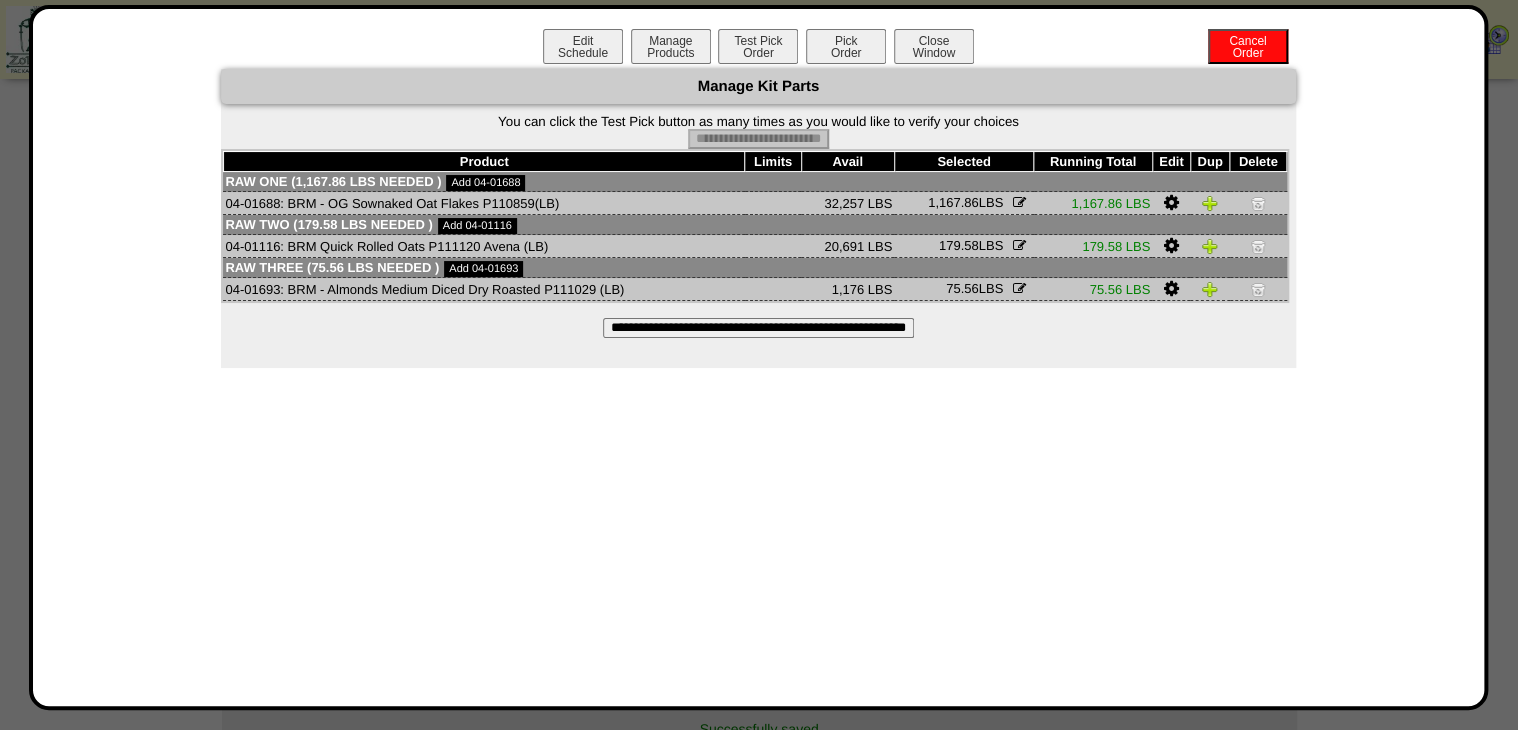 click on "Pick Order" at bounding box center (846, 46) 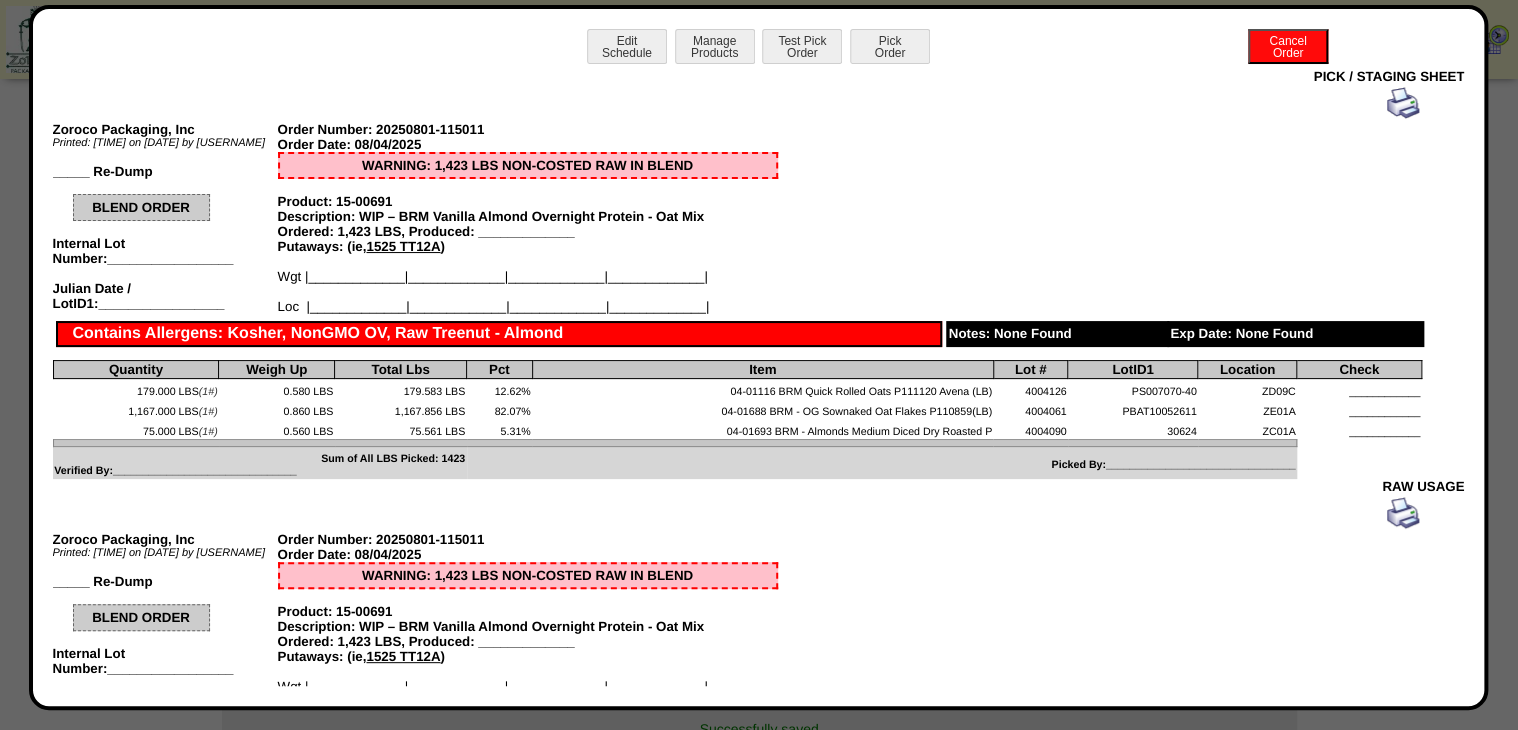 click at bounding box center (1403, 103) 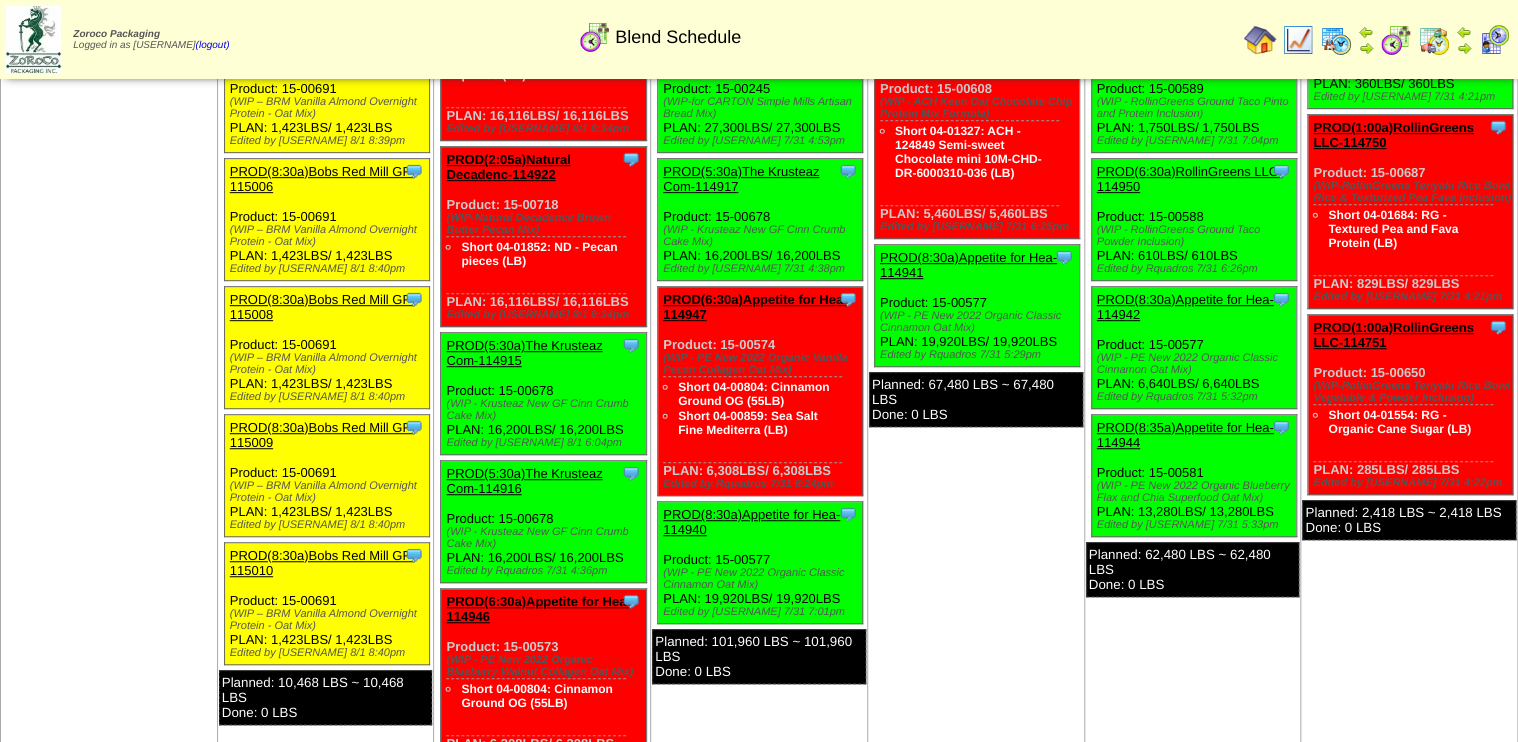 scroll, scrollTop: 400, scrollLeft: 0, axis: vertical 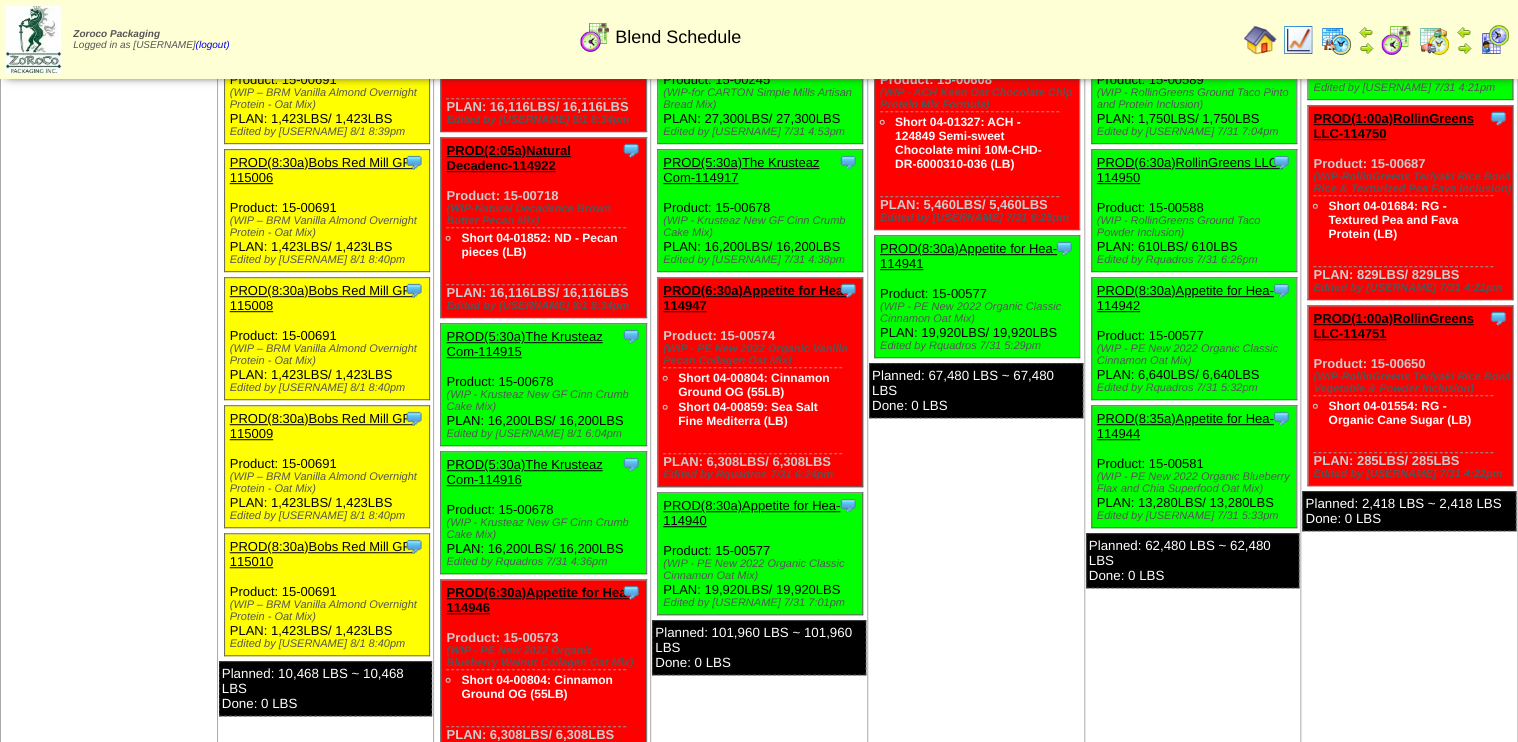 click at bounding box center [1396, 40] 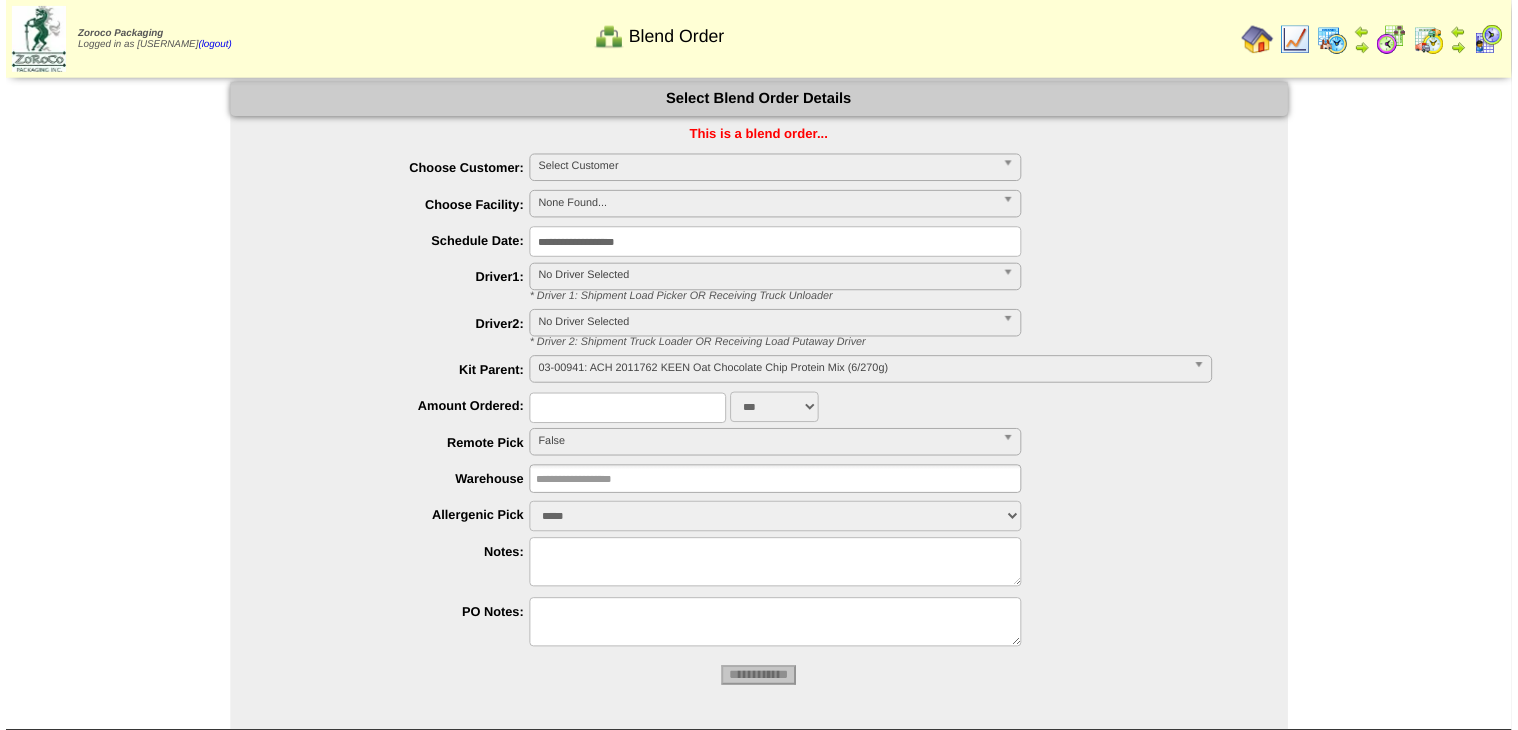 scroll, scrollTop: 0, scrollLeft: 0, axis: both 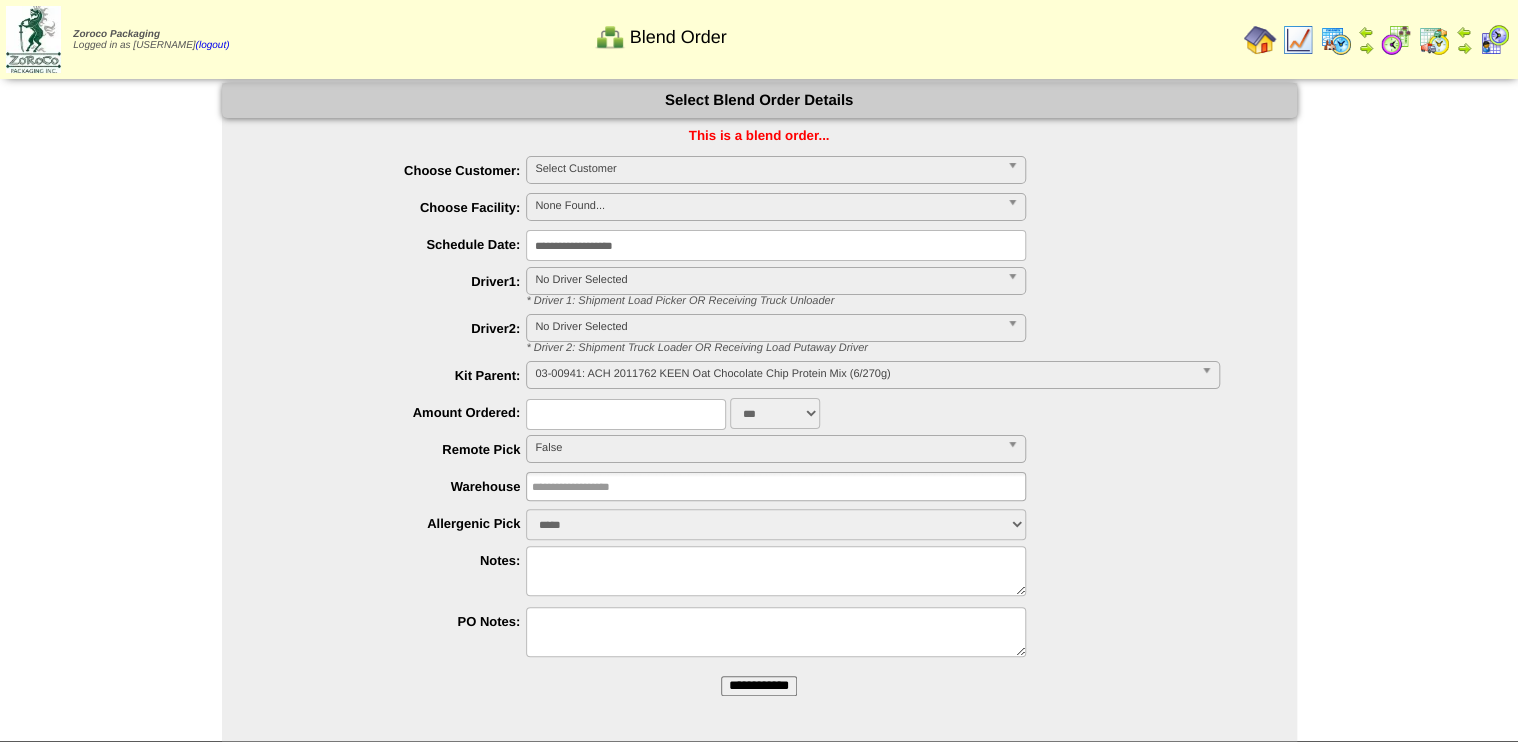 click on "**********" at bounding box center (759, 686) 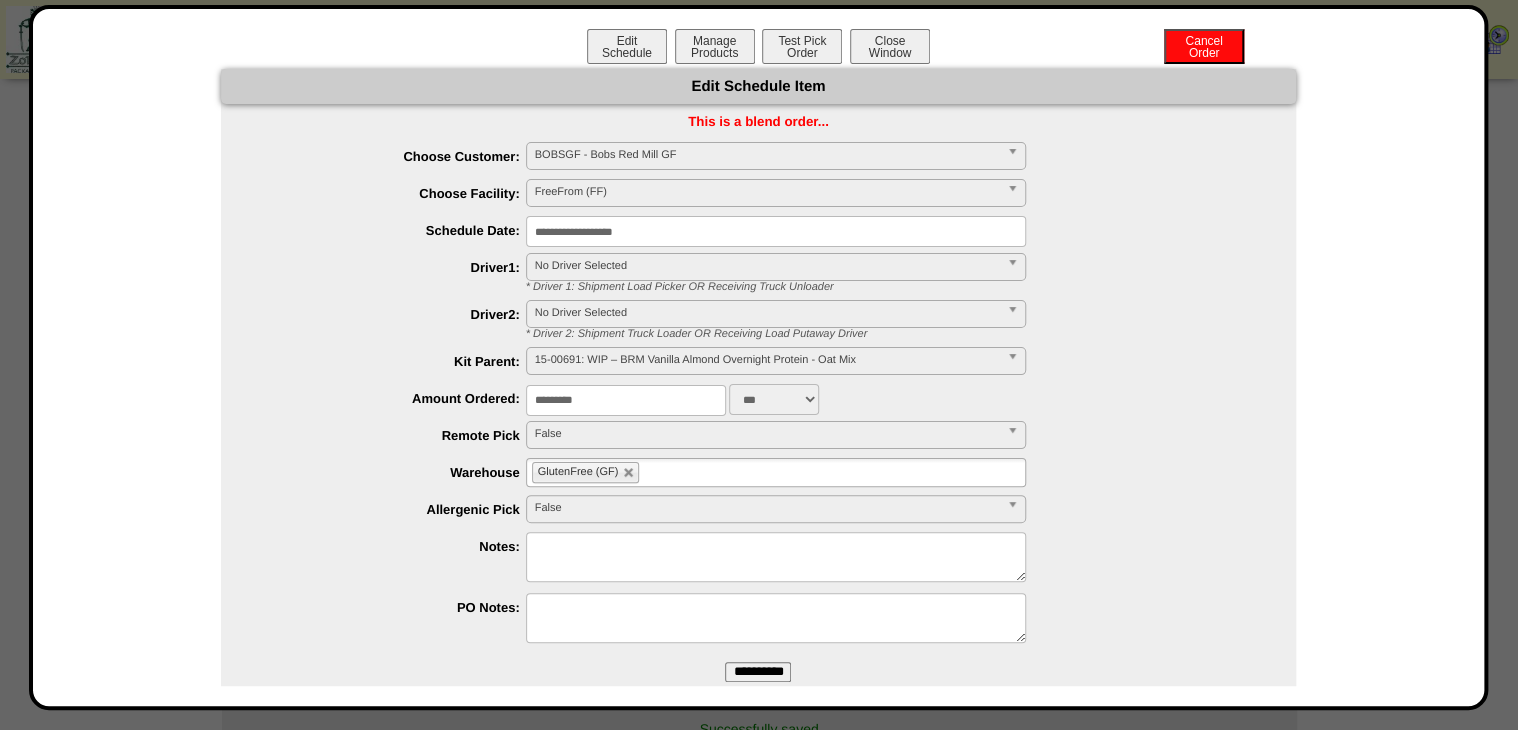 click on "**********" at bounding box center (776, 231) 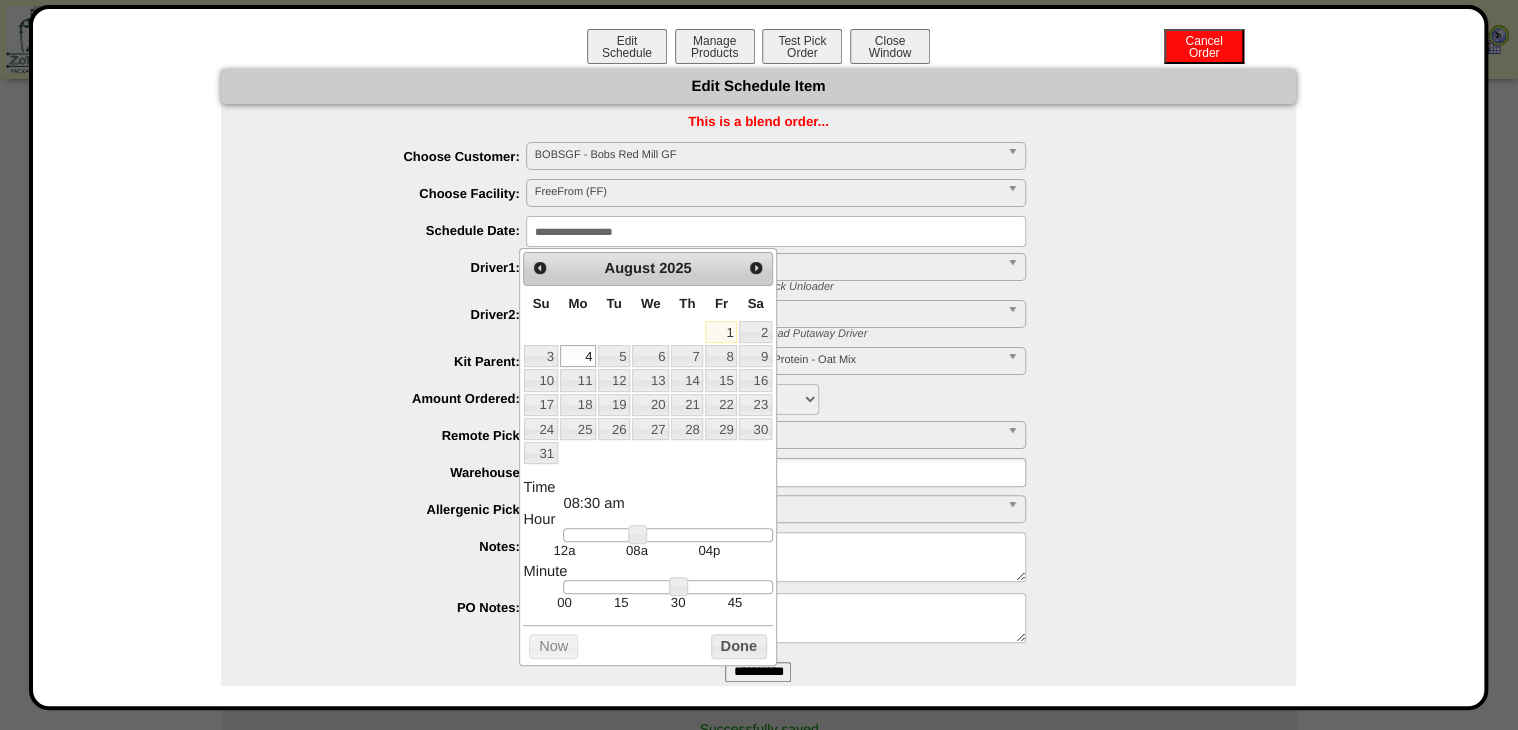 click on "FreeFrom (FF)" at bounding box center [767, 192] 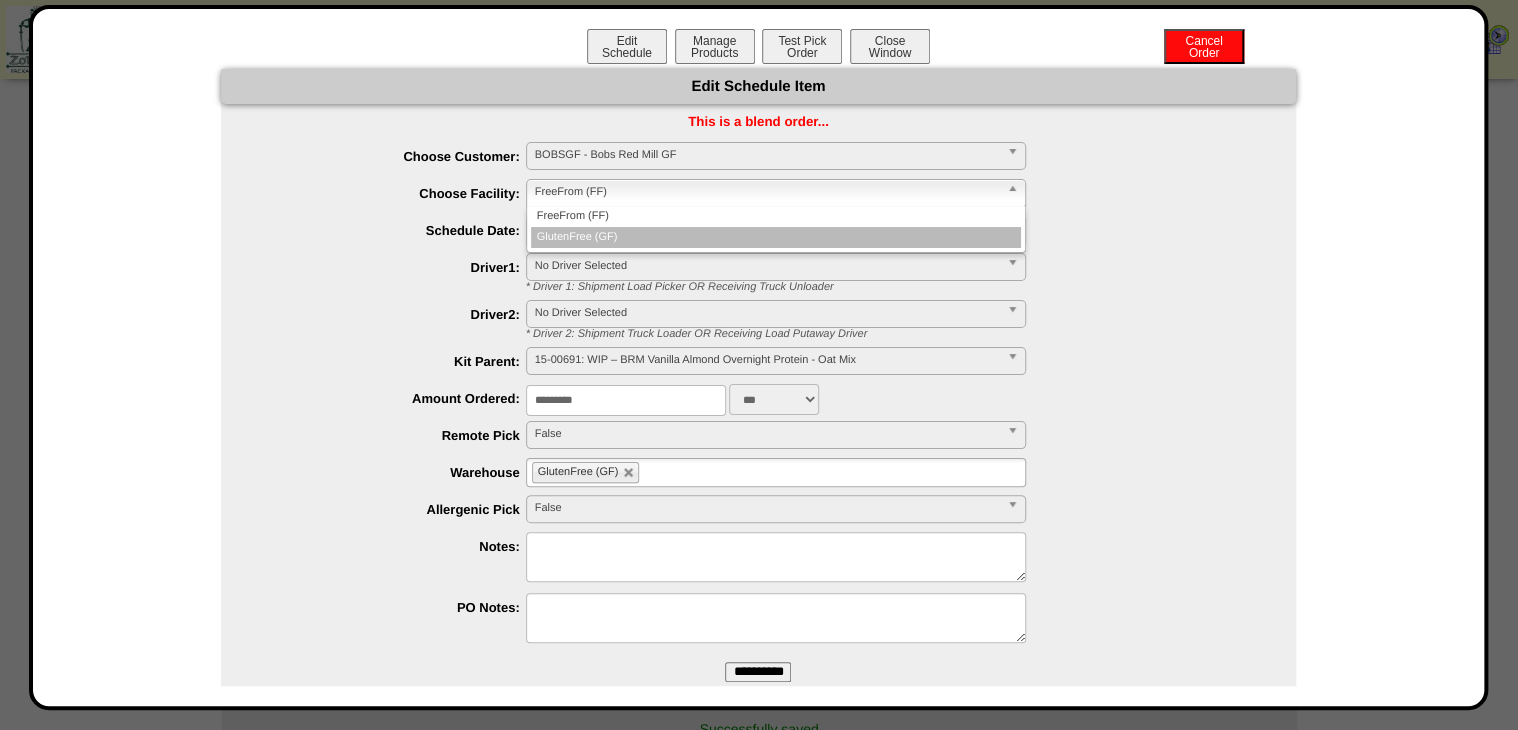 click on "GlutenFree (GF)" at bounding box center (776, 237) 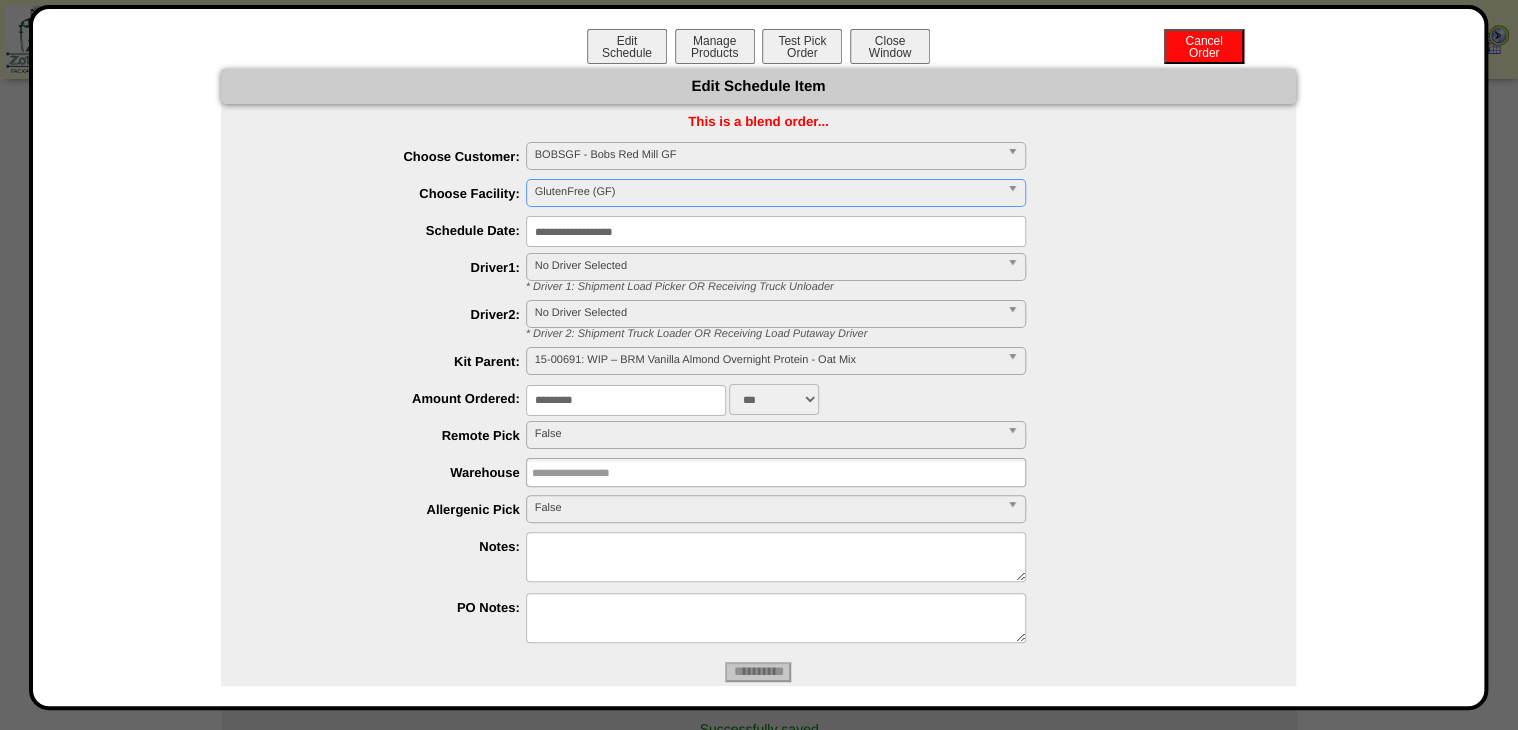 type 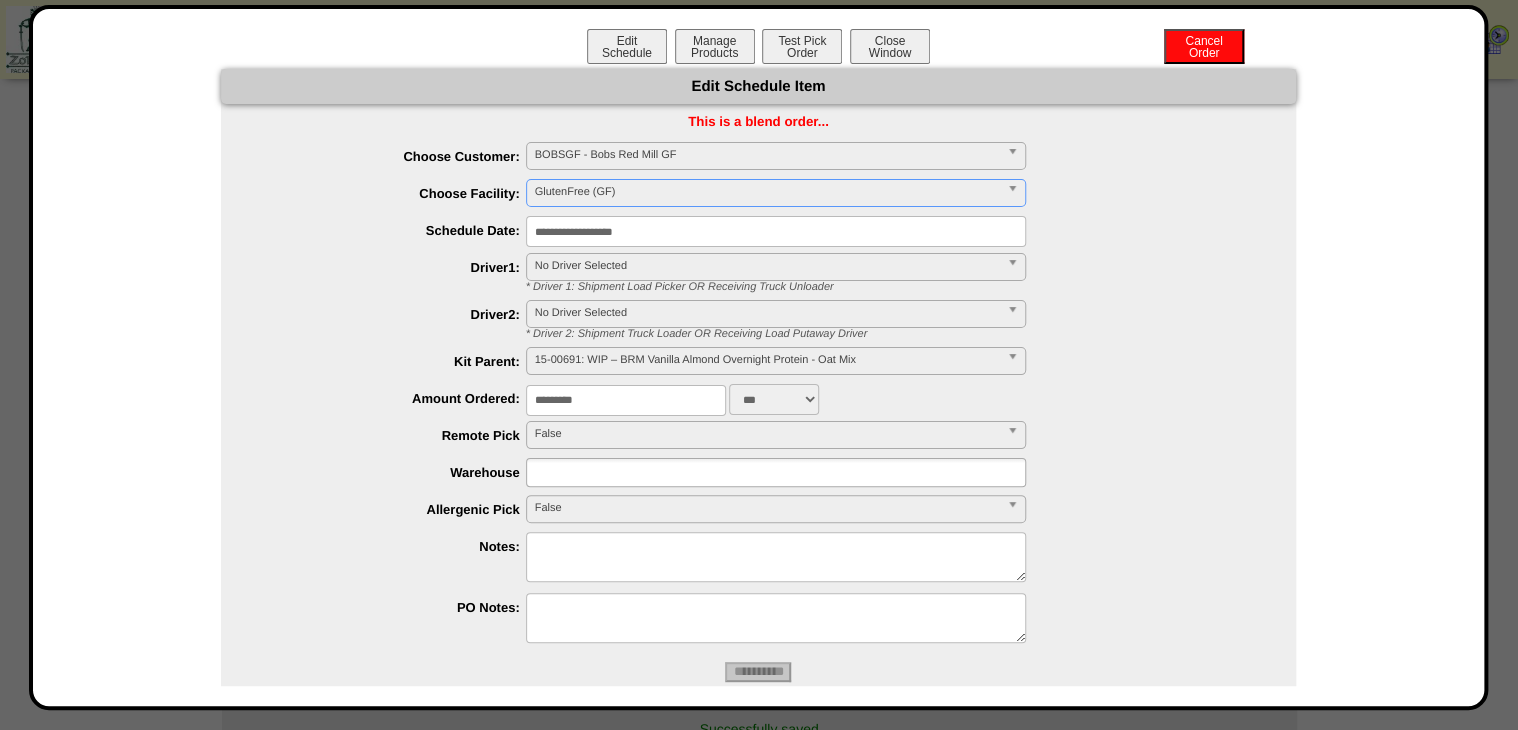 drag, startPoint x: 745, startPoint y: 680, endPoint x: 757, endPoint y: 625, distance: 56.293873 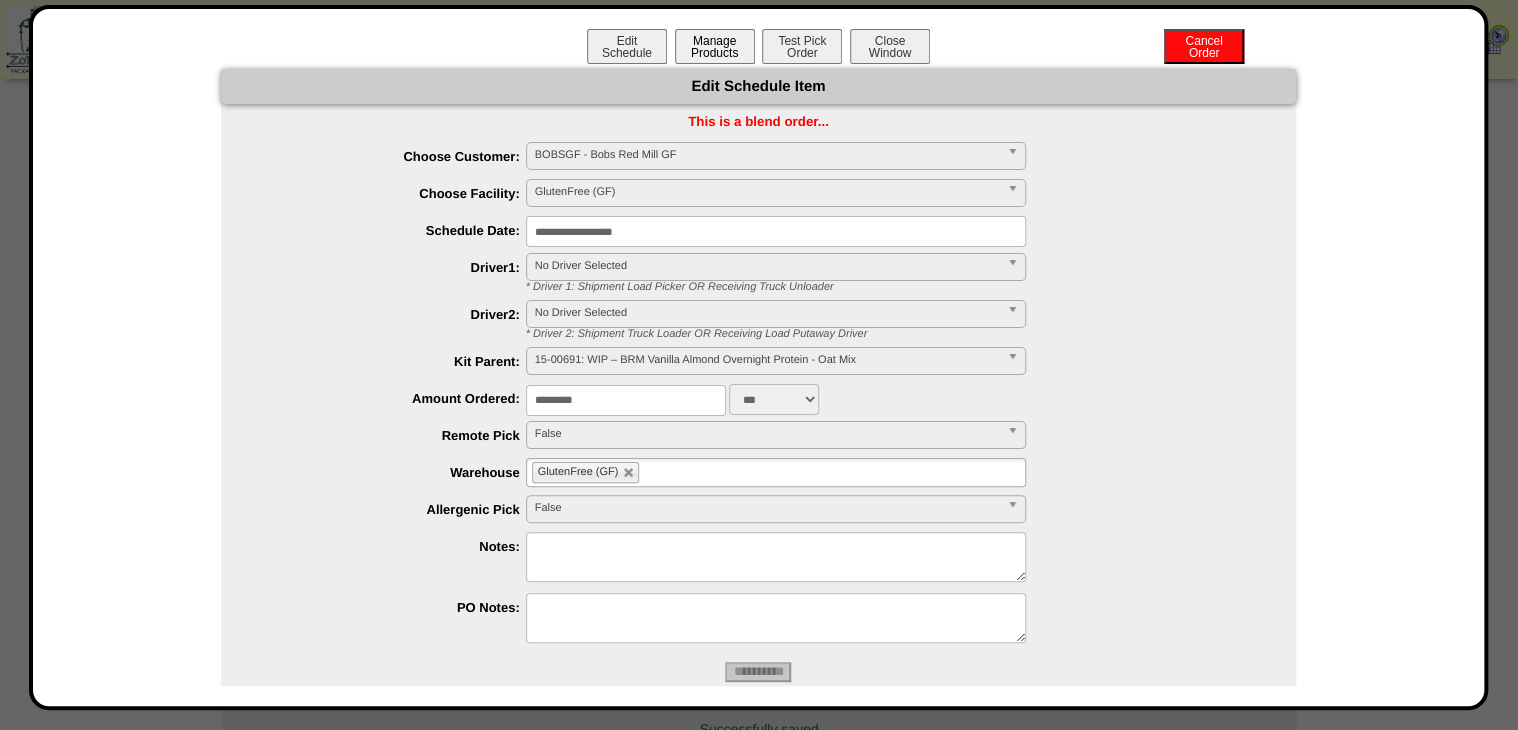 click on "Manage Products" at bounding box center (715, 46) 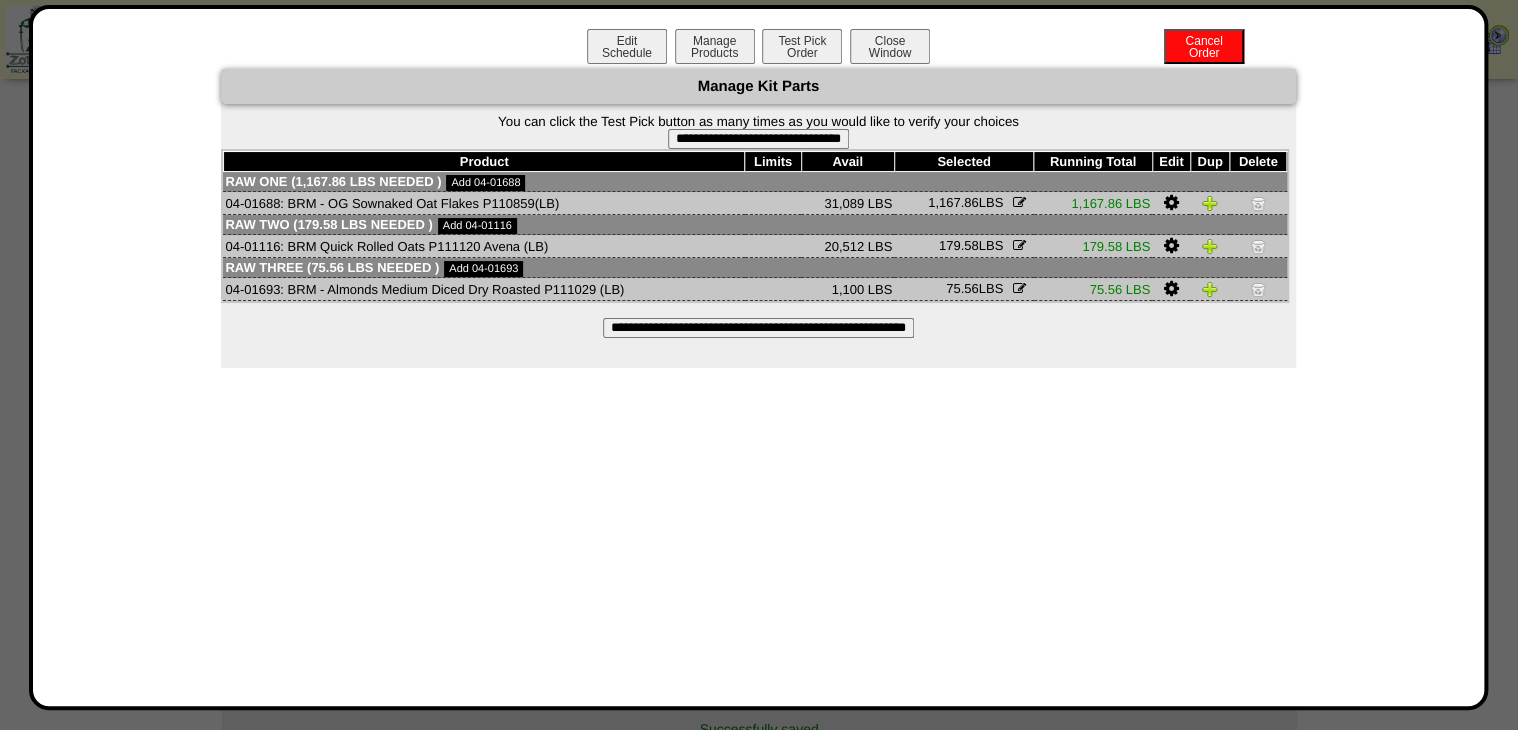 click on "**********" at bounding box center [758, 139] 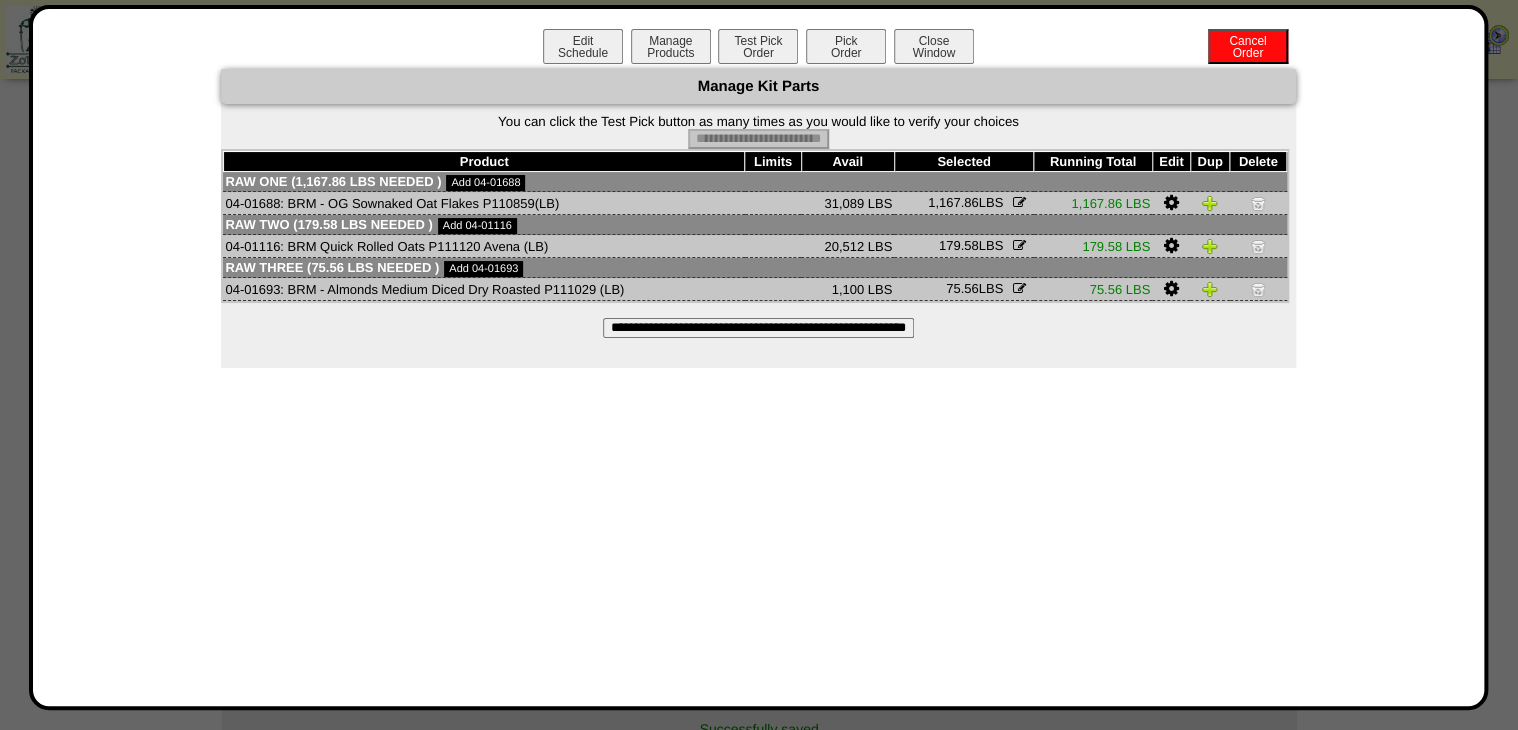 click on "Pick Order" at bounding box center [846, 46] 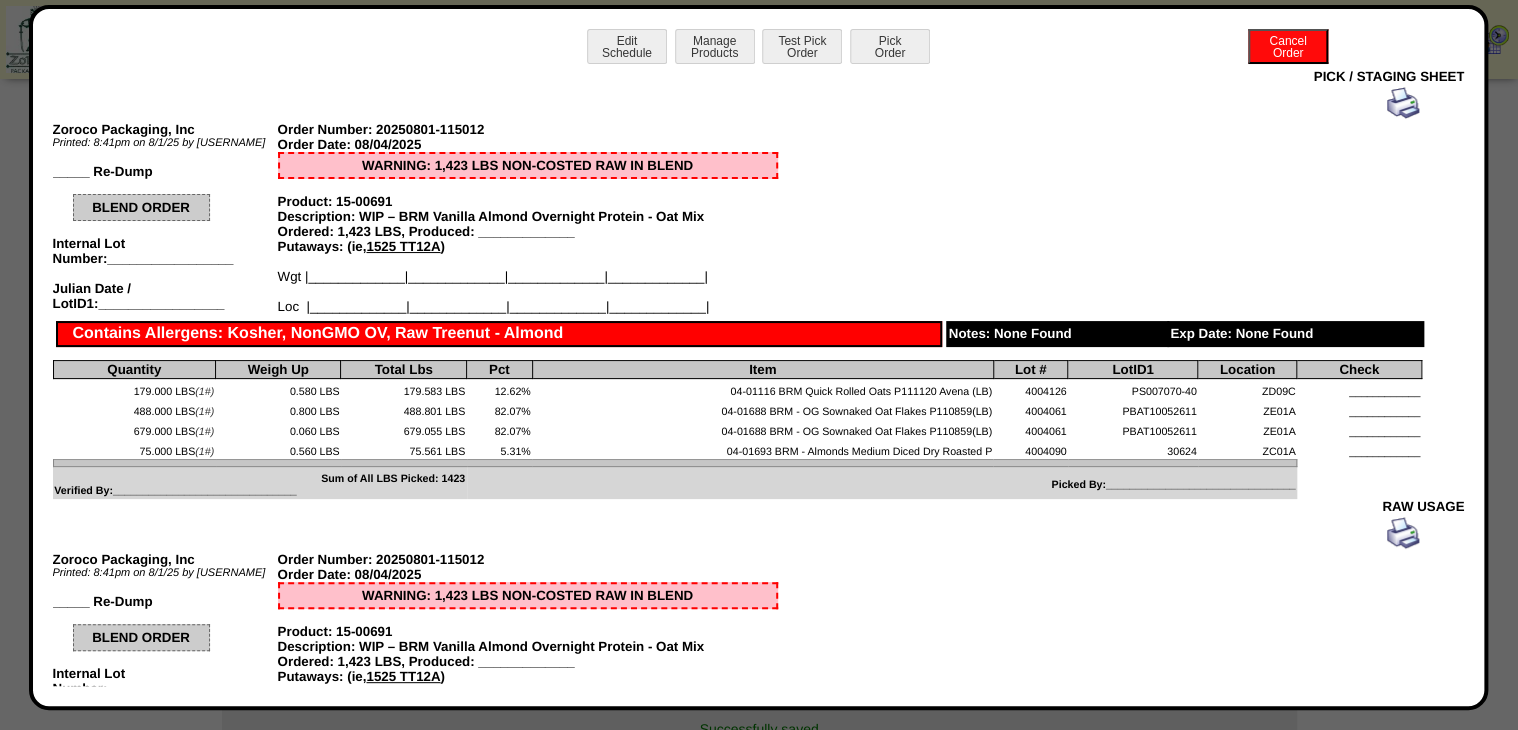 click at bounding box center (1403, 103) 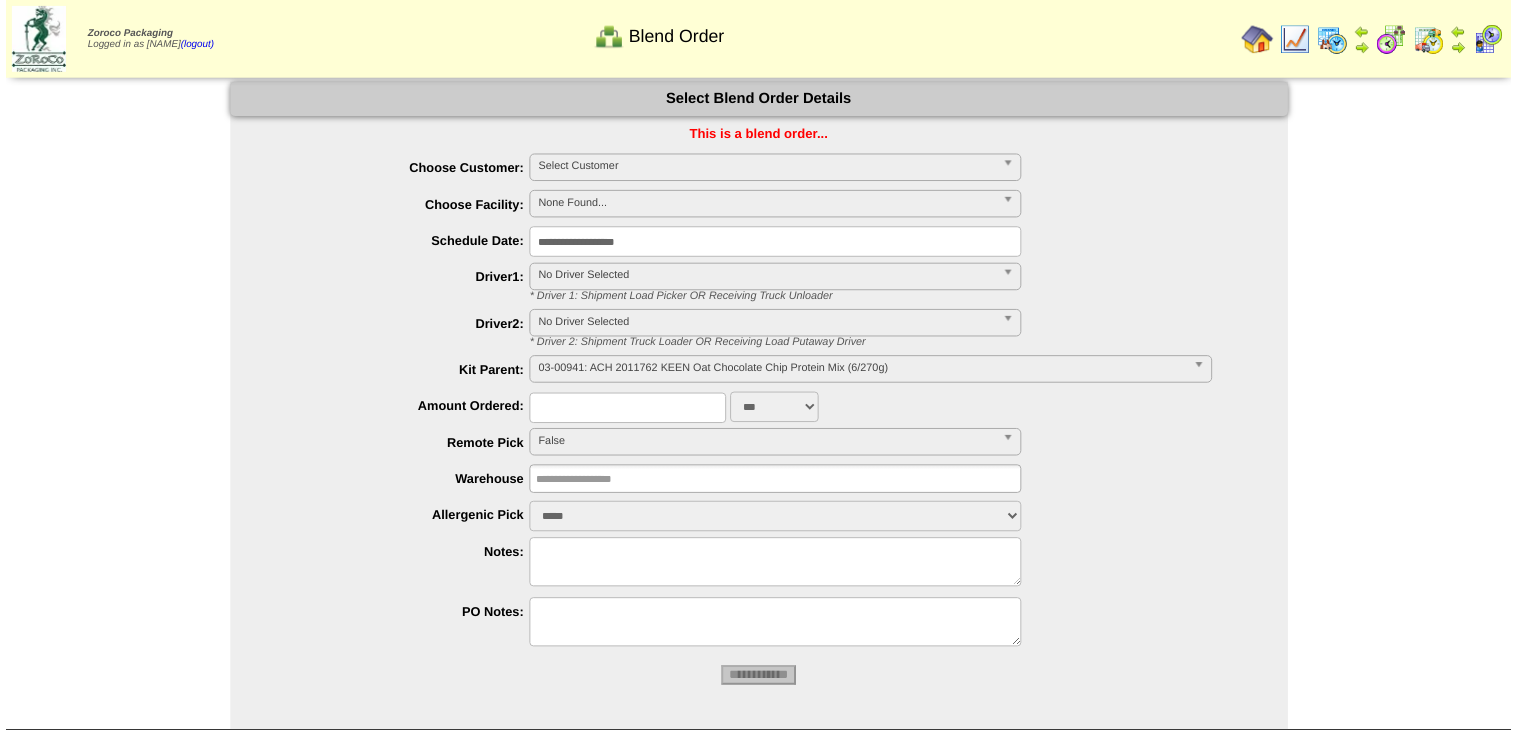 scroll, scrollTop: 0, scrollLeft: 0, axis: both 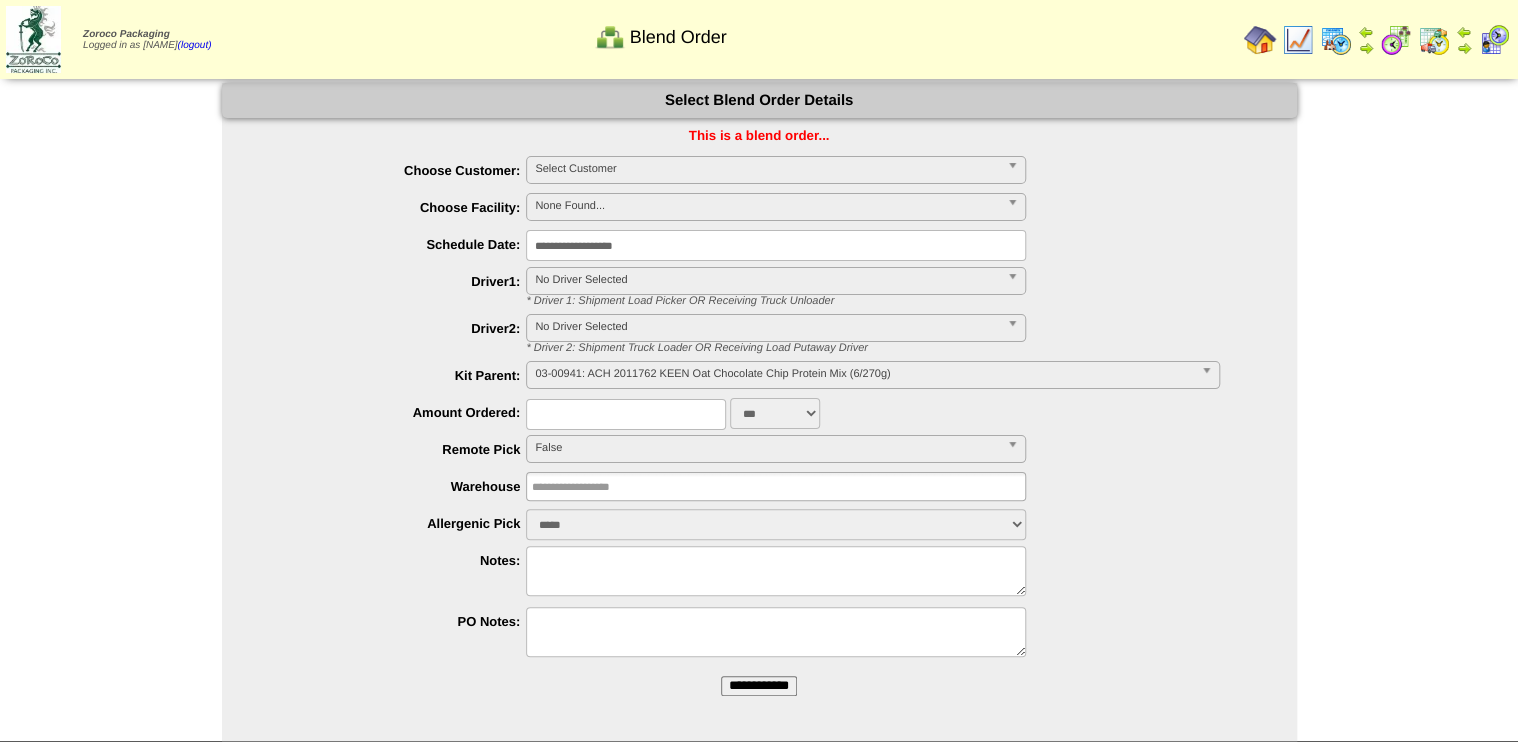click on "**********" at bounding box center [759, 686] 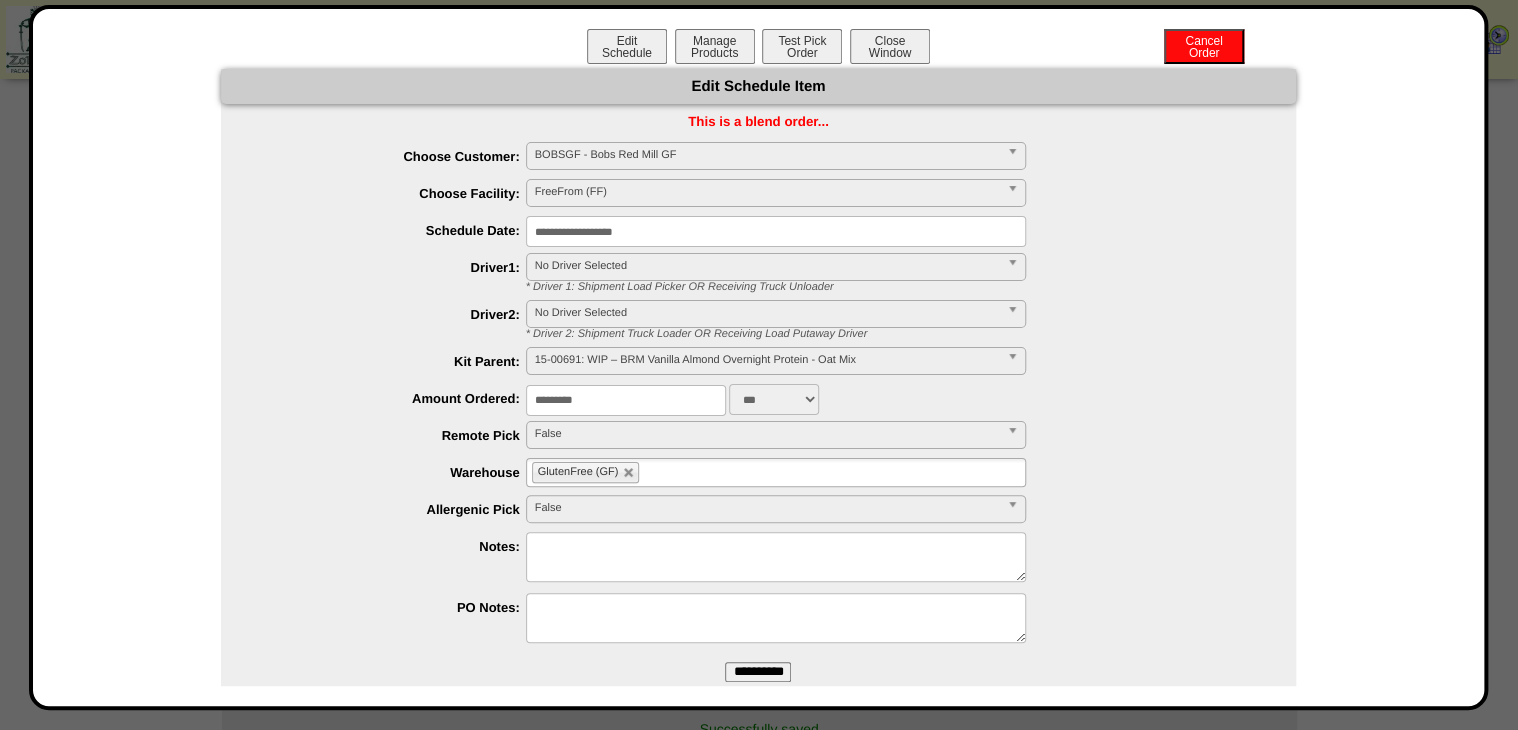 click on "FreeFrom (FF)" at bounding box center (767, 192) 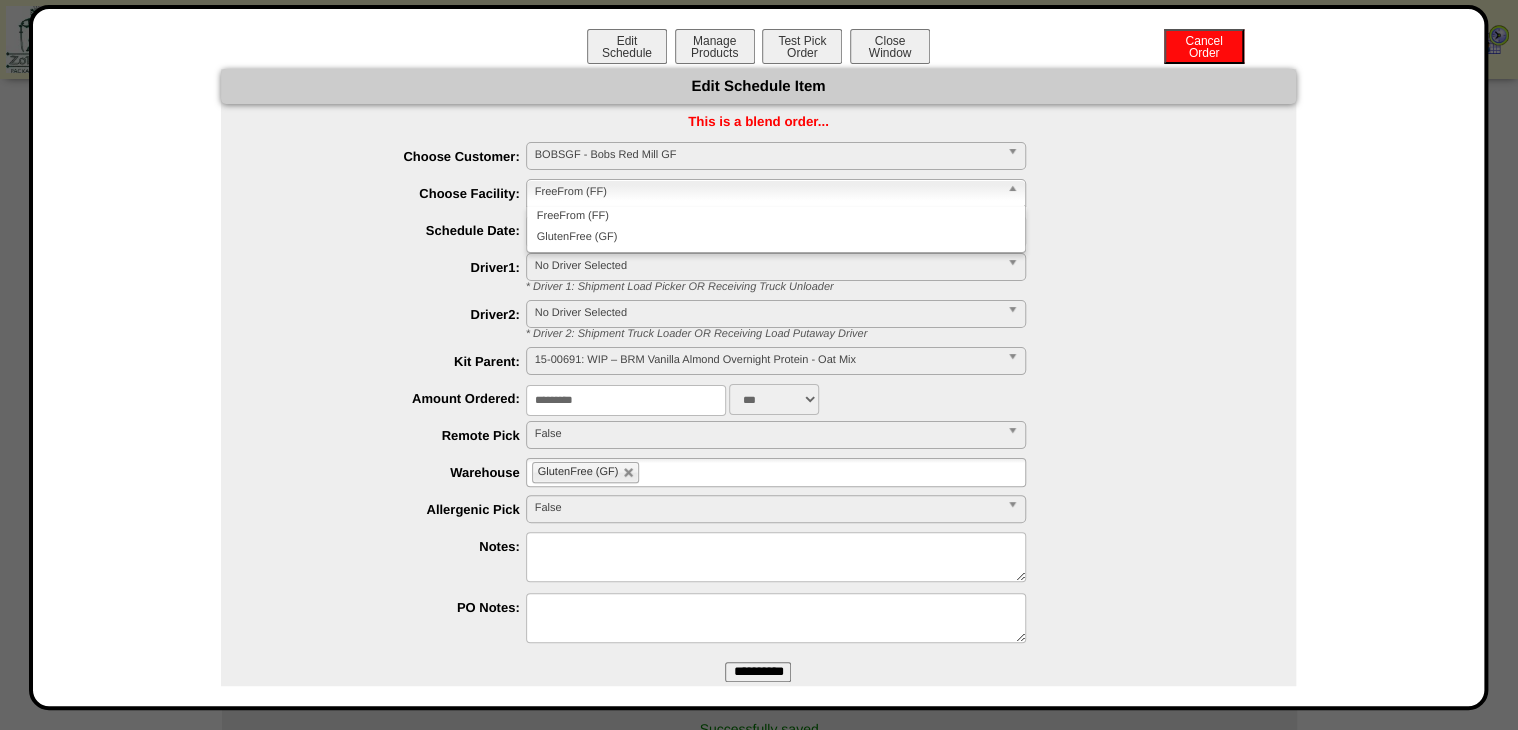 click on "GlutenFree (GF)" at bounding box center [776, 237] 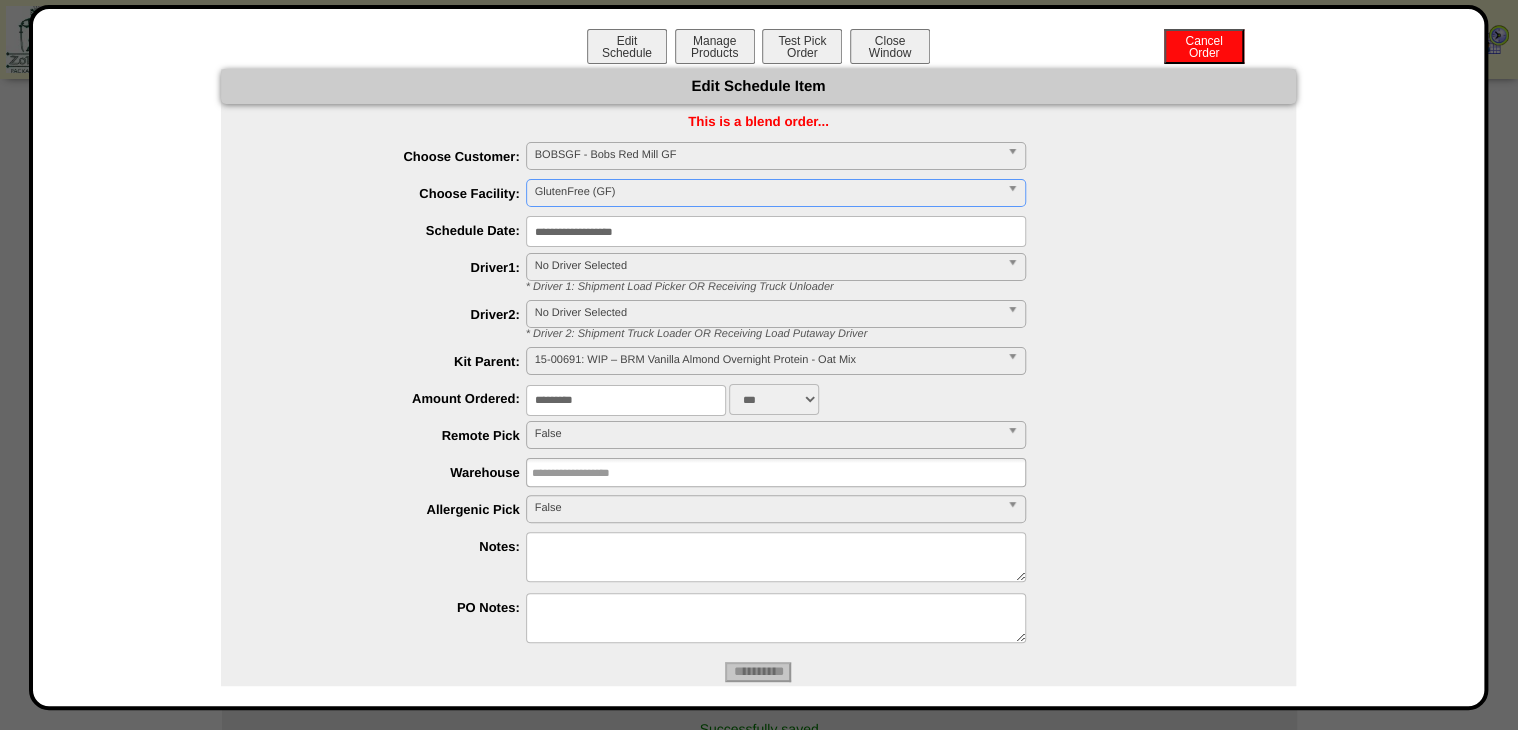 type 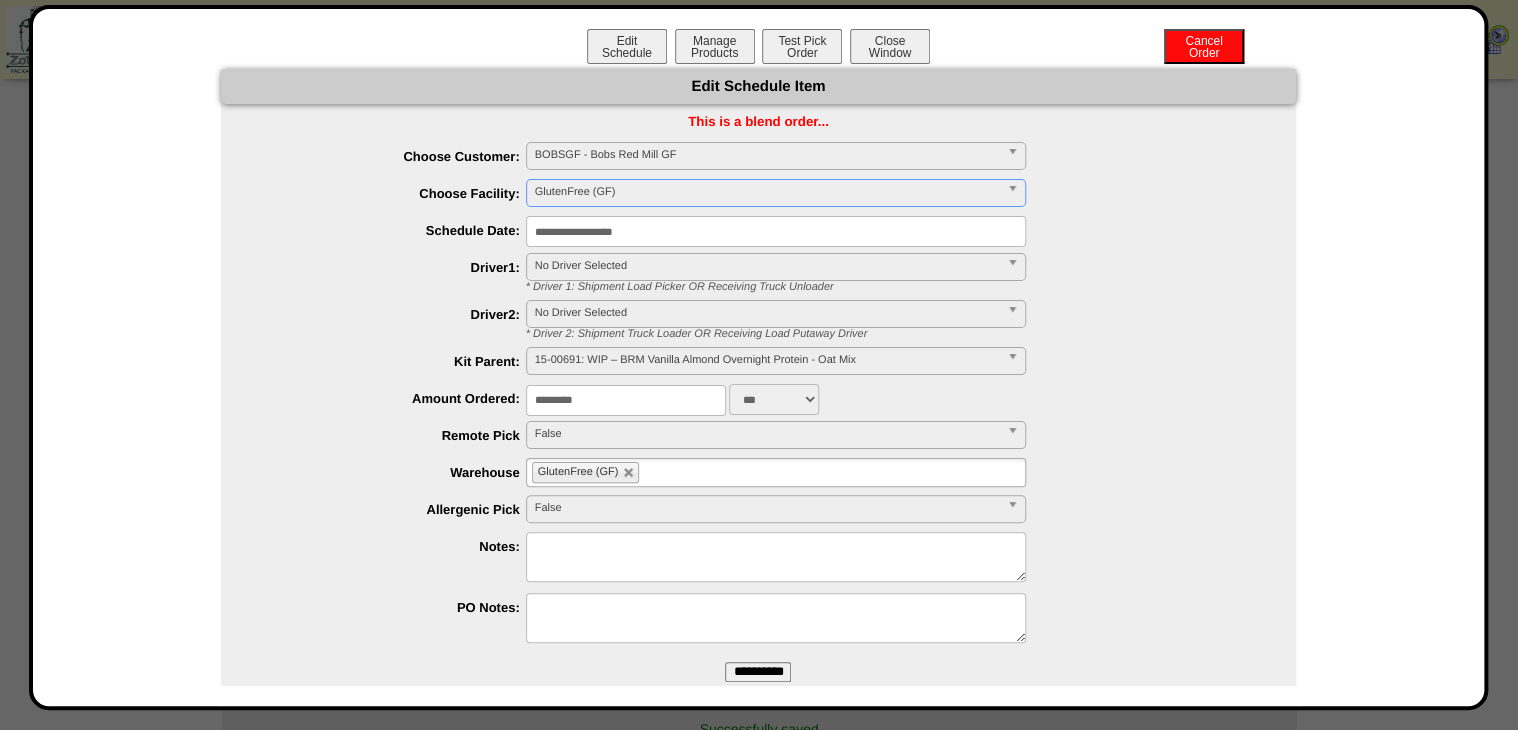 drag, startPoint x: 750, startPoint y: 663, endPoint x: 764, endPoint y: 546, distance: 117.83463 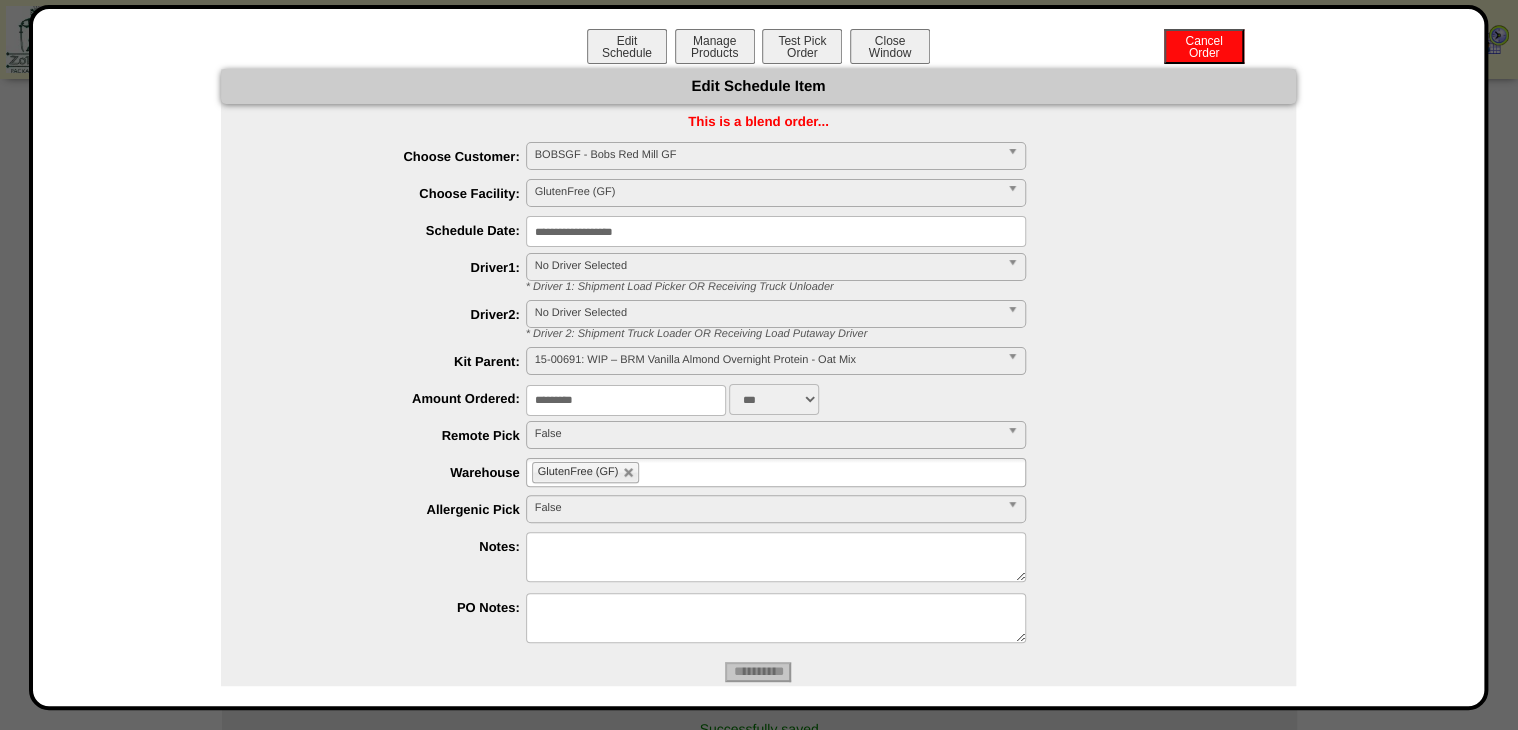 click on "**********" at bounding box center (759, 357) 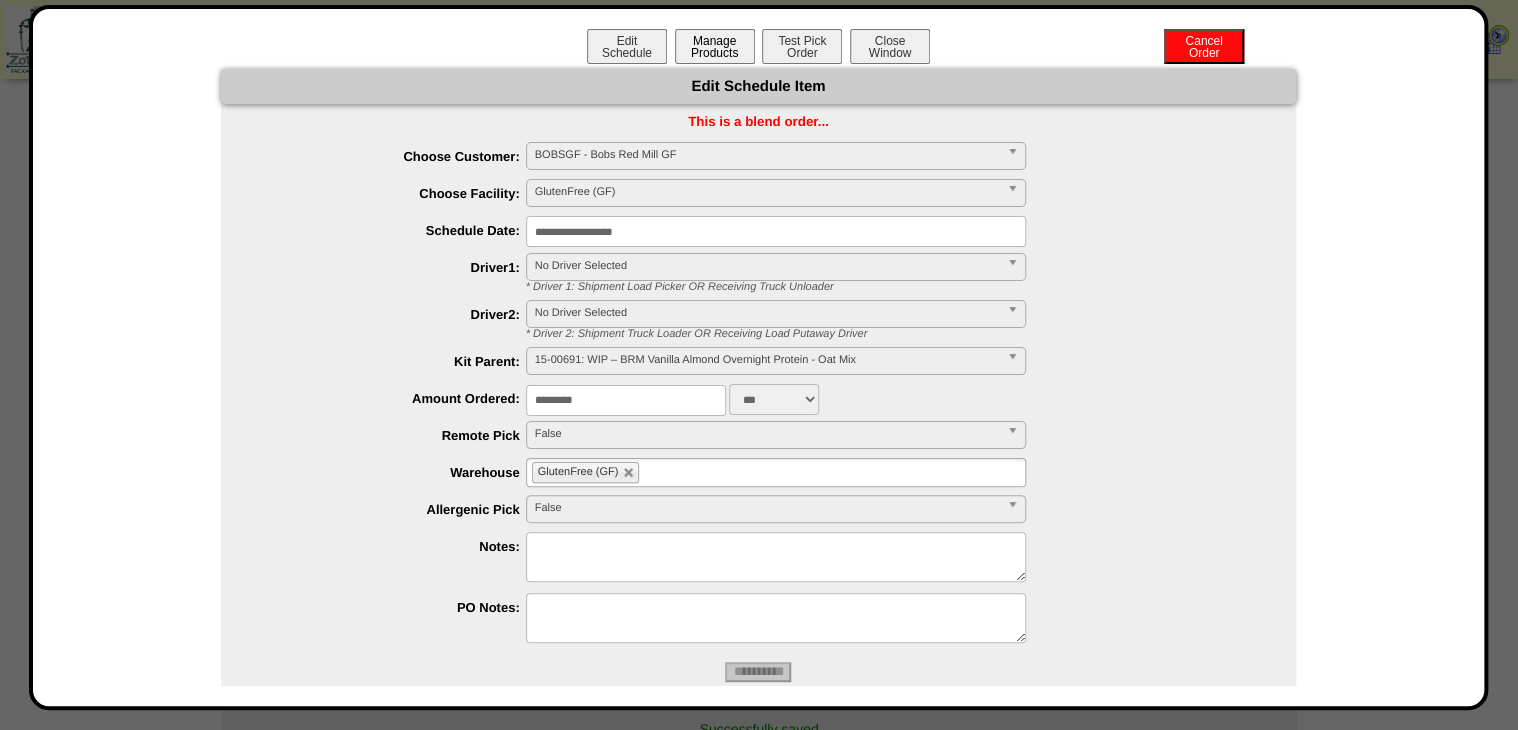 drag, startPoint x: 726, startPoint y: 36, endPoint x: 727, endPoint y: 51, distance: 15.033297 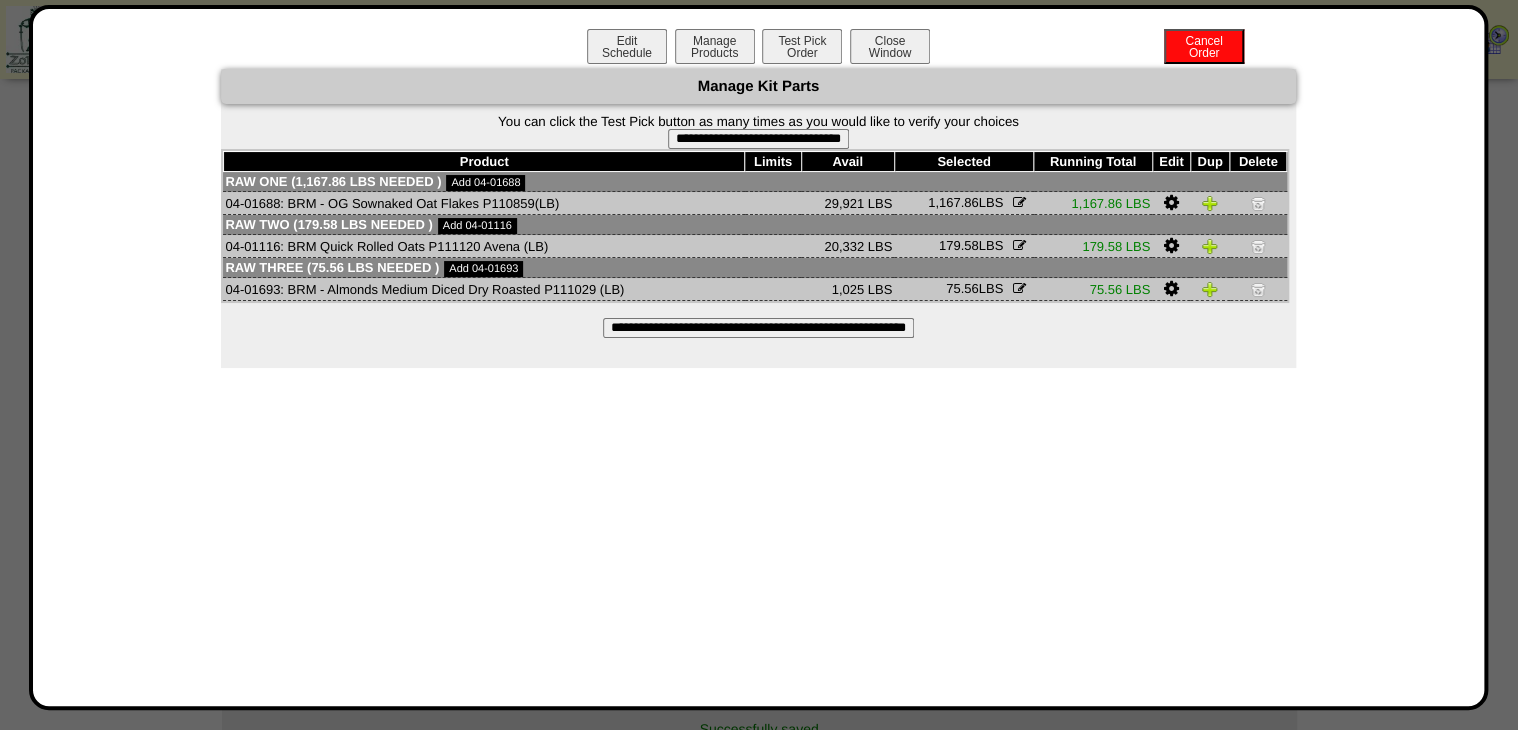 click on "**********" at bounding box center [758, 139] 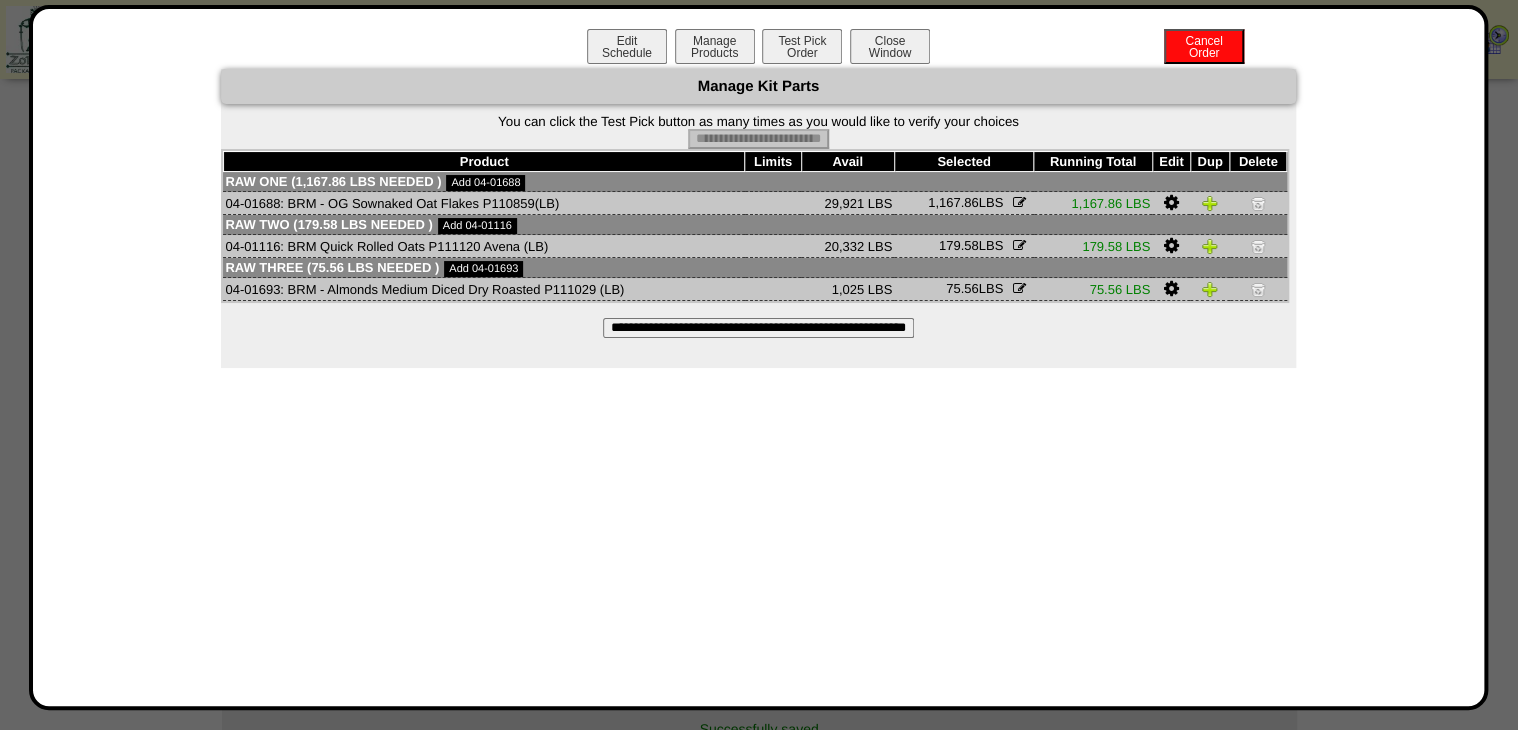 click on "Edit Schedule
Manage Products
Test Pick Order
Cancel Order
Close Window" at bounding box center (759, 49) 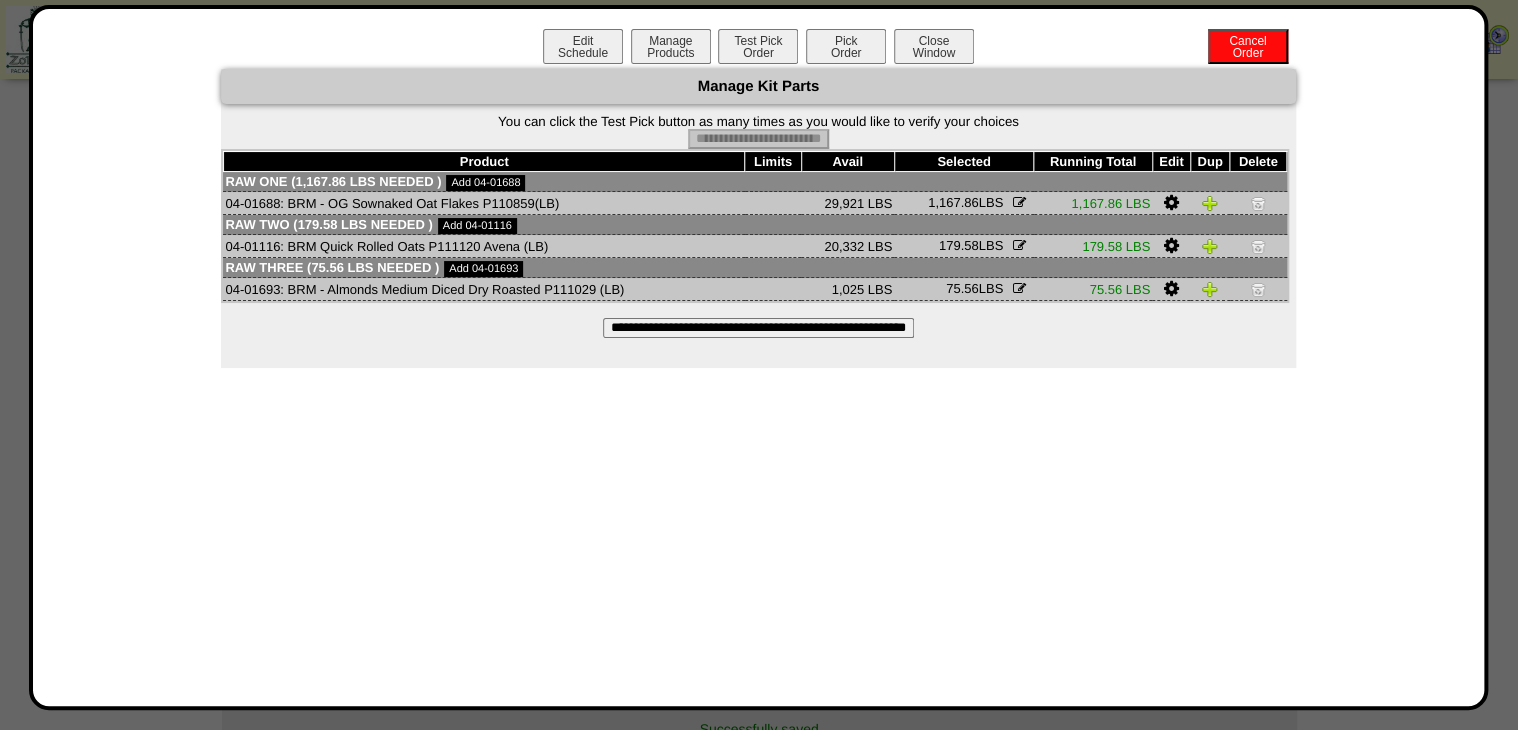 click on "Pick Order" at bounding box center [846, 46] 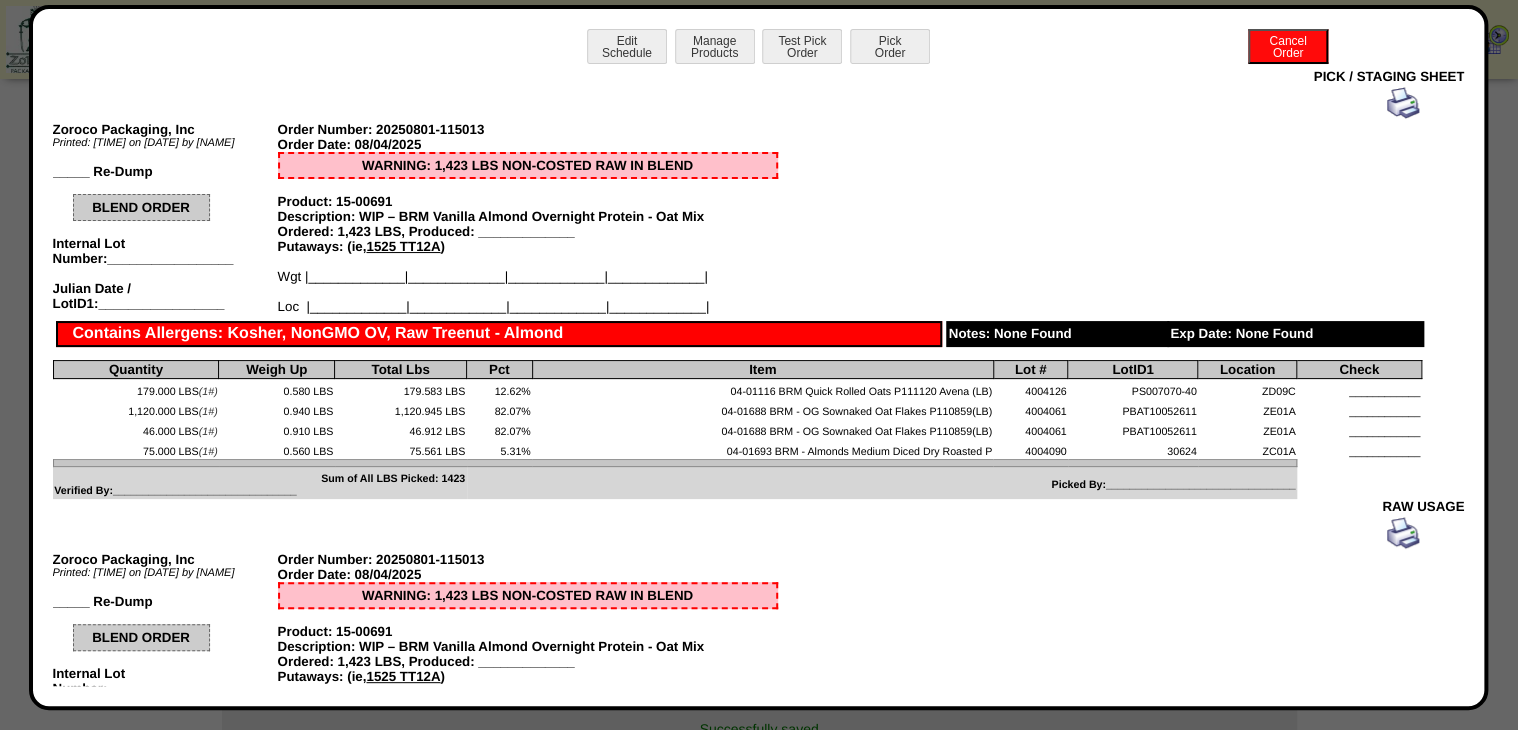 click at bounding box center (1403, 103) 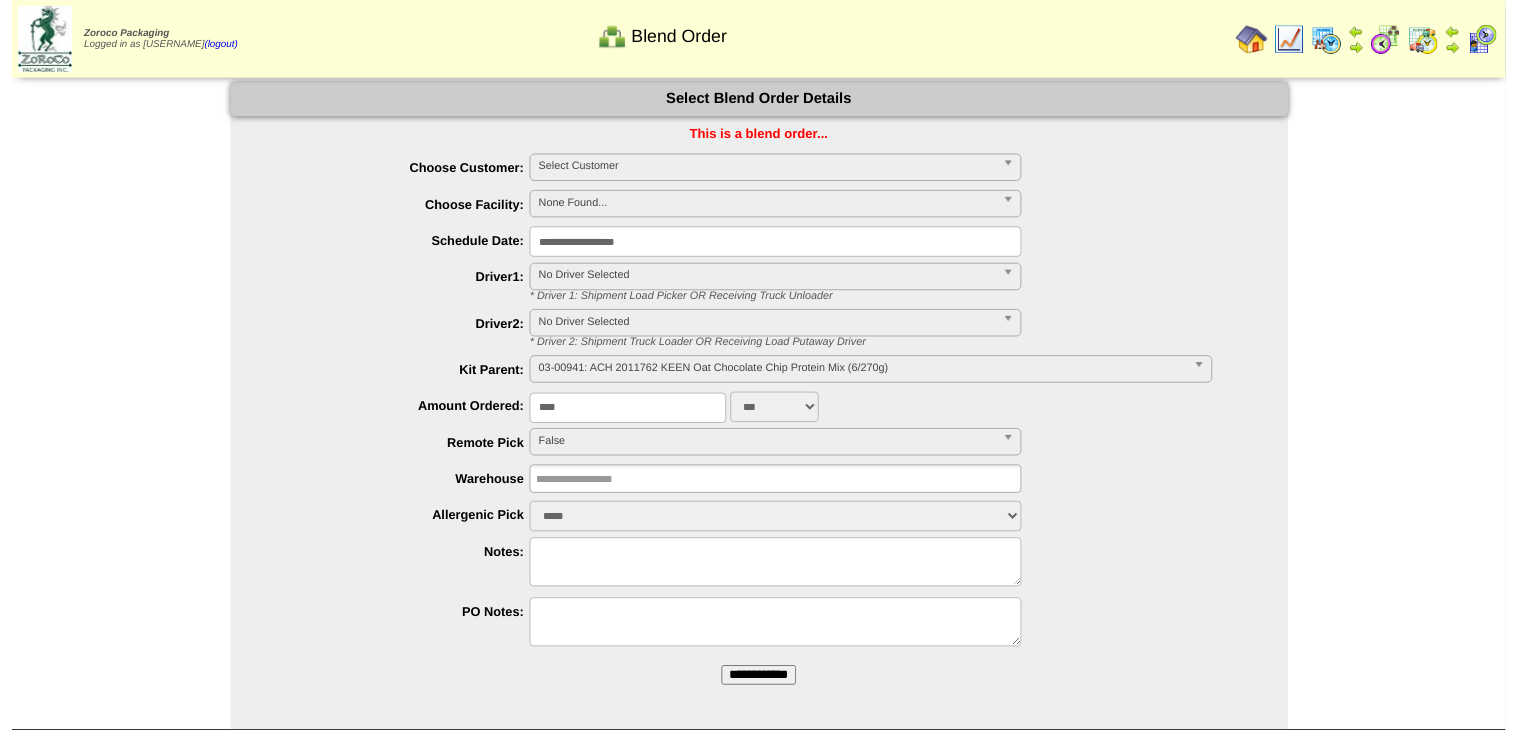 scroll, scrollTop: 0, scrollLeft: 0, axis: both 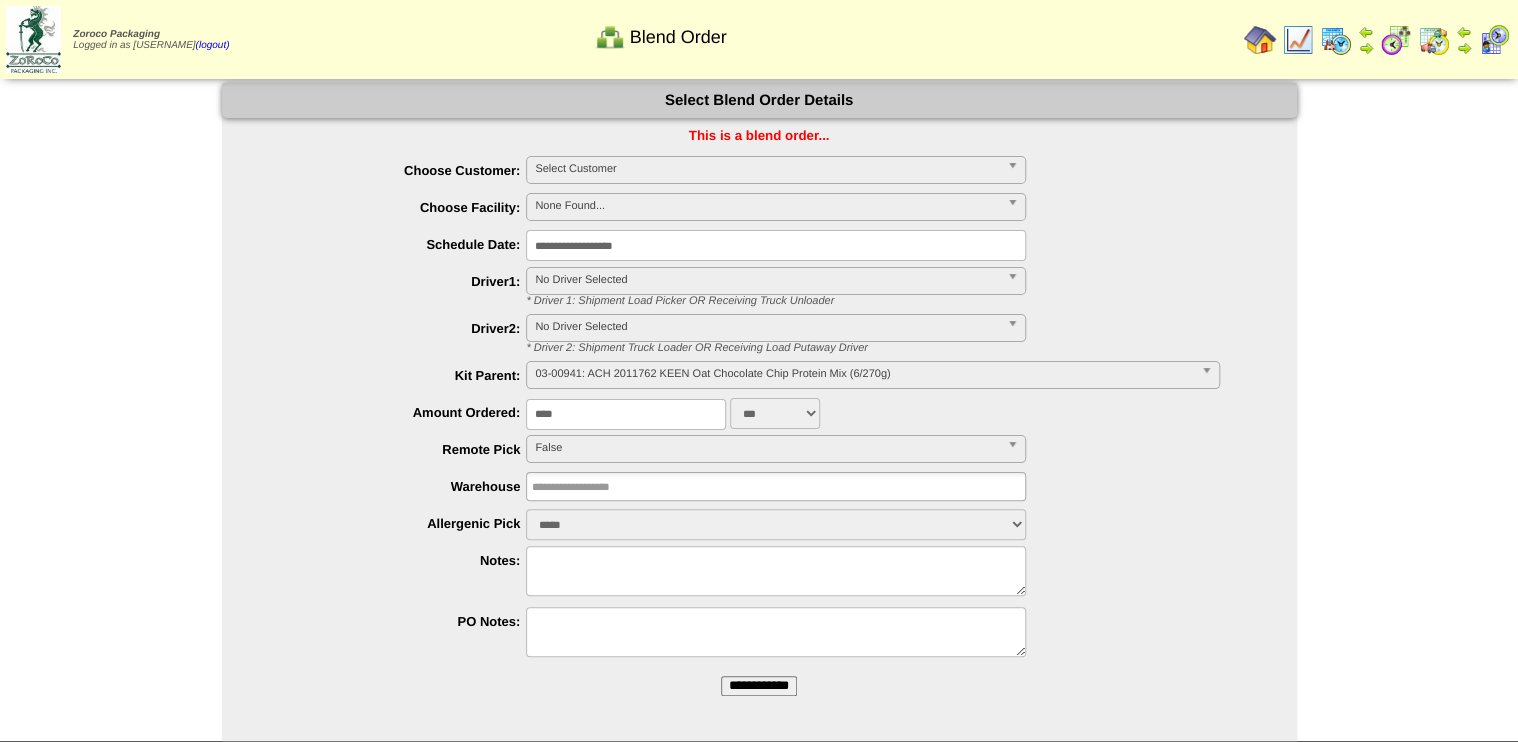 drag, startPoint x: 755, startPoint y: 690, endPoint x: 850, endPoint y: 79, distance: 618.3413 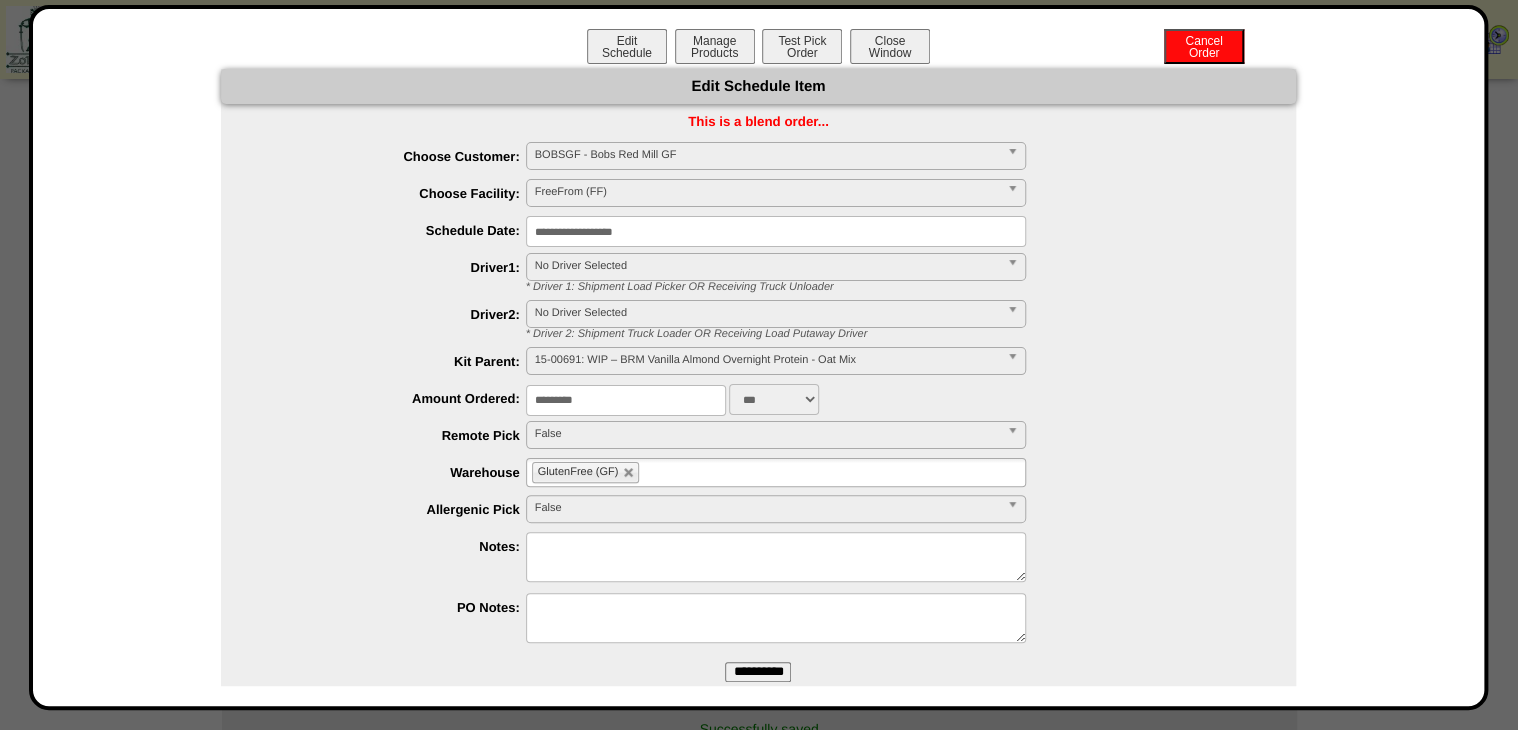 click on "FreeFrom (FF)" at bounding box center (767, 192) 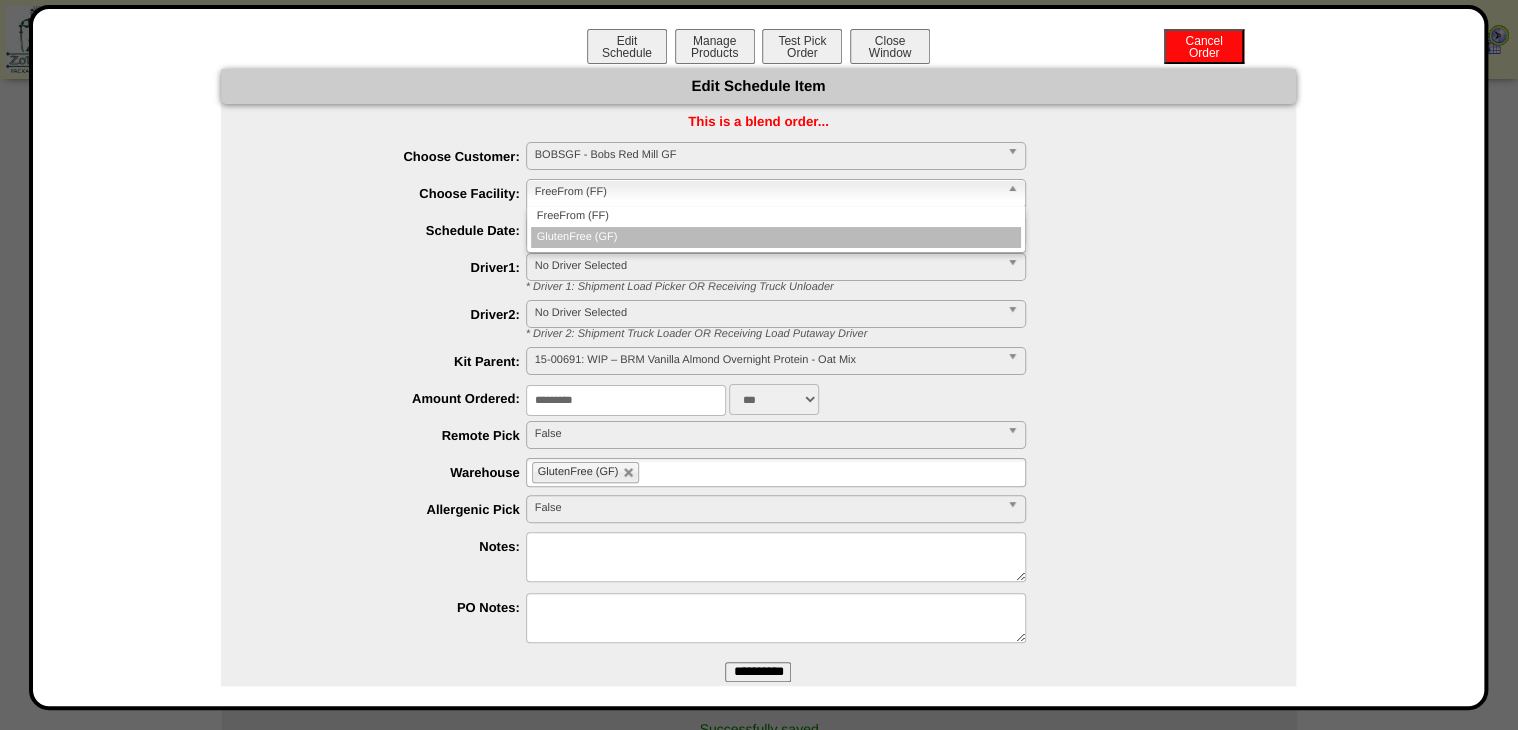 click on "GlutenFree (GF)" at bounding box center [776, 237] 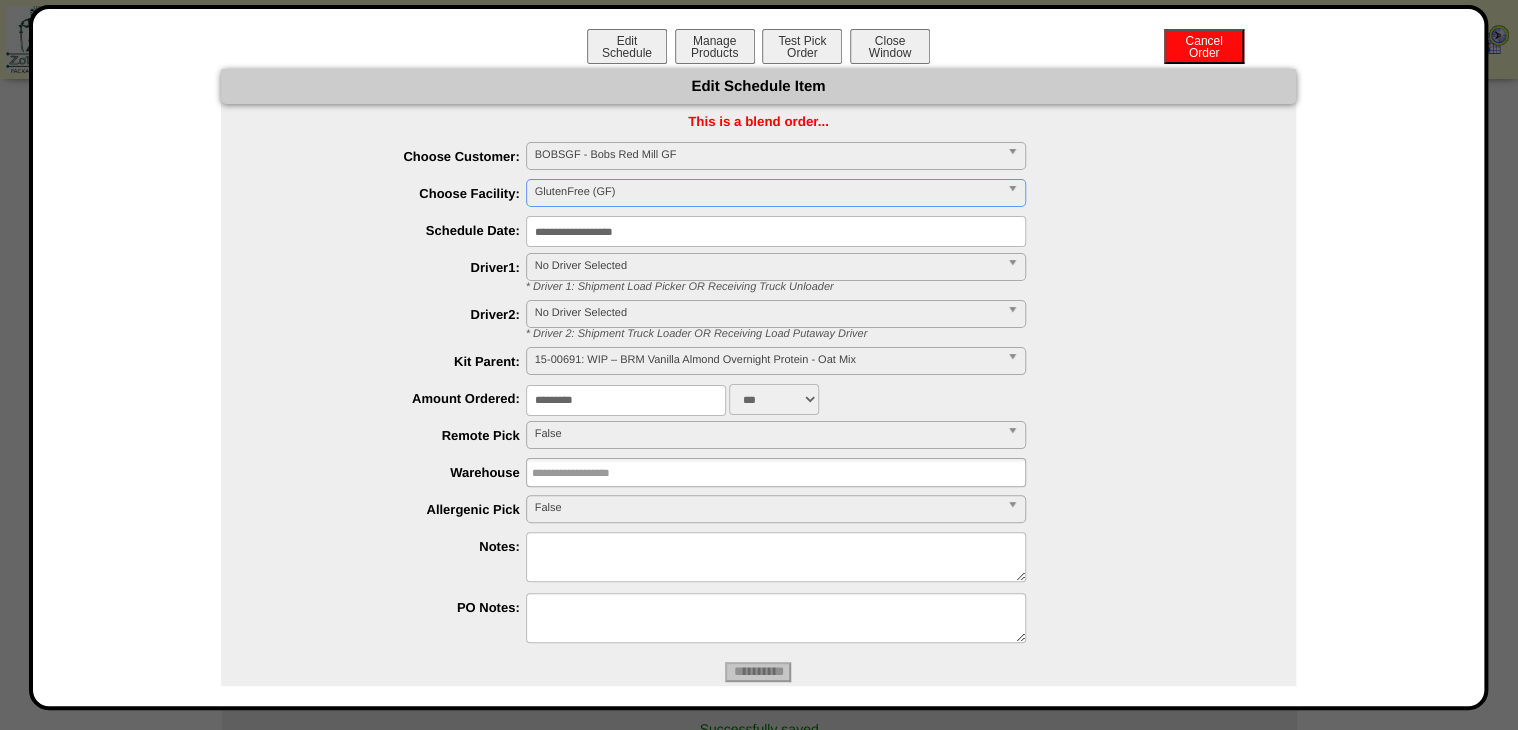 type 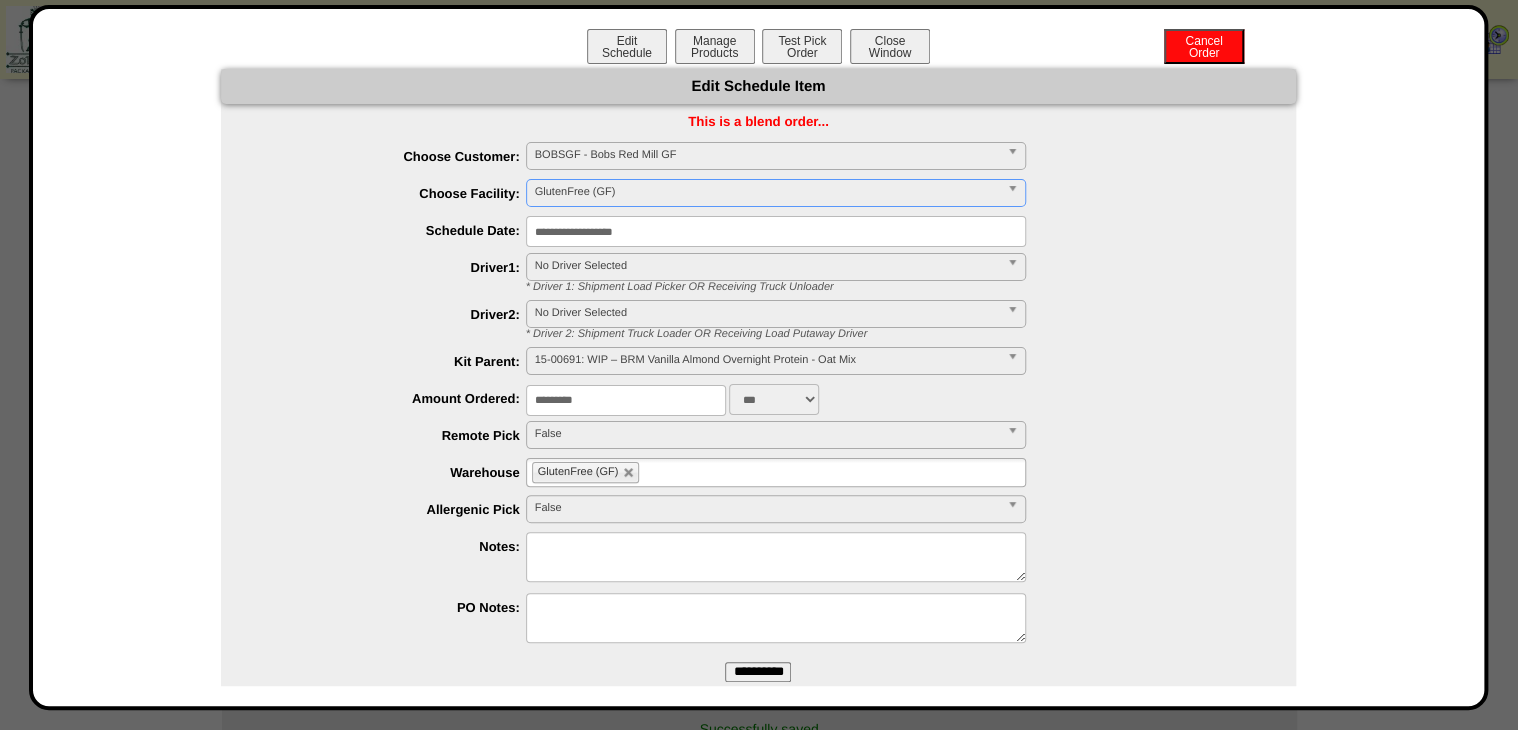 click on "**********" at bounding box center [758, 672] 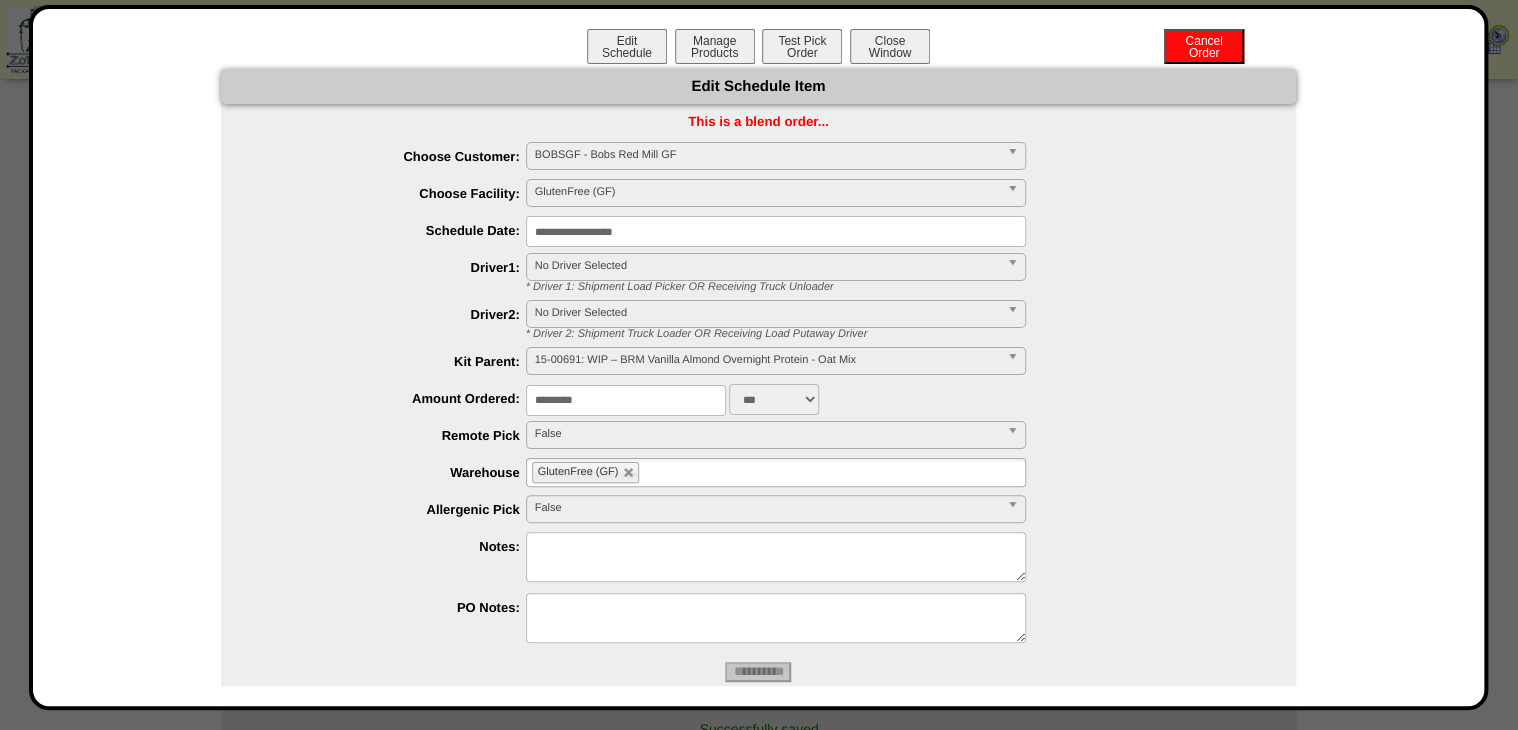 drag, startPoint x: 720, startPoint y: 39, endPoint x: 724, endPoint y: 66, distance: 27.294687 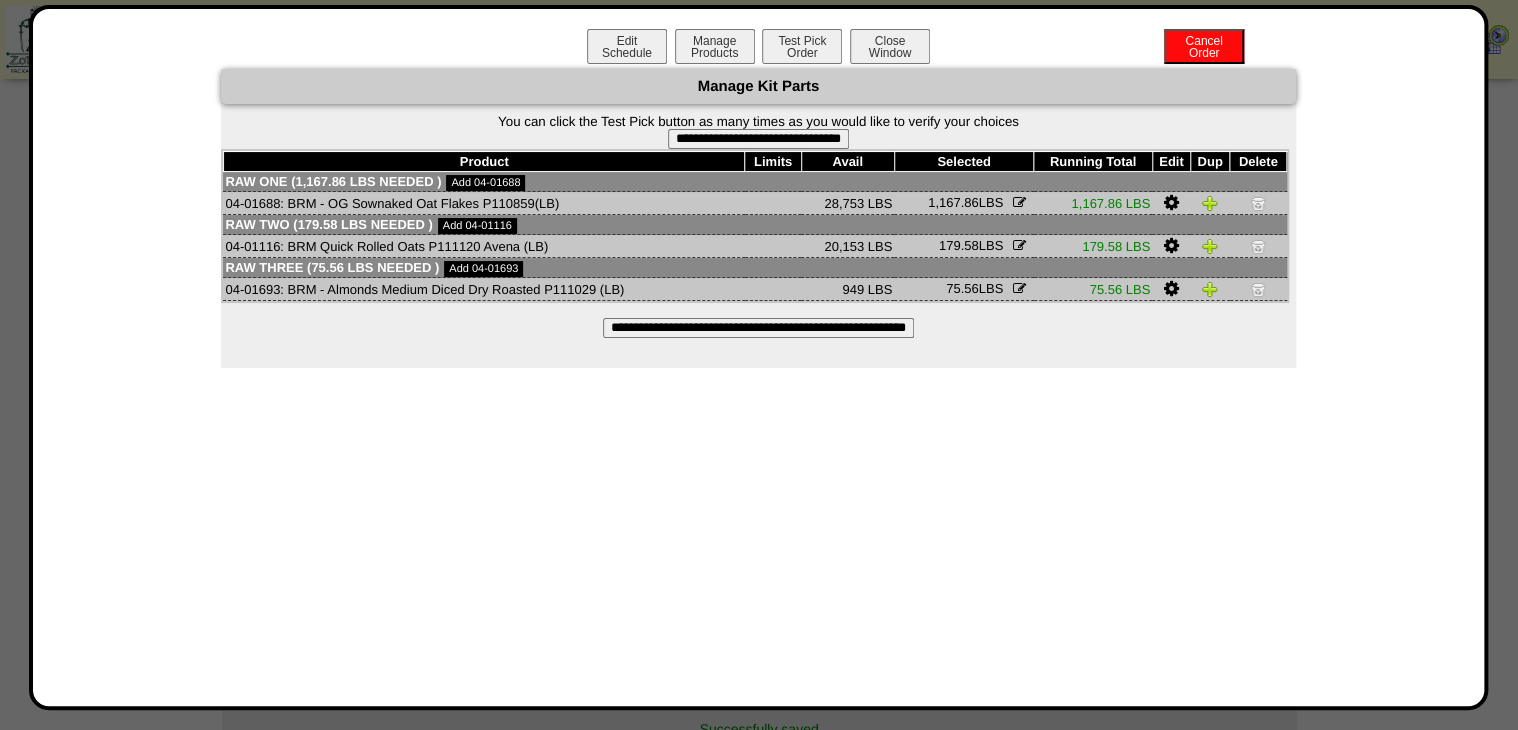 click on "**********" at bounding box center [758, 139] 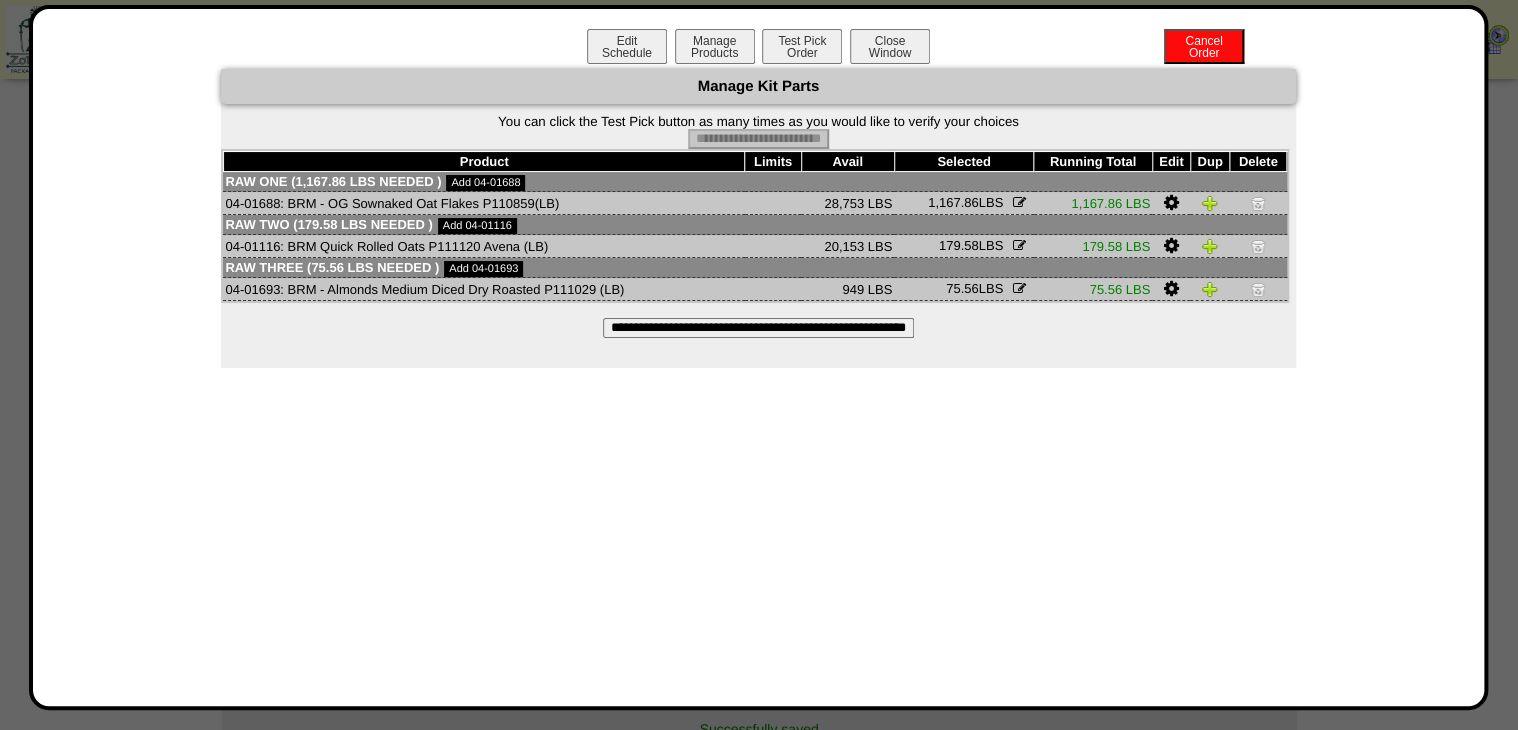 click on "Edit Schedule
Manage Products
Test Pick Order
Cancel Order
Close Window" at bounding box center [759, 49] 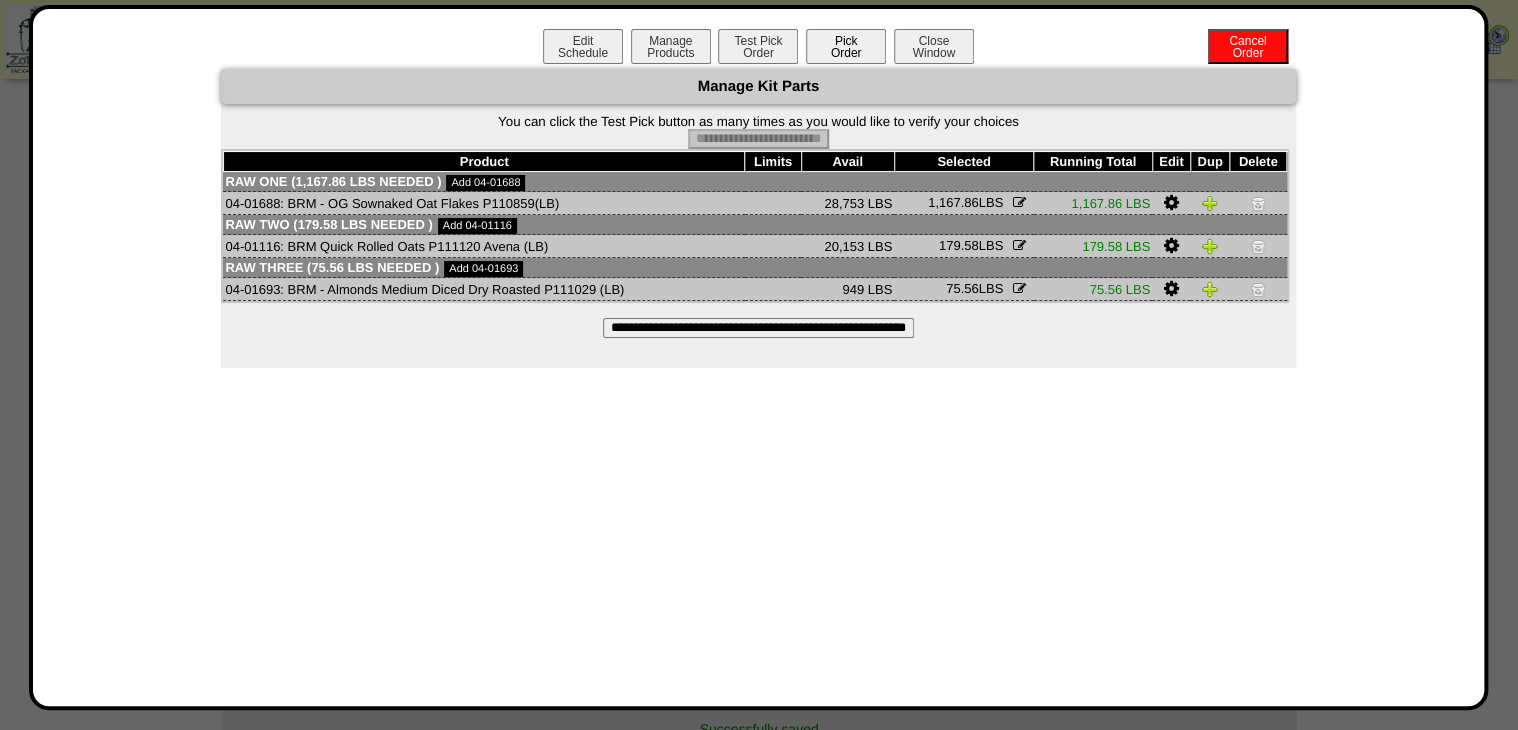click on "Pick Order" at bounding box center (846, 46) 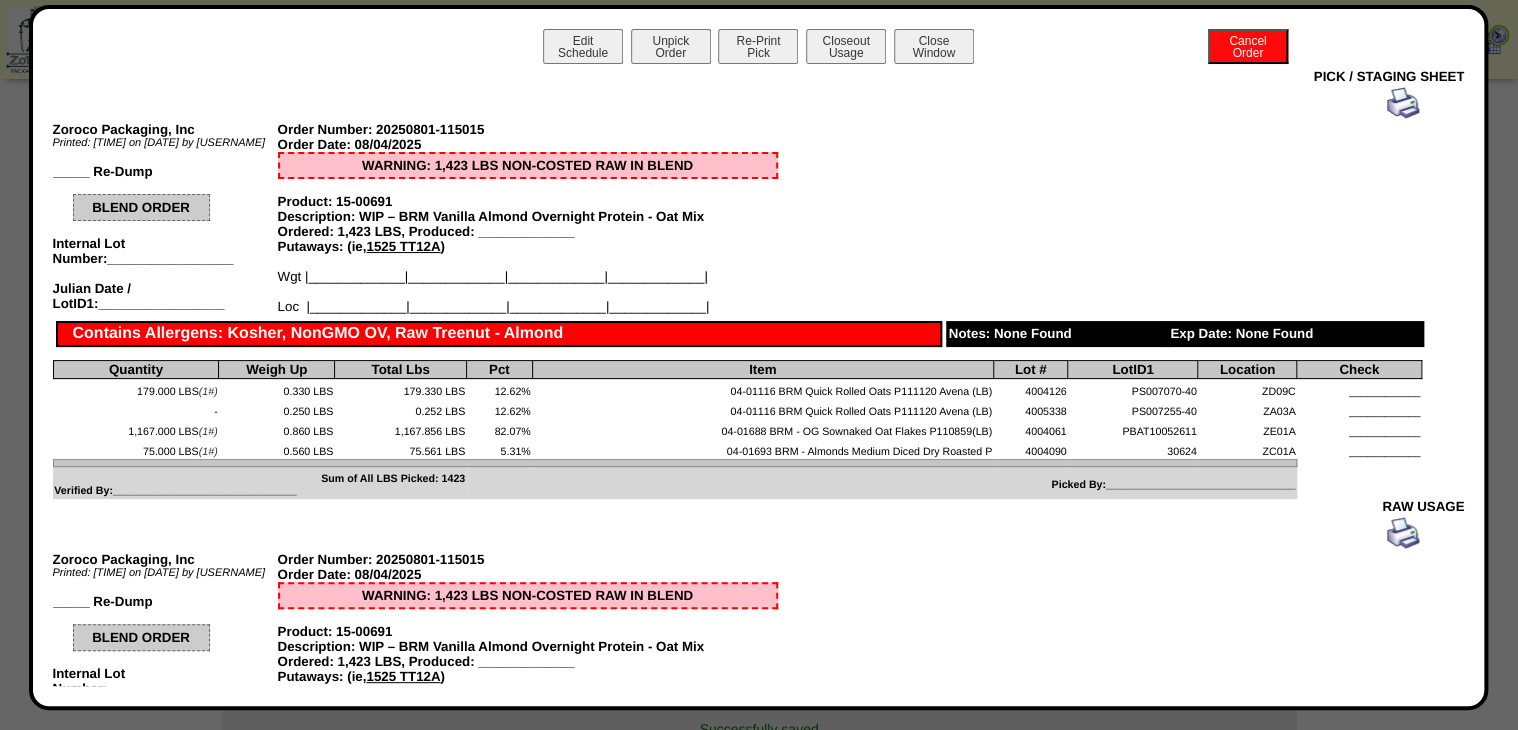 click at bounding box center (1403, 103) 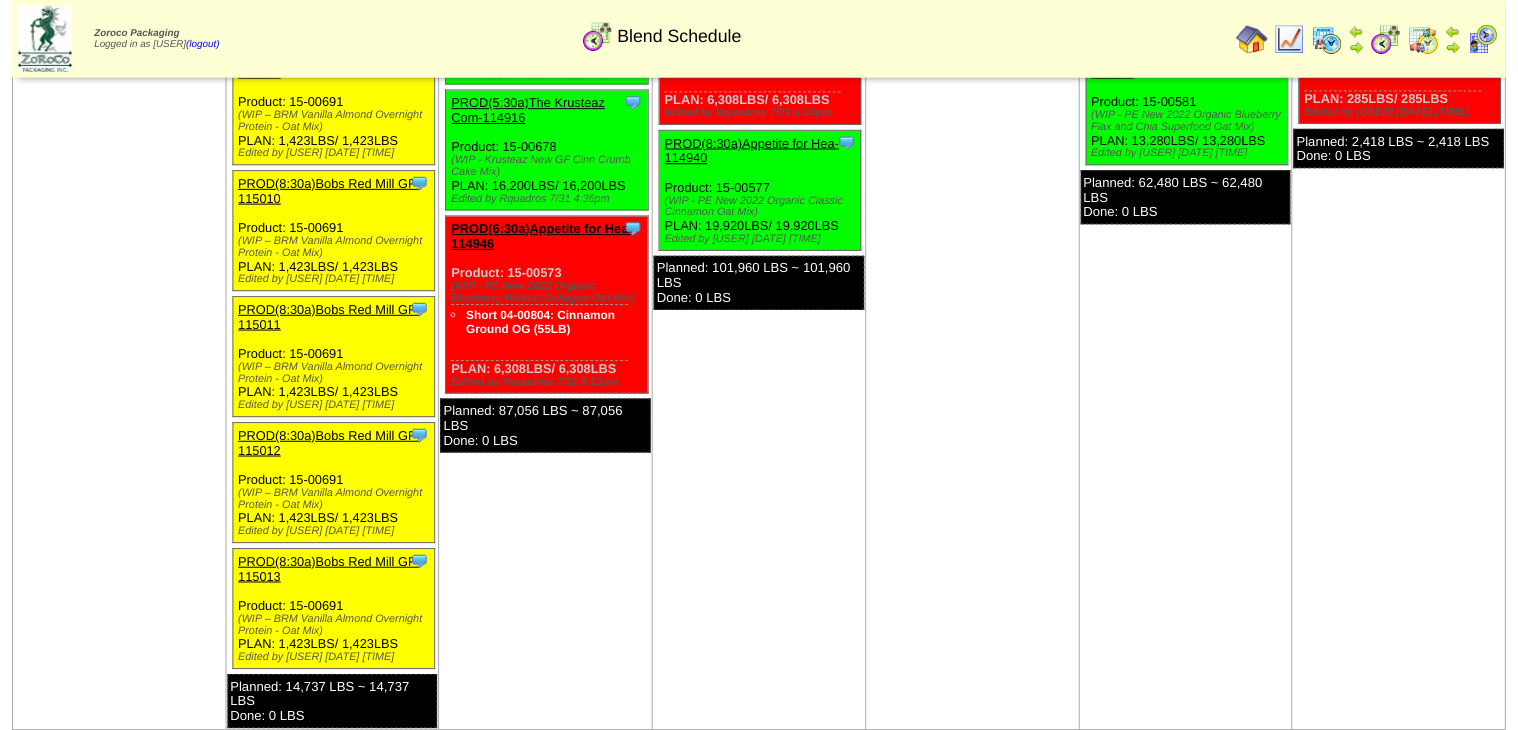 scroll, scrollTop: 800, scrollLeft: 0, axis: vertical 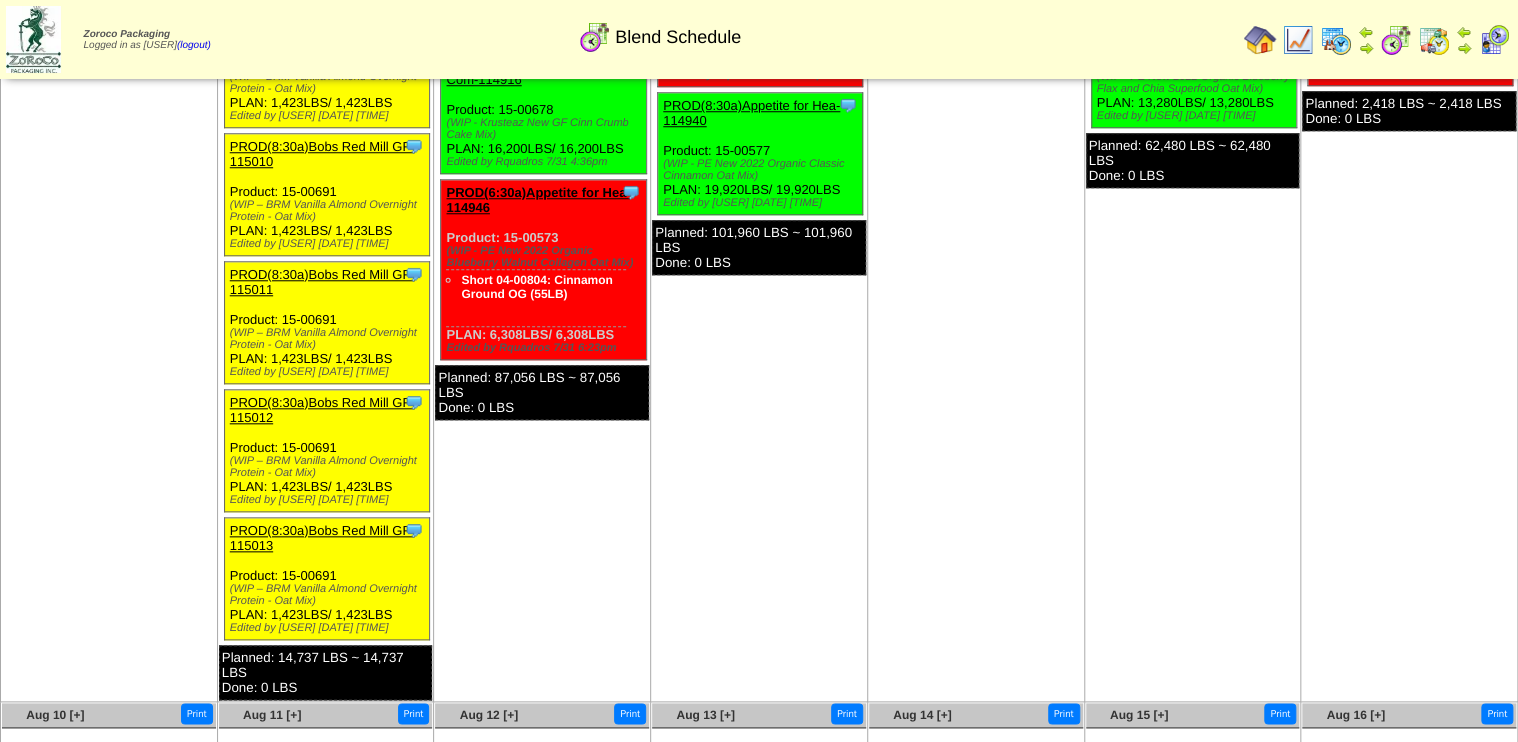 click on "PROD(8:30a)Bobs Red Mill GF-115013" at bounding box center [322, 538] 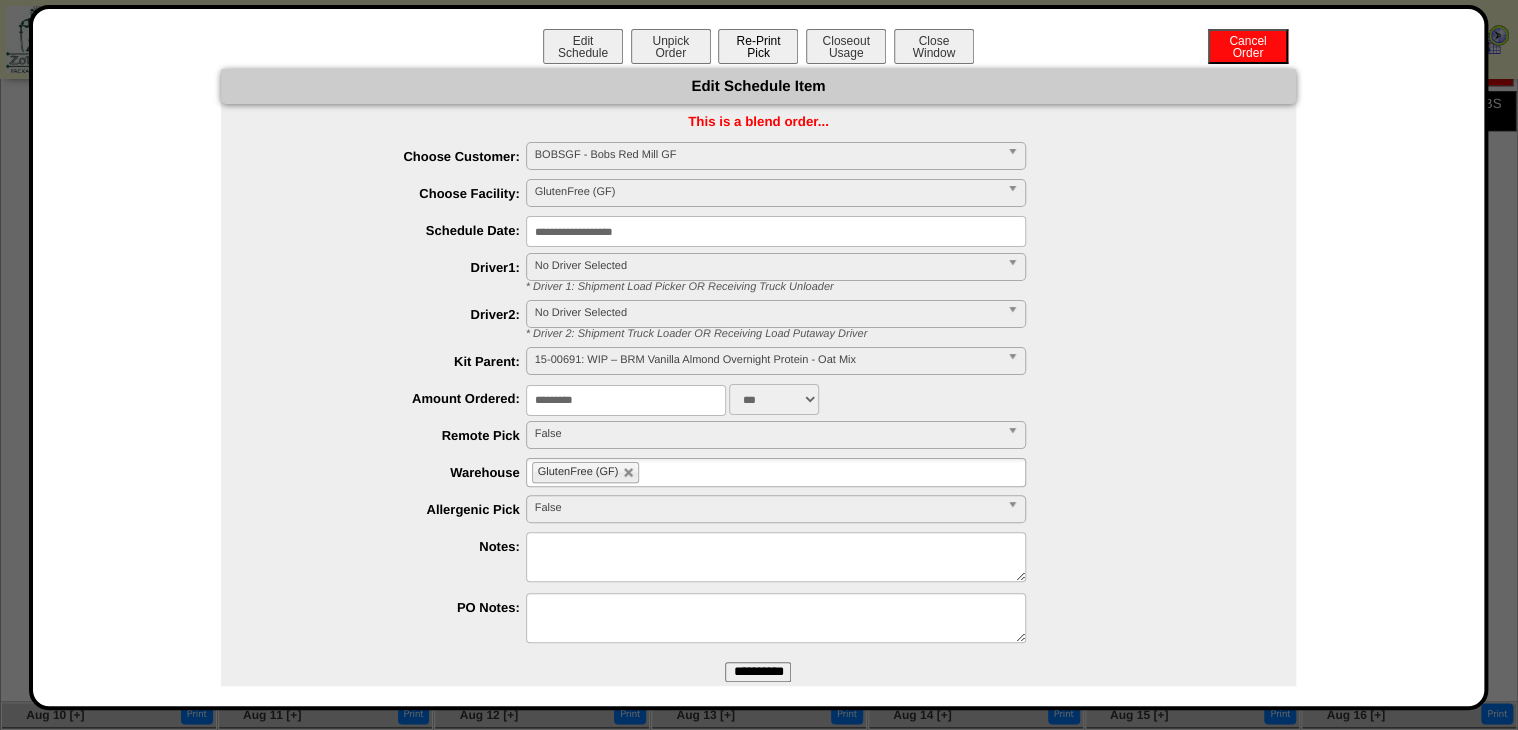 click on "Re-Print Pick" at bounding box center [758, 46] 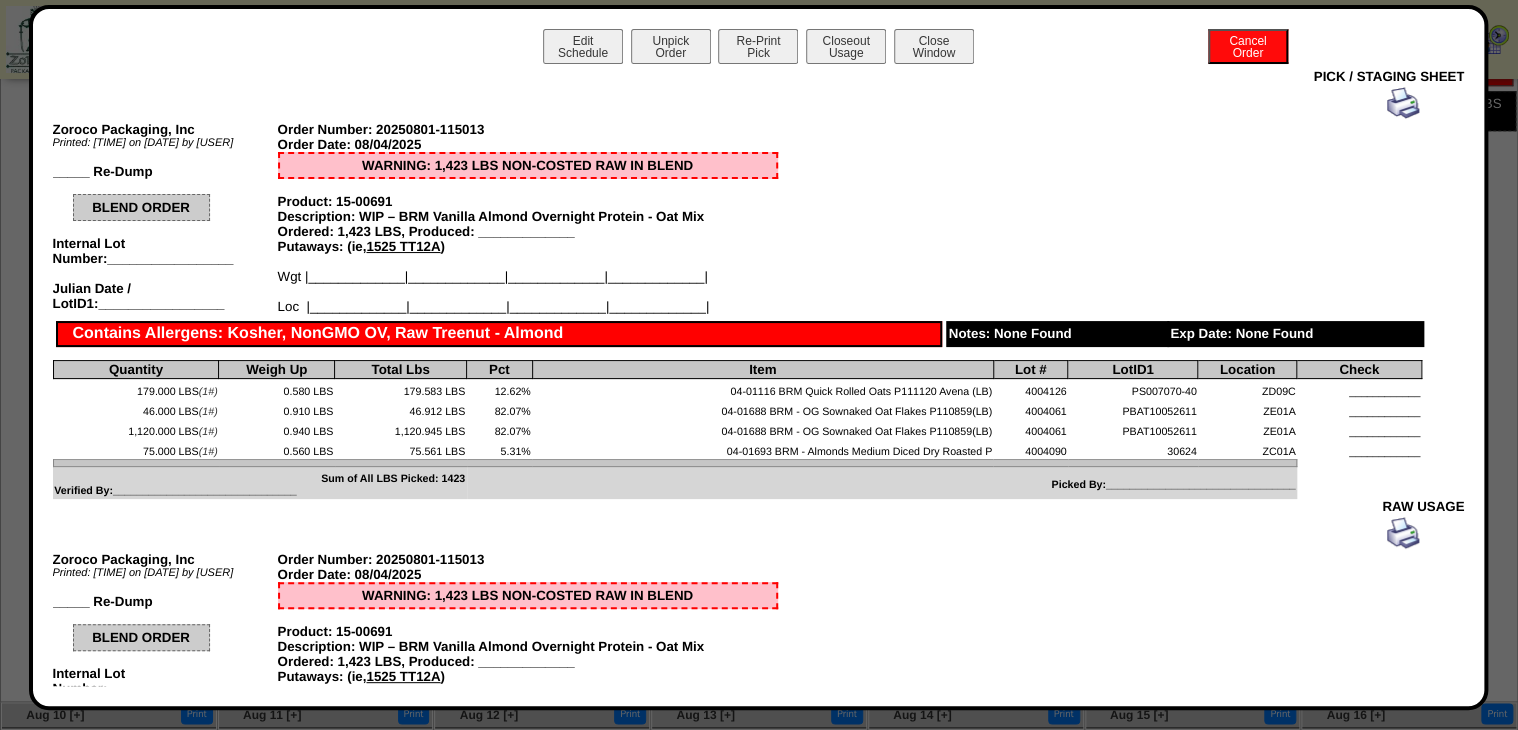 click at bounding box center (737, 103) 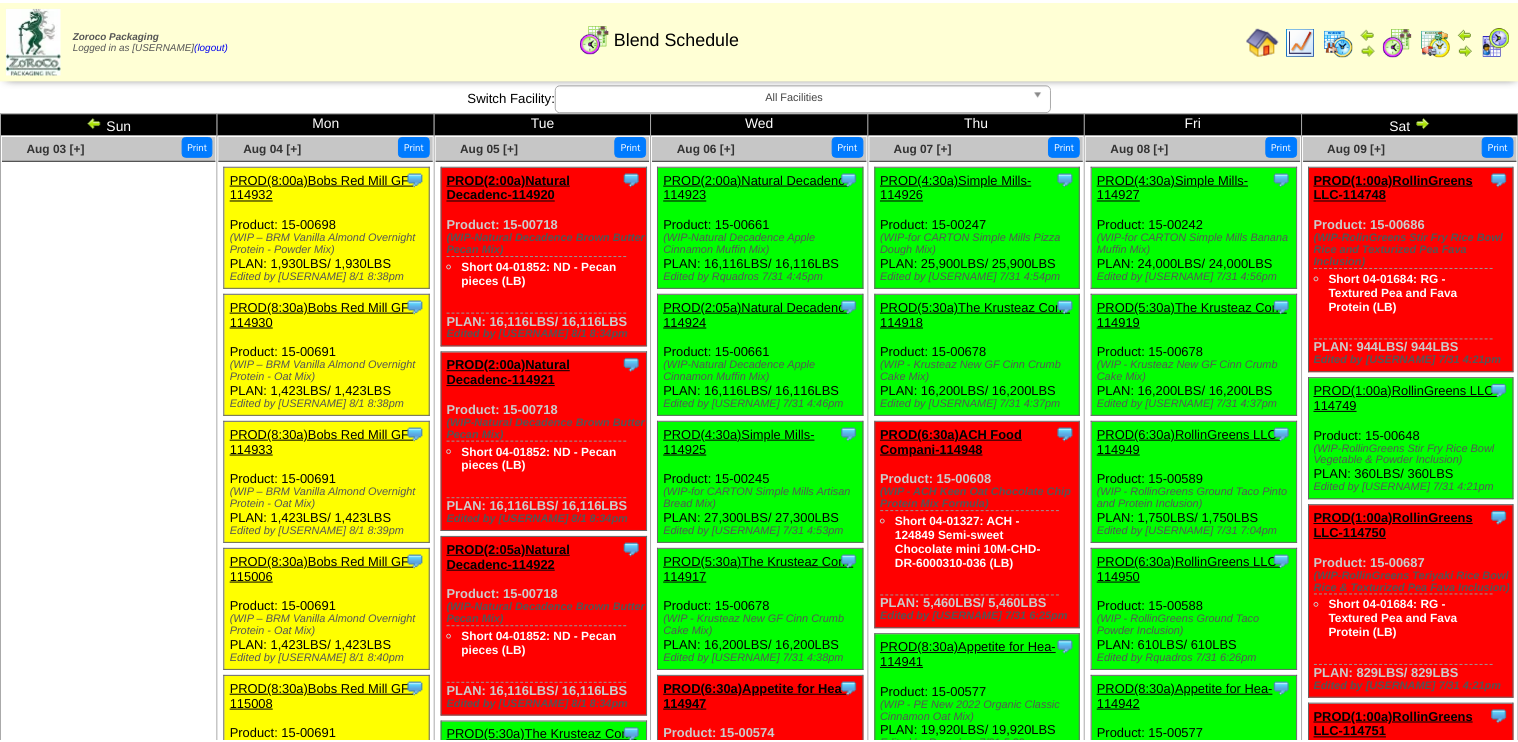 scroll, scrollTop: 800, scrollLeft: 0, axis: vertical 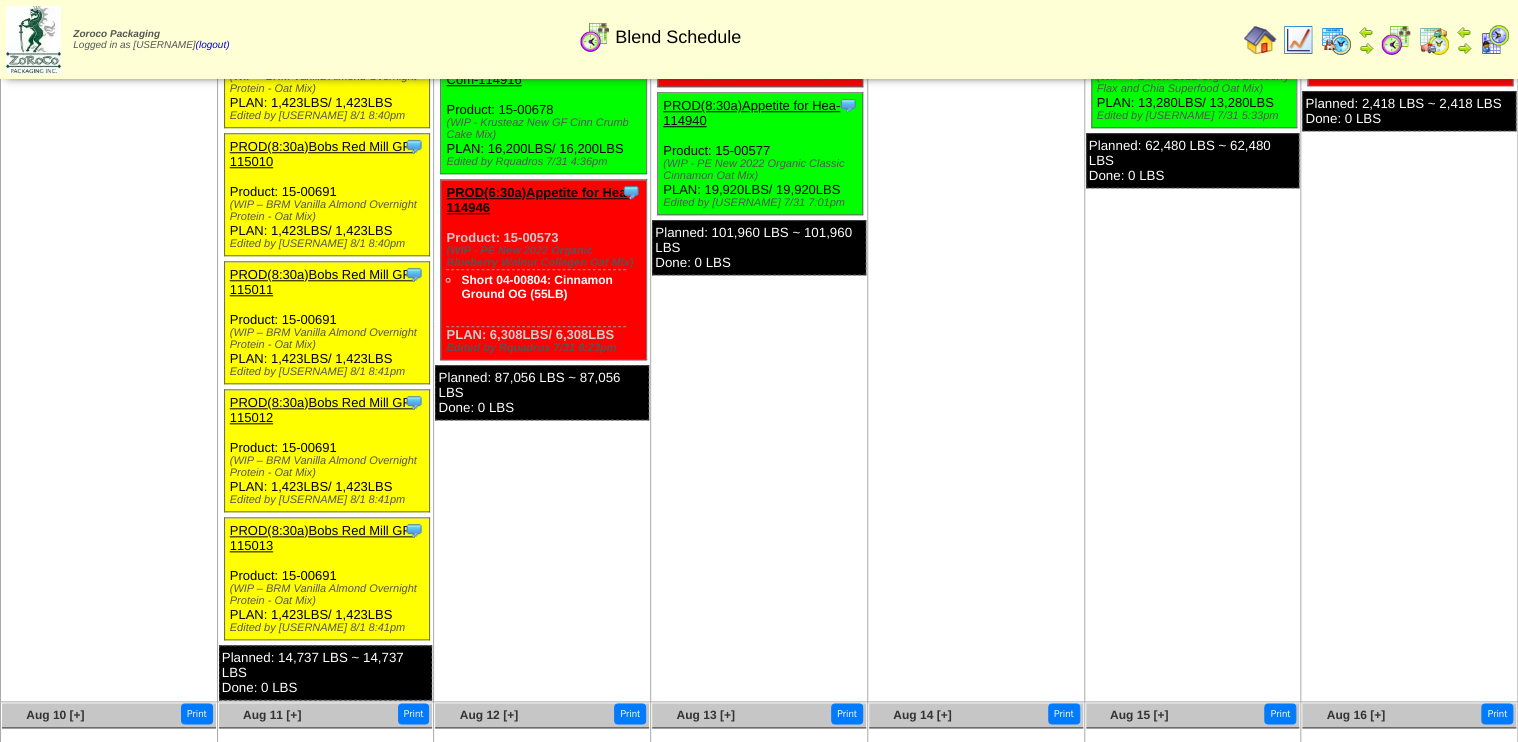 click at bounding box center (1396, 40) 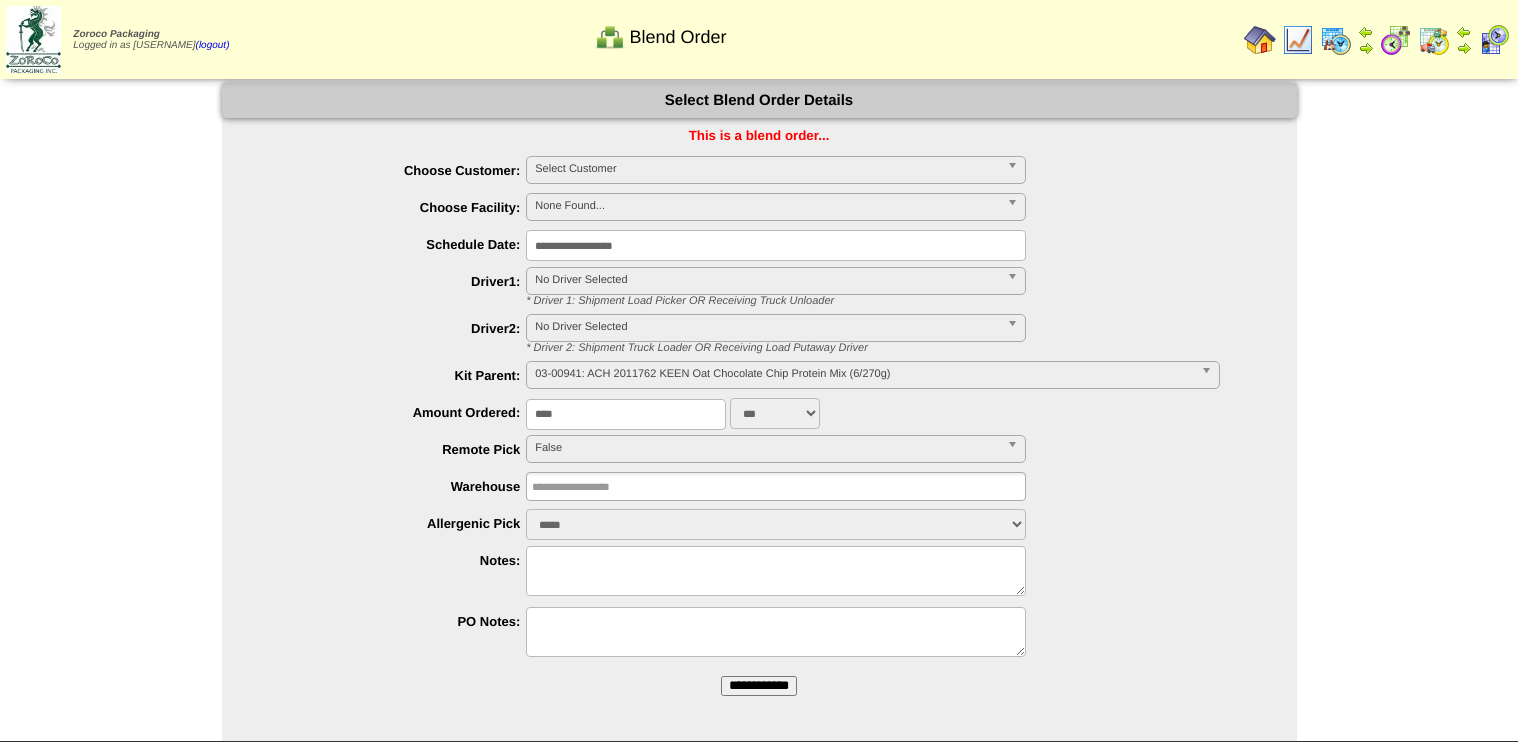 scroll, scrollTop: 0, scrollLeft: 0, axis: both 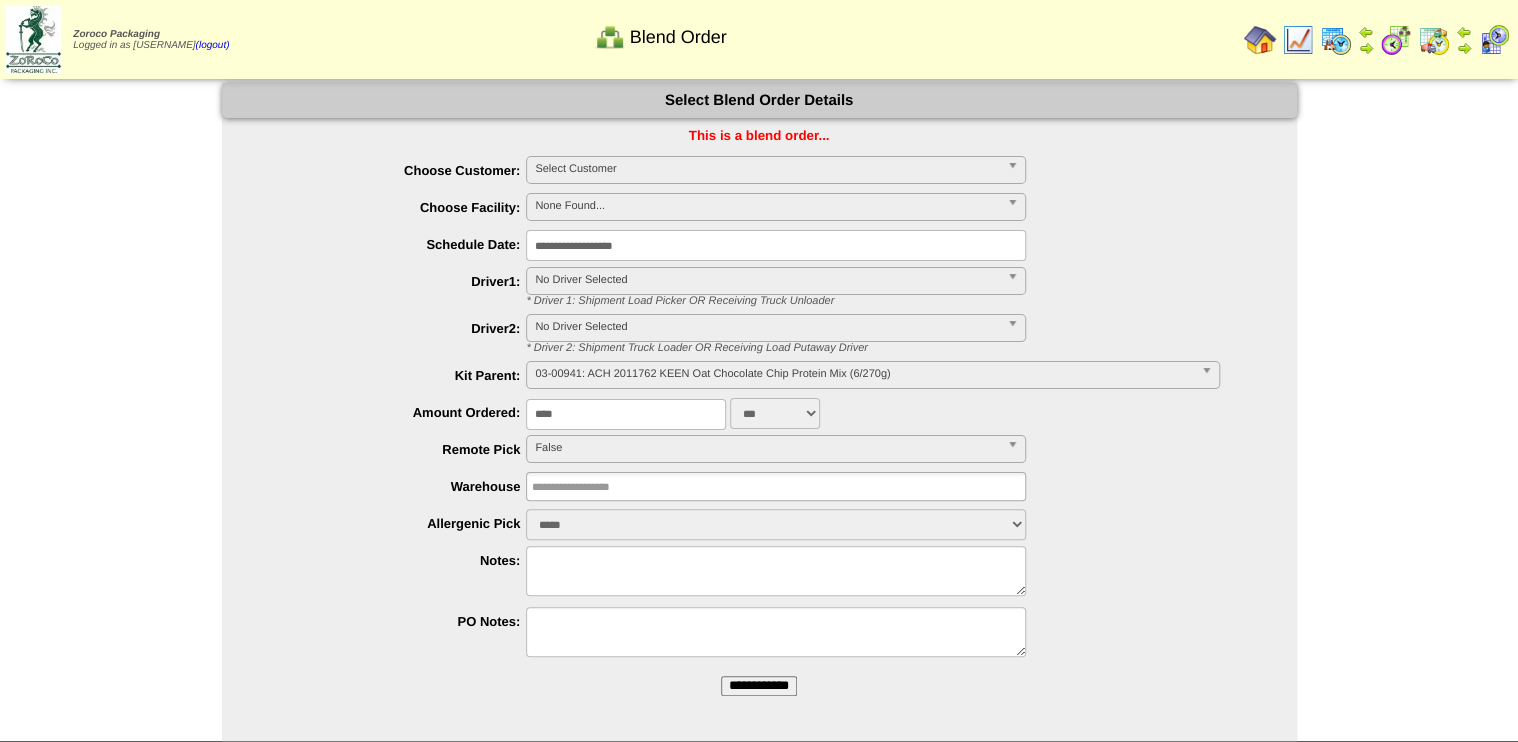 click at bounding box center [1396, 40] 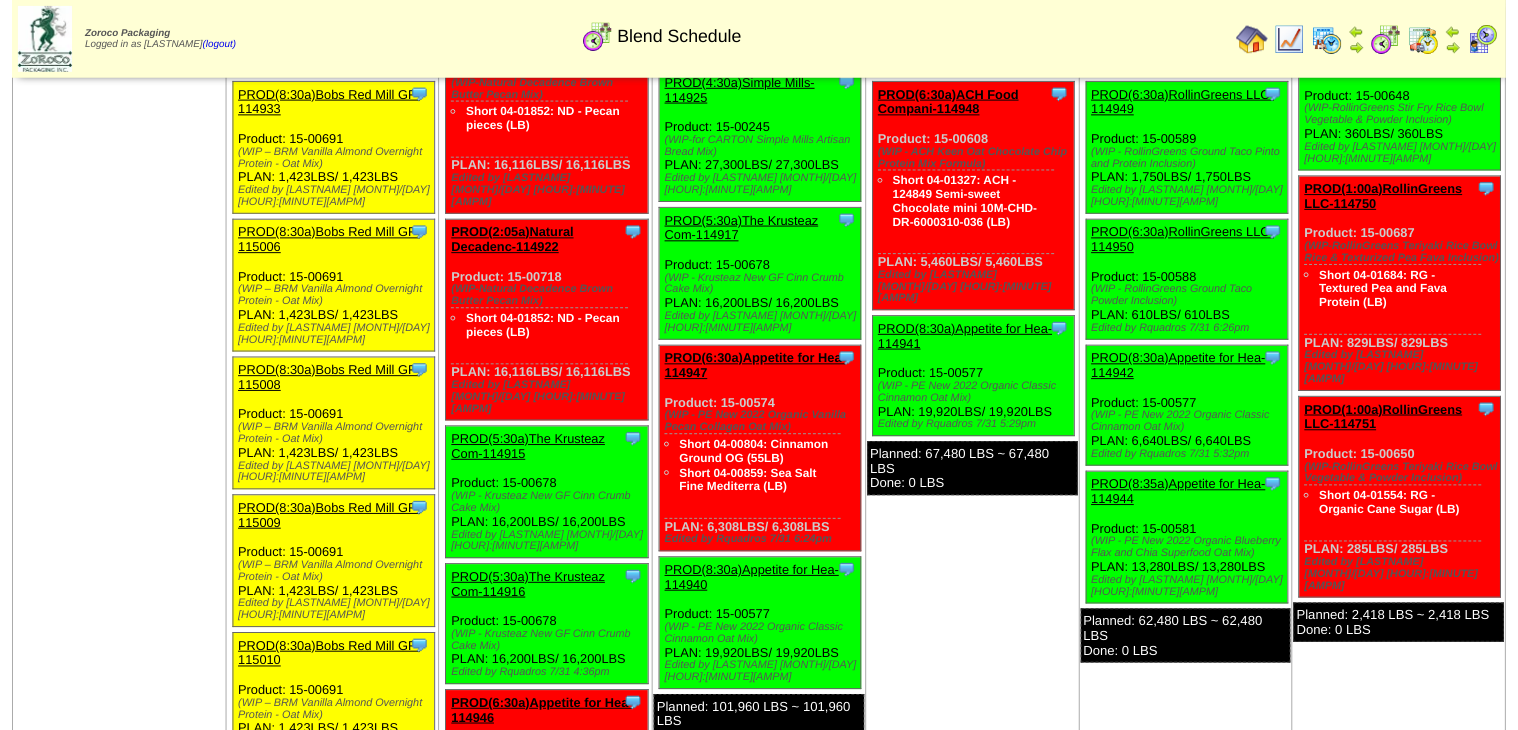 scroll, scrollTop: 400, scrollLeft: 0, axis: vertical 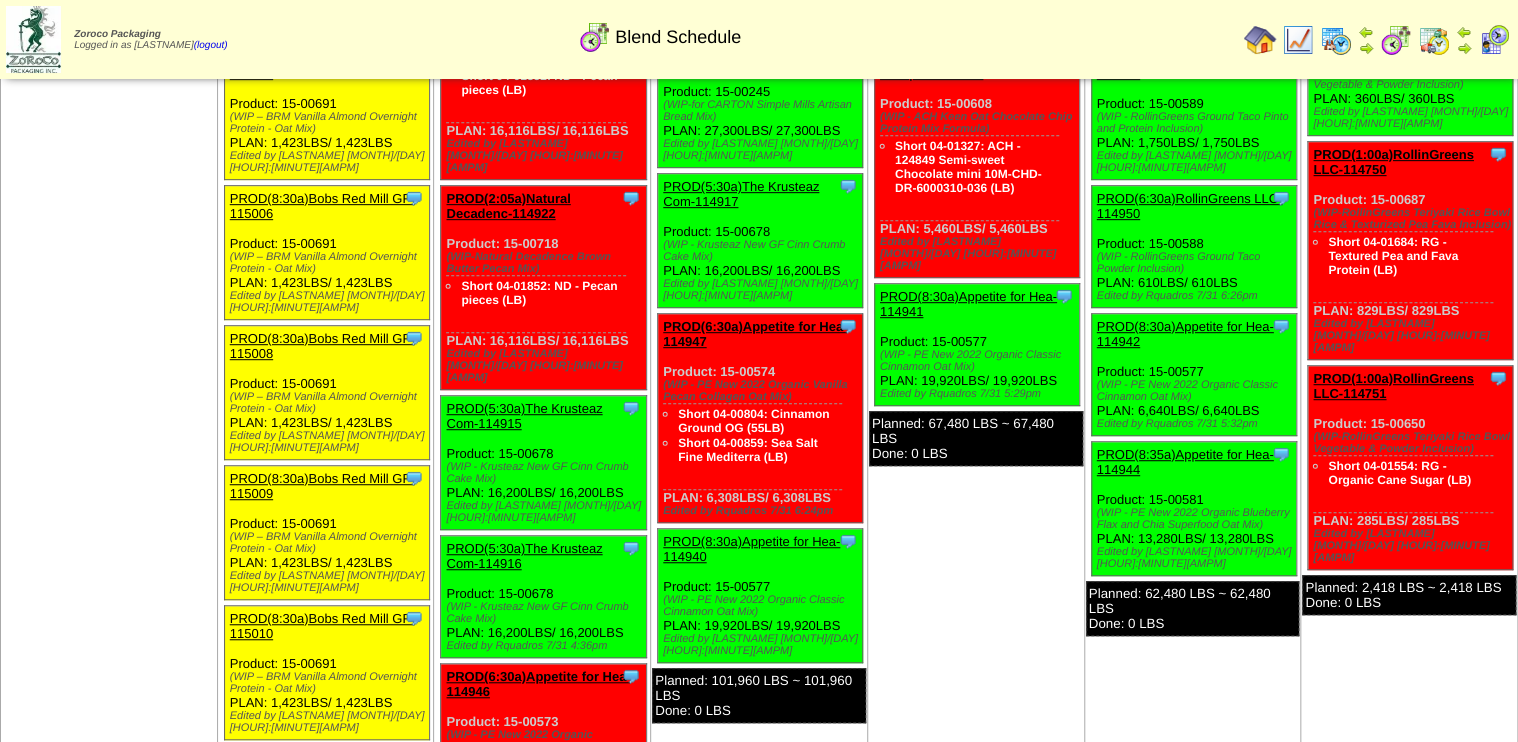 click on "PROD(5:30a)The Krusteaz Com-114915" at bounding box center (524, 416) 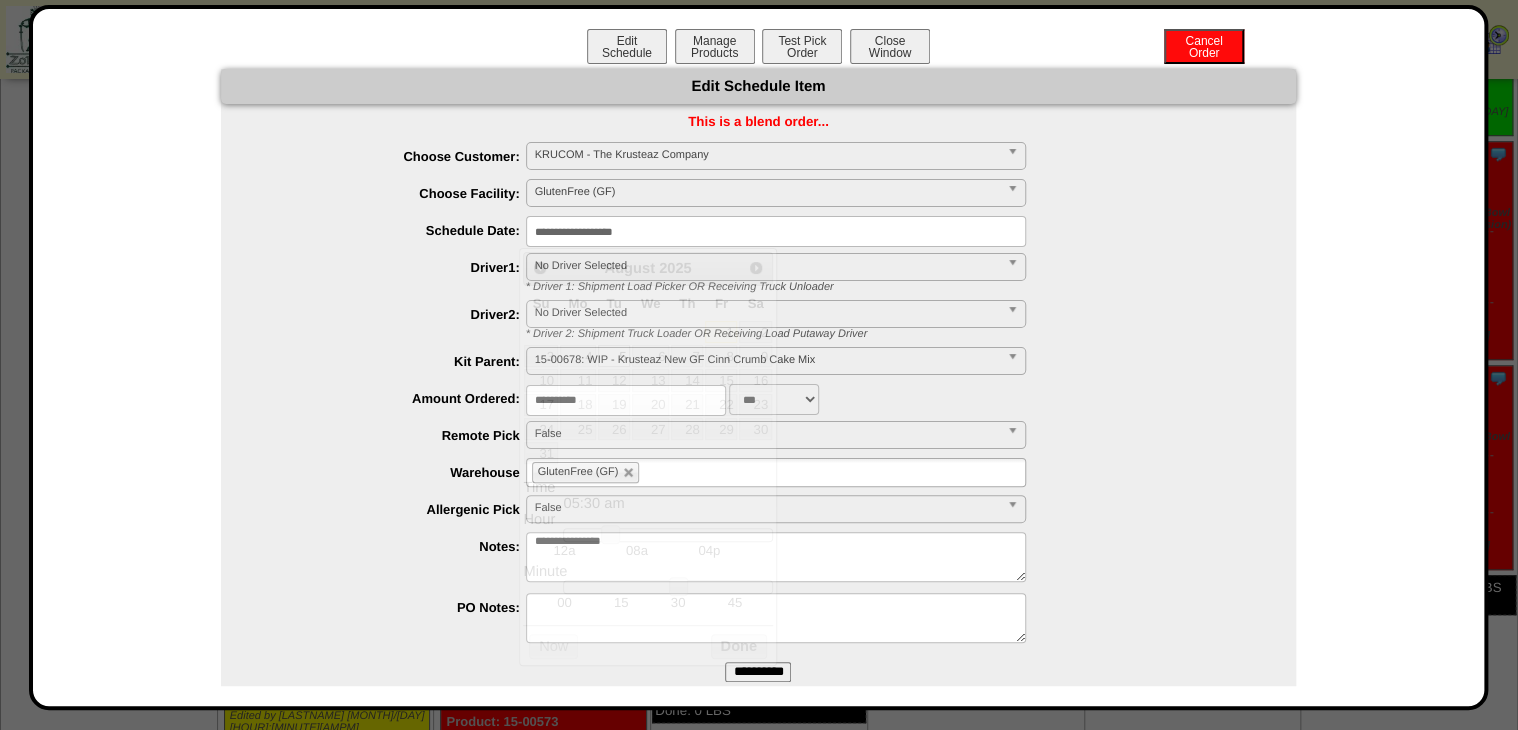 click on "**********" at bounding box center [776, 231] 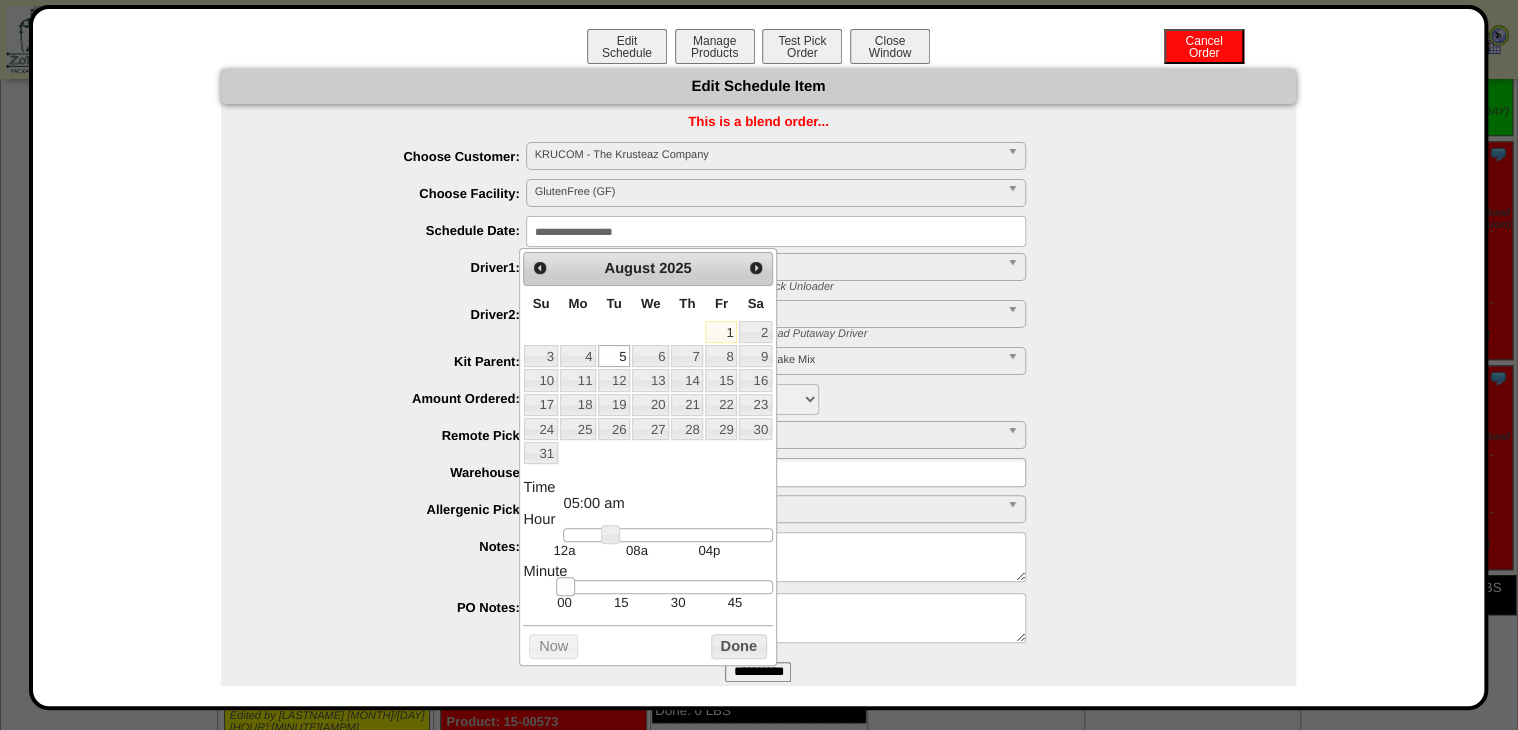 drag, startPoint x: 669, startPoint y: 587, endPoint x: 540, endPoint y: 599, distance: 129.55693 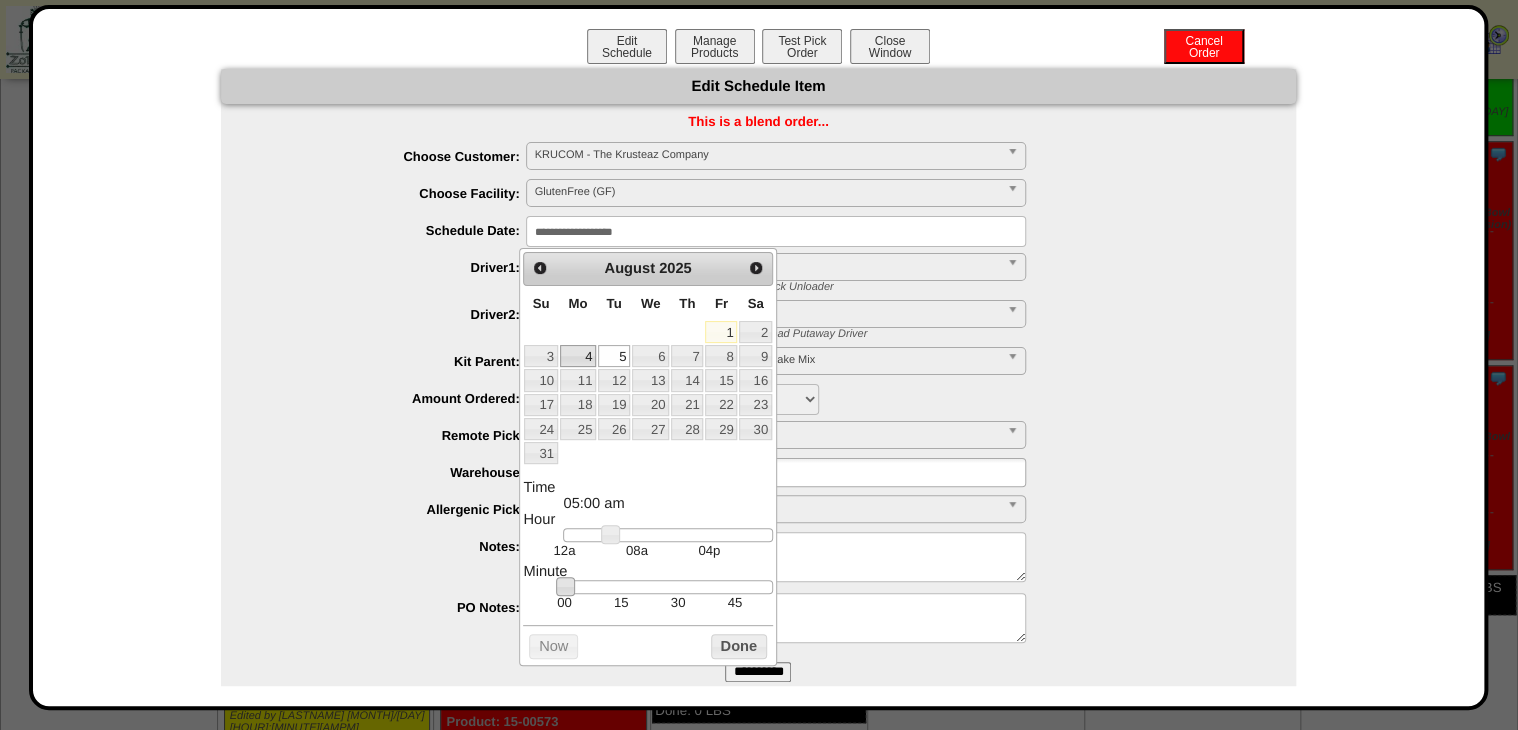 click at bounding box center (578, 332) 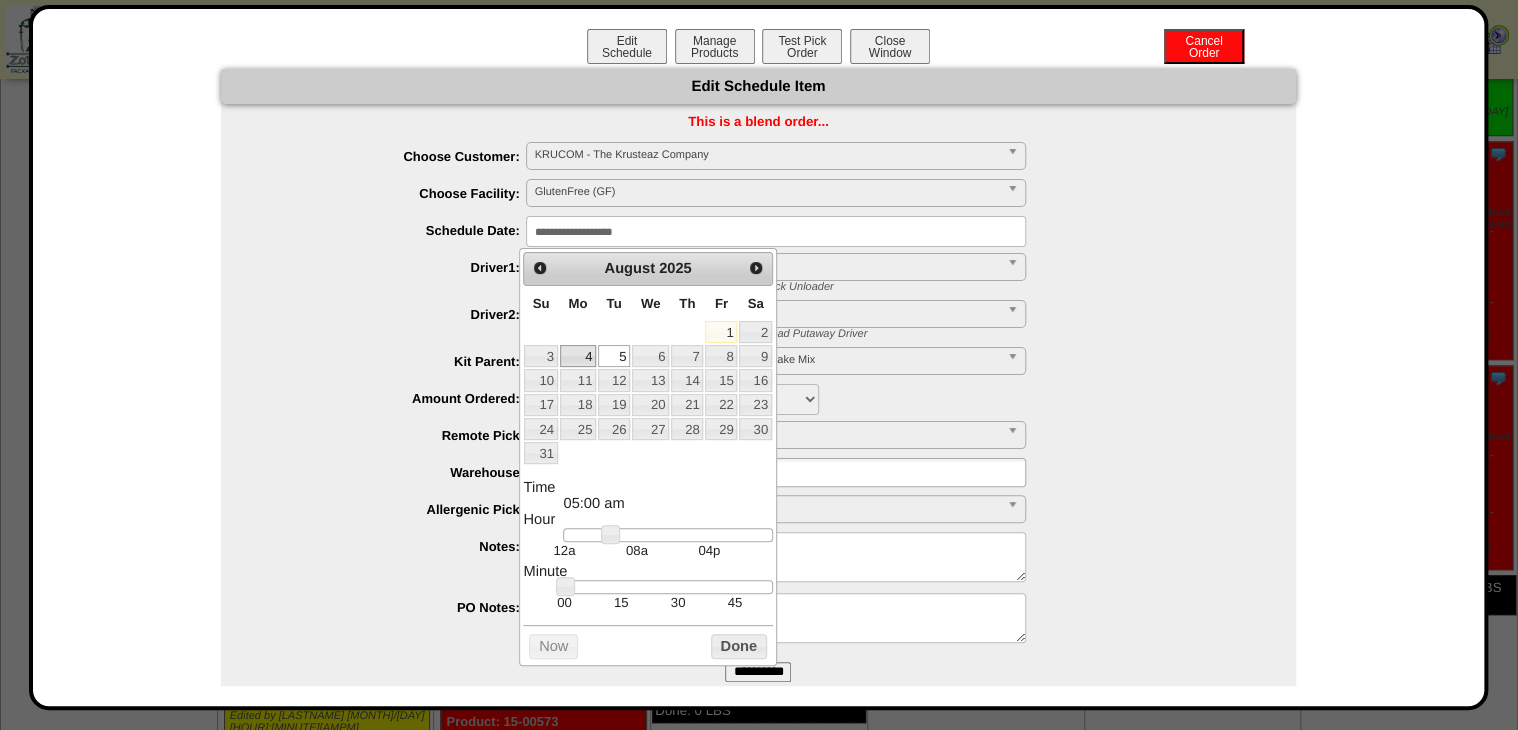 click on "4" at bounding box center (578, 356) 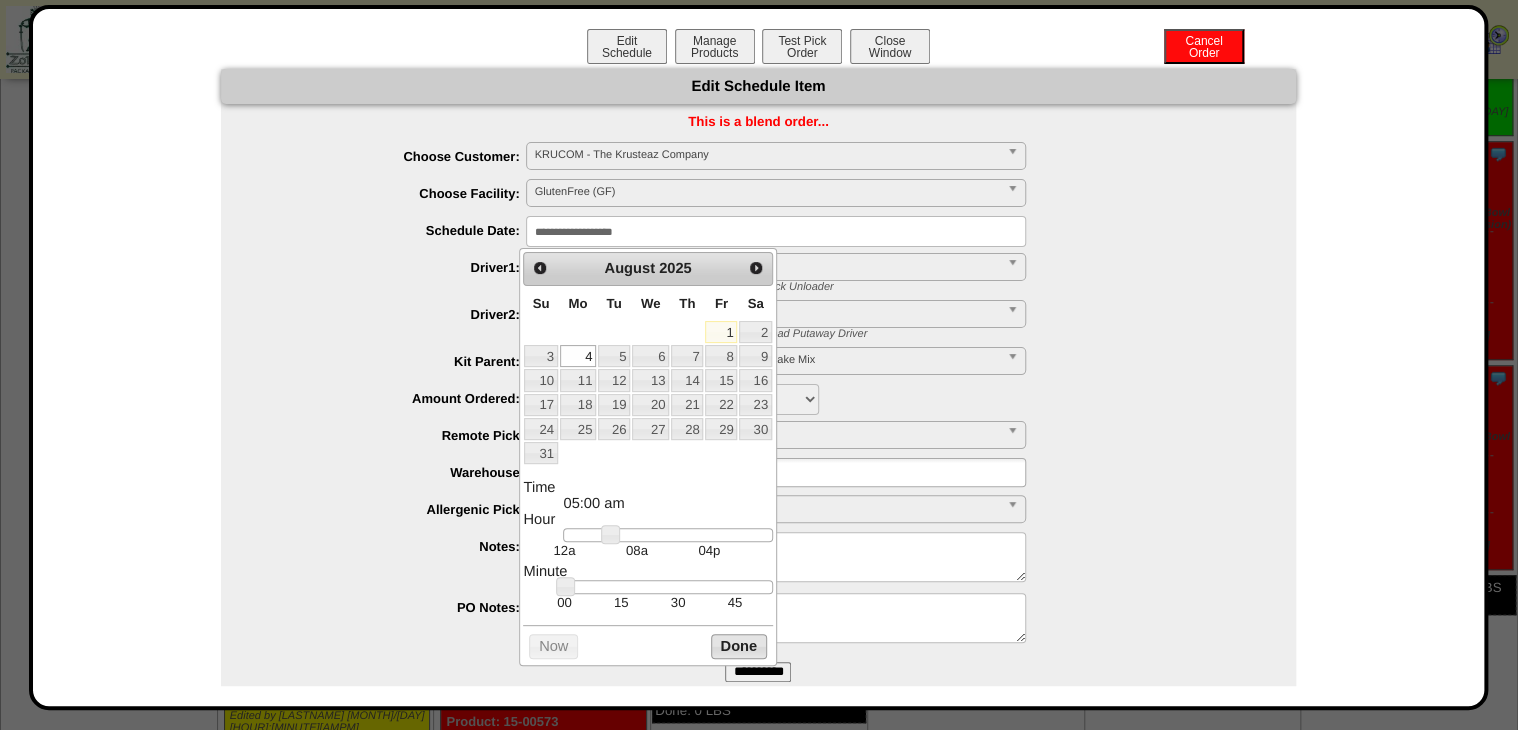 click on "Done" at bounding box center (739, 646) 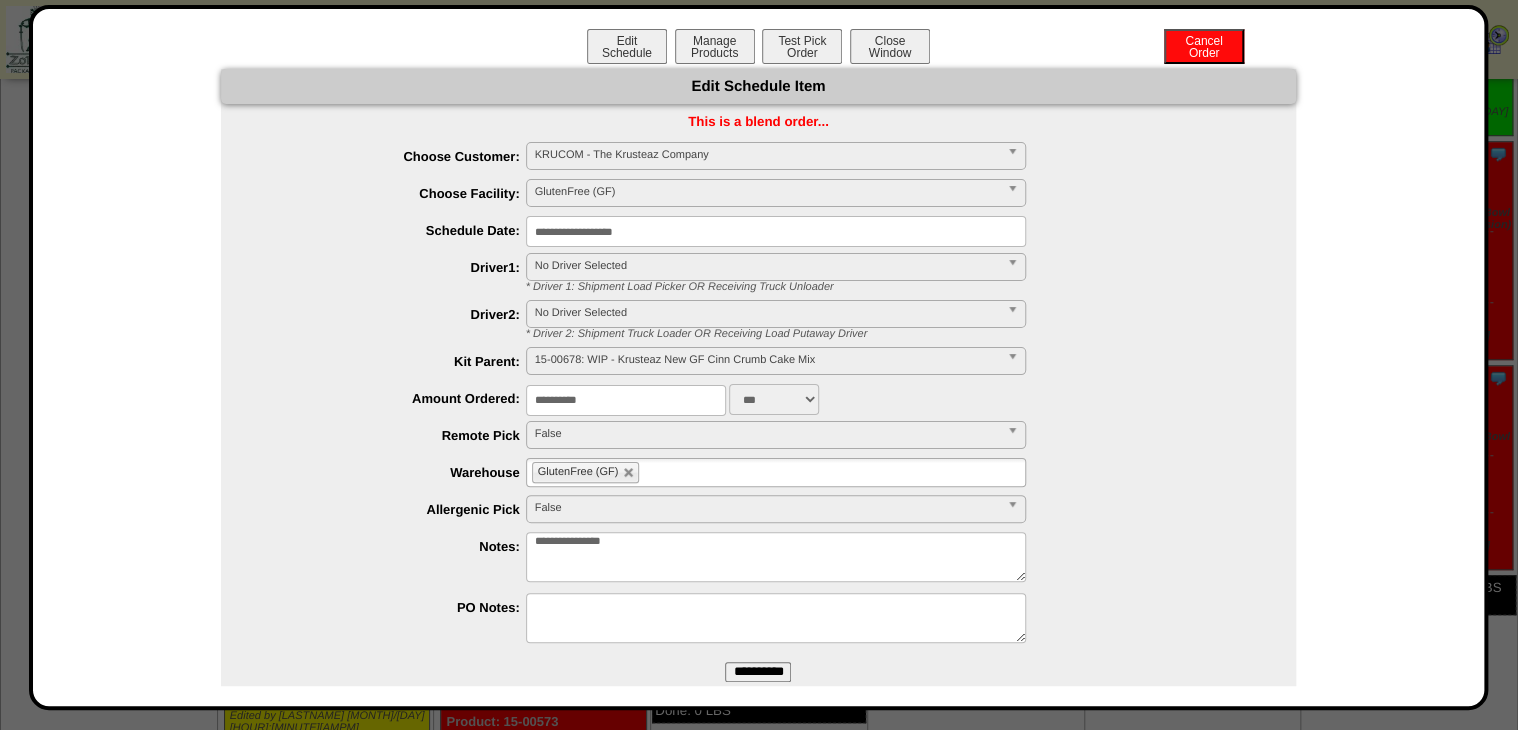 drag, startPoint x: 629, startPoint y: 406, endPoint x: 390, endPoint y: 448, distance: 242.66232 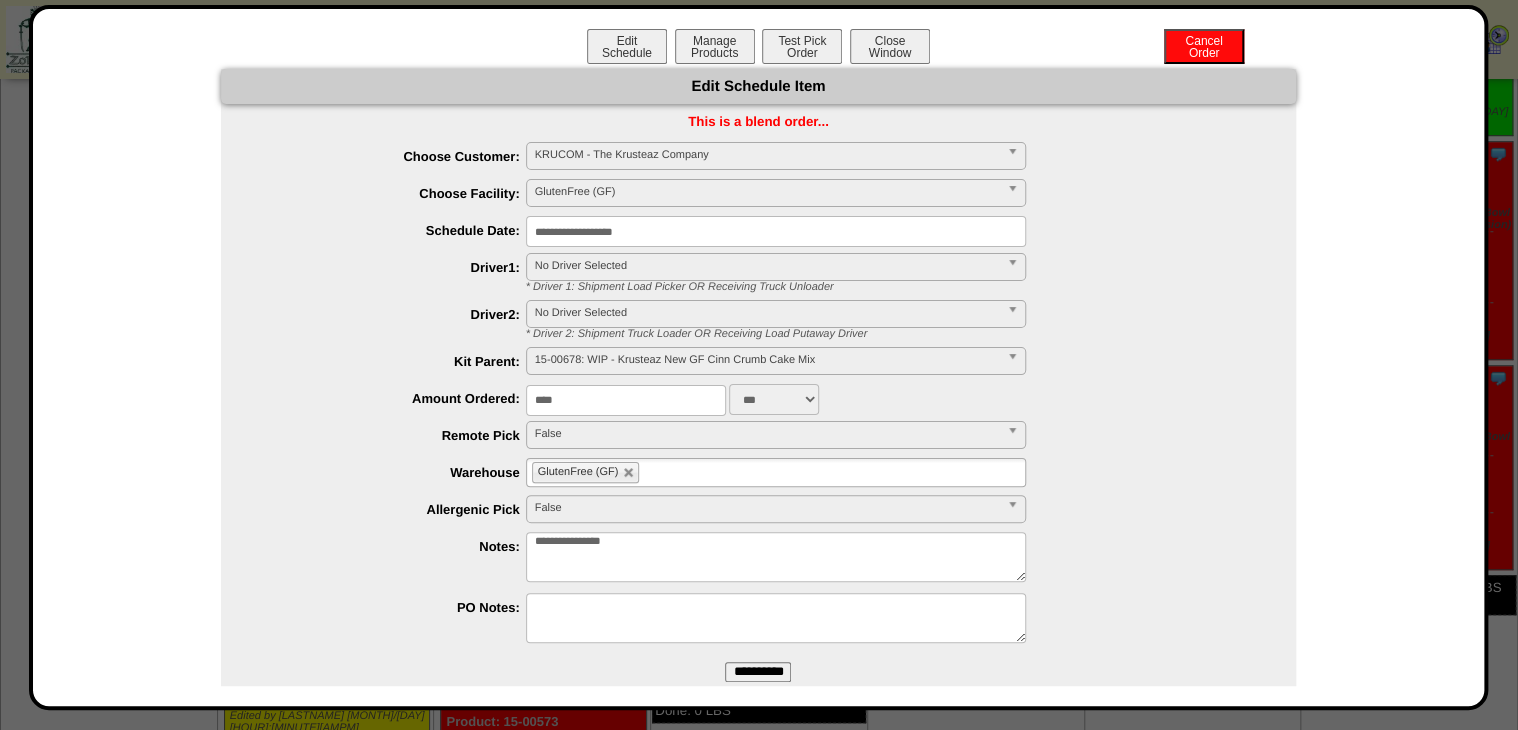 type on "****" 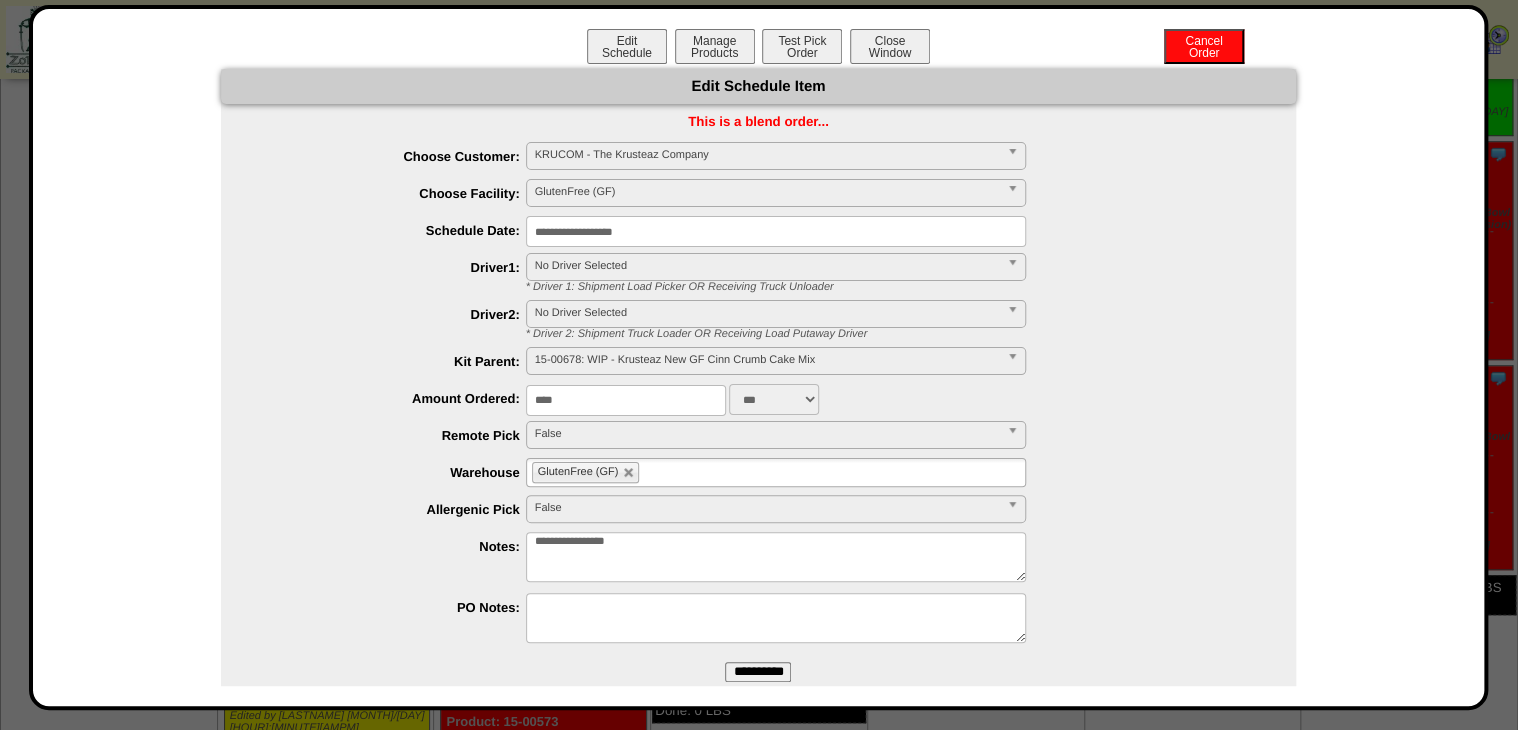 click on "**********" at bounding box center [776, 557] 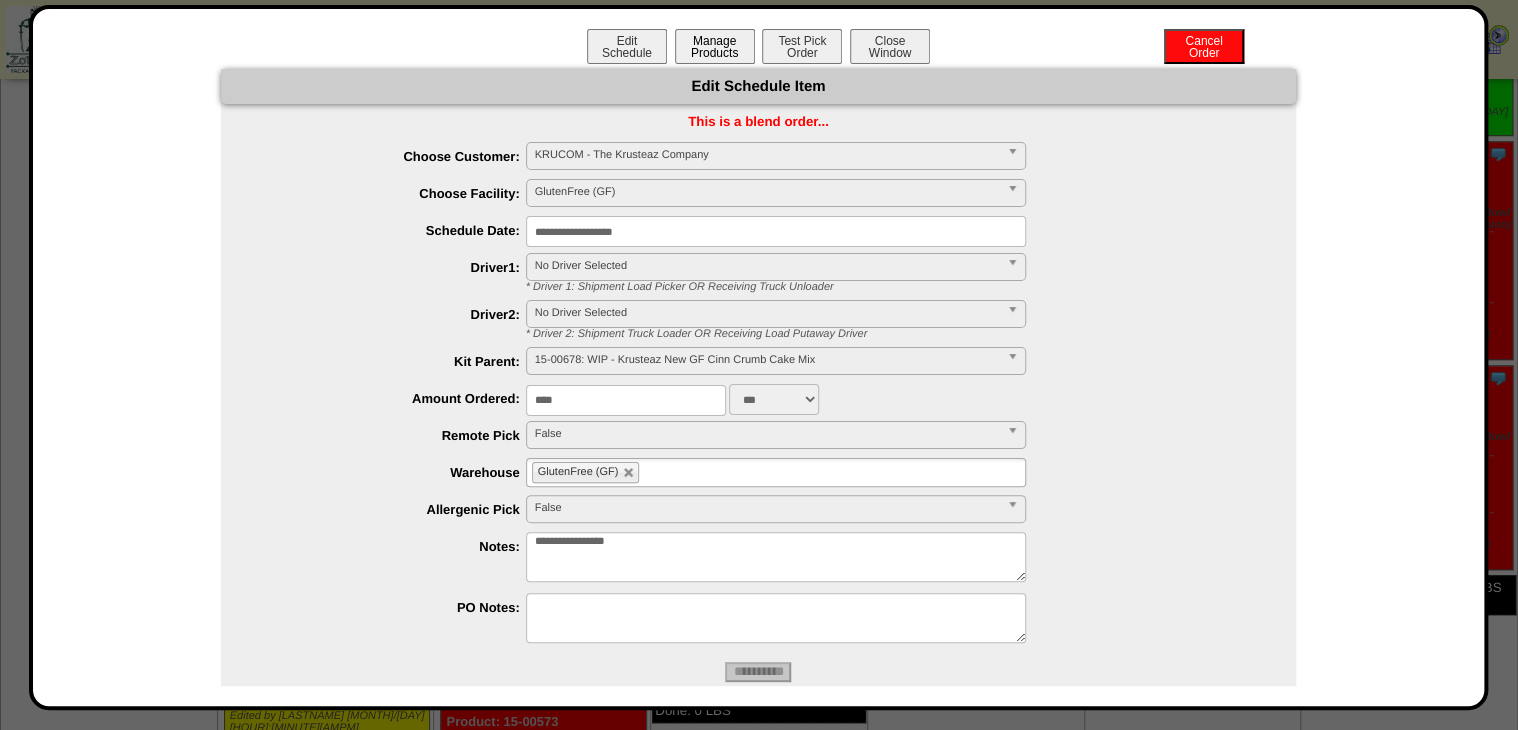 click on "Manage Products" at bounding box center [715, 46] 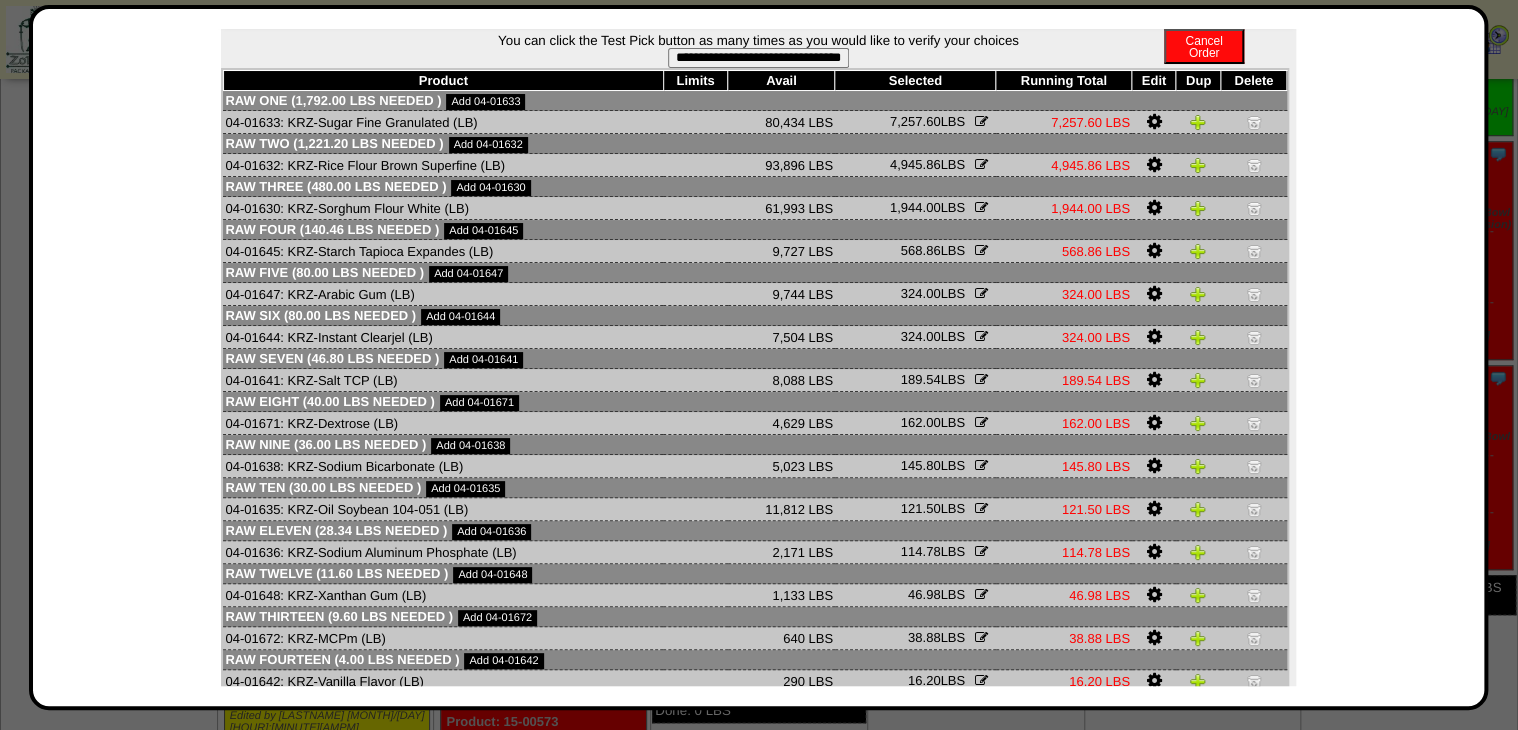 scroll, scrollTop: 156, scrollLeft: 0, axis: vertical 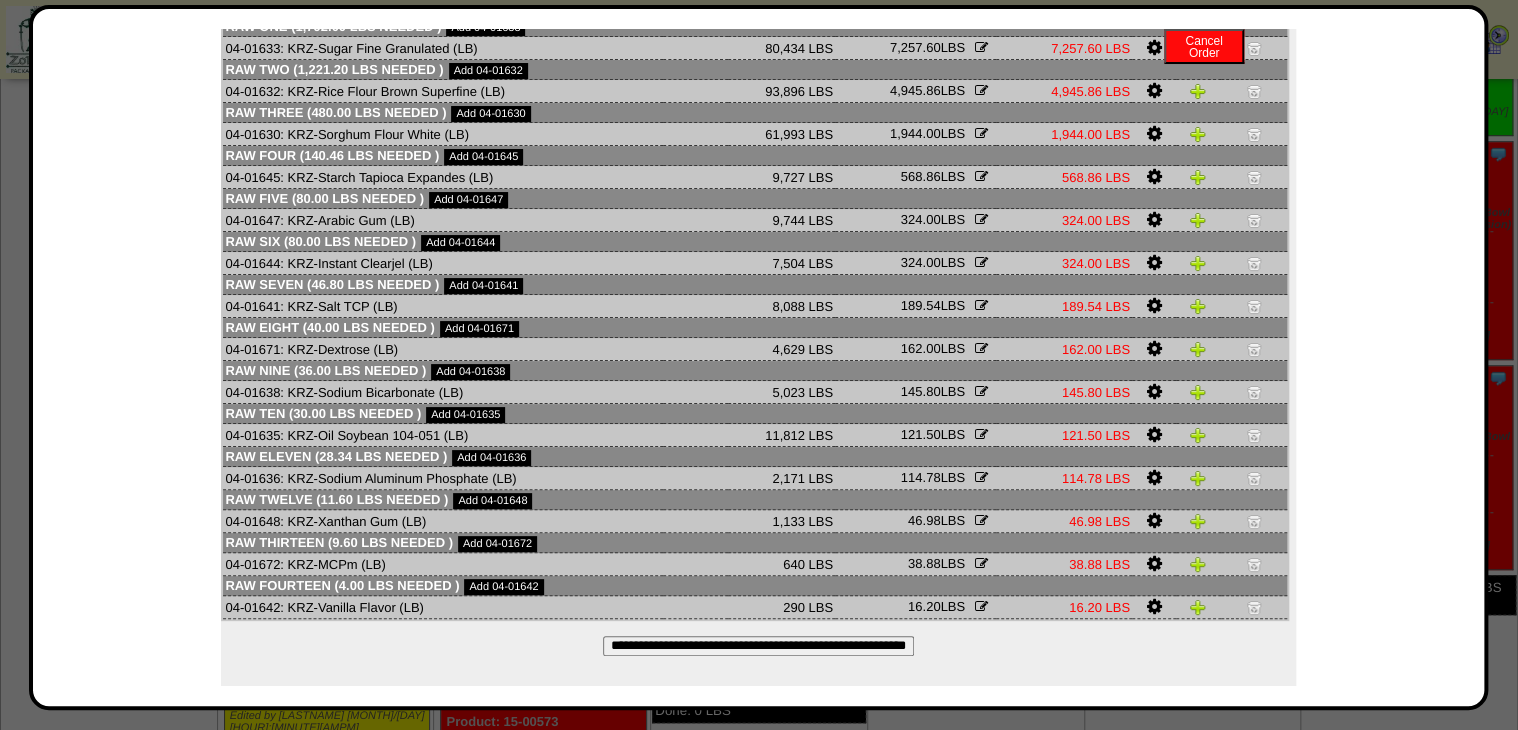 click on "**********" at bounding box center (758, 646) 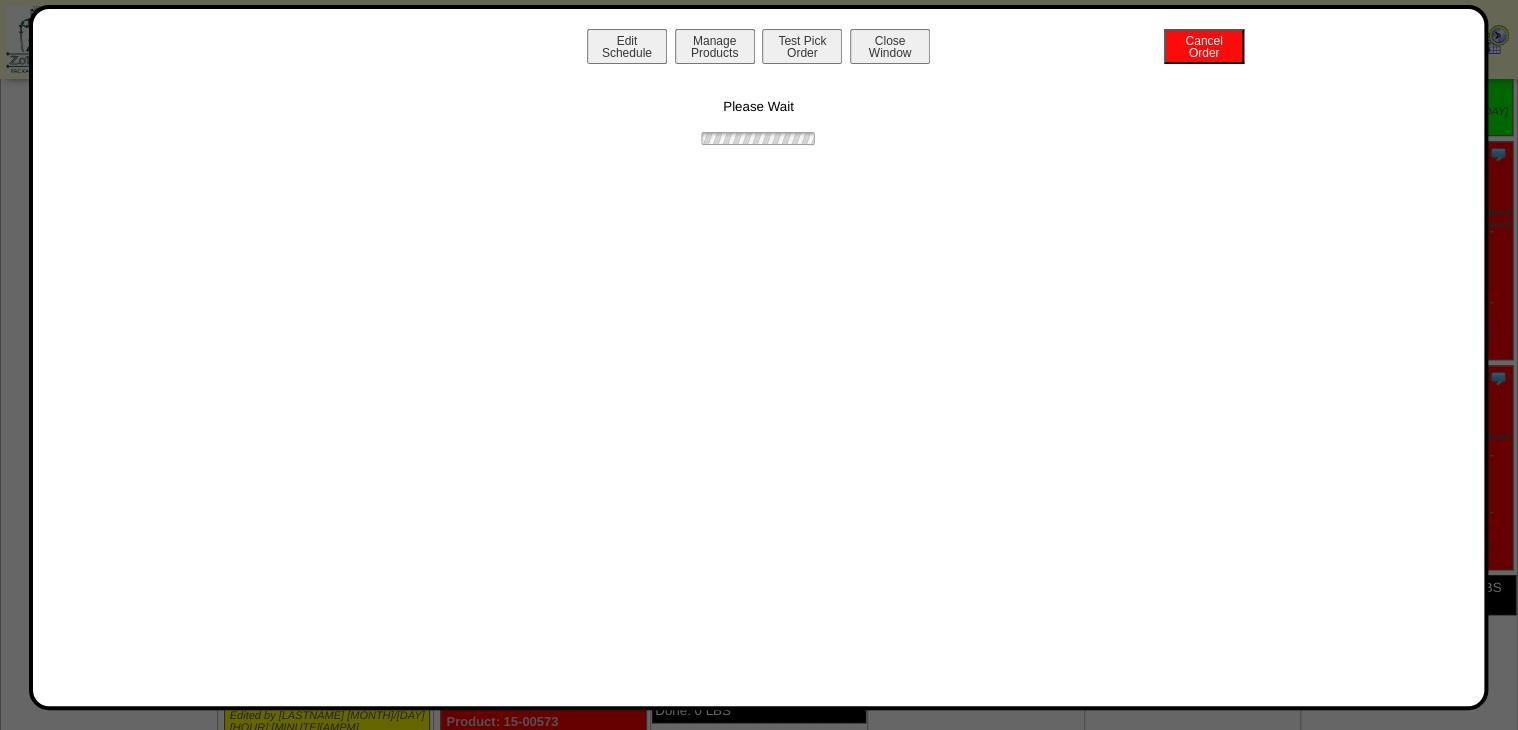 scroll, scrollTop: 0, scrollLeft: 0, axis: both 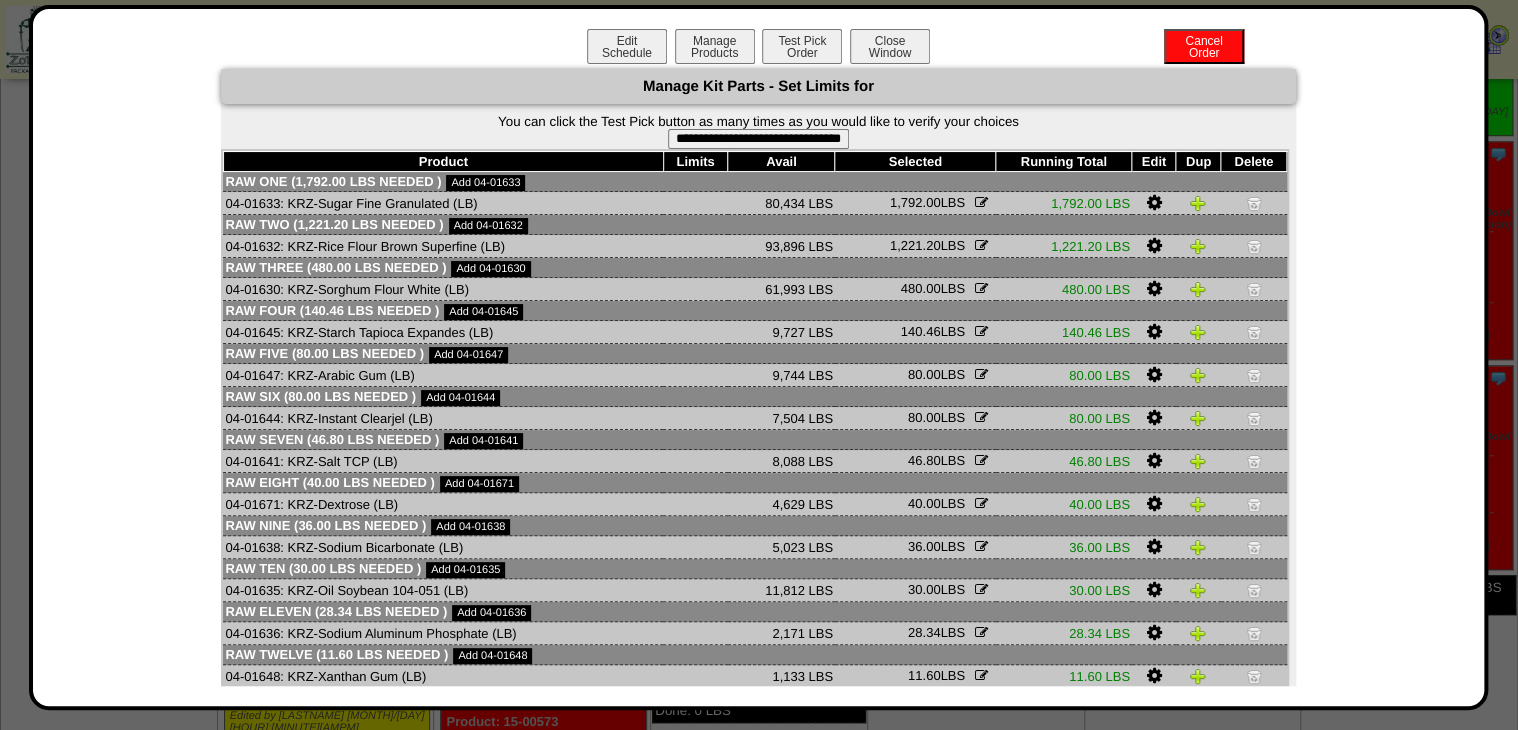 click on "**********" at bounding box center [758, 139] 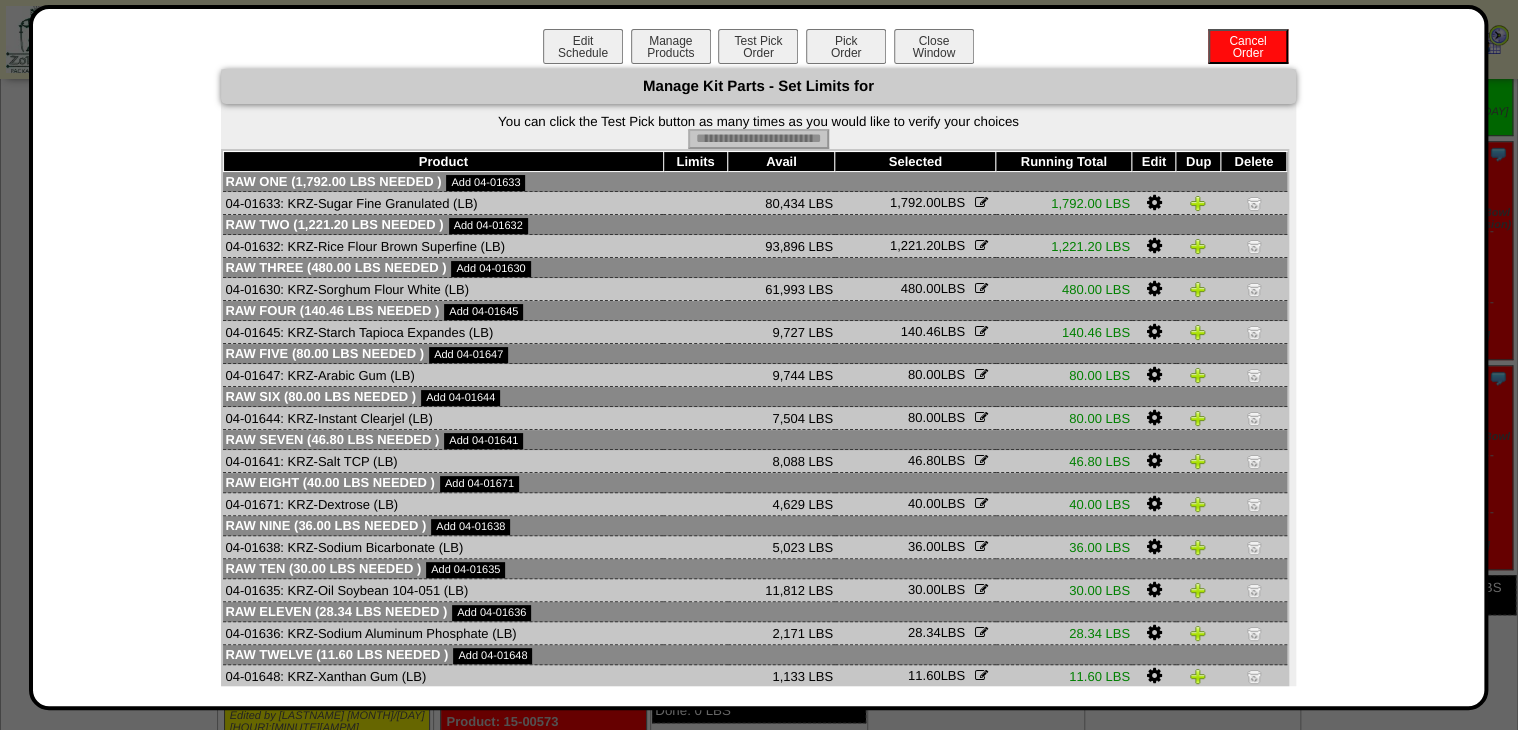 click on "Pick Order" at bounding box center (846, 46) 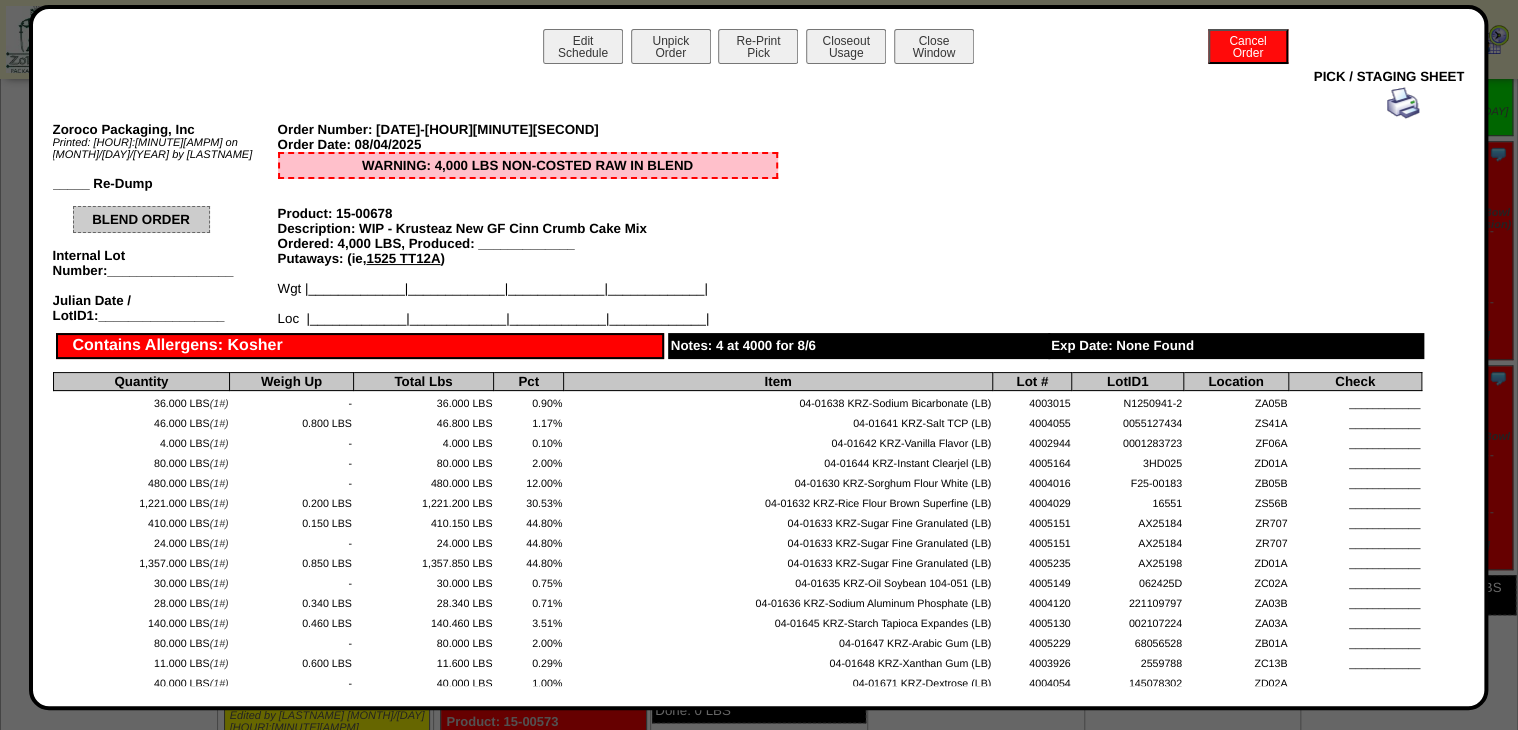 click at bounding box center [1403, 103] 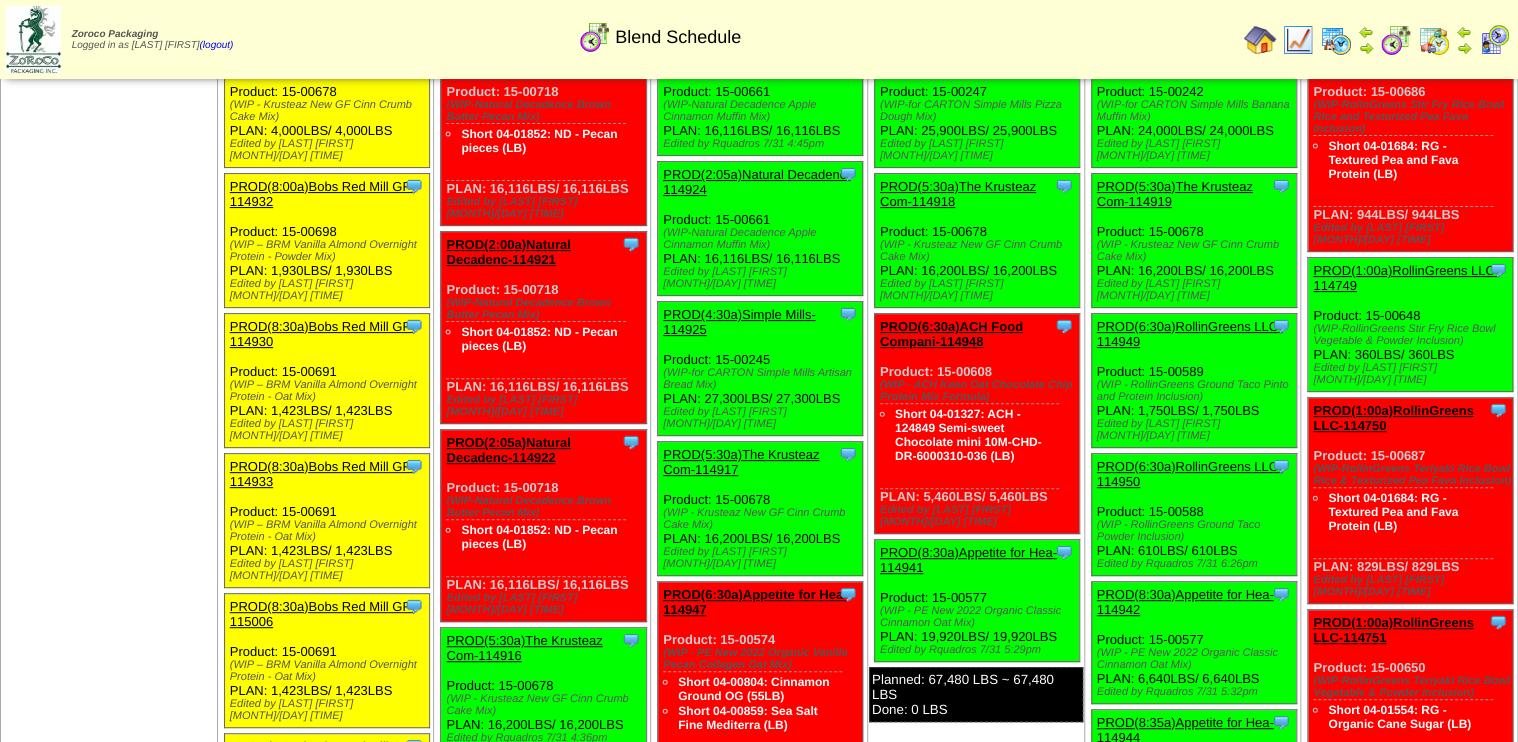 scroll, scrollTop: 0, scrollLeft: 0, axis: both 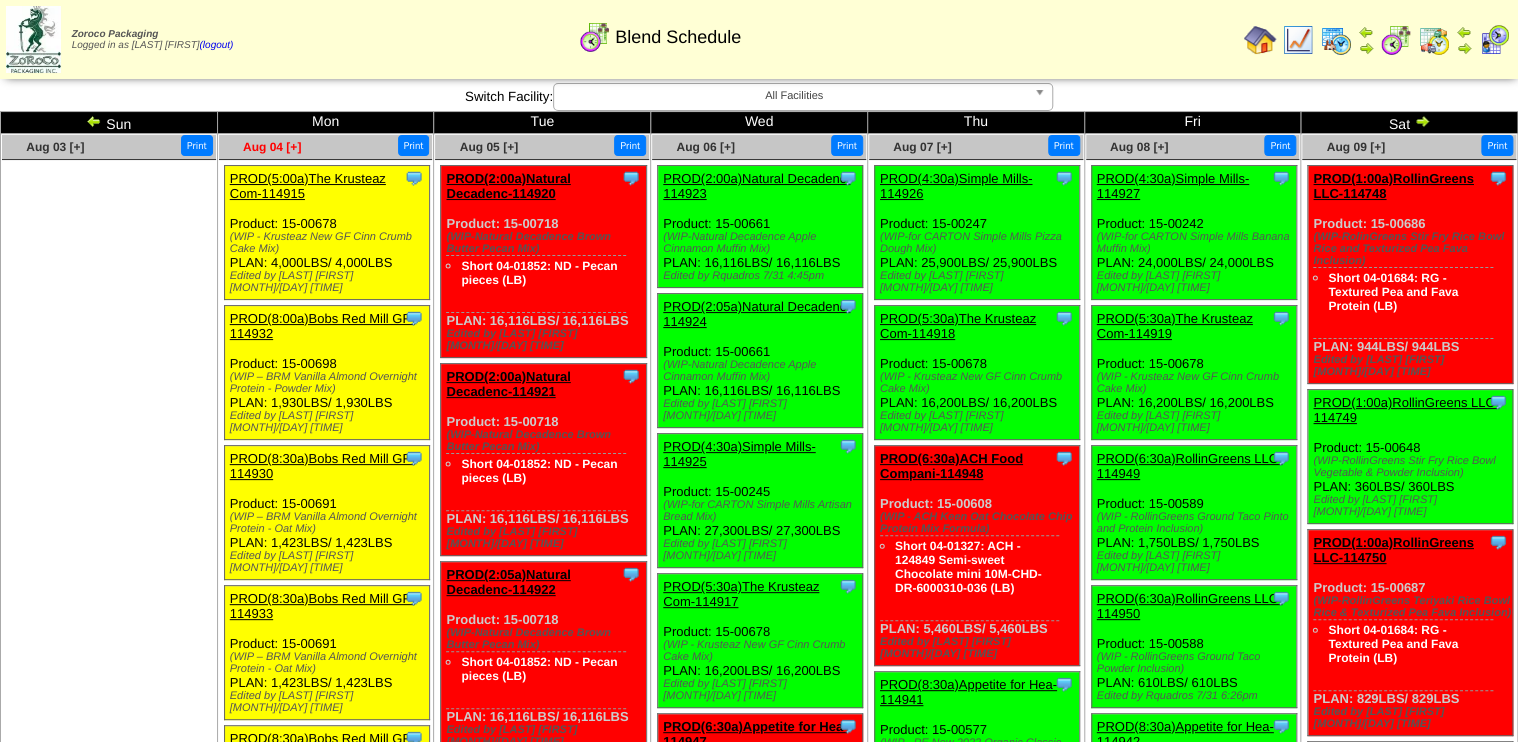 click on "Aug 04                        [+]" at bounding box center [272, 147] 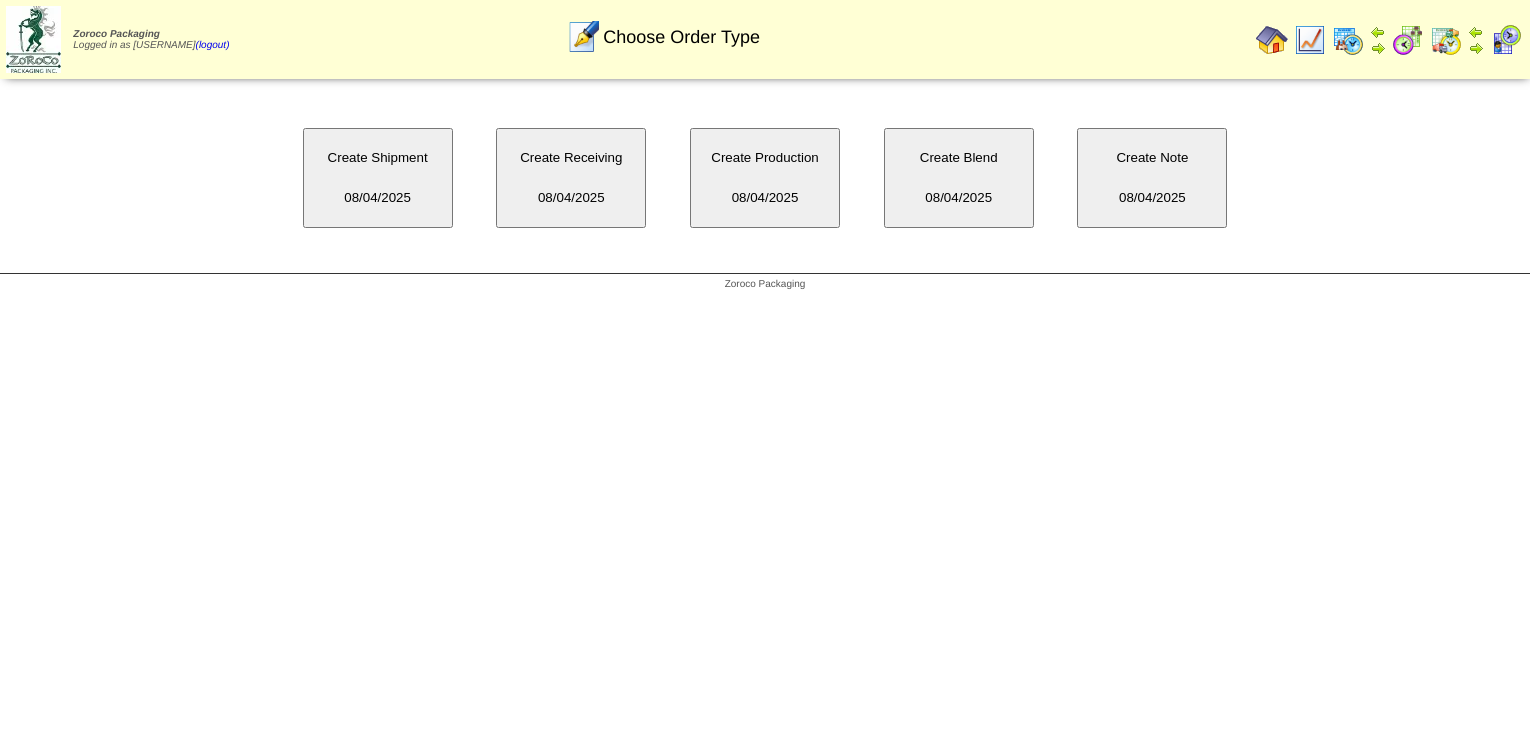 scroll, scrollTop: 0, scrollLeft: 0, axis: both 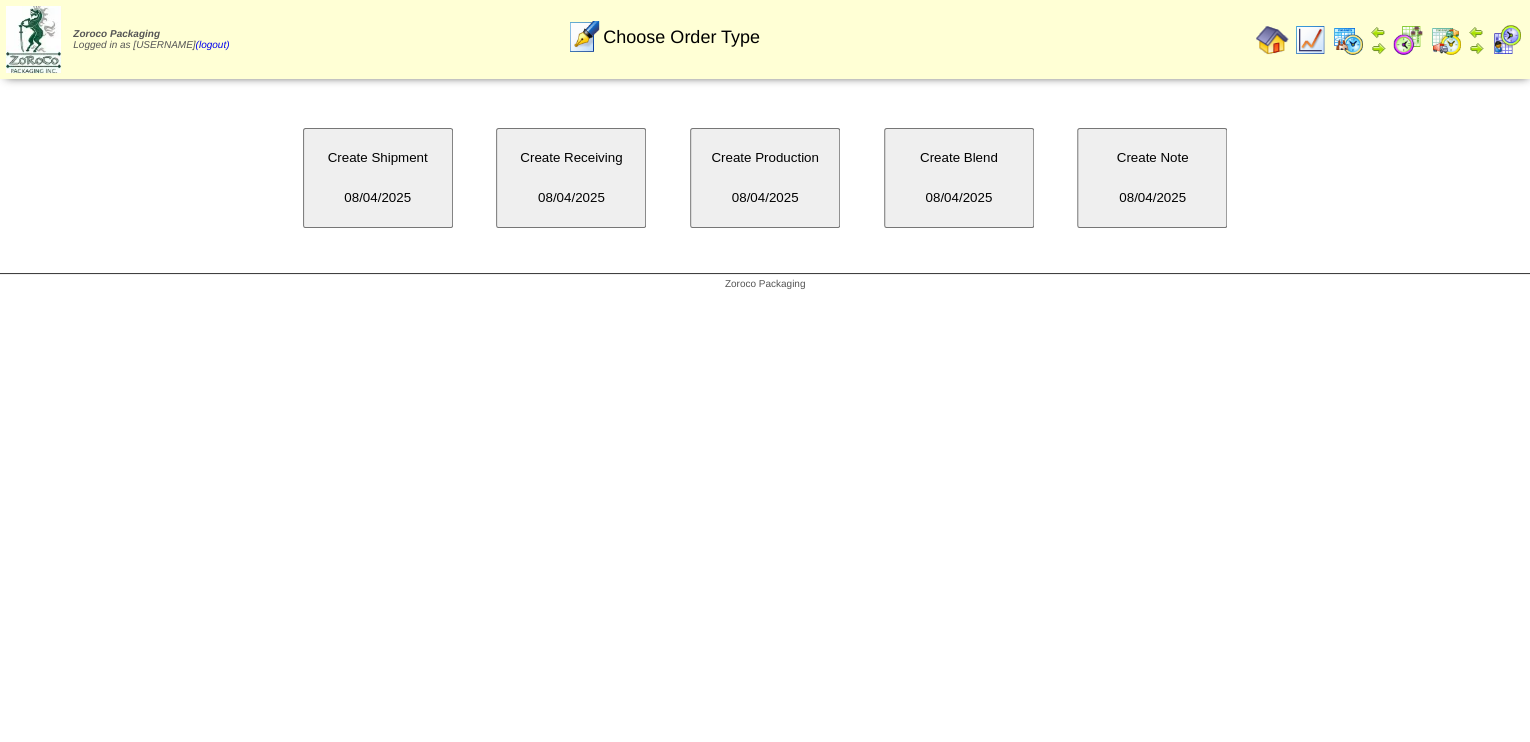 click on "Create Blend
08/04/2025" at bounding box center (959, 178) 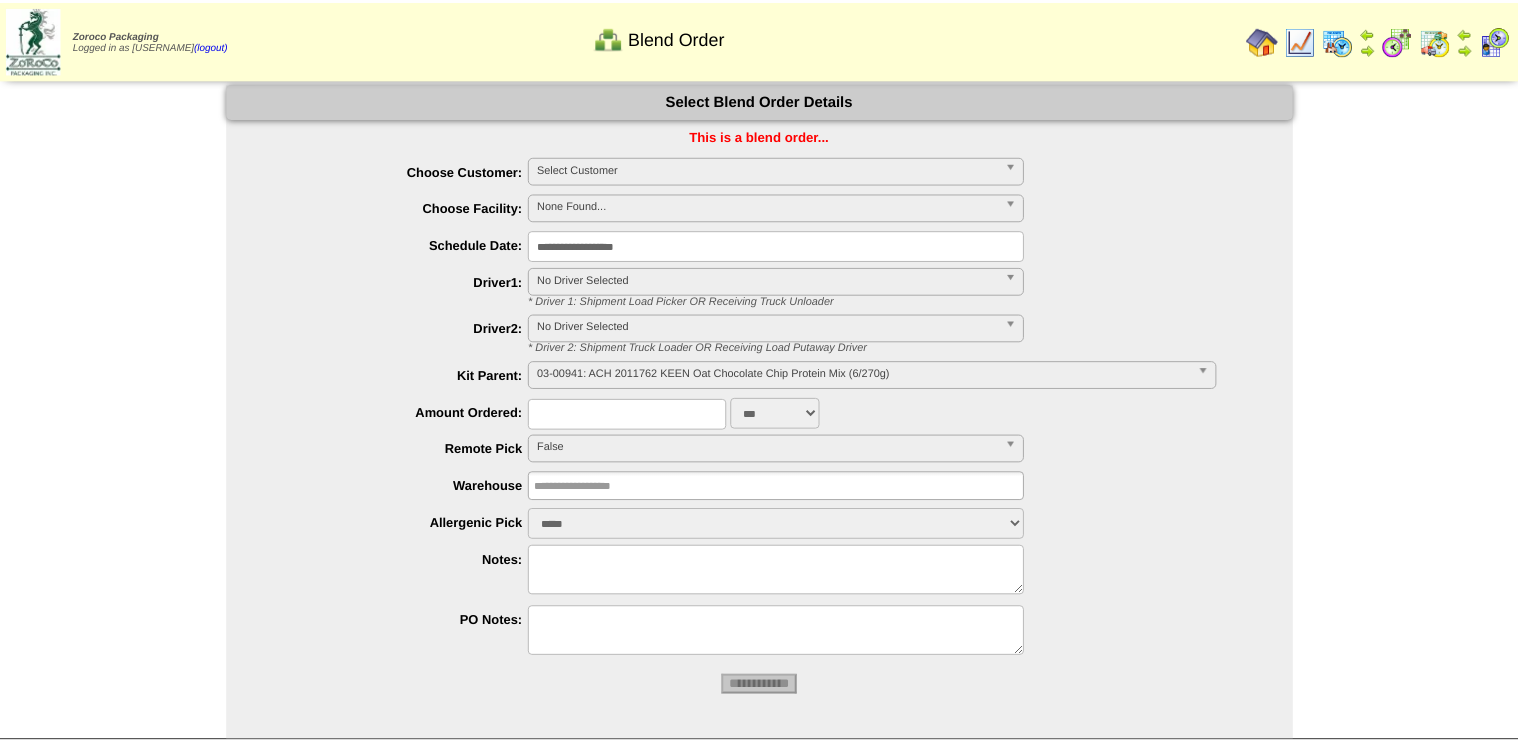 scroll, scrollTop: 0, scrollLeft: 0, axis: both 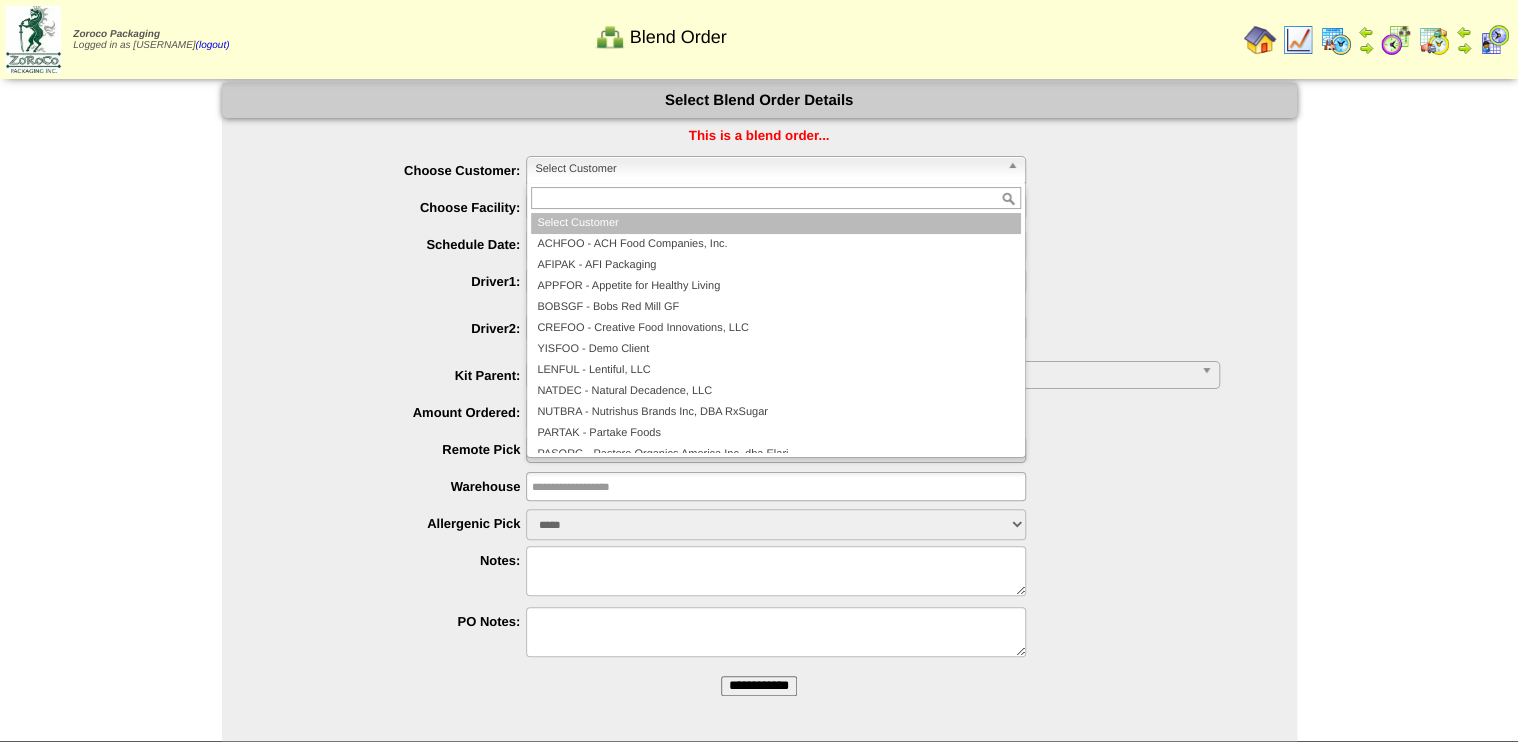 click on "Select Customer" at bounding box center [767, 169] 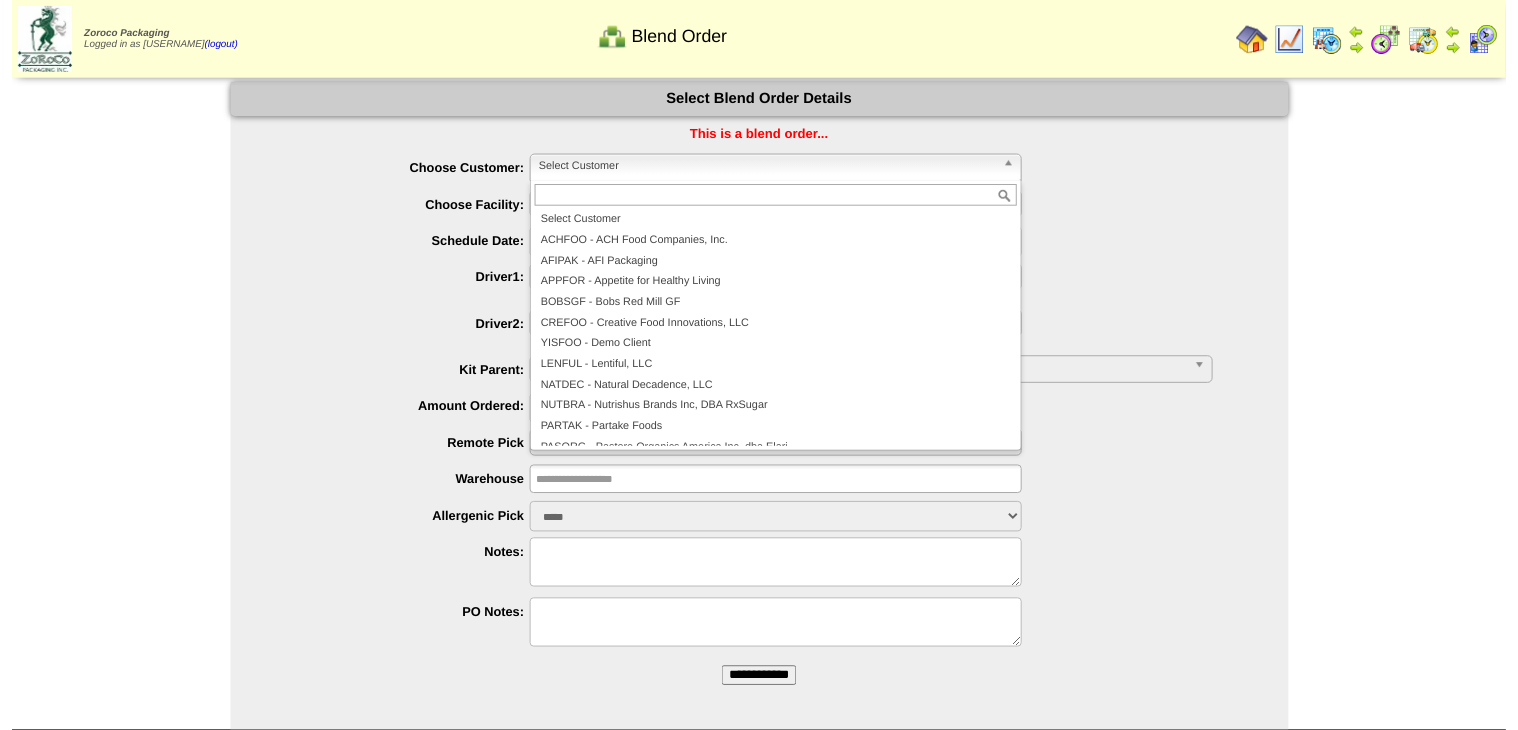 scroll, scrollTop: 116, scrollLeft: 0, axis: vertical 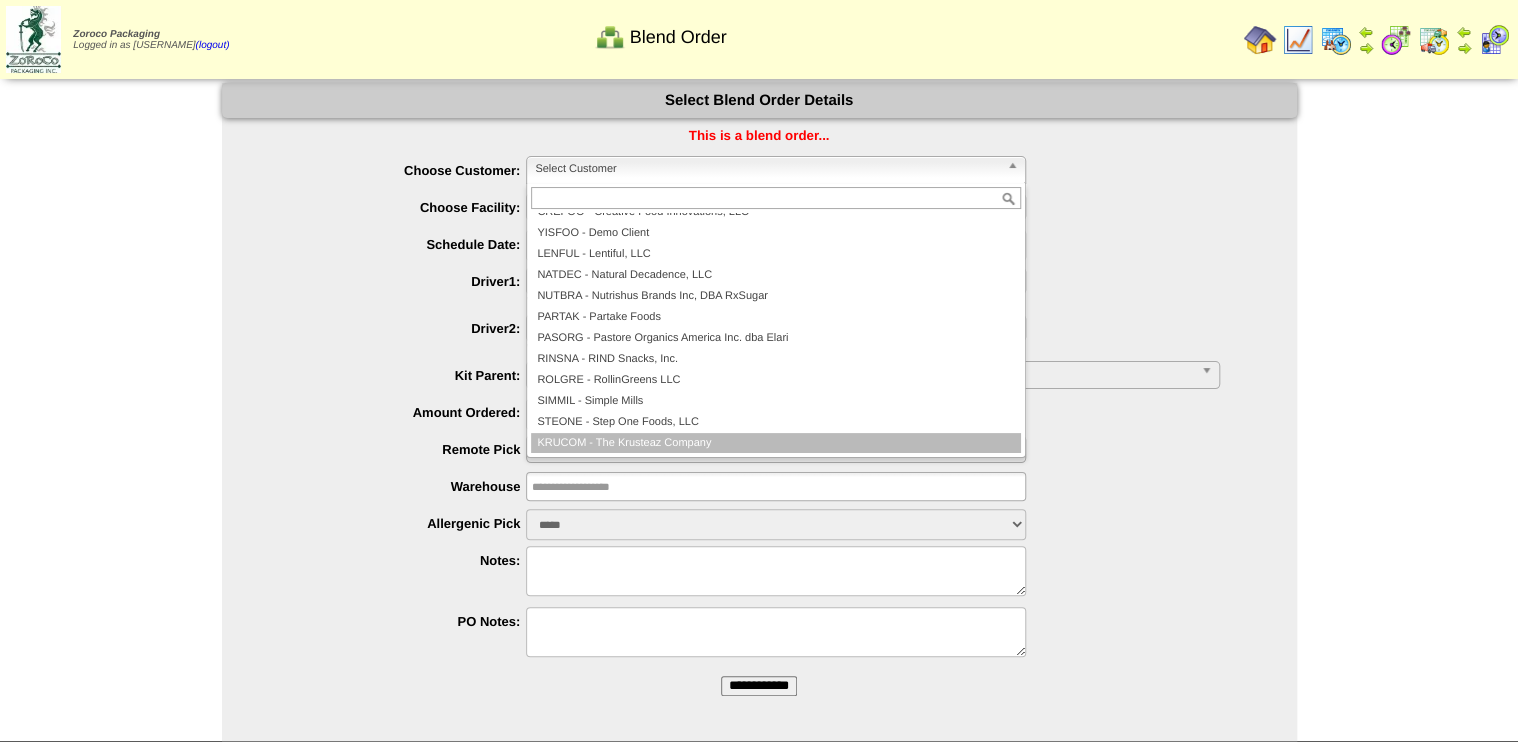 click on "KRUCOM - The Krusteaz Company" at bounding box center (776, 443) 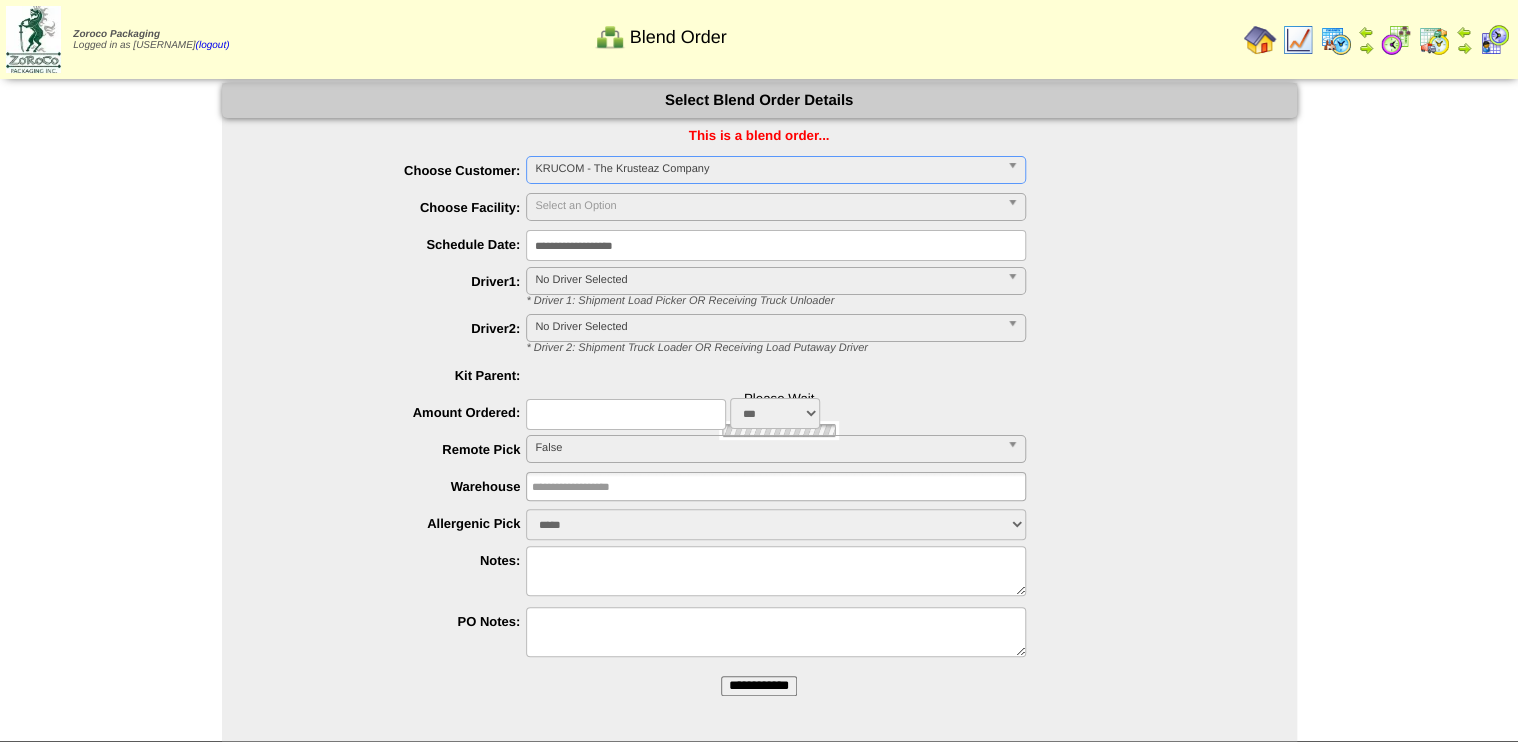 click on "Select an Option" at bounding box center (767, 206) 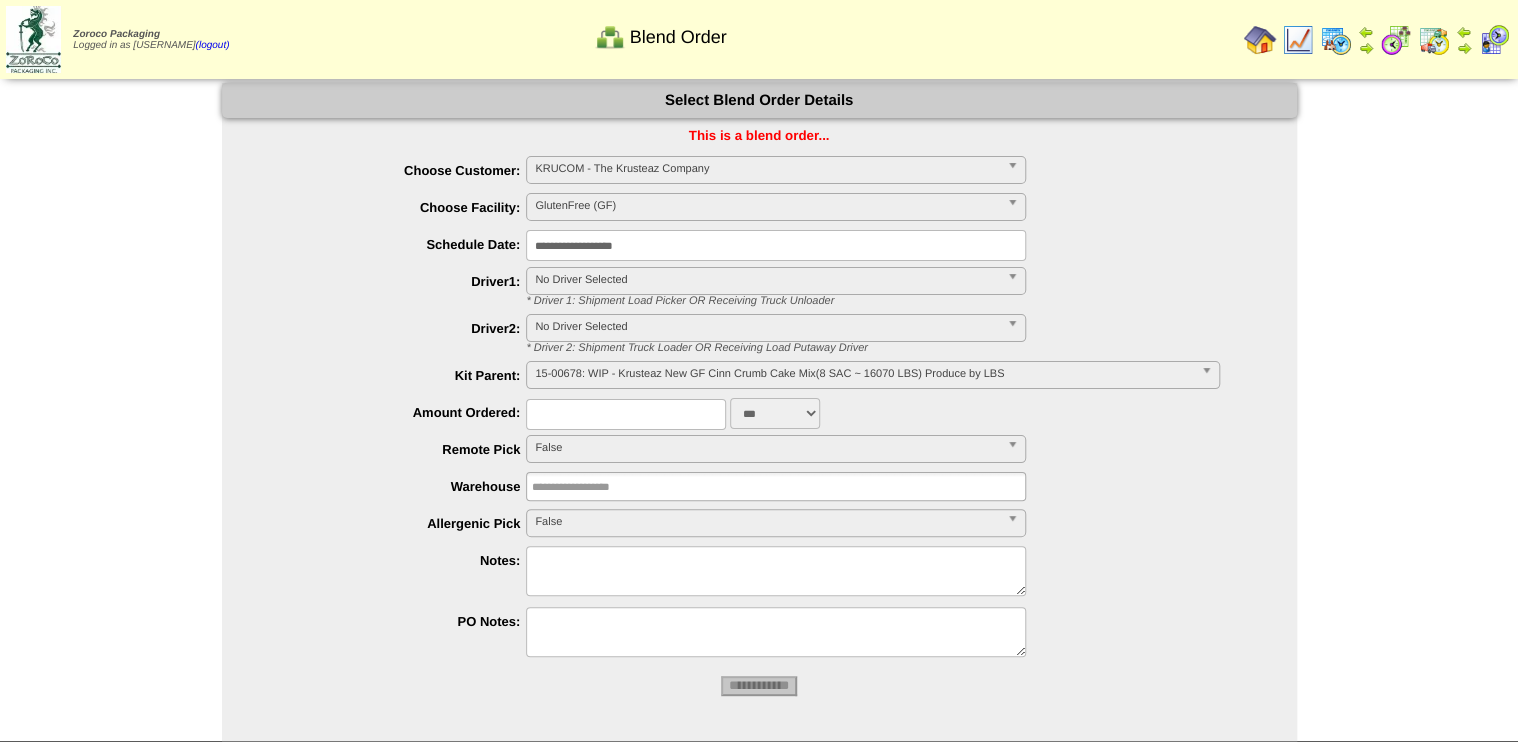 type 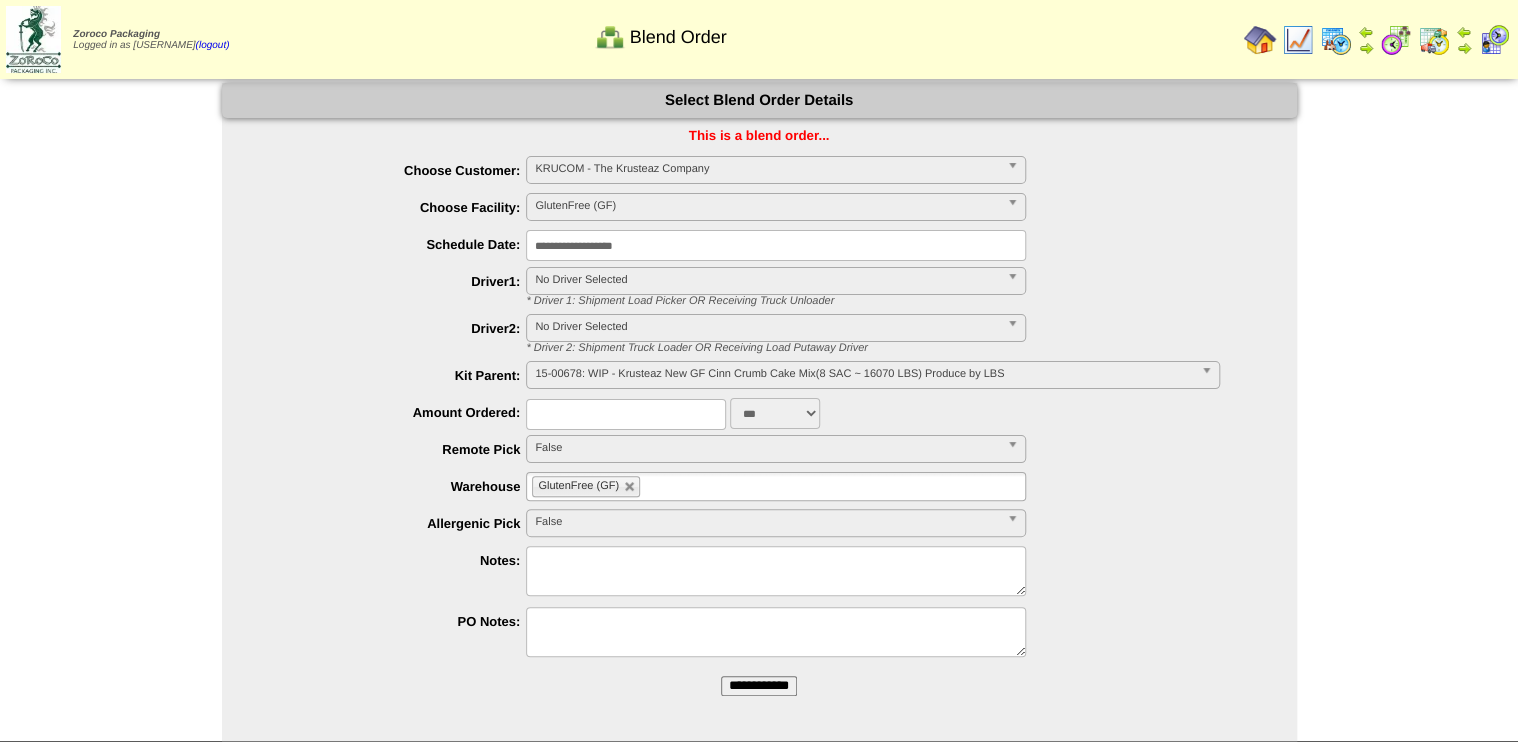 drag, startPoint x: 700, startPoint y: 374, endPoint x: 727, endPoint y: 388, distance: 30.413813 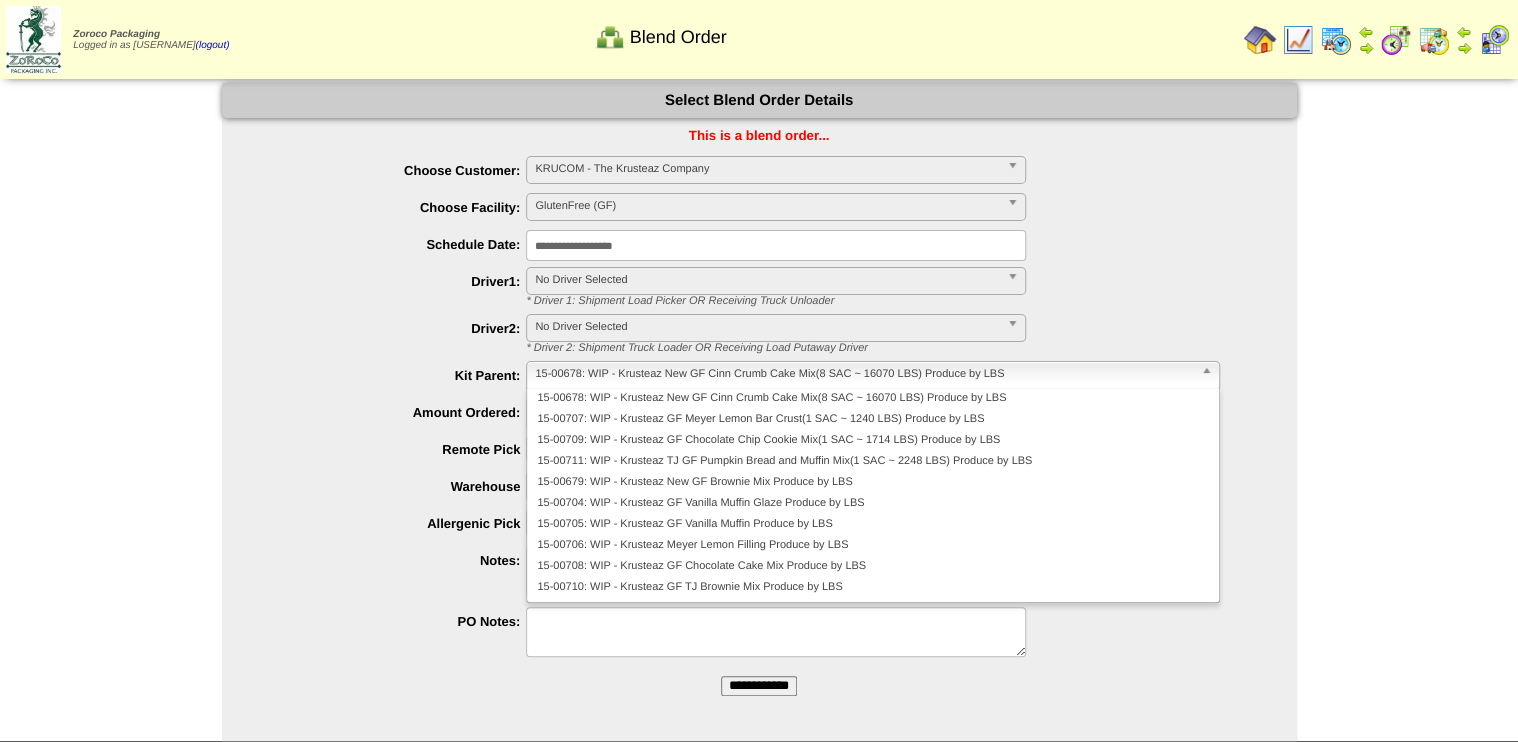 click on "**********" at bounding box center [779, 376] 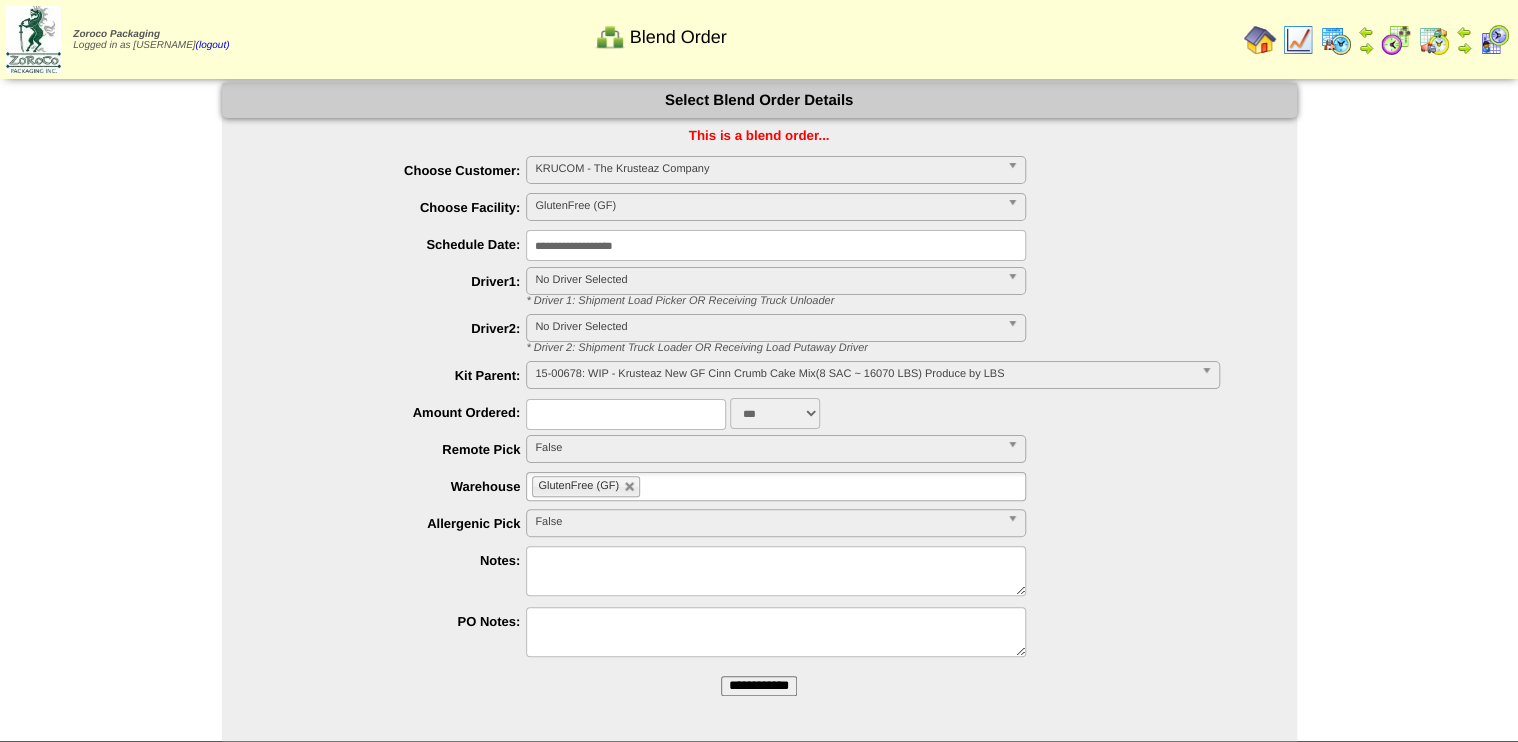 click at bounding box center [626, 414] 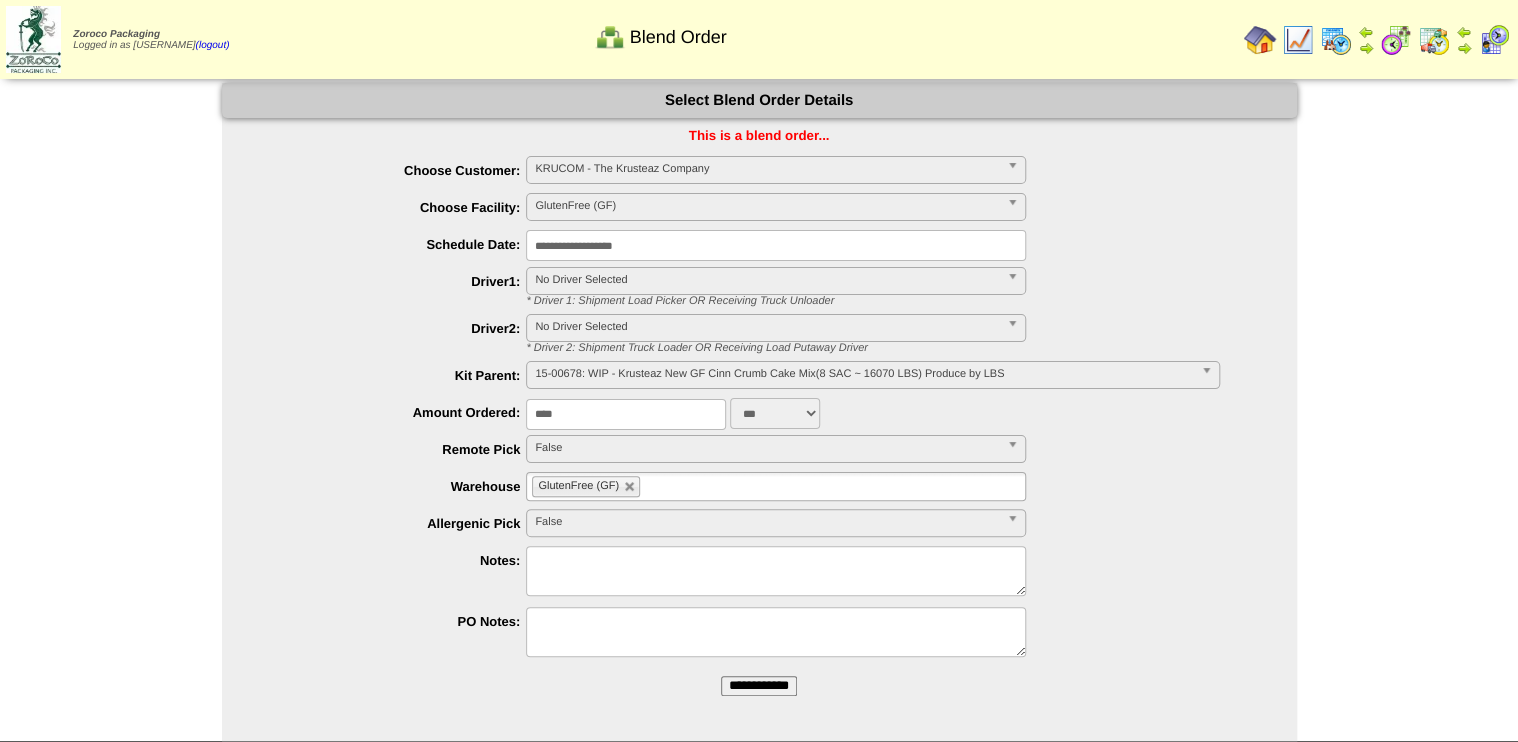 type on "****" 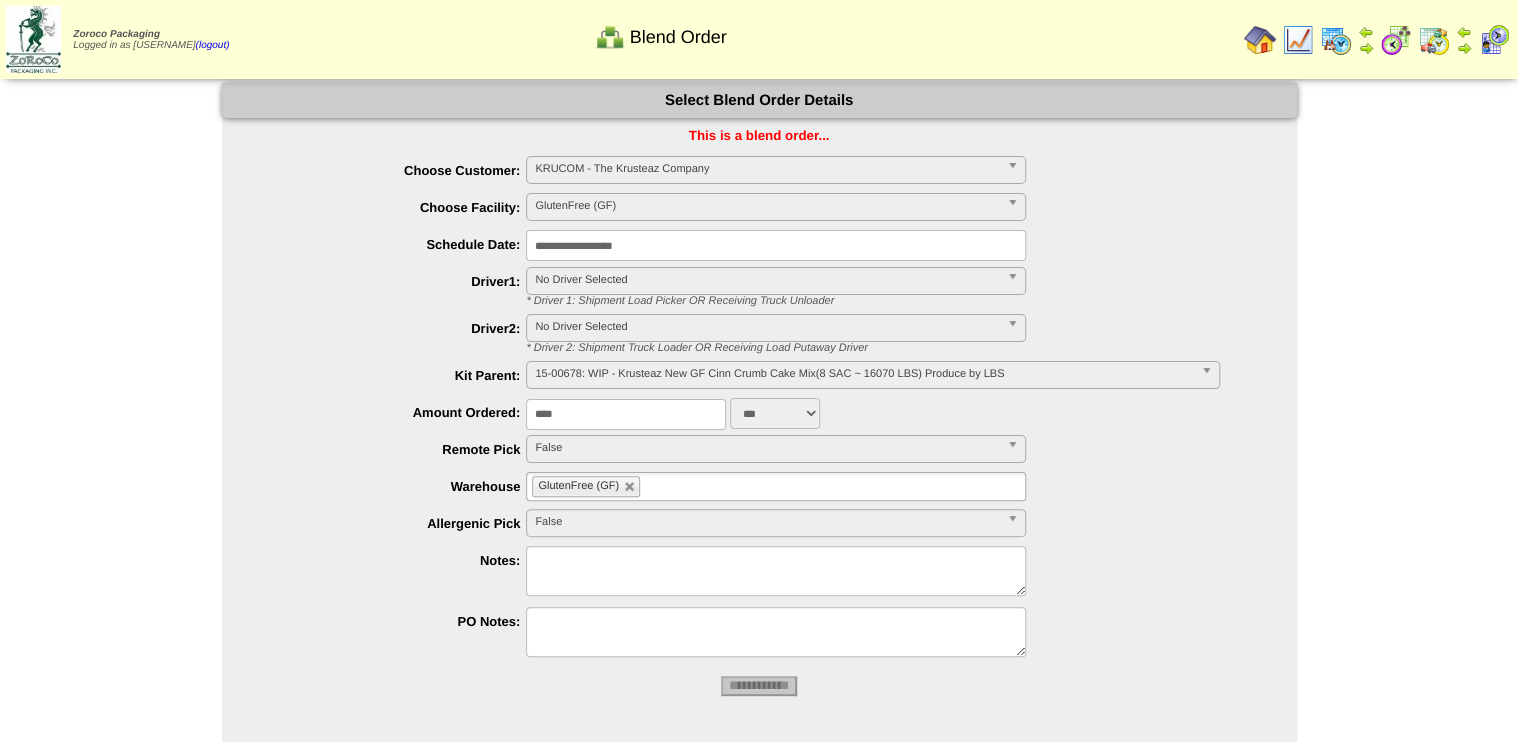 click on "**********" at bounding box center (776, 245) 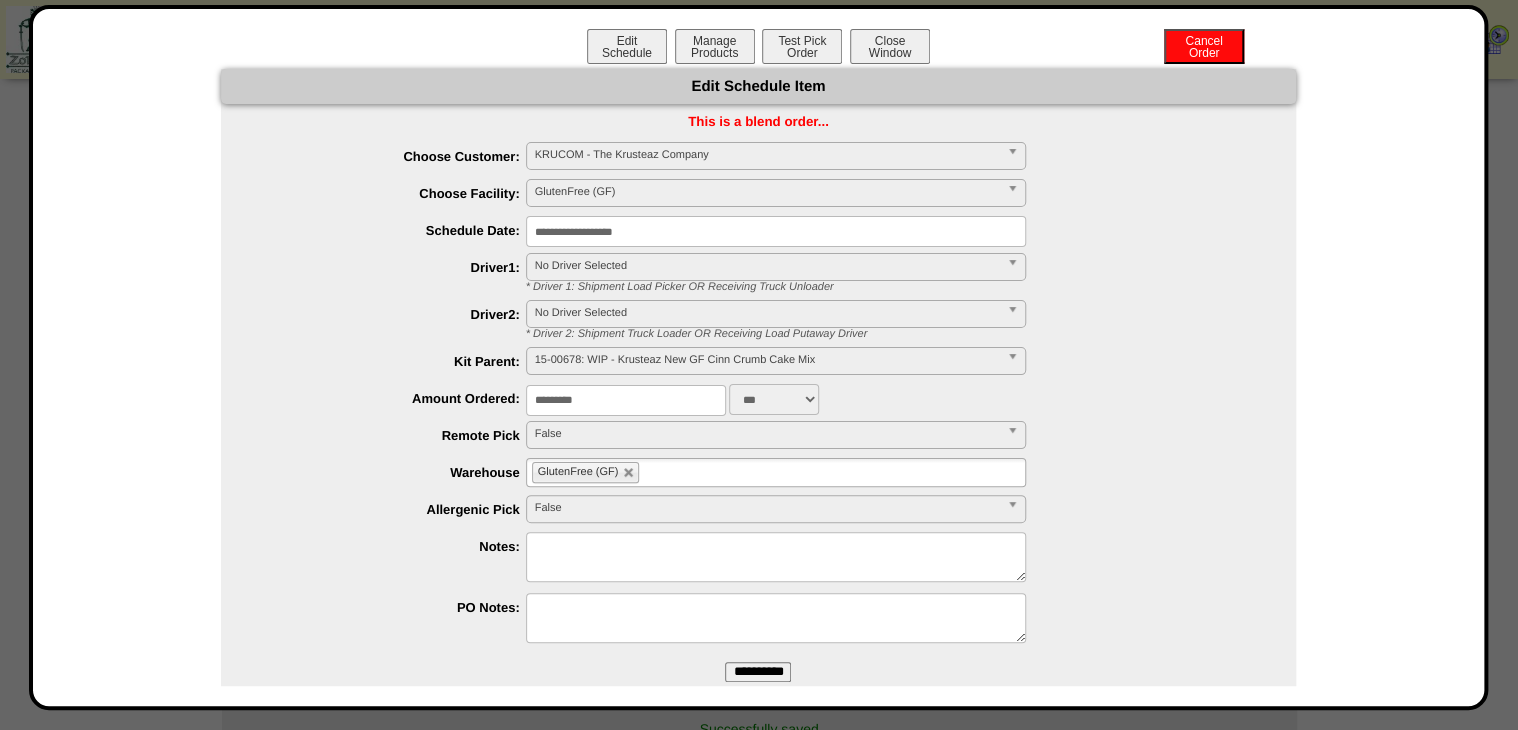 click on "**********" at bounding box center [776, 231] 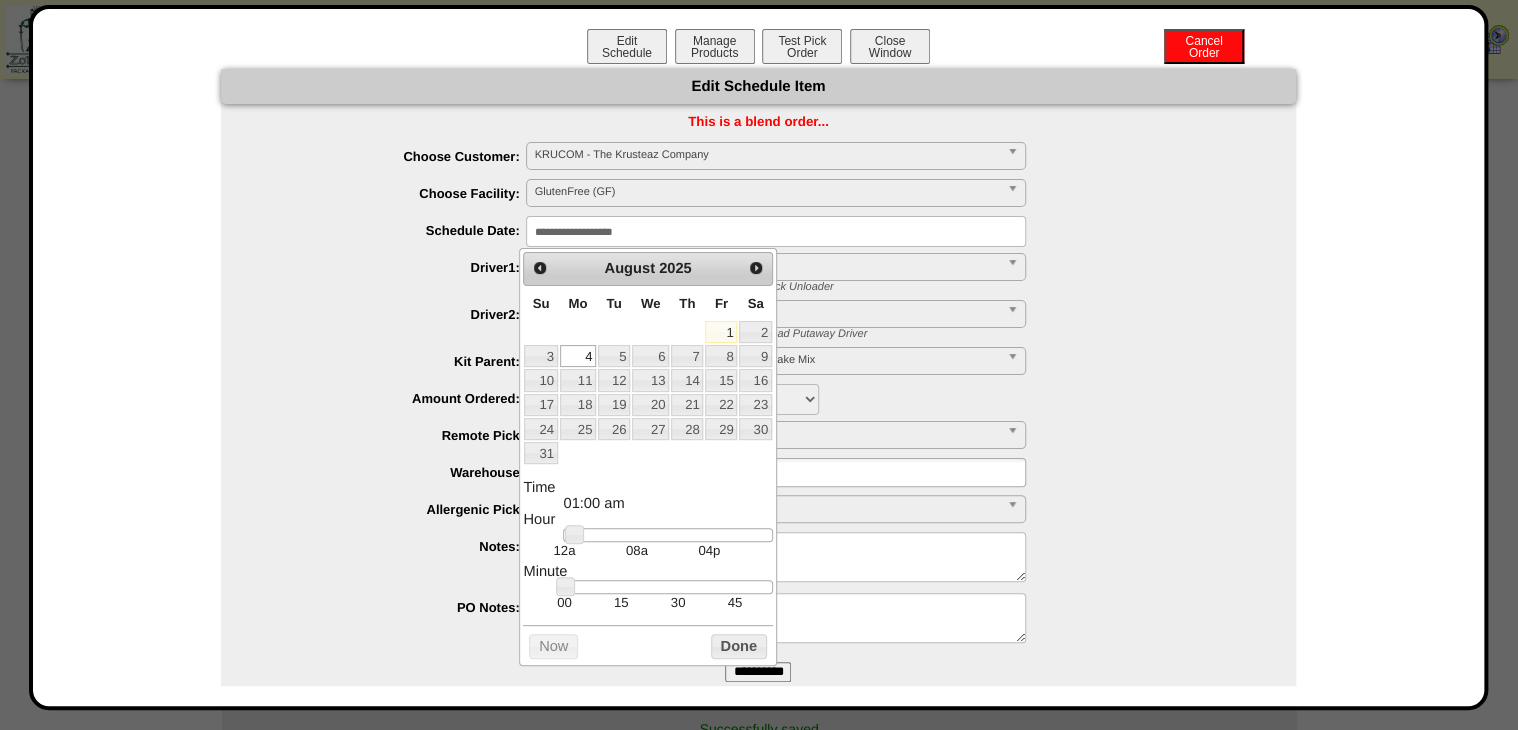 click on "08a" at bounding box center [637, 550] 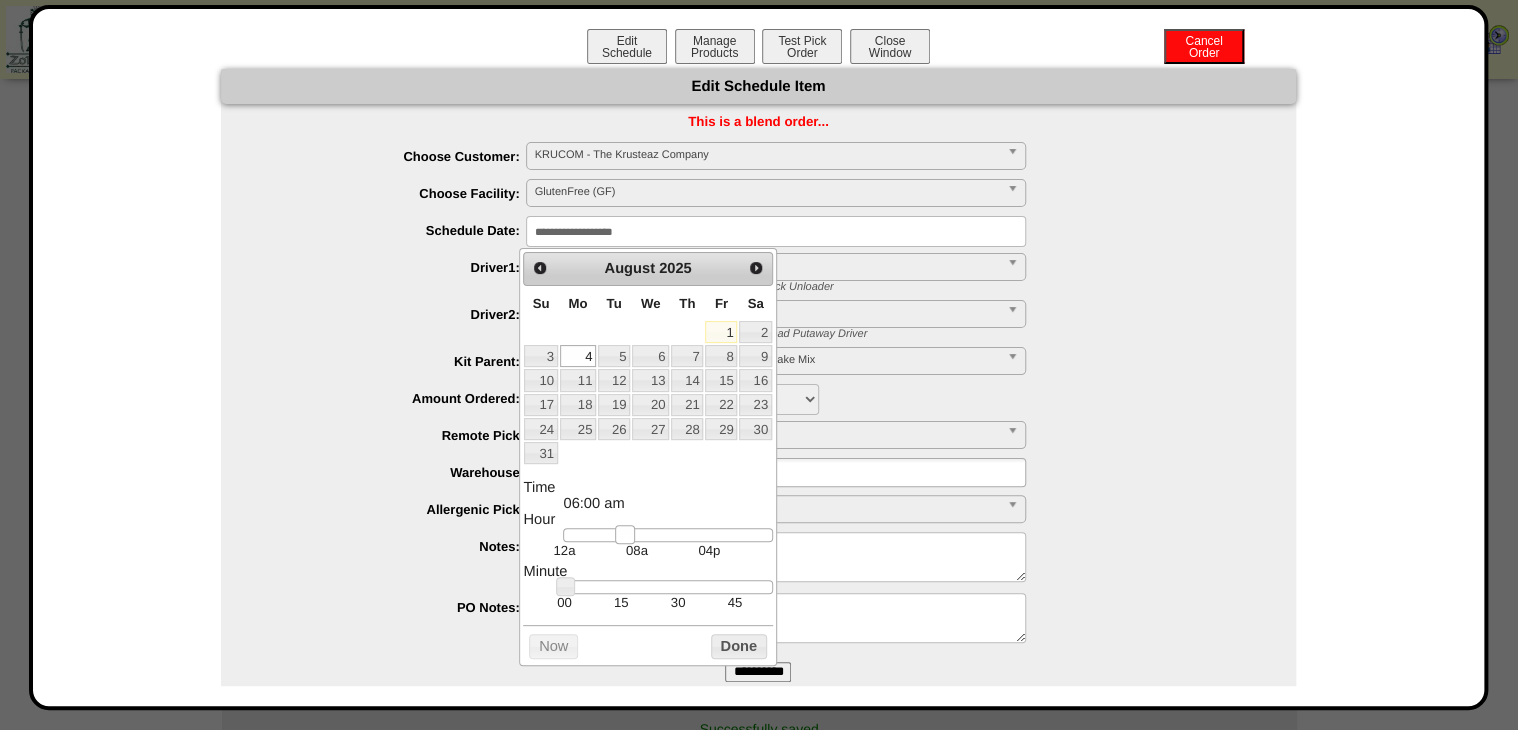type on "**********" 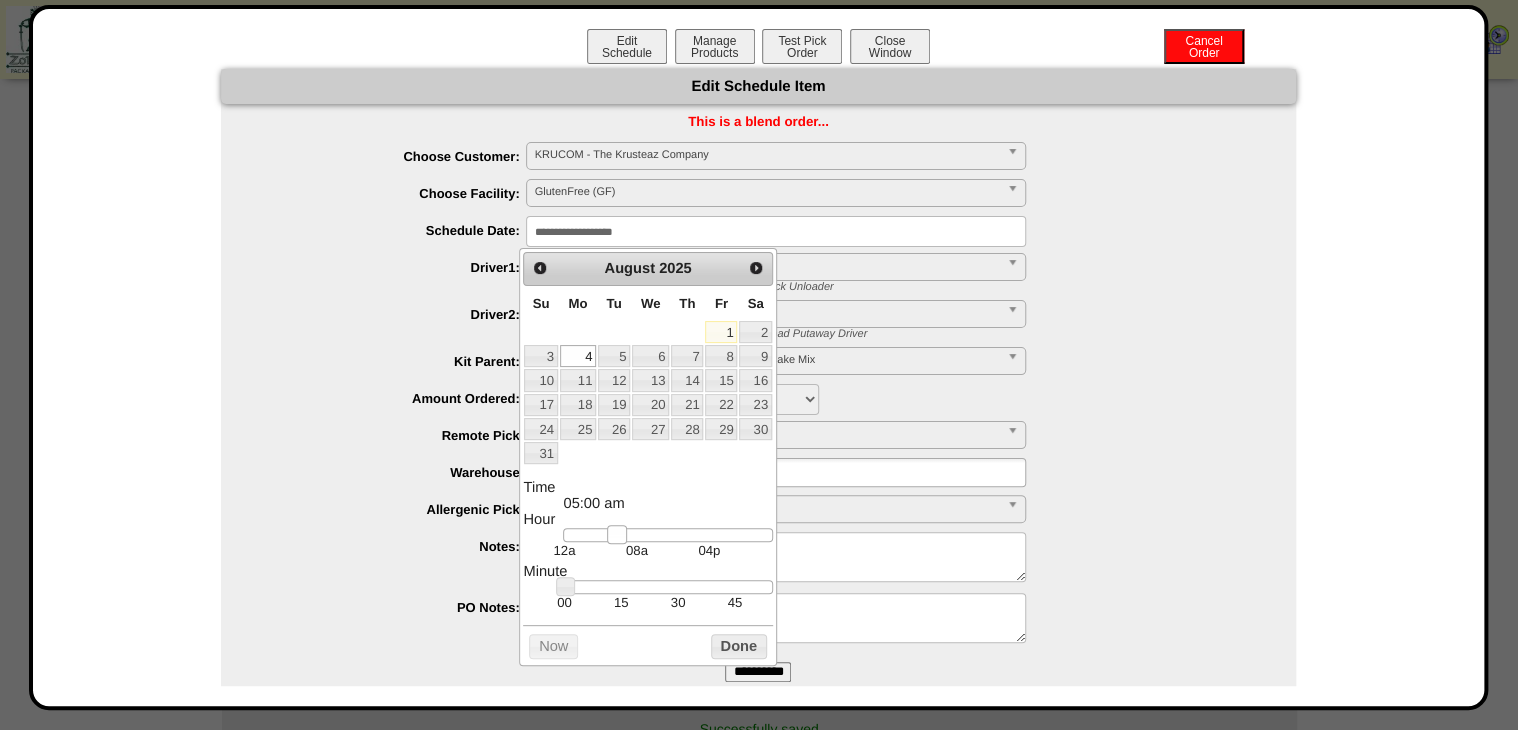click at bounding box center [667, 535] 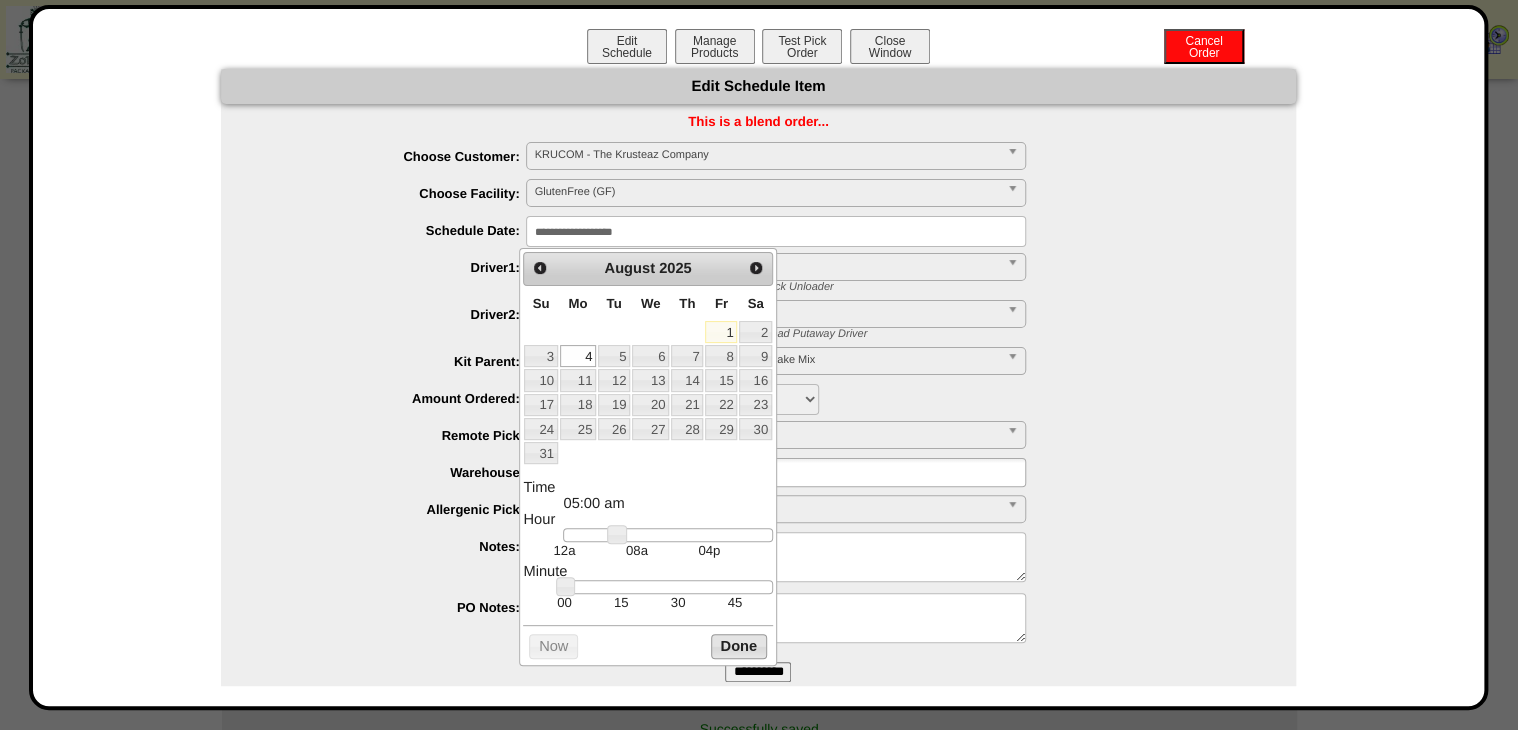 click on "Done" at bounding box center [739, 646] 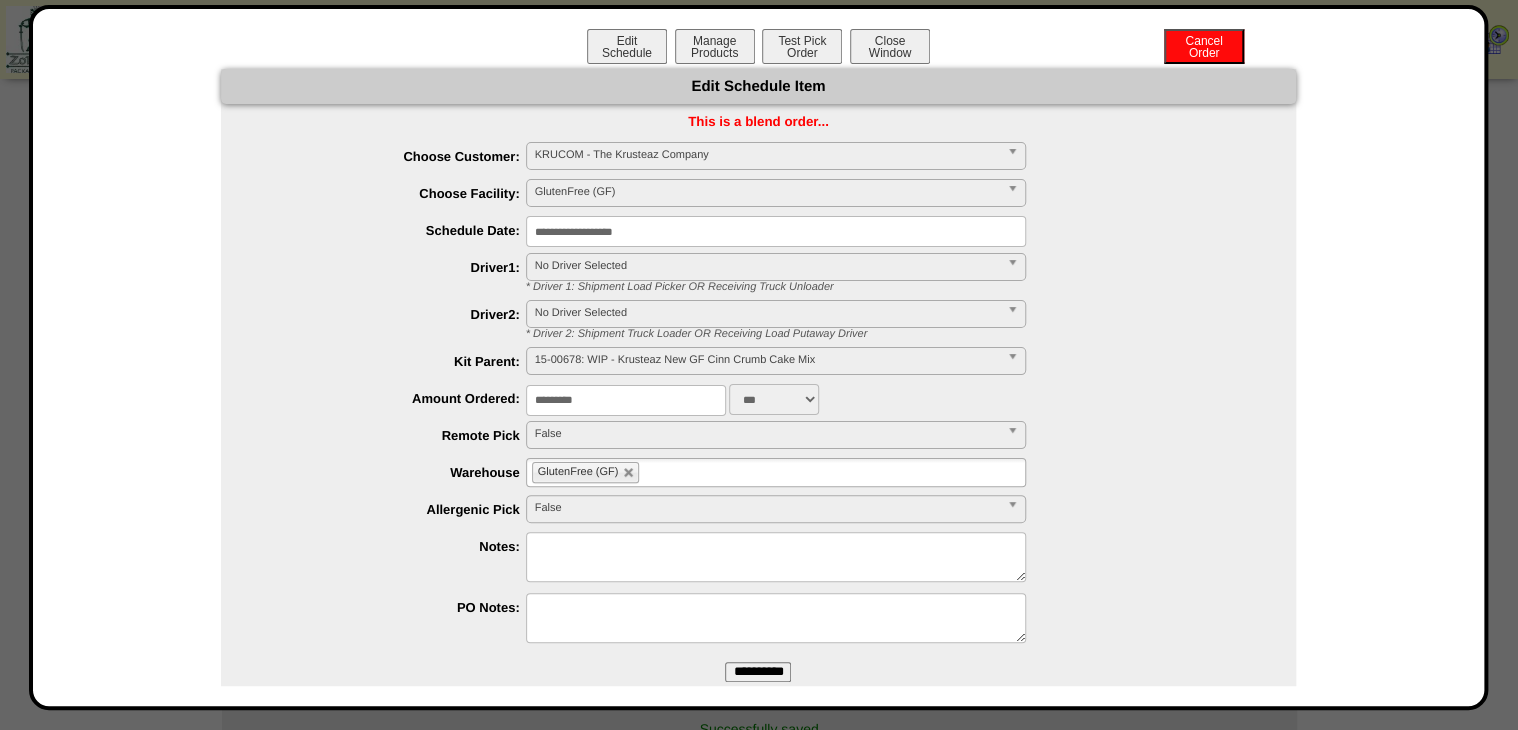 click on "**********" at bounding box center (758, 672) 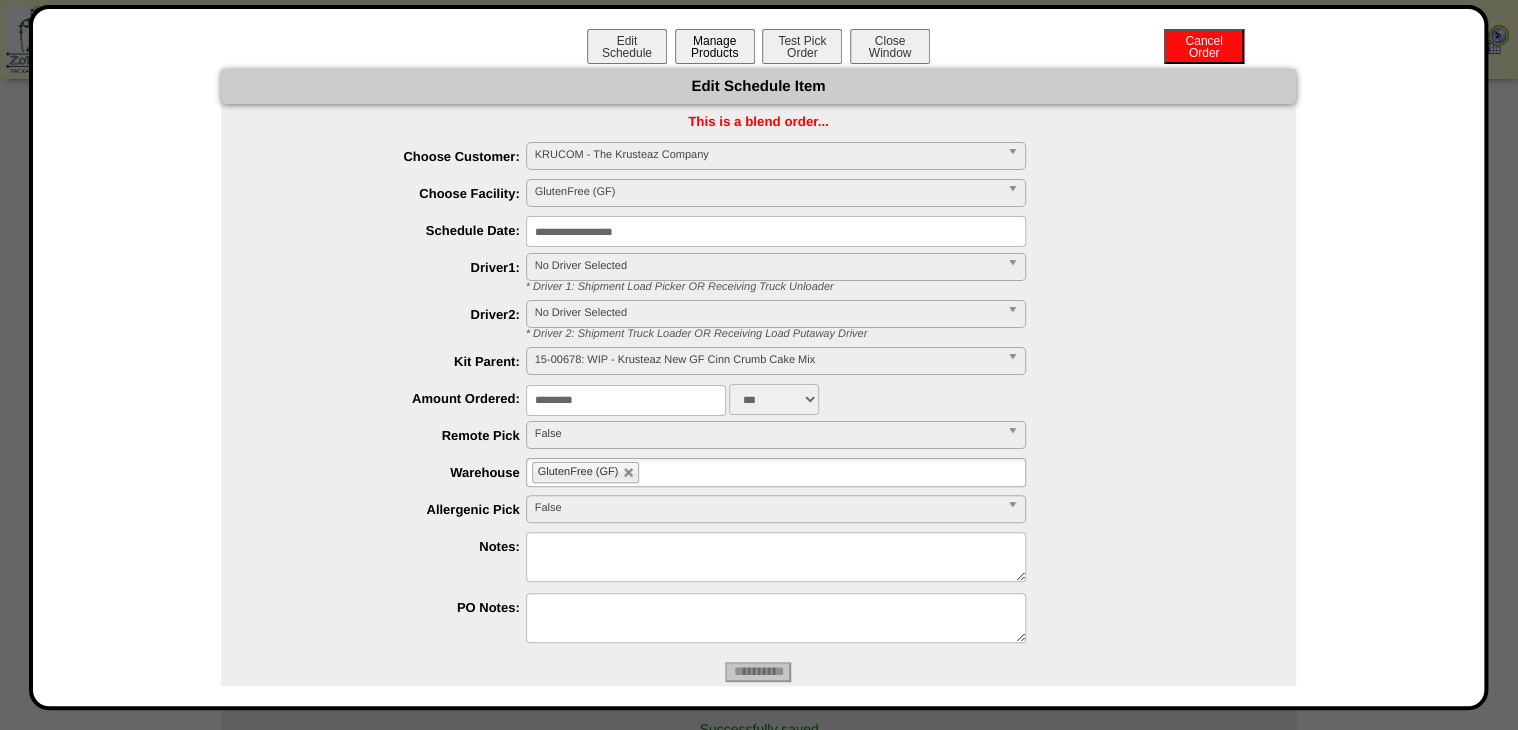 click on "Manage Products" at bounding box center (715, 46) 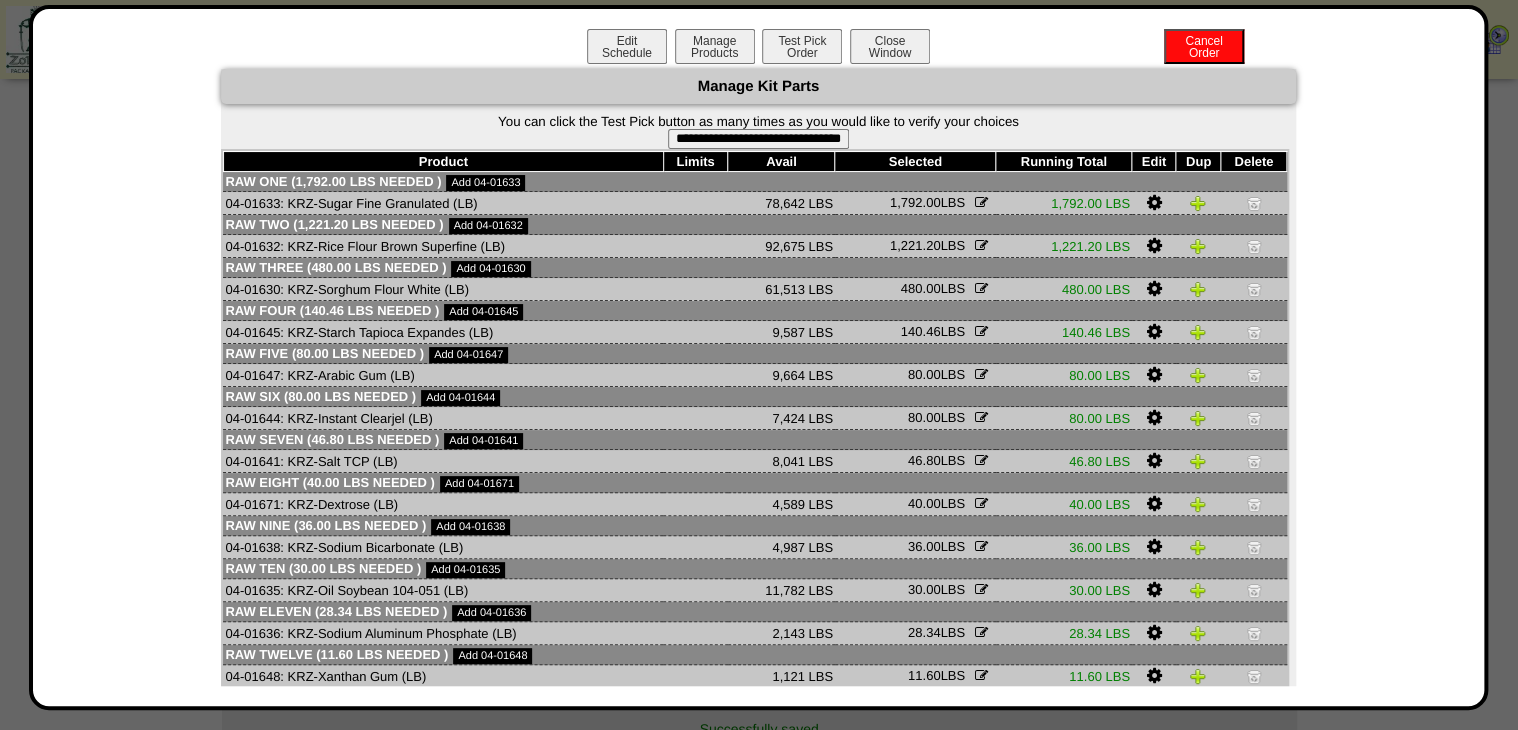 click on "**********" at bounding box center (758, 139) 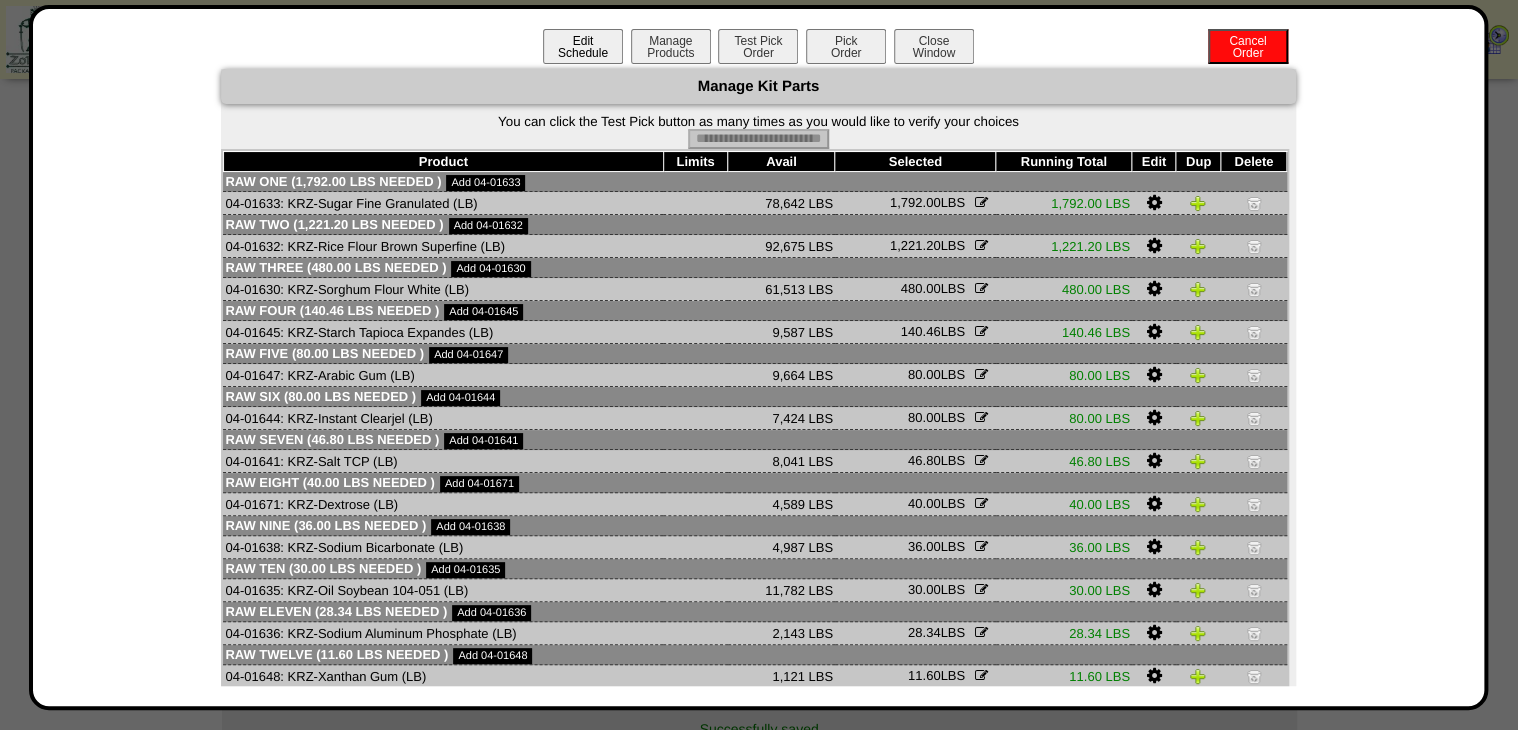 click on "Edit Schedule" at bounding box center [583, 46] 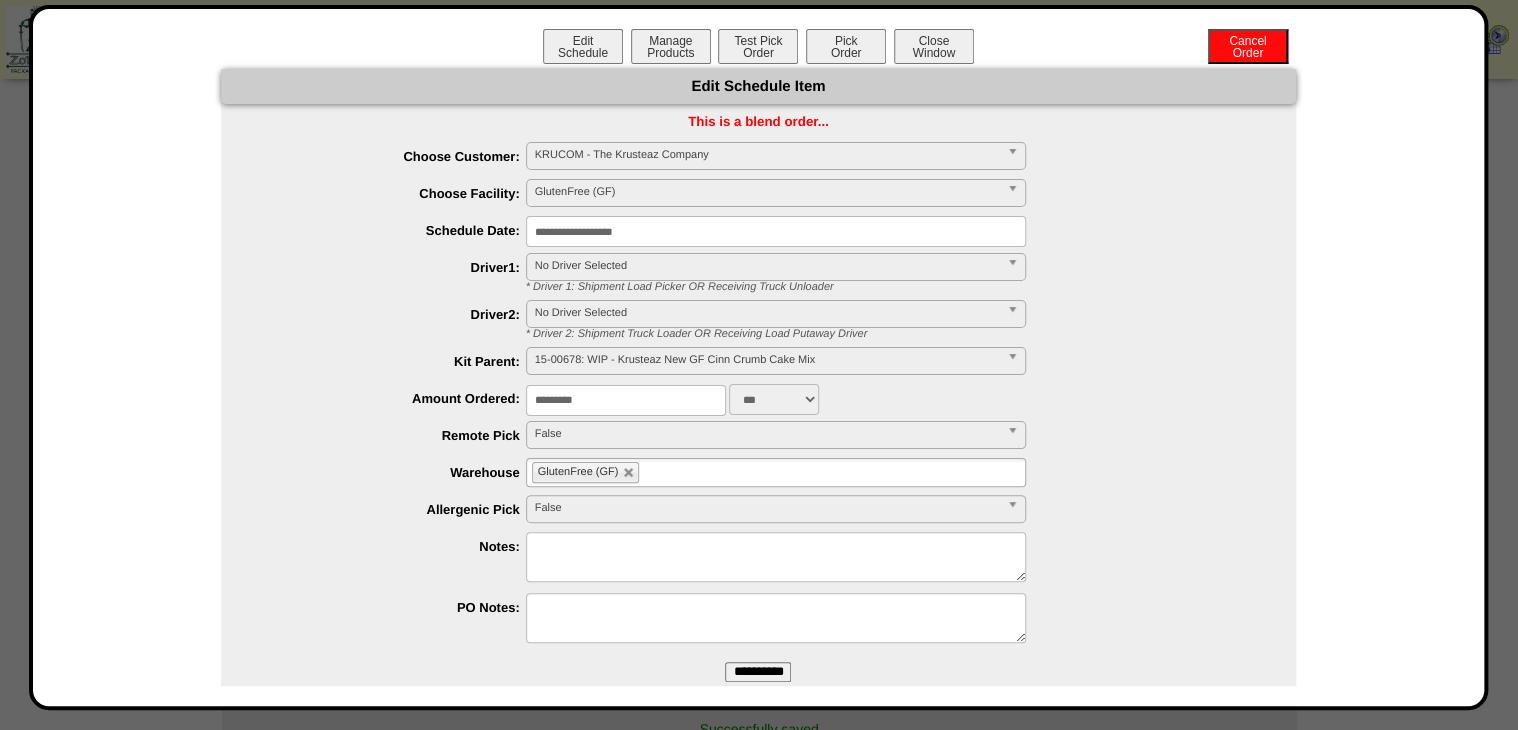 click on "**********" at bounding box center (776, 231) 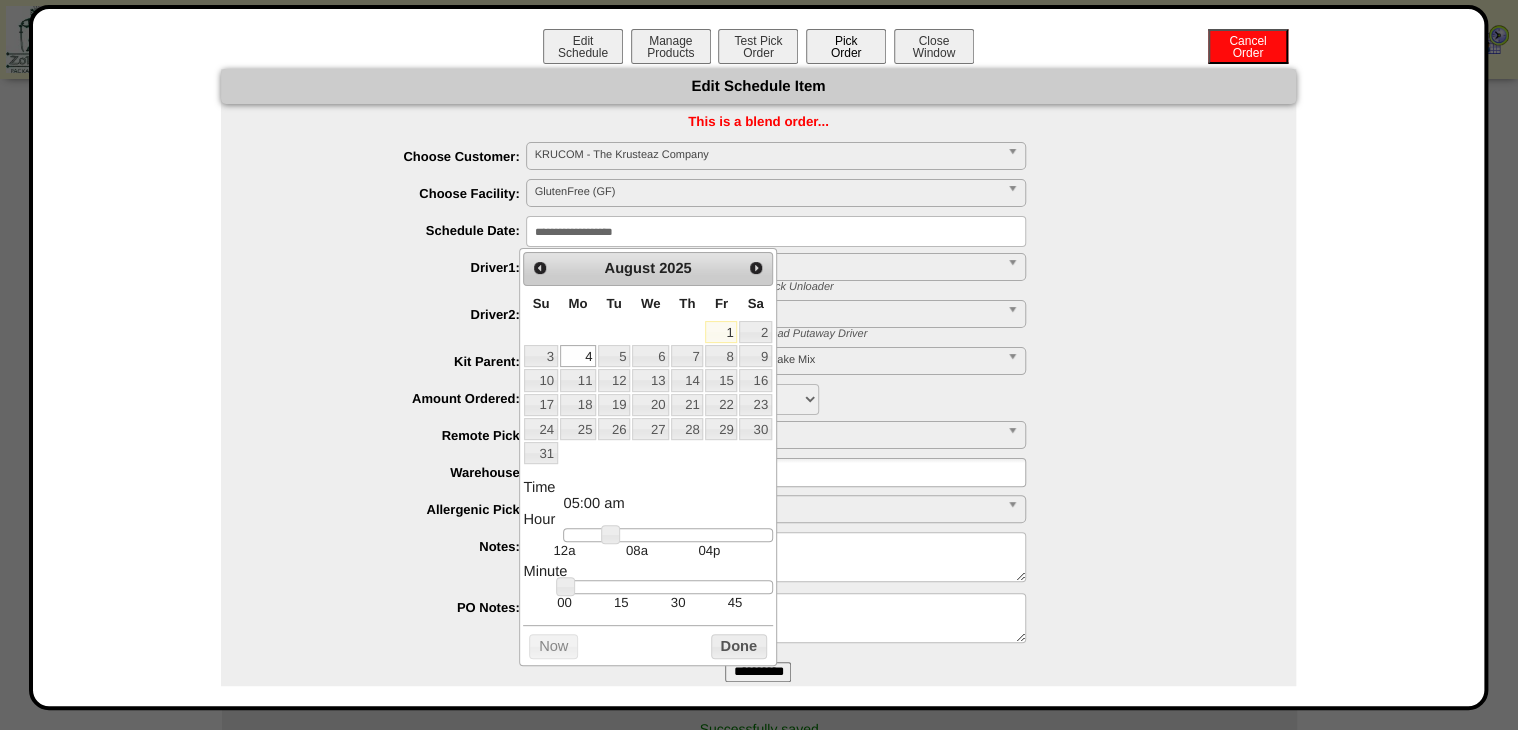 click on "Pick Order" at bounding box center (846, 46) 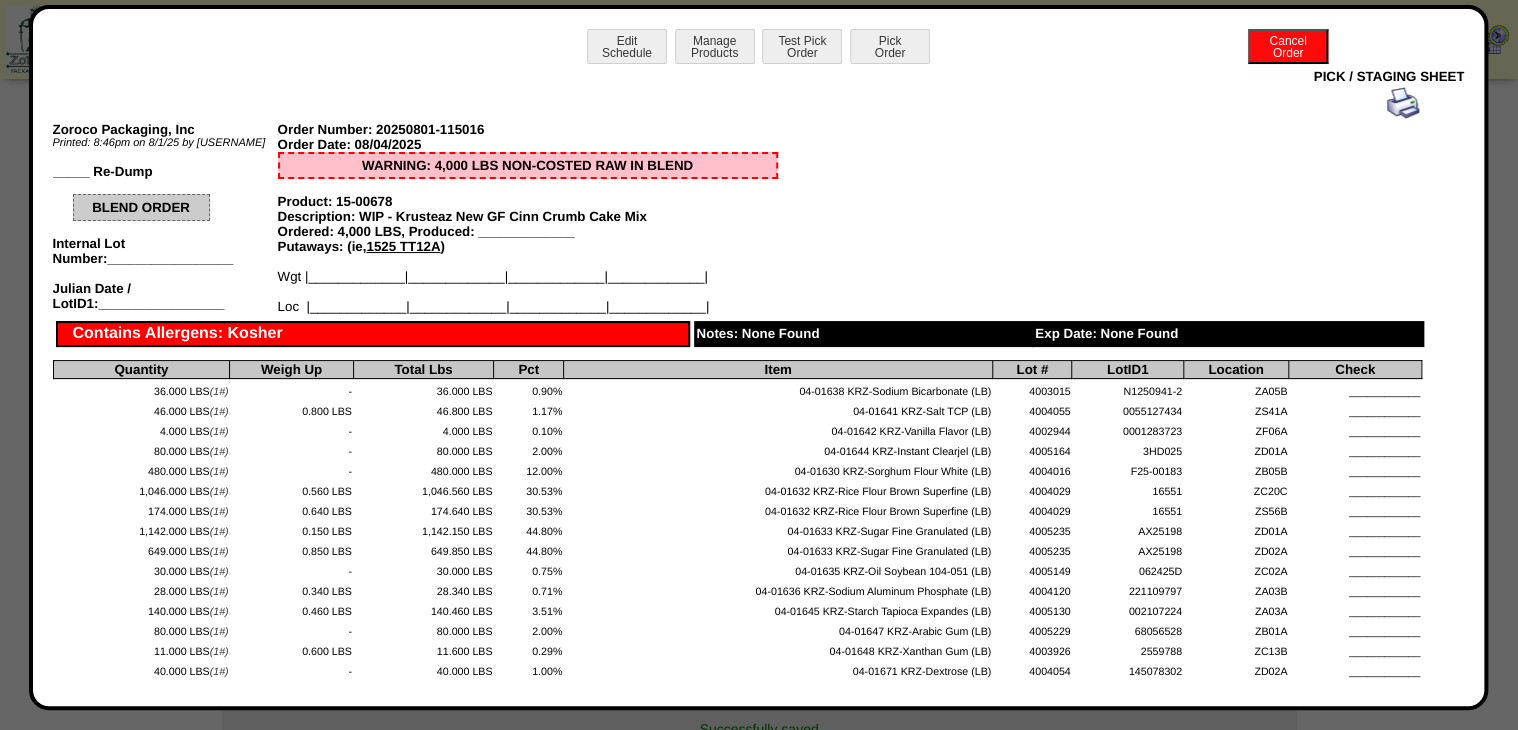 click at bounding box center [1403, 103] 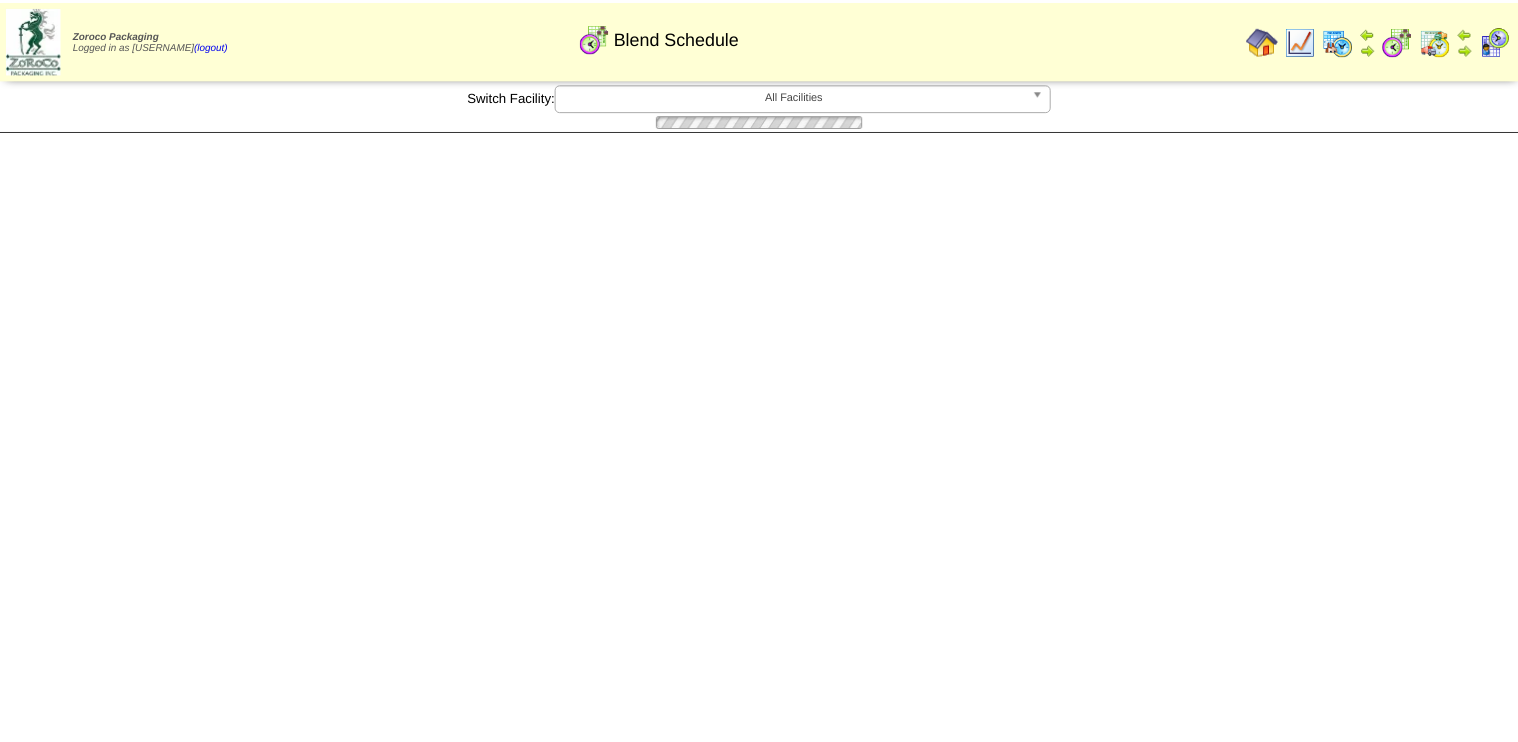 scroll, scrollTop: 0, scrollLeft: 0, axis: both 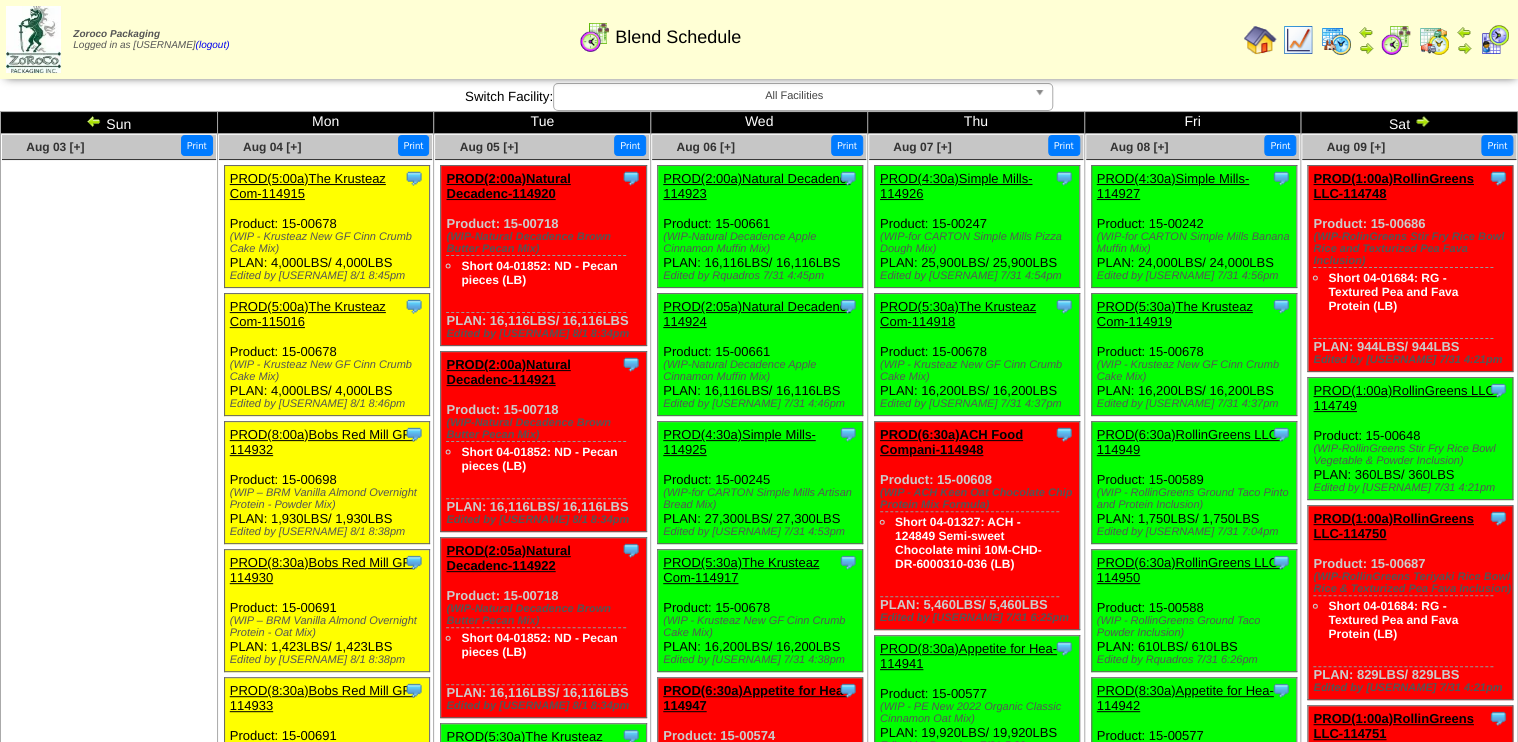 click at bounding box center (1298, 40) 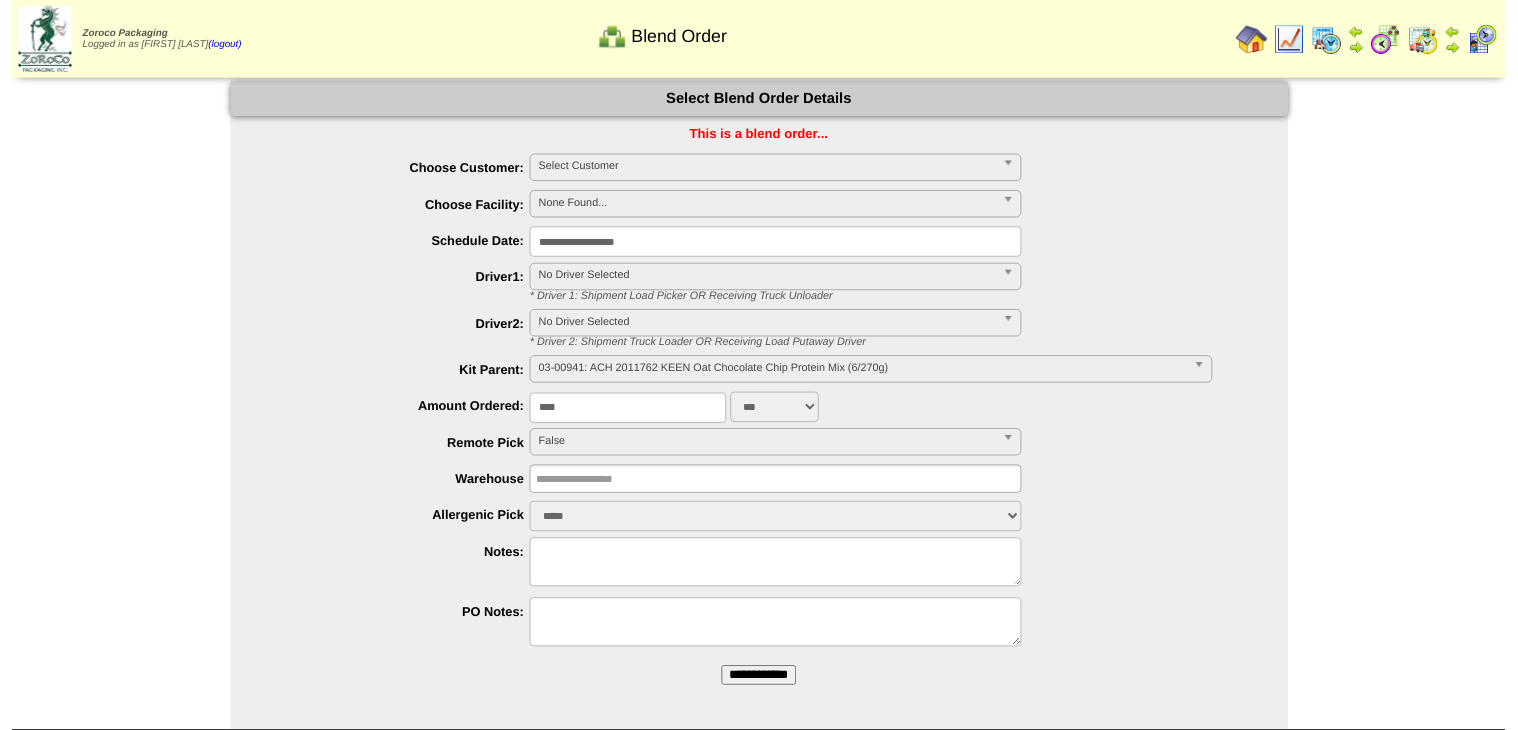 scroll, scrollTop: 0, scrollLeft: 0, axis: both 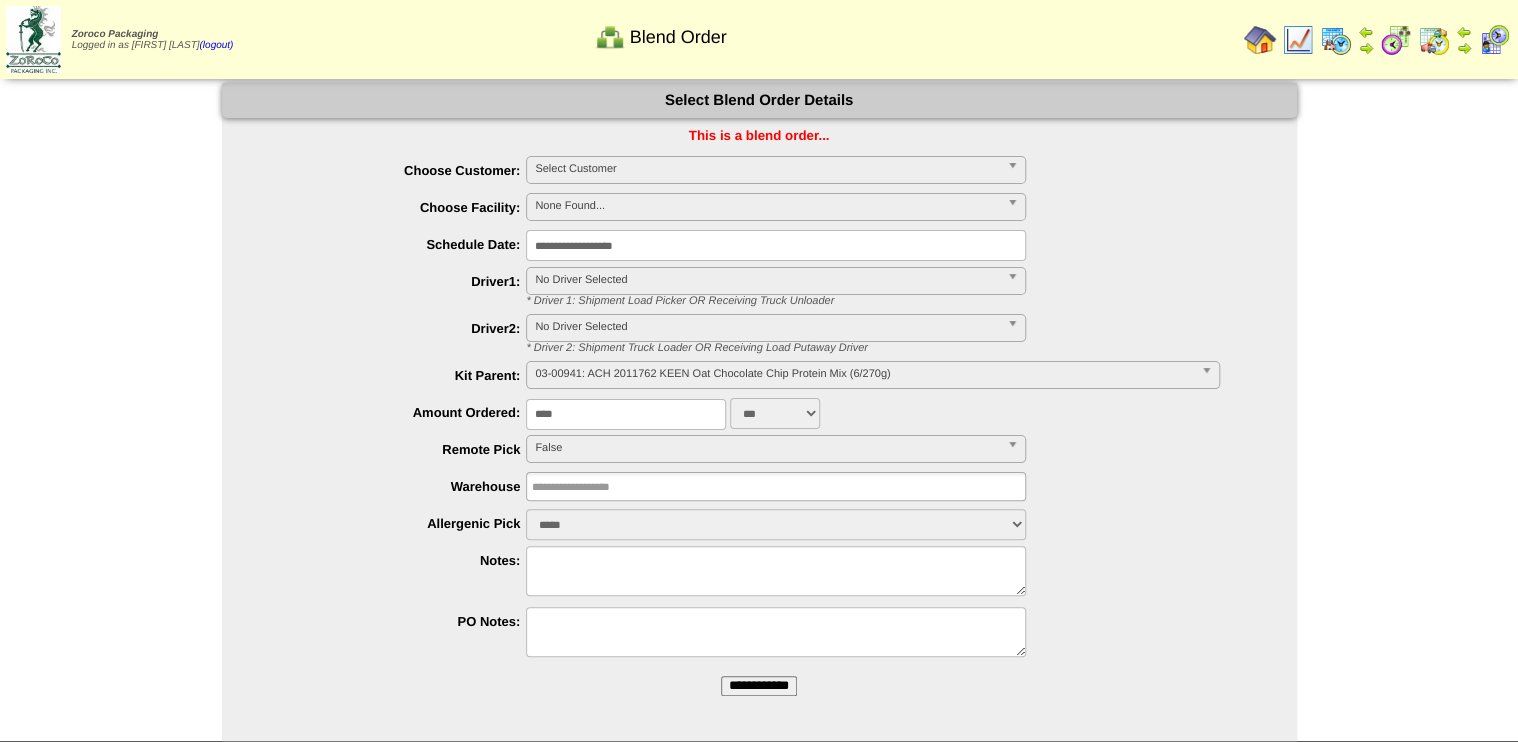 click on "**********" at bounding box center [776, 245] 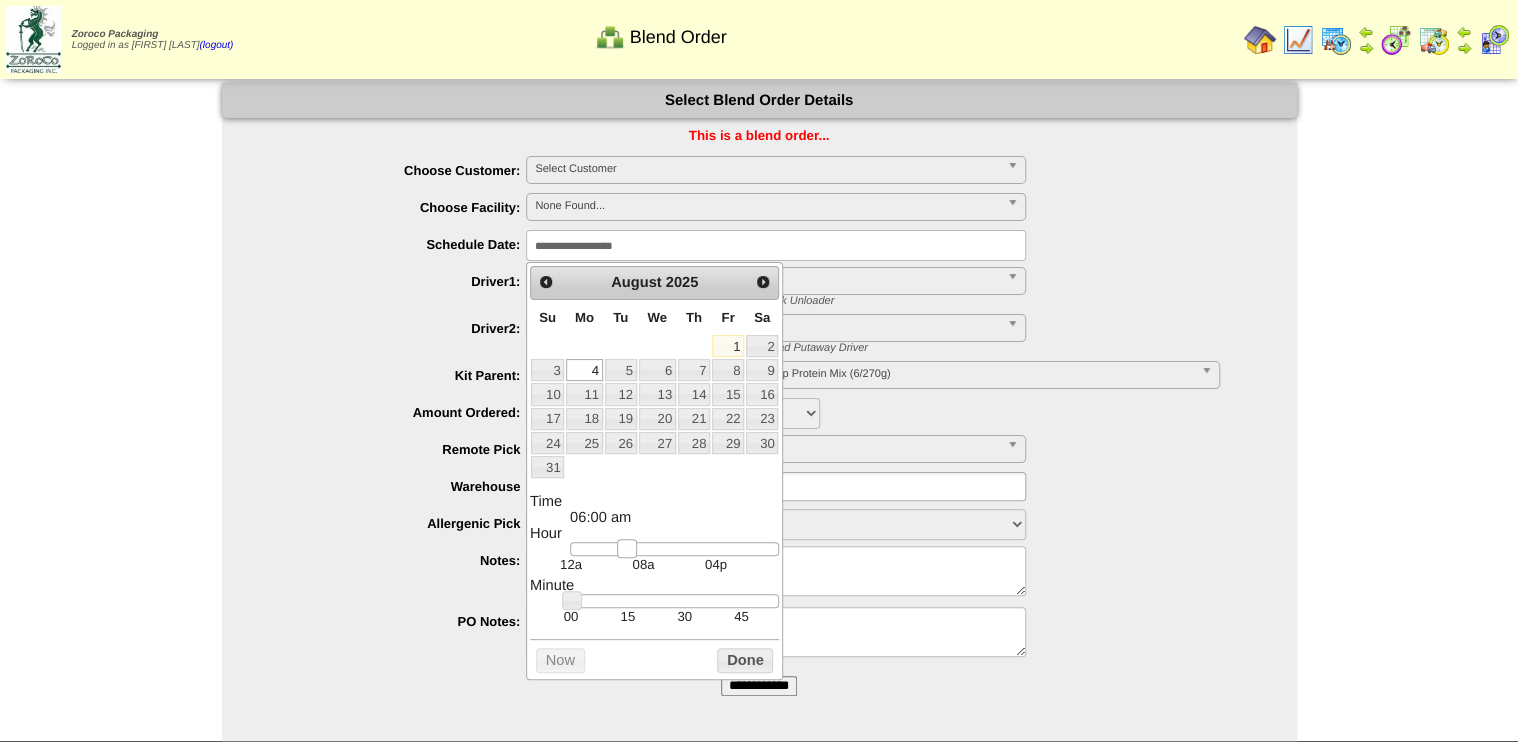 click at bounding box center [674, 549] 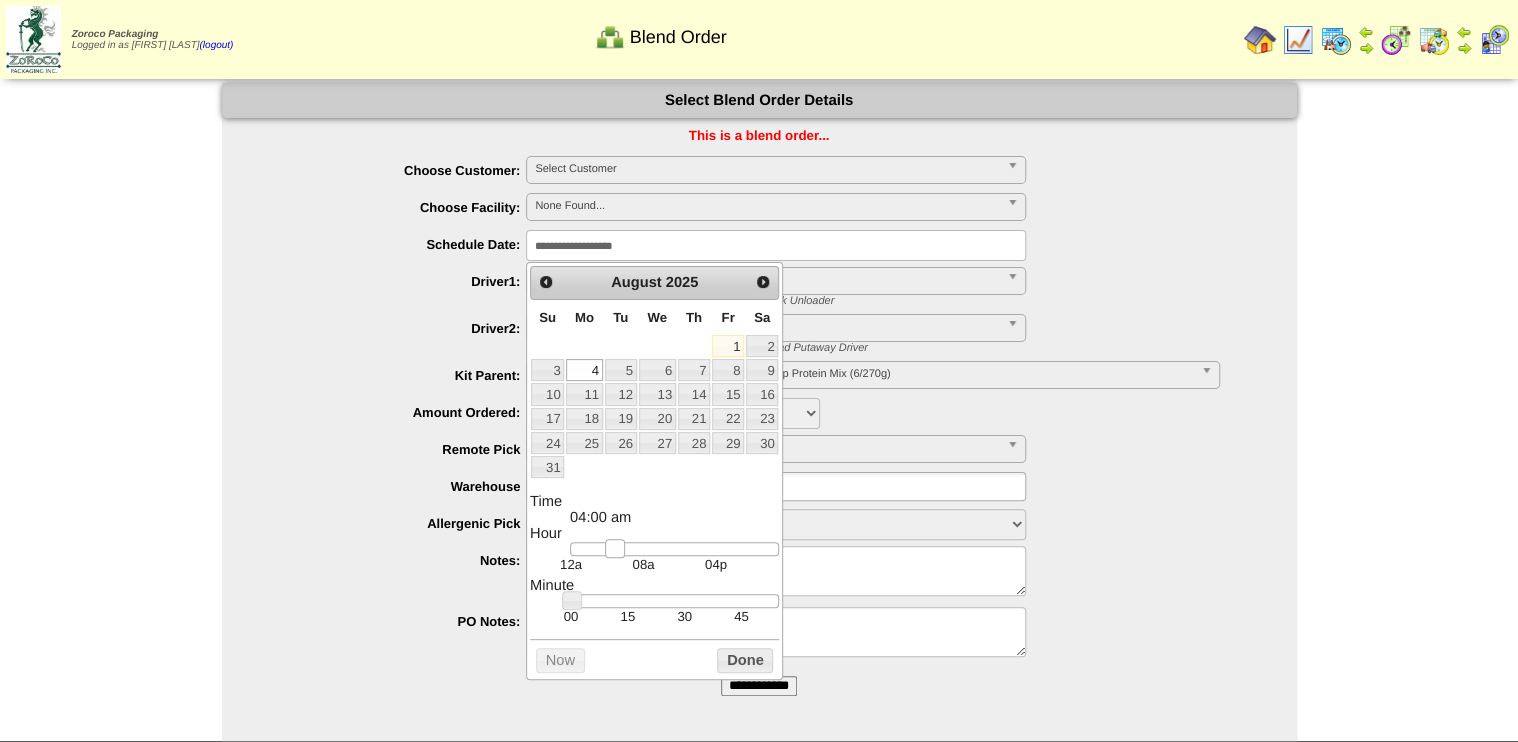 drag, startPoint x: 628, startPoint y: 551, endPoint x: 616, endPoint y: 553, distance: 12.165525 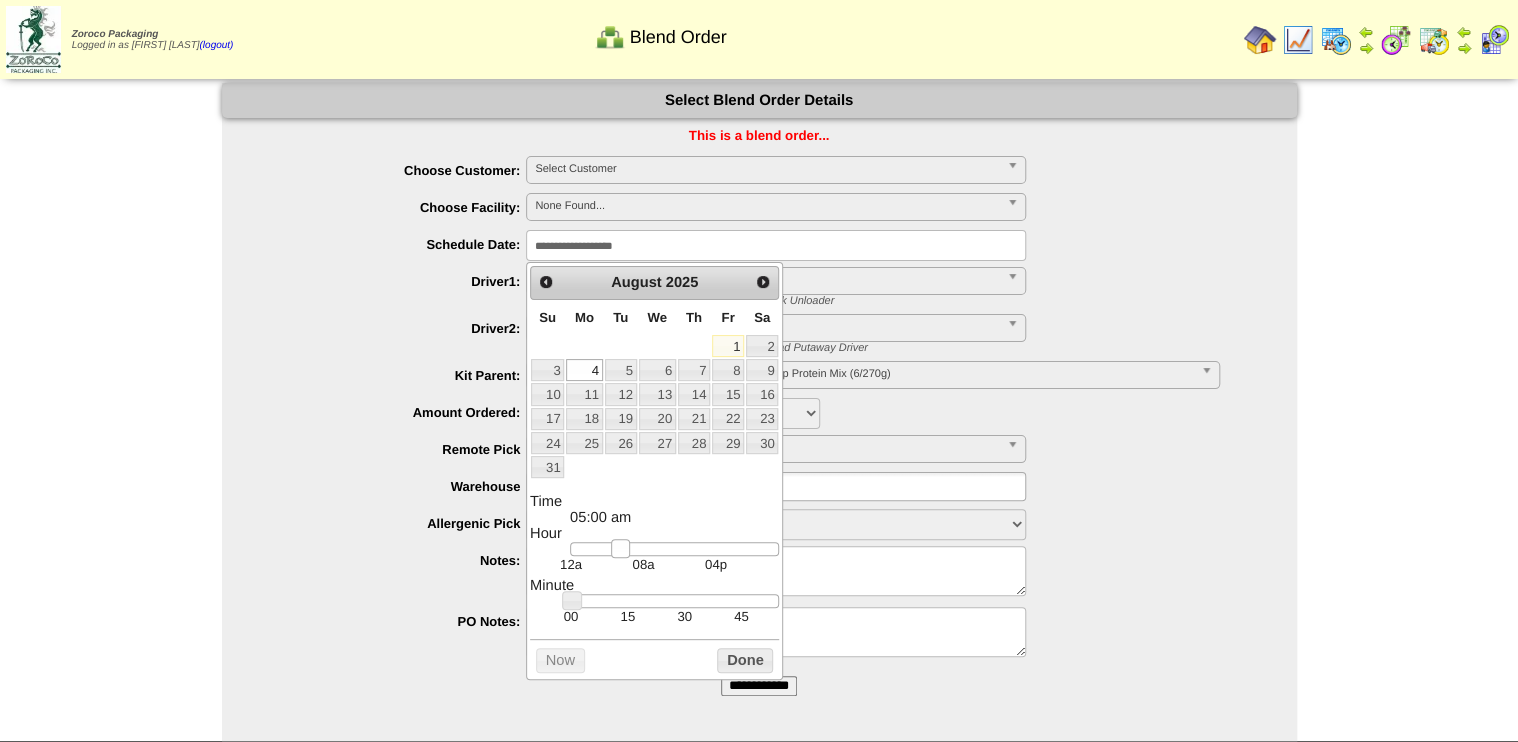 click at bounding box center [621, 549] 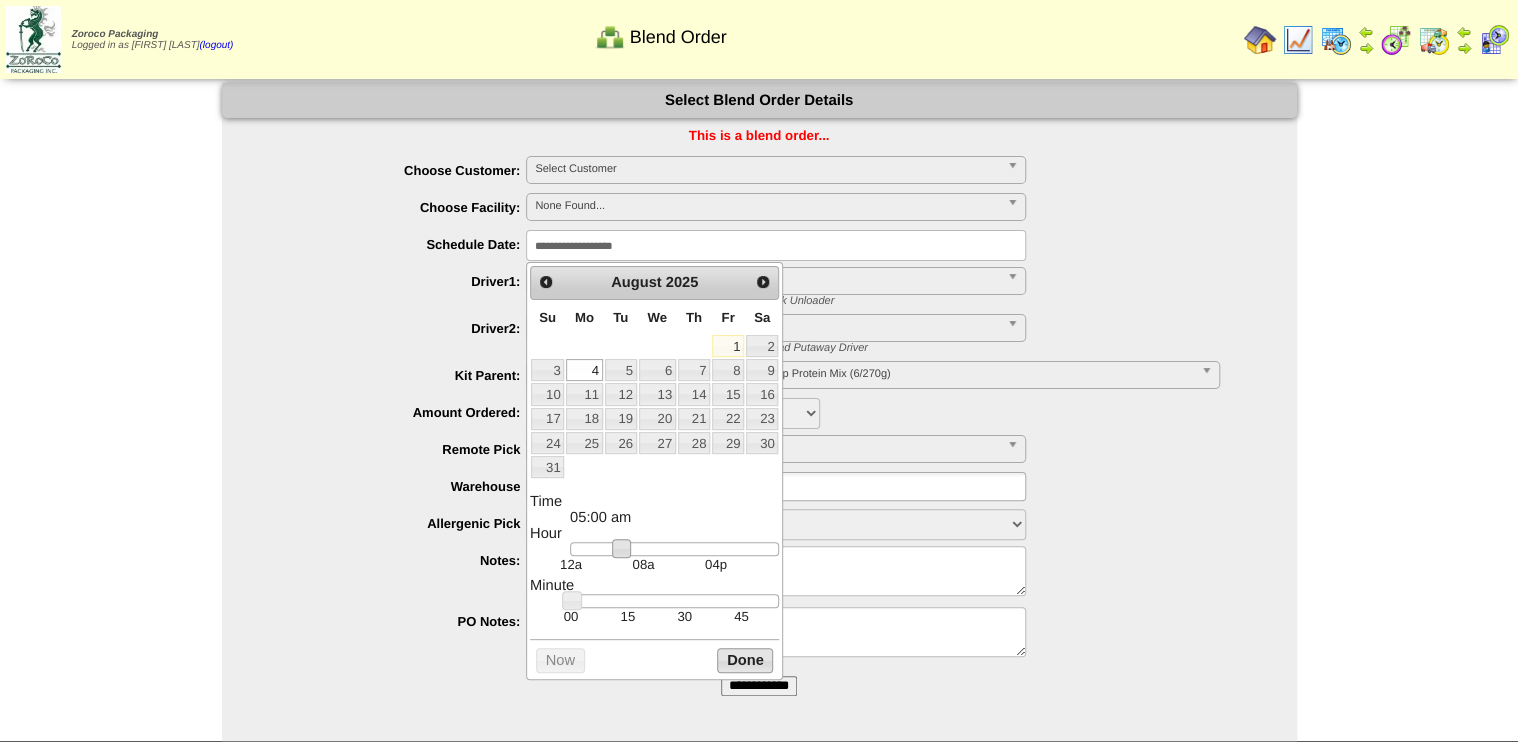 click on "Done" at bounding box center [745, 660] 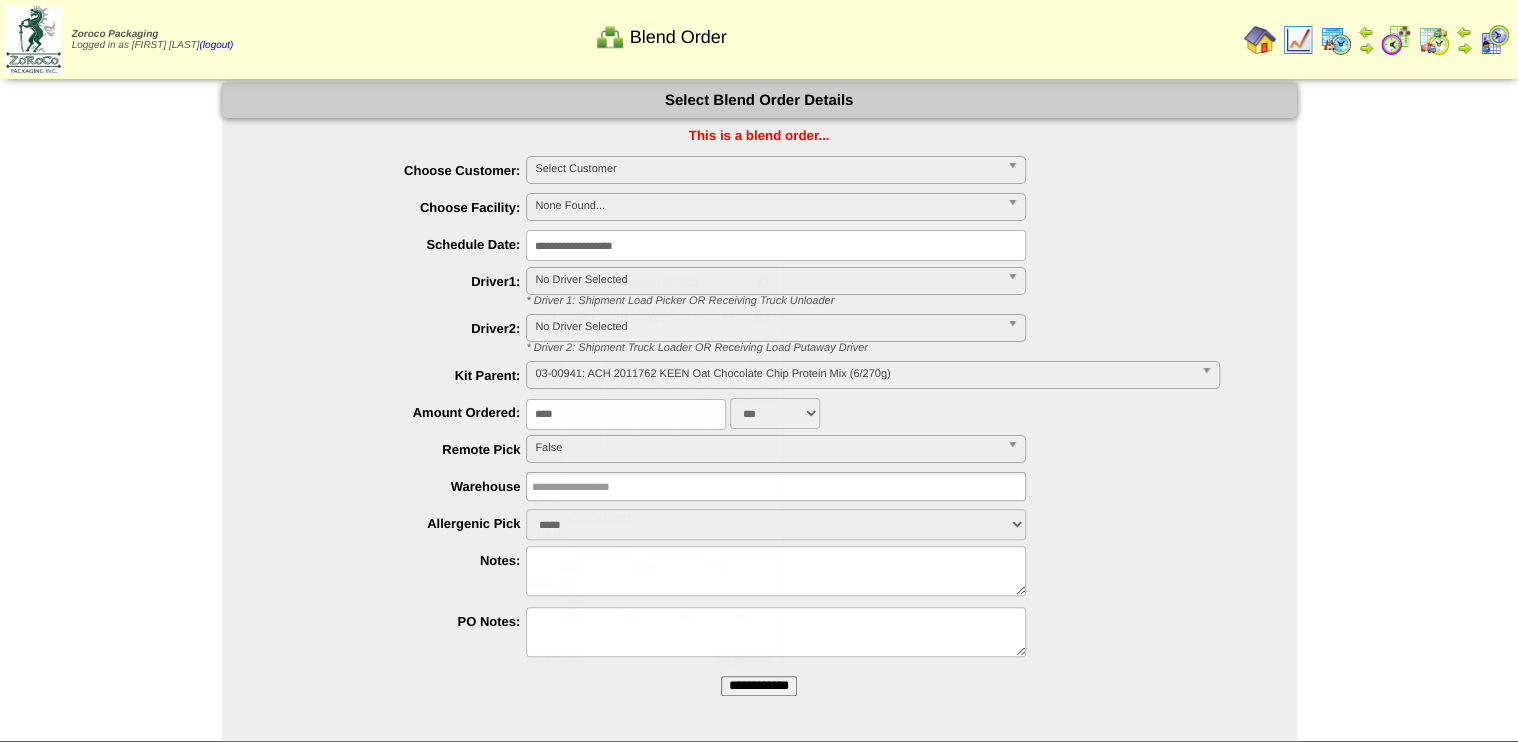 click on "**********" at bounding box center (759, 686) 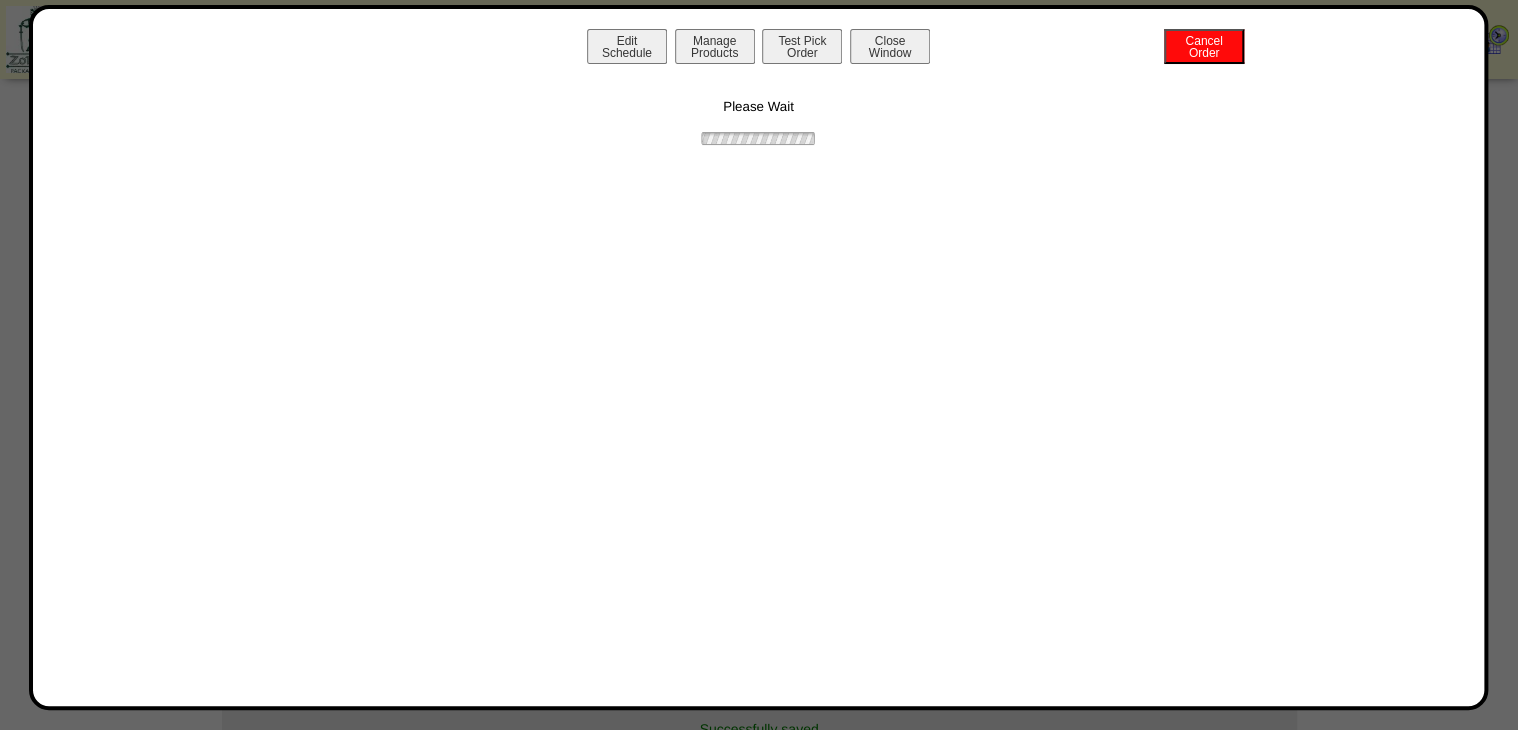 click on "Manage Products" at bounding box center [715, 46] 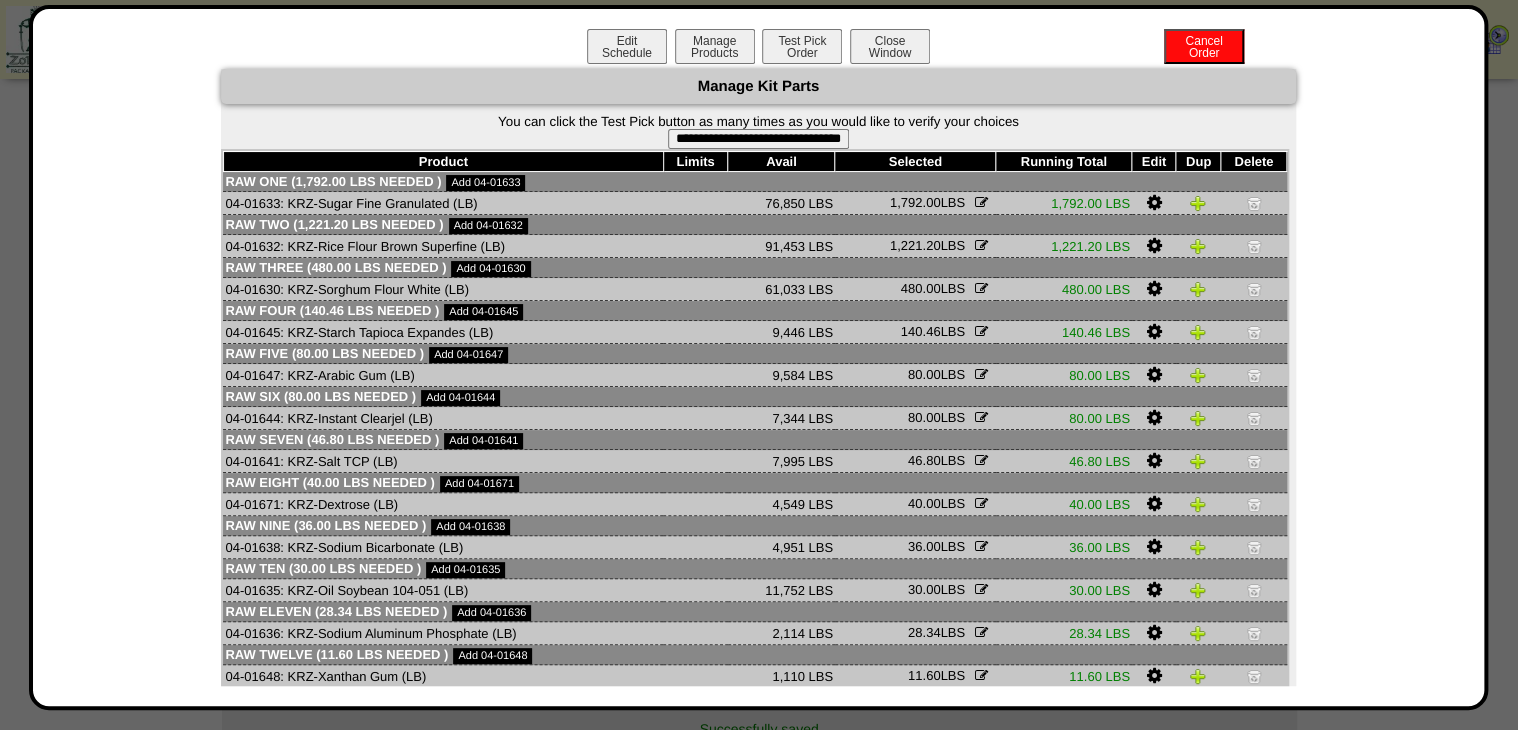 click on "**********" at bounding box center [758, 139] 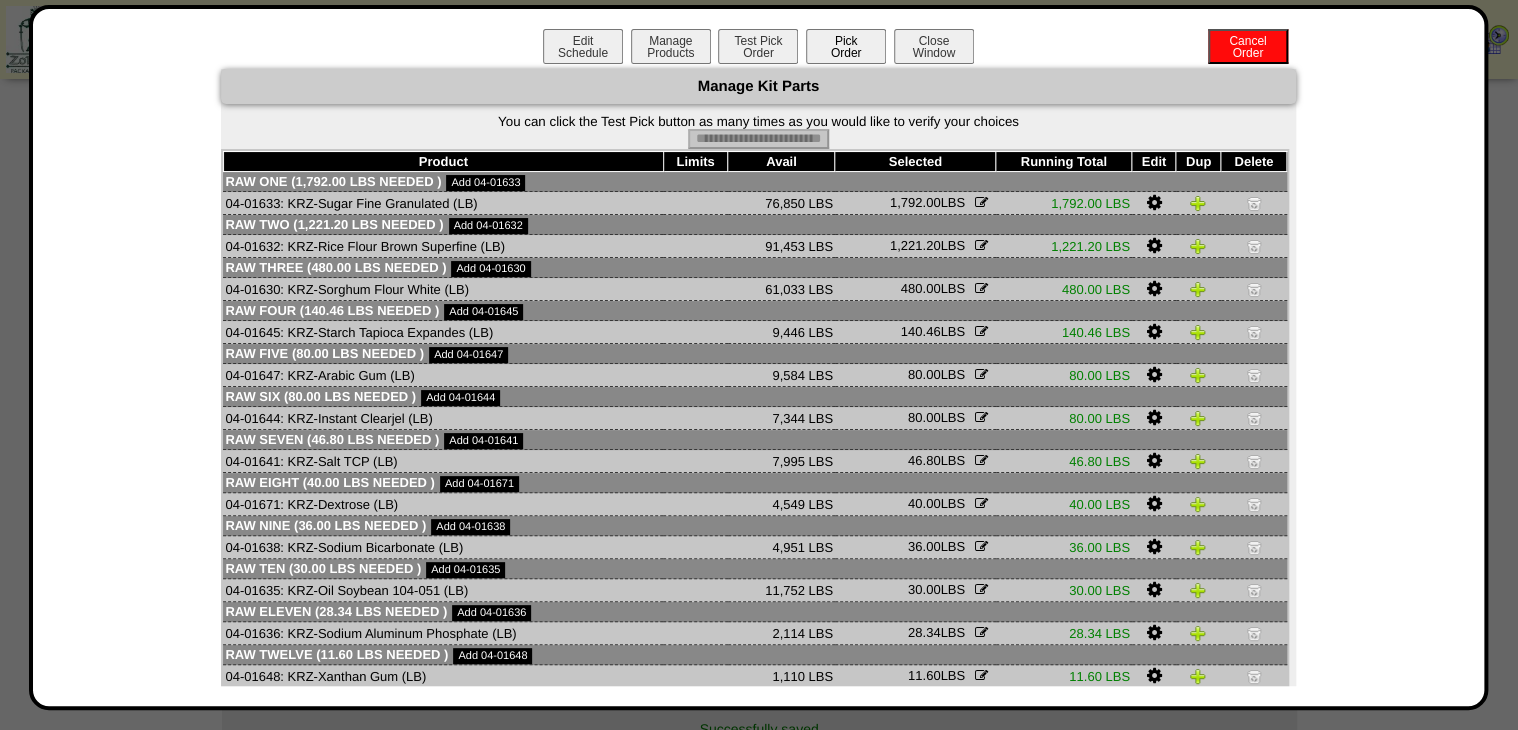 click on "Pick Order" at bounding box center (846, 46) 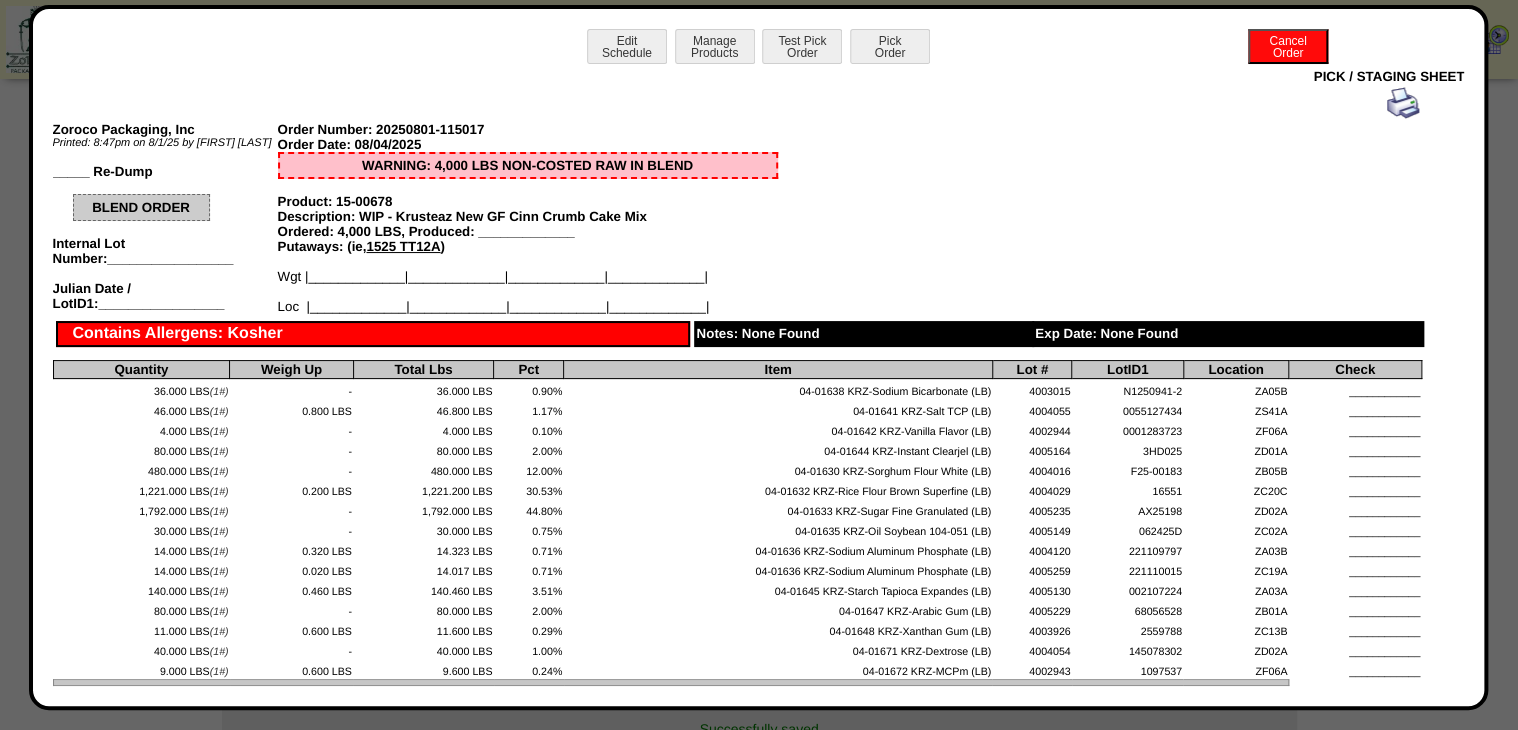click at bounding box center [1403, 103] 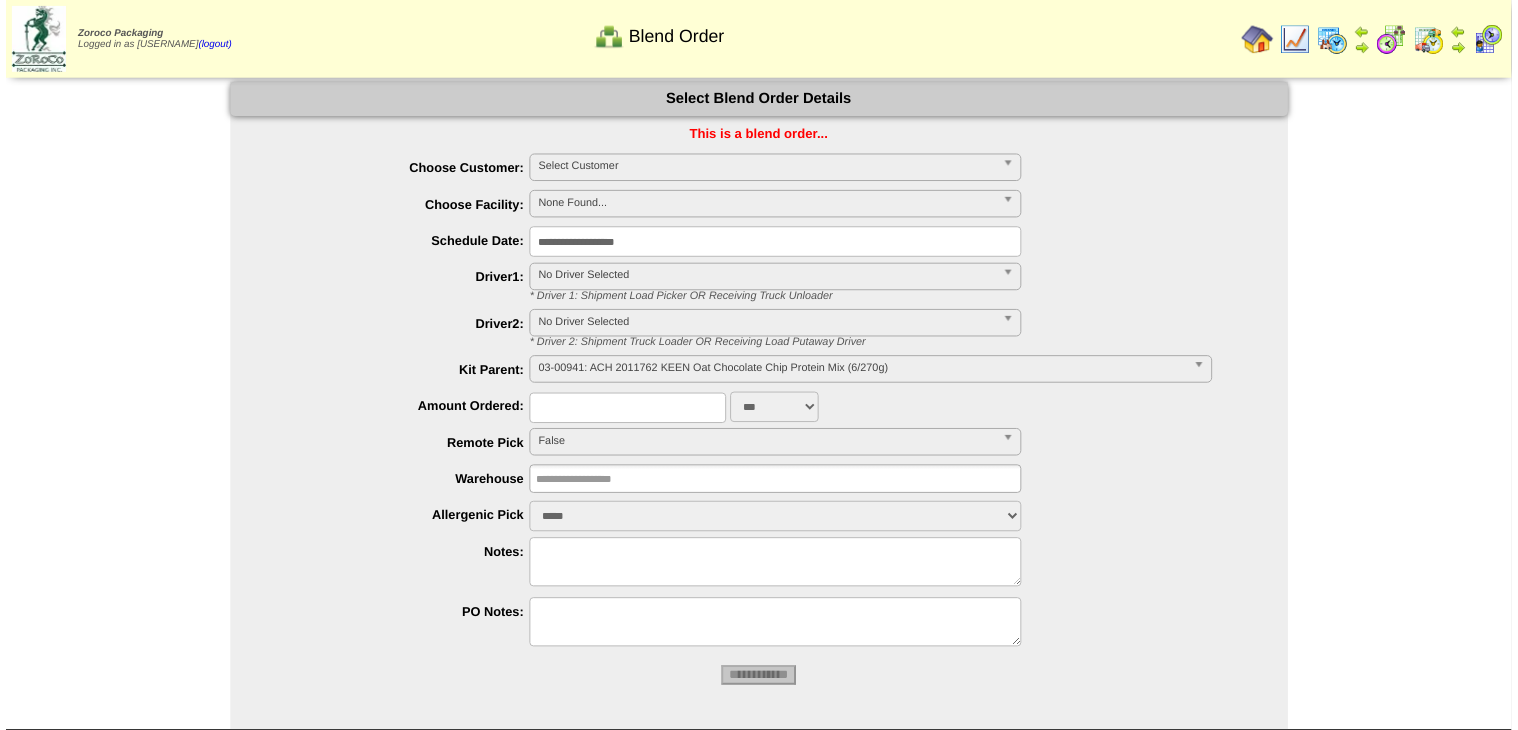 scroll, scrollTop: 0, scrollLeft: 0, axis: both 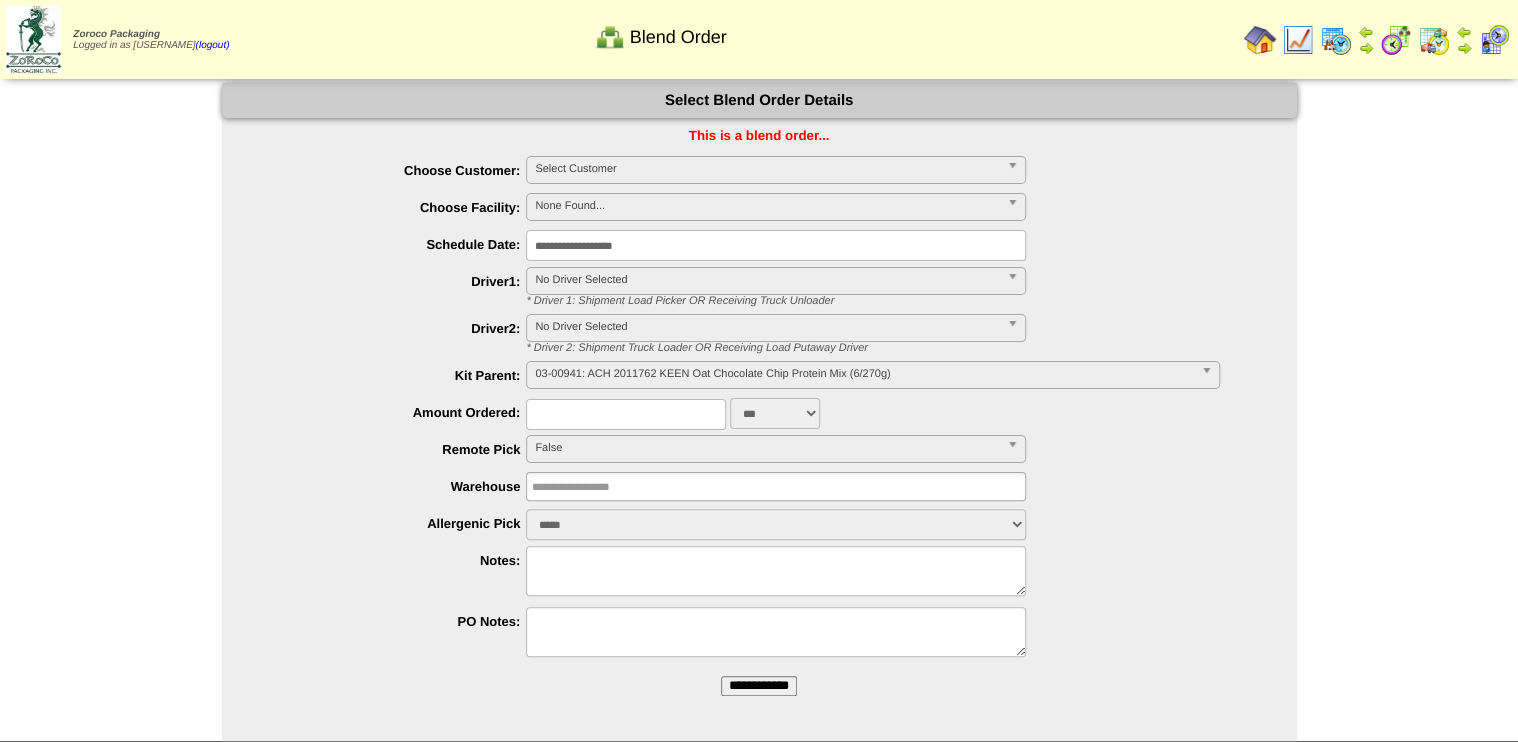 click on "**********" at bounding box center (759, 686) 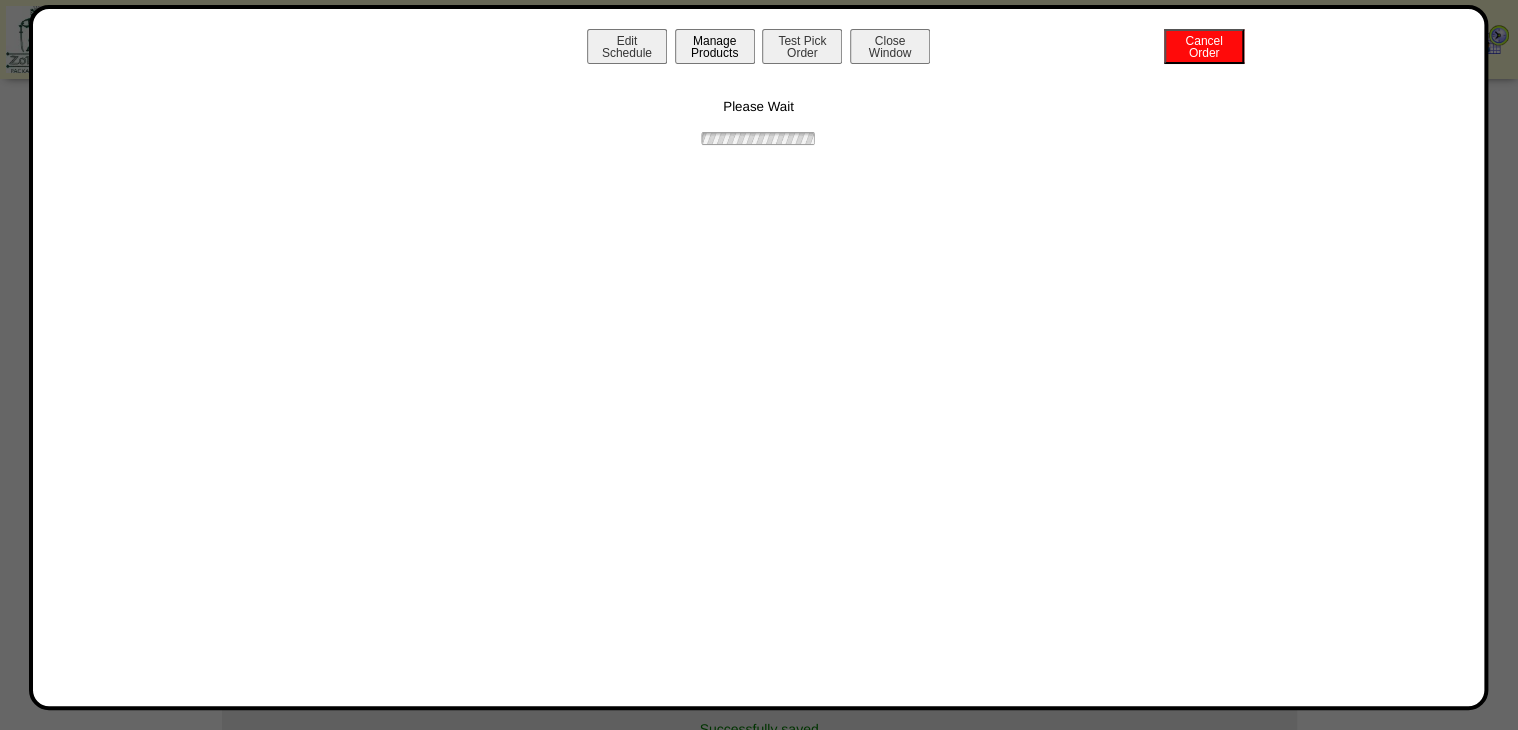 click on "Manage Products" at bounding box center (715, 46) 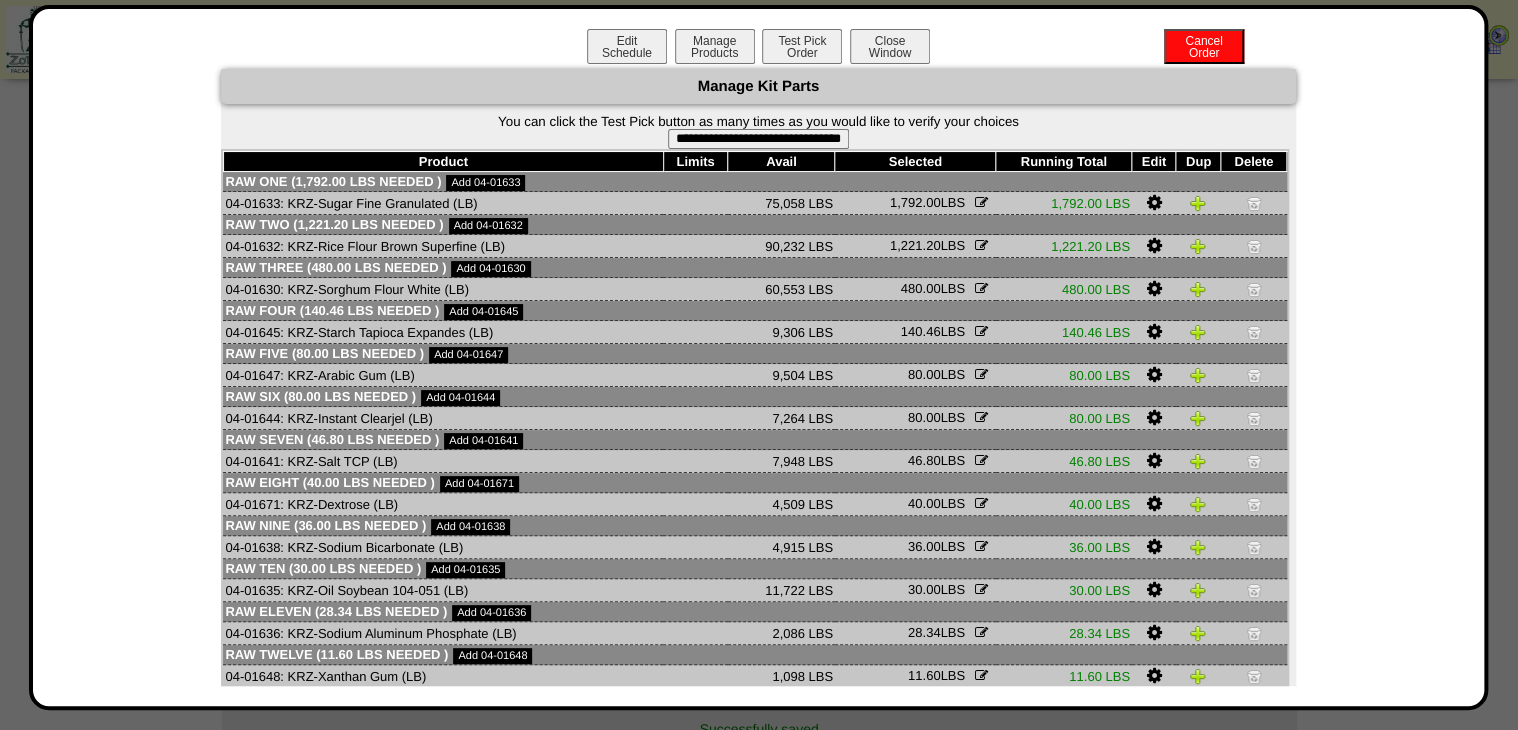 click on "**********" at bounding box center (758, 139) 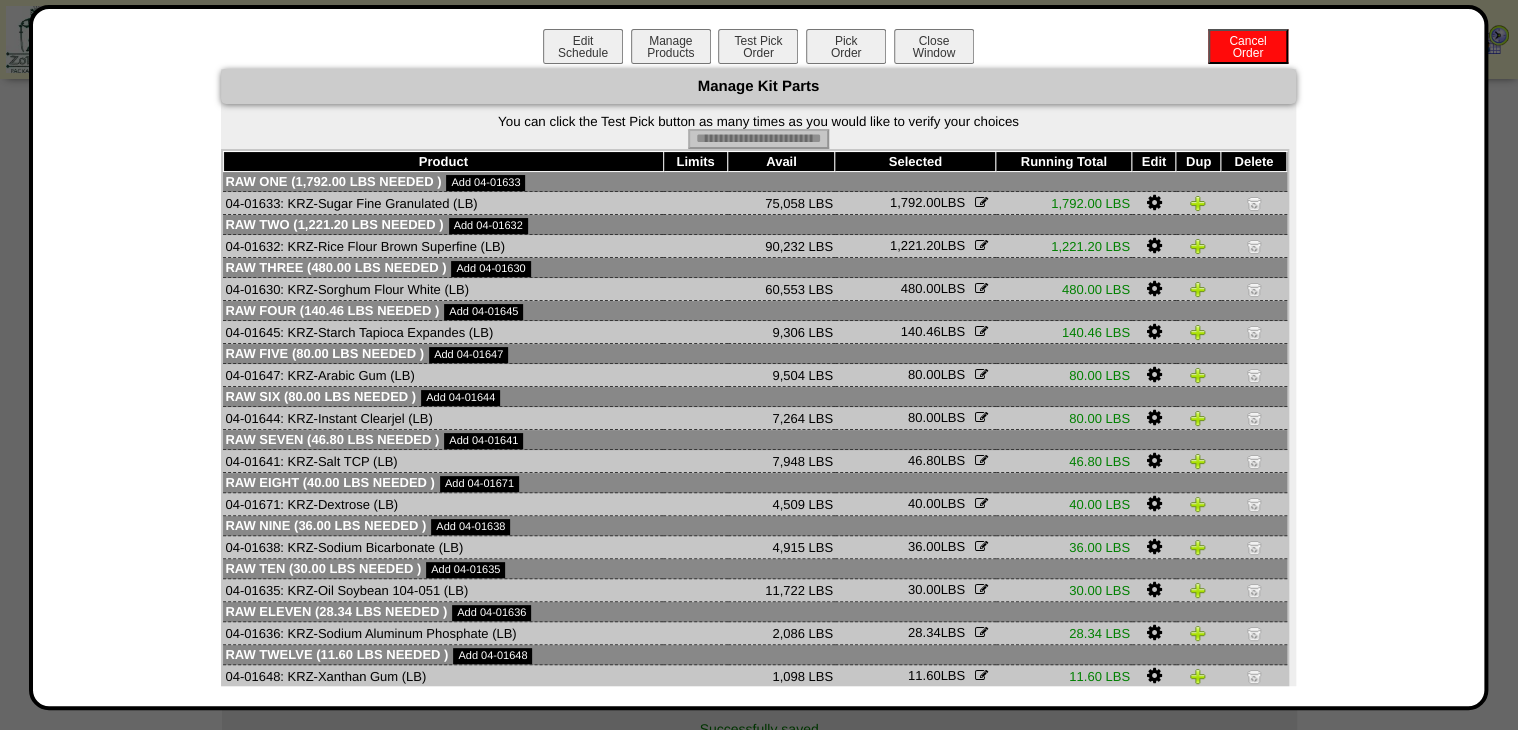 click on "Pick Order" at bounding box center [846, 46] 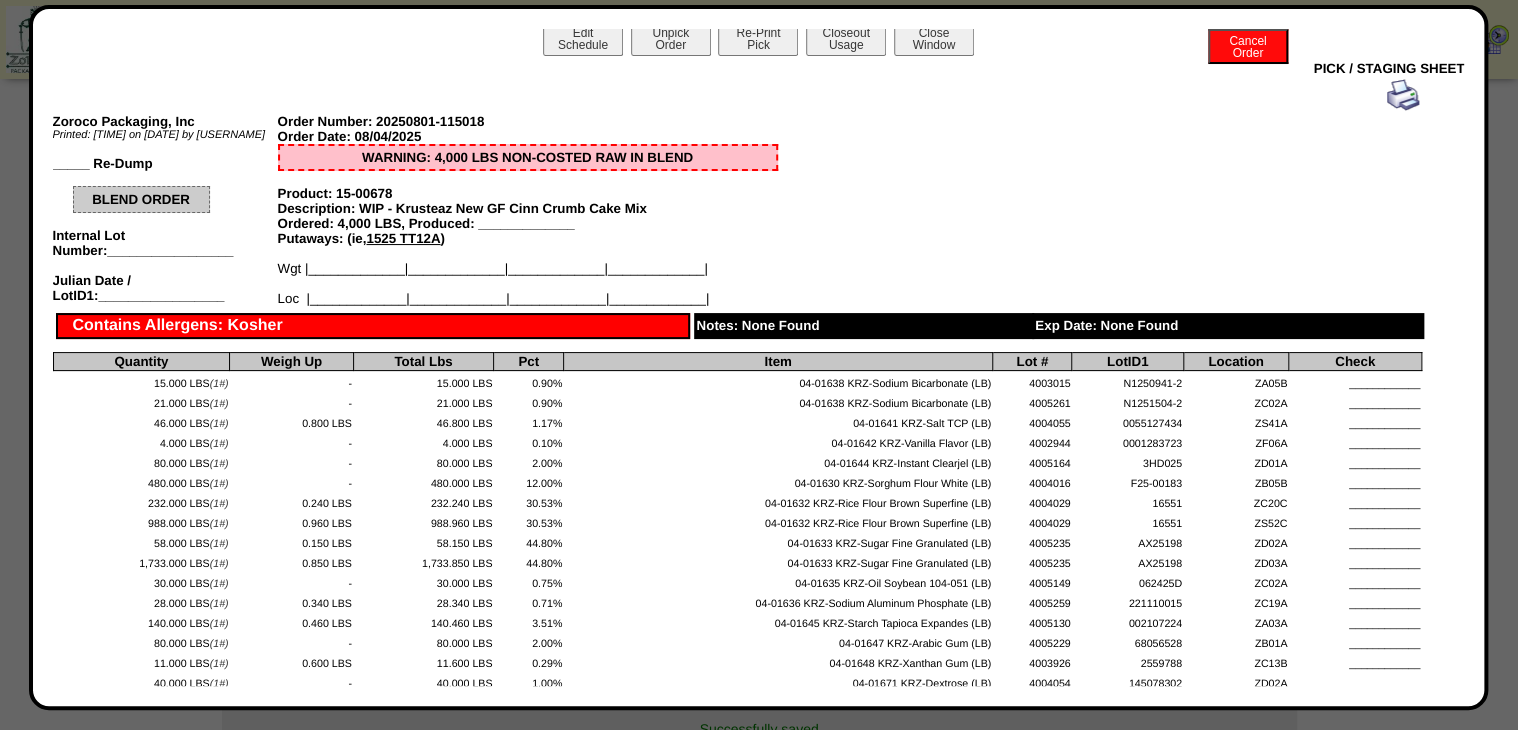 scroll, scrollTop: 0, scrollLeft: 0, axis: both 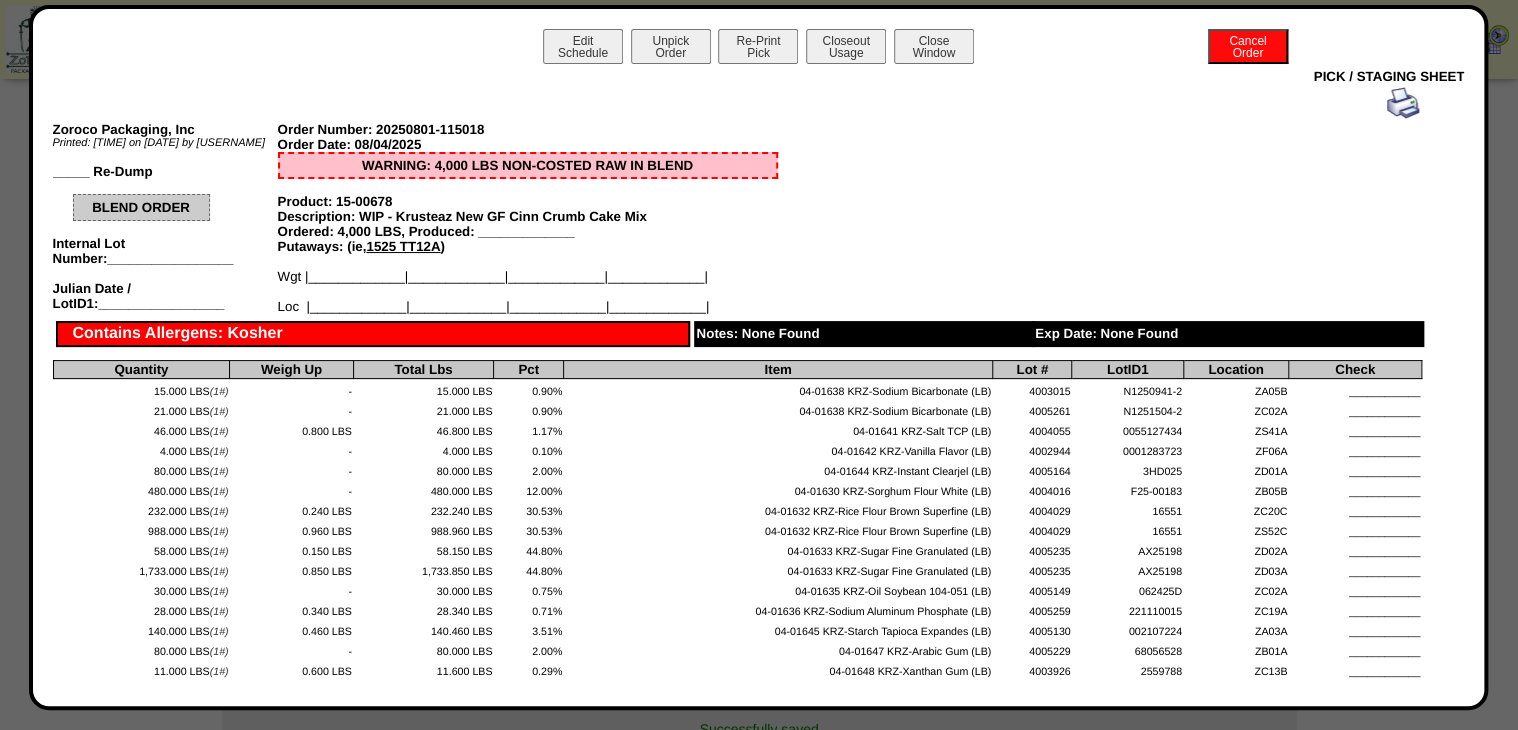 click at bounding box center (1403, 103) 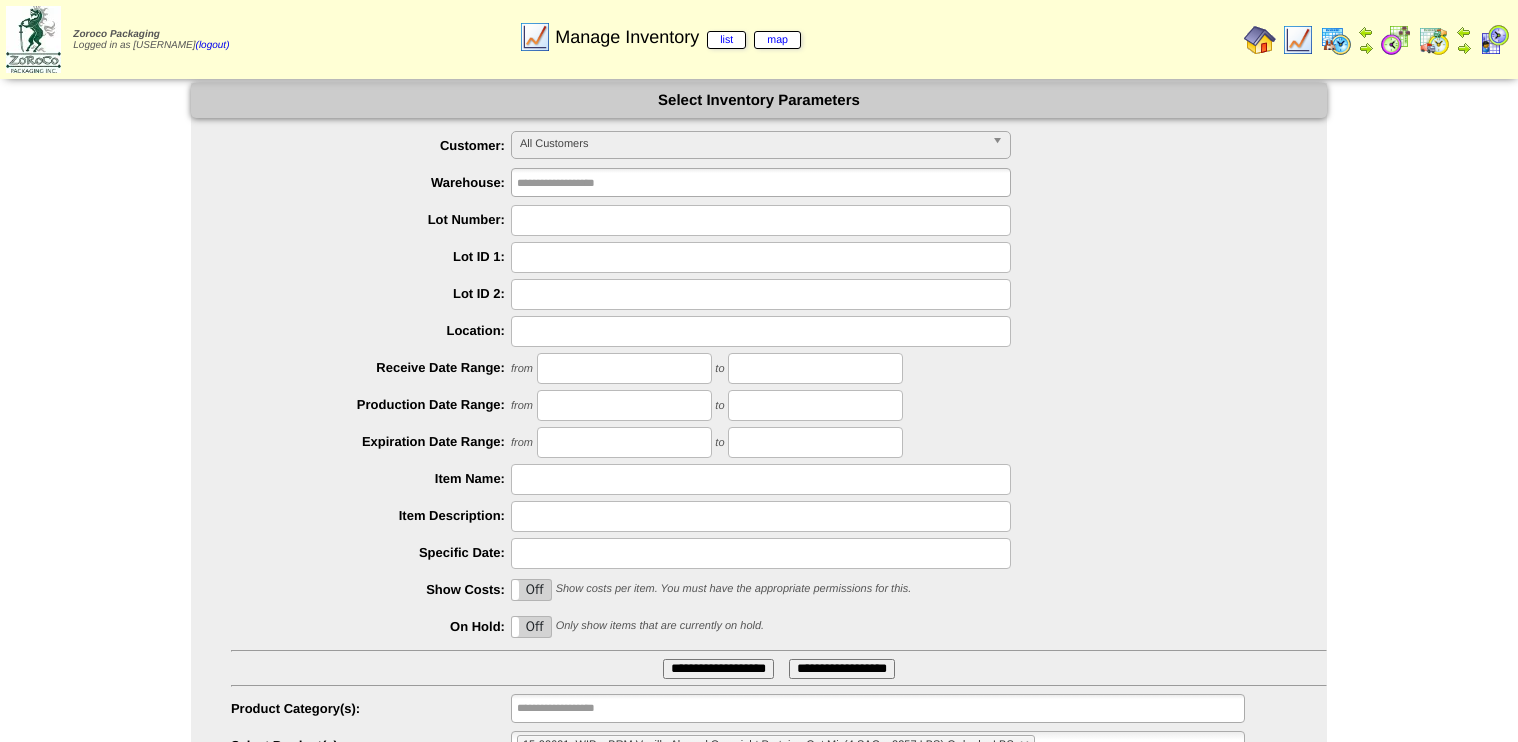 scroll, scrollTop: 0, scrollLeft: 0, axis: both 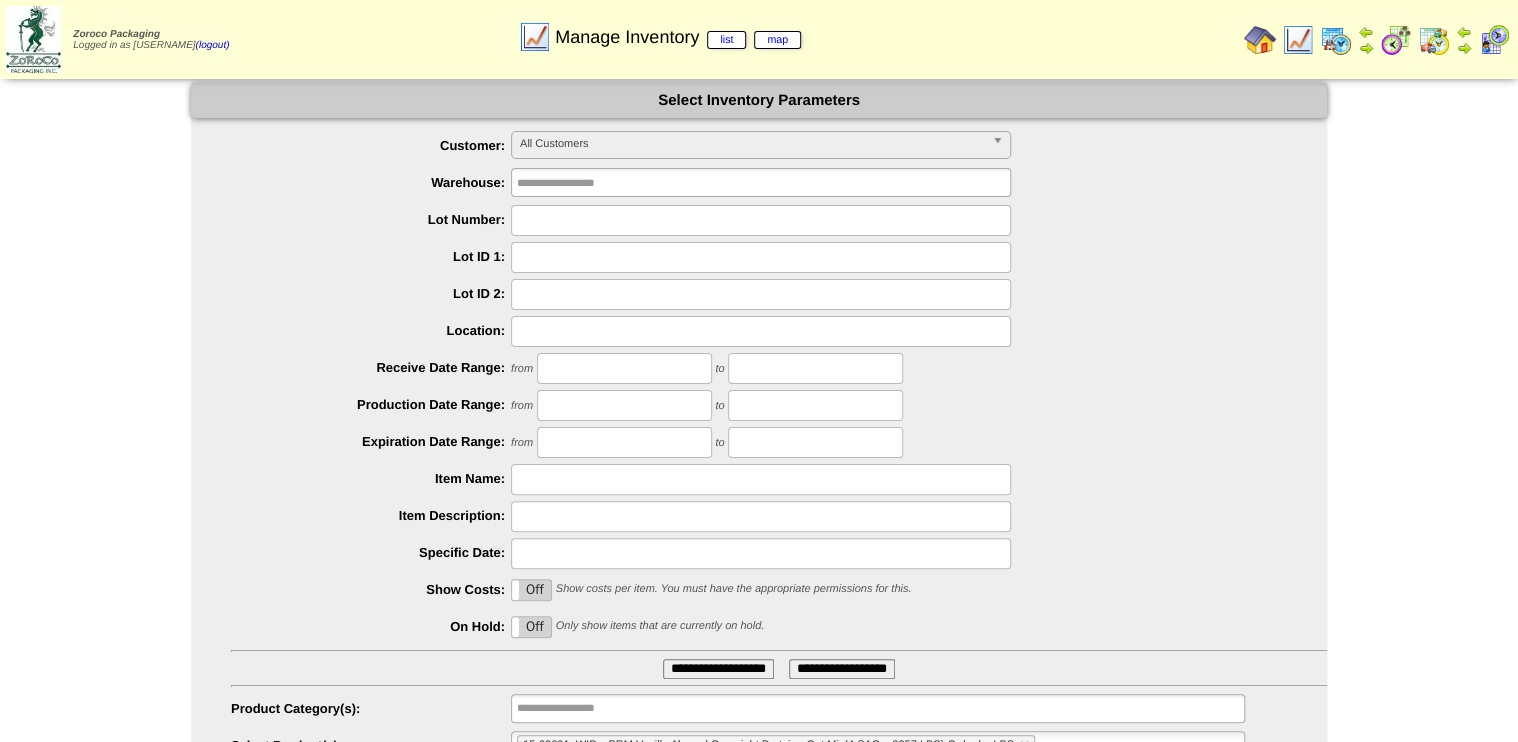 click at bounding box center (1396, 40) 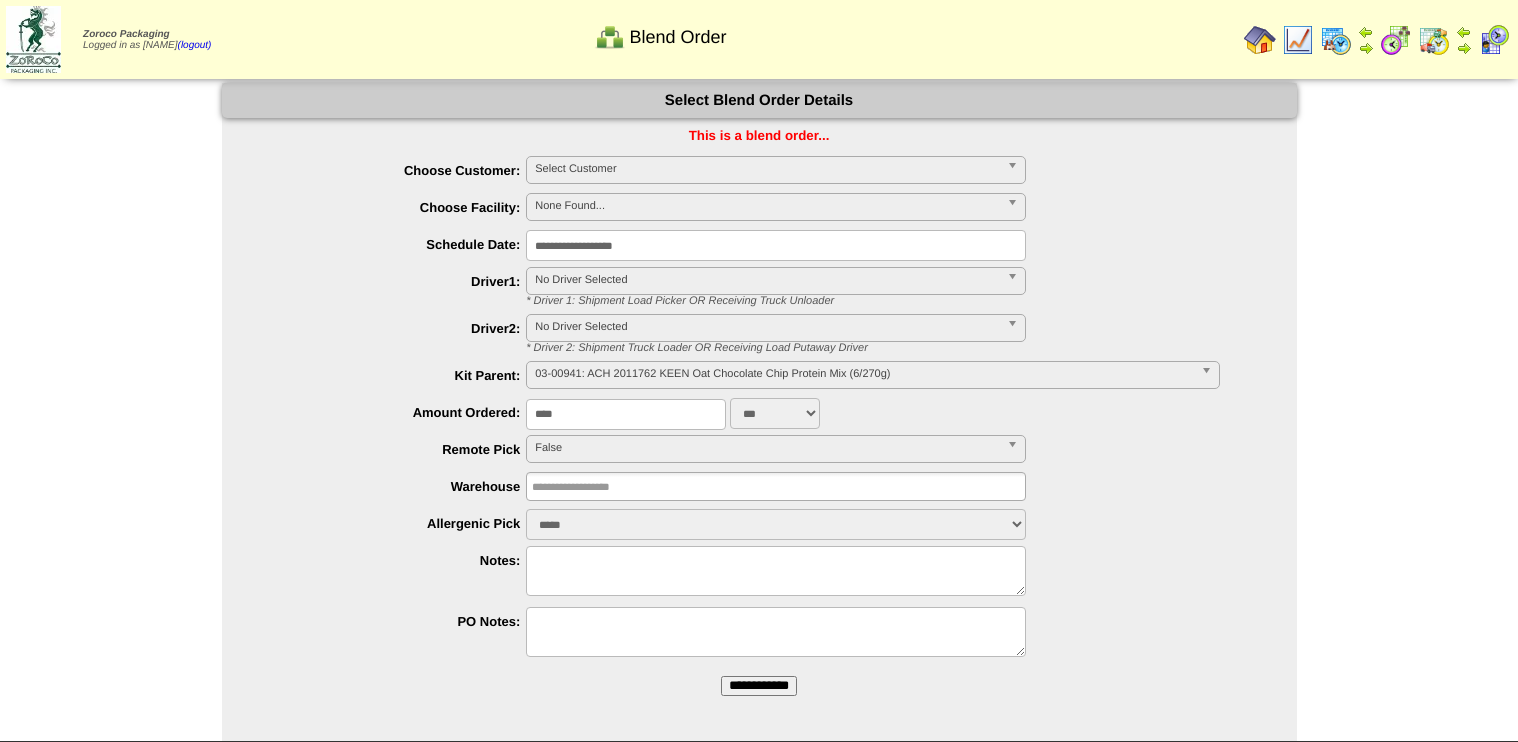 scroll, scrollTop: 0, scrollLeft: 0, axis: both 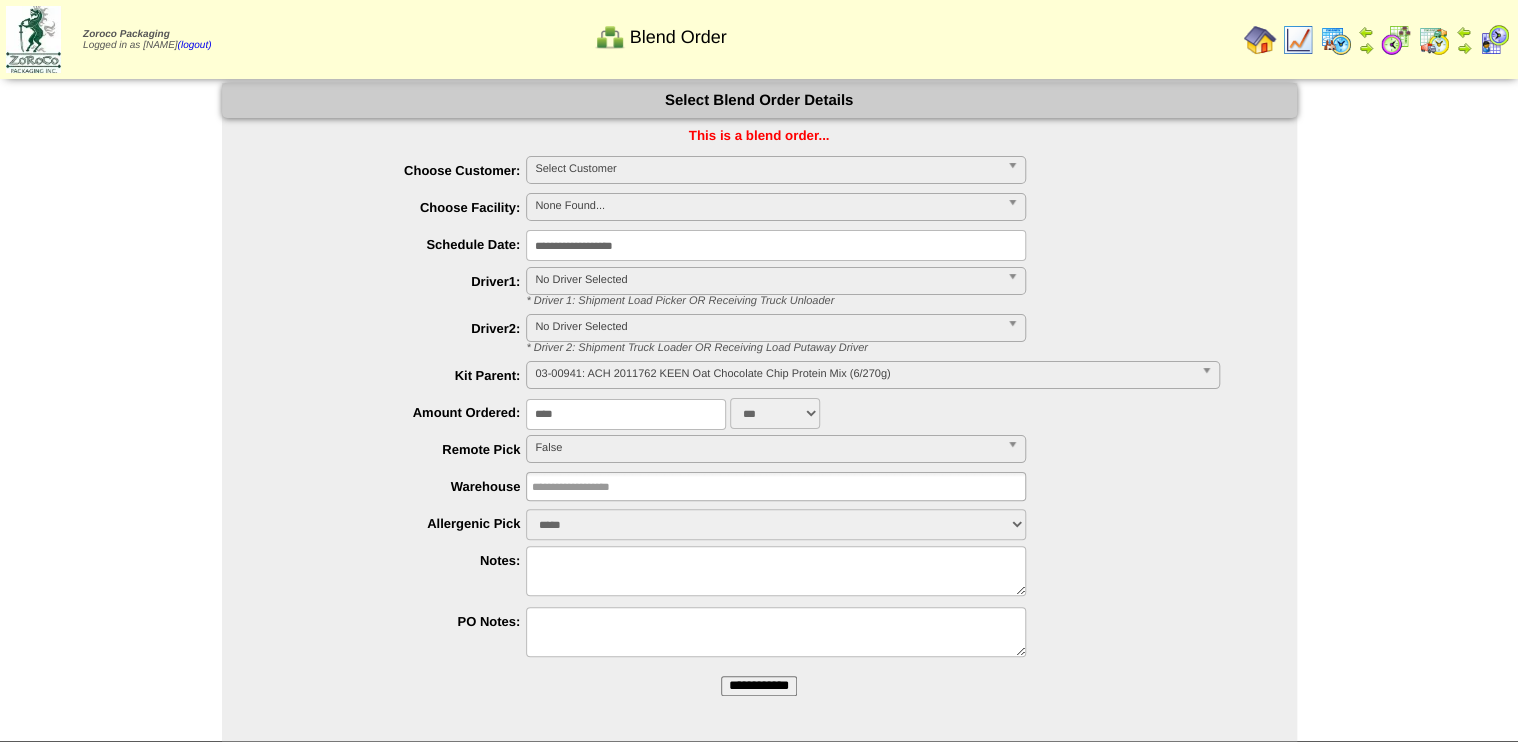click on "Select Customer" at bounding box center [767, 169] 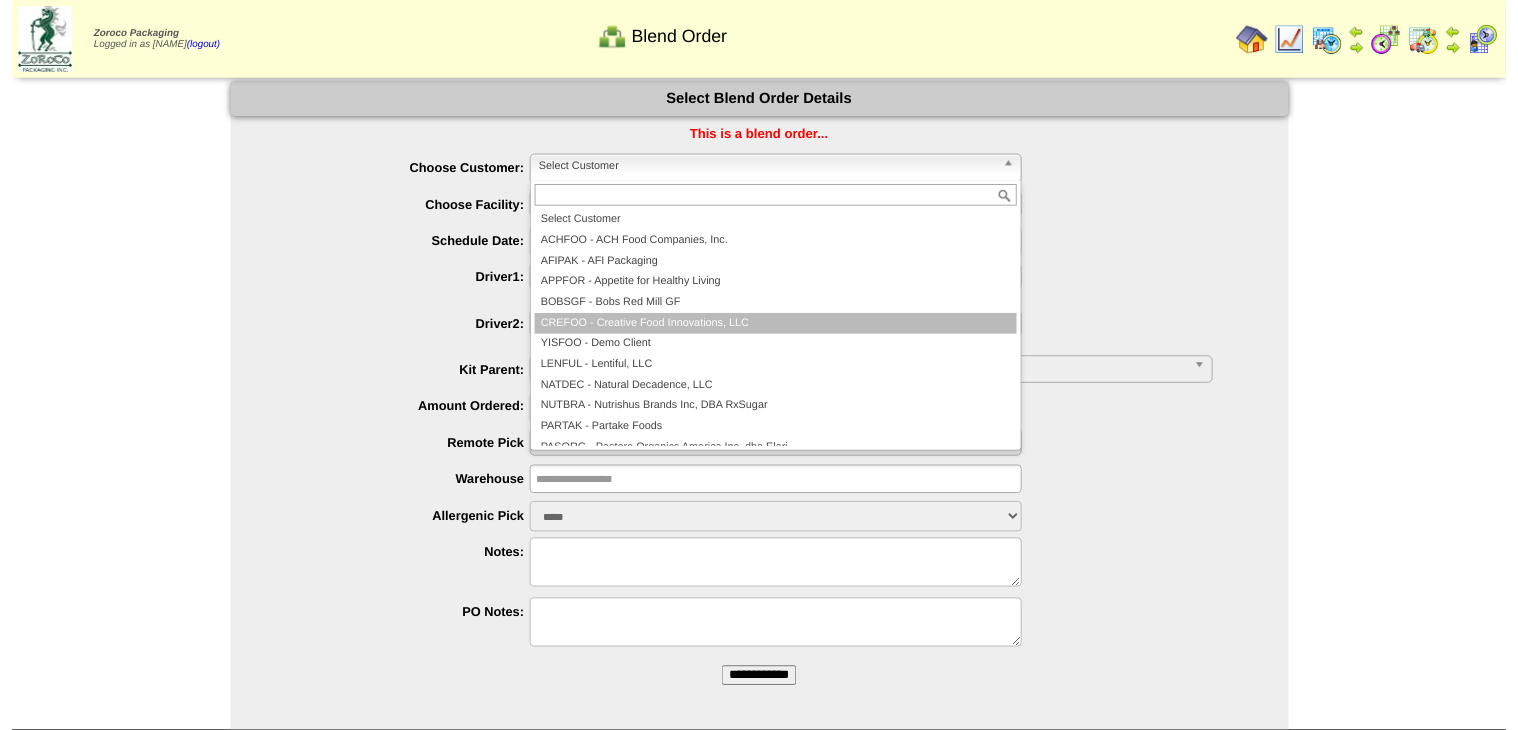 scroll, scrollTop: 116, scrollLeft: 0, axis: vertical 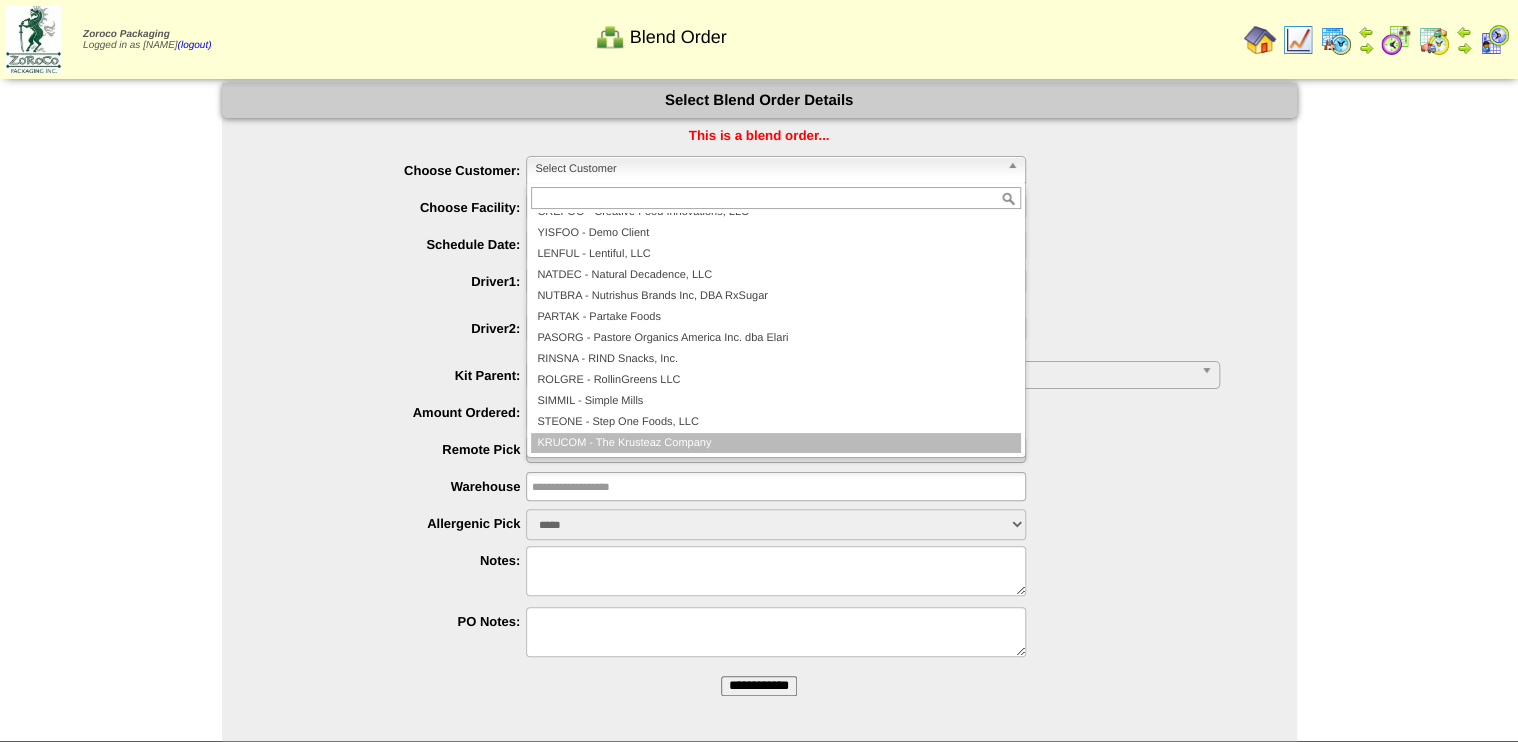 click on "KRUCOM - The Krusteaz Company" at bounding box center (776, 443) 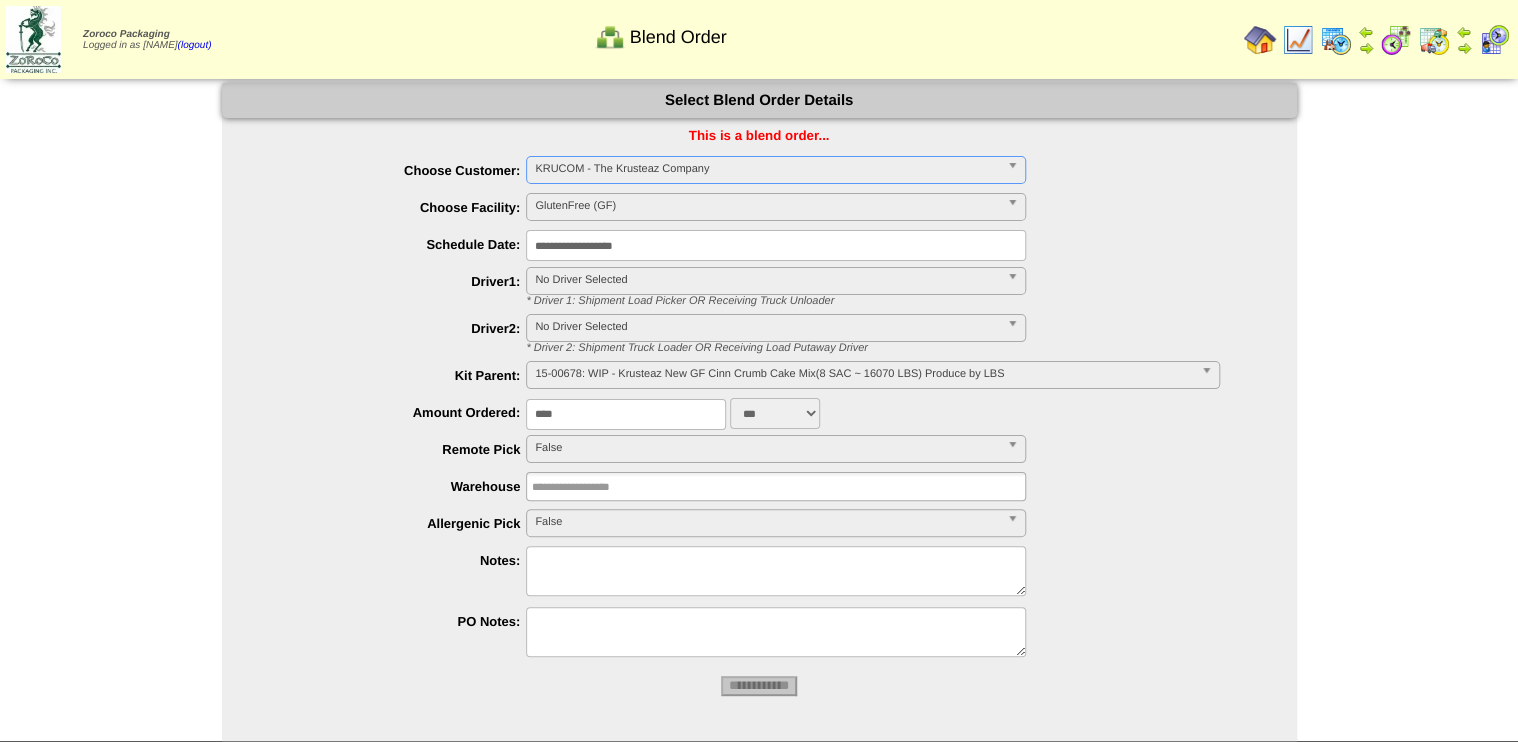 type 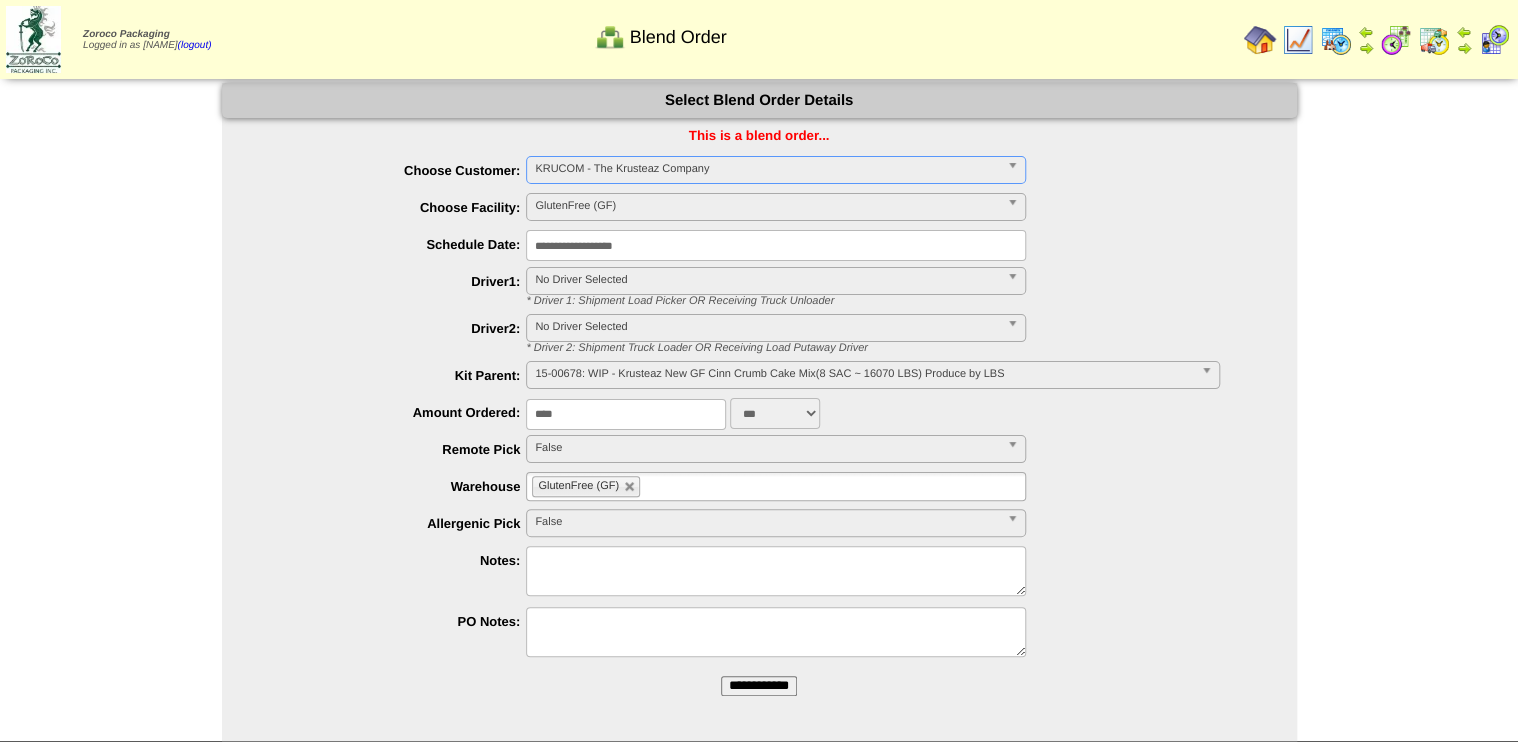click on "**********" at bounding box center [759, 686] 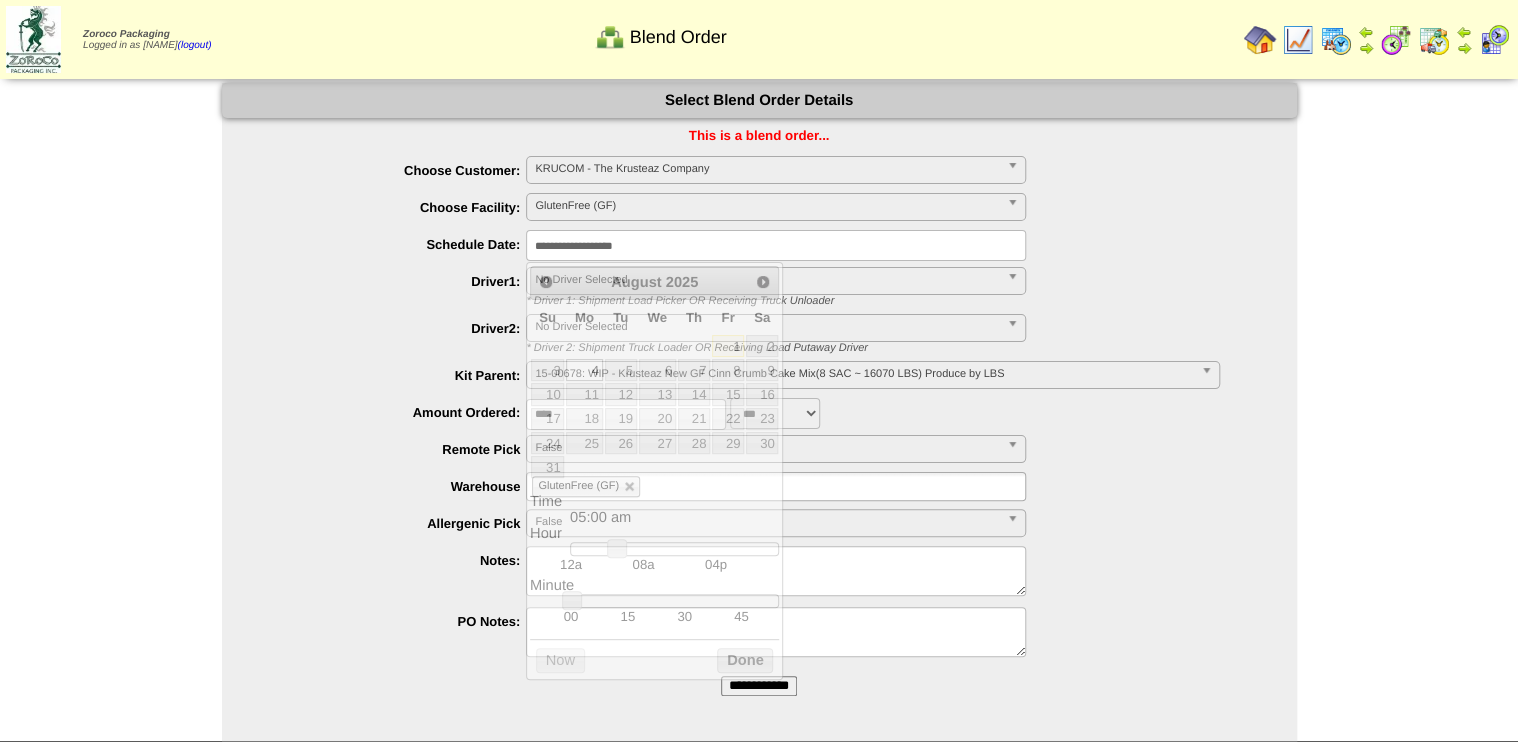 drag, startPoint x: 719, startPoint y: 236, endPoint x: 710, endPoint y: 258, distance: 23.769728 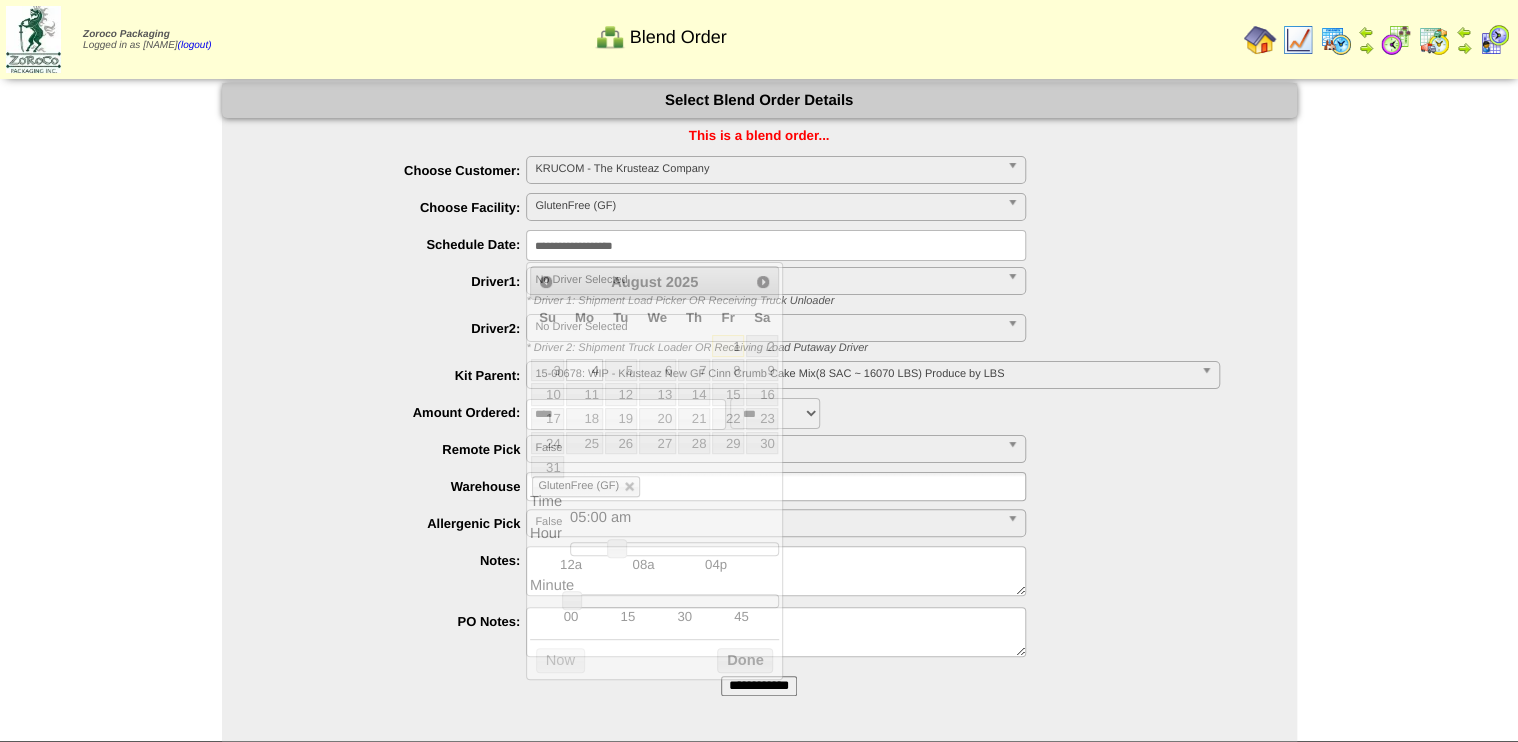 click on "**********" at bounding box center (776, 245) 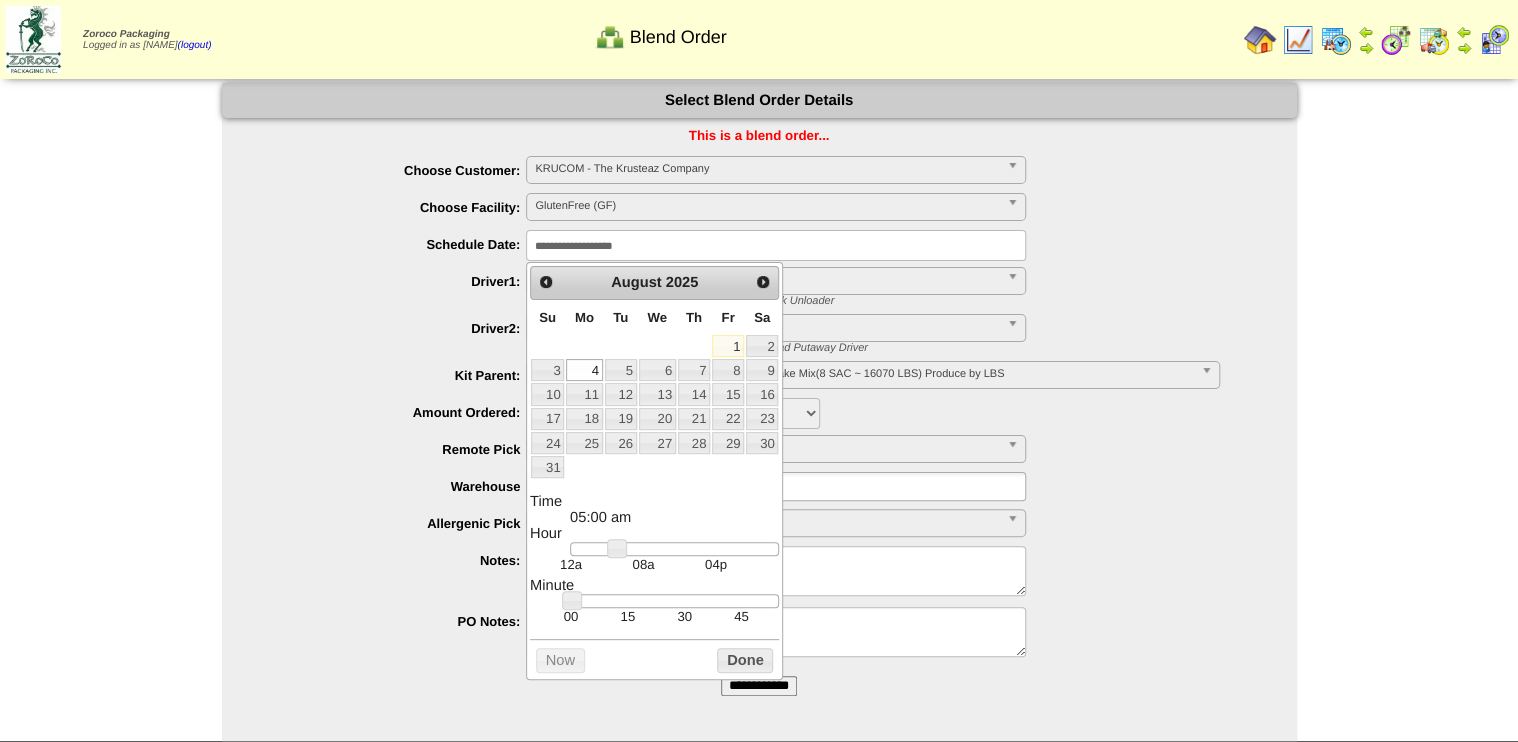 type on "**********" 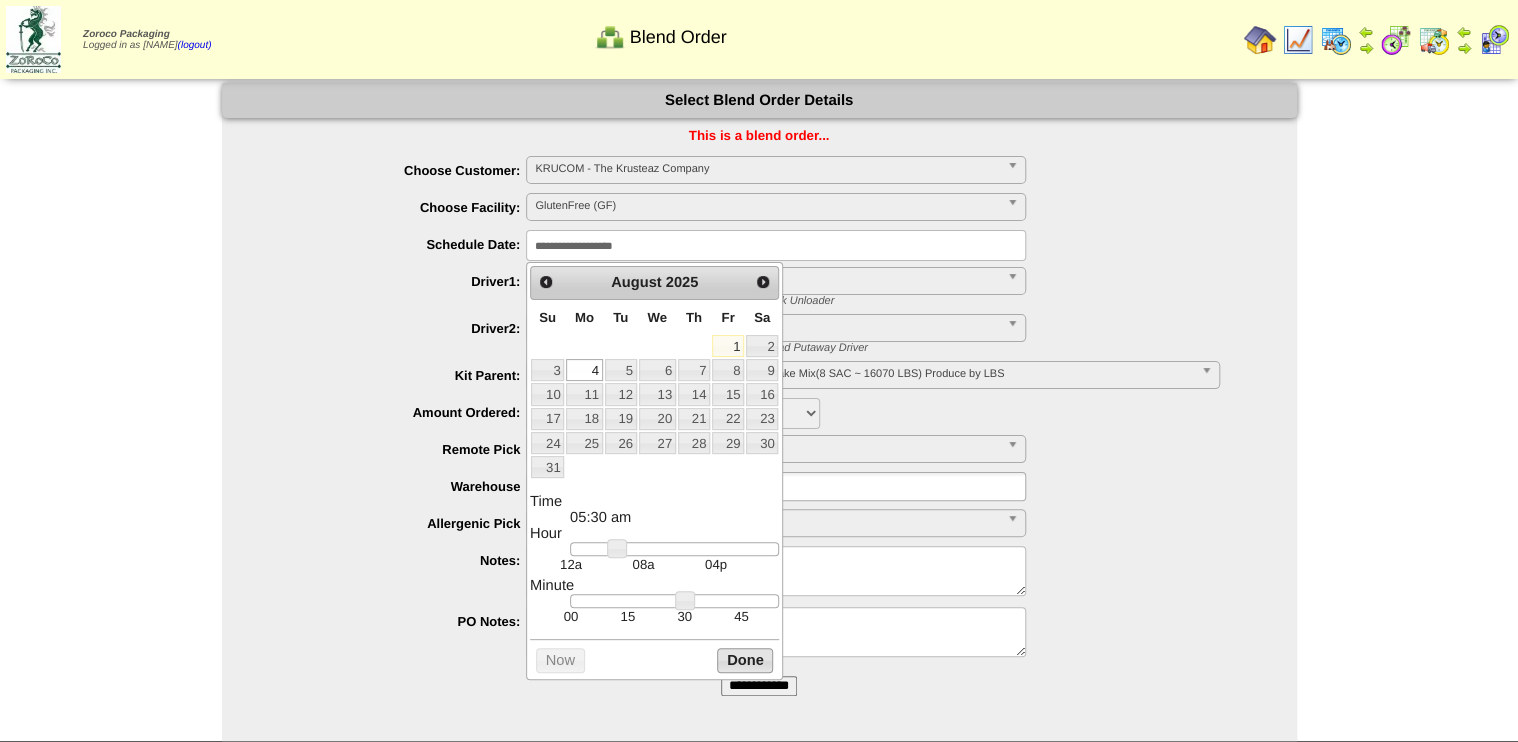 click on "Done" at bounding box center (745, 660) 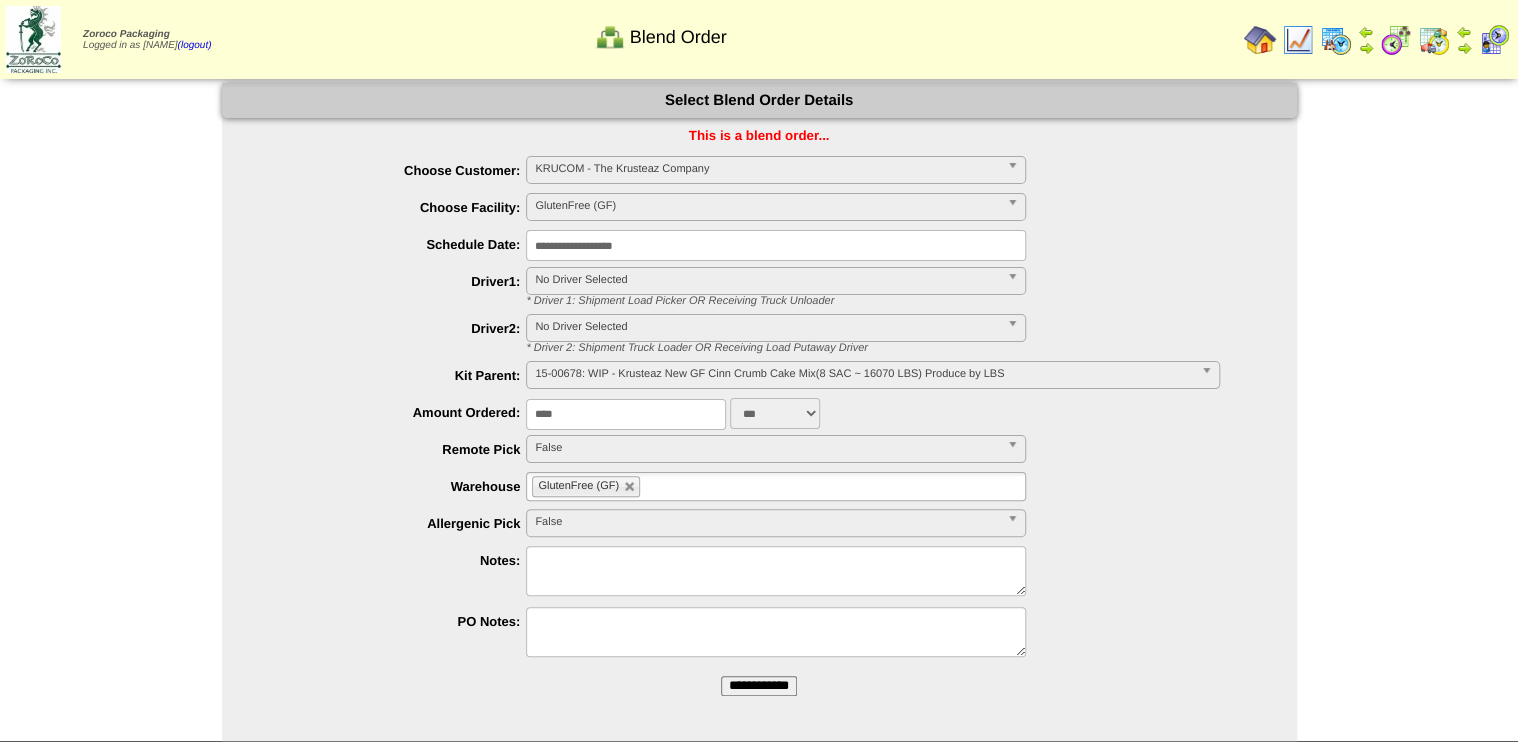 click on "**********" at bounding box center (759, 686) 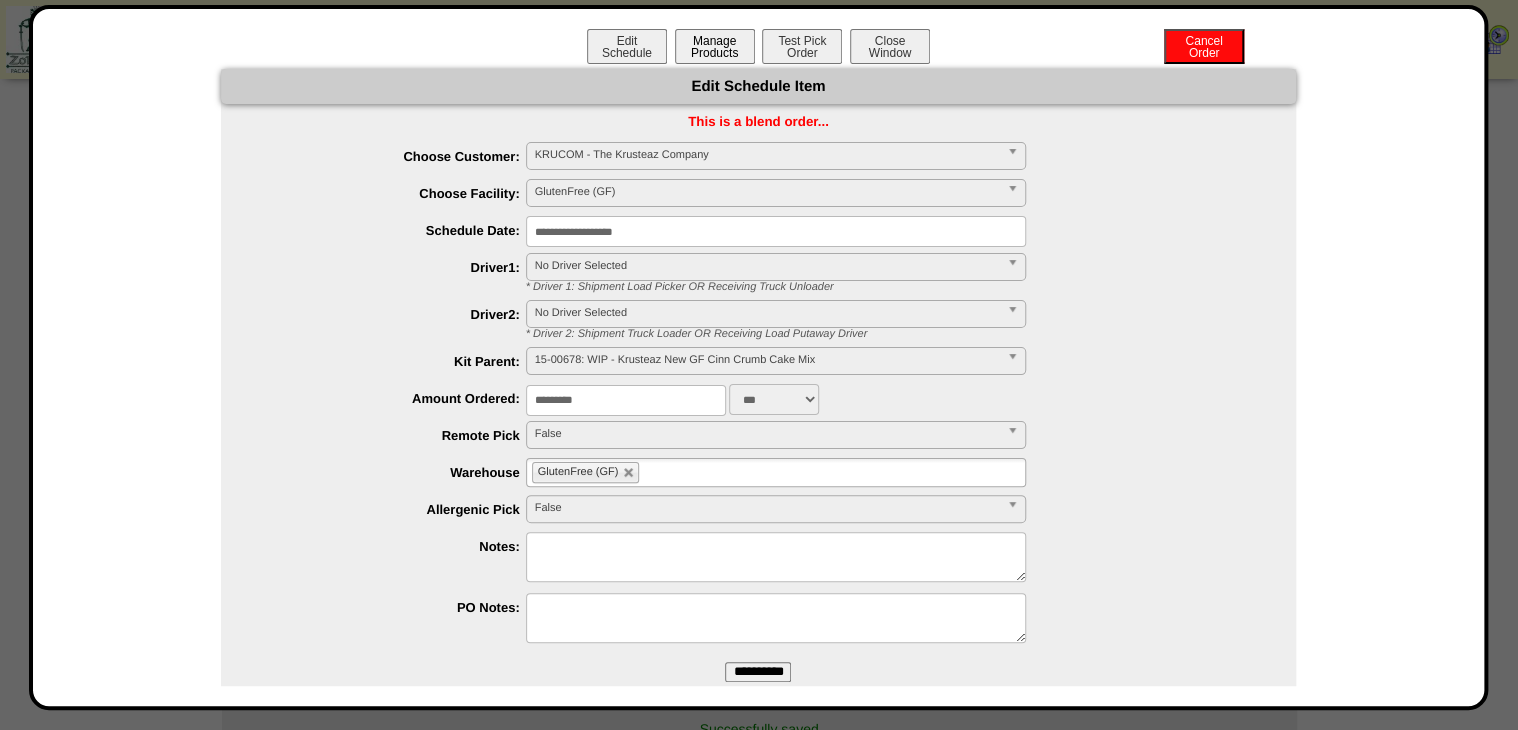 click on "Manage Products" at bounding box center (715, 46) 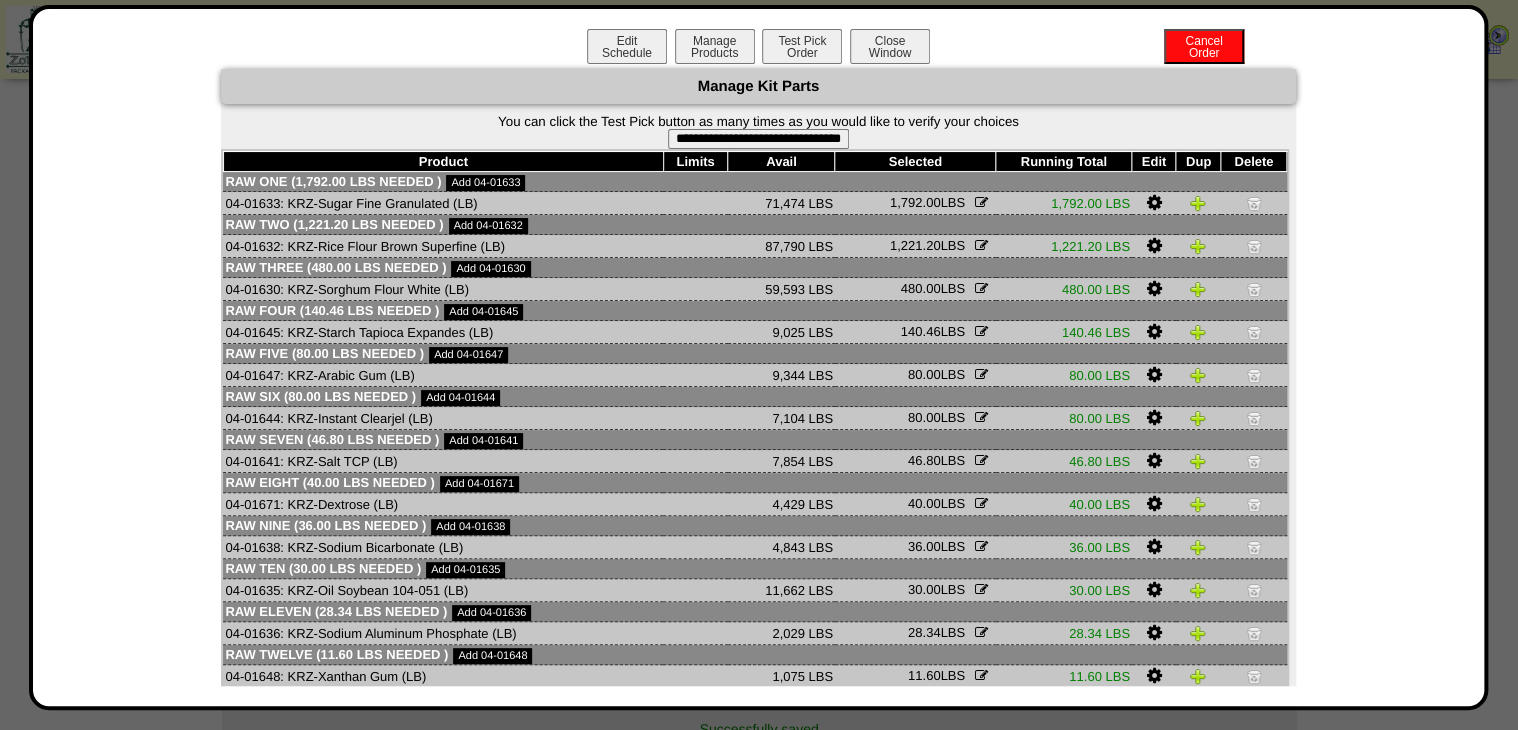 click on "**********" at bounding box center (758, 139) 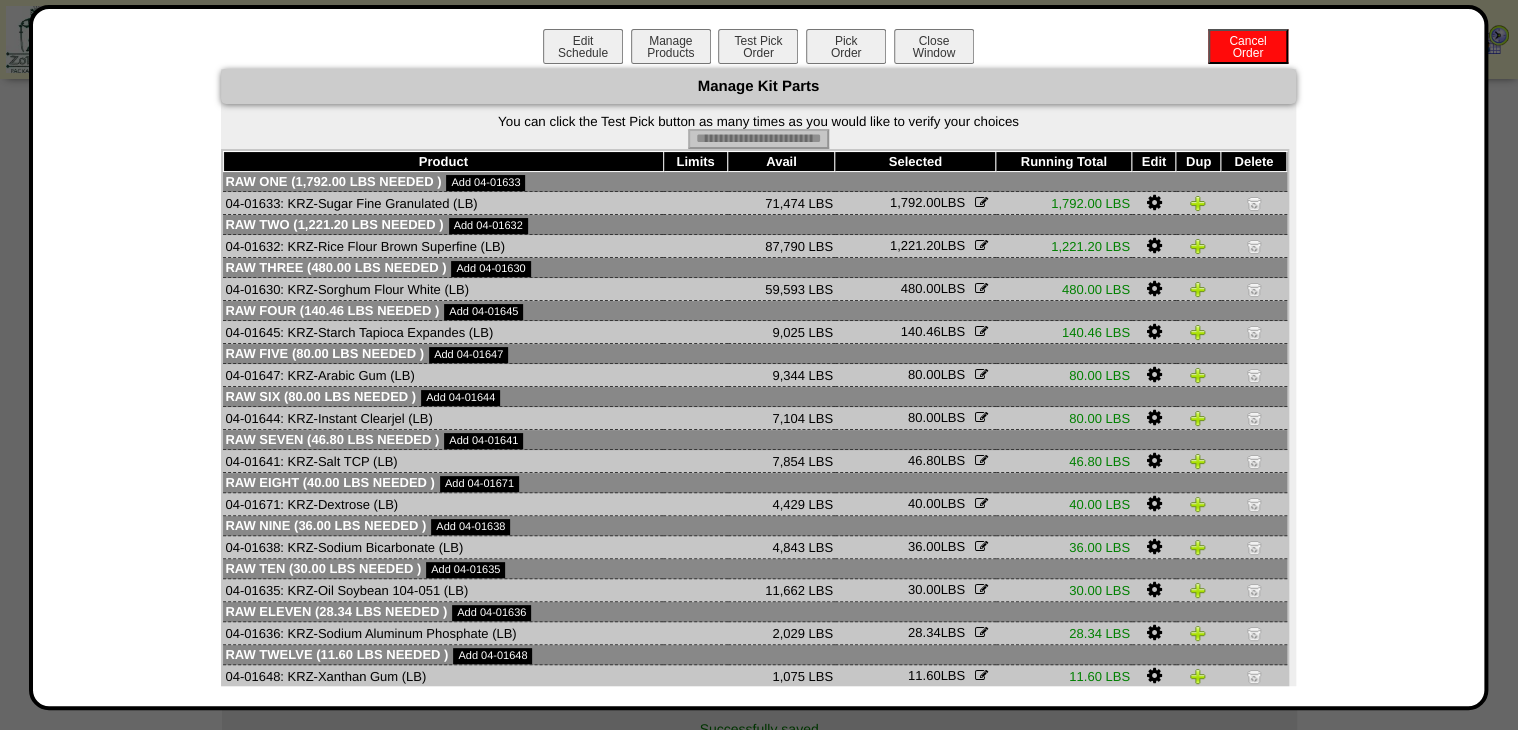 click on "Pick Order" at bounding box center (846, 46) 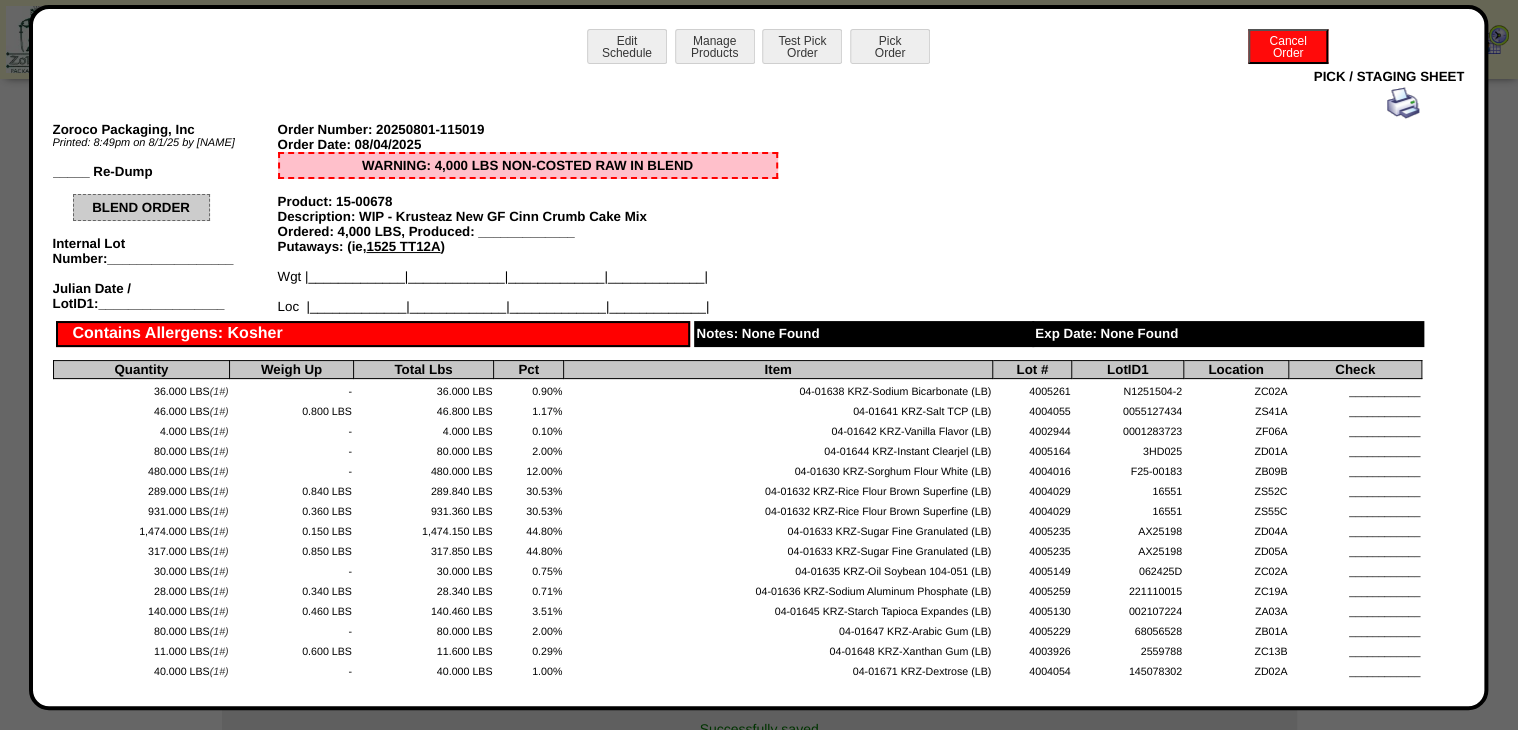 click at bounding box center (1403, 103) 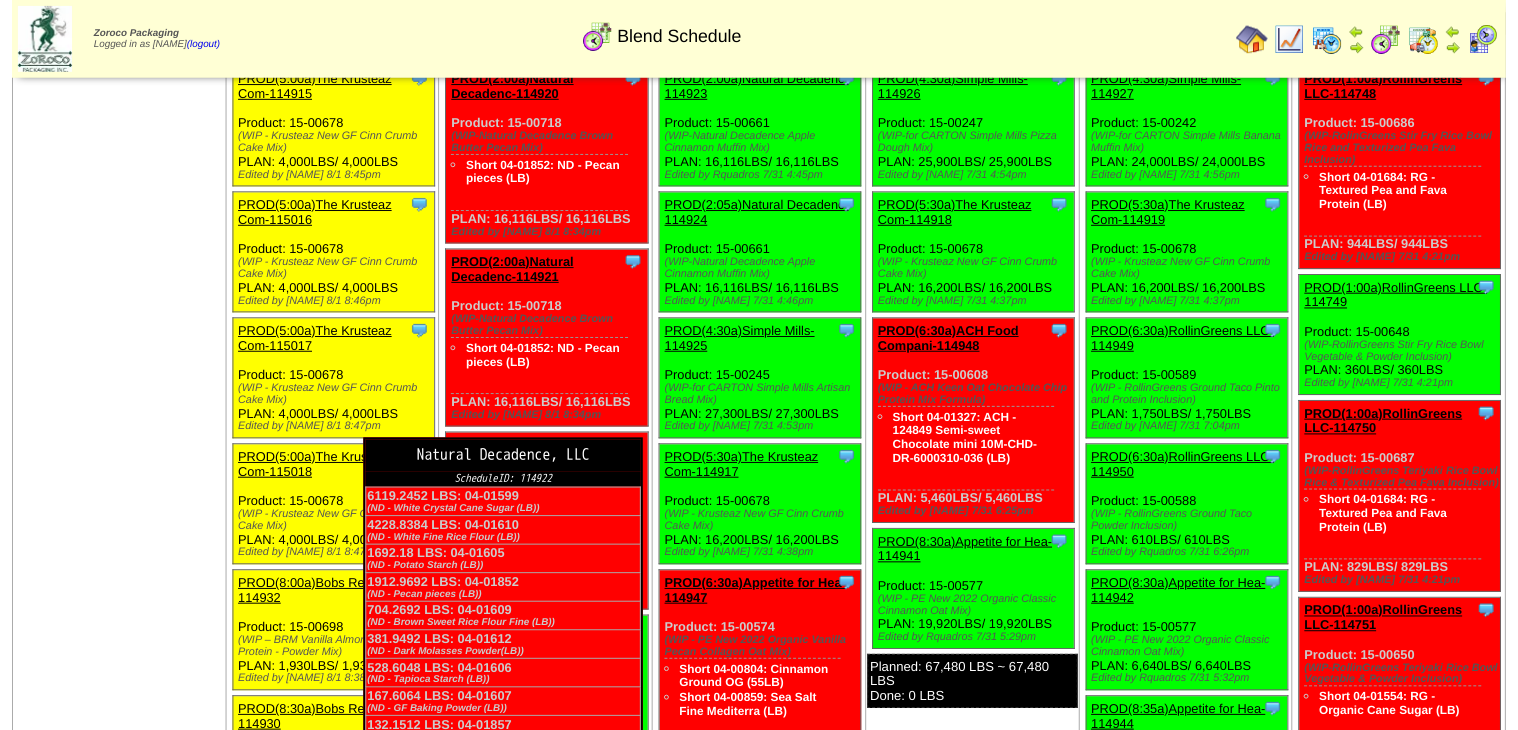 scroll, scrollTop: 240, scrollLeft: 0, axis: vertical 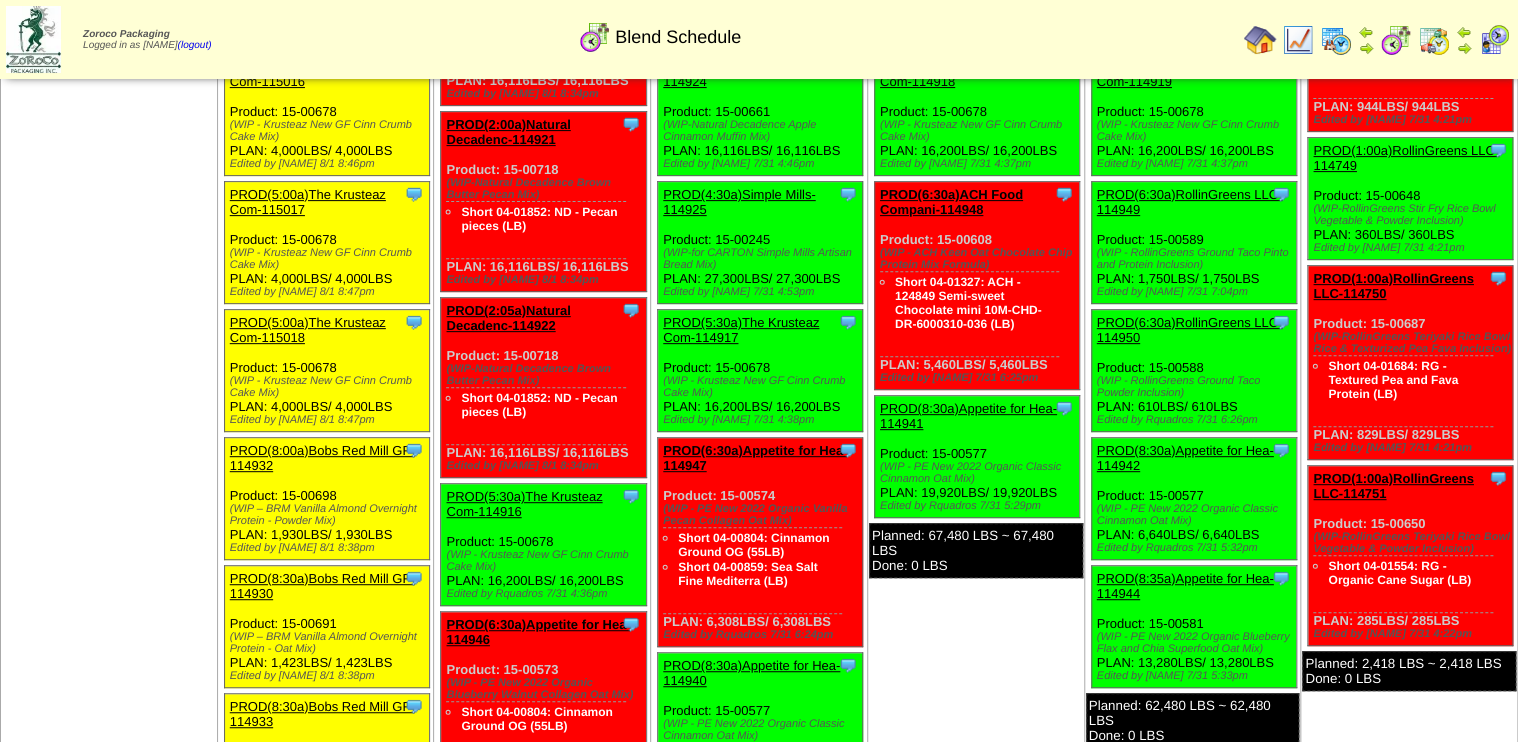 click on "PROD(5:30a)The Krusteaz Com-114916" at bounding box center (524, 504) 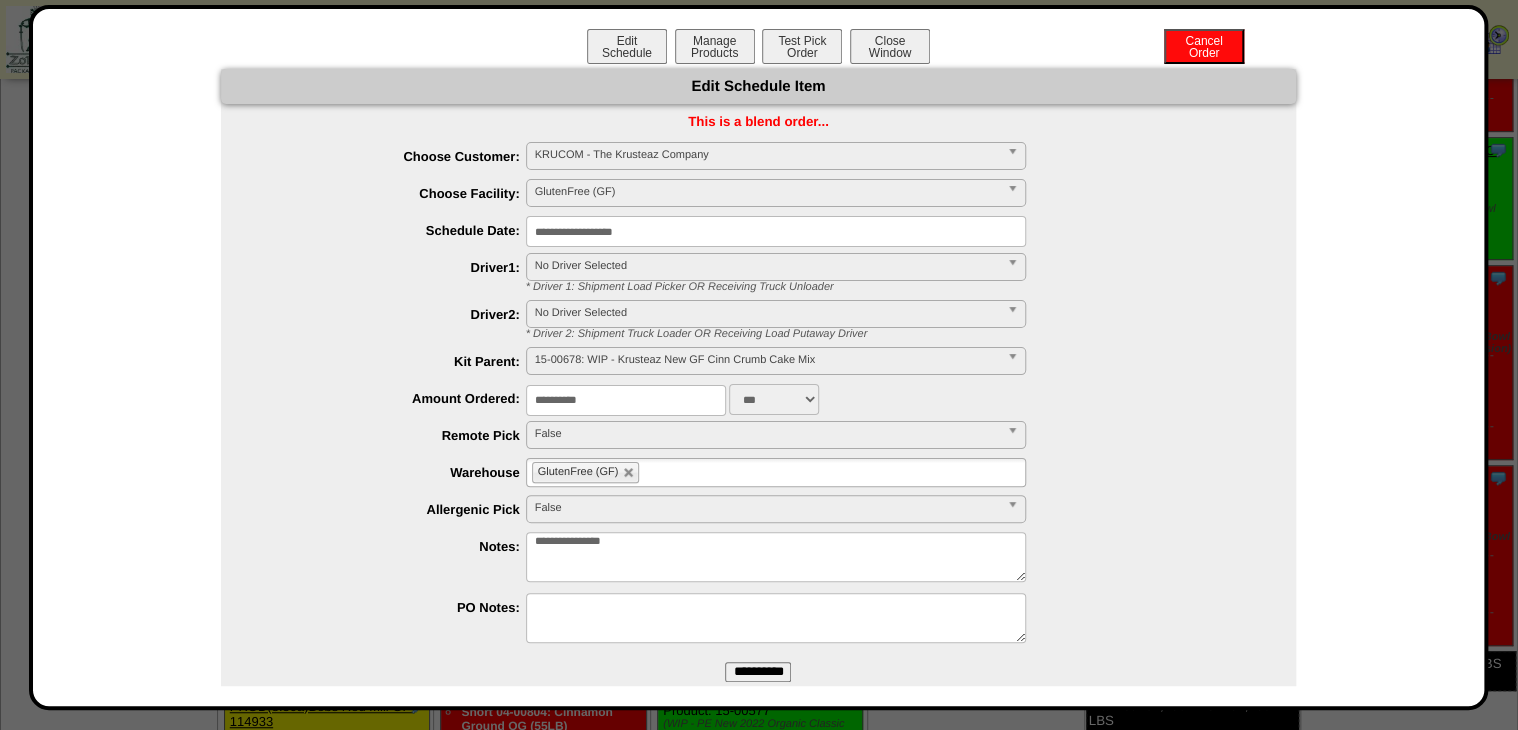 drag, startPoint x: 540, startPoint y: 406, endPoint x: 364, endPoint y: 438, distance: 178.88544 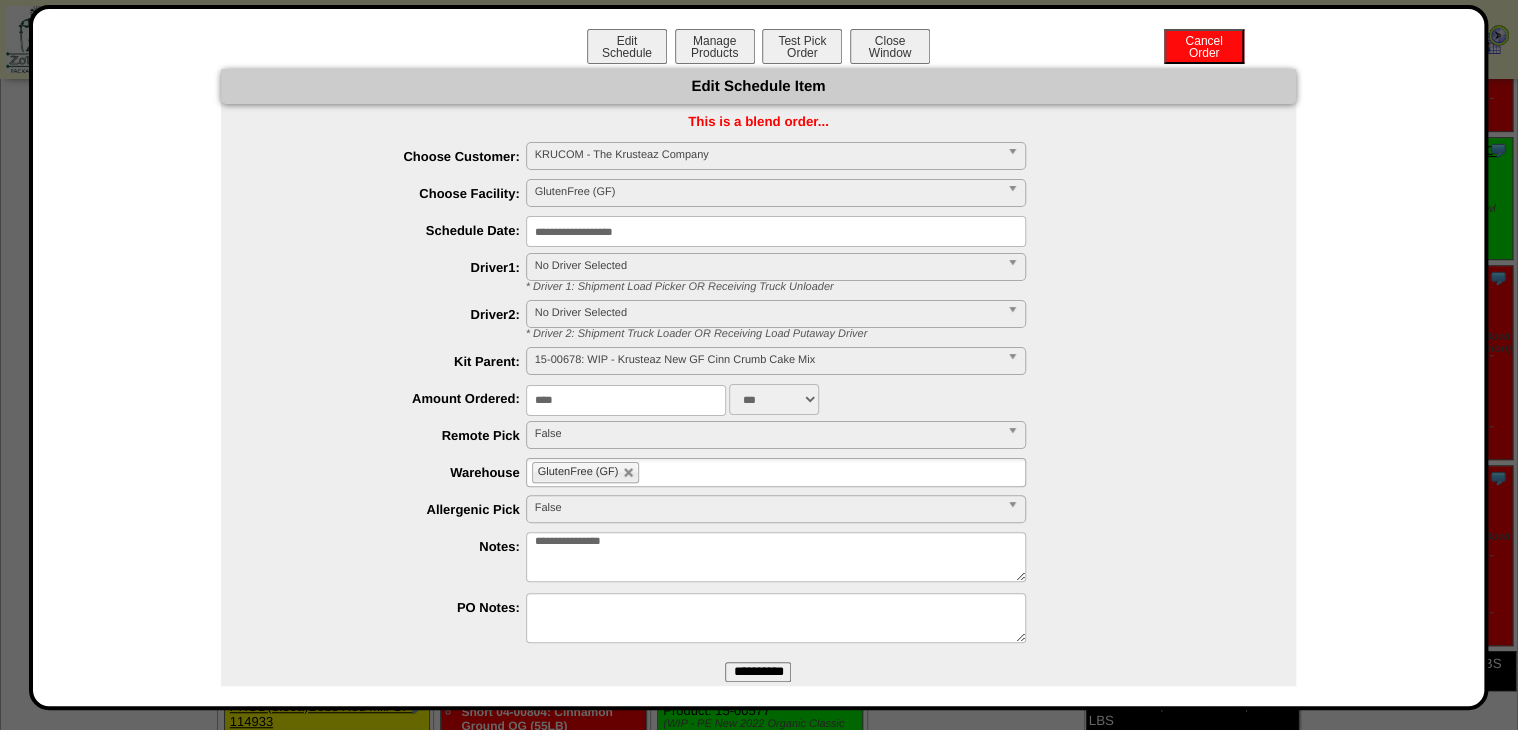 type on "****" 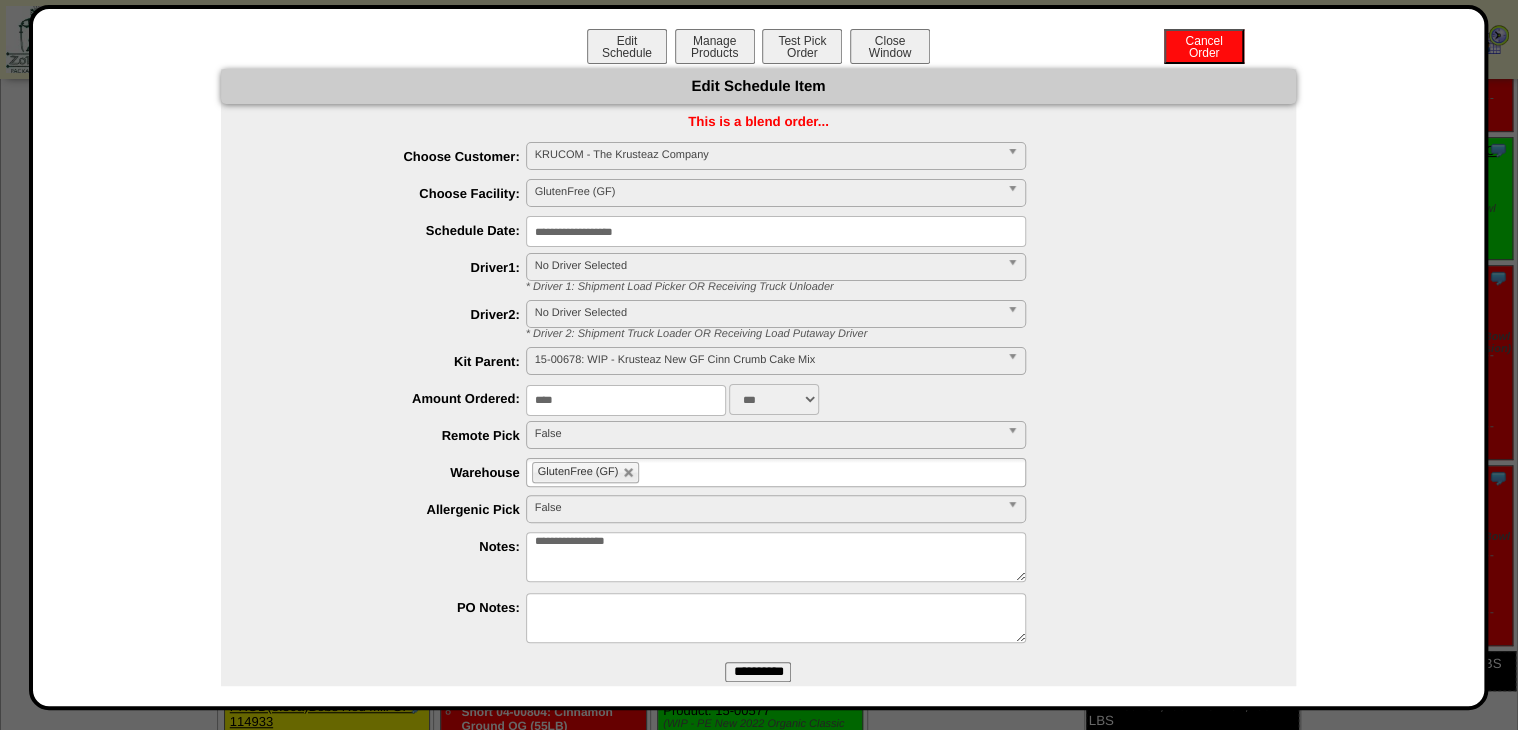 click on "**********" at bounding box center (776, 557) 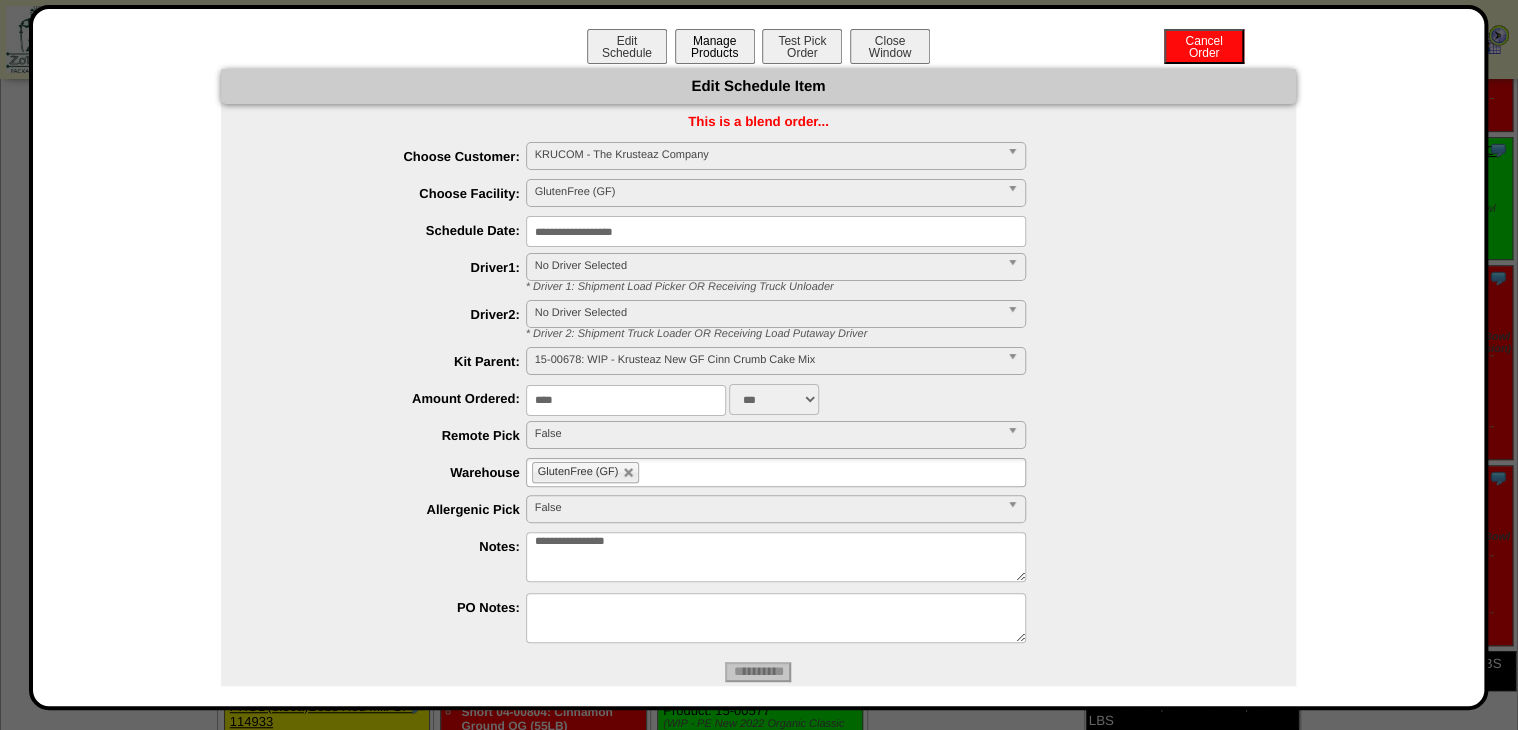 click on "Manage Products" at bounding box center (715, 46) 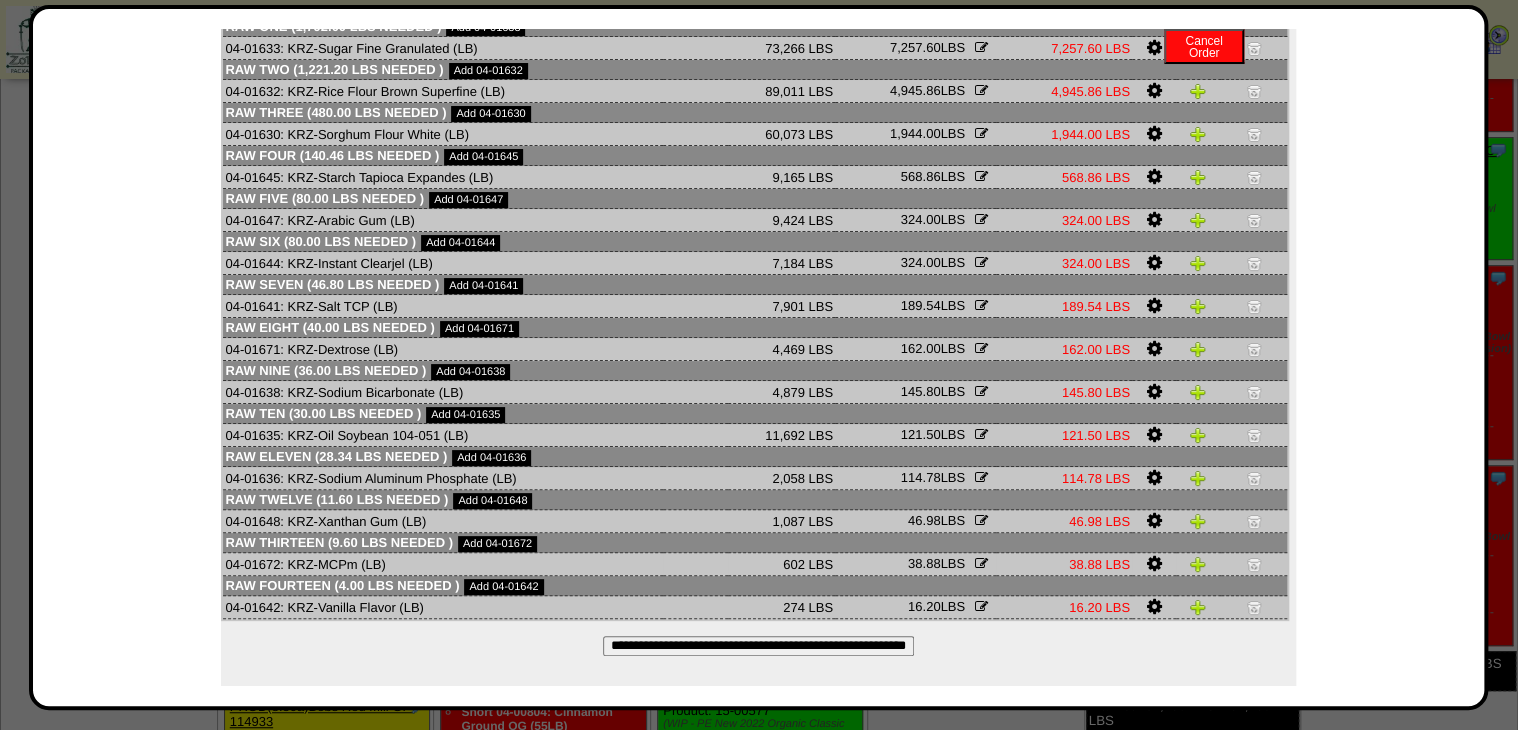 scroll, scrollTop: 156, scrollLeft: 0, axis: vertical 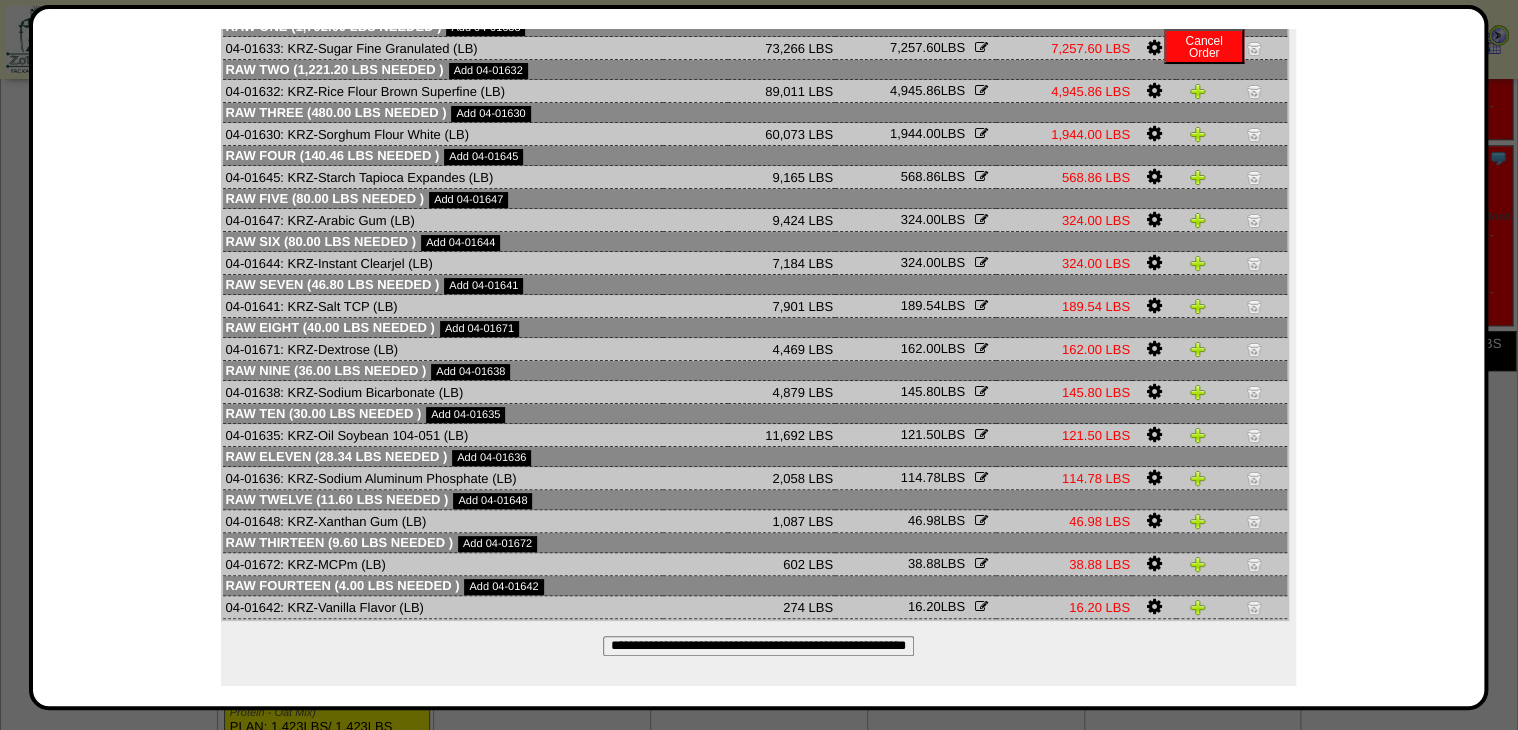 click on "**********" at bounding box center [758, 646] 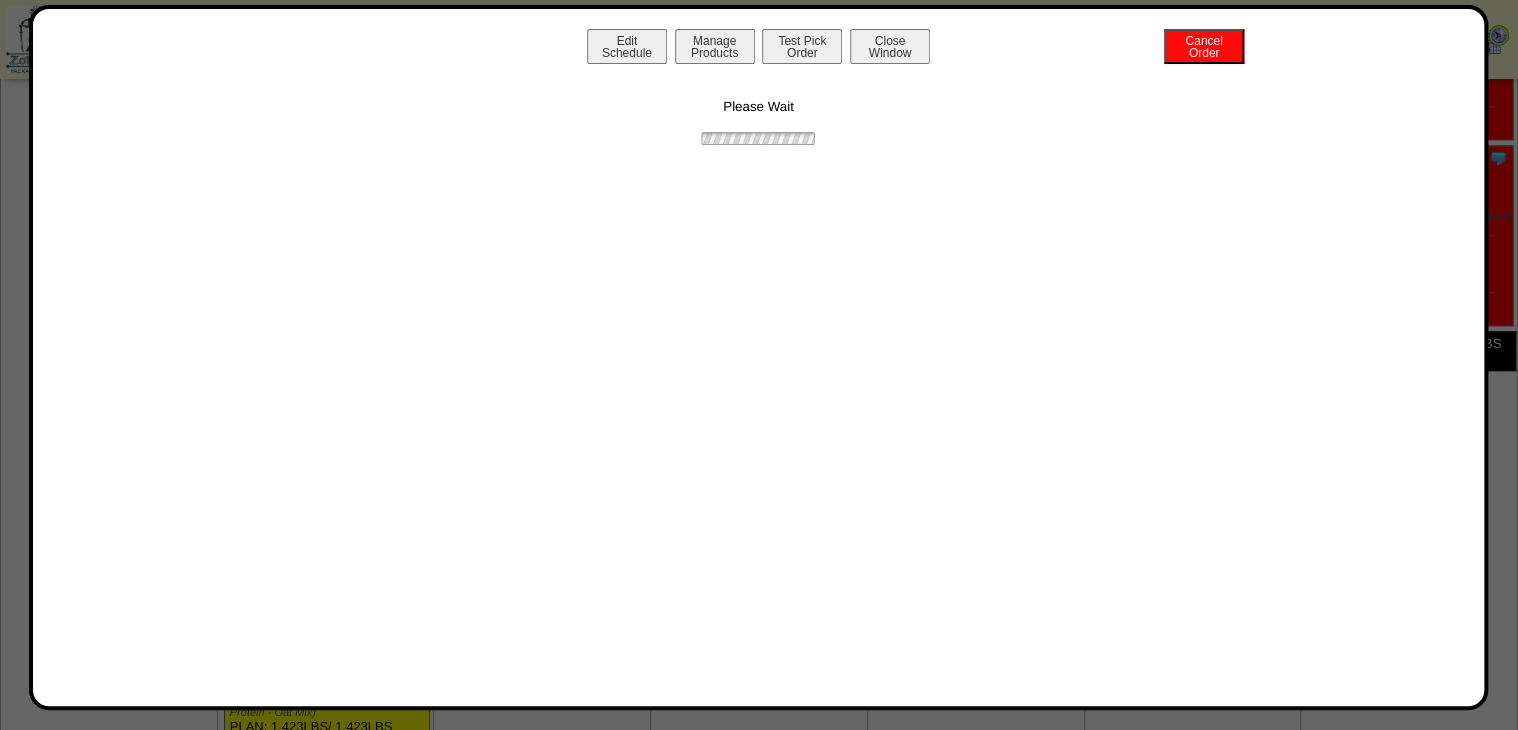scroll, scrollTop: 0, scrollLeft: 0, axis: both 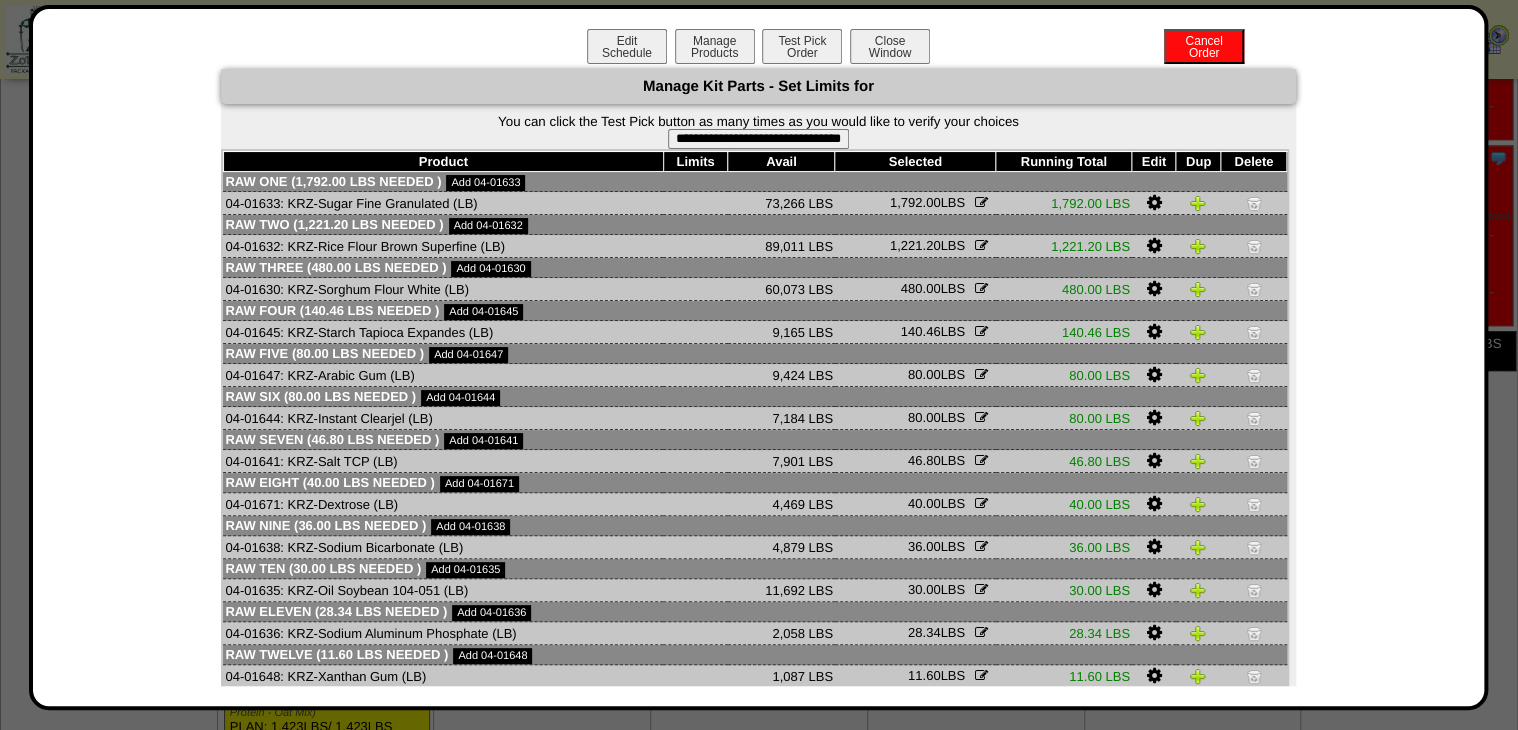 click on "**********" at bounding box center [758, 131] 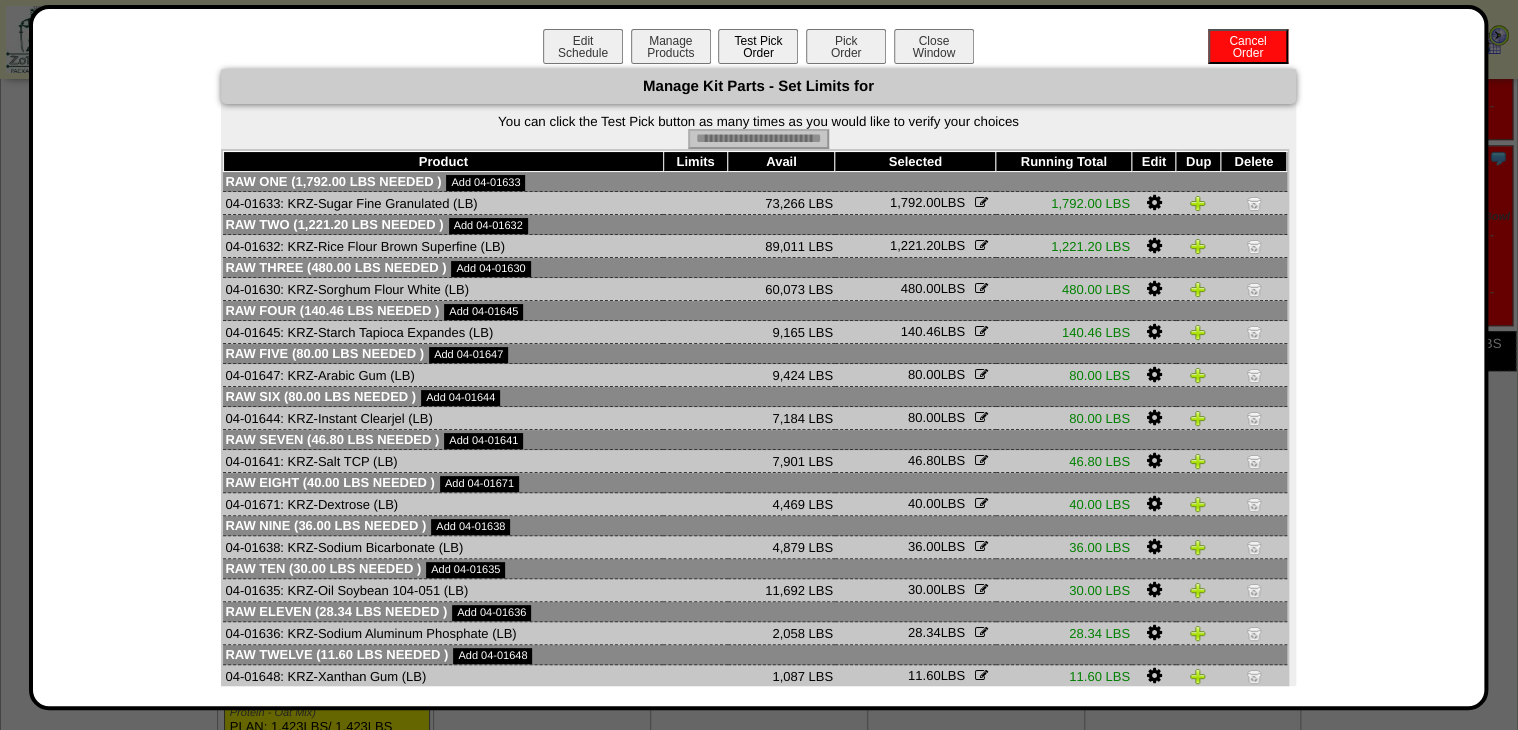 click on "Pick Order" at bounding box center [846, 46] 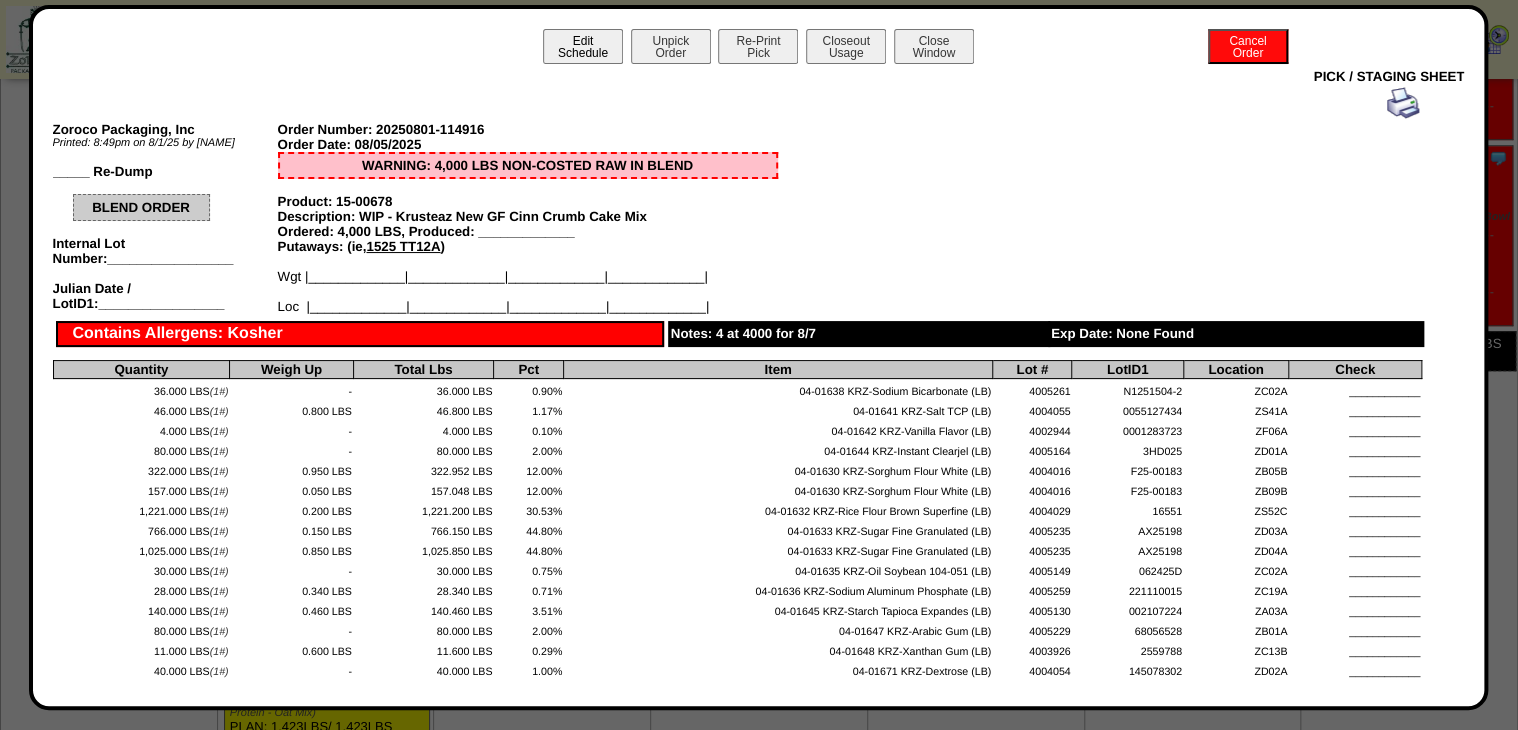 click on "Edit Schedule" at bounding box center (583, 46) 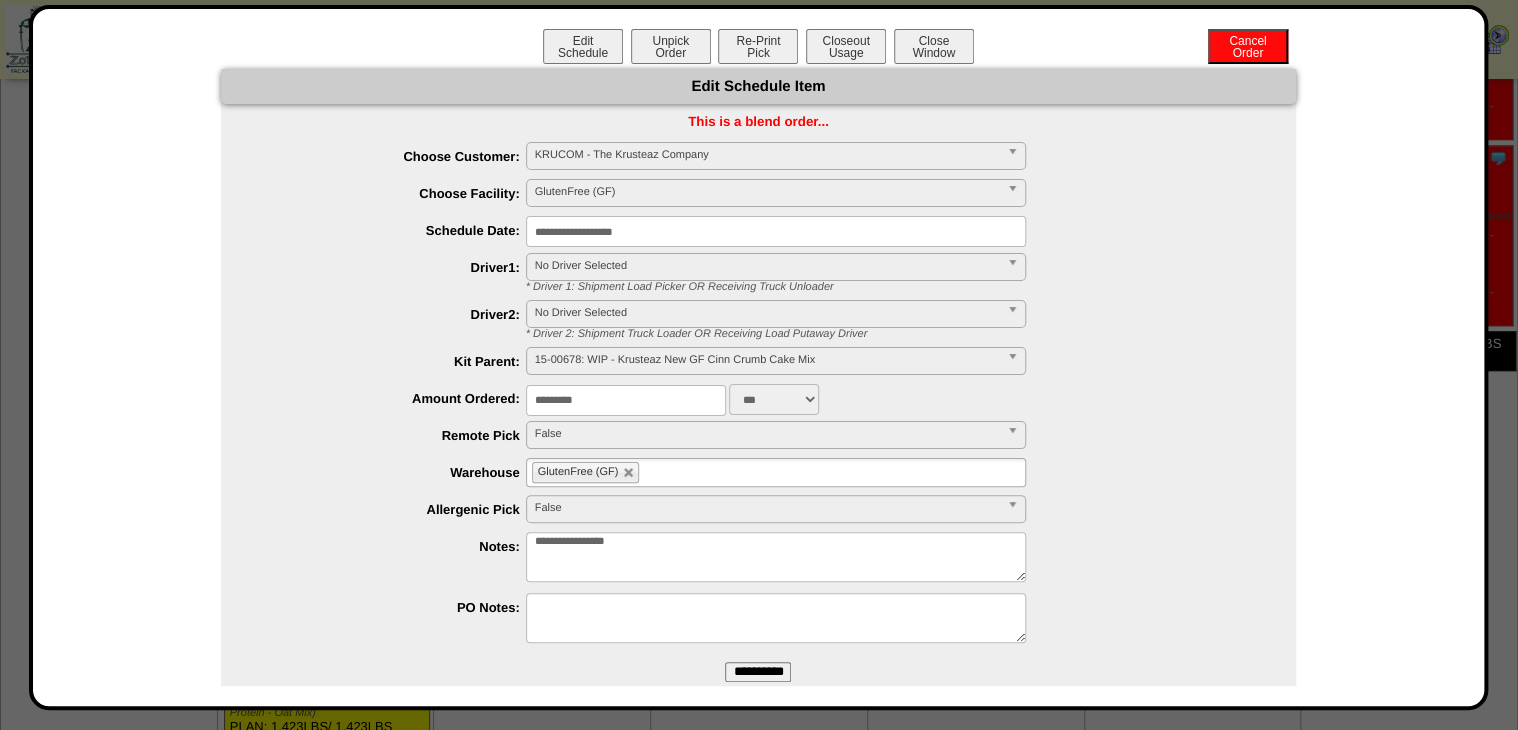 click on "**********" at bounding box center [776, 231] 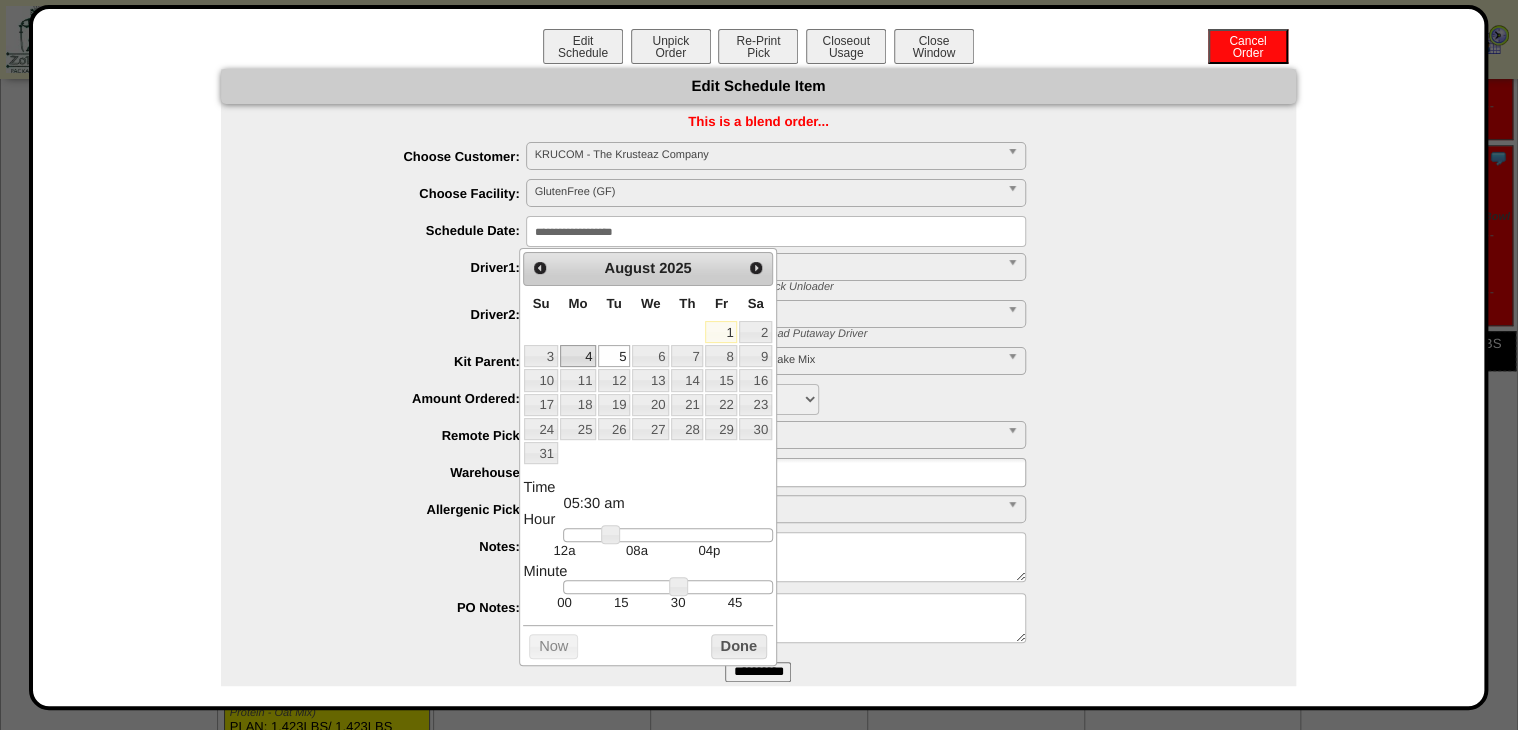 click on "4" at bounding box center [578, 356] 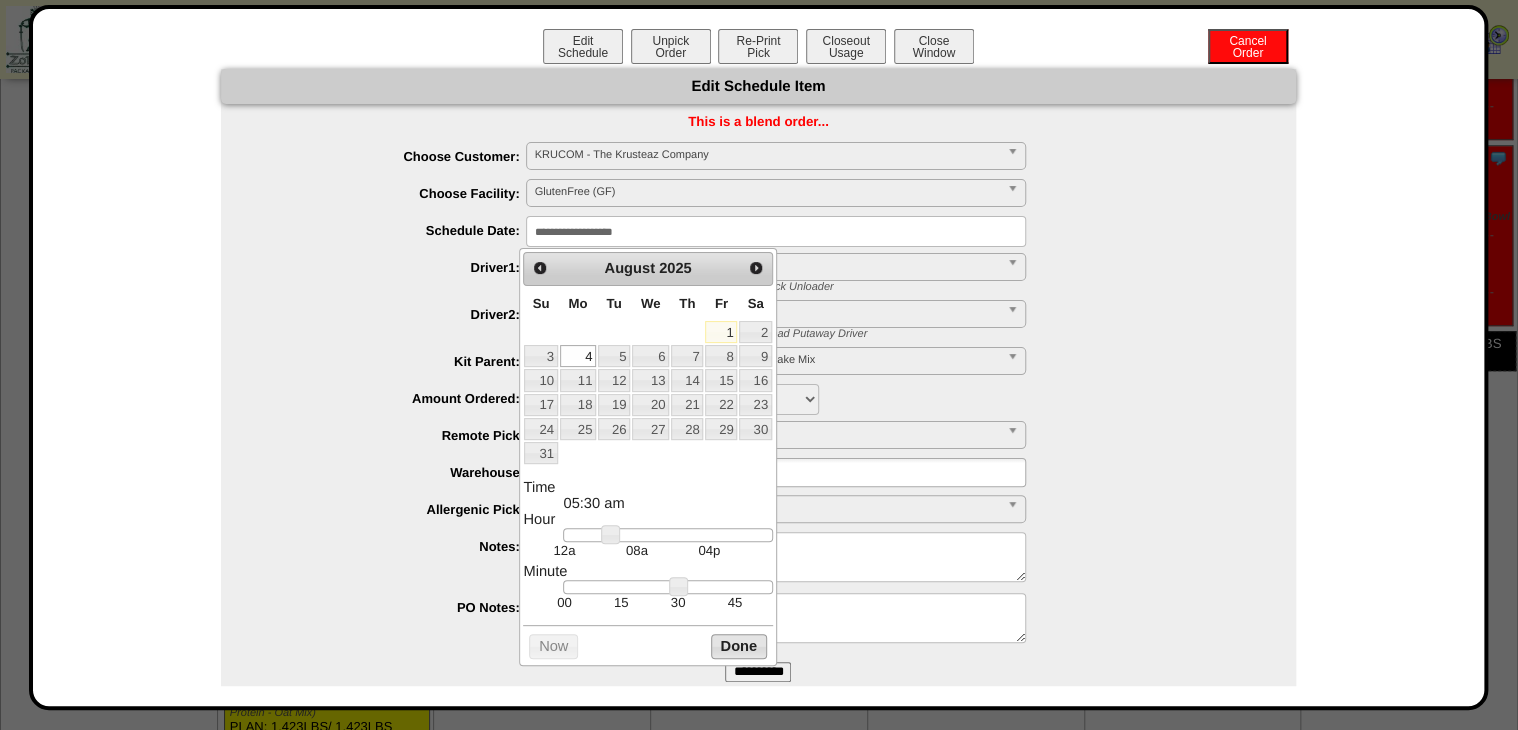 click on "Done" at bounding box center [739, 646] 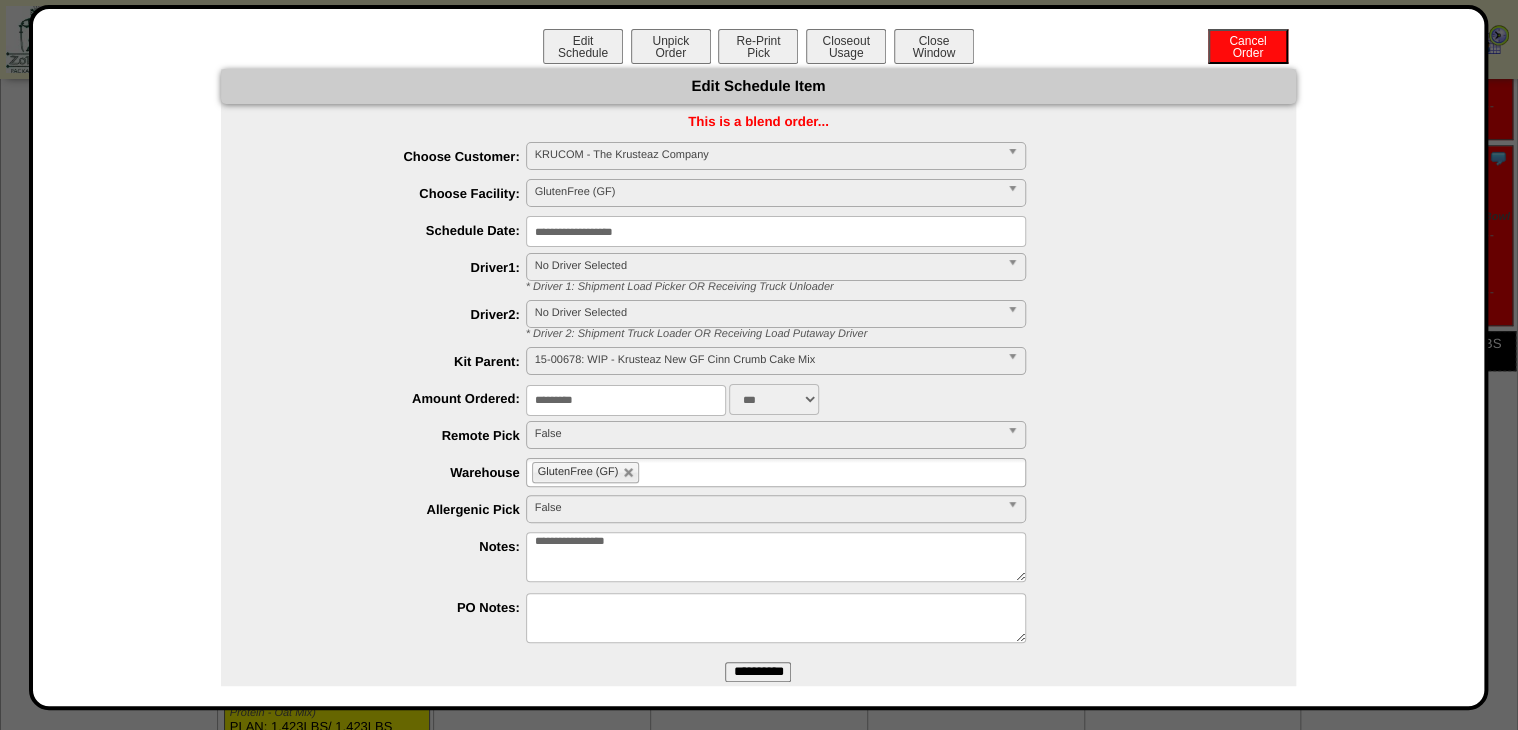 click on "**********" at bounding box center (758, 672) 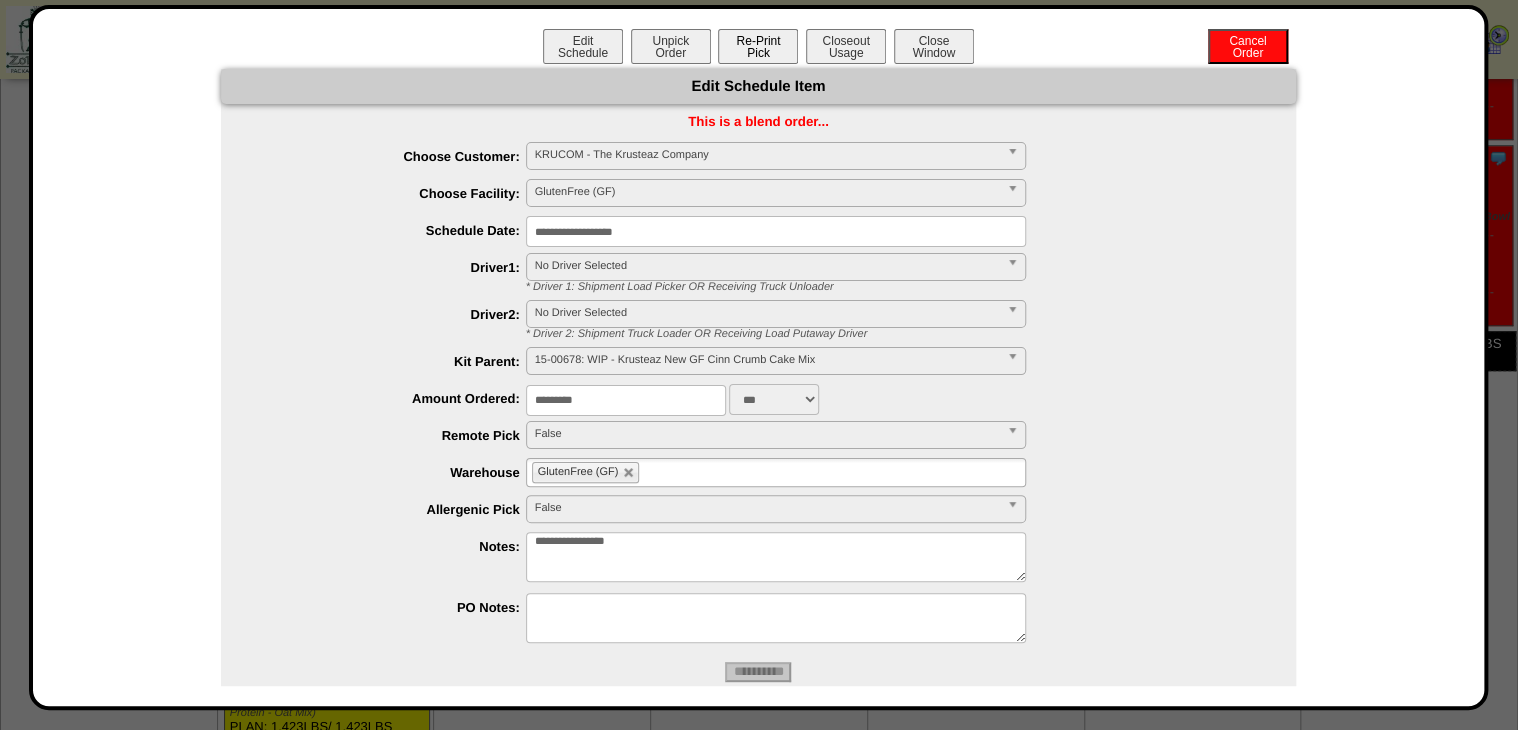 click on "Re-Print Pick" at bounding box center (758, 46) 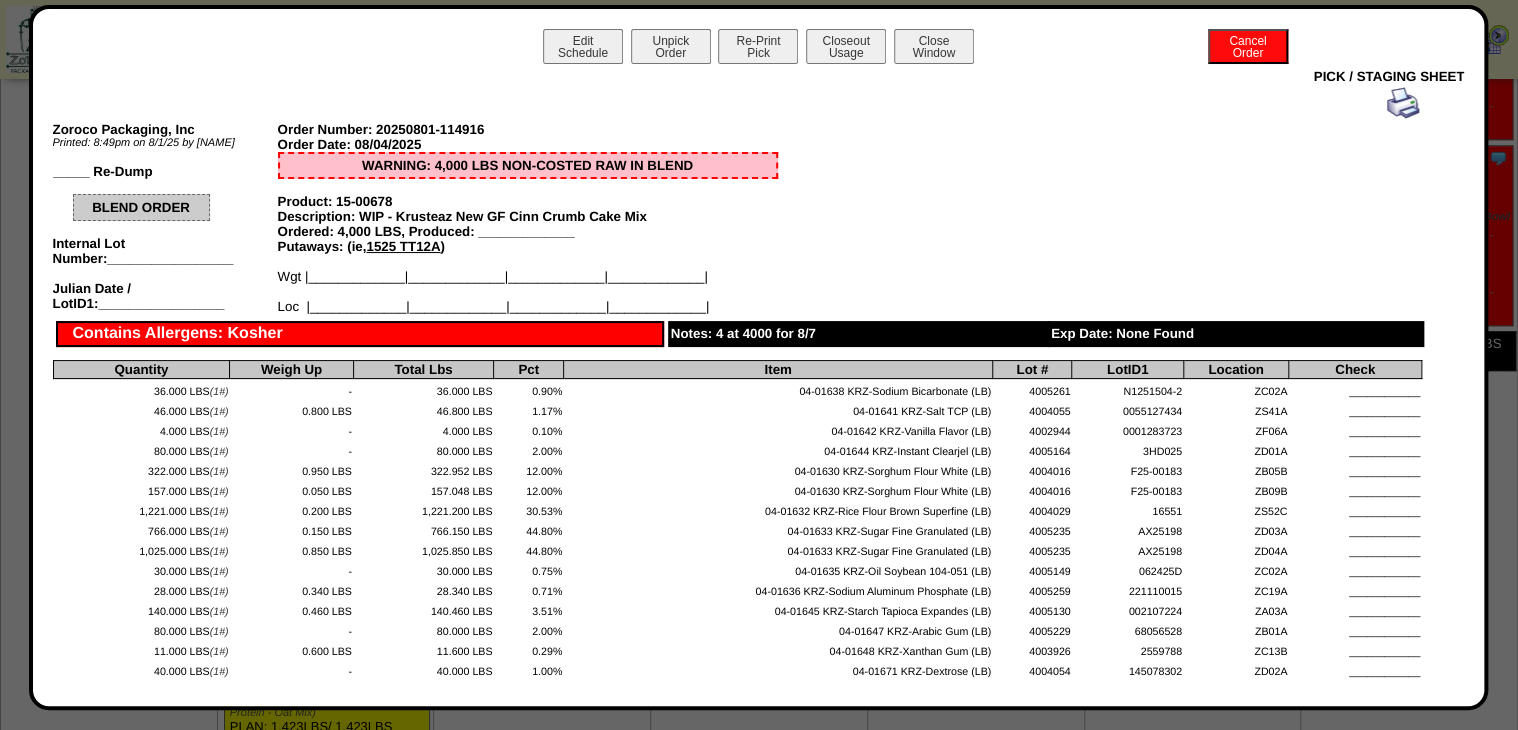 click at bounding box center [1403, 103] 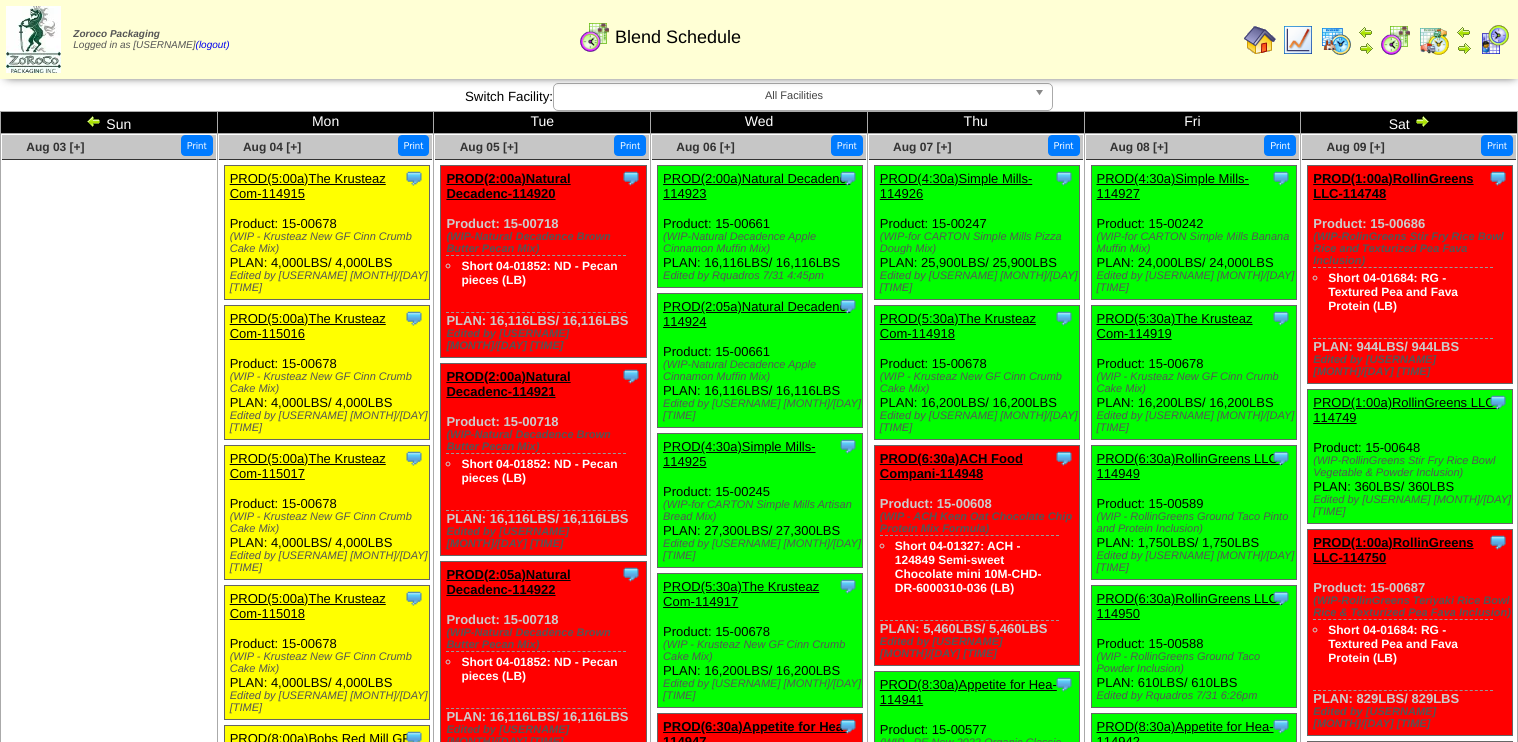 scroll, scrollTop: 0, scrollLeft: 0, axis: both 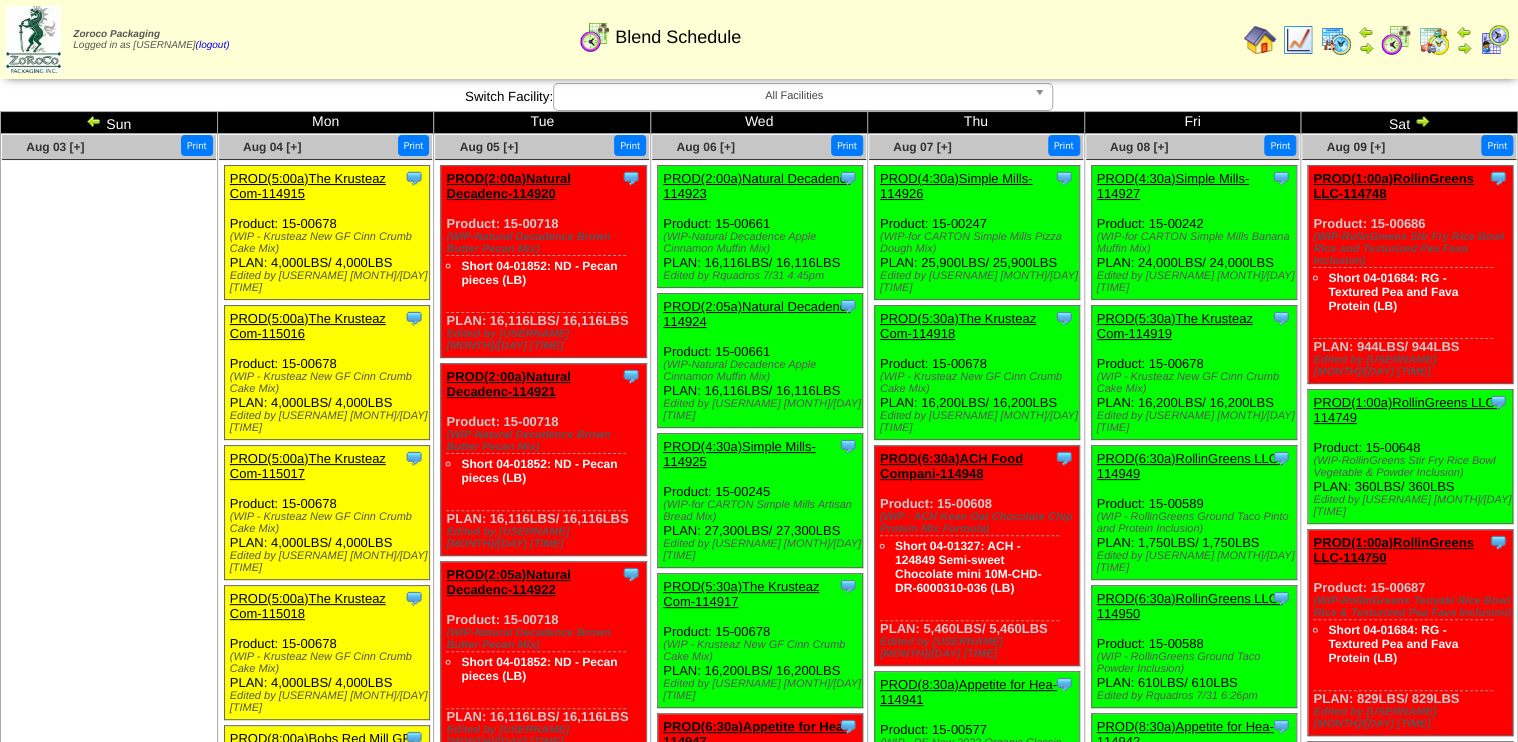 drag, startPoint x: 0, startPoint y: 0, endPoint x: 1339, endPoint y: 42, distance: 1339.6586 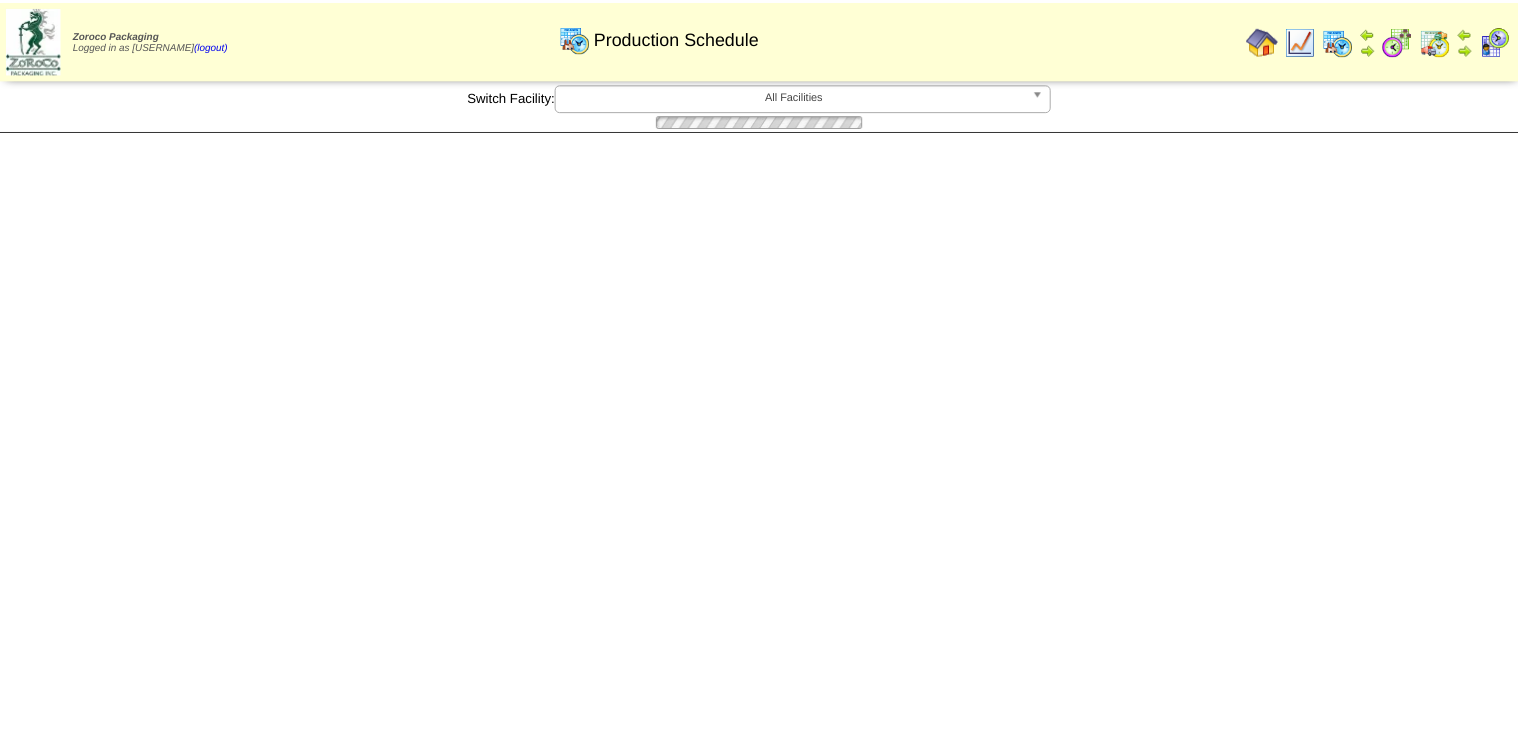 scroll, scrollTop: 0, scrollLeft: 0, axis: both 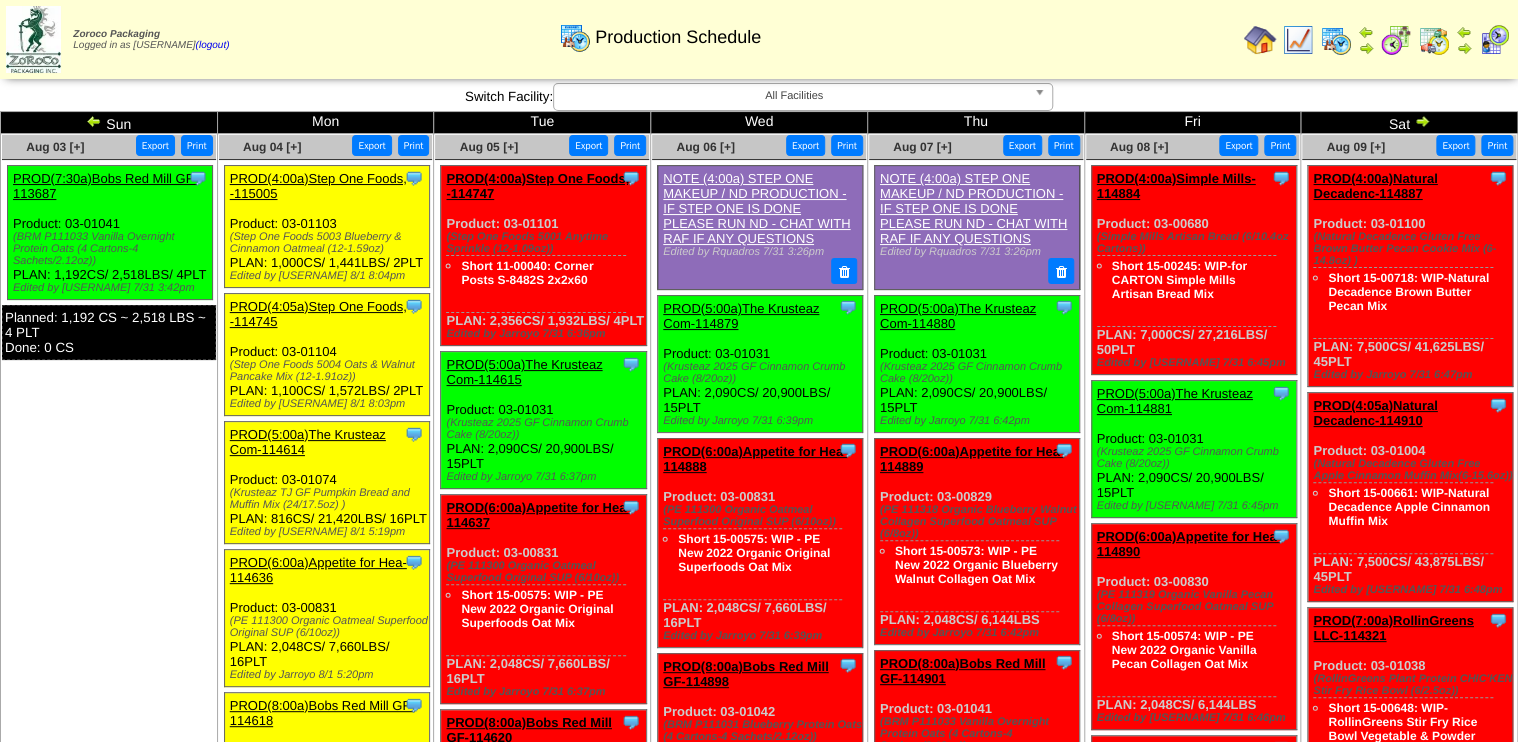 click at bounding box center [1396, 40] 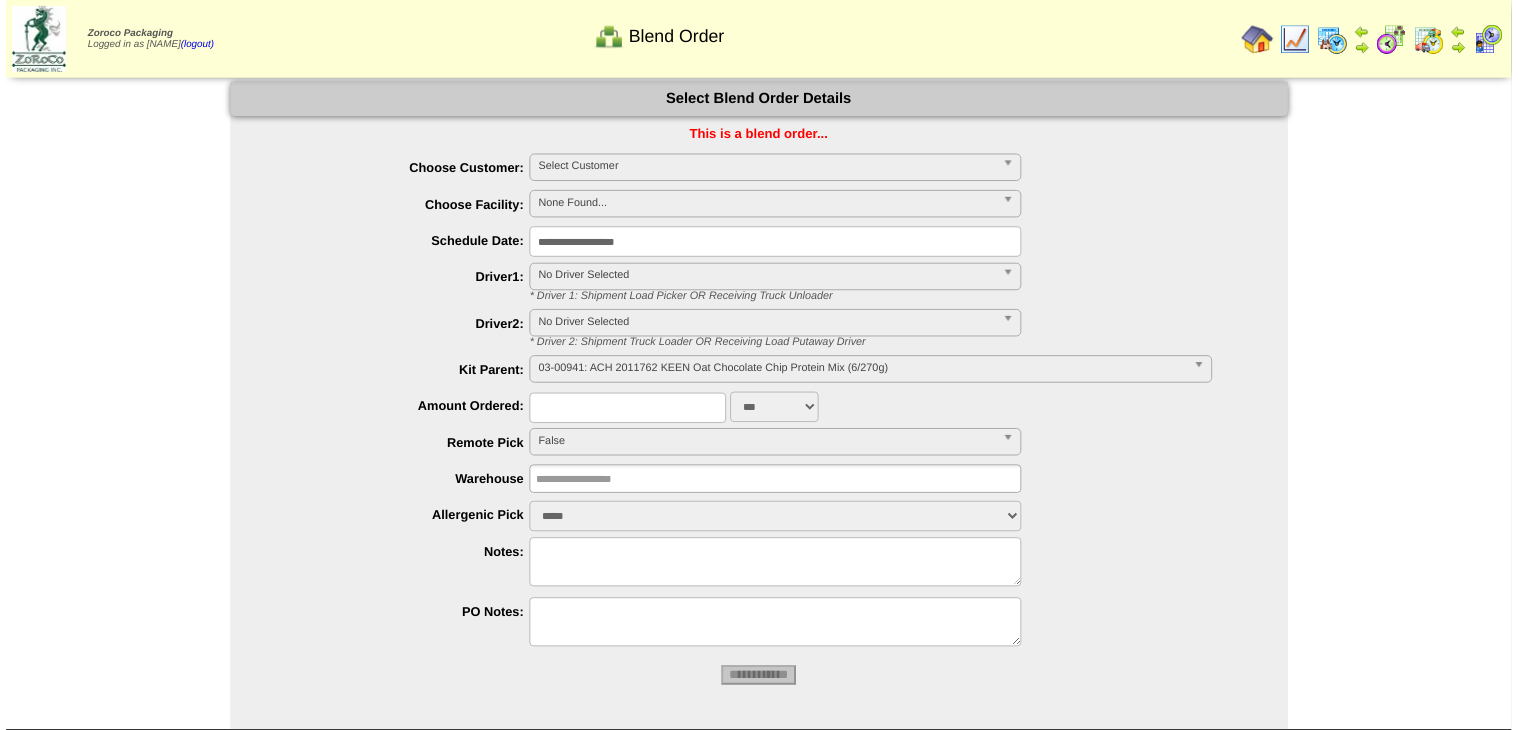 scroll, scrollTop: 0, scrollLeft: 0, axis: both 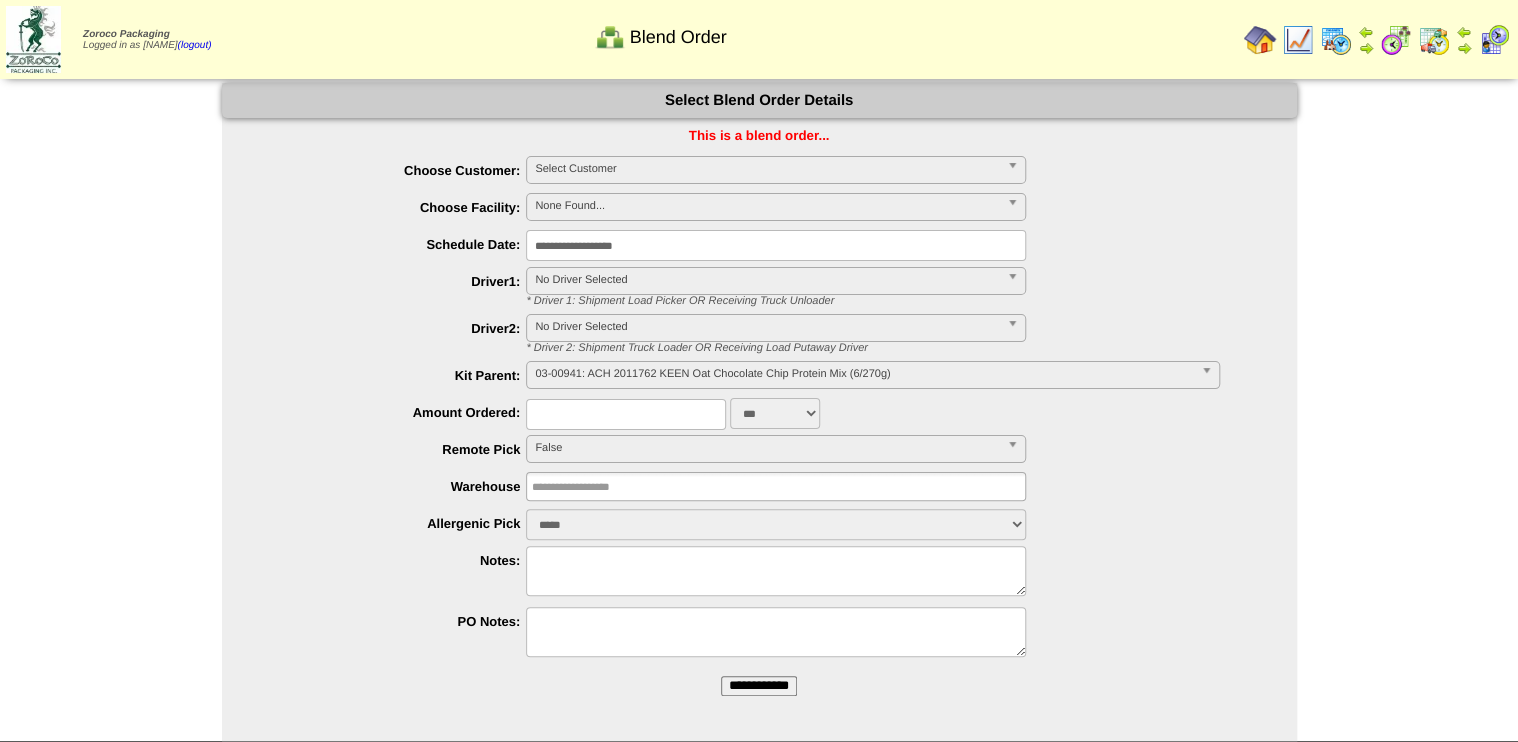 click on "**********" at bounding box center (759, 686) 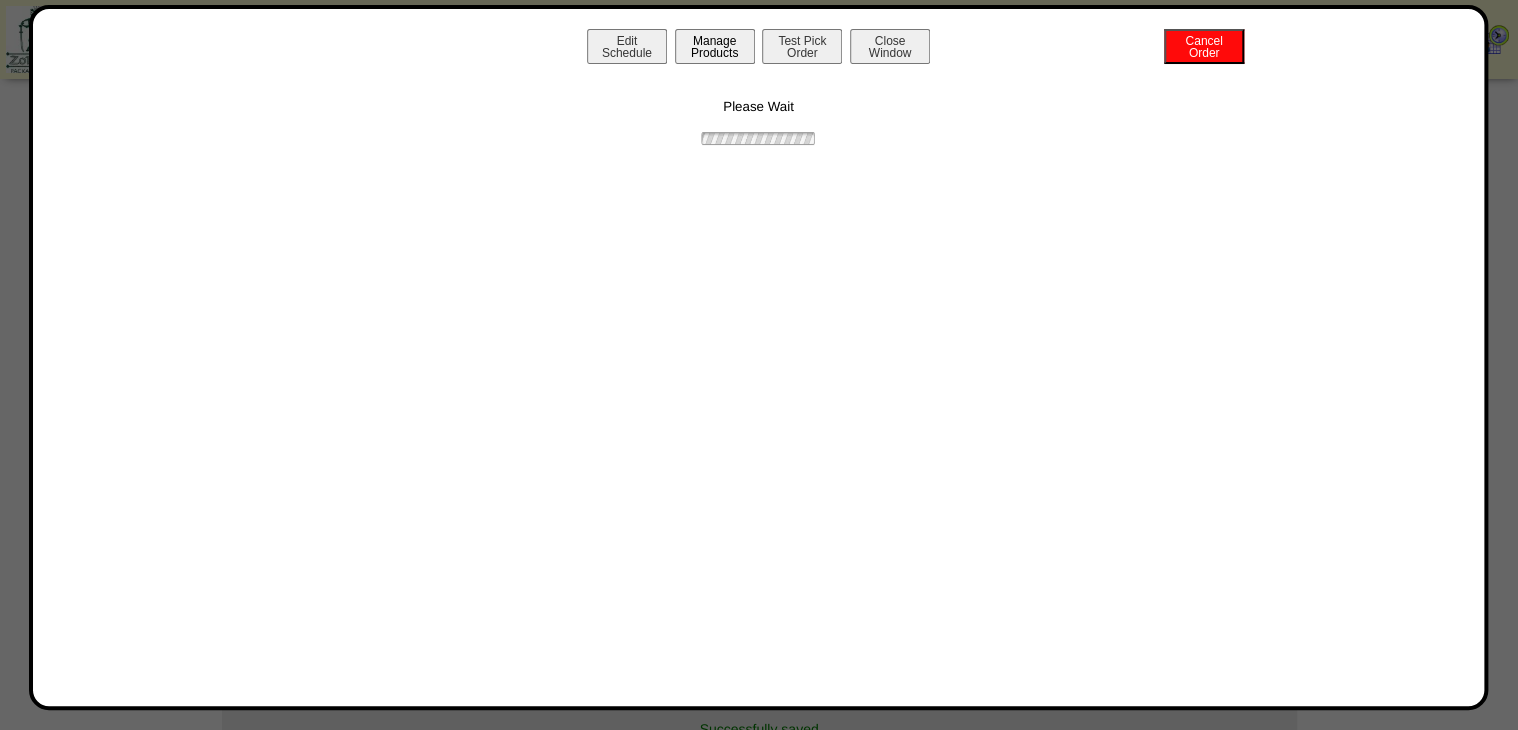 drag, startPoint x: 674, startPoint y: 63, endPoint x: 685, endPoint y: 55, distance: 13.601471 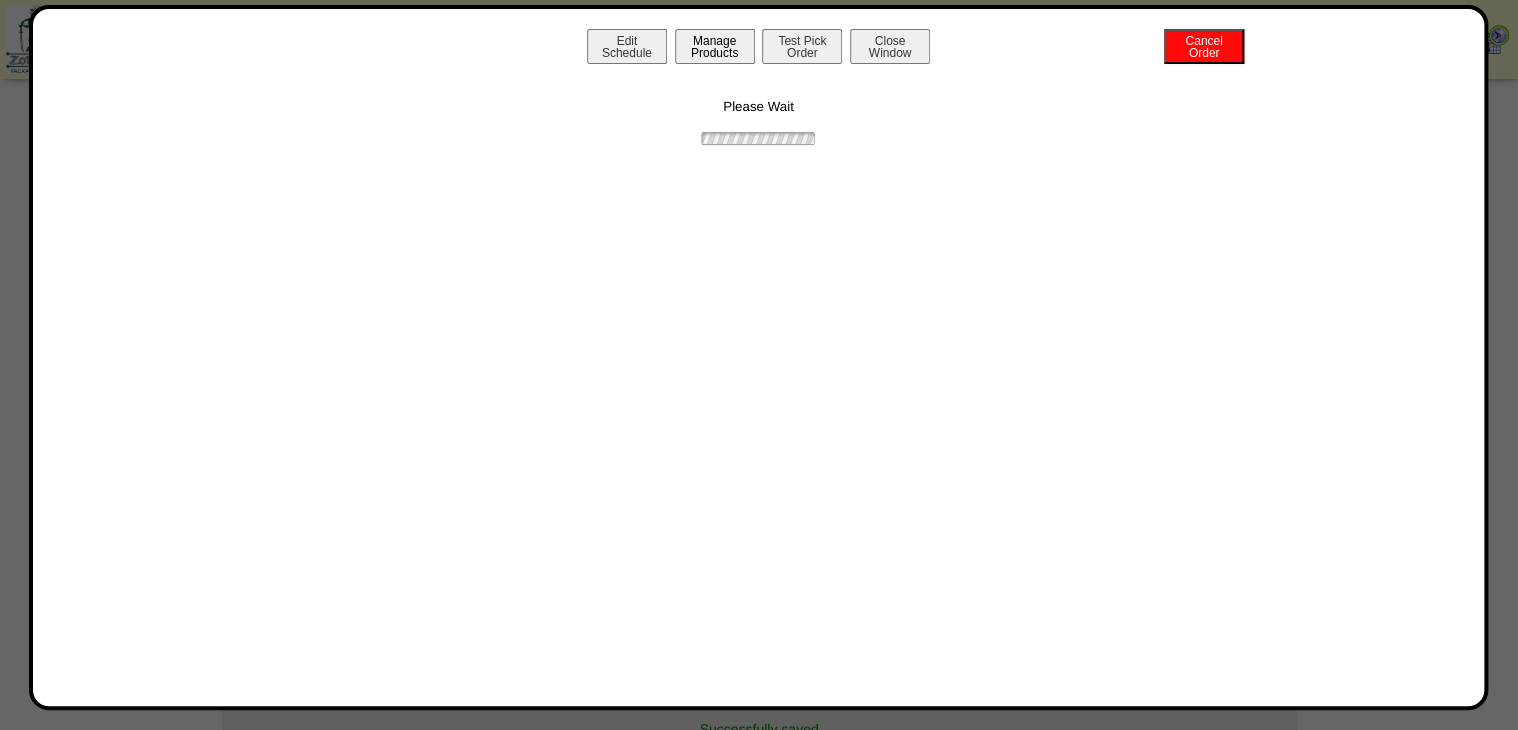 click on "Manage Products" at bounding box center (715, 46) 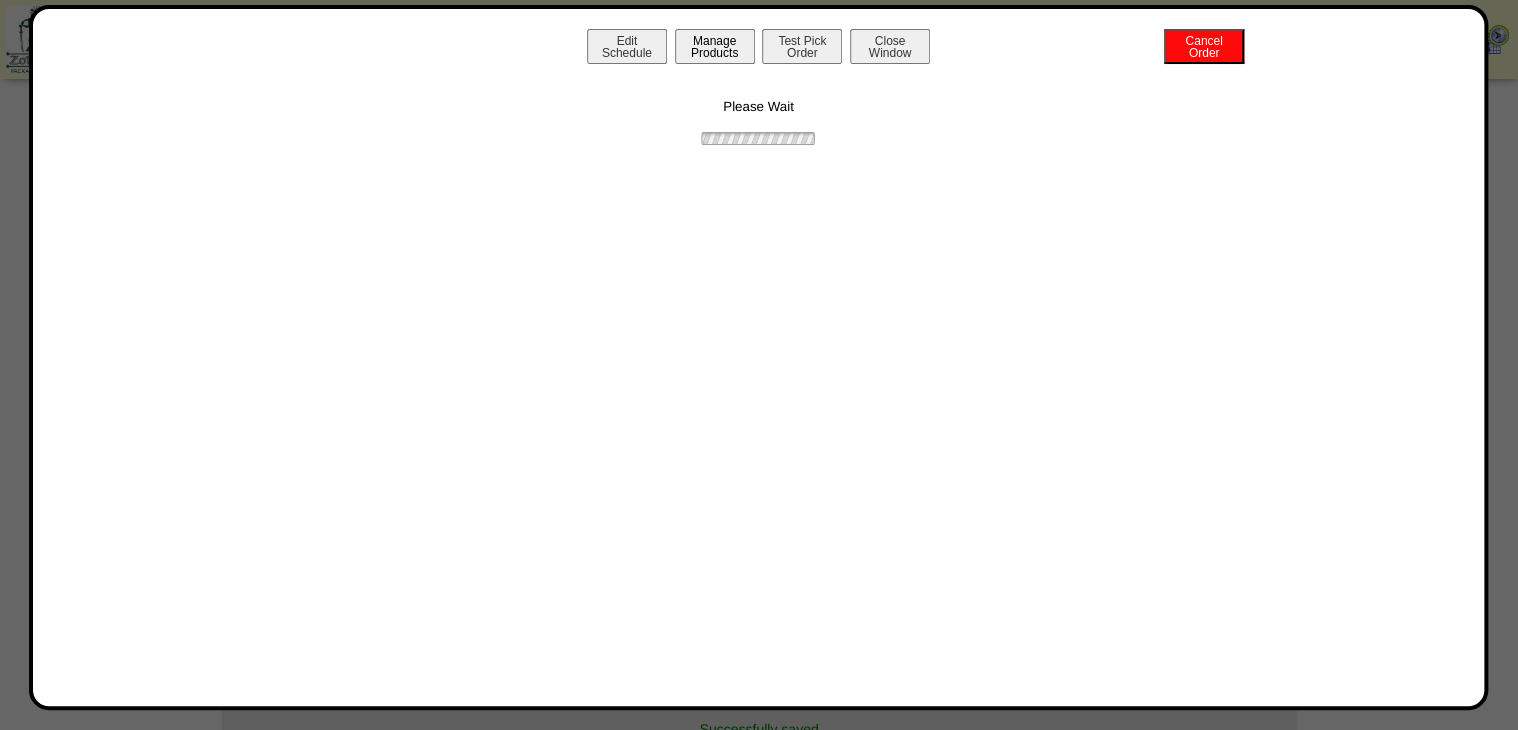 click on "Manage Products" at bounding box center [715, 46] 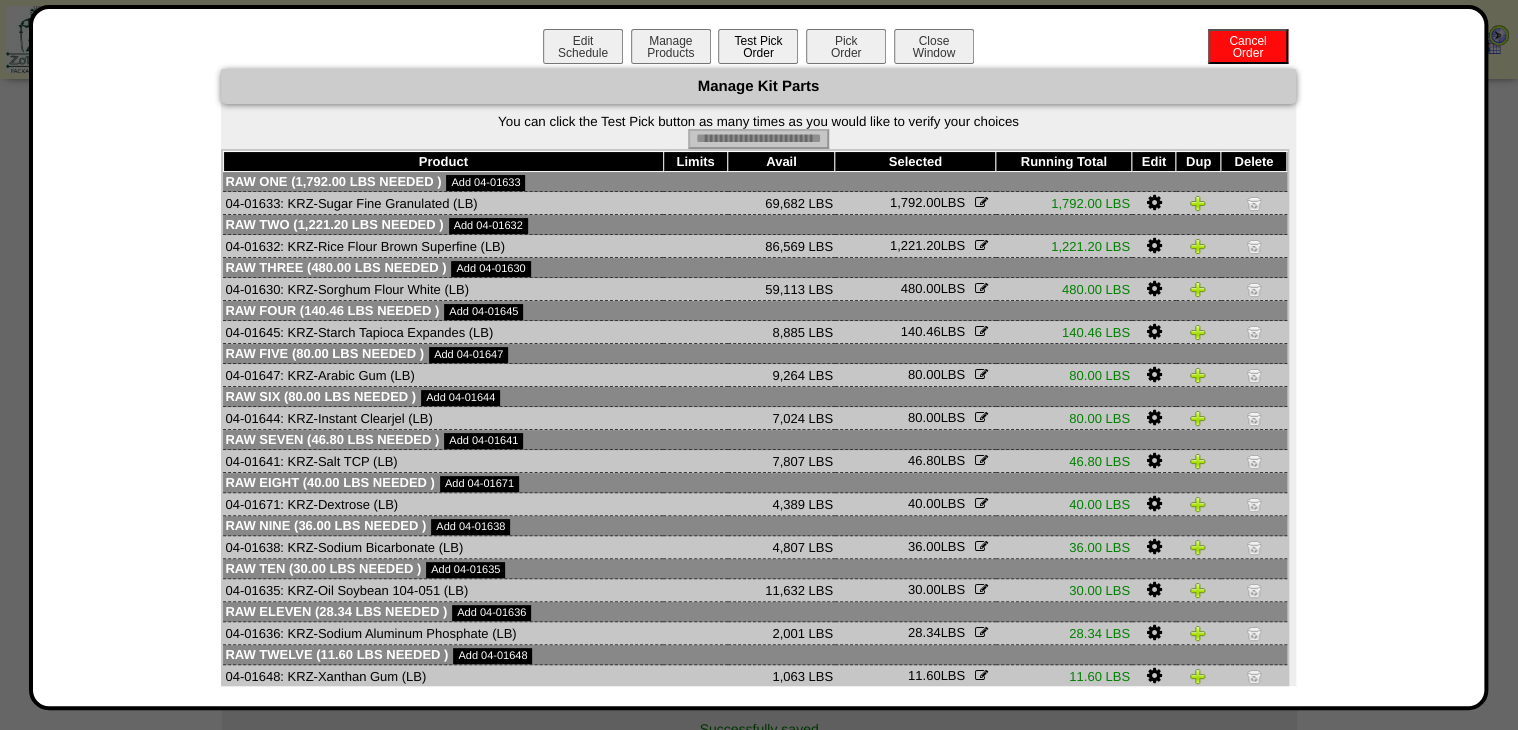 click on "Pick Order" at bounding box center [846, 46] 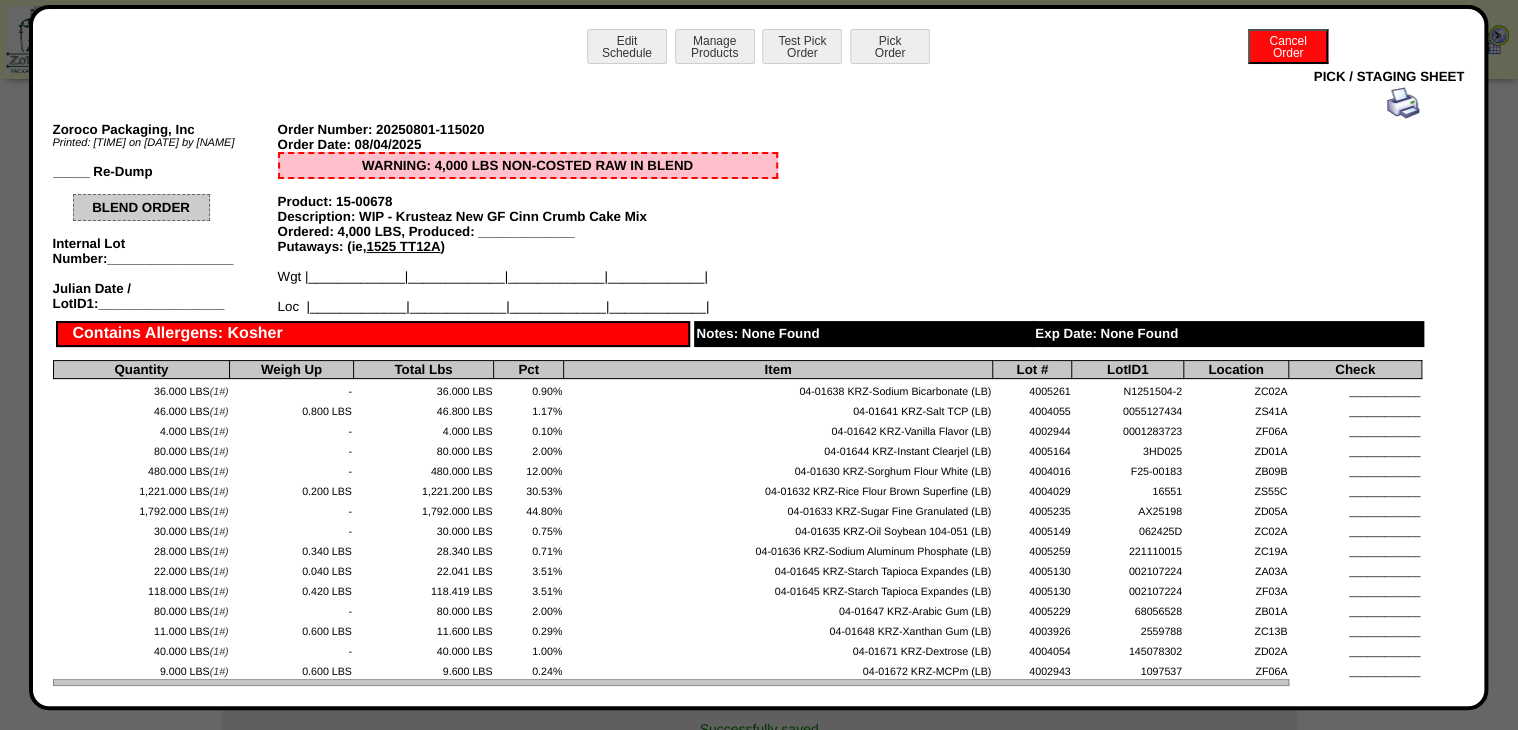click at bounding box center (1403, 103) 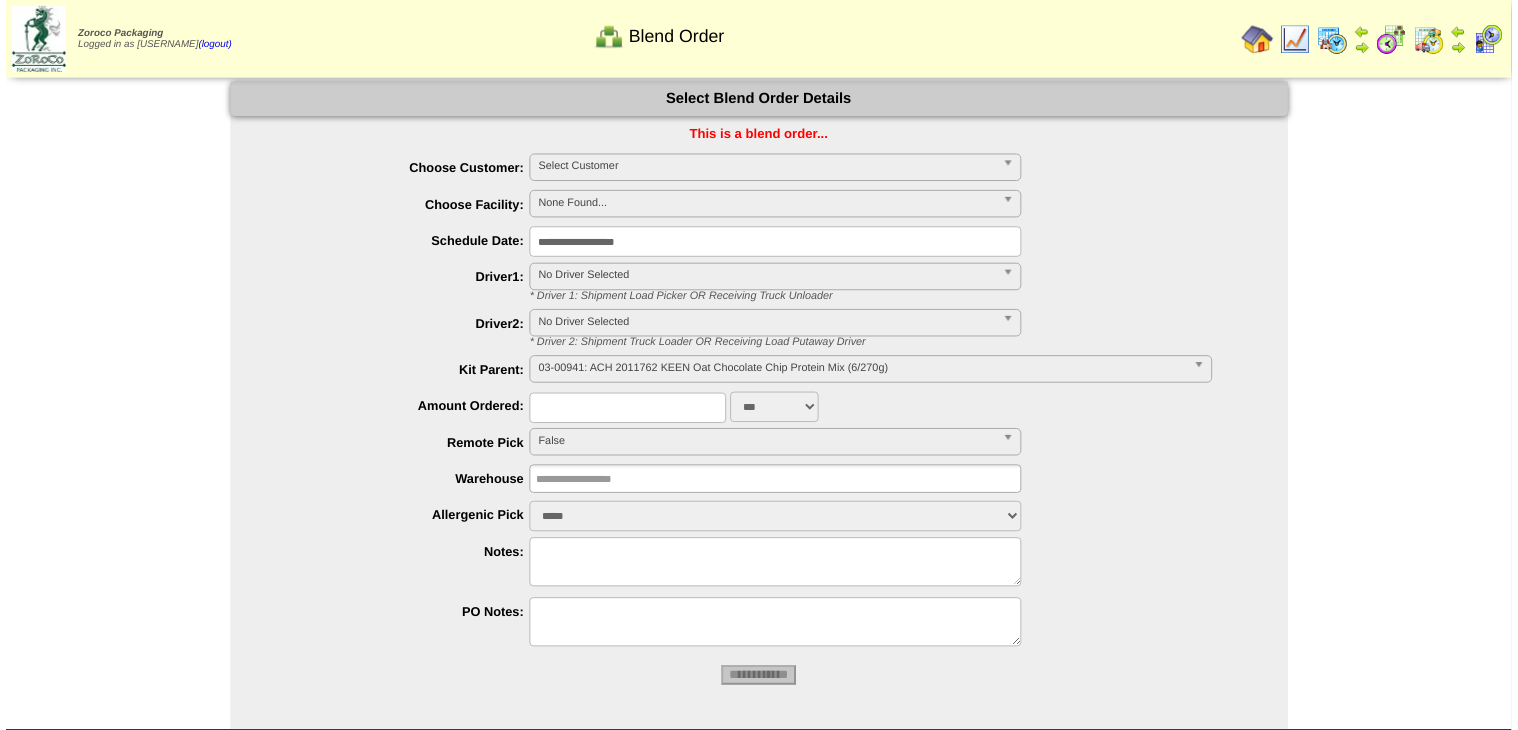 scroll, scrollTop: 0, scrollLeft: 0, axis: both 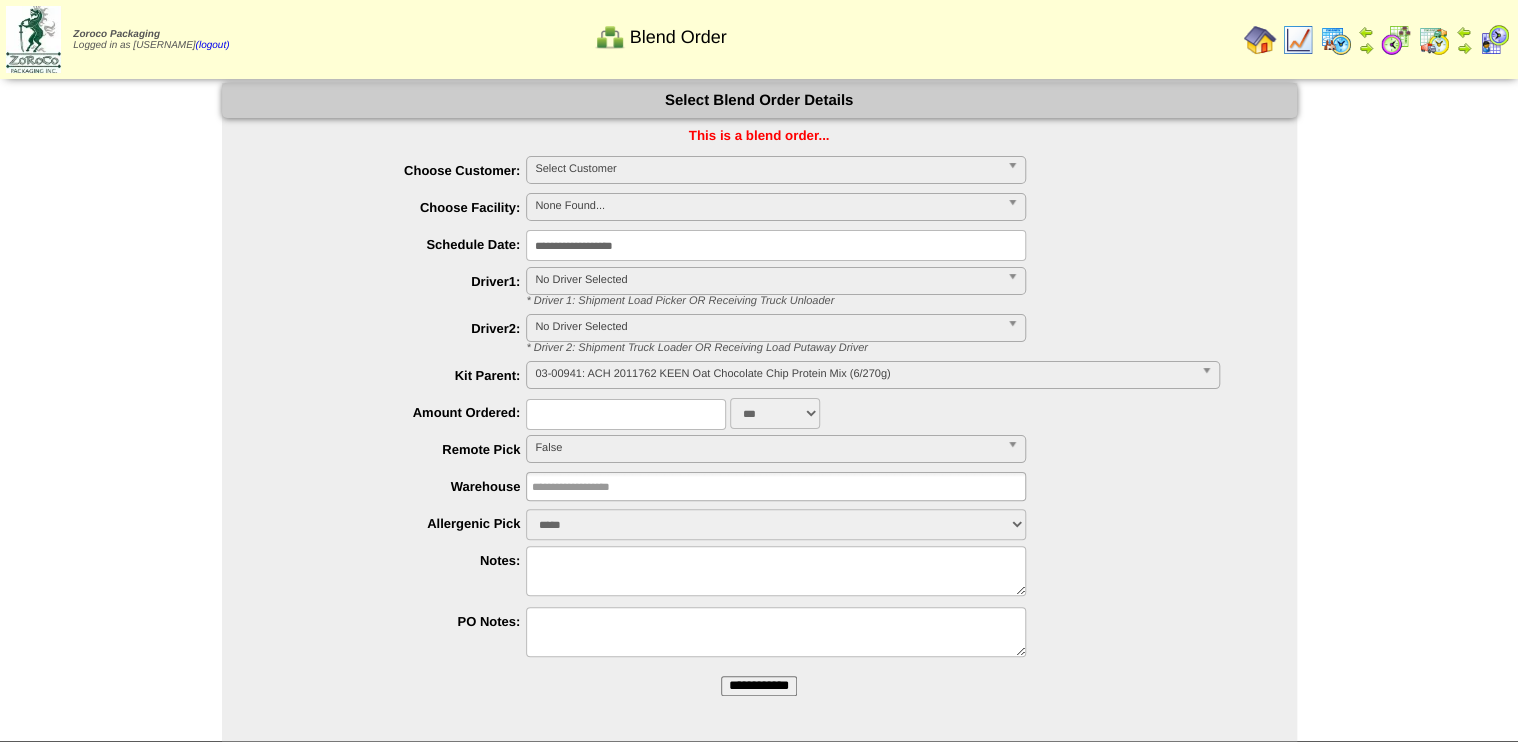 click on "**********" at bounding box center (759, 686) 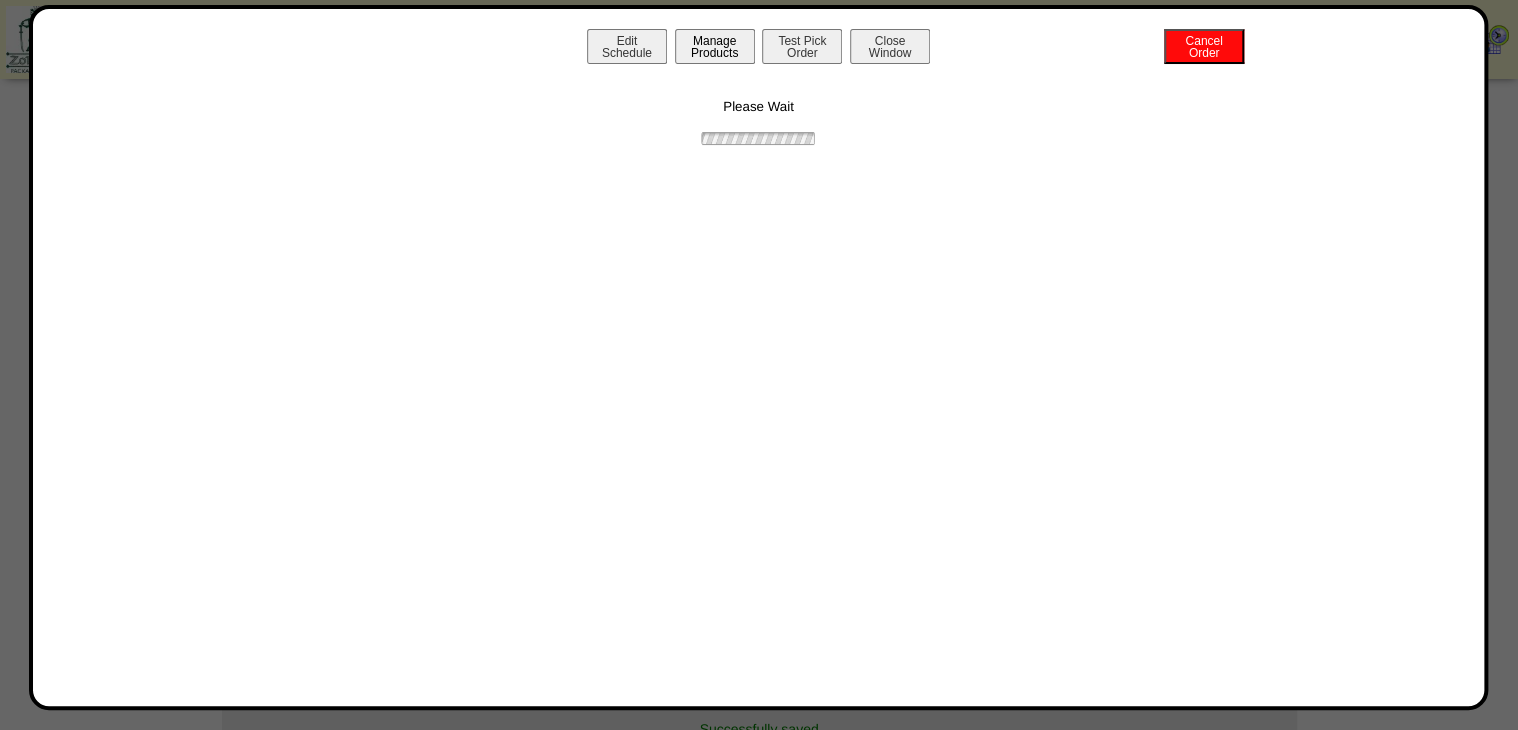 click on "Manage Products" at bounding box center (715, 46) 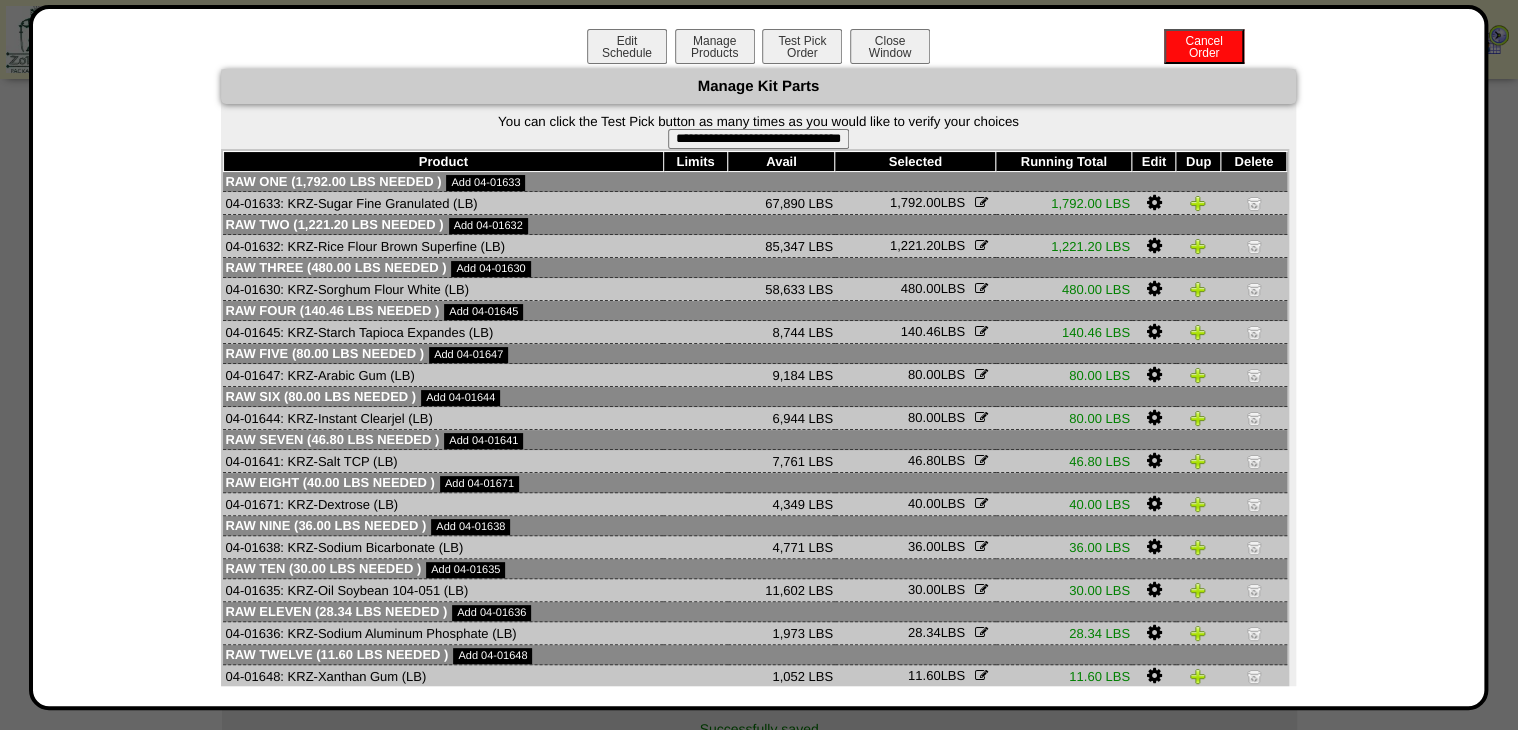 click on "**********" at bounding box center [758, 139] 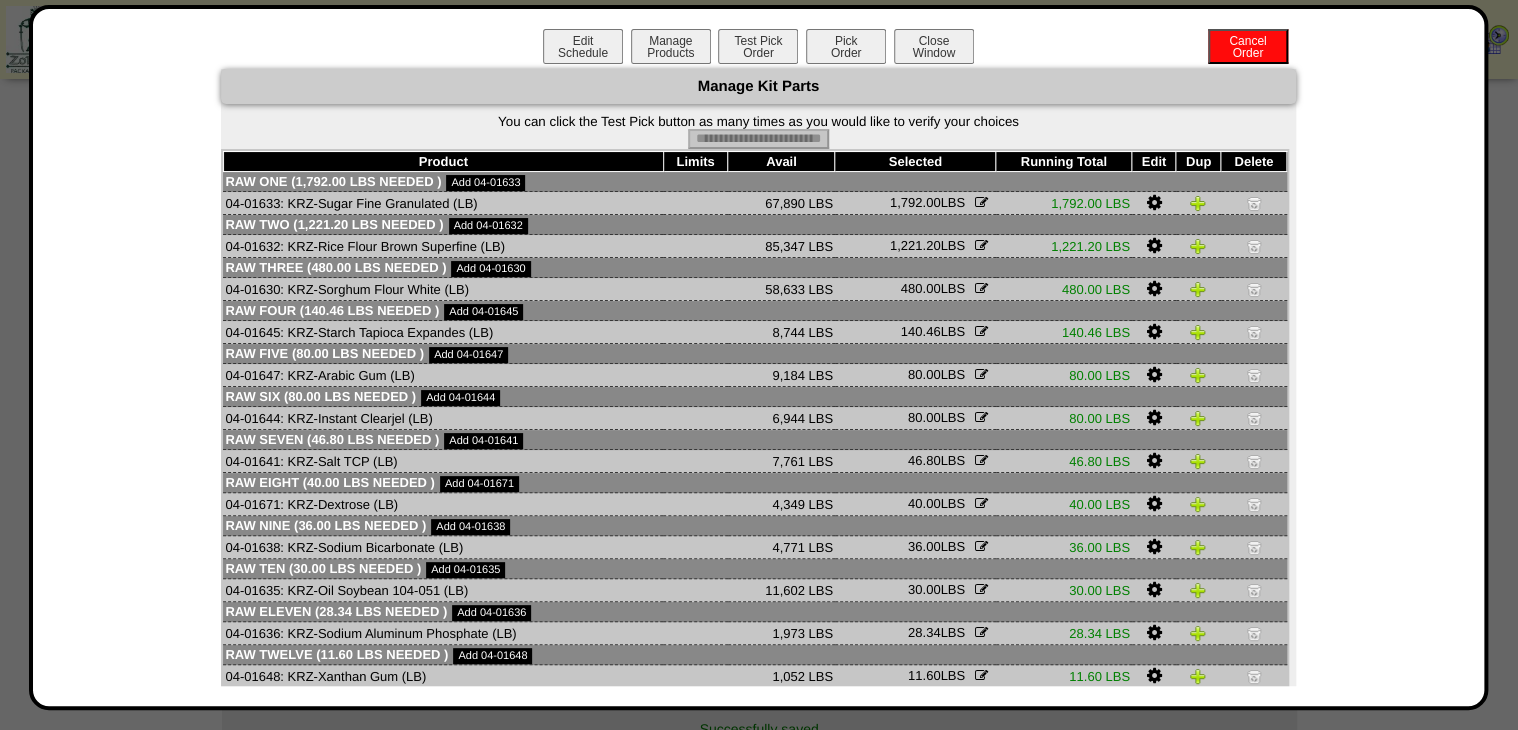click on "Pick Order" at bounding box center [846, 46] 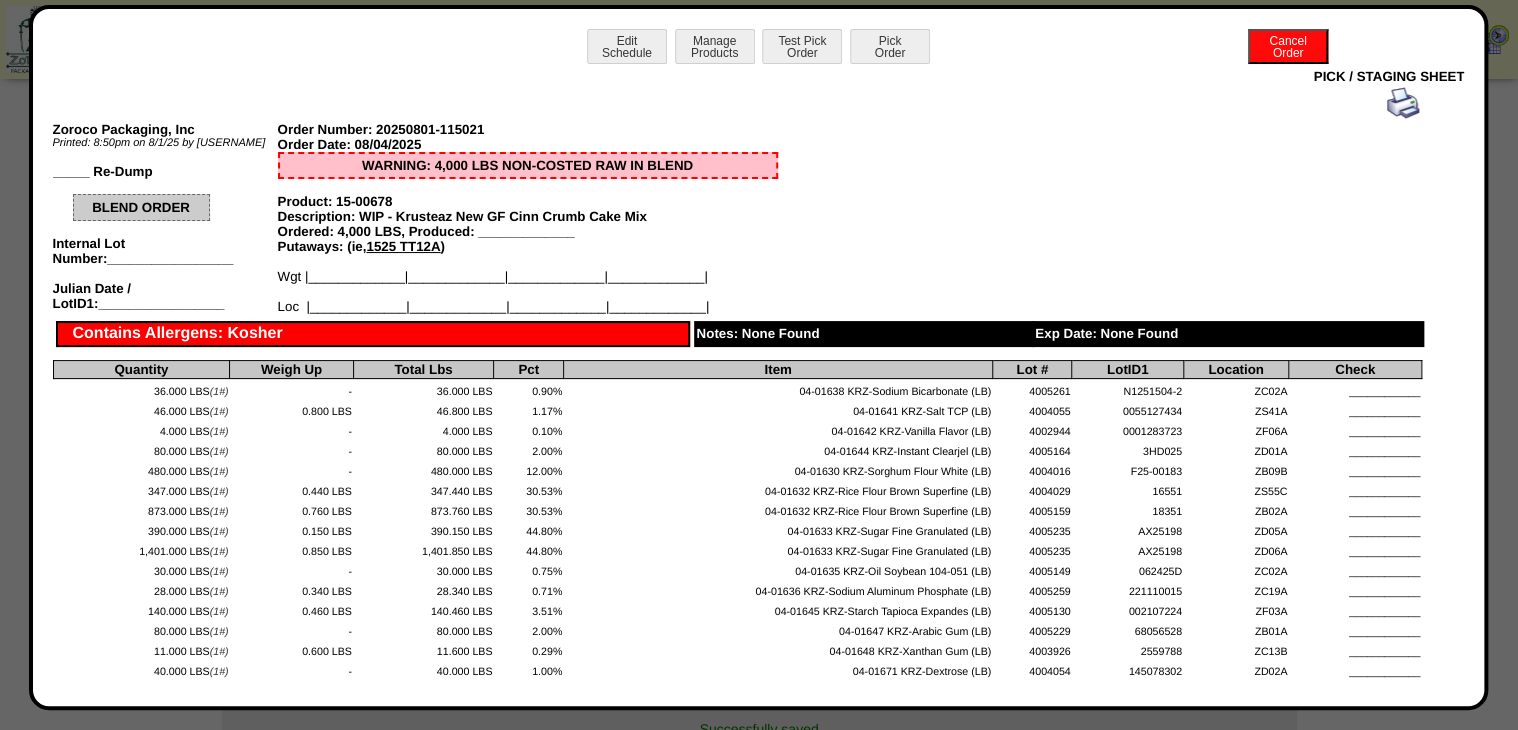 click at bounding box center (1403, 103) 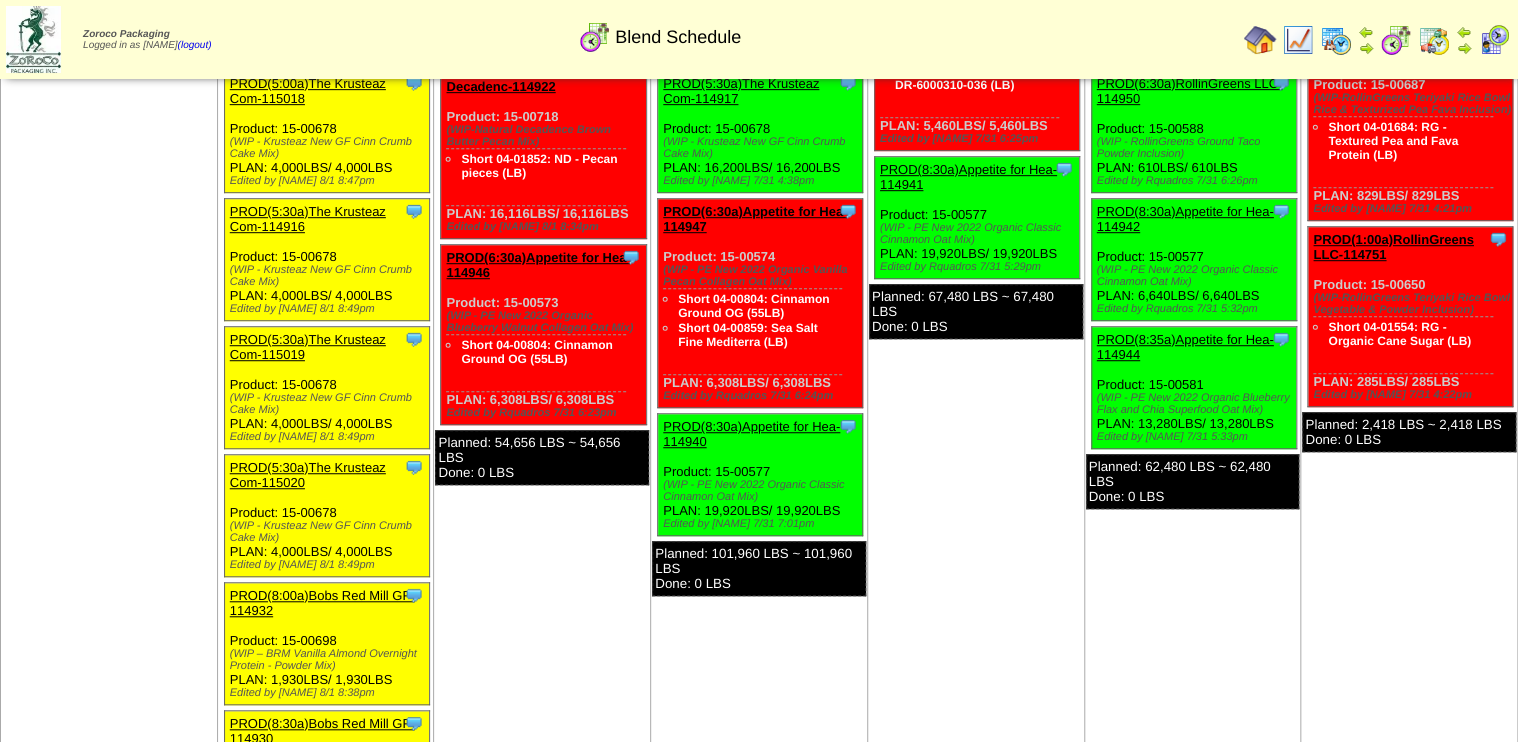 scroll, scrollTop: 480, scrollLeft: 0, axis: vertical 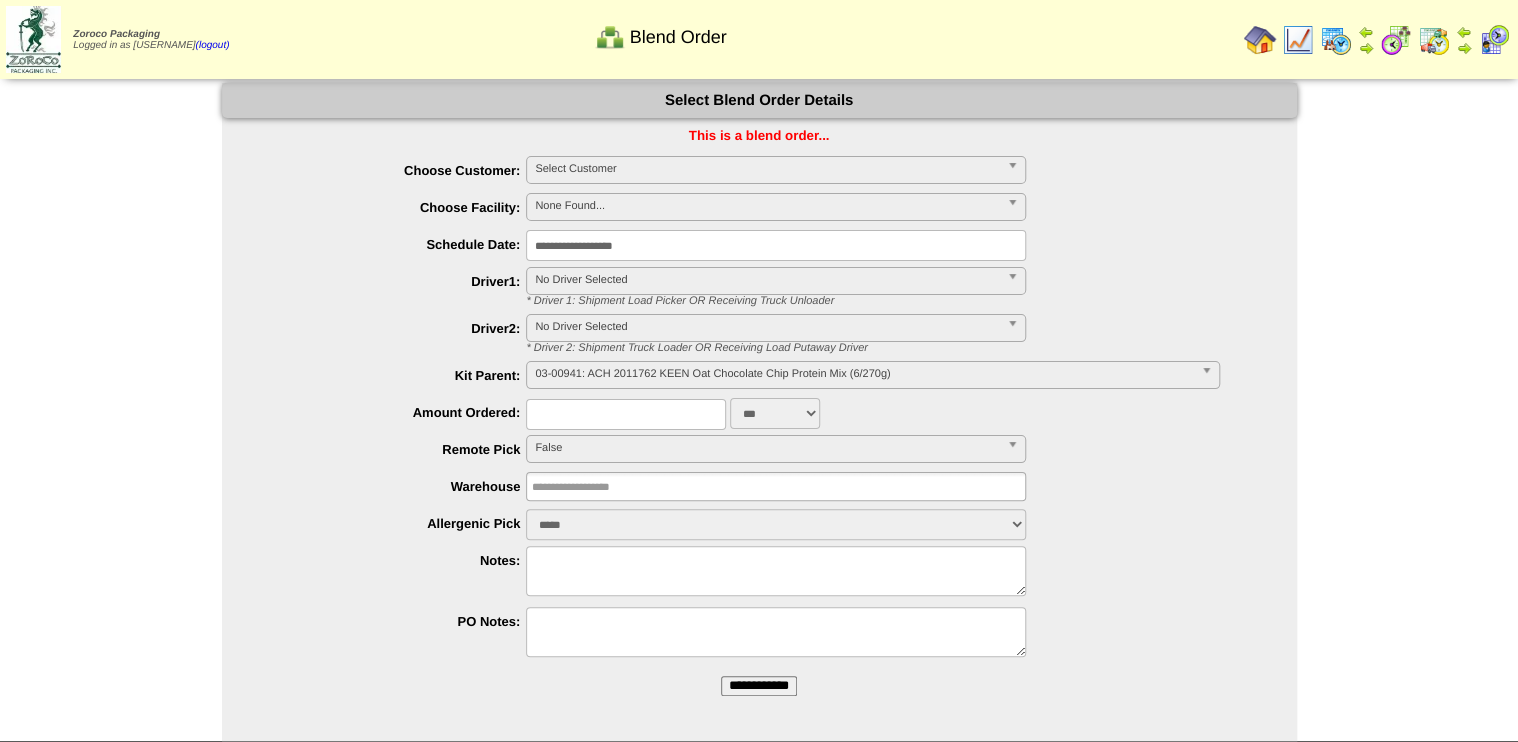click at bounding box center (1366, 48) 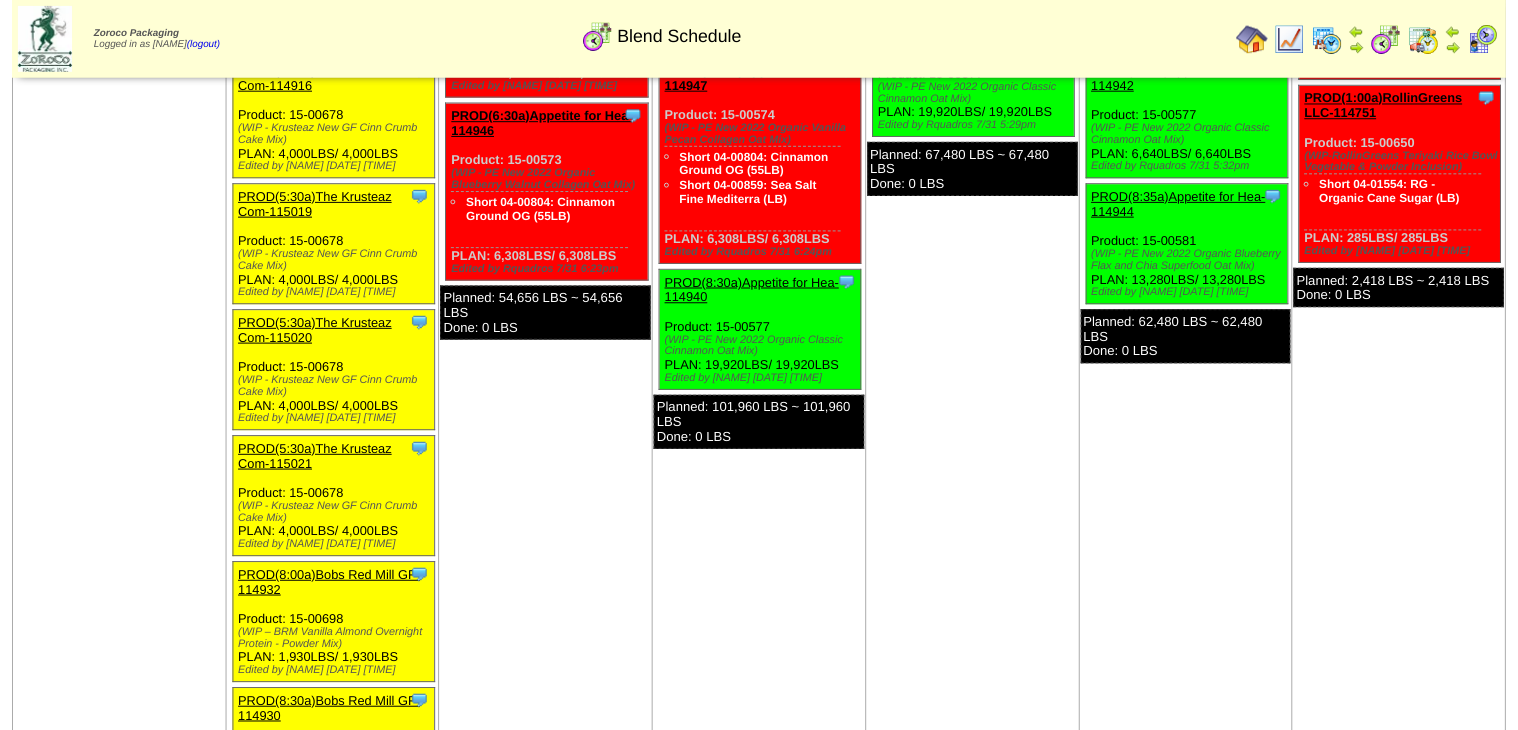 scroll, scrollTop: 640, scrollLeft: 0, axis: vertical 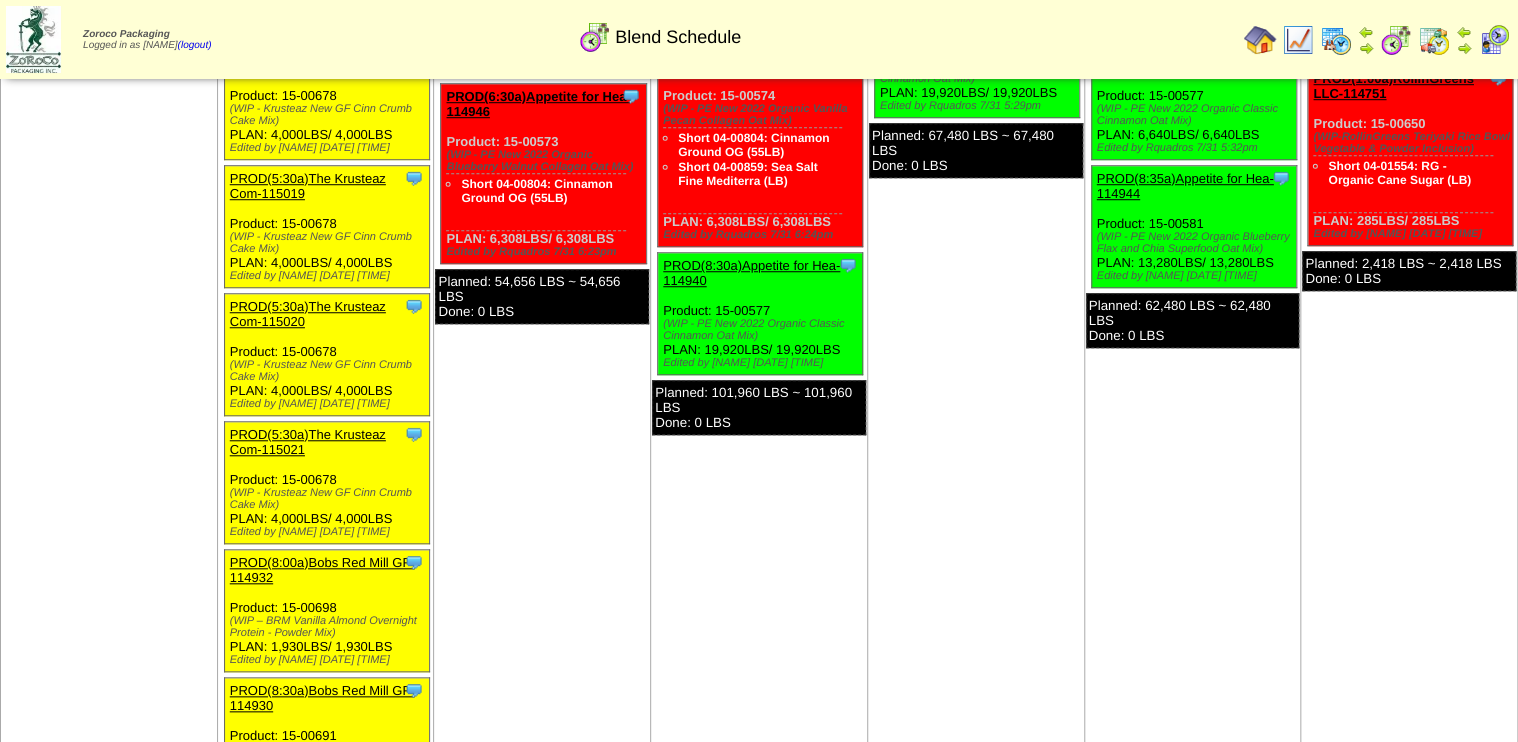 click on "PROD(5:30a)The Krusteaz Com-115021" at bounding box center (308, 442) 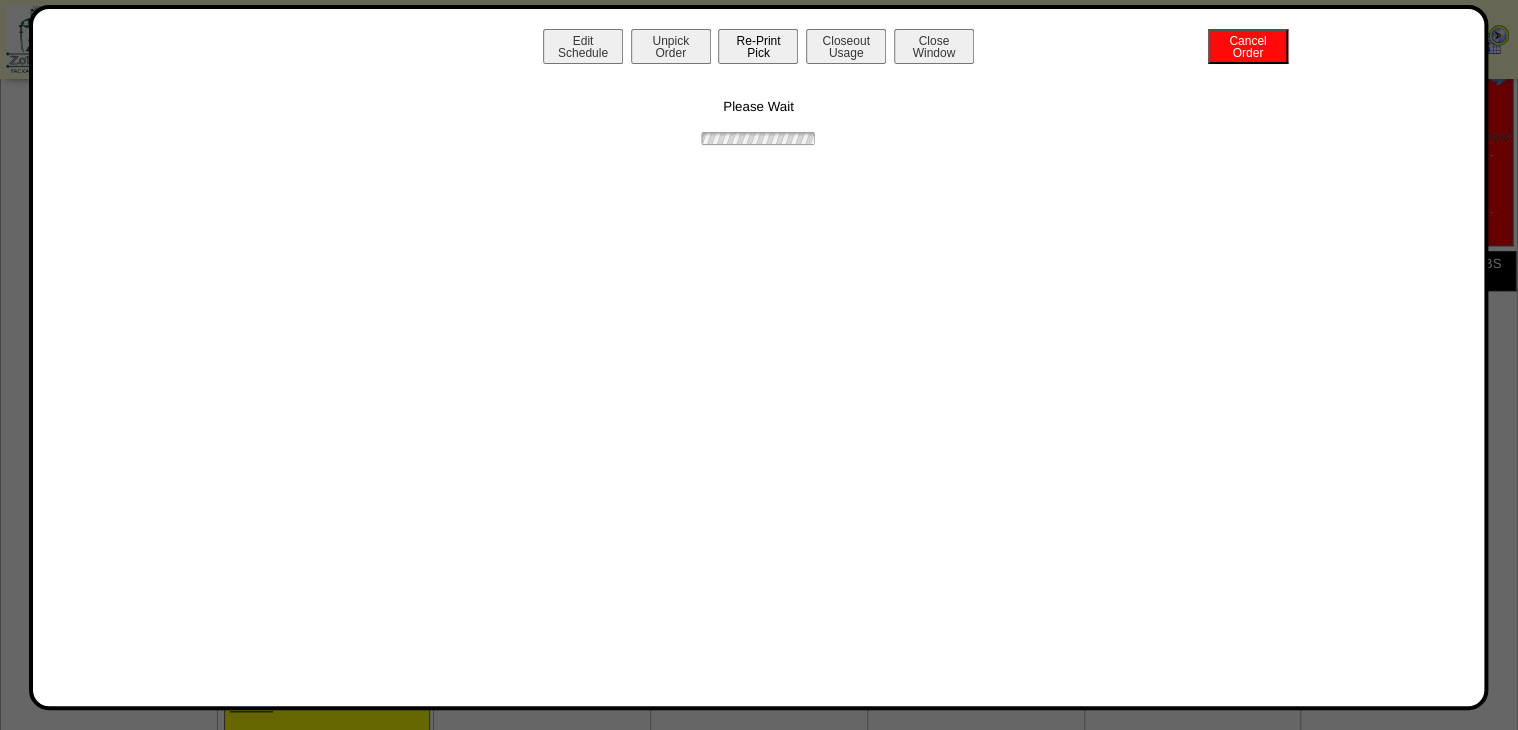 click on "Re-Print Pick" at bounding box center [758, 46] 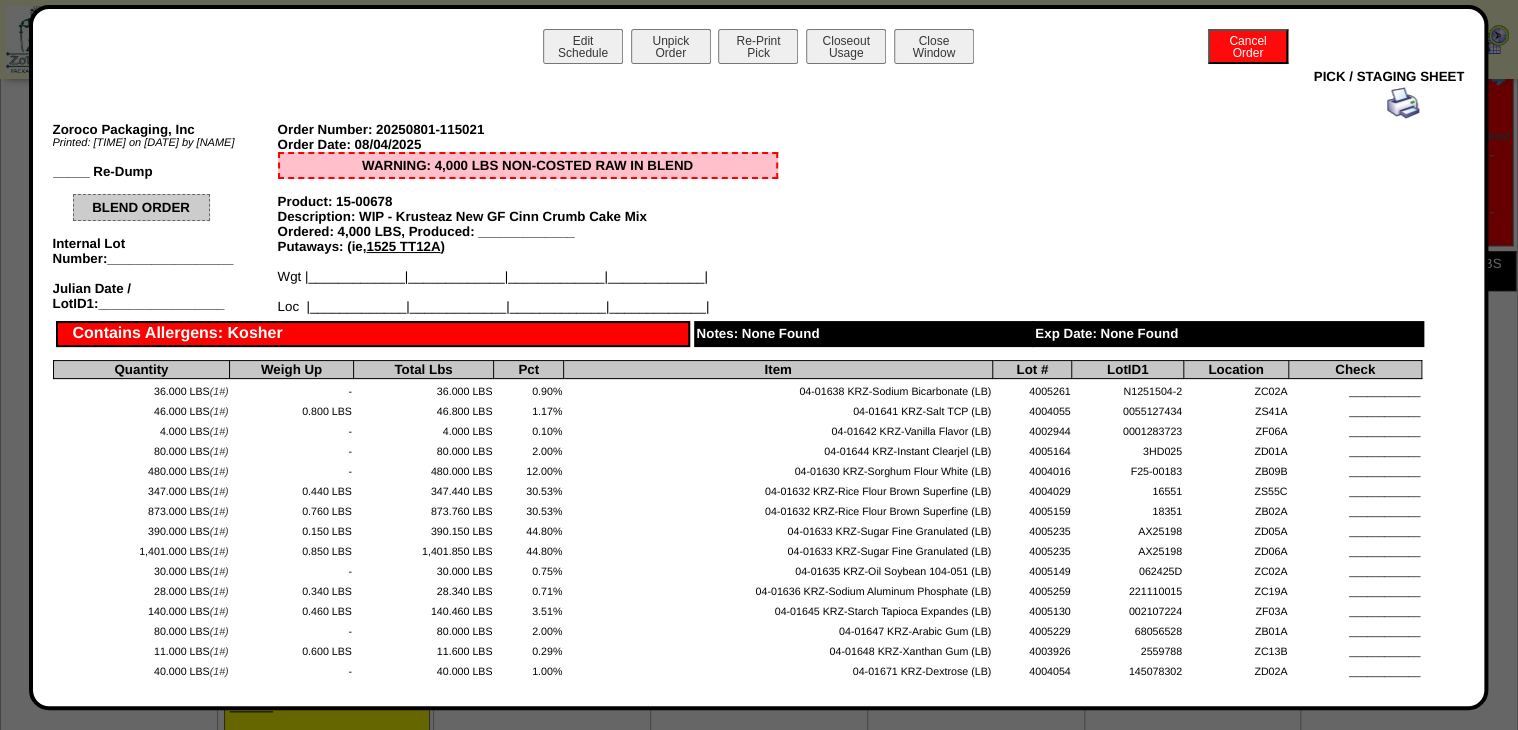 click at bounding box center [1403, 103] 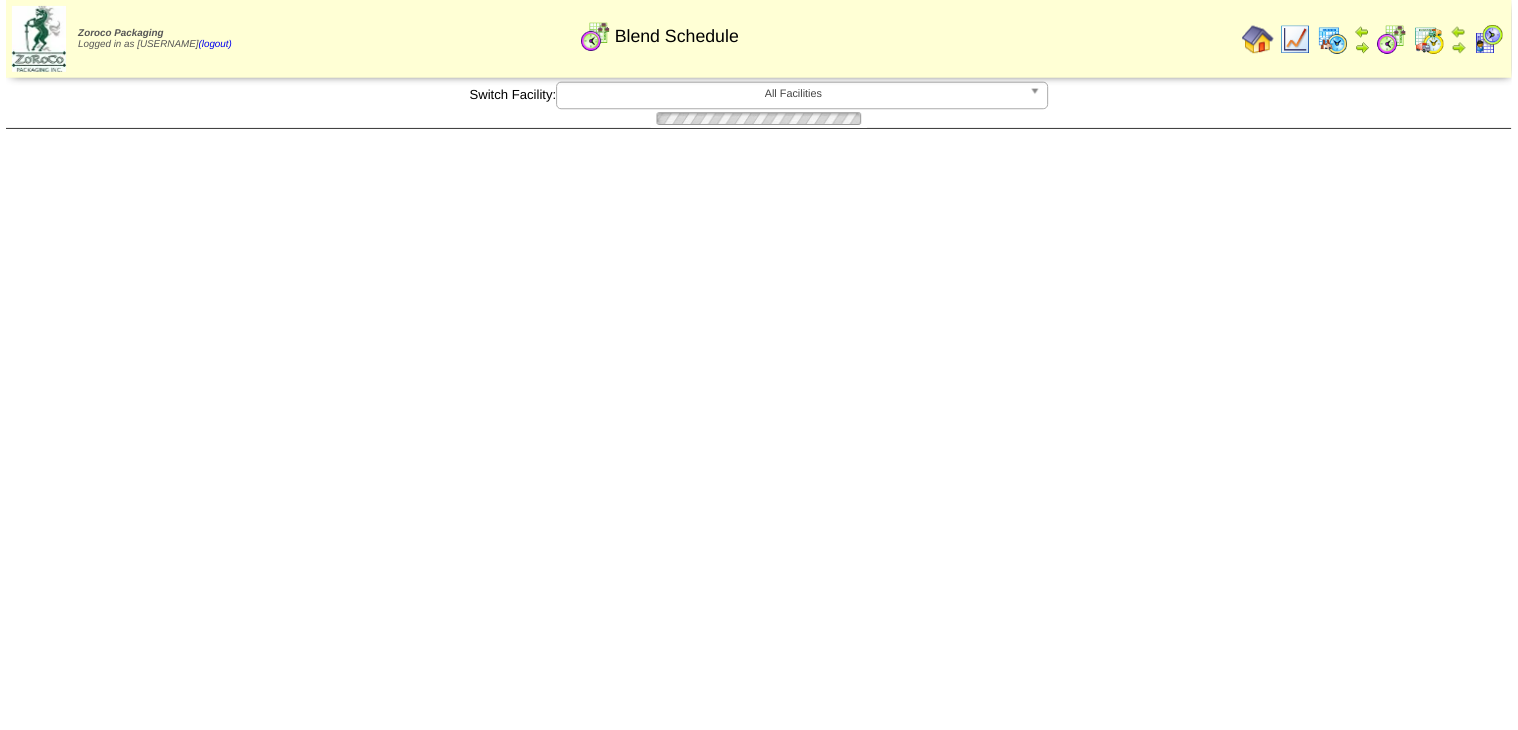 scroll, scrollTop: 640, scrollLeft: 0, axis: vertical 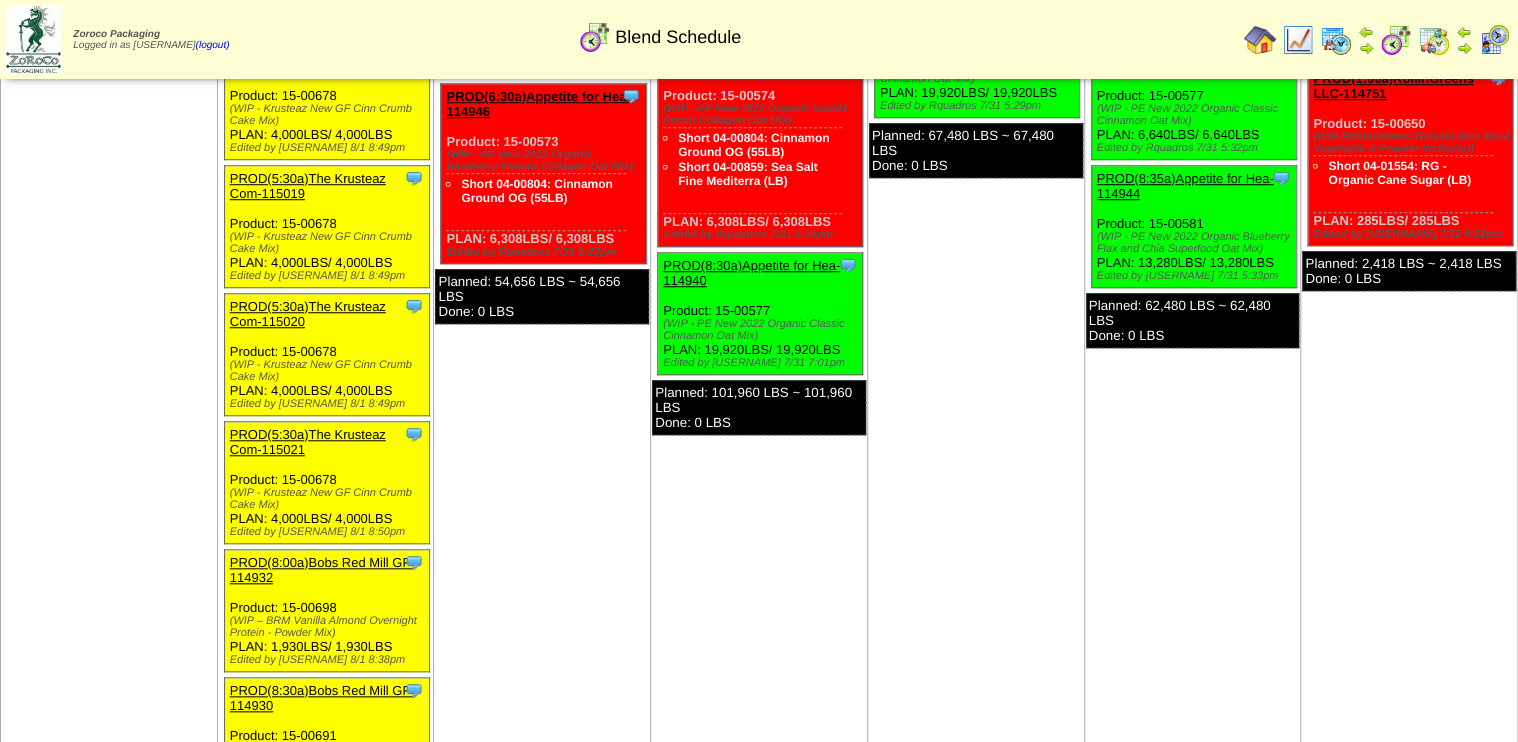 click on "PROD(5:30a)The Krusteaz Com-115021" at bounding box center [308, 442] 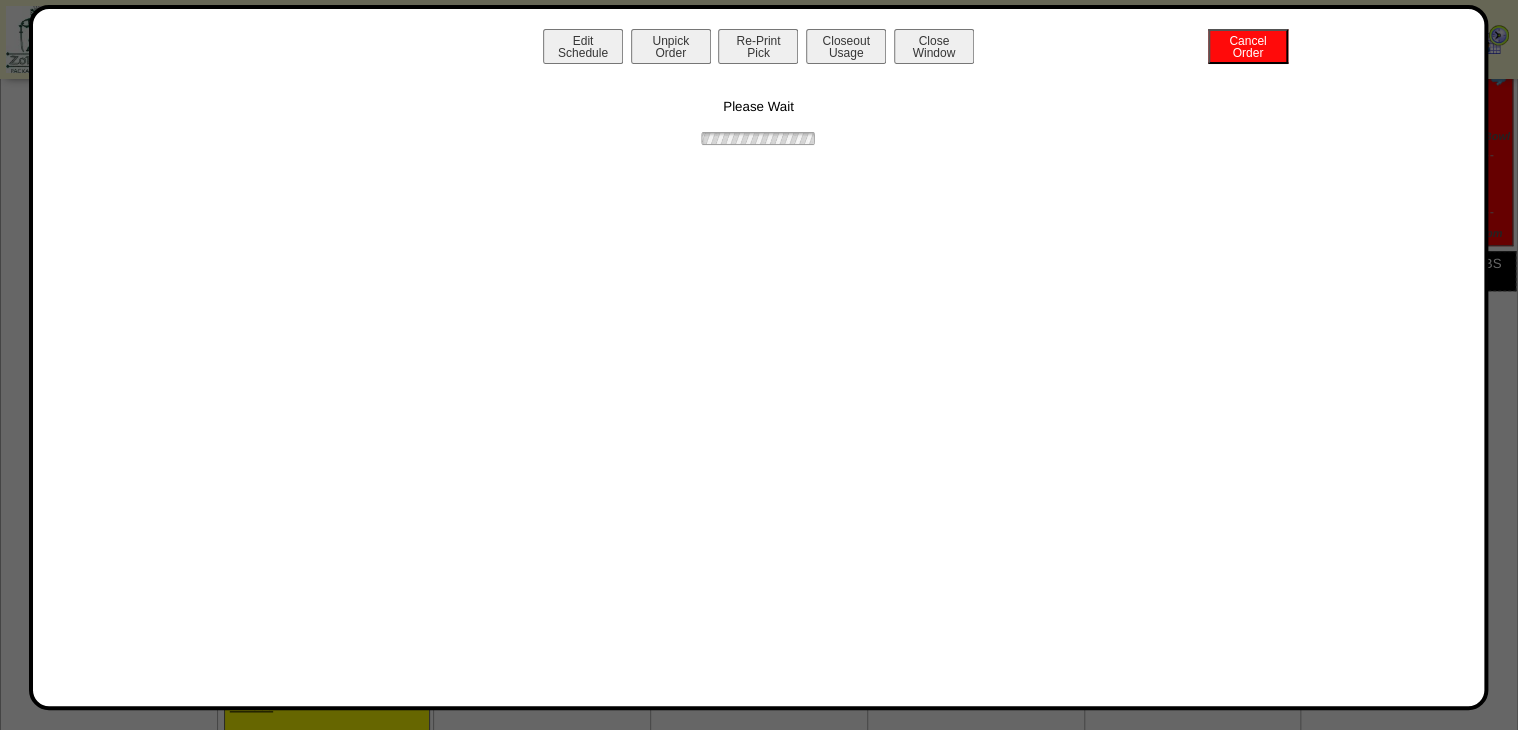click on "Re-Print Pick" at bounding box center [758, 46] 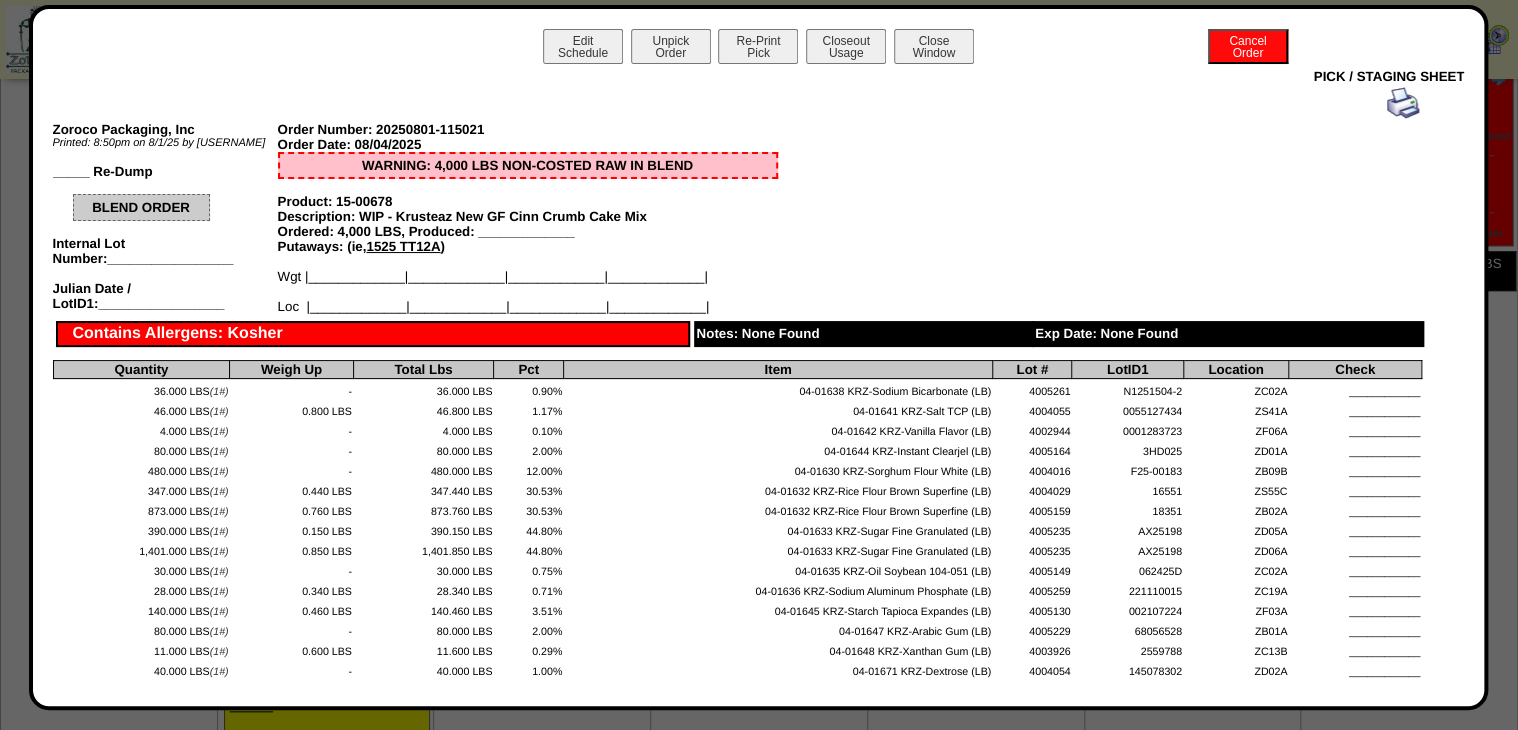 click at bounding box center (737, 103) 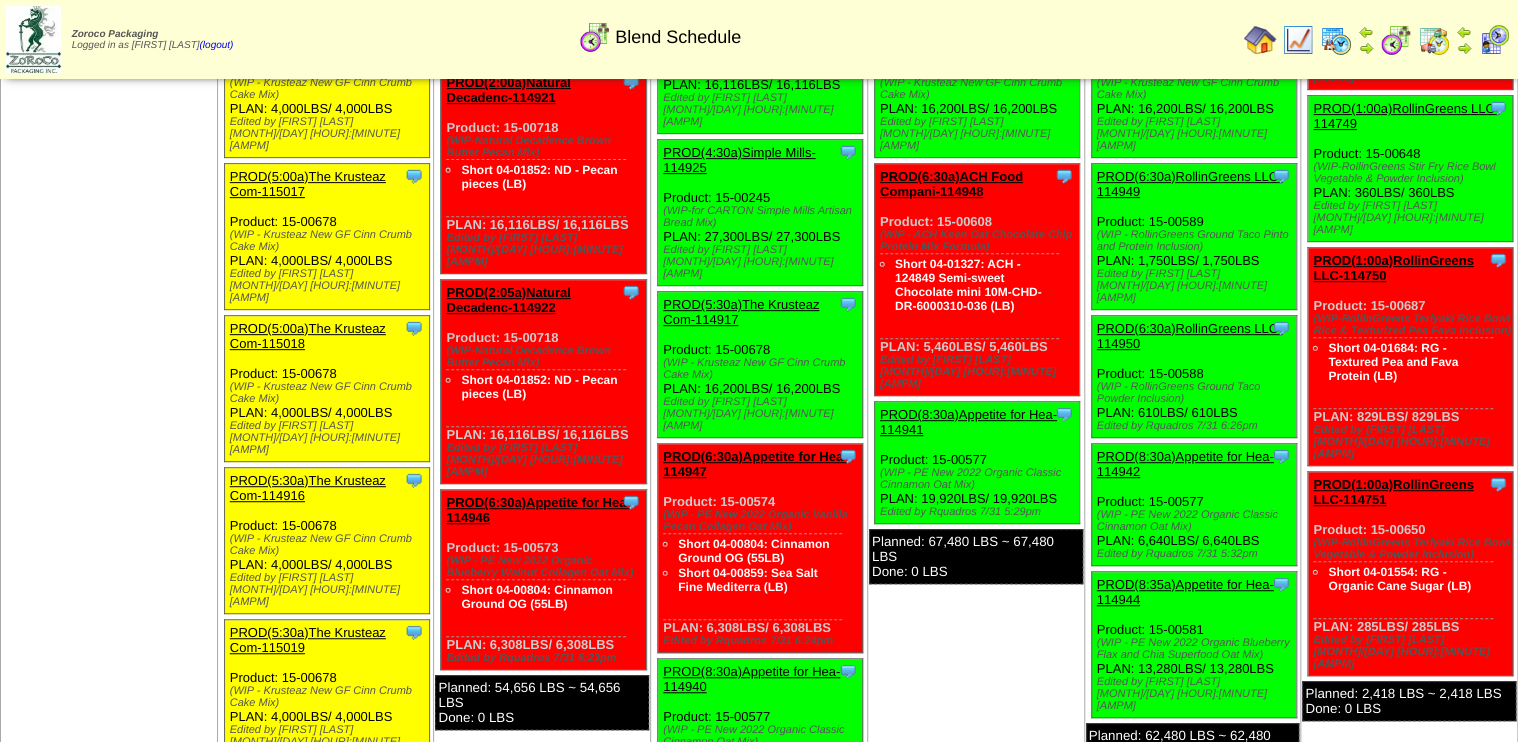 scroll, scrollTop: 320, scrollLeft: 0, axis: vertical 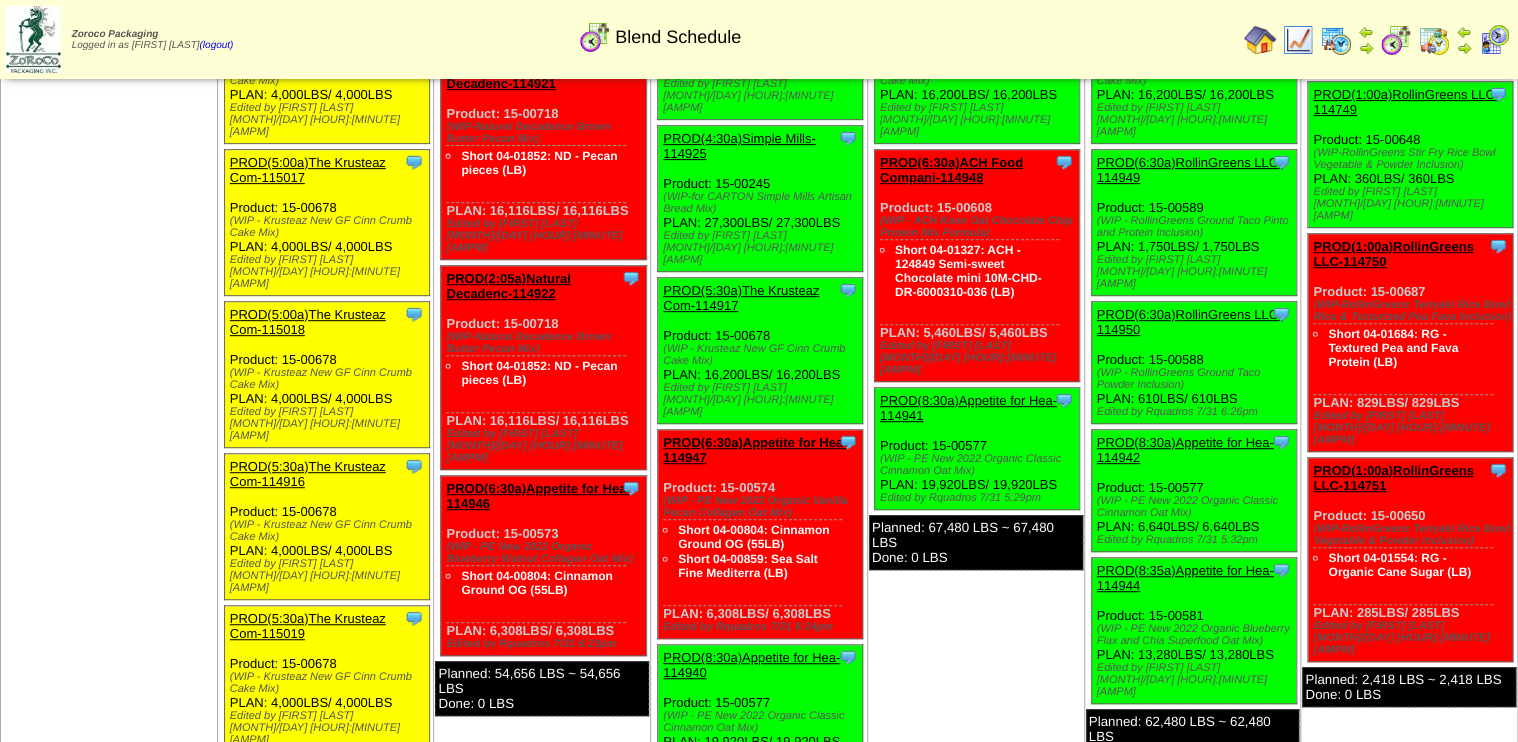 click on "PROD(5:30a)The Krusteaz Com-114917" at bounding box center (758, 298) 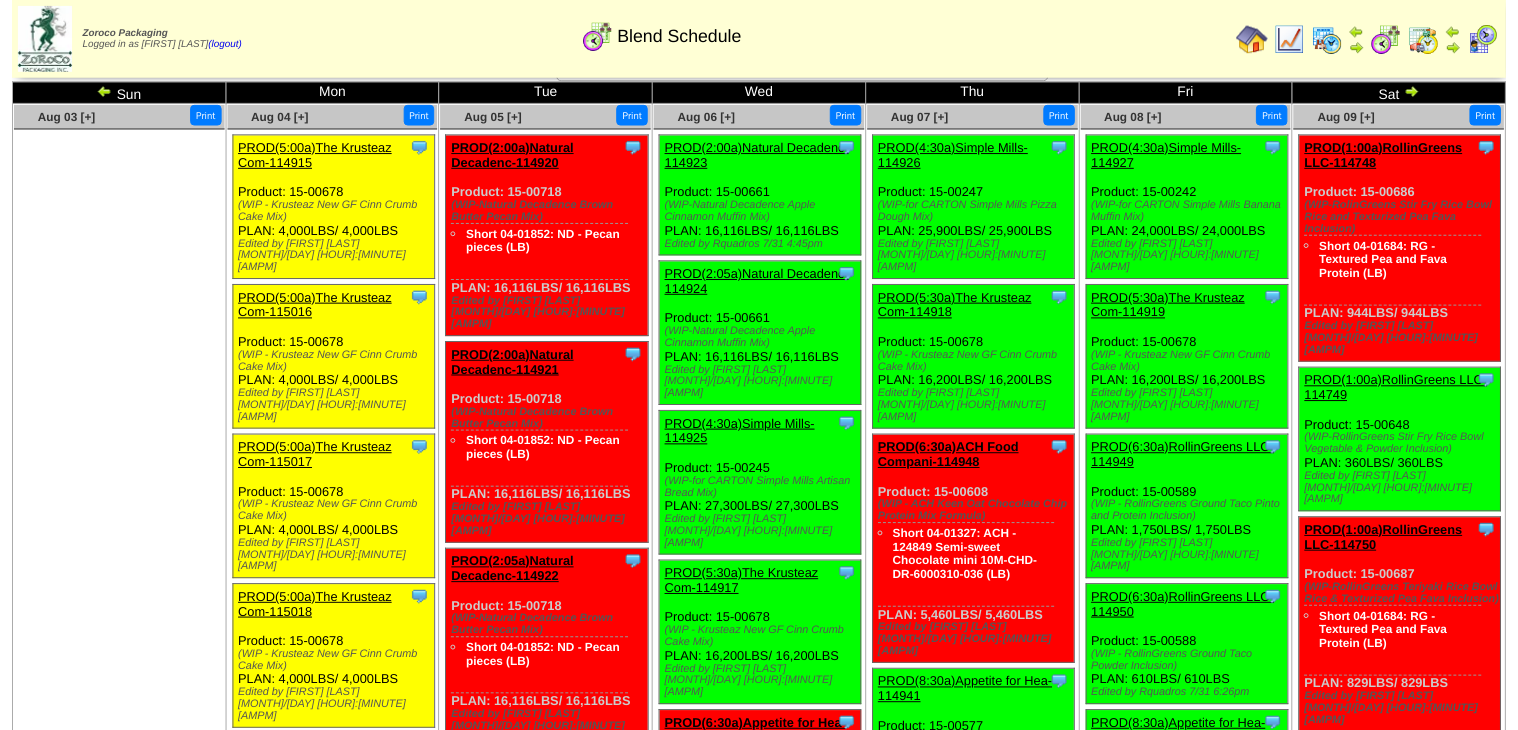 scroll, scrollTop: 0, scrollLeft: 0, axis: both 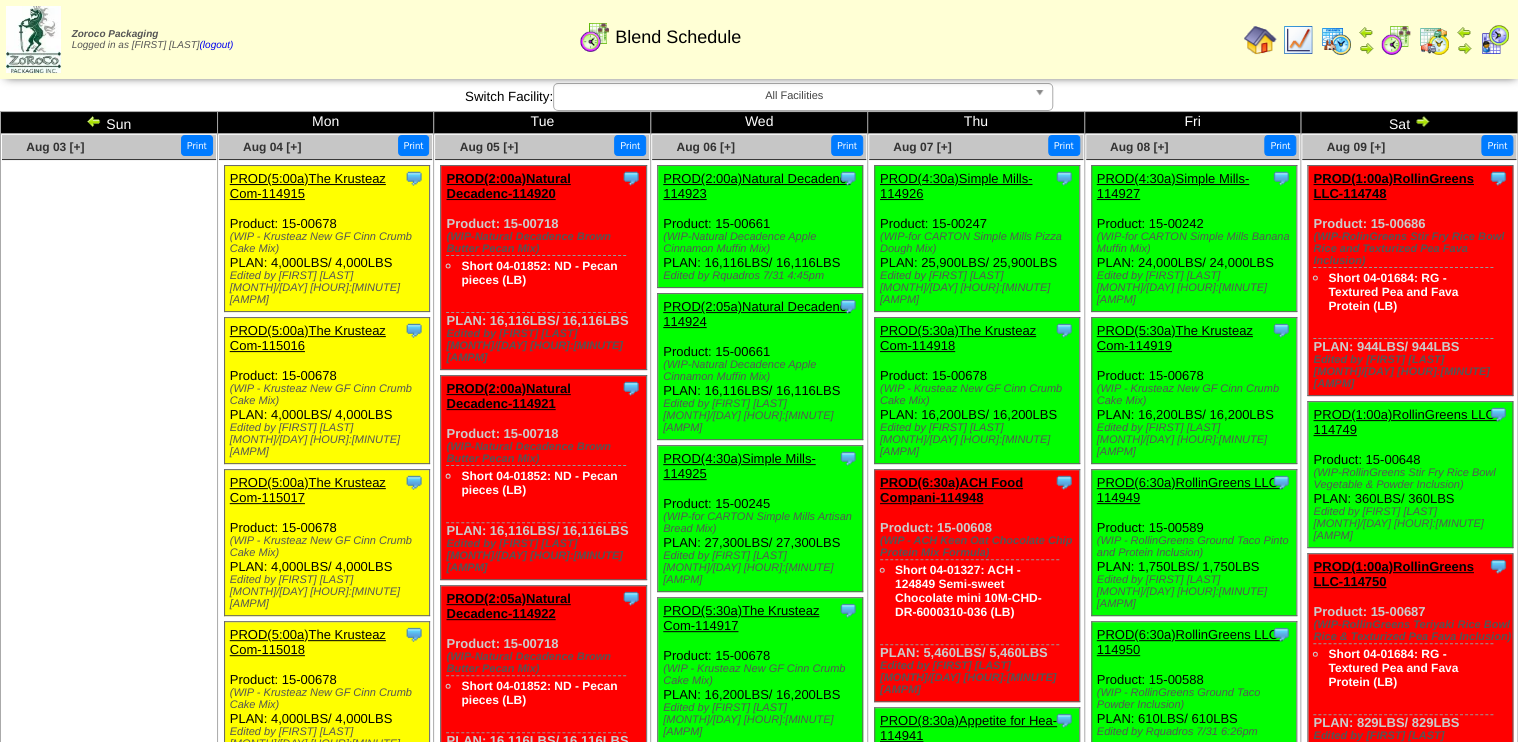 click on "PROD(5:30a)The Krusteaz Com-114917" at bounding box center (741, 618) 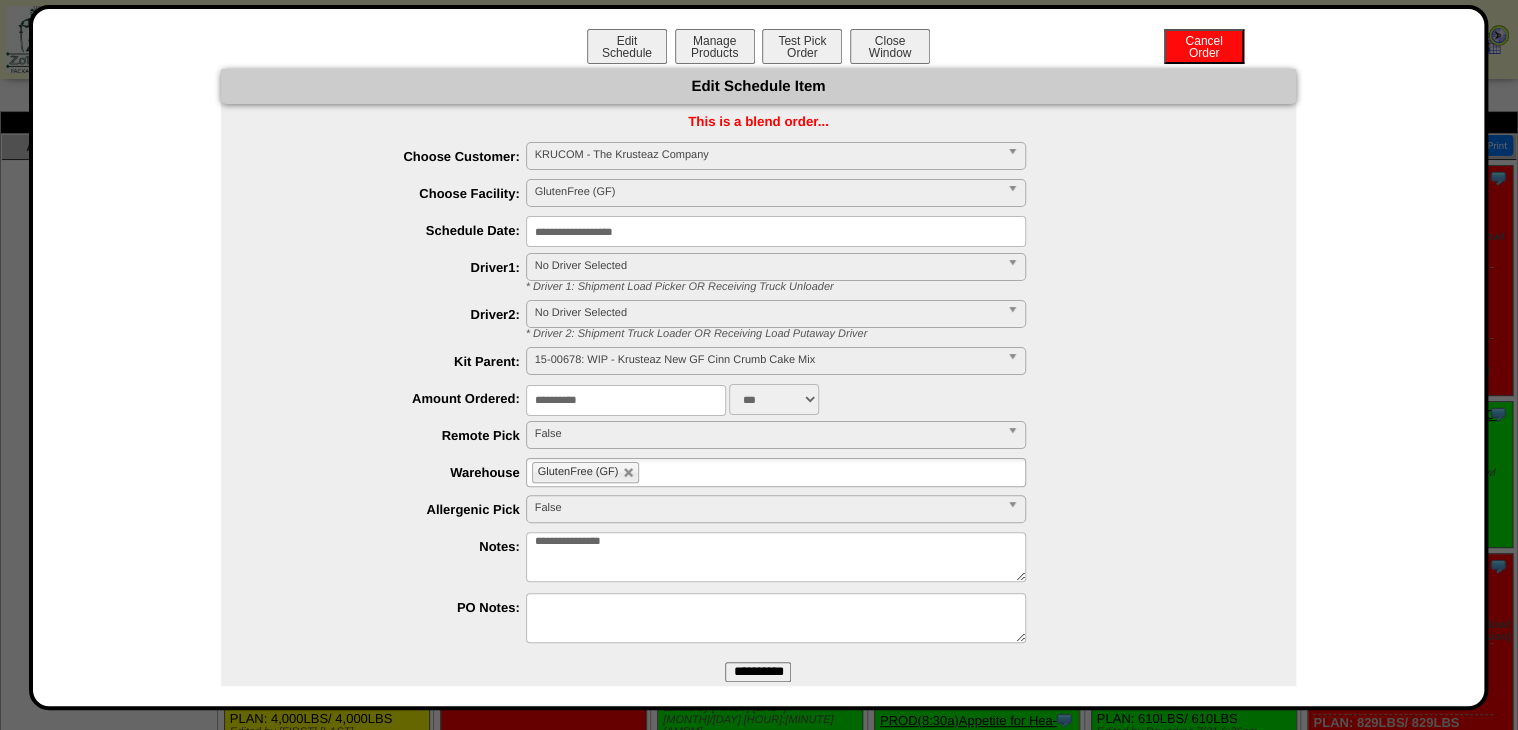 click on "**********" at bounding box center [776, 231] 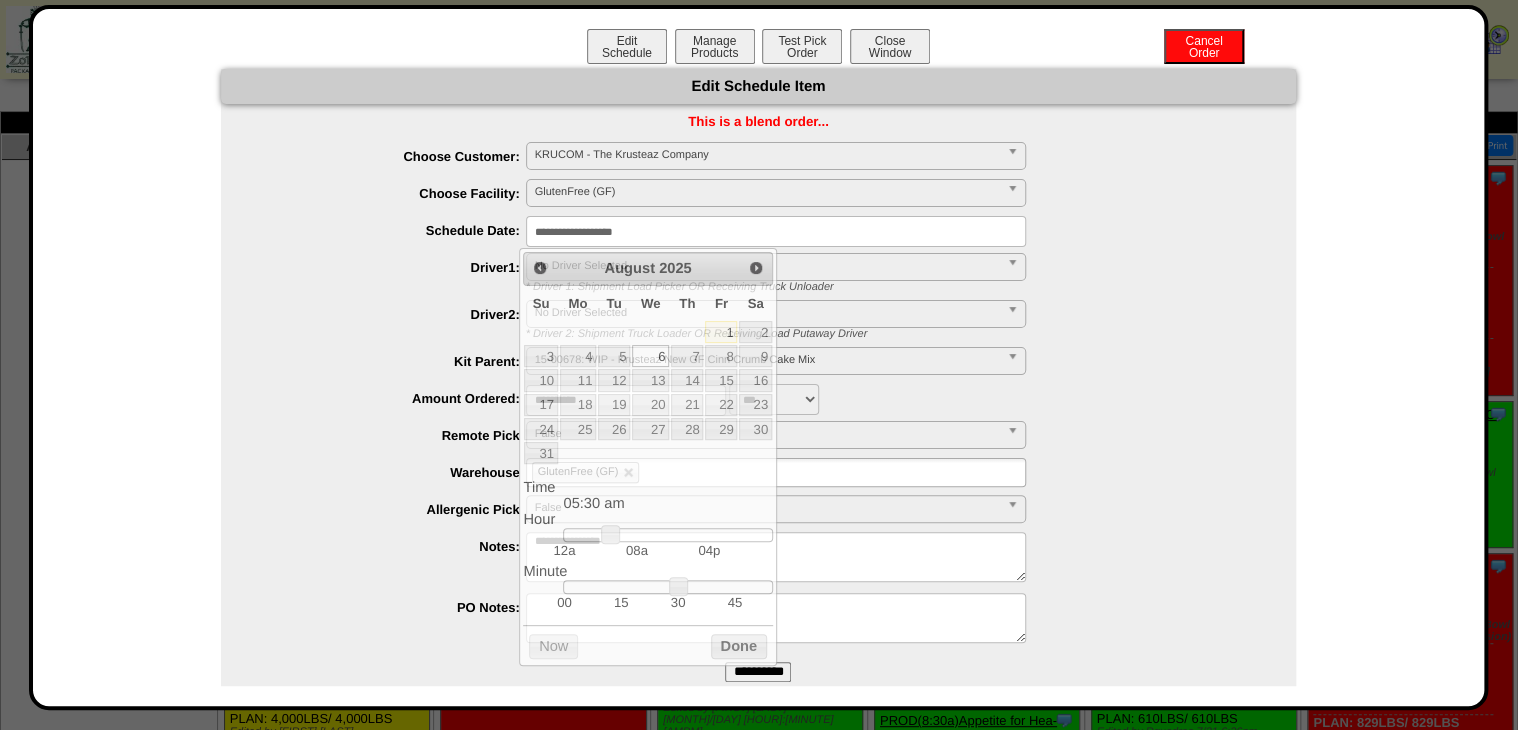 click on "*****
****
False" at bounding box center (778, 510) 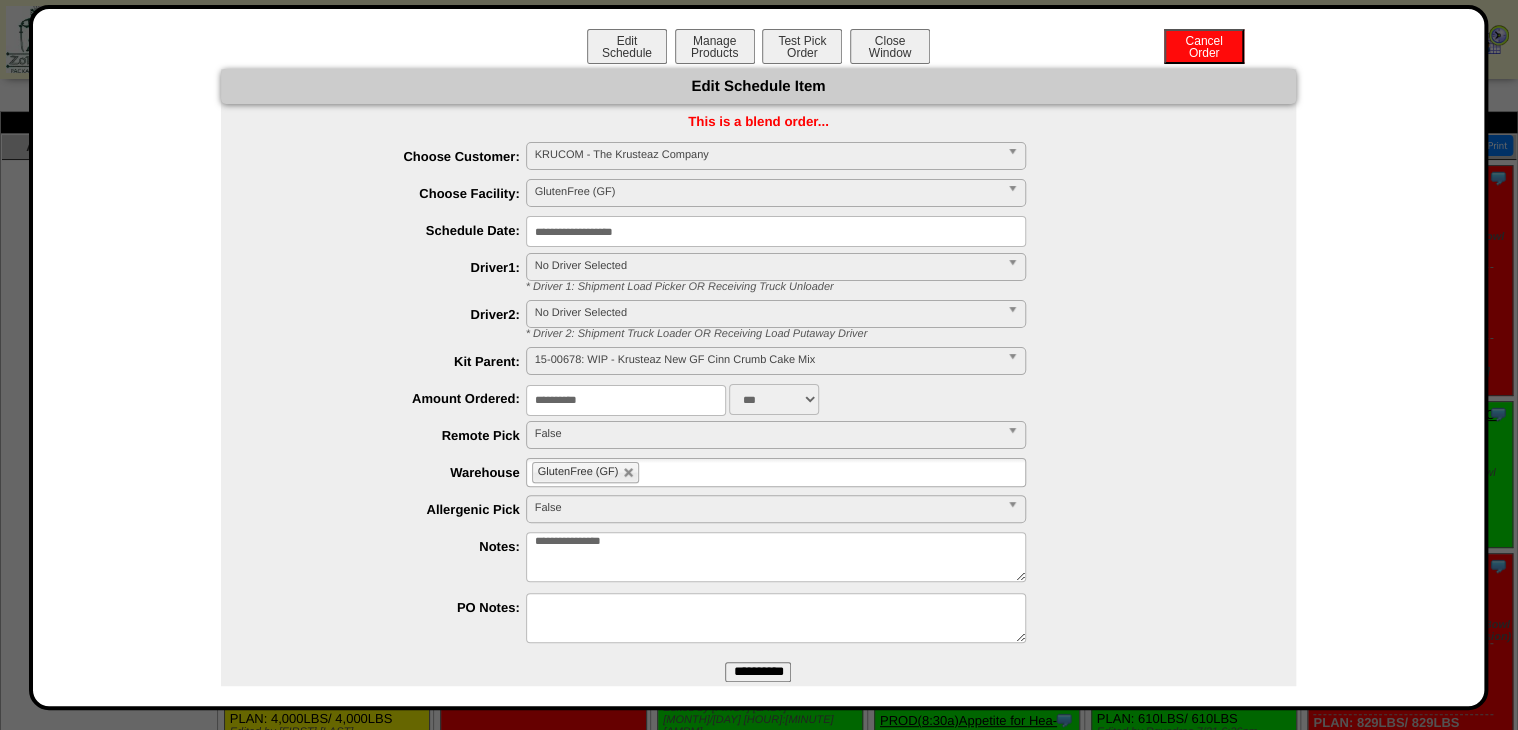 click on "**********" at bounding box center (776, 231) 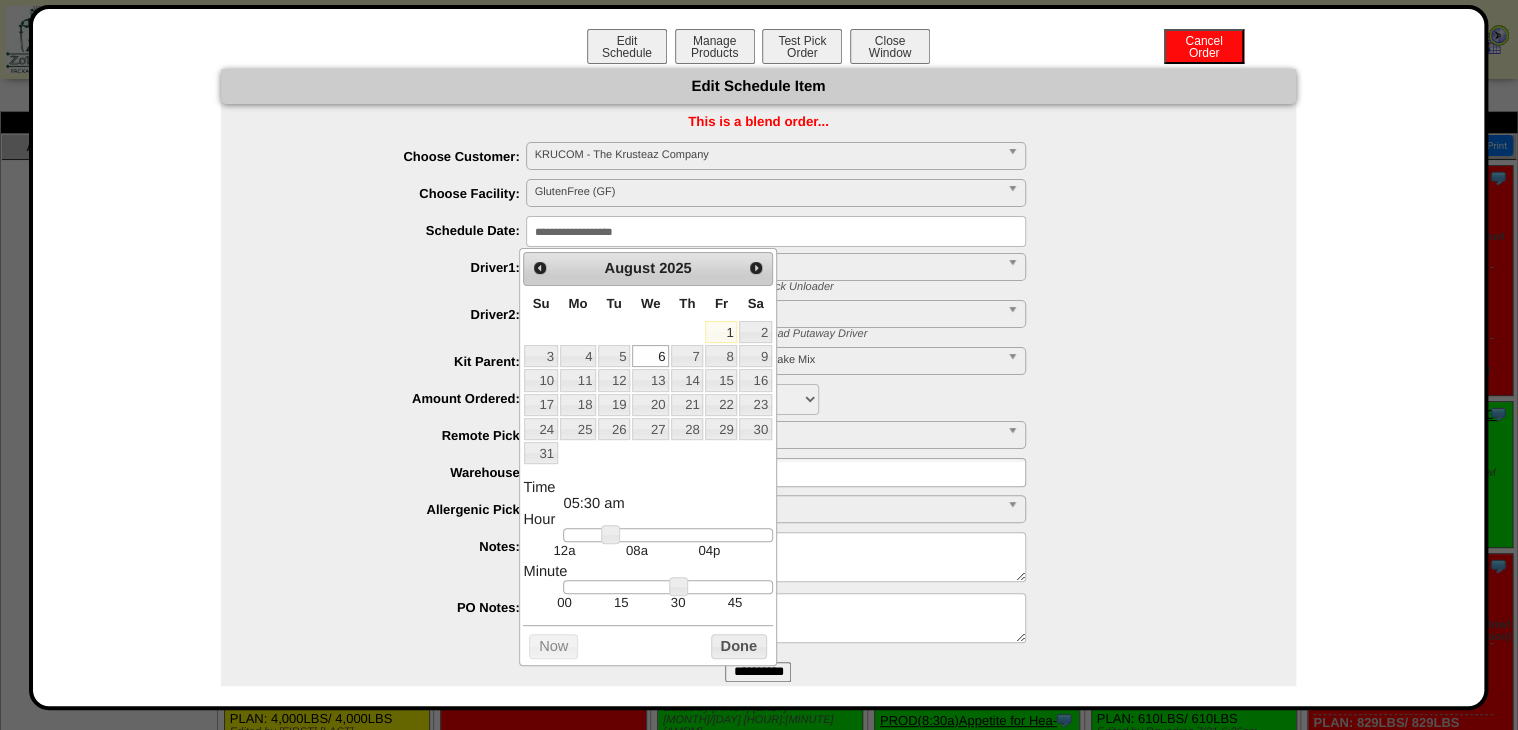 click on "*****
****
False" at bounding box center (778, 510) 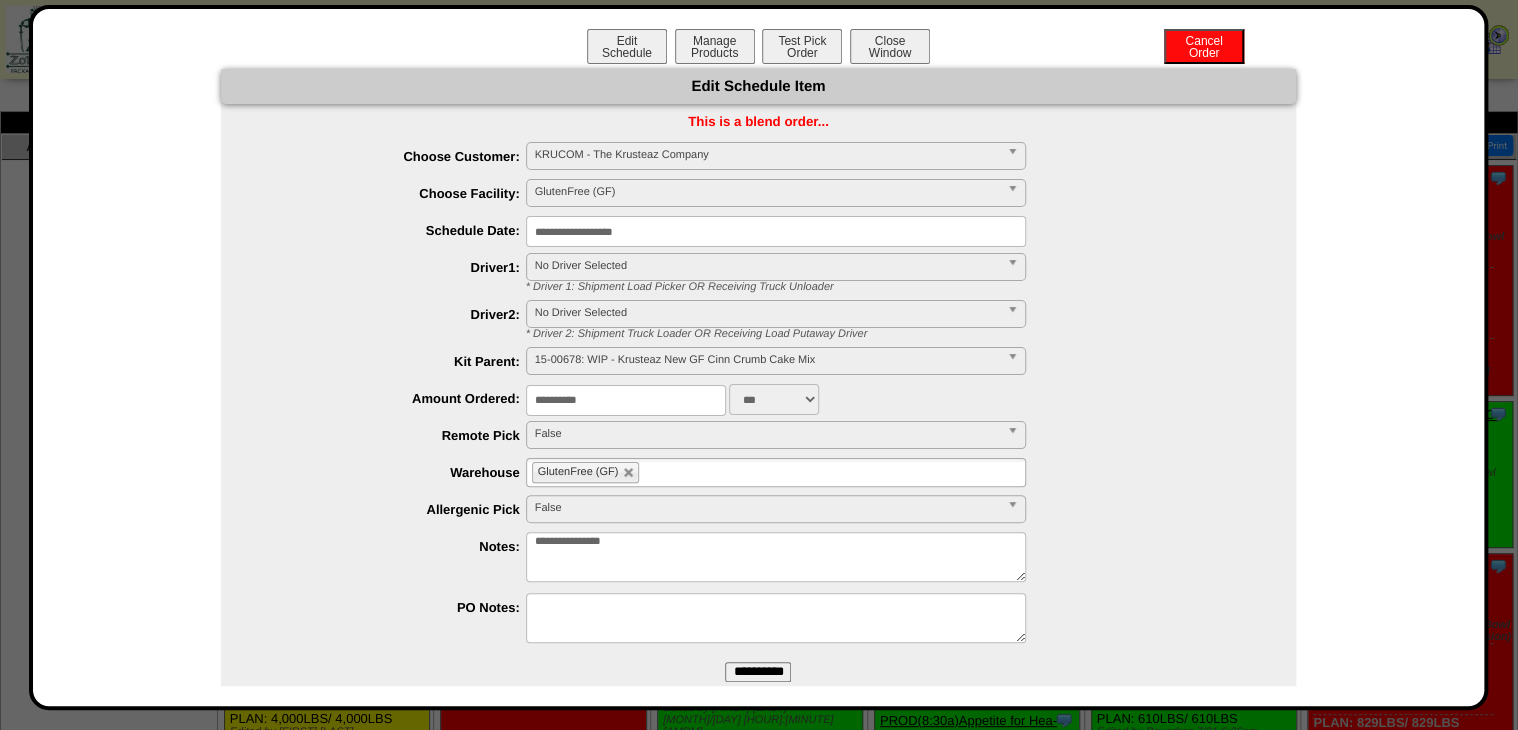 click on "**********" at bounding box center [776, 231] 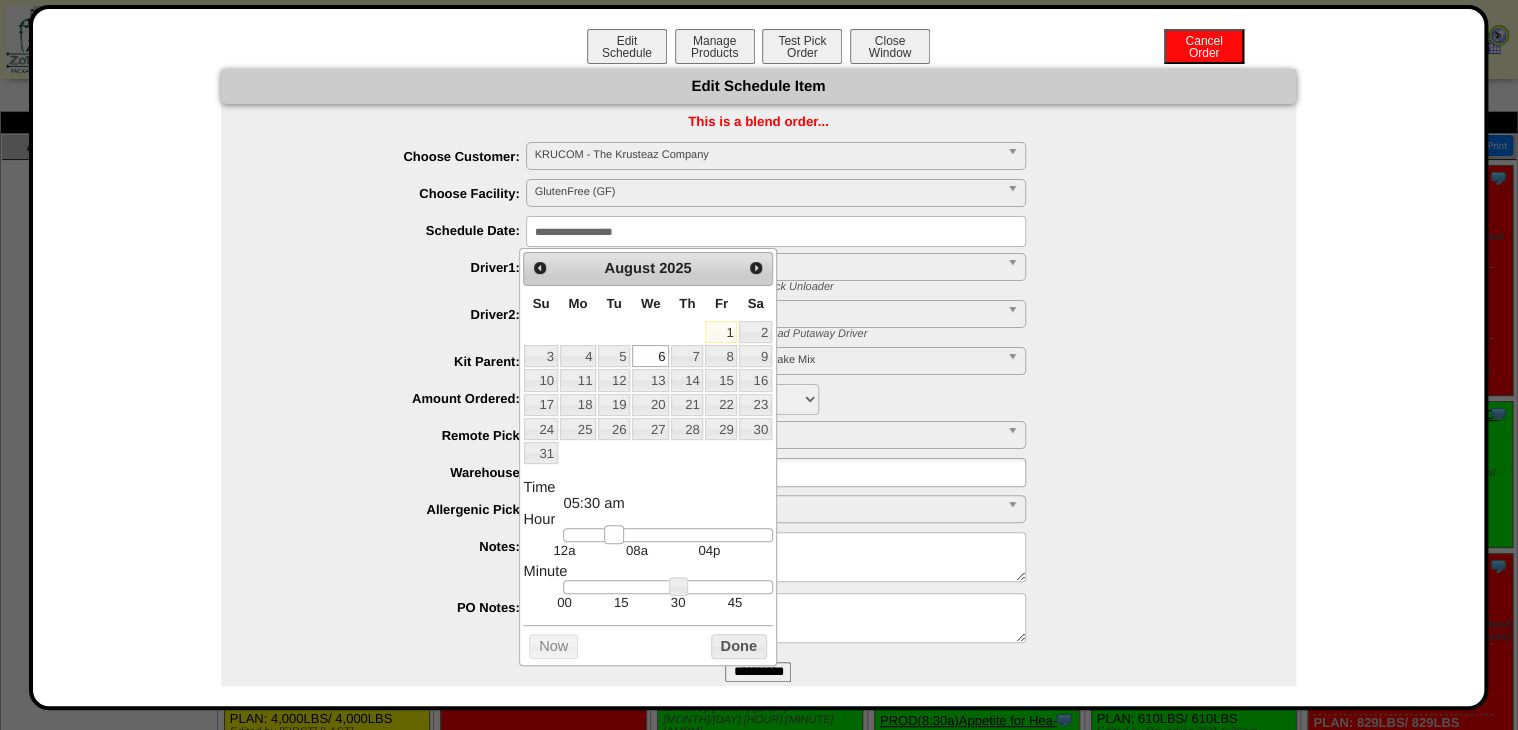 click at bounding box center (614, 535) 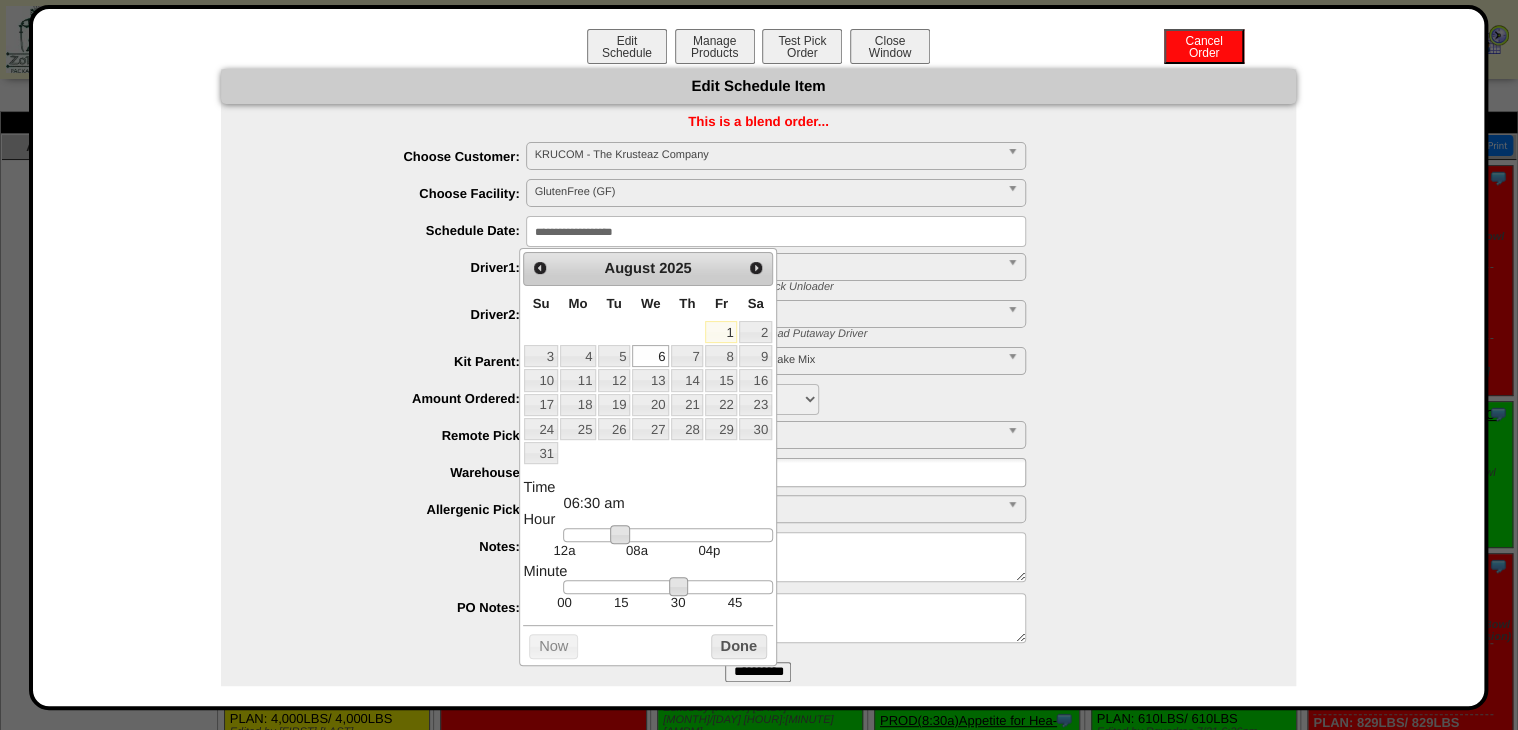 type on "**********" 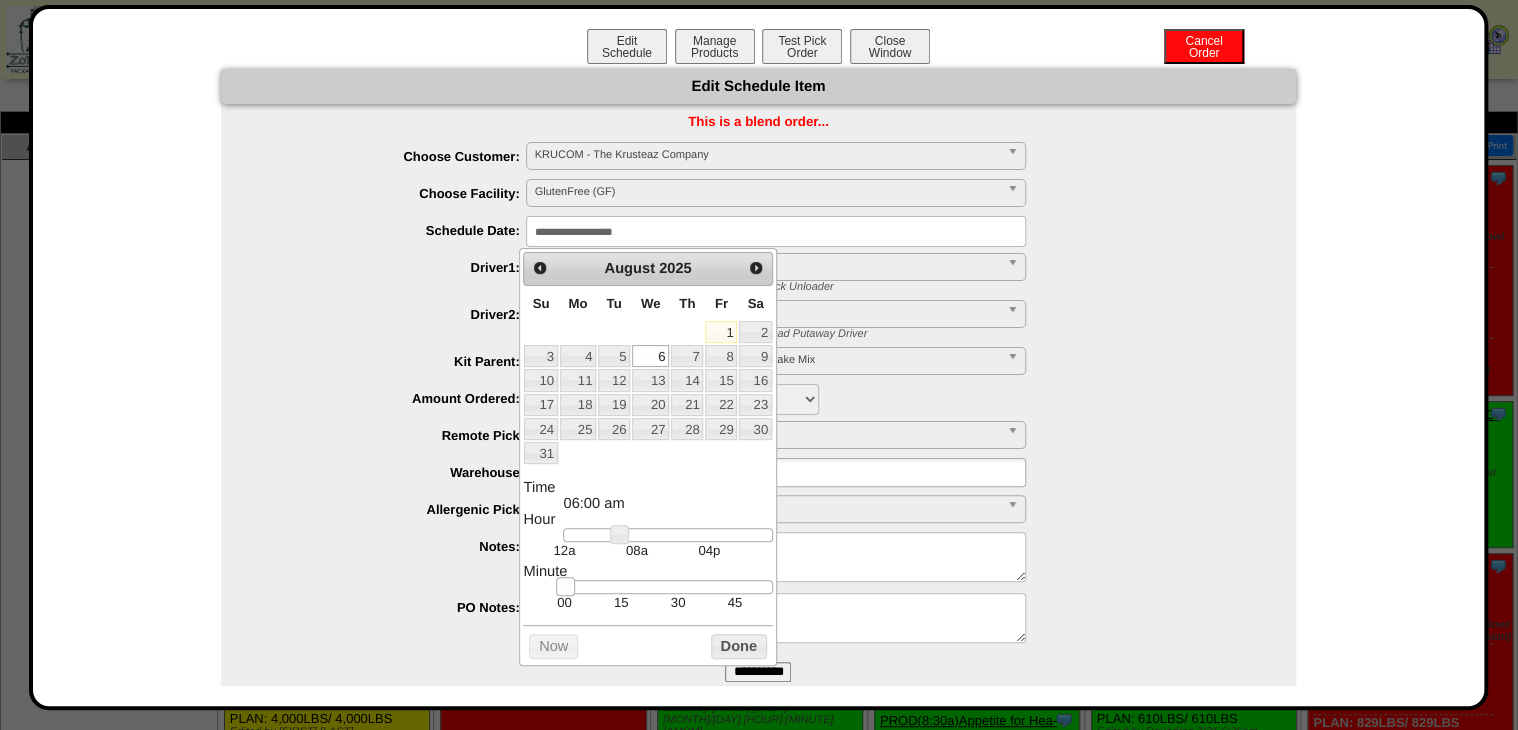 drag, startPoint x: 672, startPoint y: 588, endPoint x: 564, endPoint y: 606, distance: 109.48972 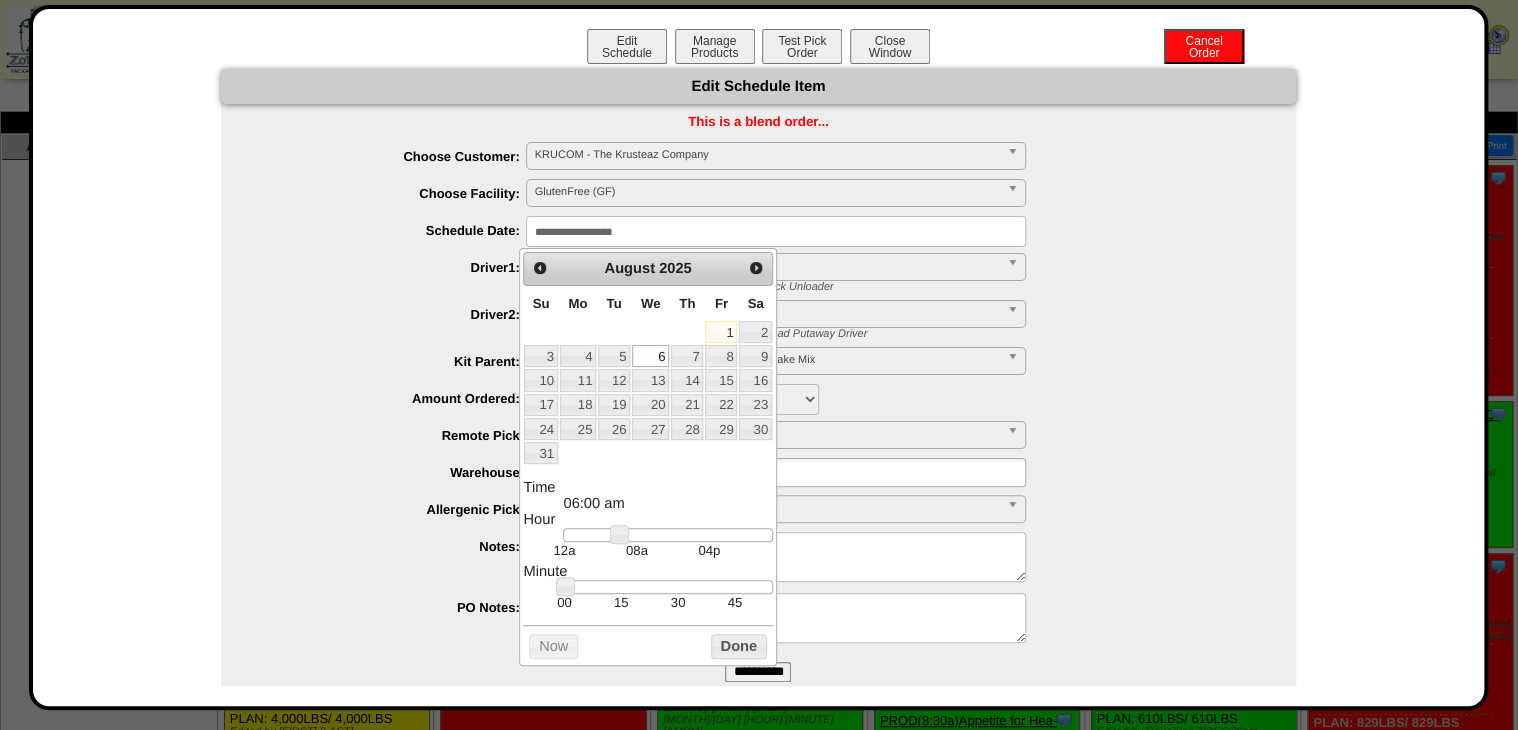 drag, startPoint x: 730, startPoint y: 632, endPoint x: 736, endPoint y: 645, distance: 14.3178215 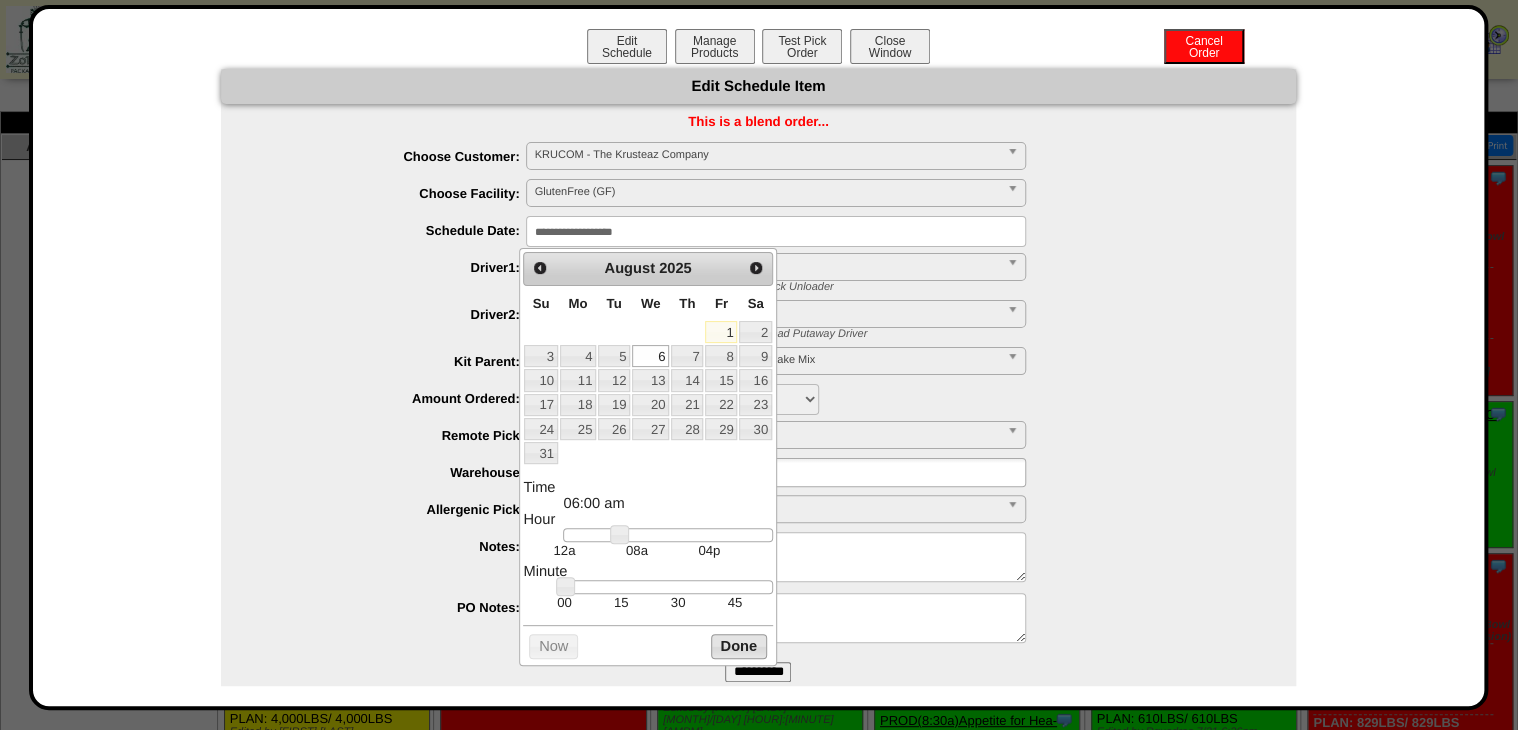 click on "Done" at bounding box center (739, 646) 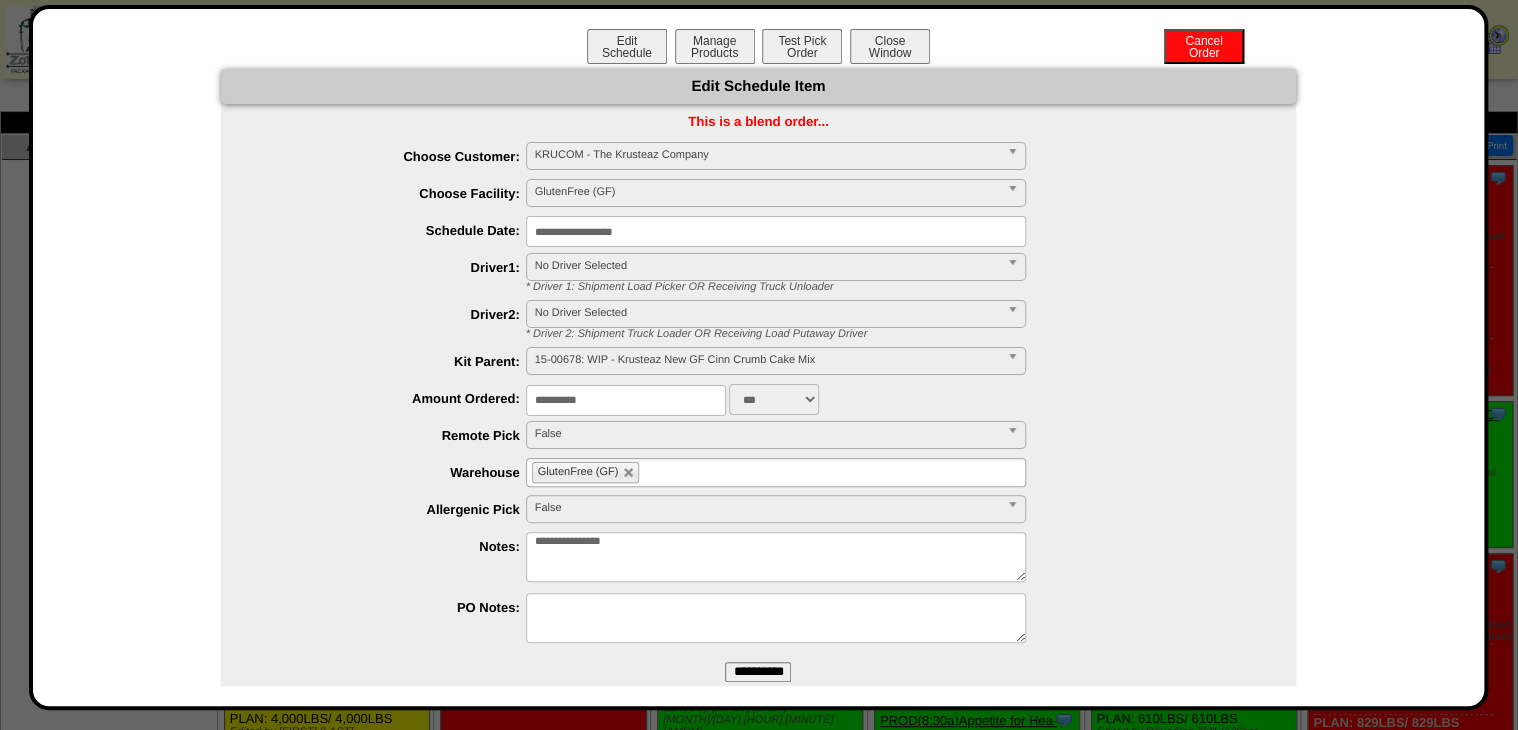 drag, startPoint x: 642, startPoint y: 414, endPoint x: 228, endPoint y: 519, distance: 427.10773 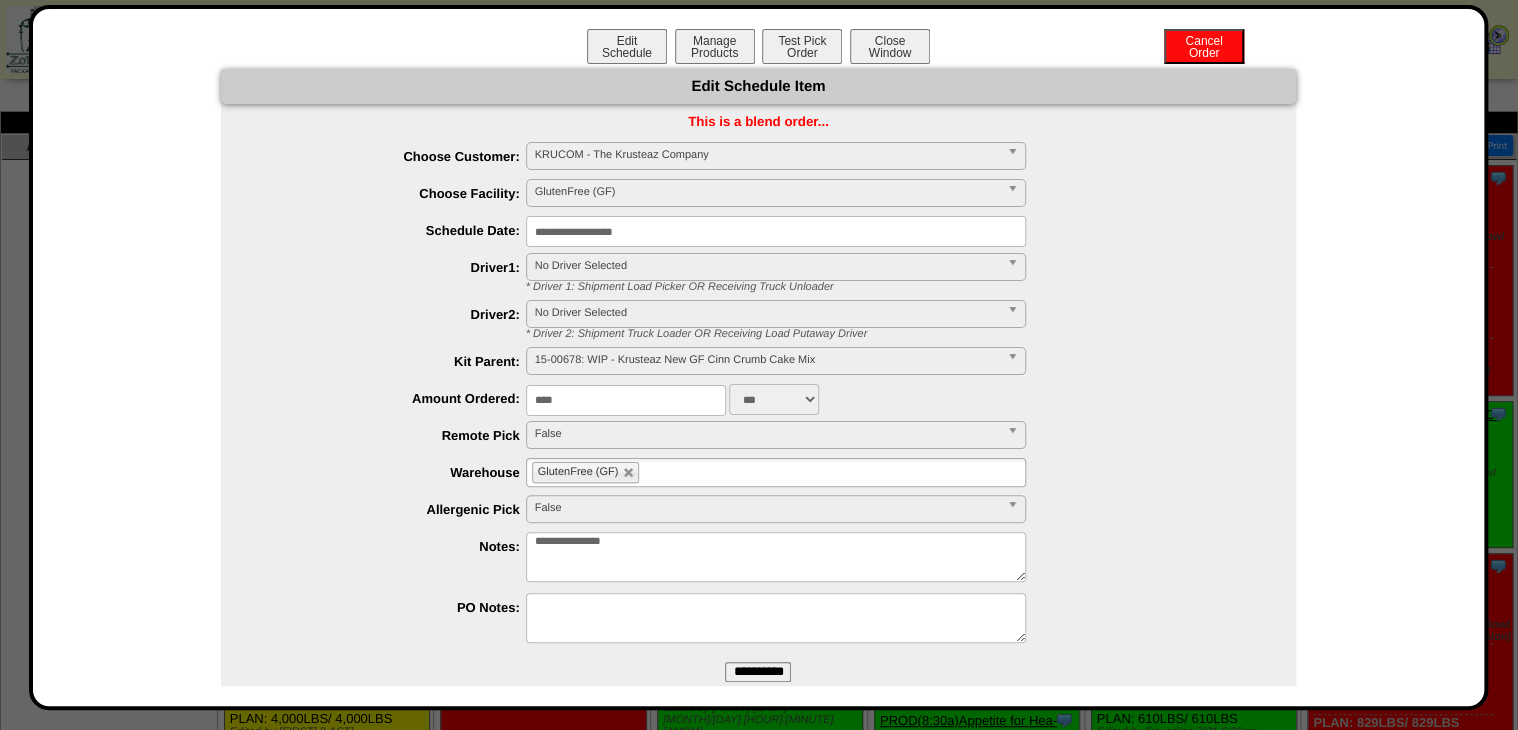 type on "****" 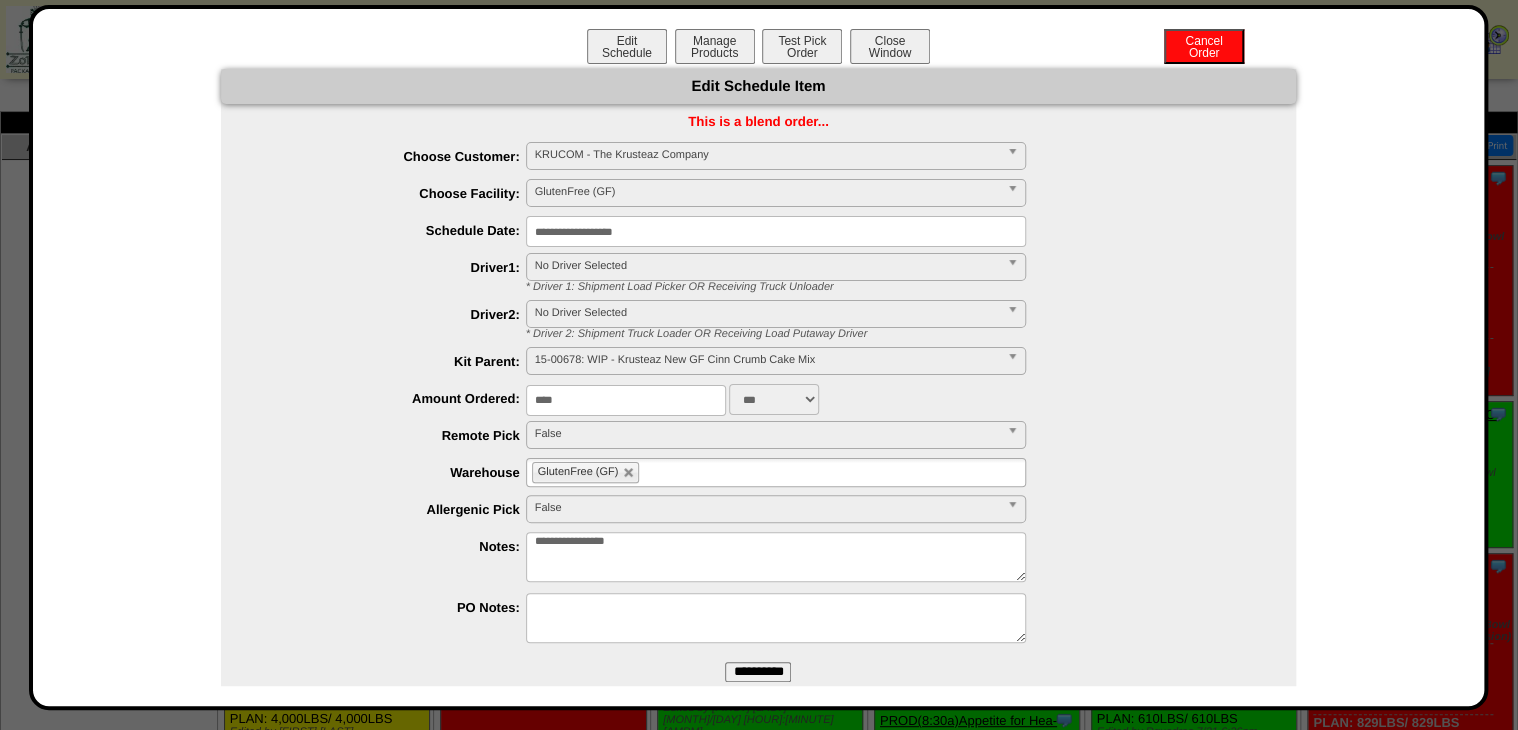 click on "**********" at bounding box center (776, 557) 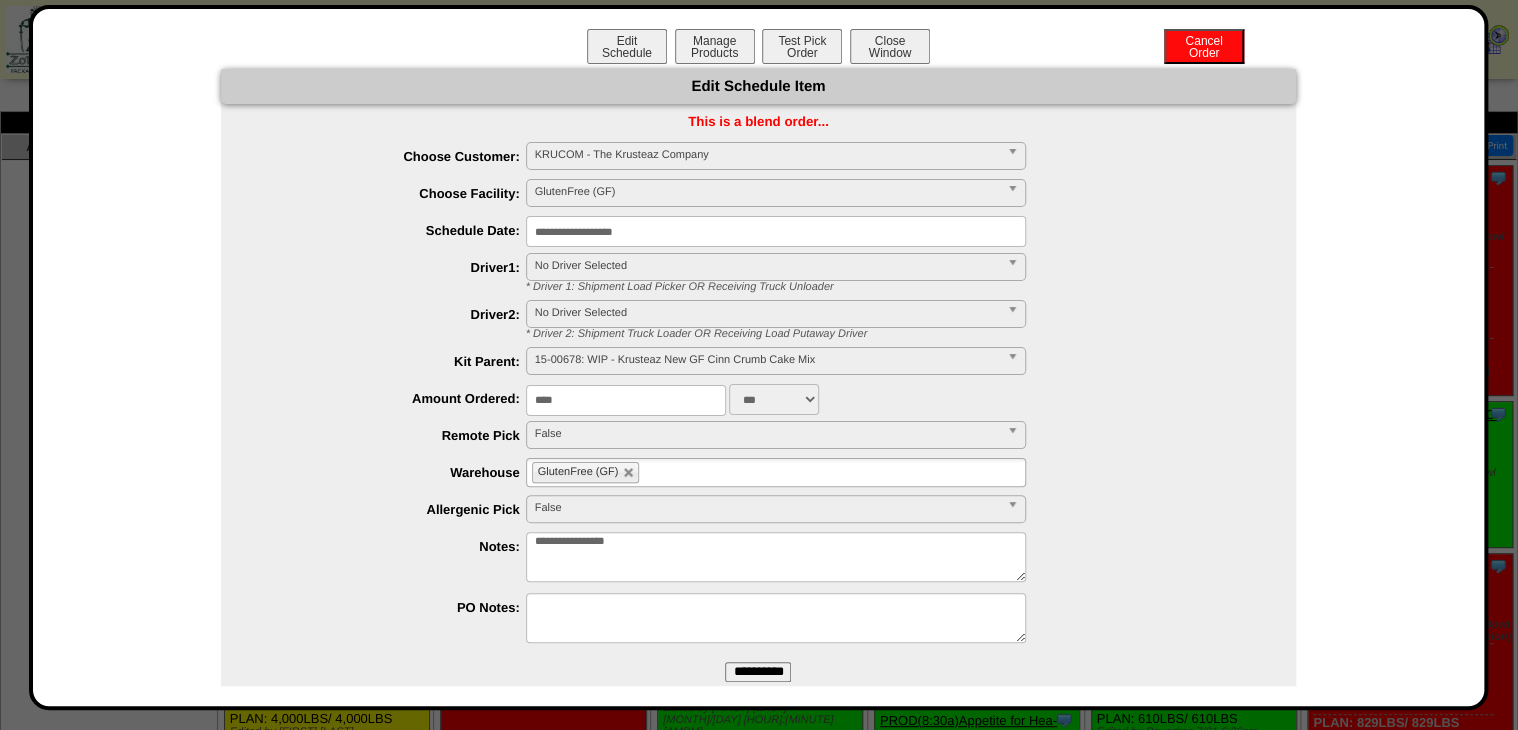 drag, startPoint x: 763, startPoint y: 667, endPoint x: 752, endPoint y: 633, distance: 35.735138 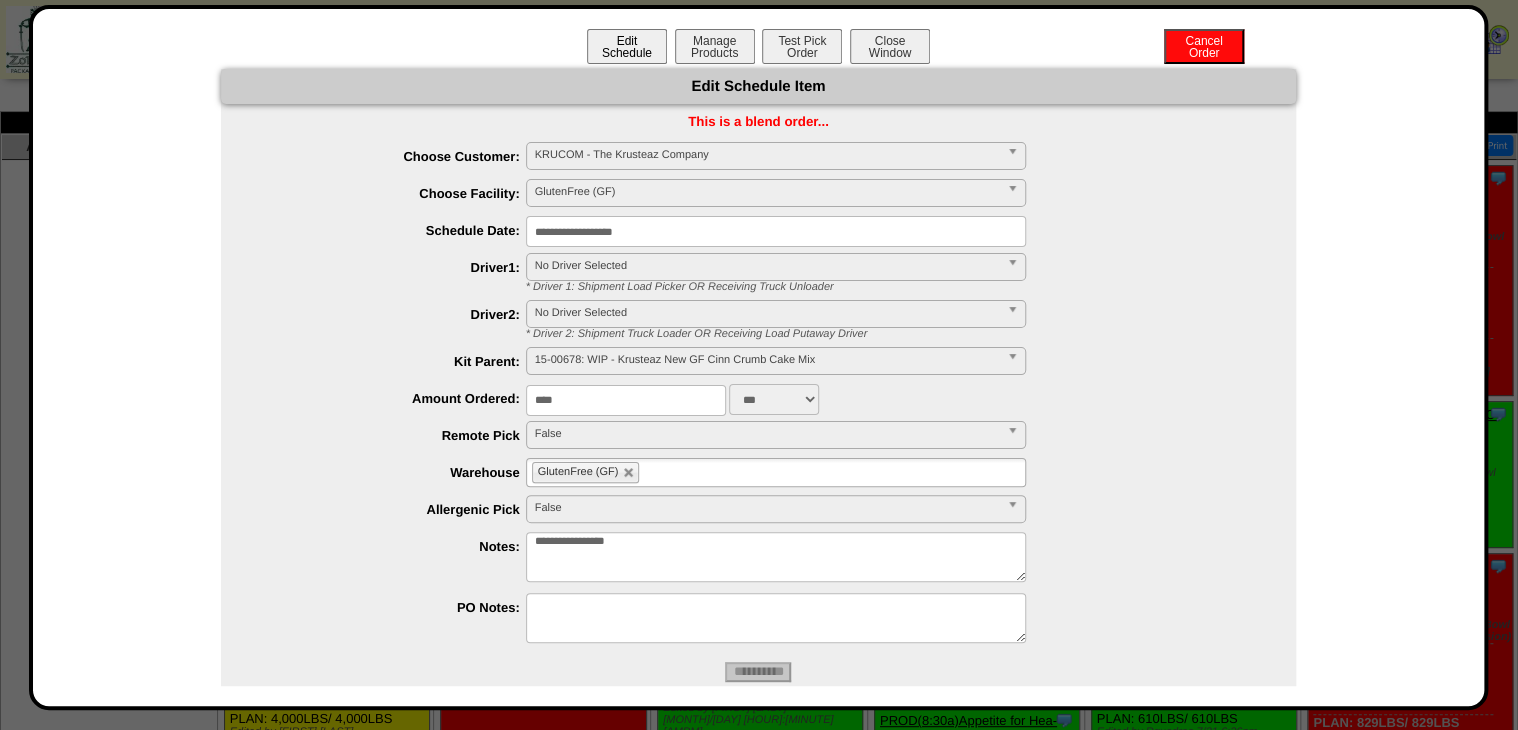 click on "Edit Schedule" at bounding box center (627, 46) 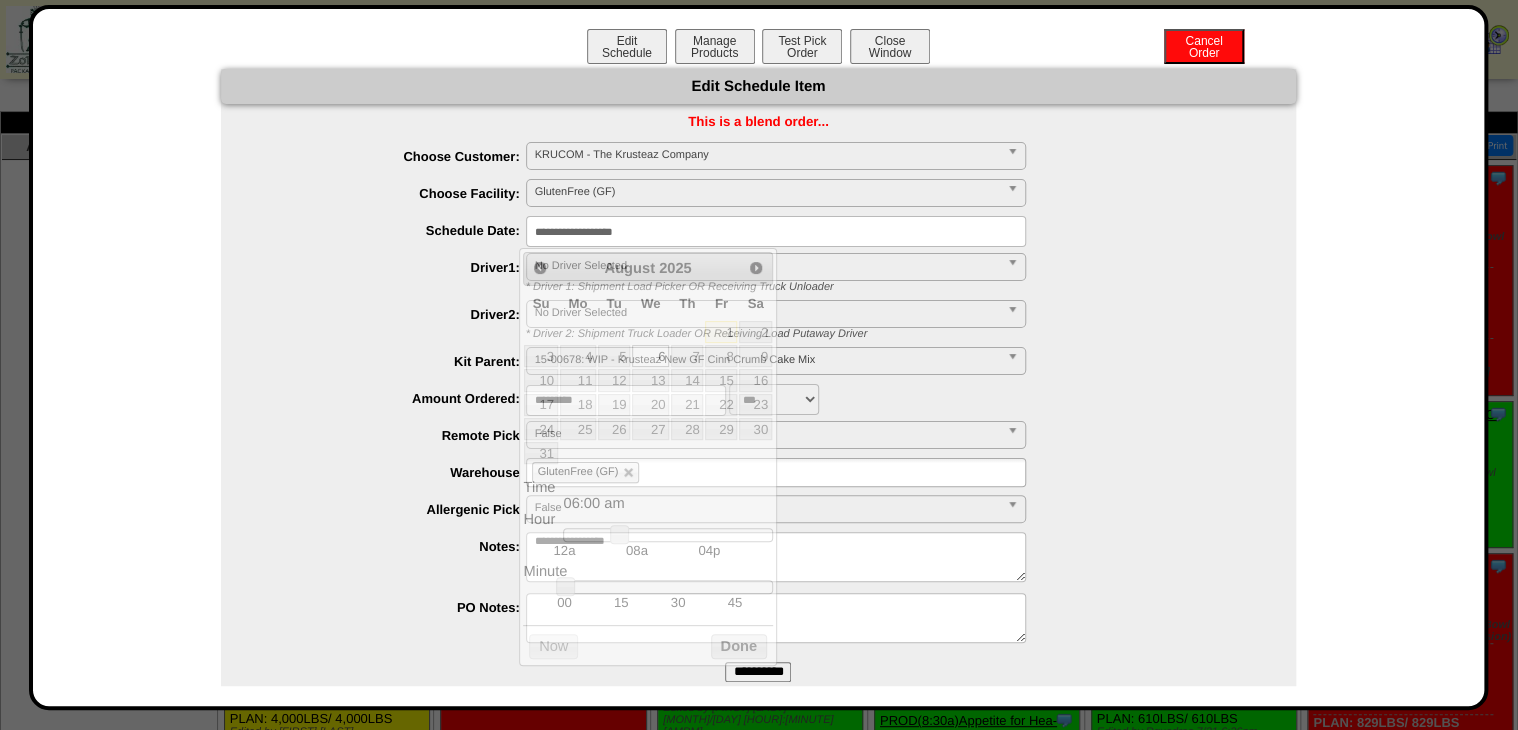 click on "**********" at bounding box center [776, 231] 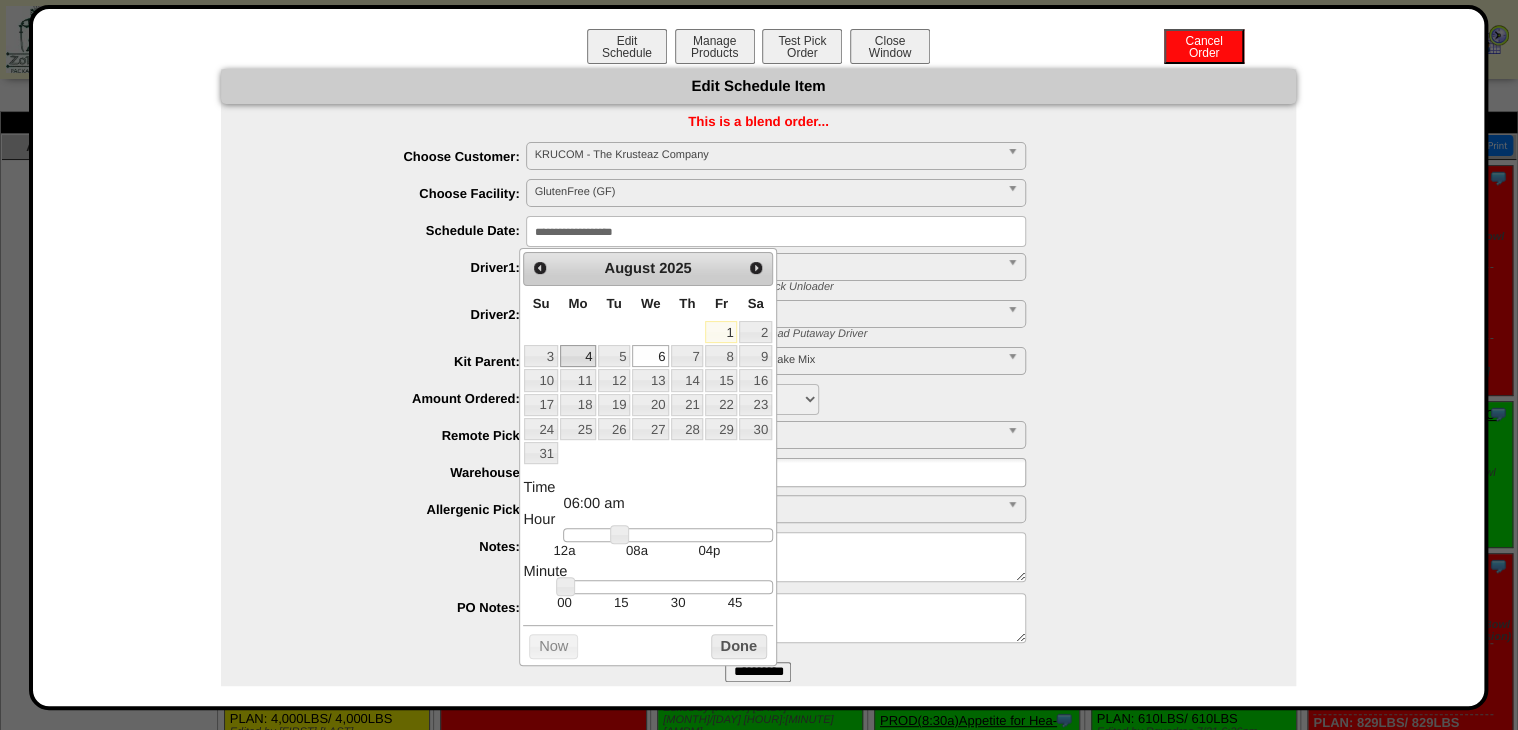 click on "4" at bounding box center [578, 356] 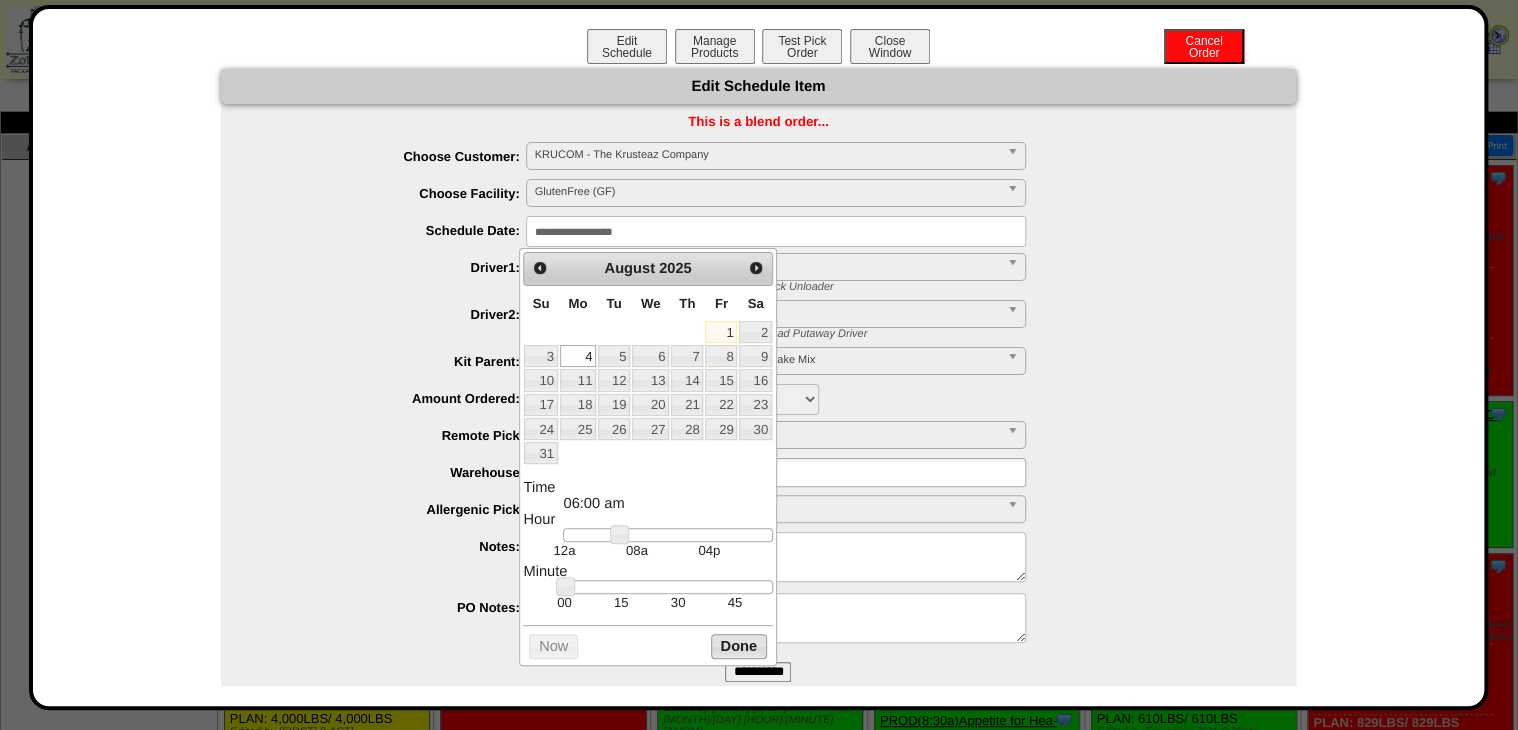 click on "Done" at bounding box center (739, 646) 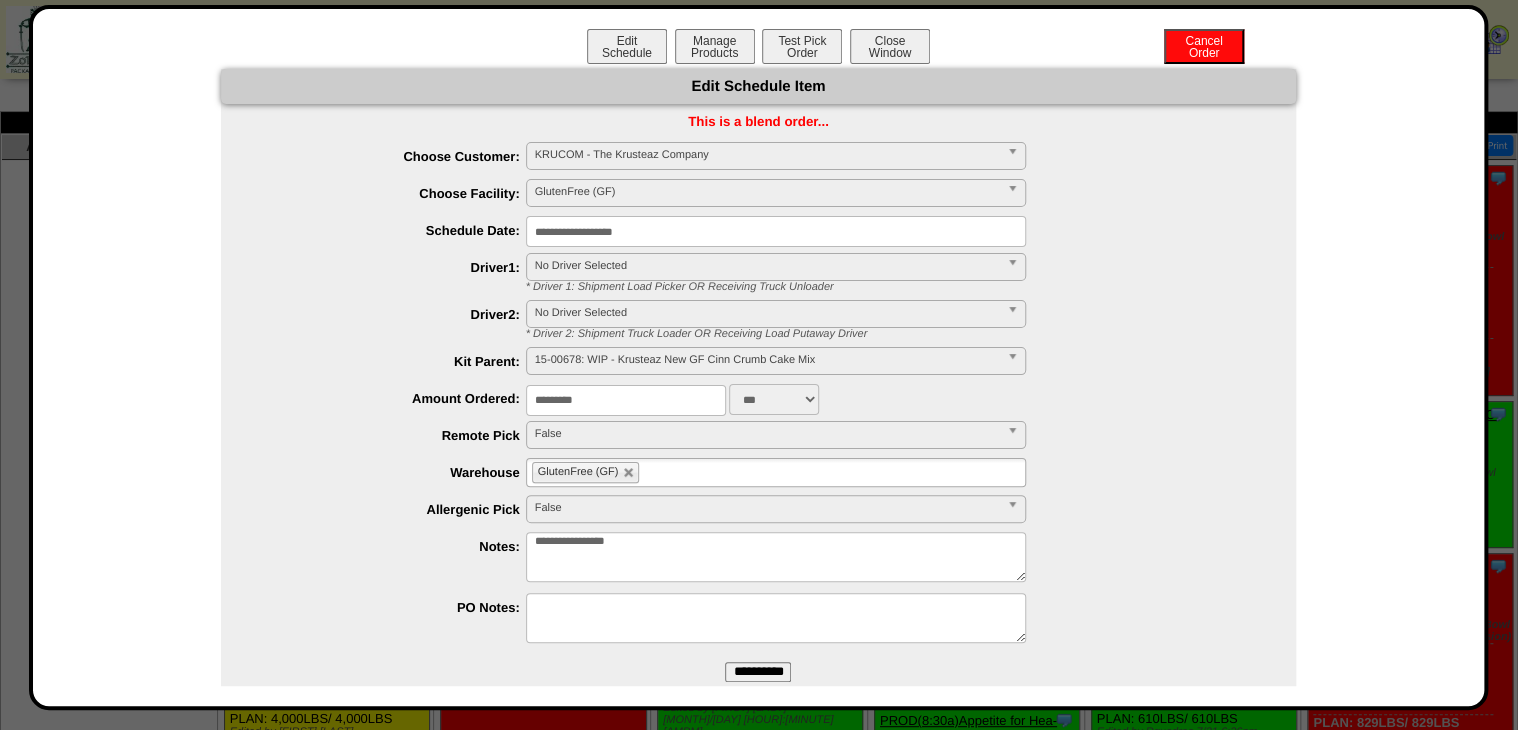 click on "**********" at bounding box center (758, 672) 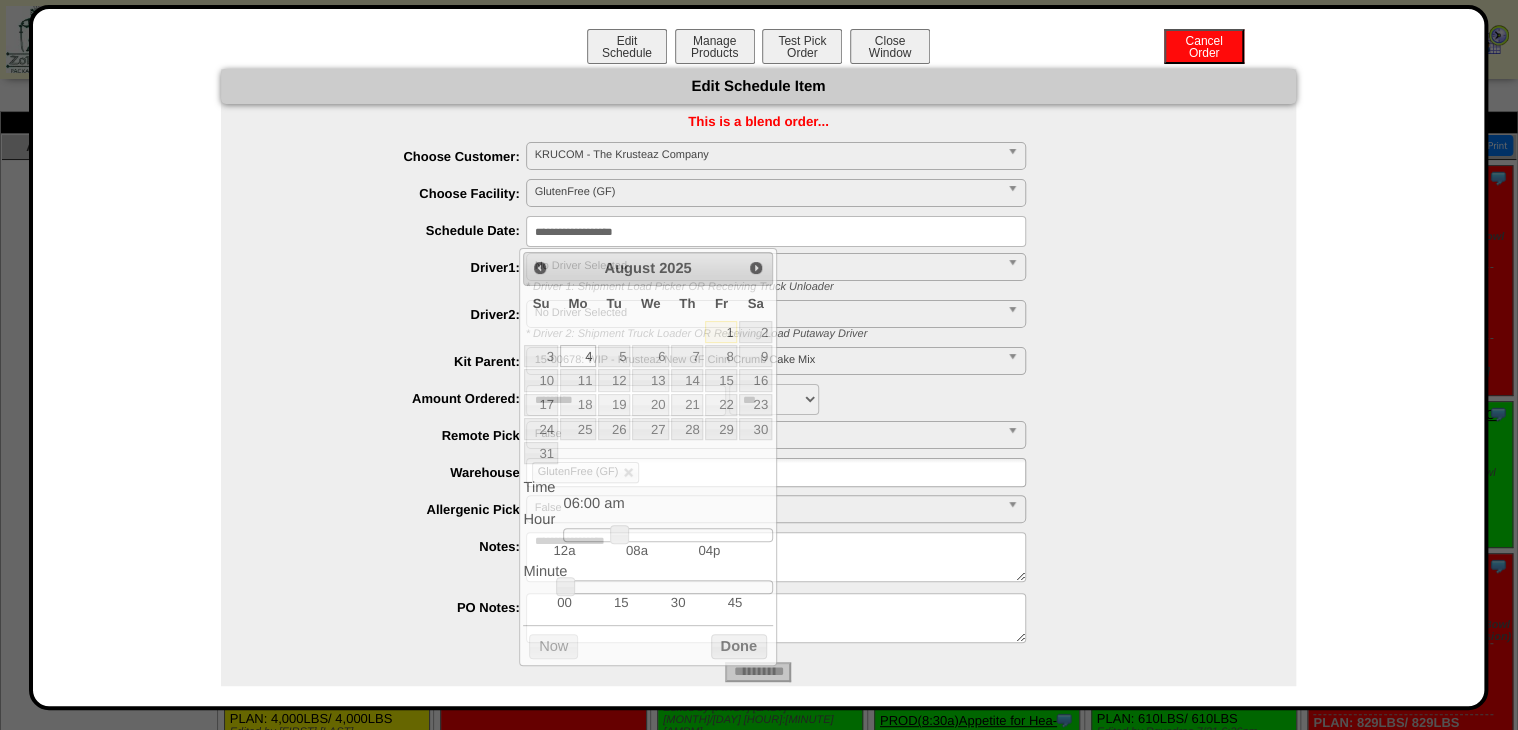 click on "**********" at bounding box center (776, 231) 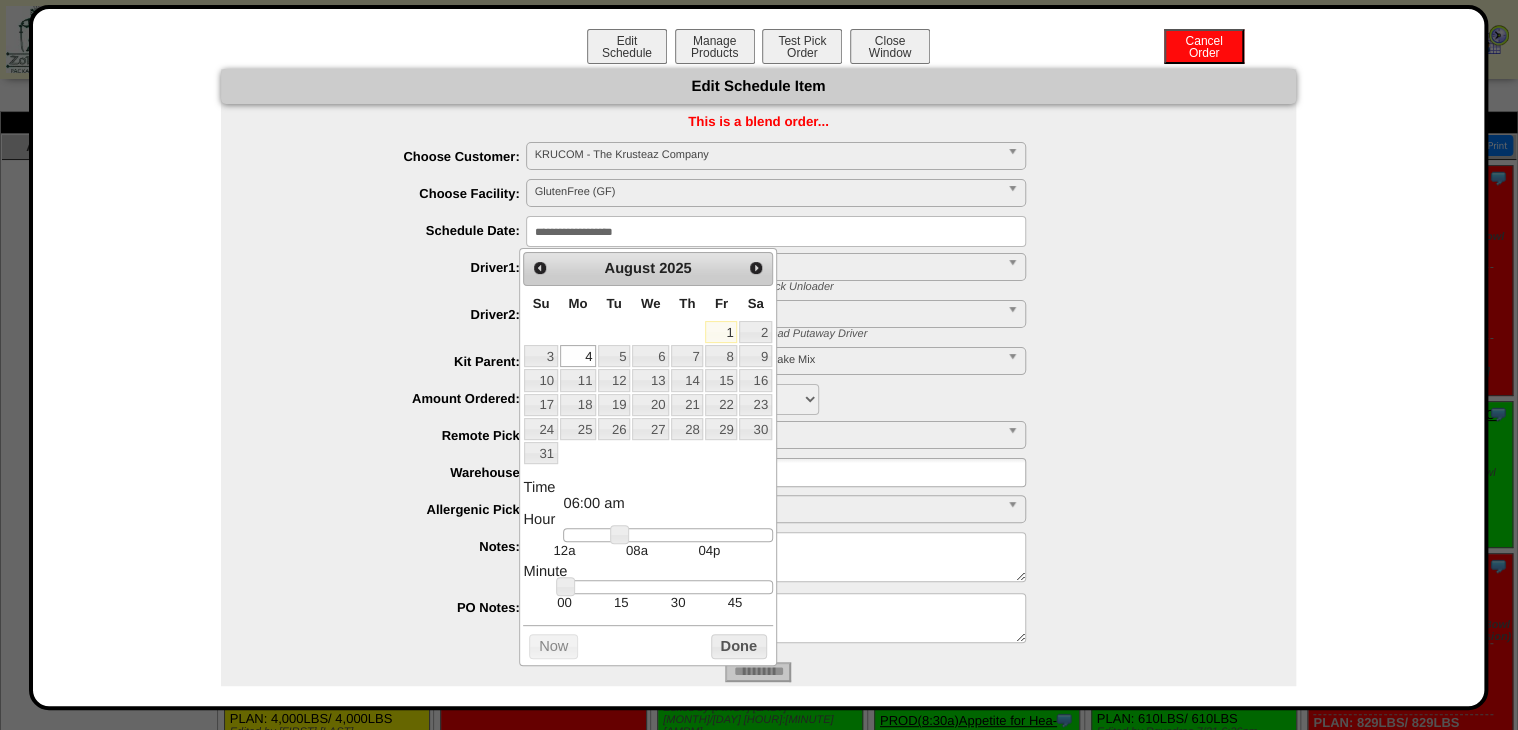 drag, startPoint x: 1261, startPoint y: 324, endPoint x: 1013, endPoint y: 279, distance: 252.04959 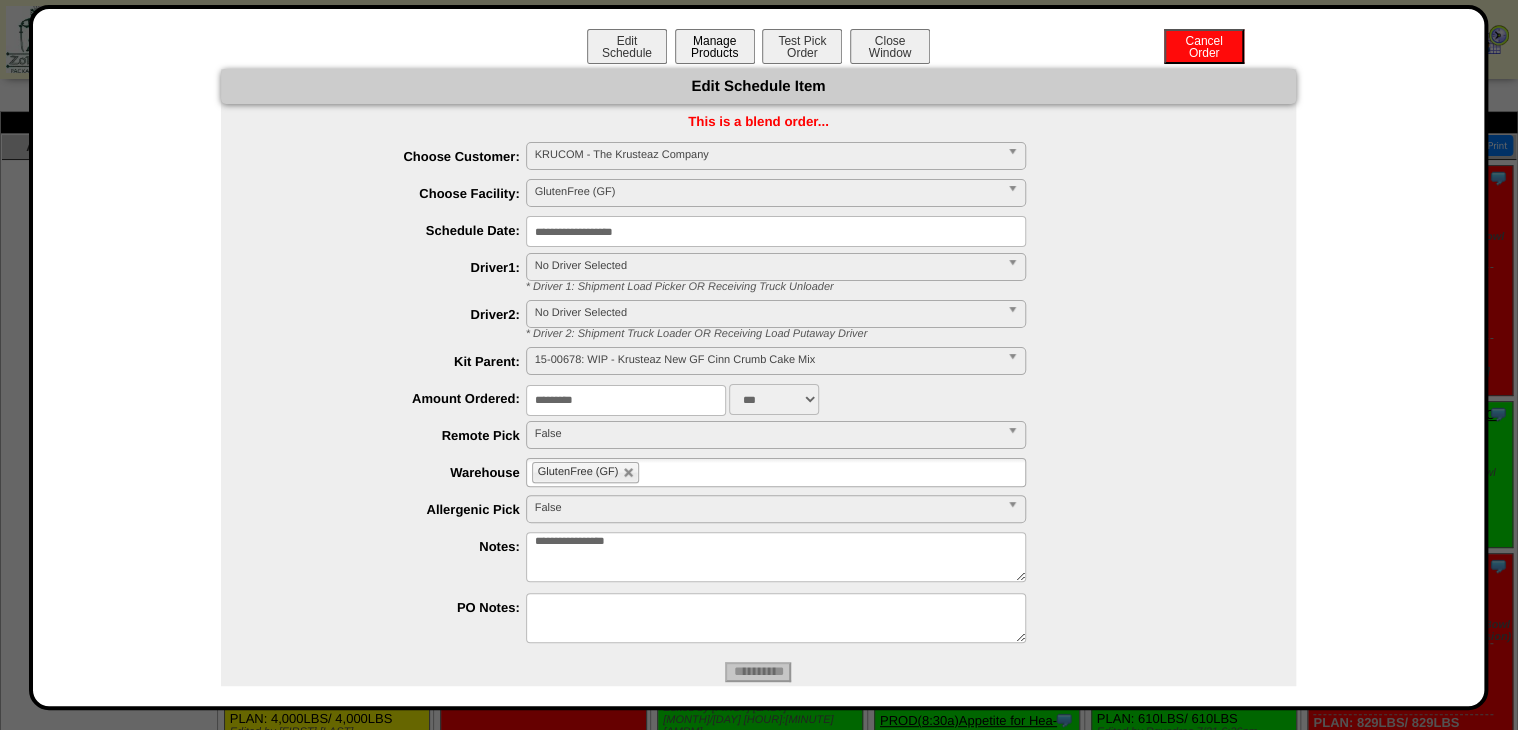 click on "Manage Products" at bounding box center (715, 46) 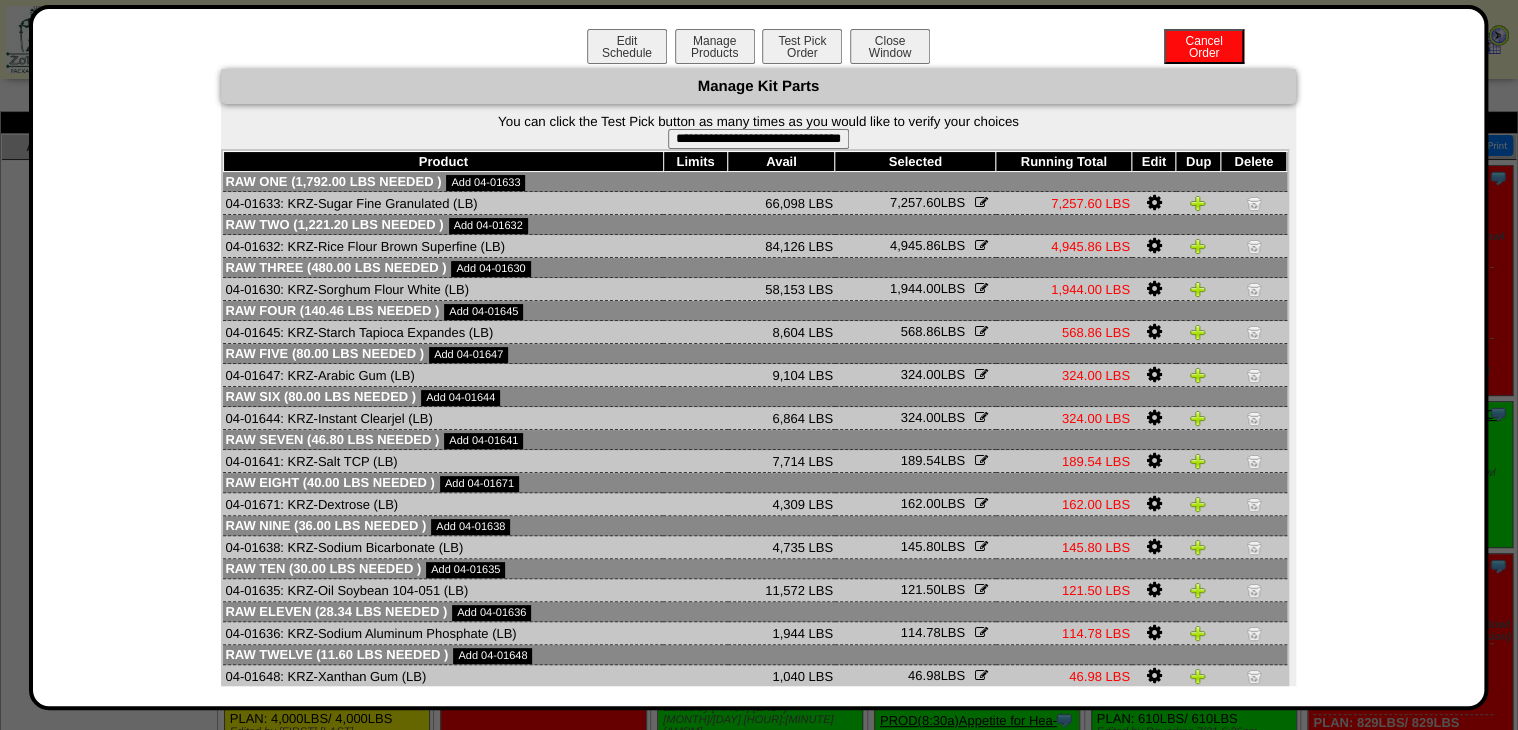 scroll, scrollTop: 156, scrollLeft: 0, axis: vertical 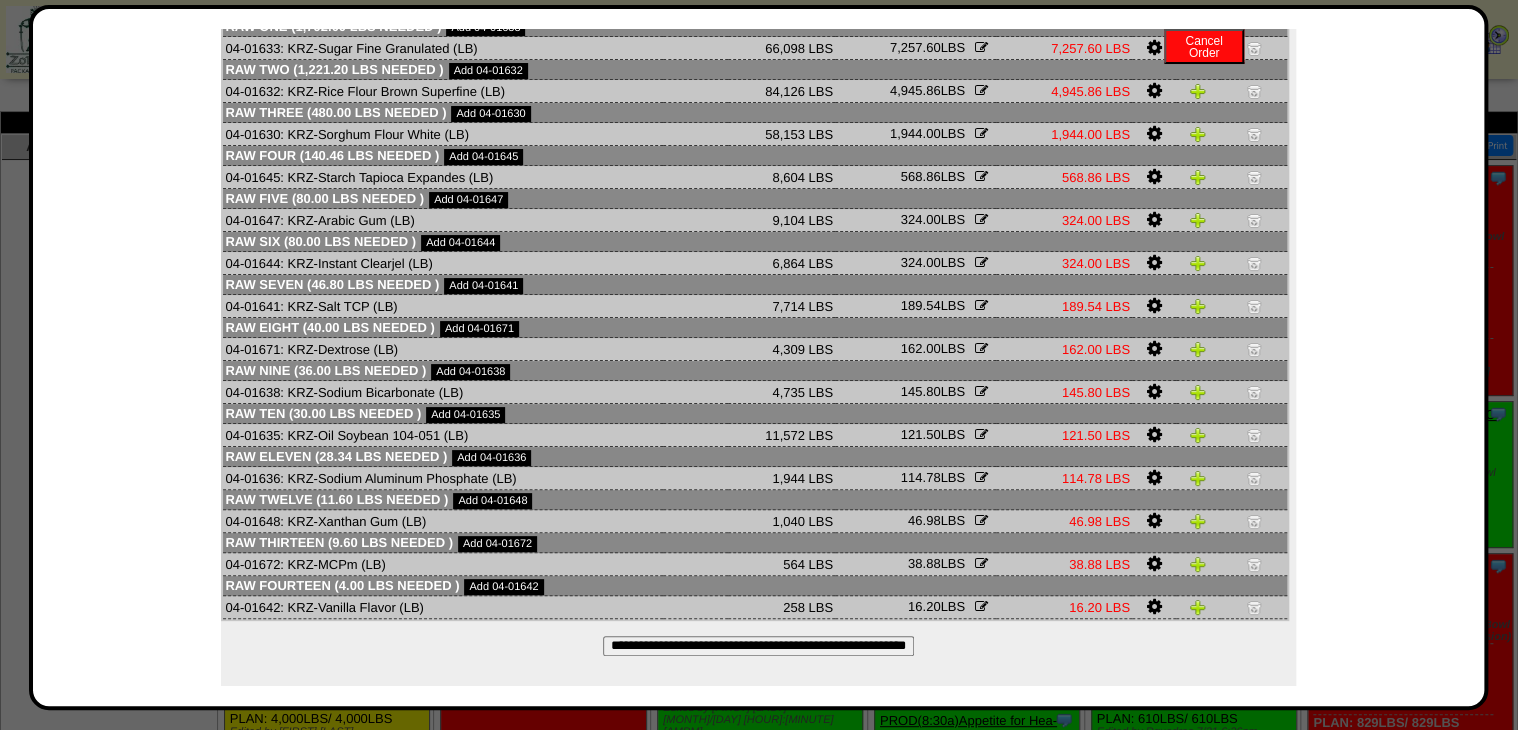 click on "**********" at bounding box center (758, 646) 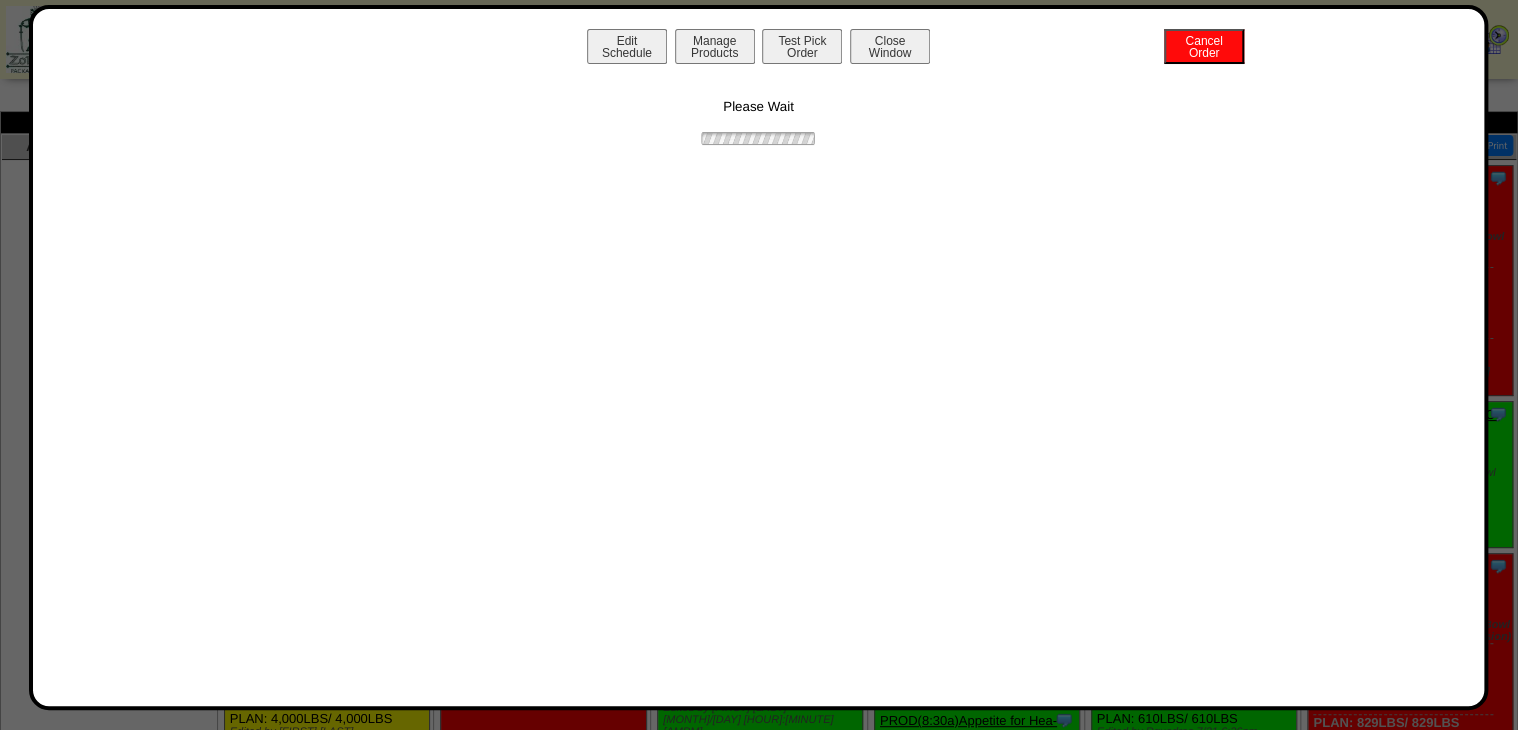 scroll, scrollTop: 0, scrollLeft: 0, axis: both 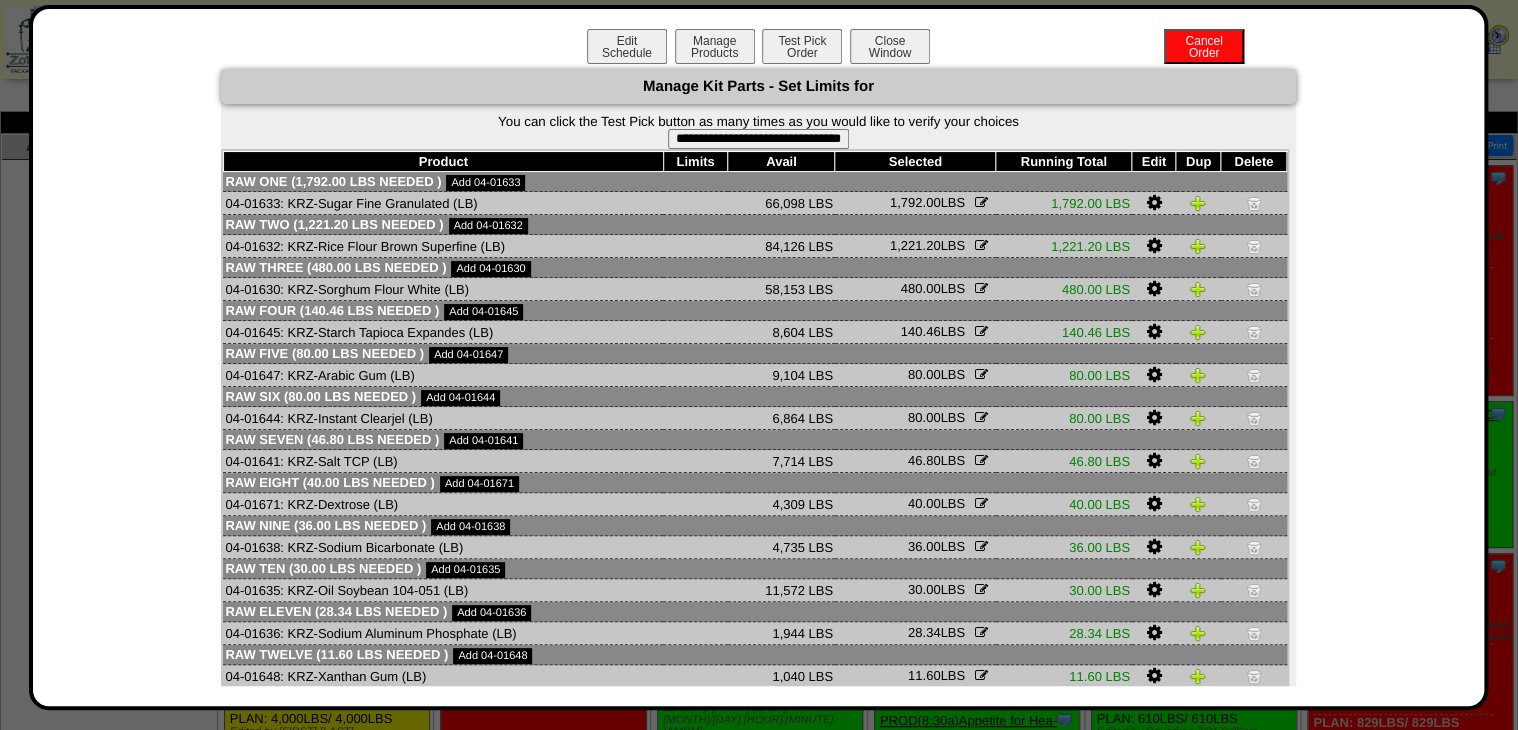 click on "**********" at bounding box center [758, 139] 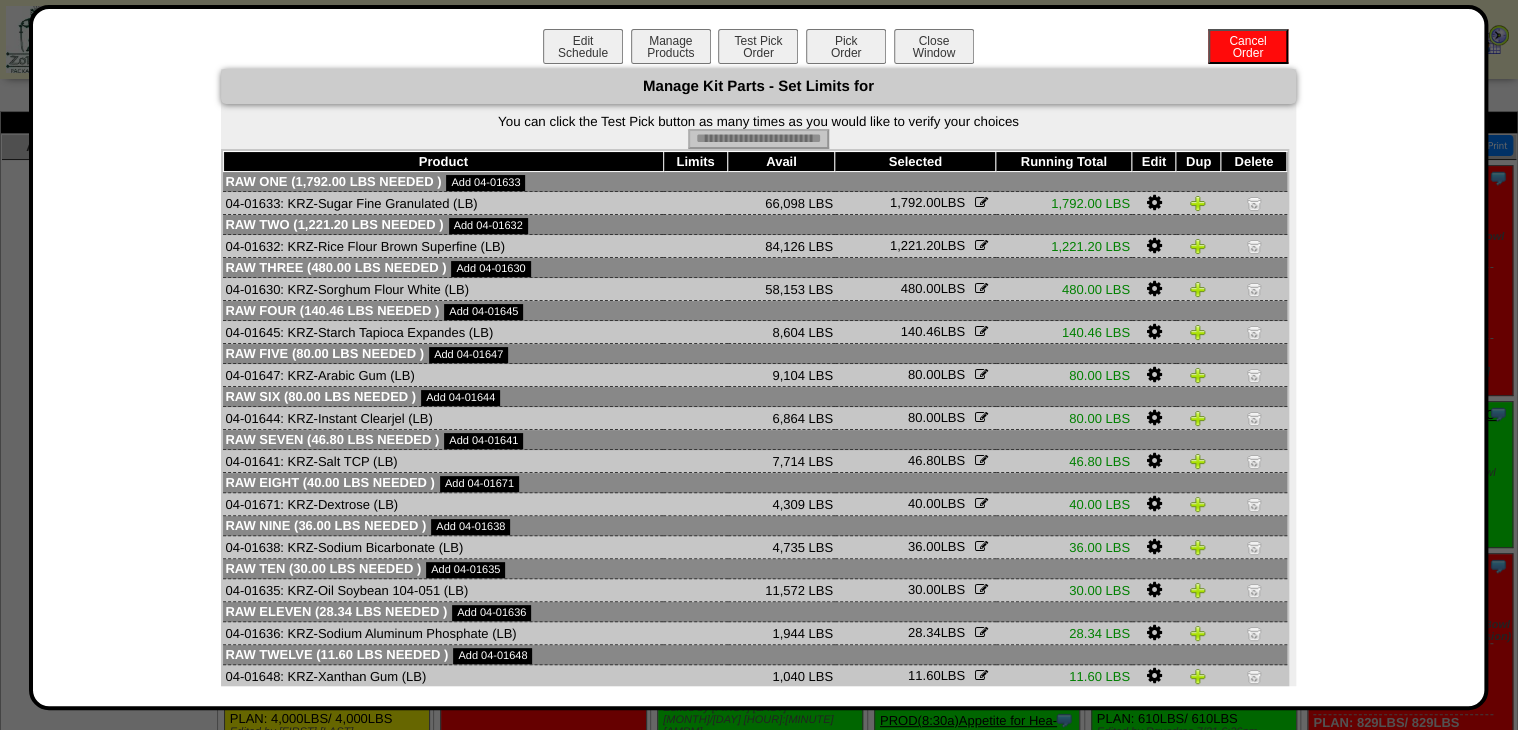 click on "Pick Order" at bounding box center (846, 46) 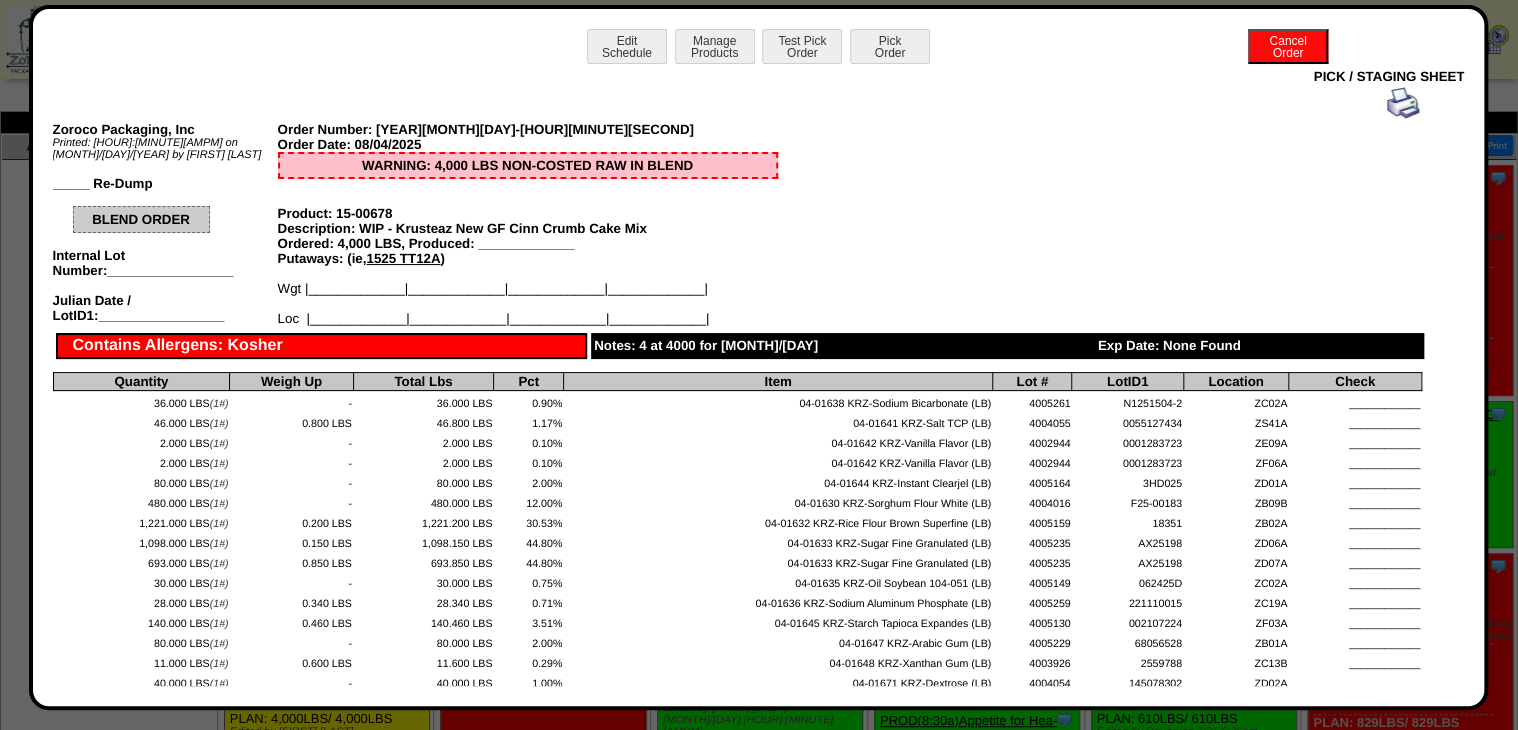 click on "Zoroco Packaging, Inc
Printed:
8:52pm on 8/1/25        by Bgarcia
_____ Re-Dump
Order Number: 20250801-114917
Order Date: 08/04/2025
WARNING: 4,000 LBS NON-COSTED RAW IN BLEND
BLEND ORDER
Internal Lot Number:_________________
Julian Date / LotID1:_________________
Product: 15-00678
Description: WIP - Krusteaz New GF Cinn Crumb Cake Mix
Ordered: 4,000 LBS,
Produced: _____________
Putaways: (ie,   1525 TT12A  )
Wgt |_____________|_____________|_____________|_____________|
Loc  |_____________|_____________|_____________|_____________|
Contains Allergens: Kosher" at bounding box center [737, 418] 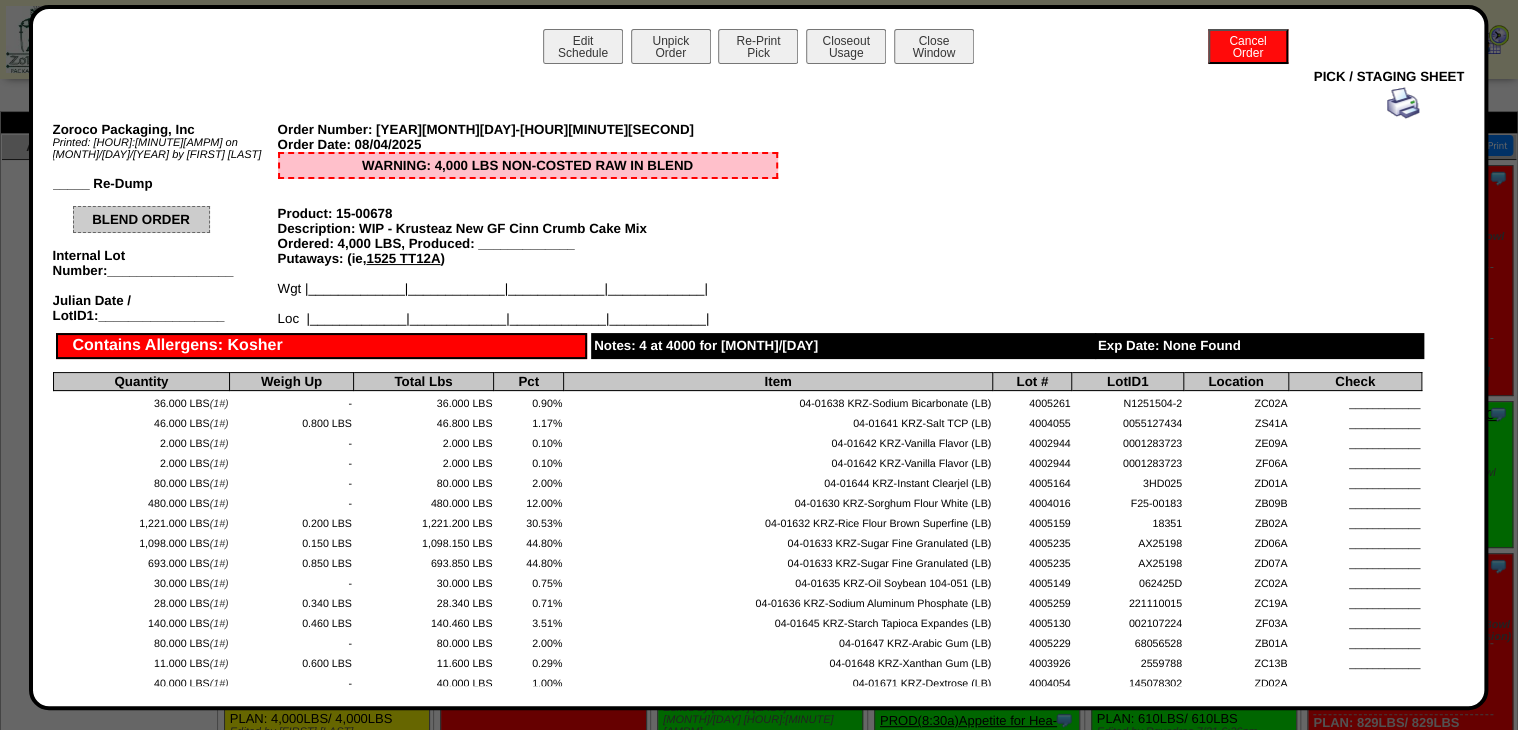 click at bounding box center (1403, 103) 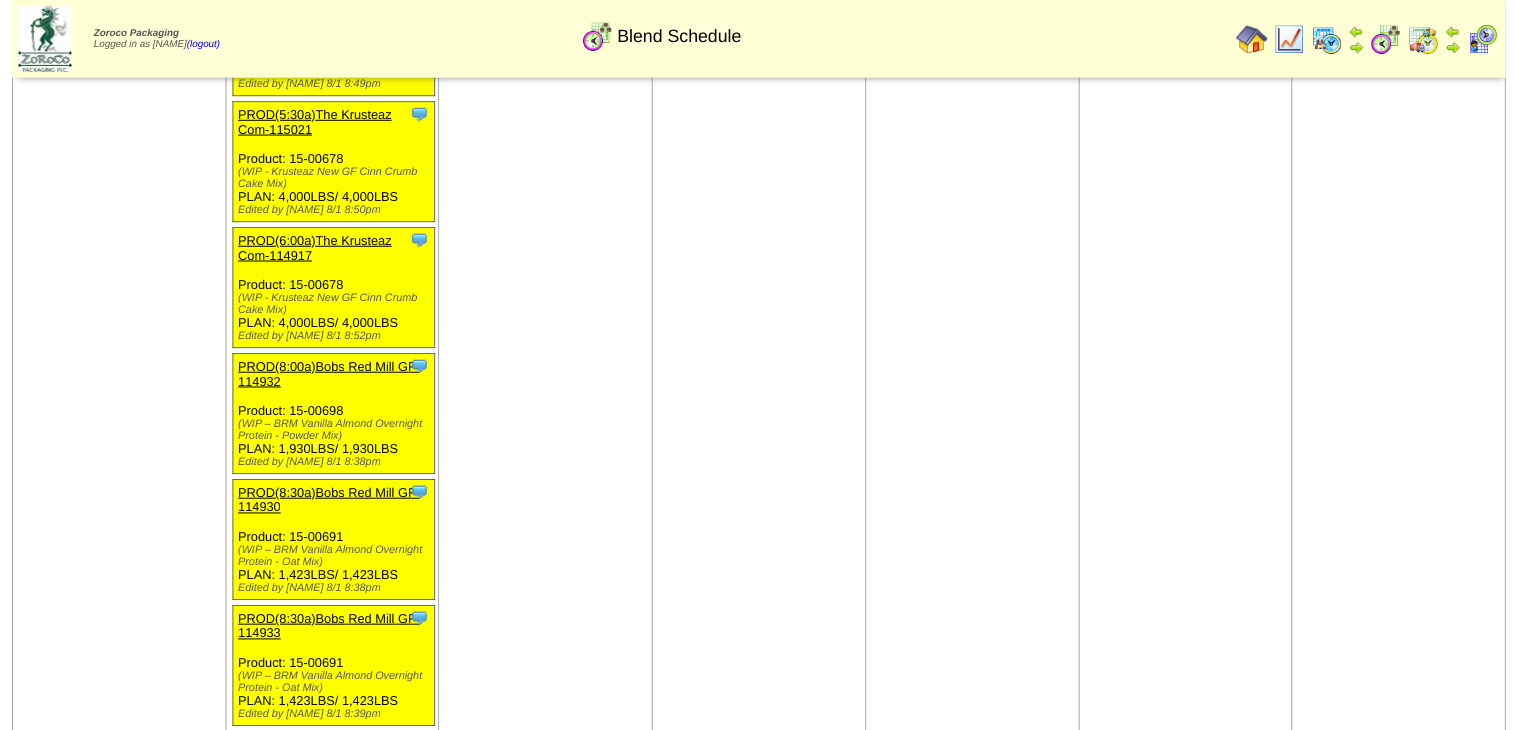 scroll, scrollTop: 960, scrollLeft: 0, axis: vertical 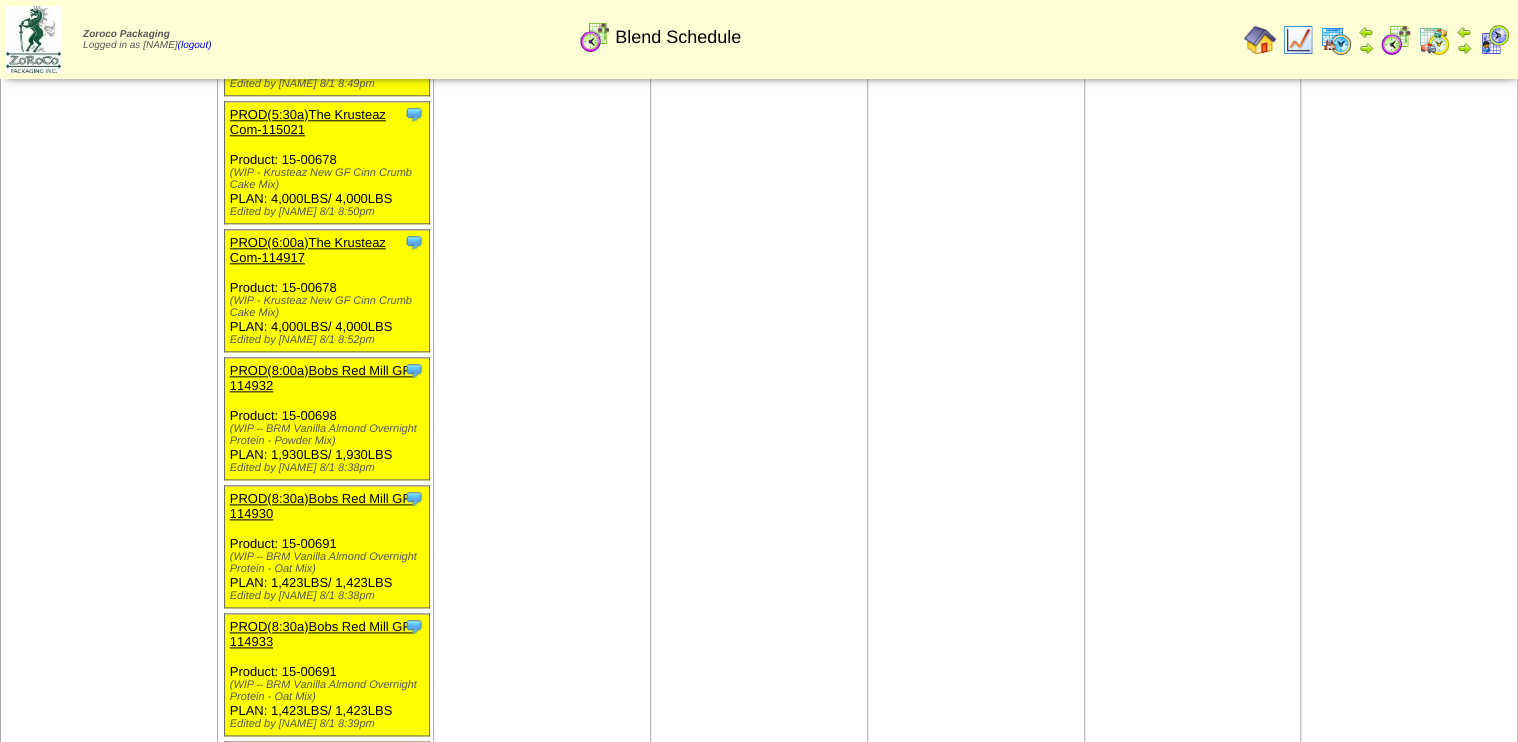 click on "PROD(6:00a)The Krusteaz Com-114917" at bounding box center (308, 250) 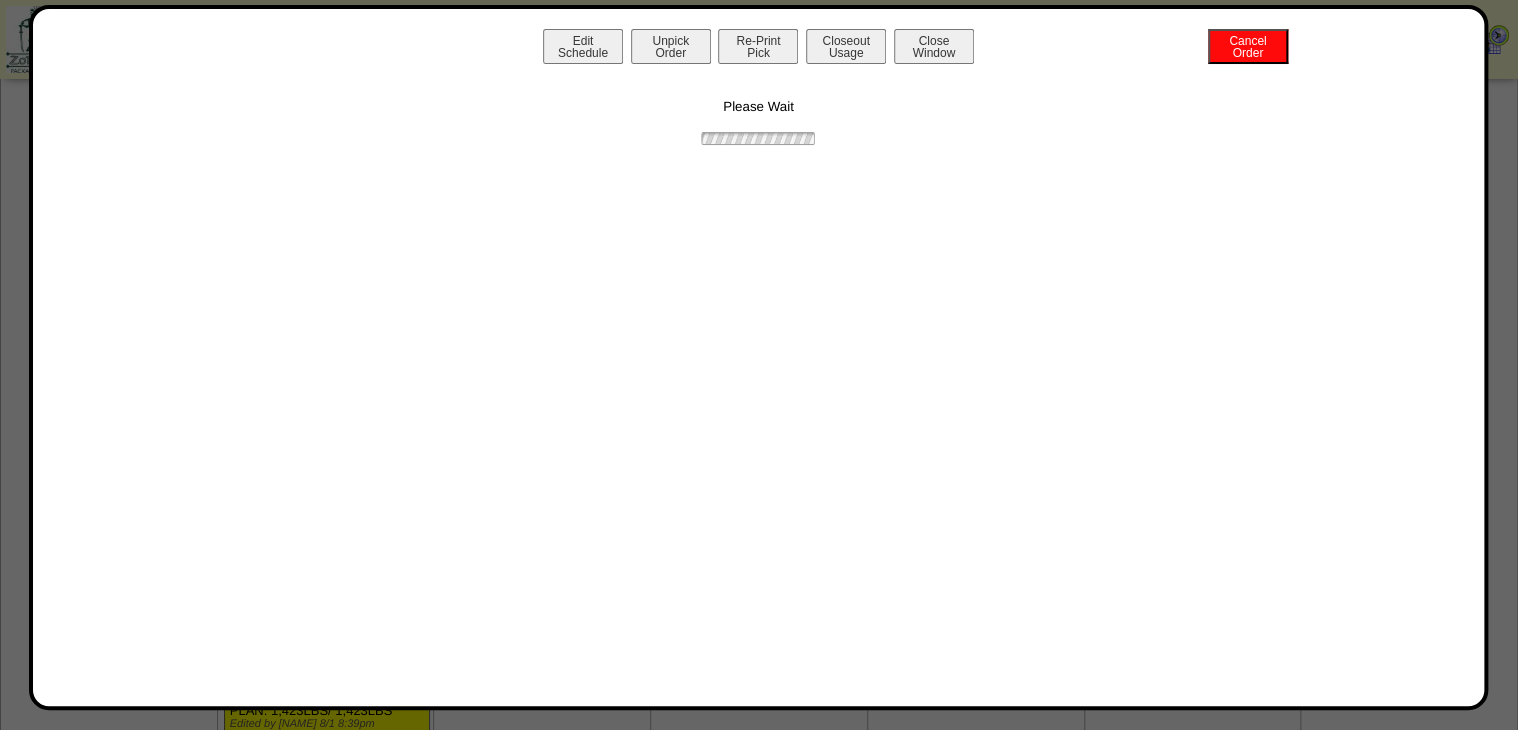 click on "Re-Print Pick" at bounding box center (758, 46) 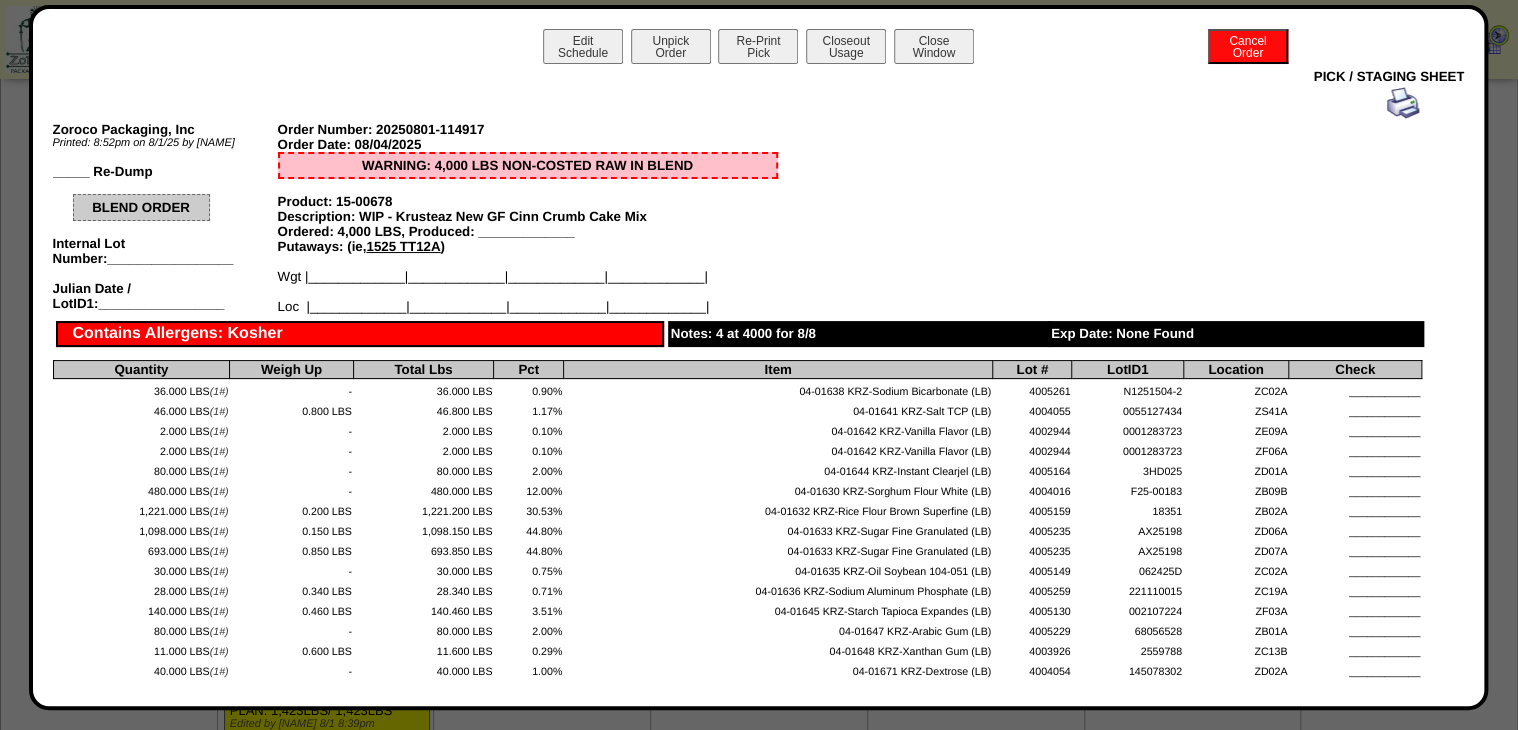 click at bounding box center [737, 103] 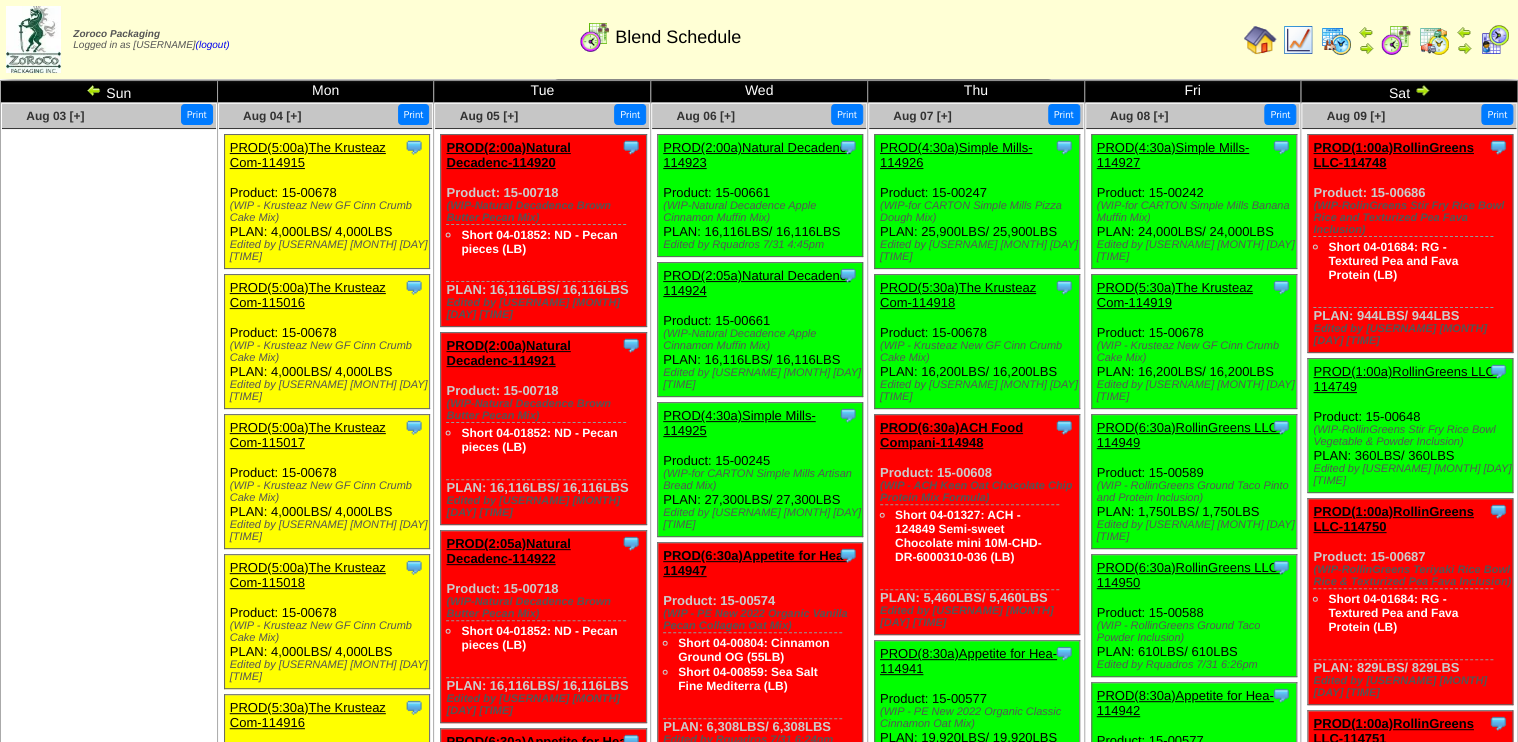 scroll, scrollTop: 0, scrollLeft: 0, axis: both 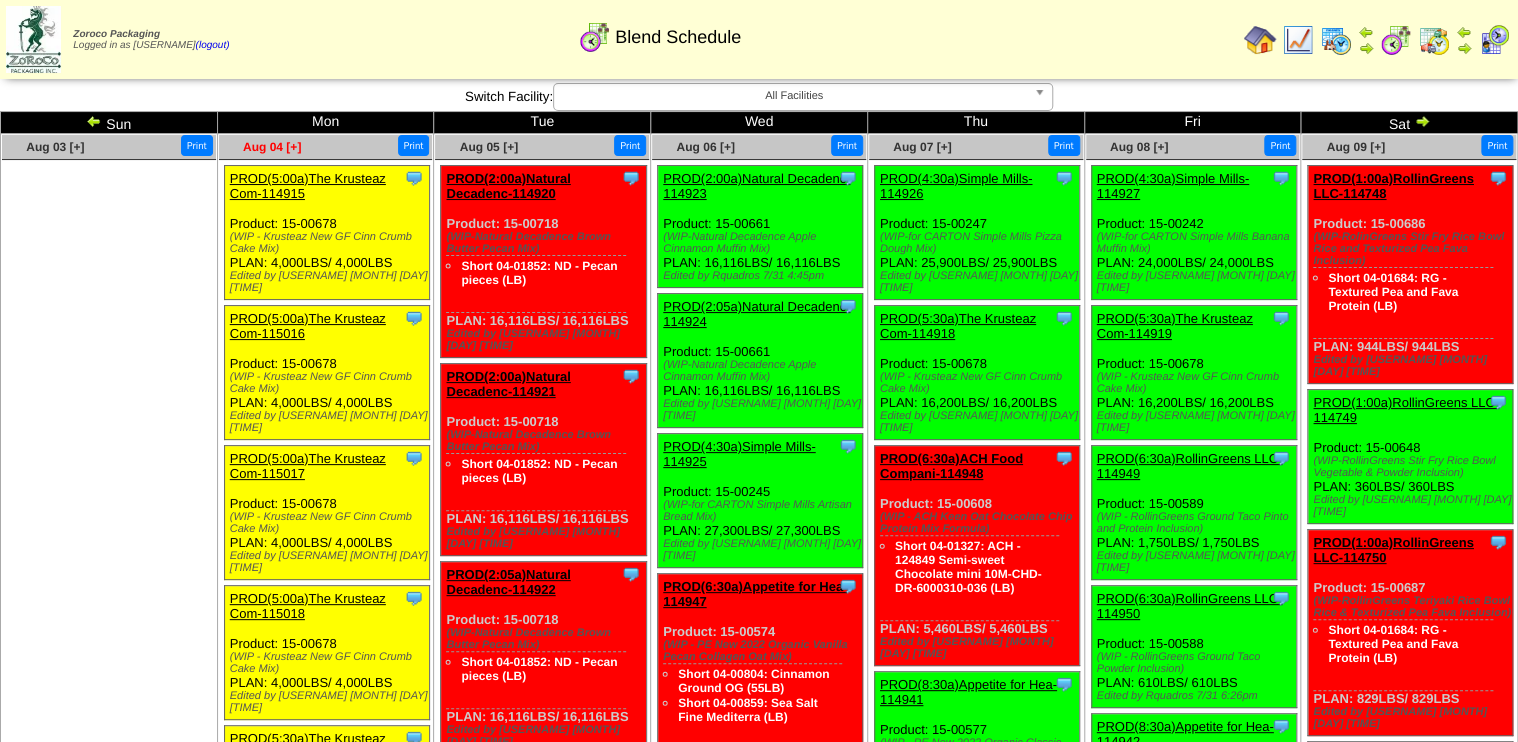 click on "Aug 04                        [+]" at bounding box center (272, 147) 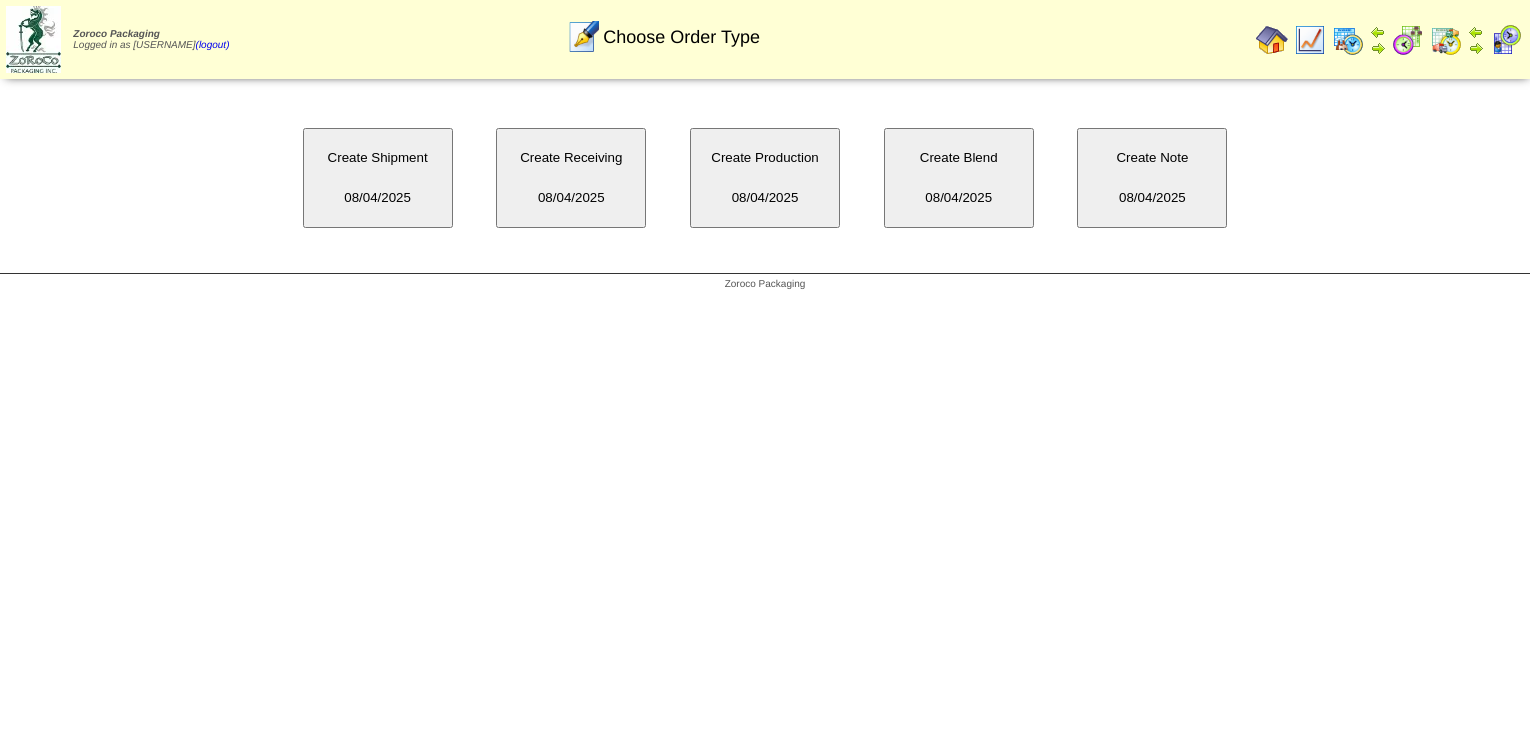 scroll, scrollTop: 0, scrollLeft: 0, axis: both 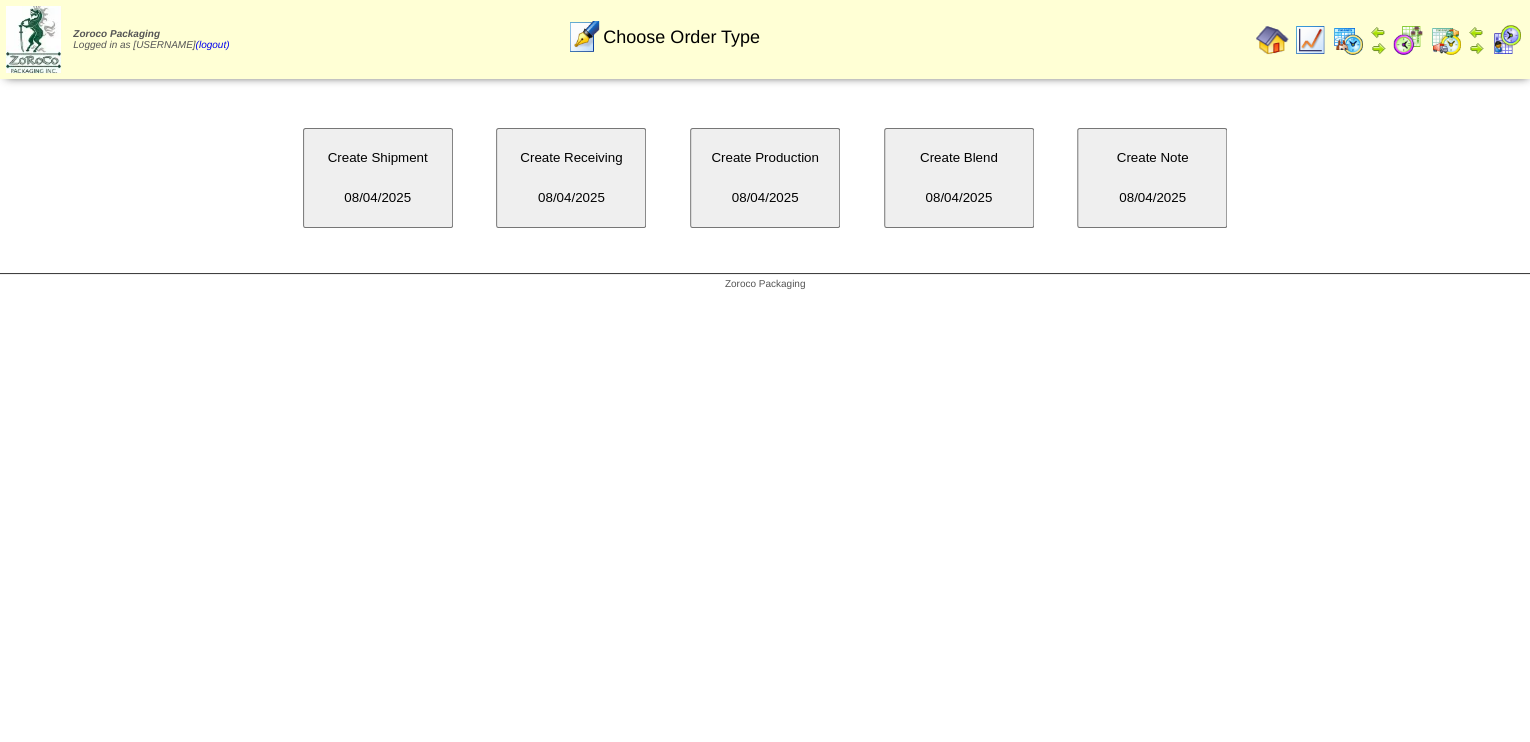 click on "Create Blend
[DATE]" at bounding box center (961, 197) 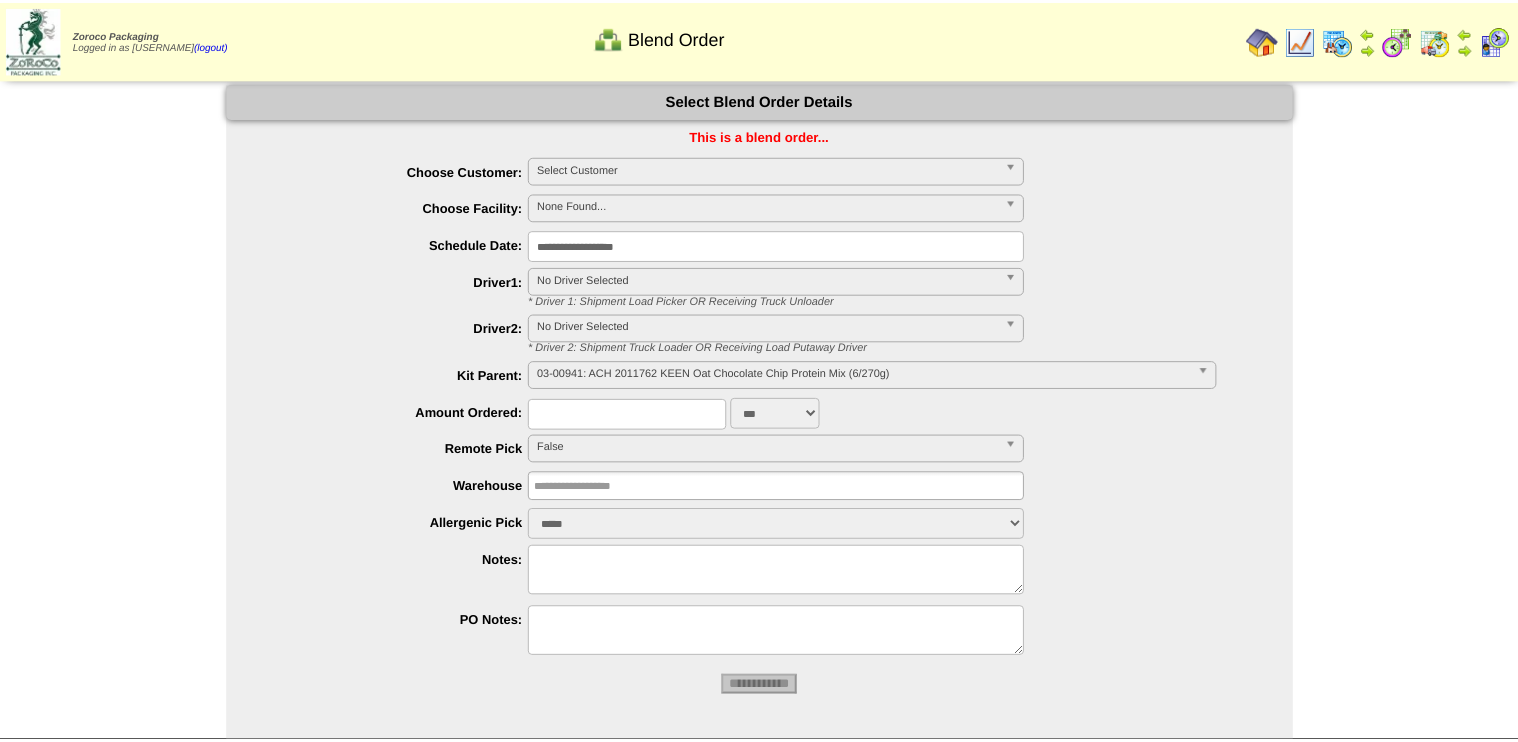 scroll, scrollTop: 0, scrollLeft: 0, axis: both 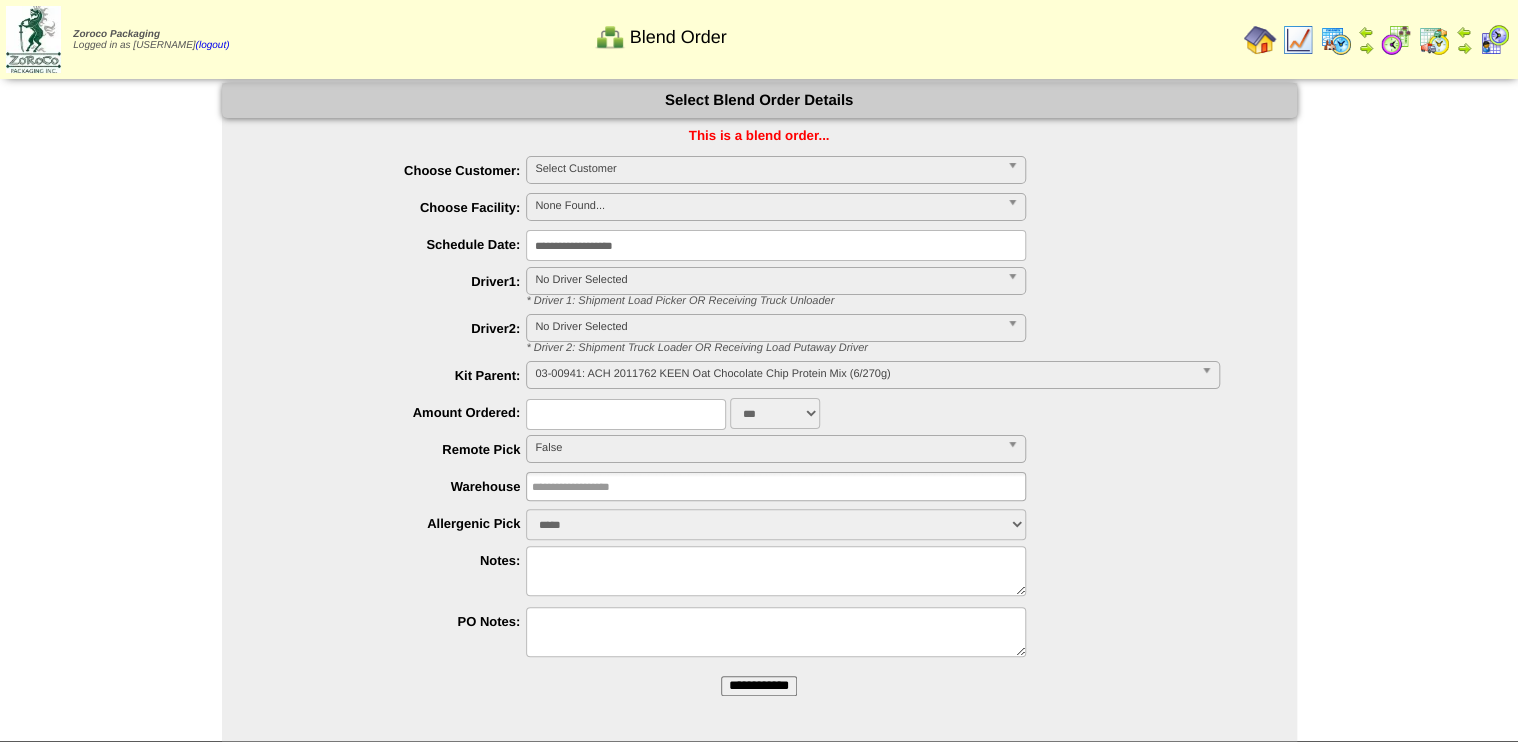 click on "Select Customer" at bounding box center (767, 169) 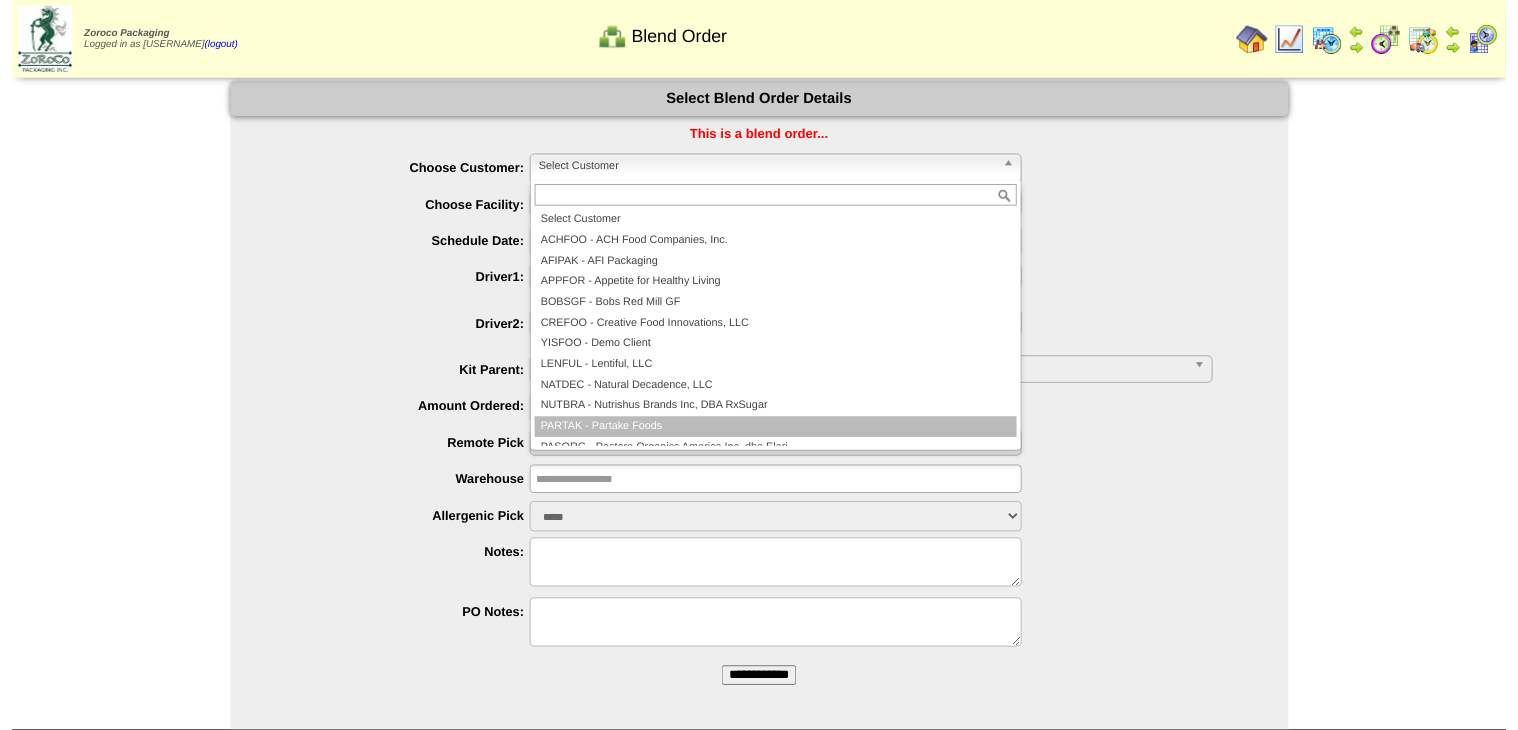 scroll, scrollTop: 116, scrollLeft: 0, axis: vertical 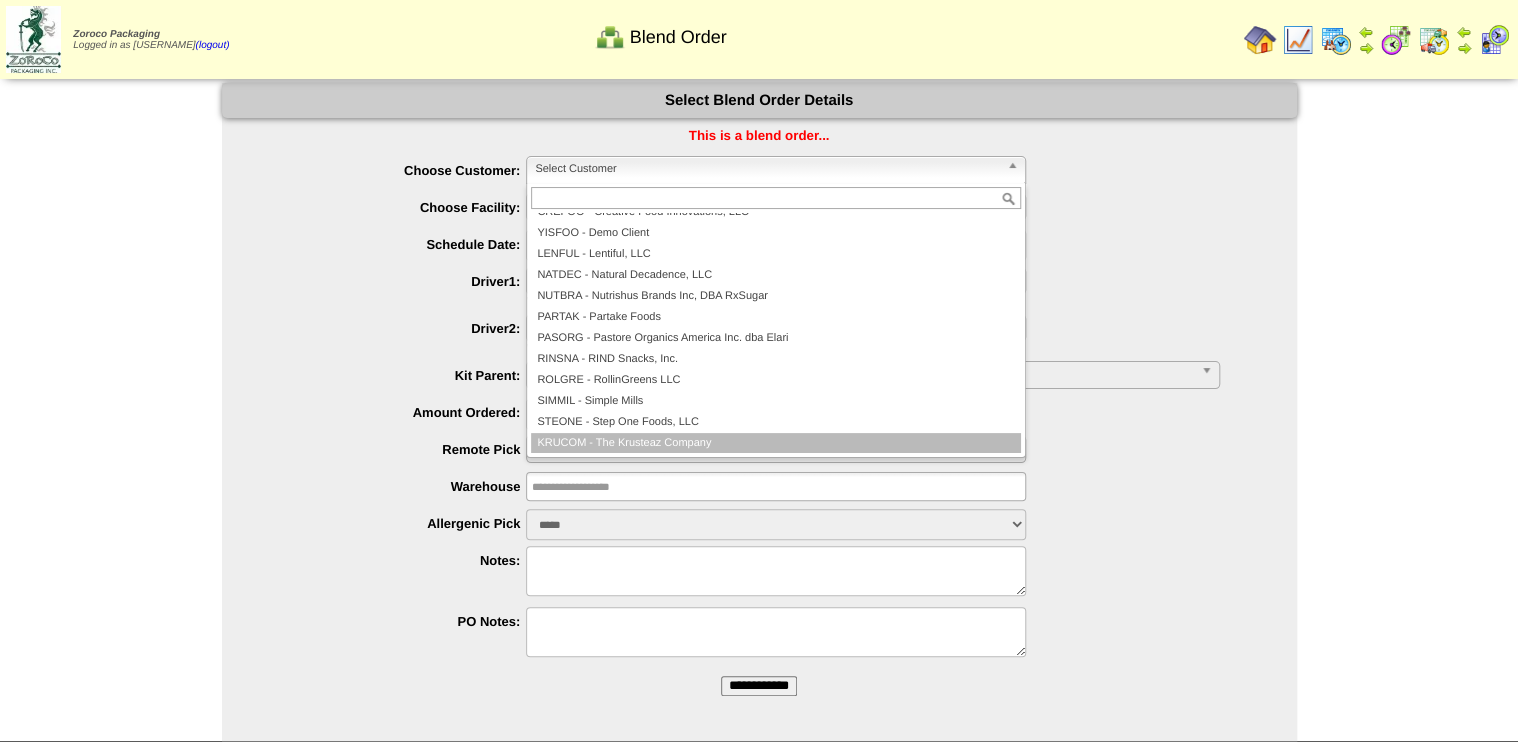 click on "KRUCOM - The Krusteaz Company" at bounding box center (776, 443) 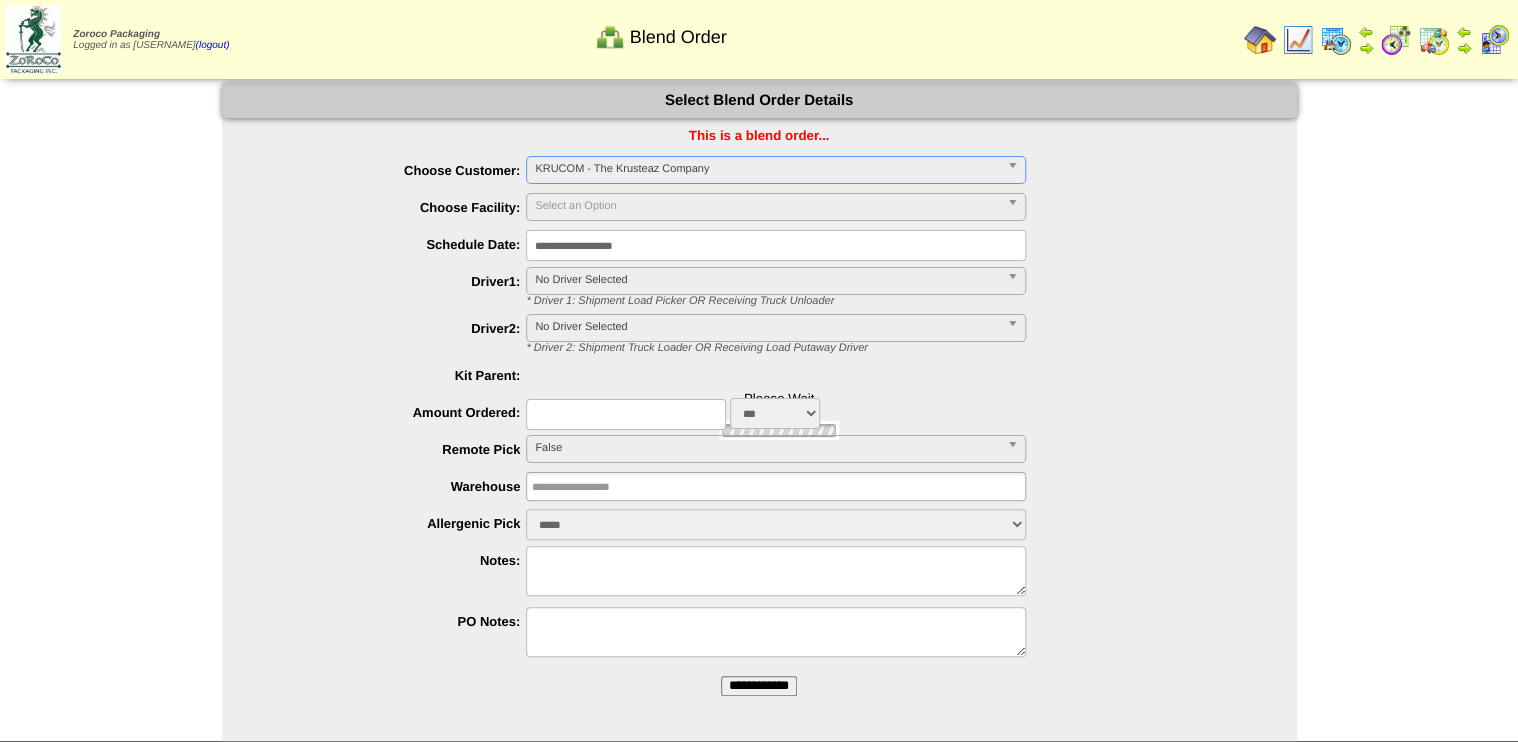 click on "**********" at bounding box center (776, 245) 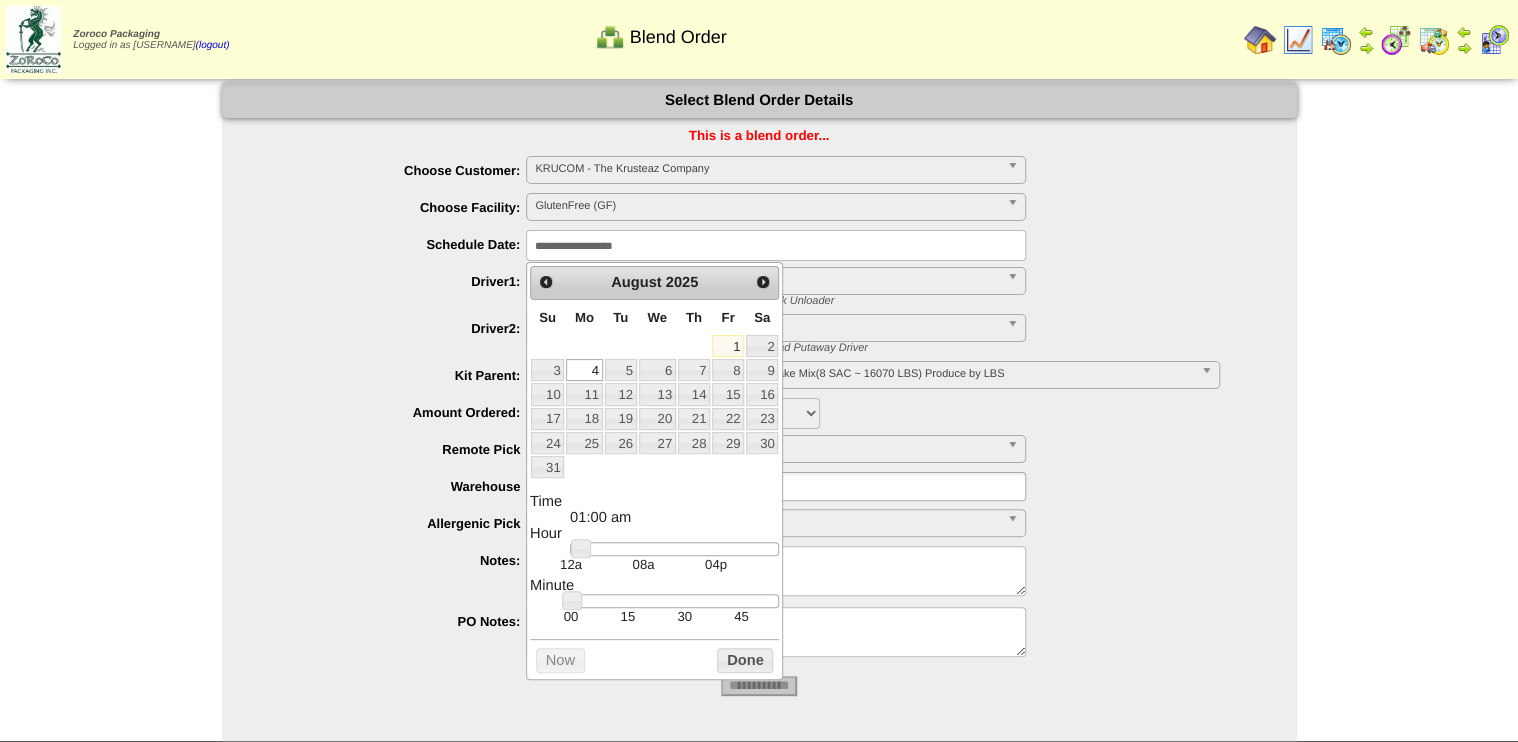 type on "**********" 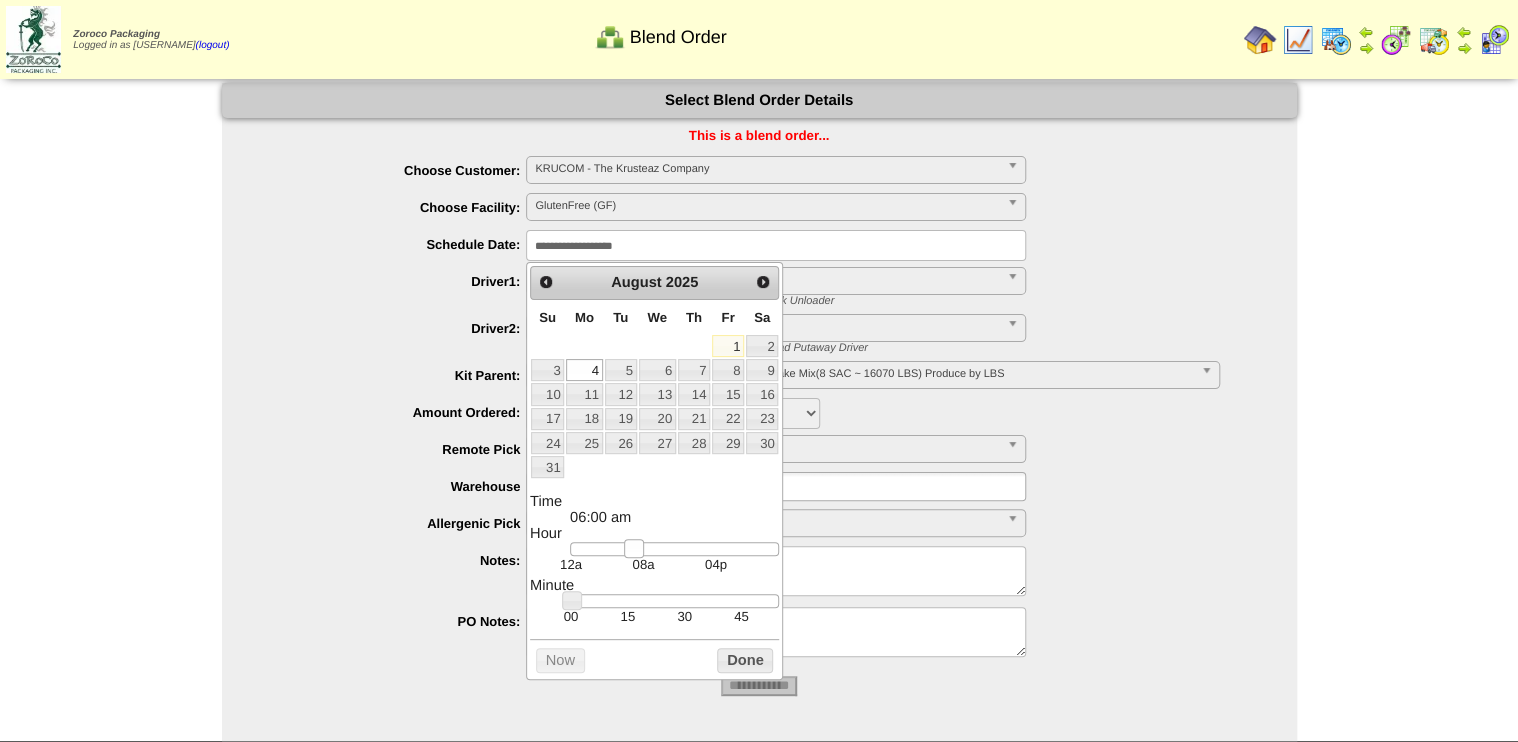 click at bounding box center (674, 549) 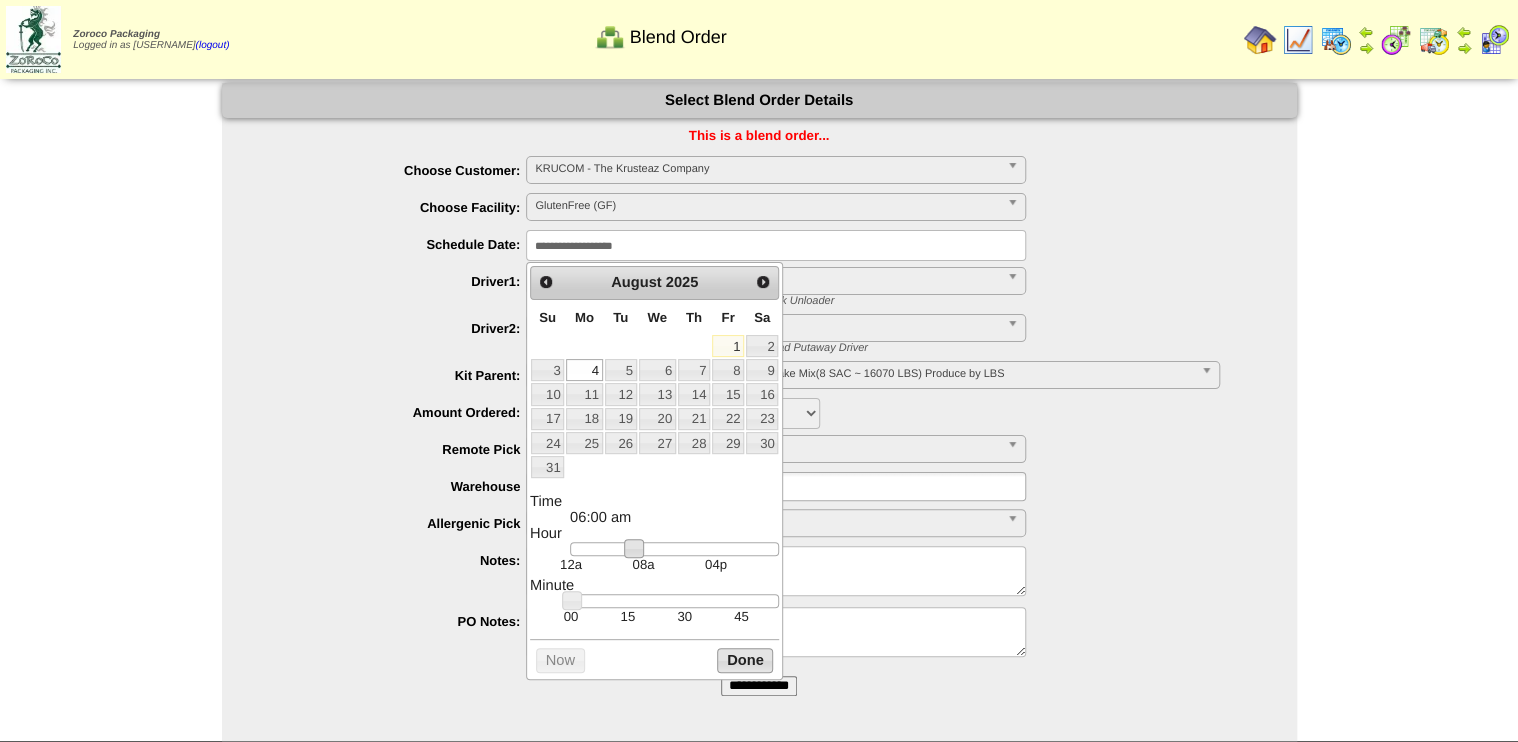 click on "Done" at bounding box center (745, 660) 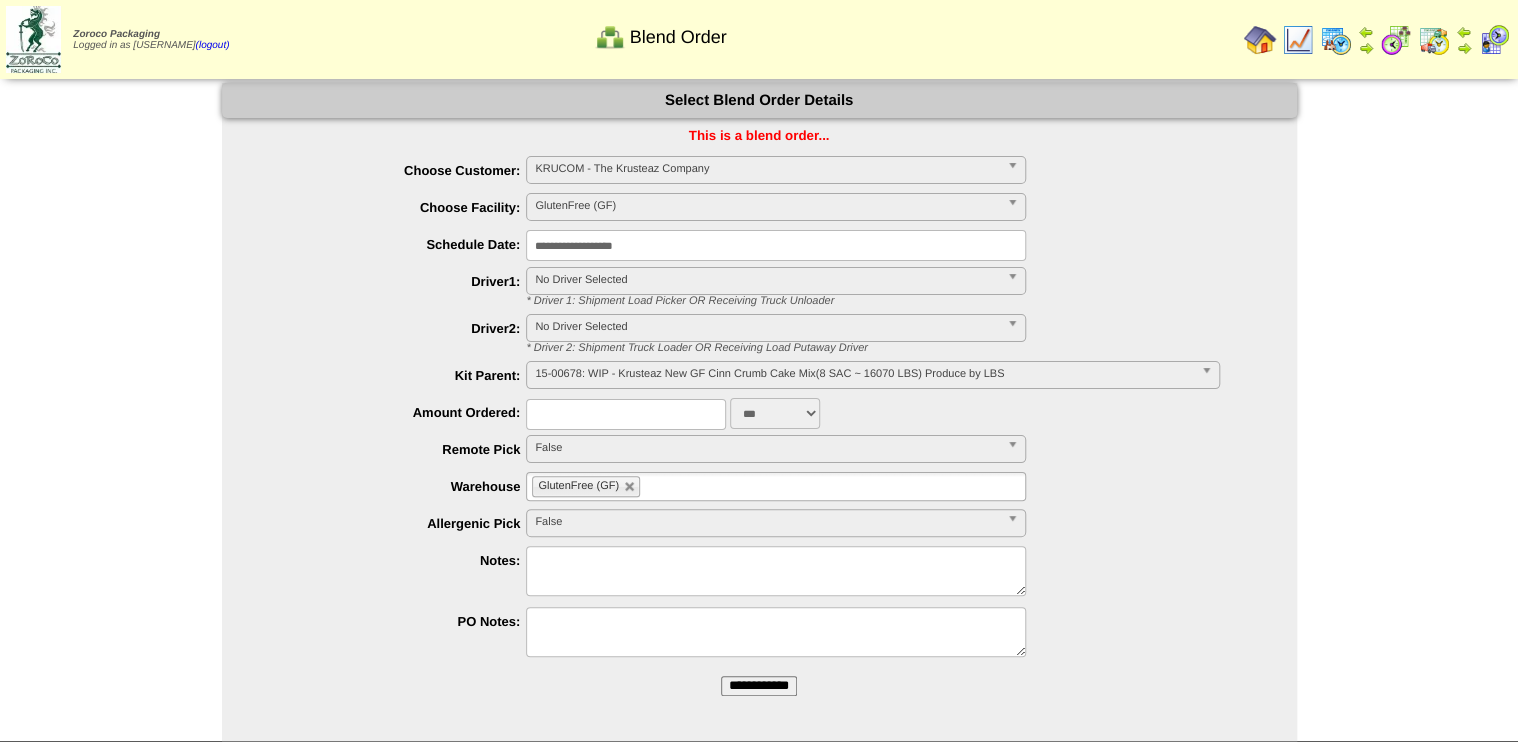 click on "15-00678: WIP - Krusteaz New GF Cinn Crumb Cake Mix(8 SAC ~ 16070 LBS) Produce by LBS" at bounding box center (863, 374) 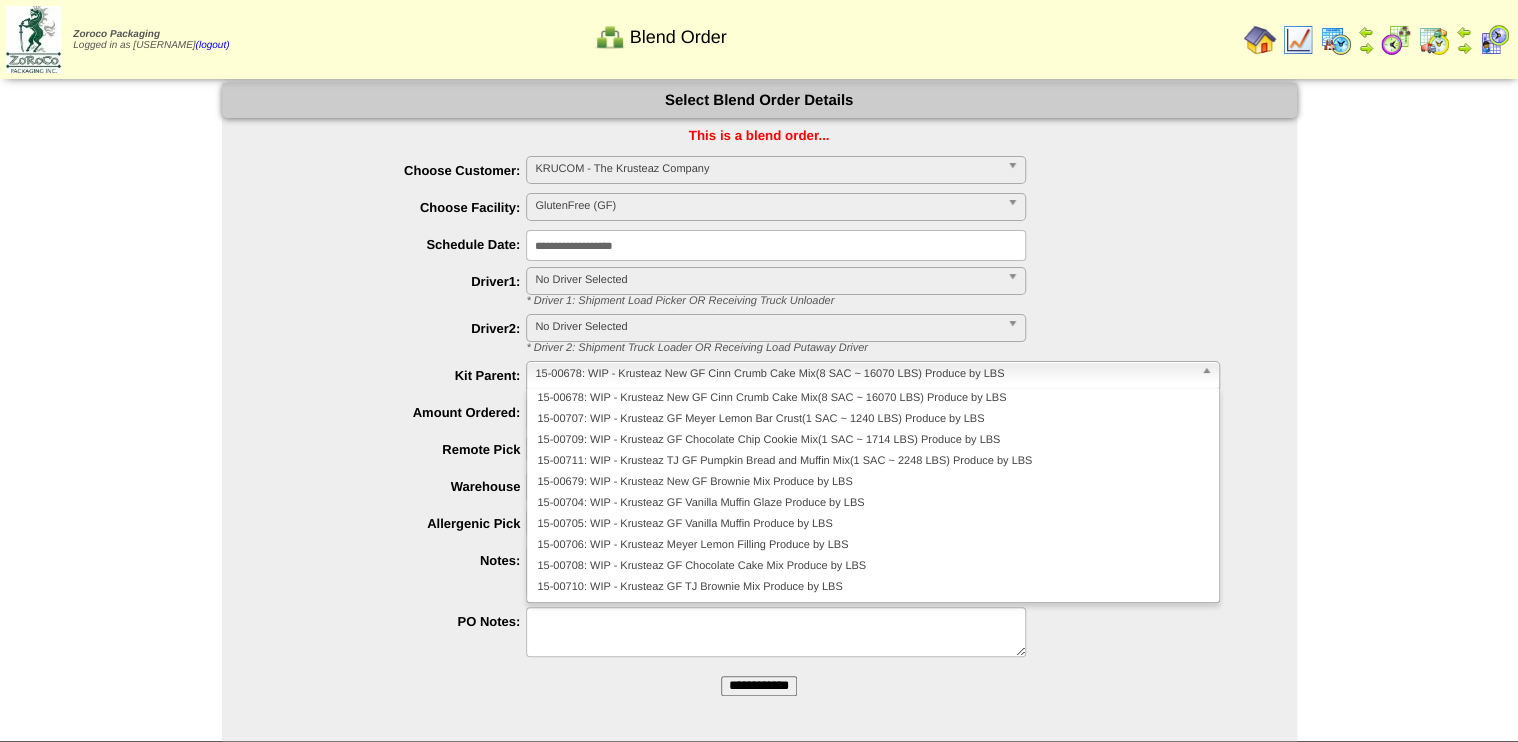 drag, startPoint x: 260, startPoint y: 395, endPoint x: 355, endPoint y: 392, distance: 95.047356 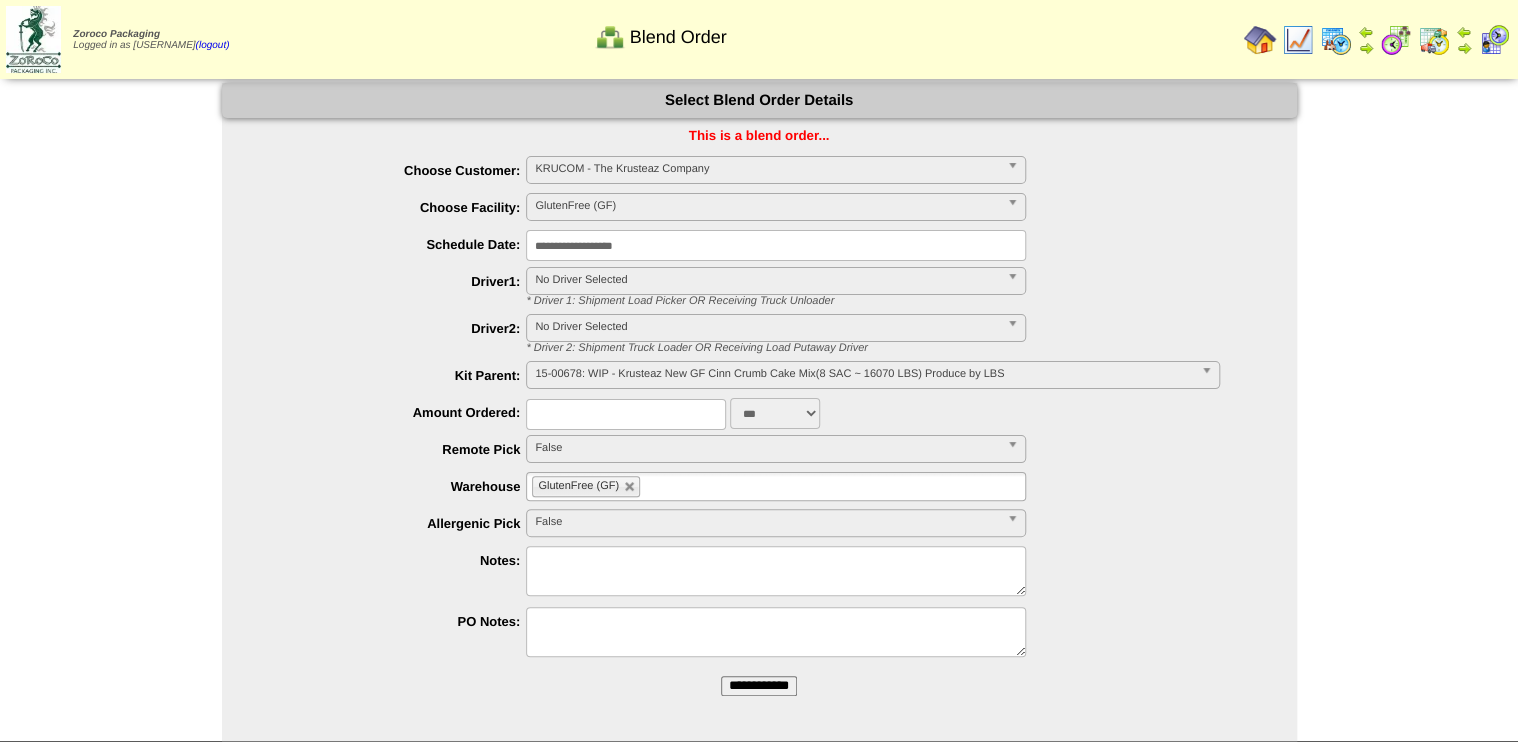 click at bounding box center [626, 414] 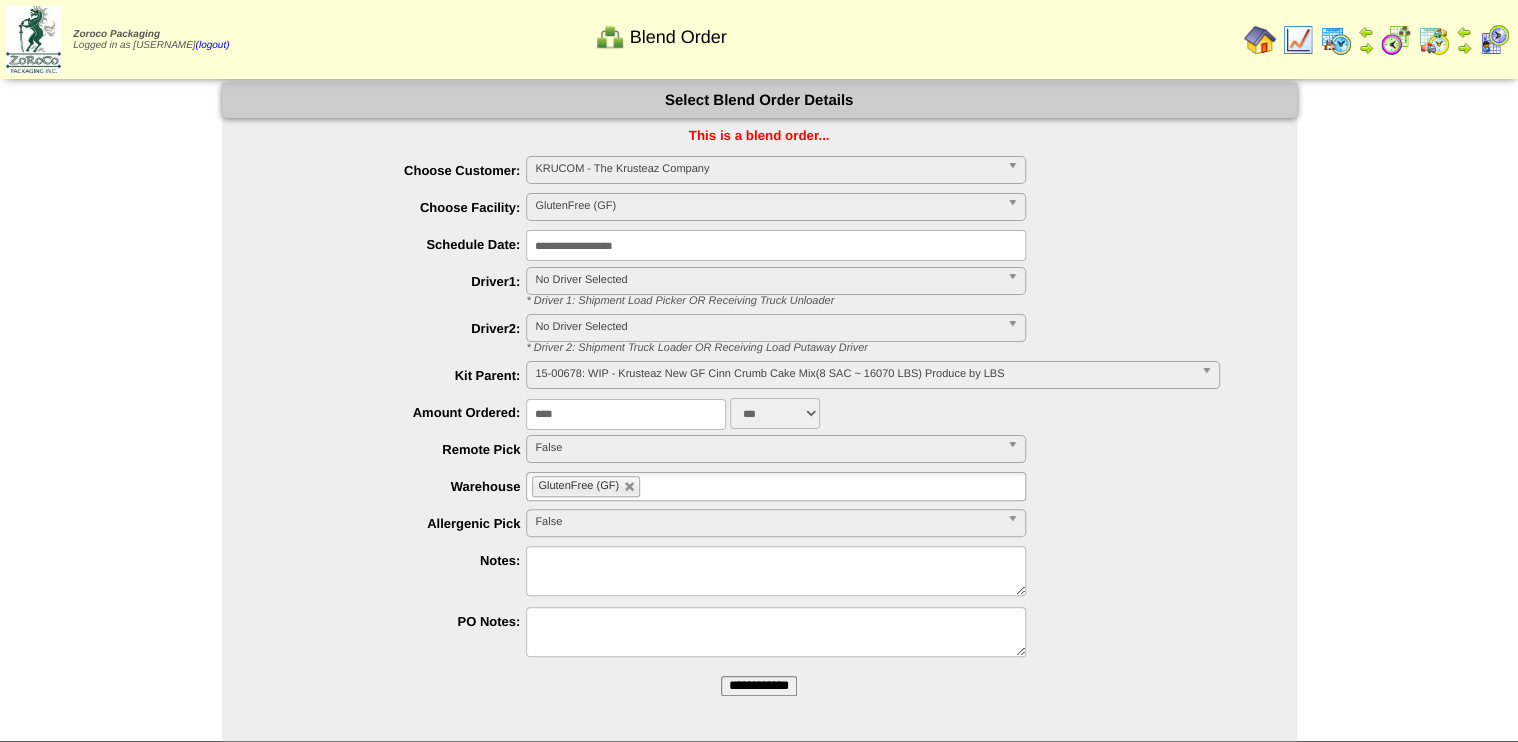 type on "****" 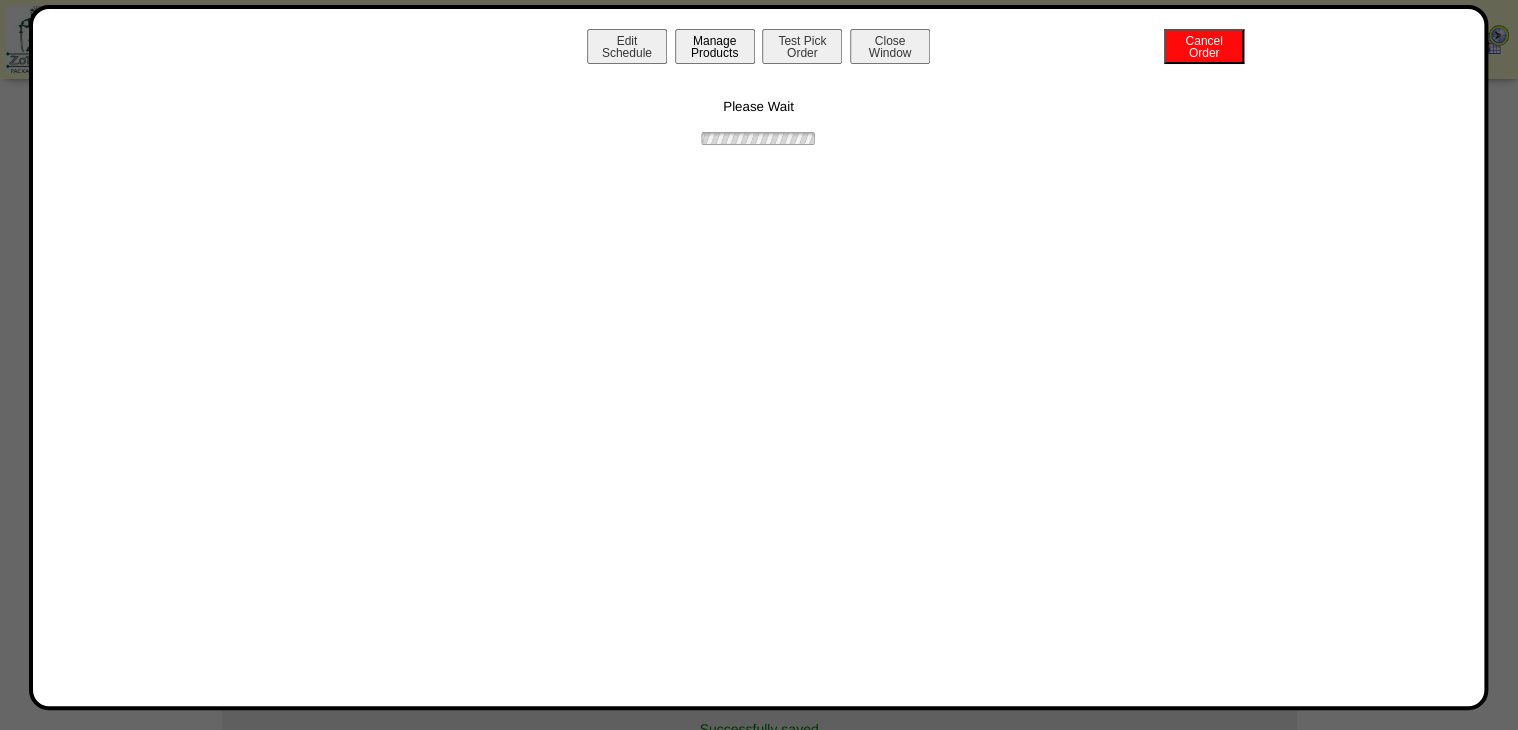 click on "Manage Products" at bounding box center (715, 46) 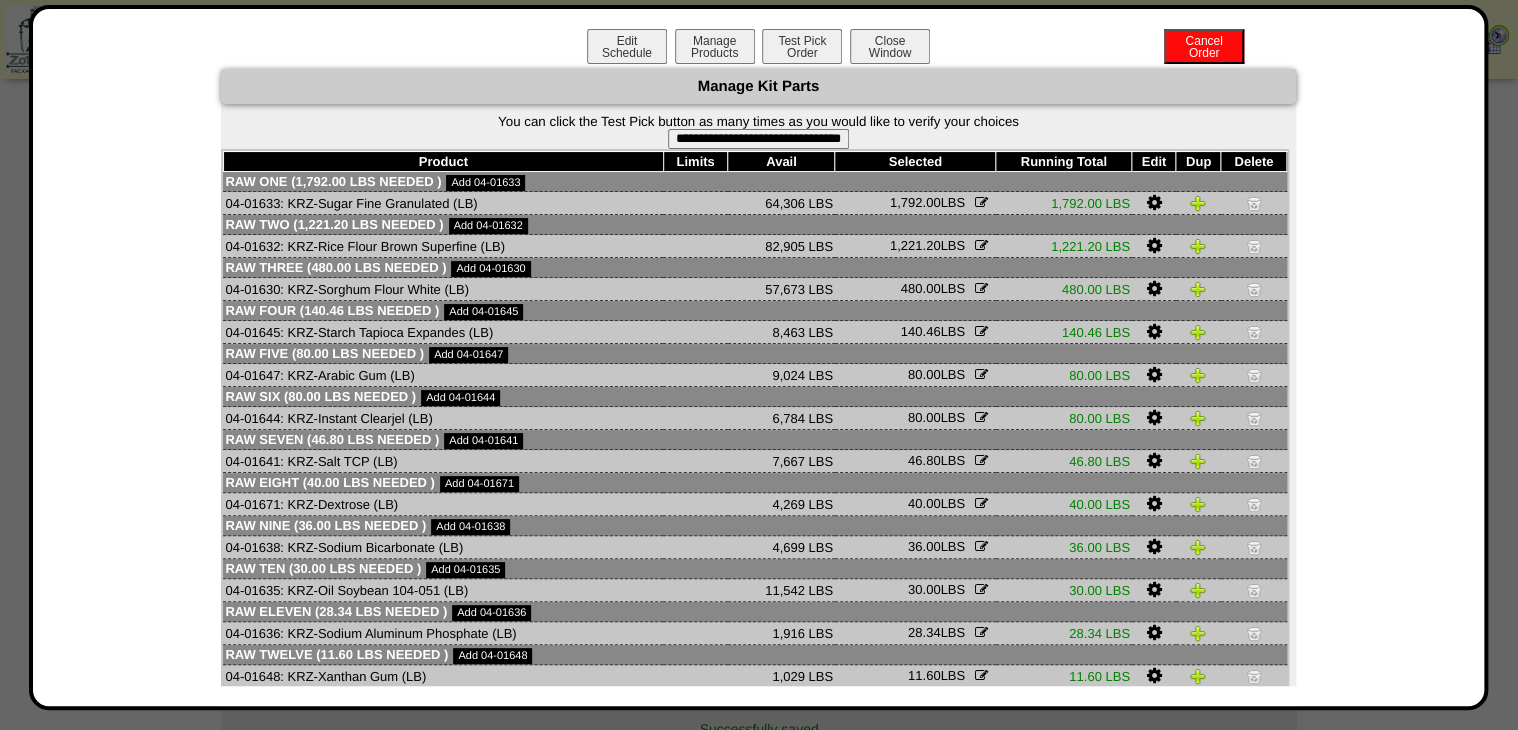 click on "**********" at bounding box center (758, 139) 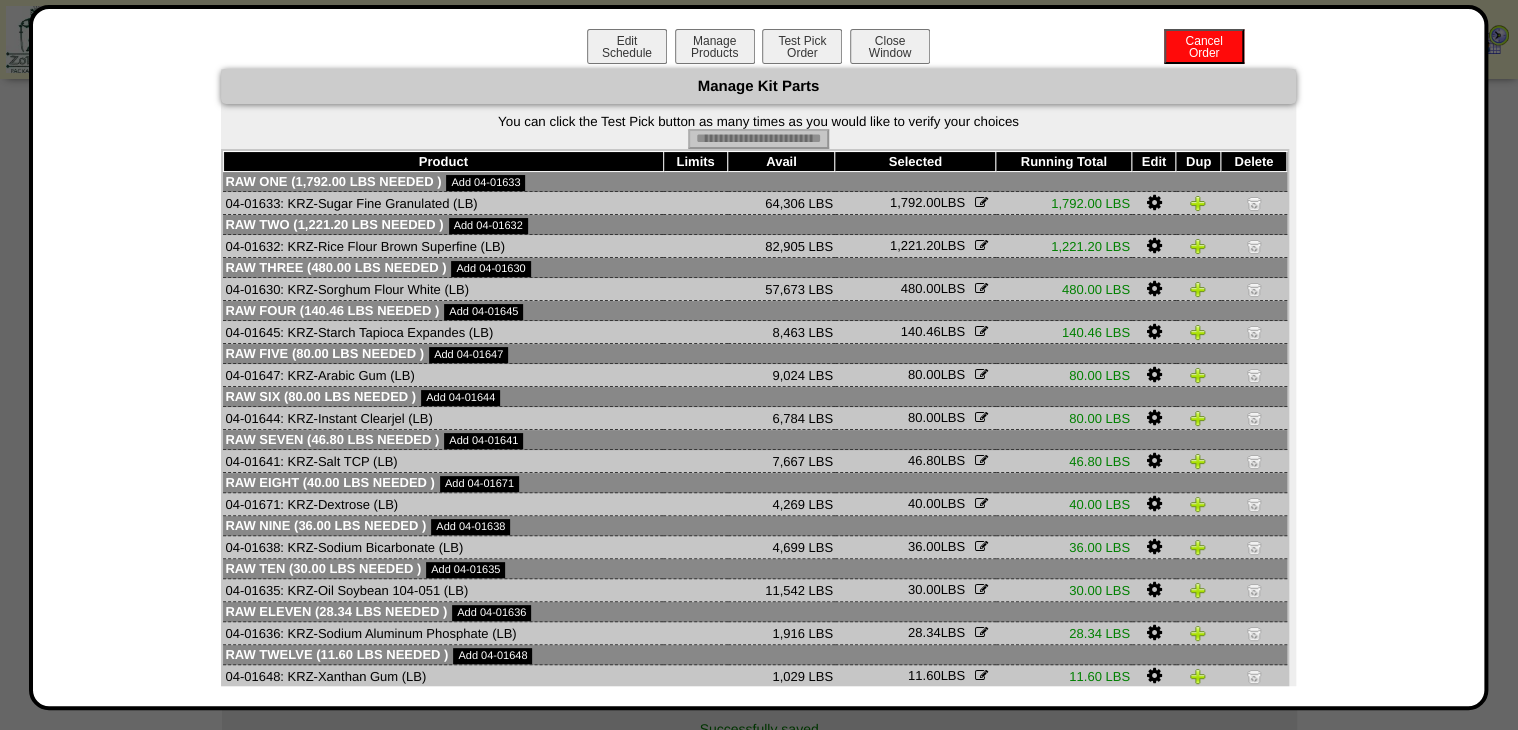 type on "**********" 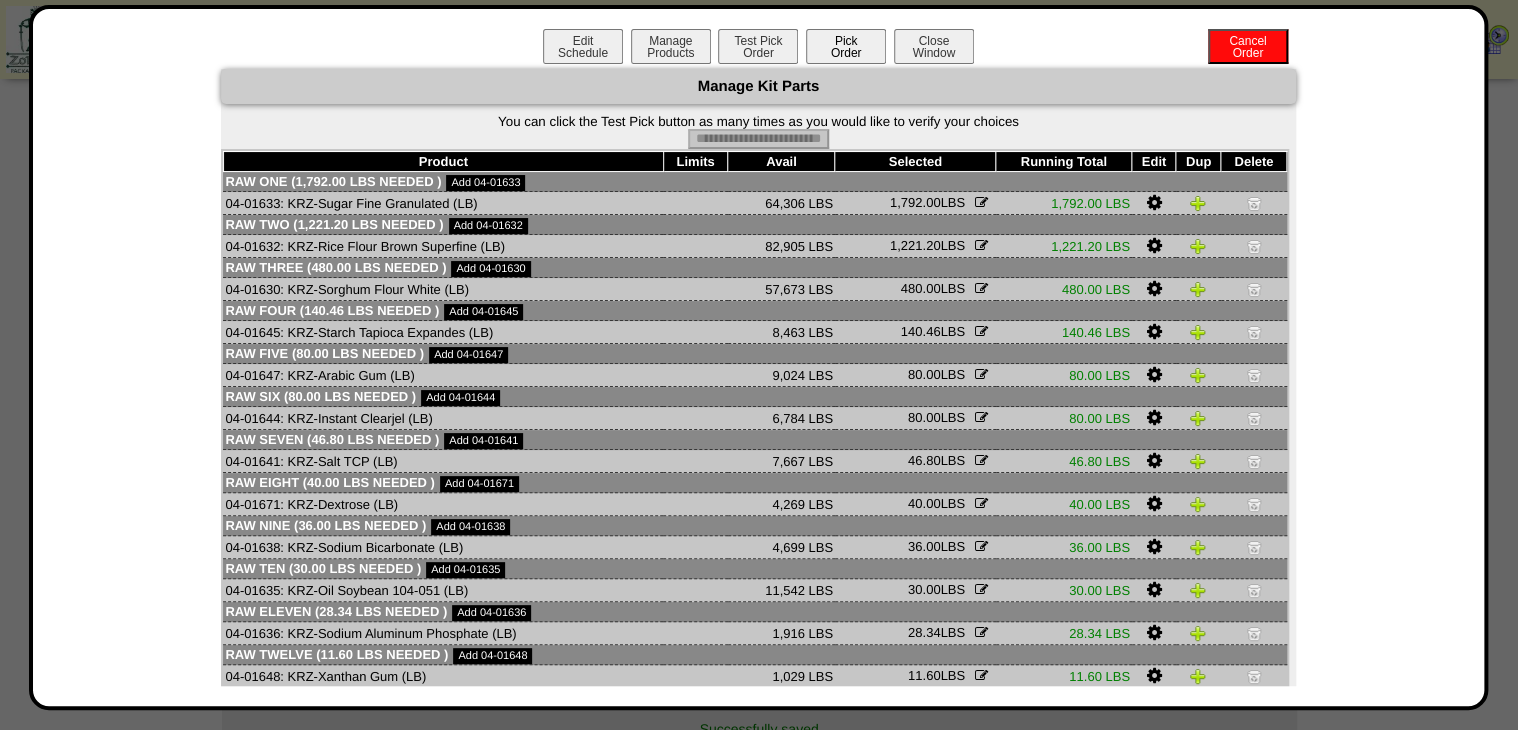 click on "Pick Order" at bounding box center (846, 46) 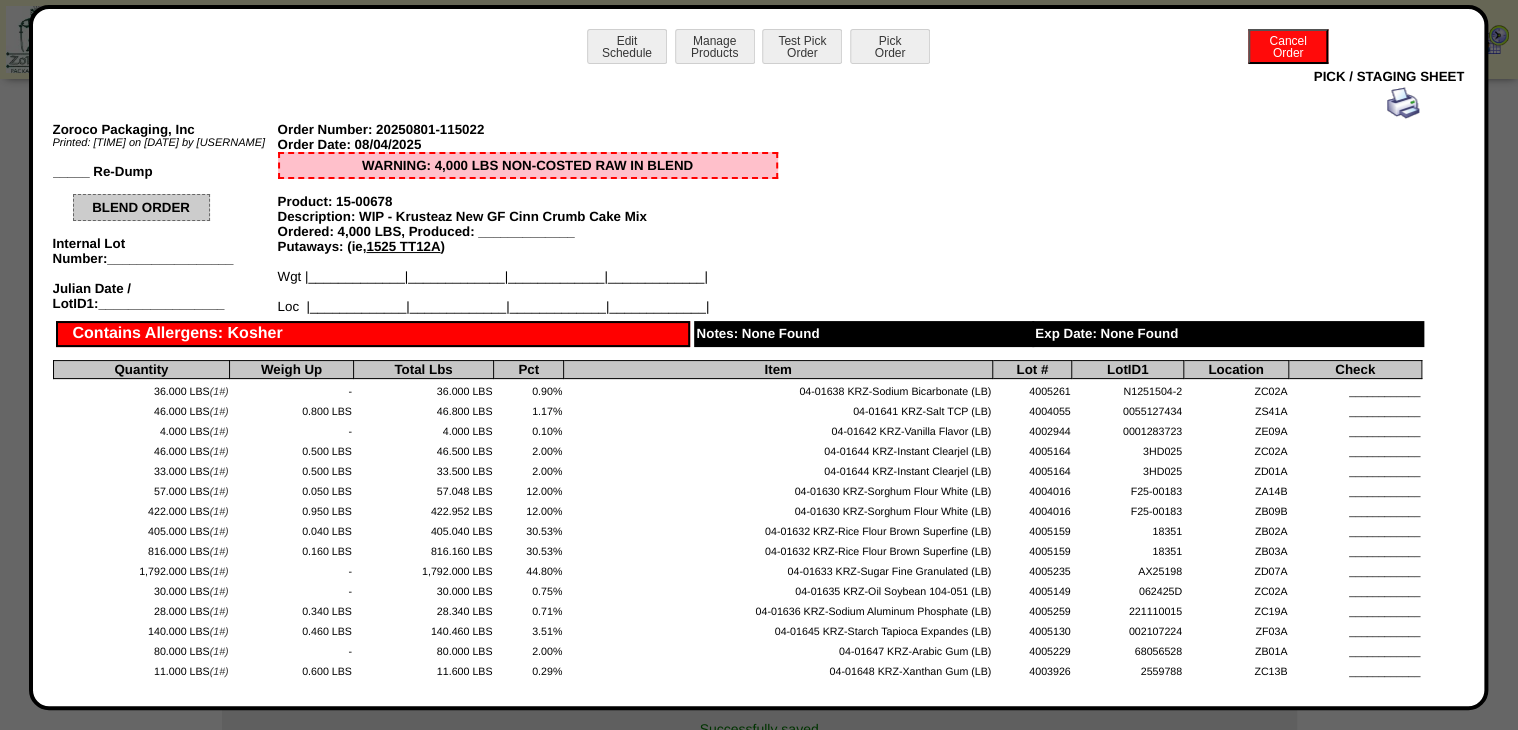 click at bounding box center [1403, 114] 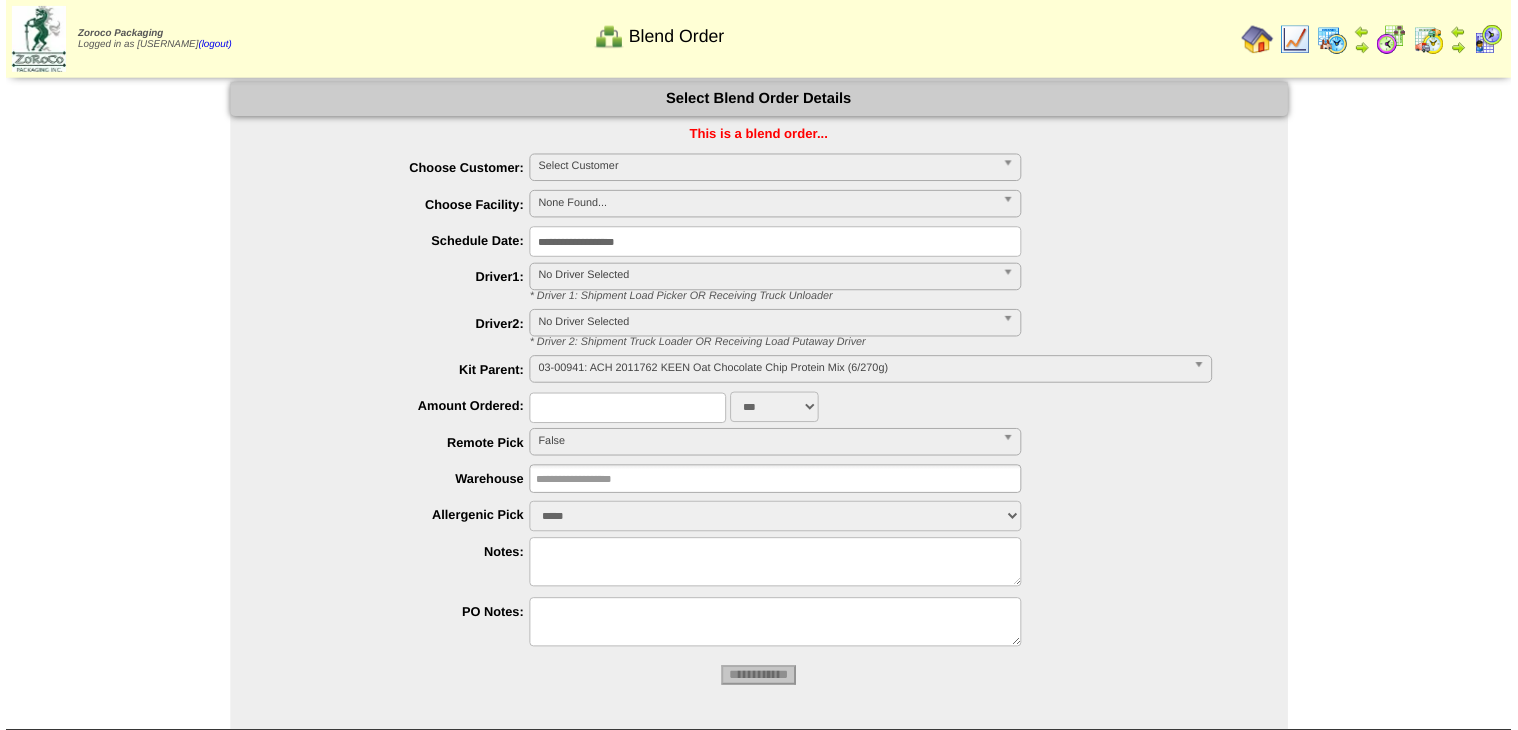 scroll, scrollTop: 0, scrollLeft: 0, axis: both 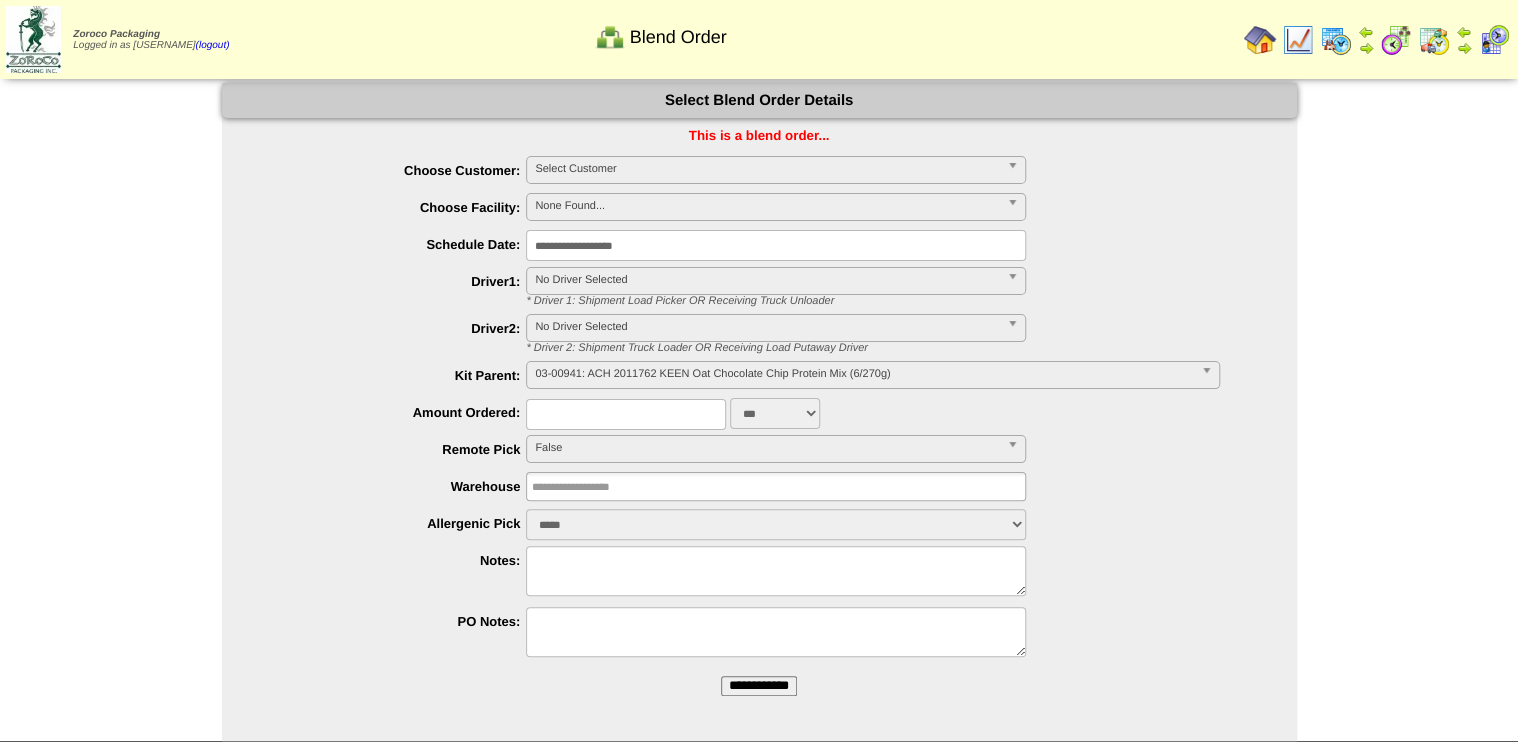 click on "**********" at bounding box center (759, 686) 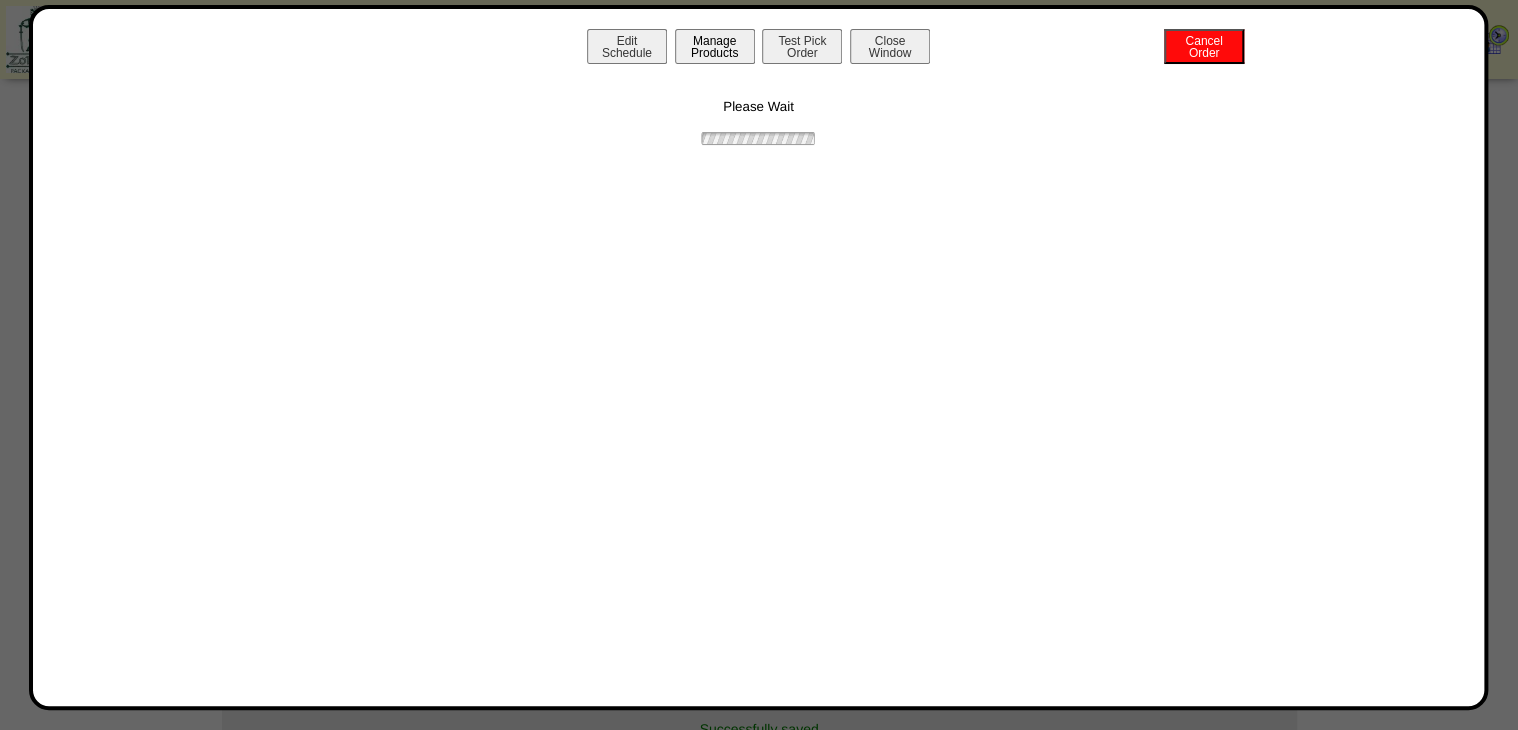 click on "Manage Products" at bounding box center (715, 46) 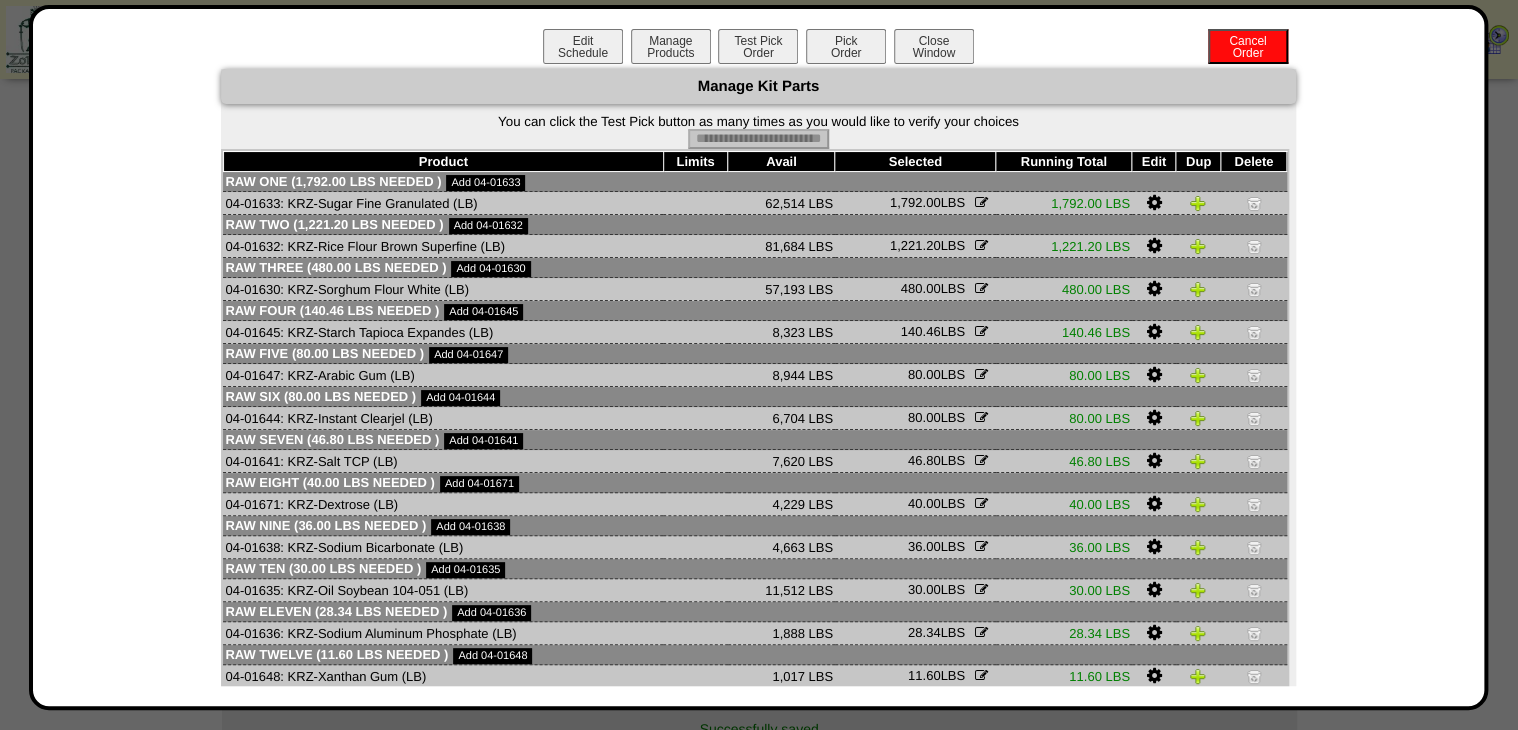 click on "Pick Order" at bounding box center [846, 46] 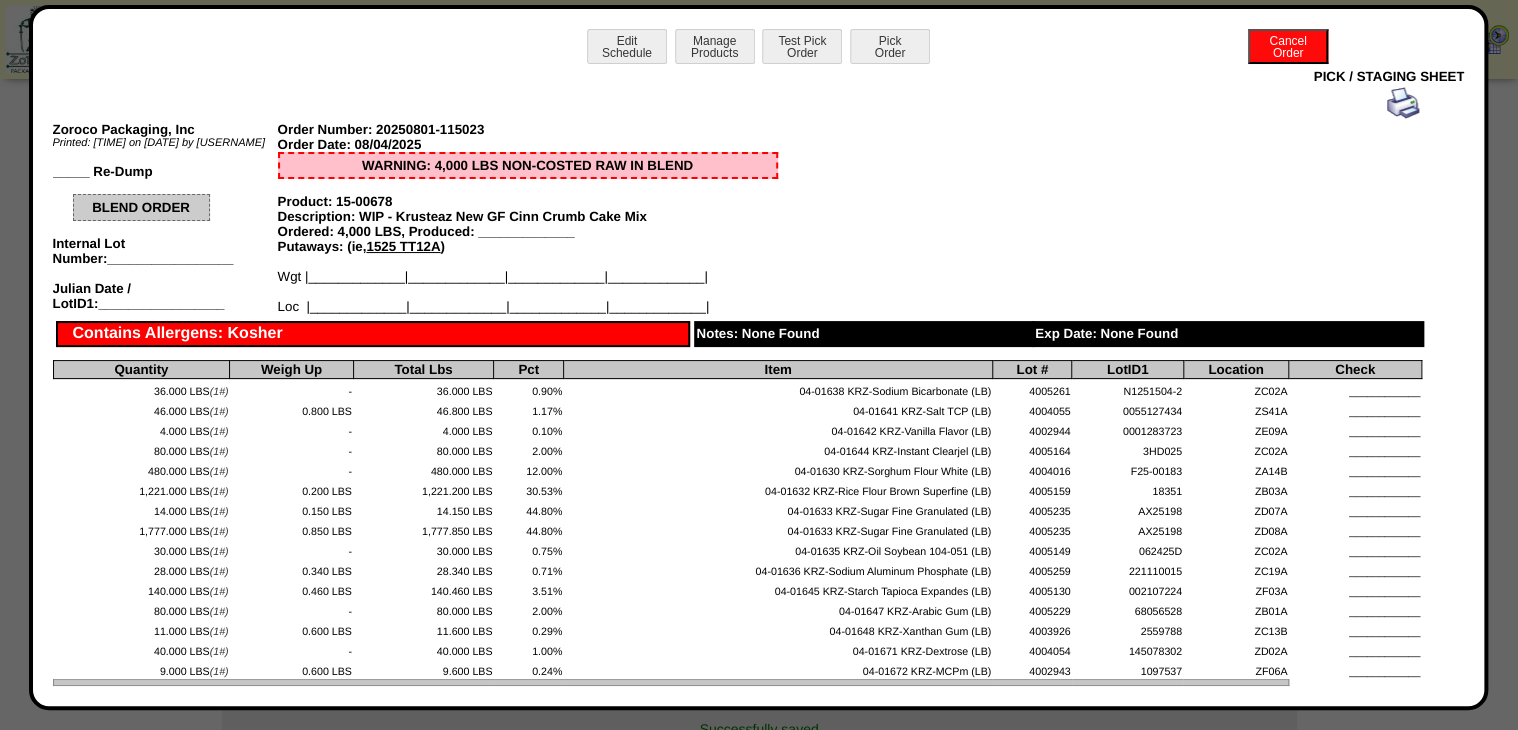 click at bounding box center [1403, 103] 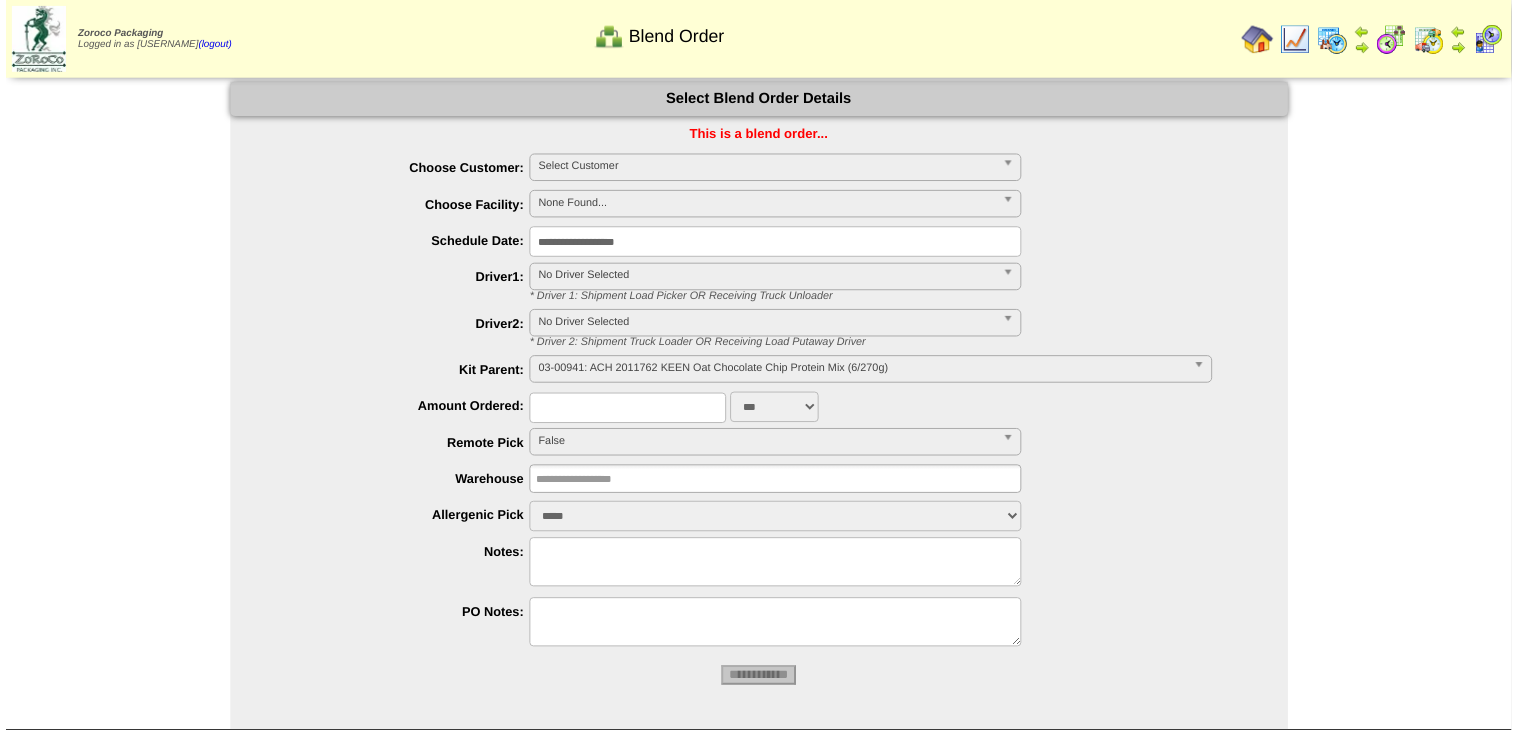 scroll, scrollTop: 0, scrollLeft: 0, axis: both 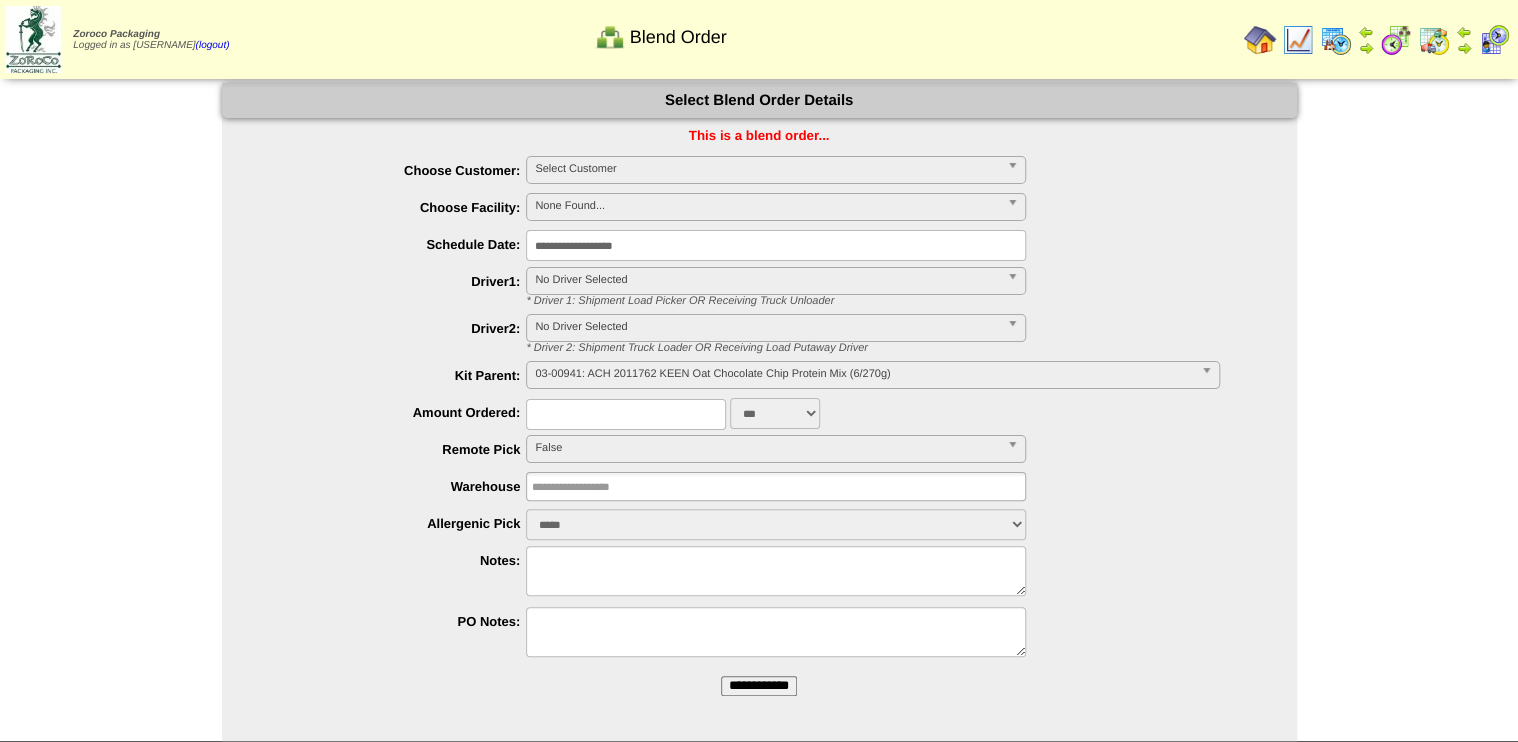 click on "**********" at bounding box center (759, 686) 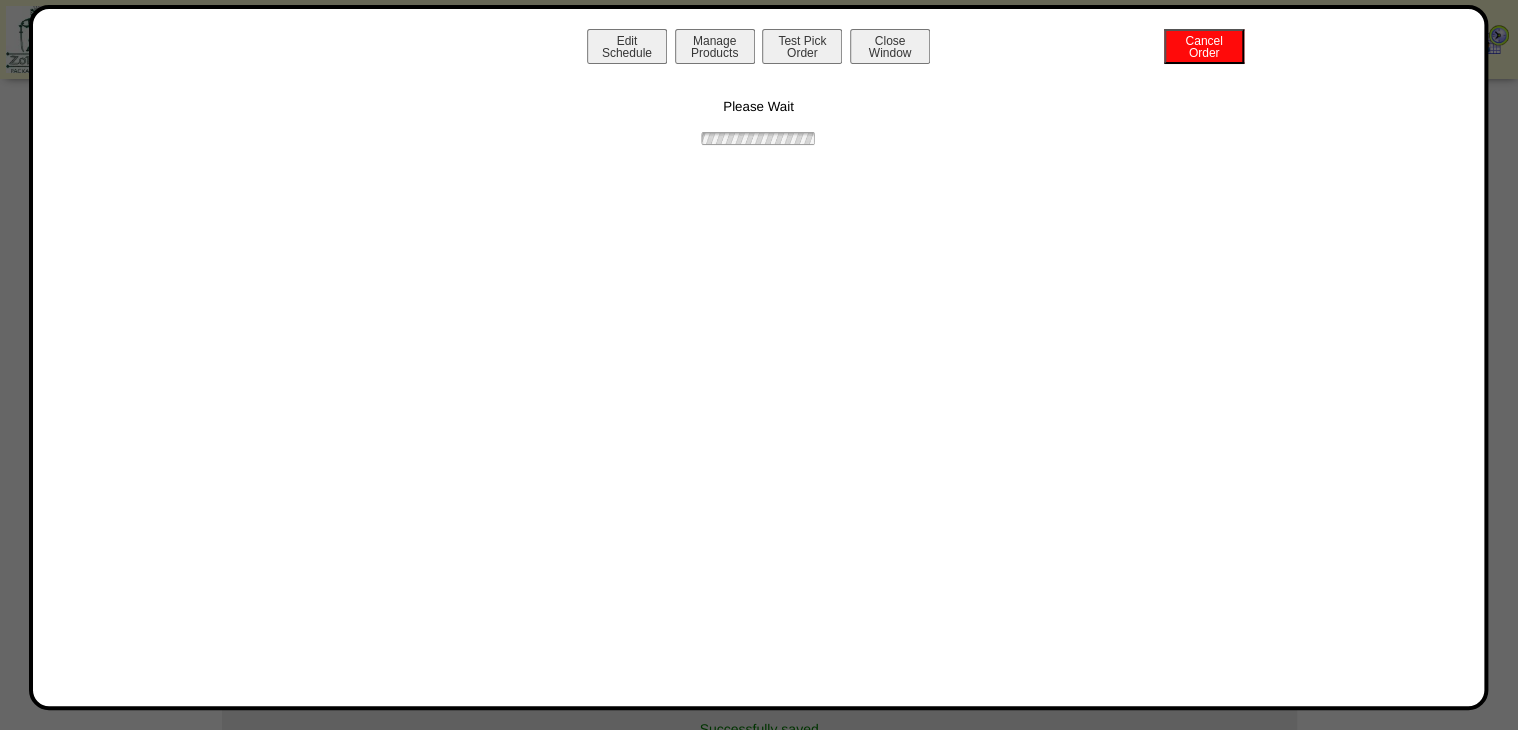 click on "Close Window" at bounding box center [890, 46] 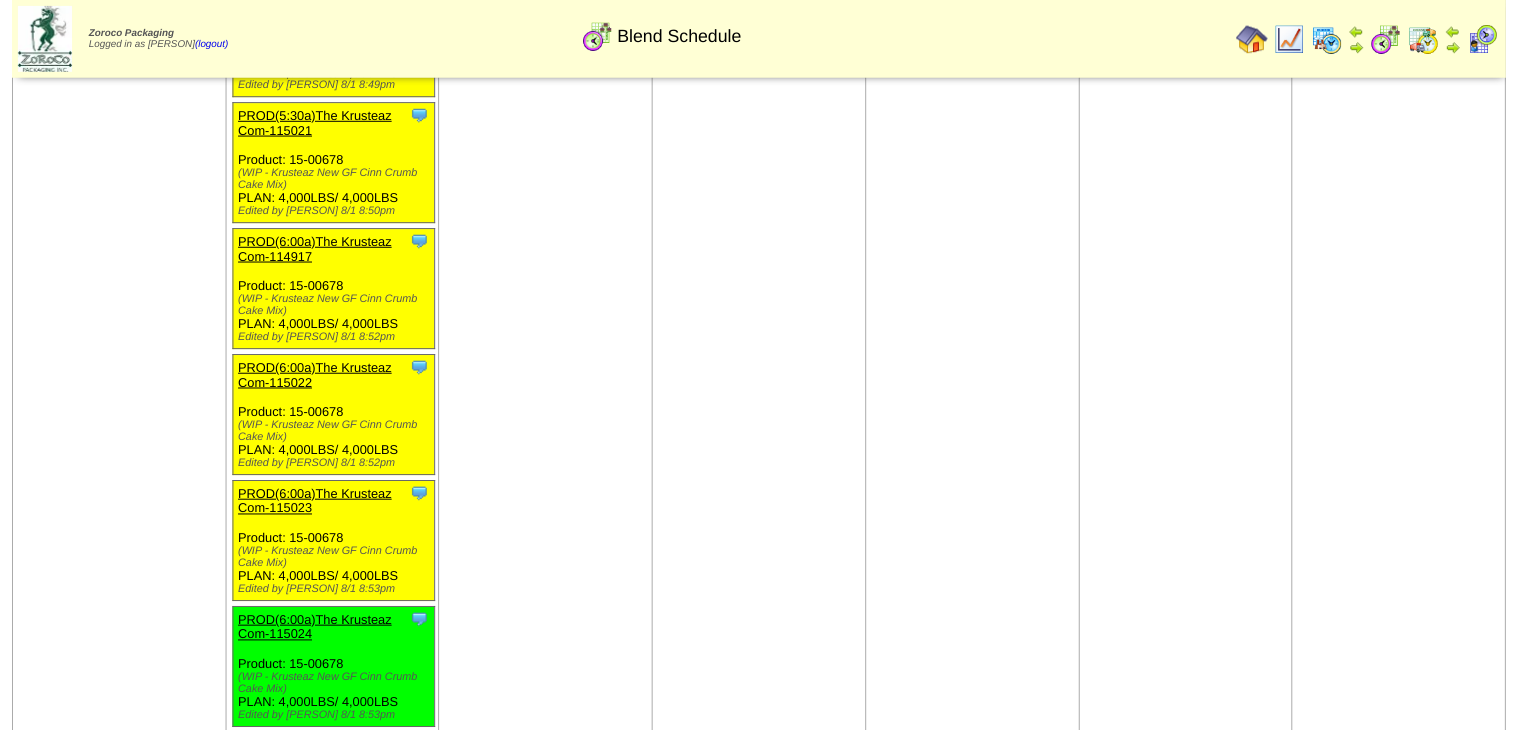 scroll, scrollTop: 960, scrollLeft: 0, axis: vertical 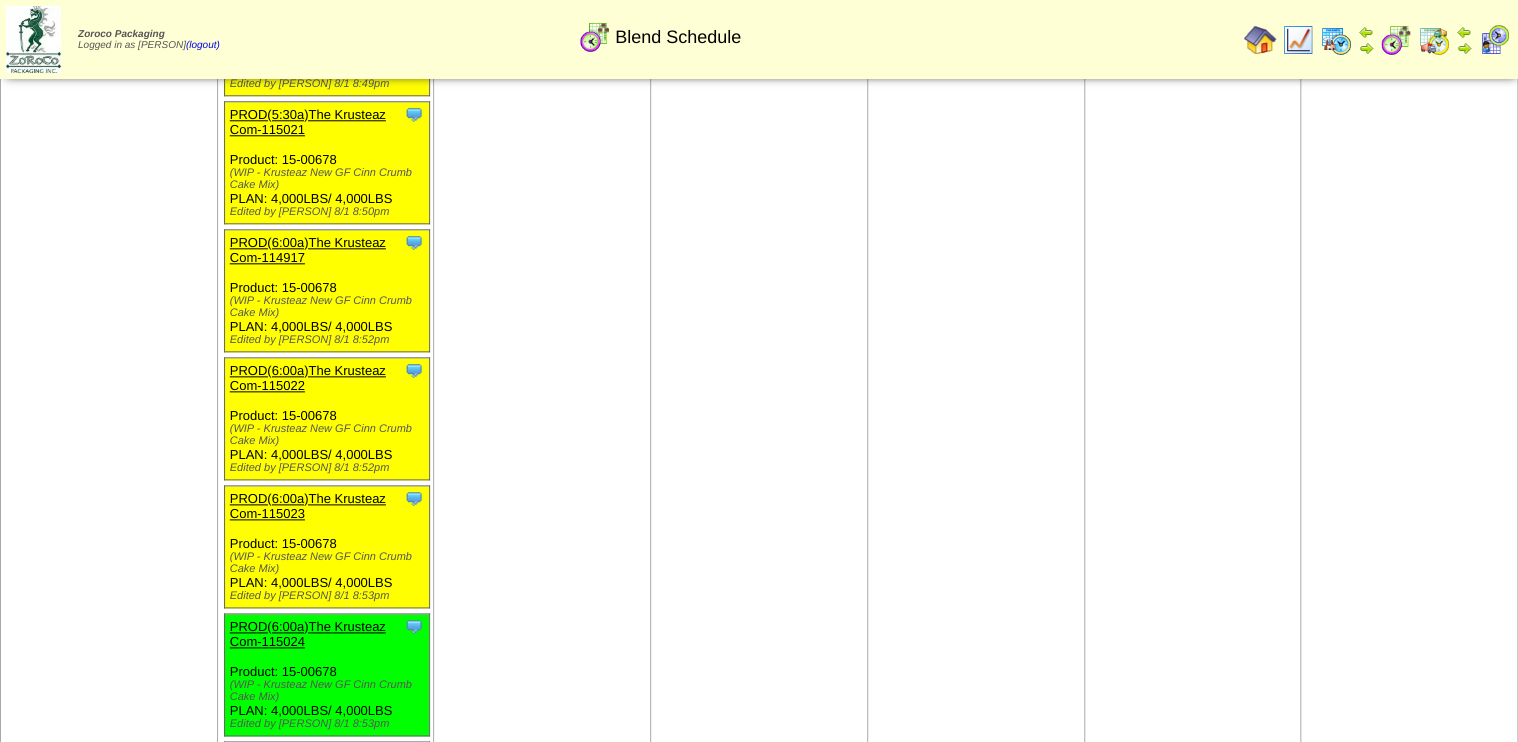 click on "PROD(6:00a)The Krusteaz Com-115023" at bounding box center [325, 506] 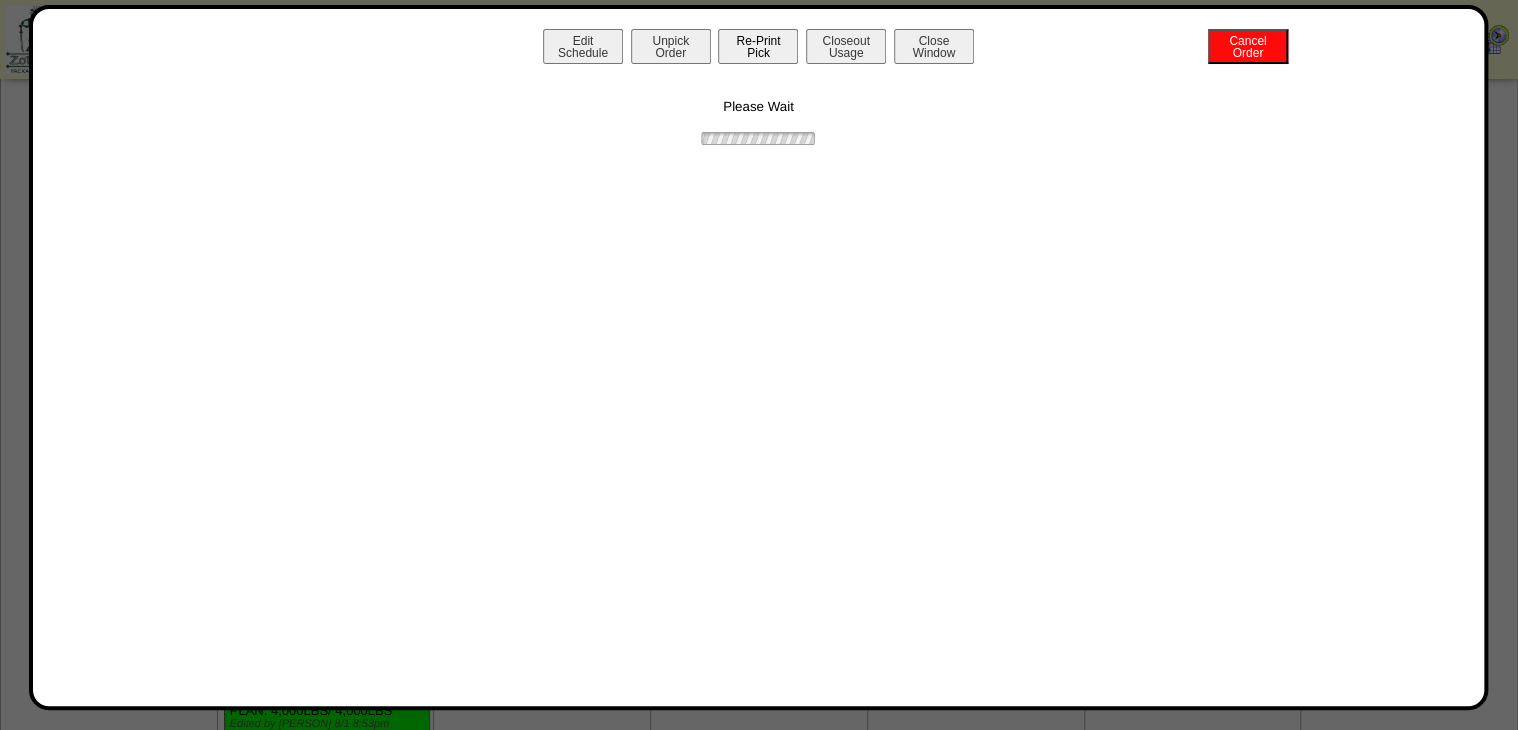 click on "Re-Print Pick" at bounding box center [758, 46] 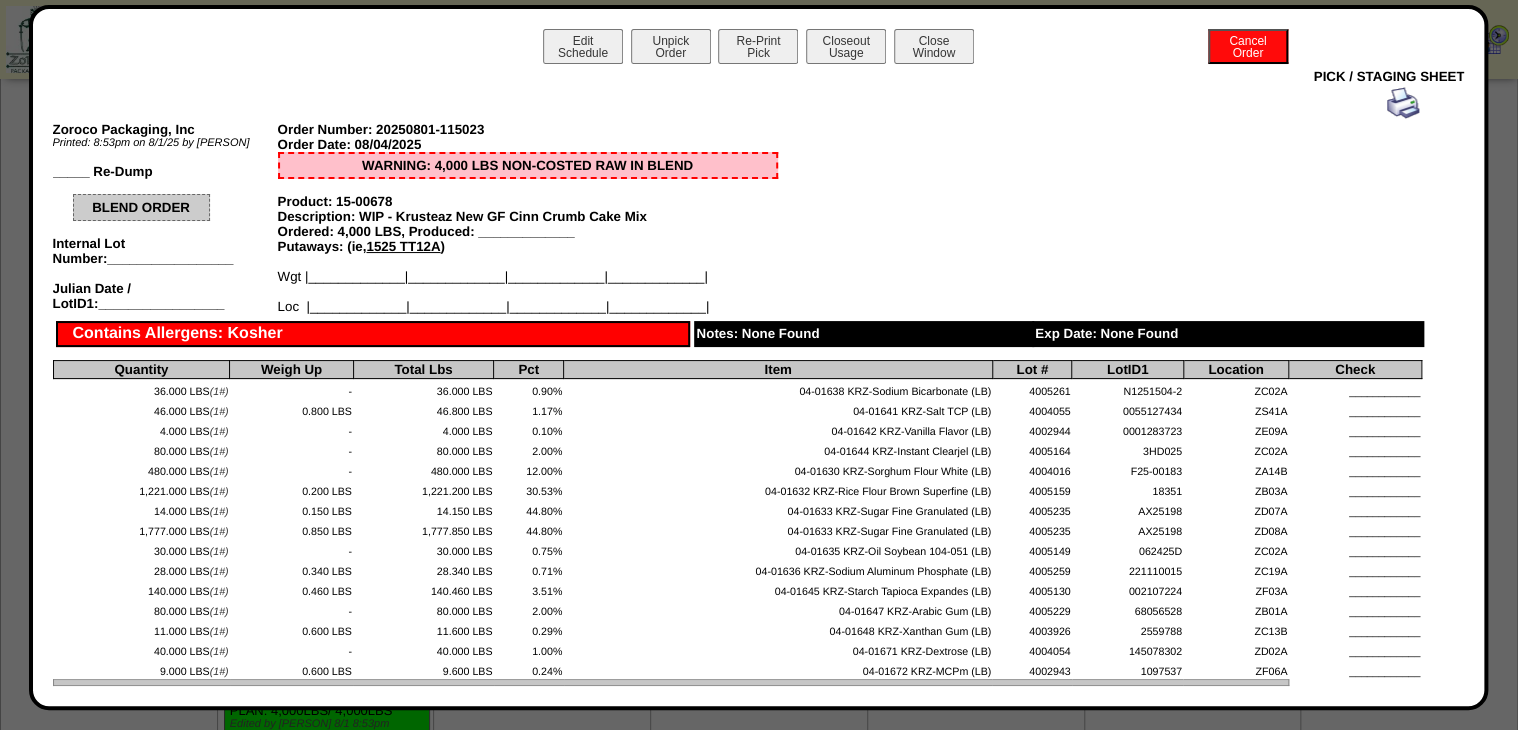 click at bounding box center [1403, 103] 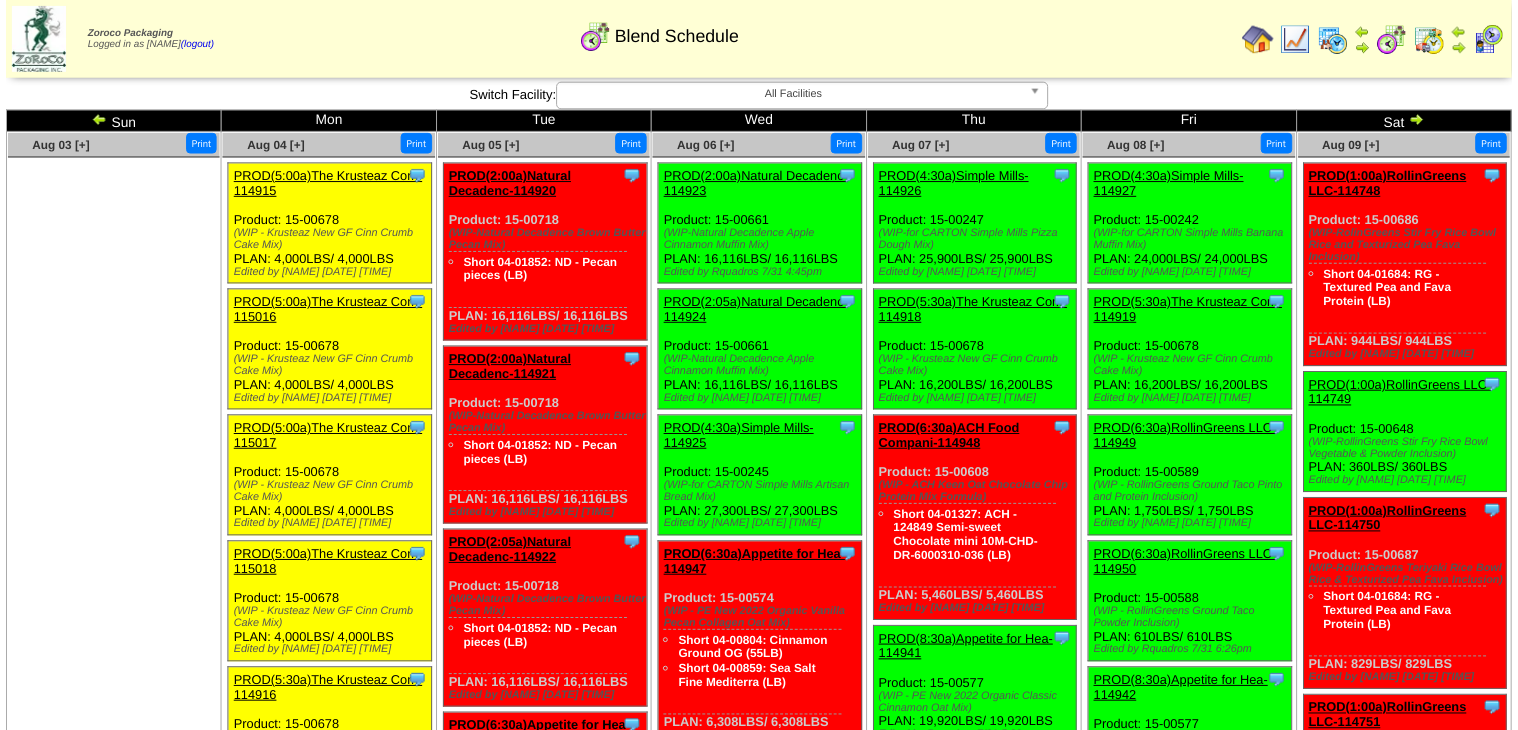 scroll, scrollTop: 960, scrollLeft: 0, axis: vertical 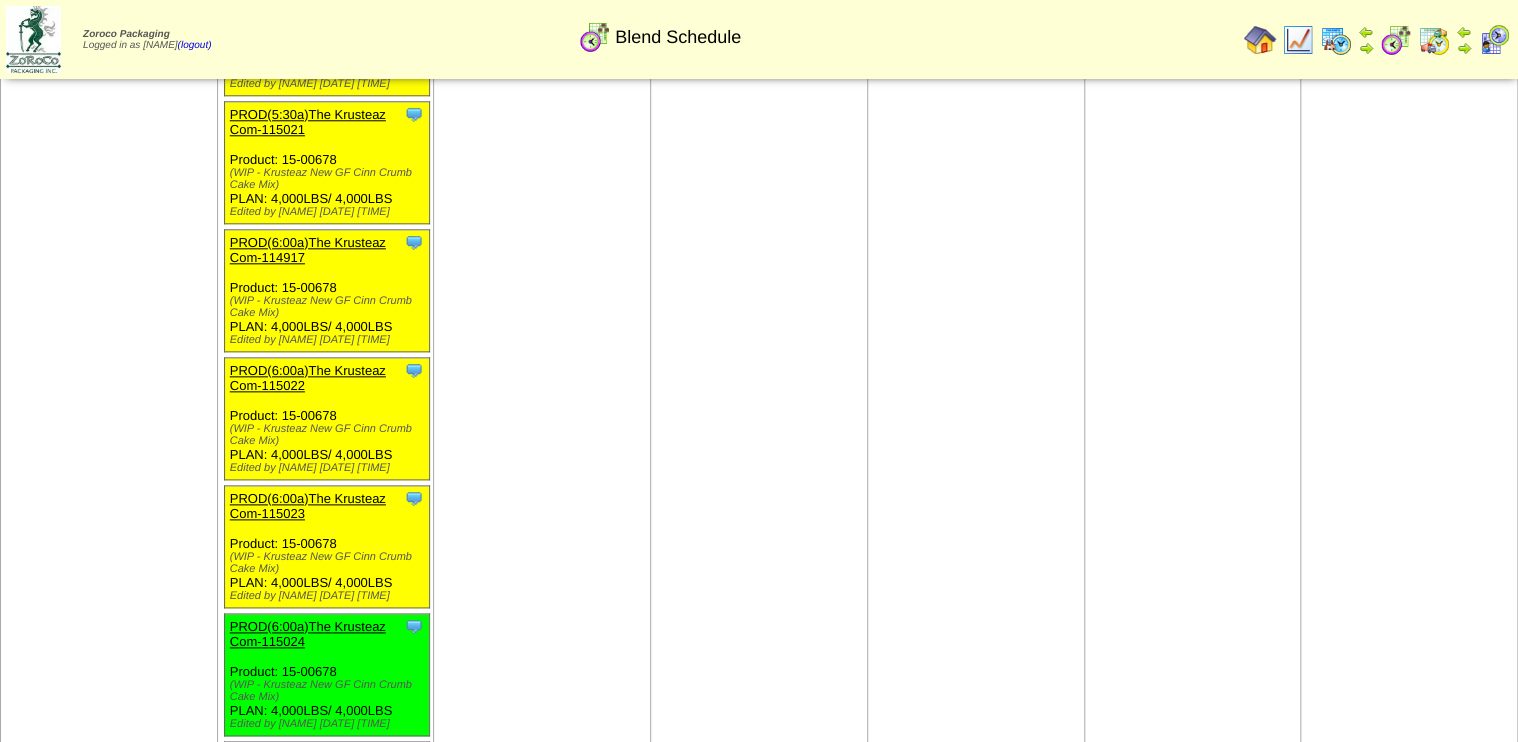 click on "PROD(6:00a)The Krusteaz Com-115024" at bounding box center [308, 634] 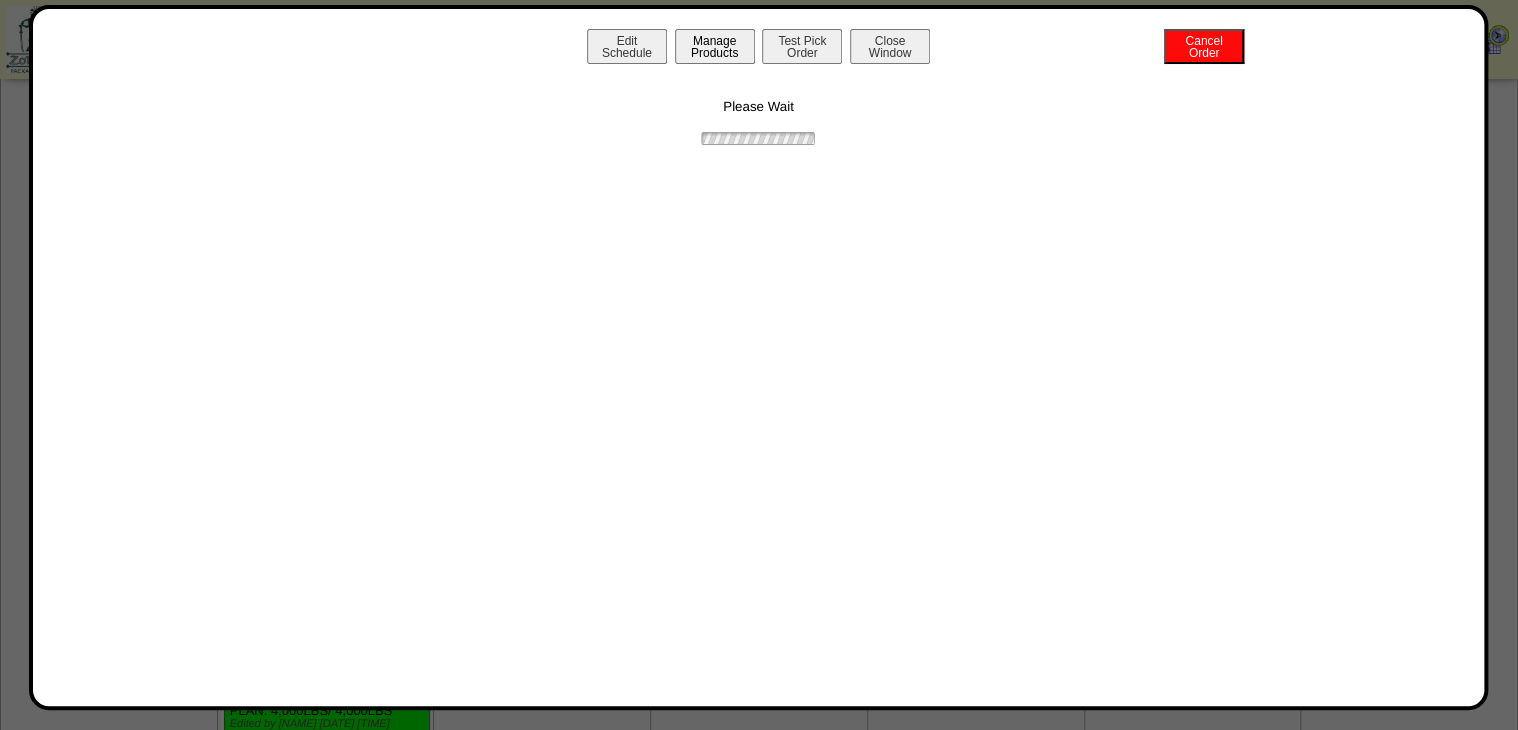 click on "Manage Products" at bounding box center [715, 46] 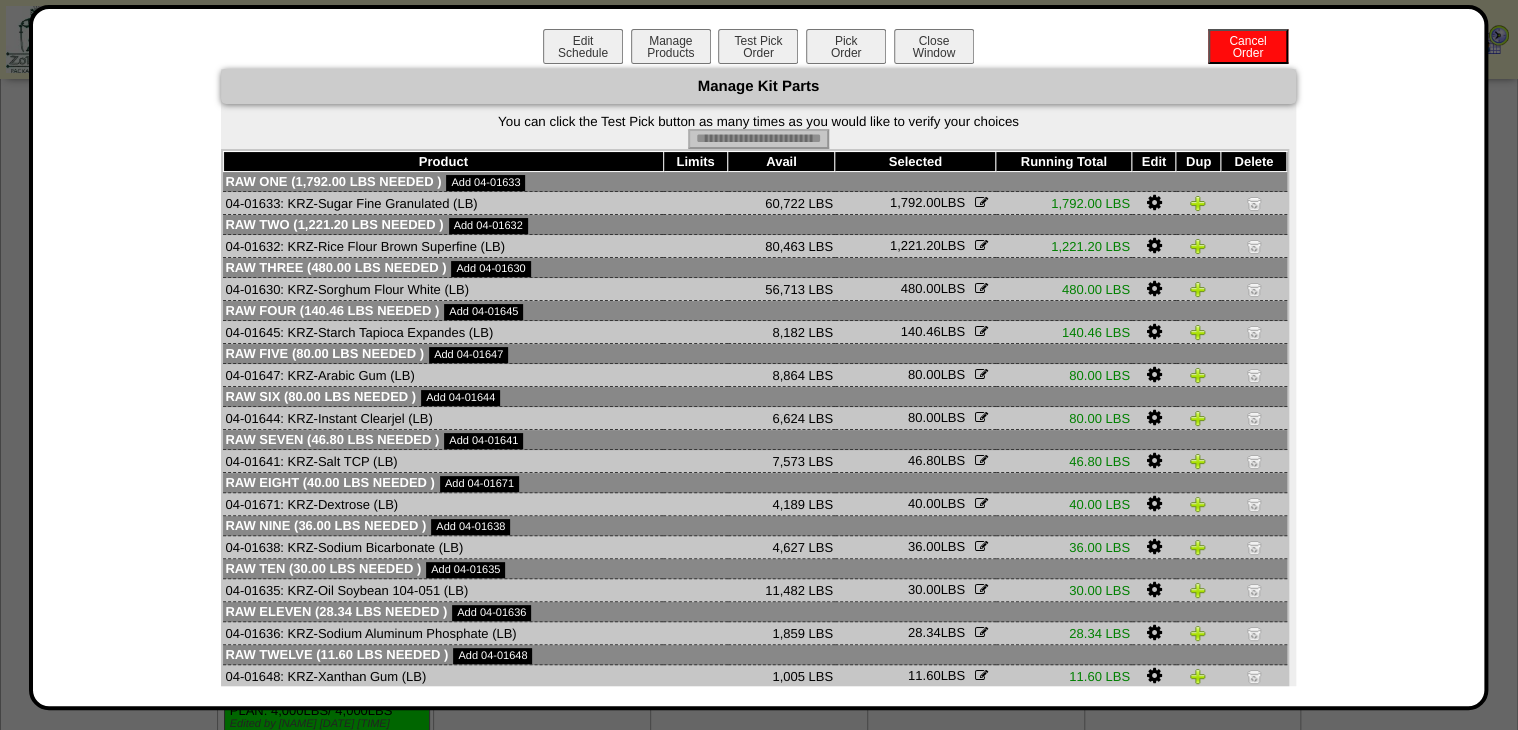 click on "Edit Schedule
Manage Products
Test Pick Order
Pick Order
Cancel Order
Close Window" at bounding box center [759, 49] 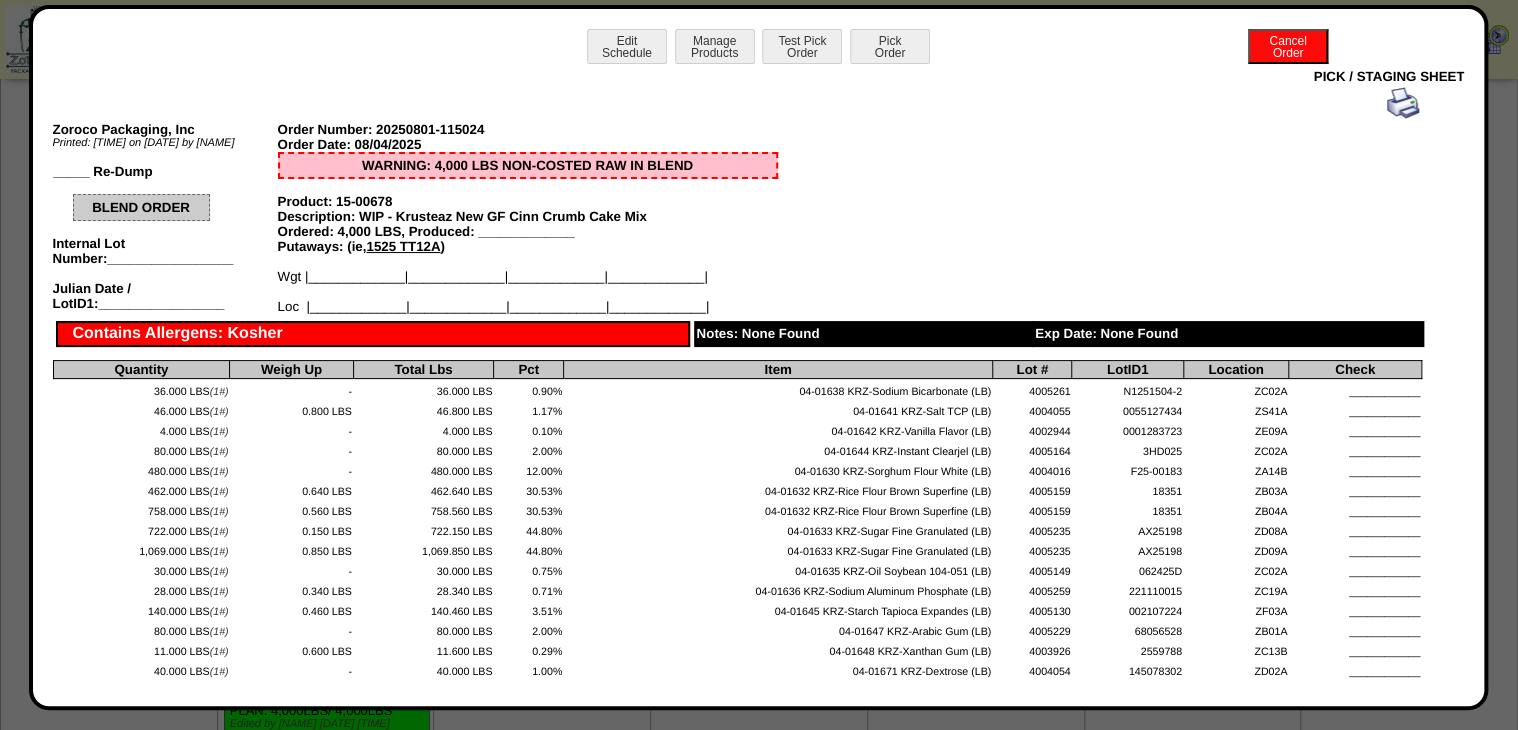click at bounding box center [1403, 103] 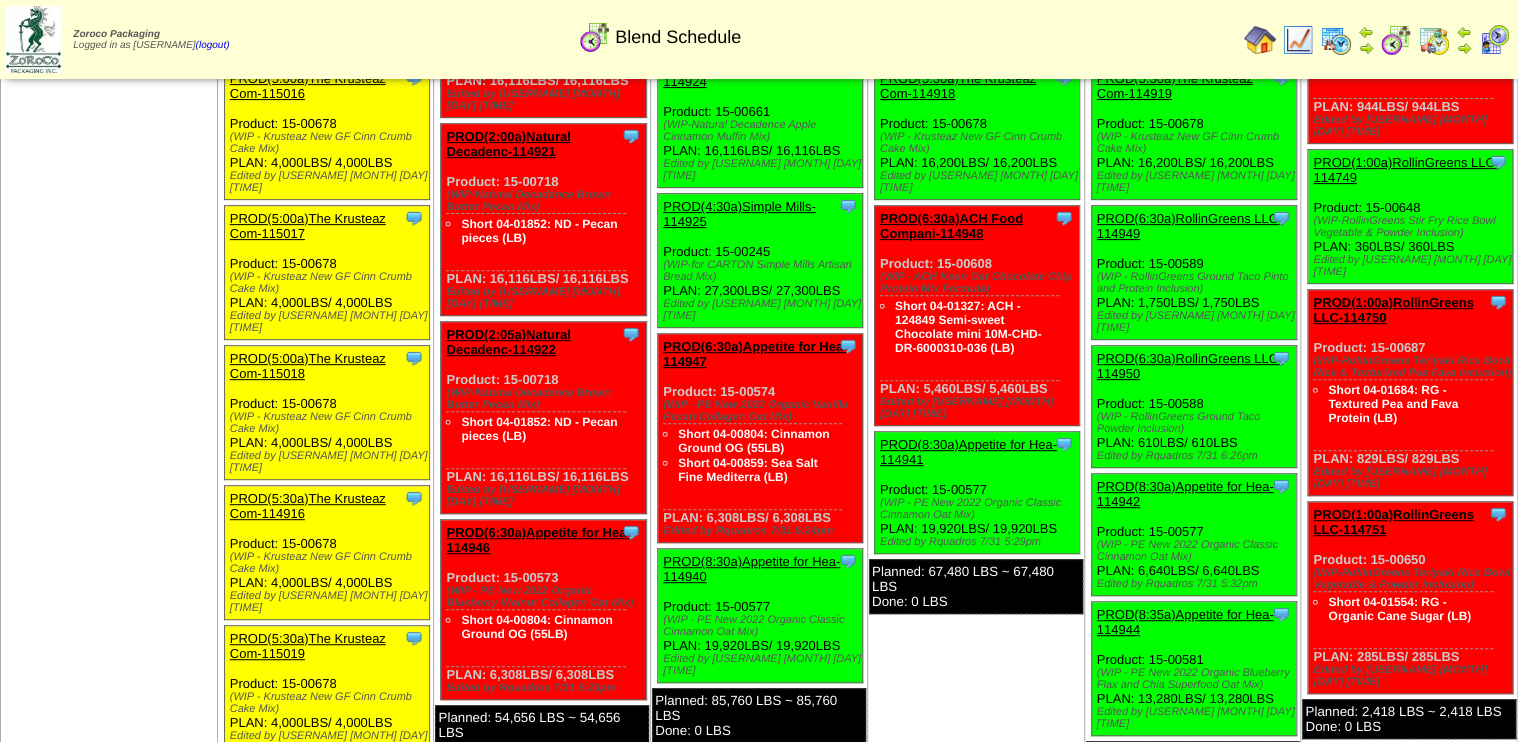 scroll, scrollTop: 0, scrollLeft: 0, axis: both 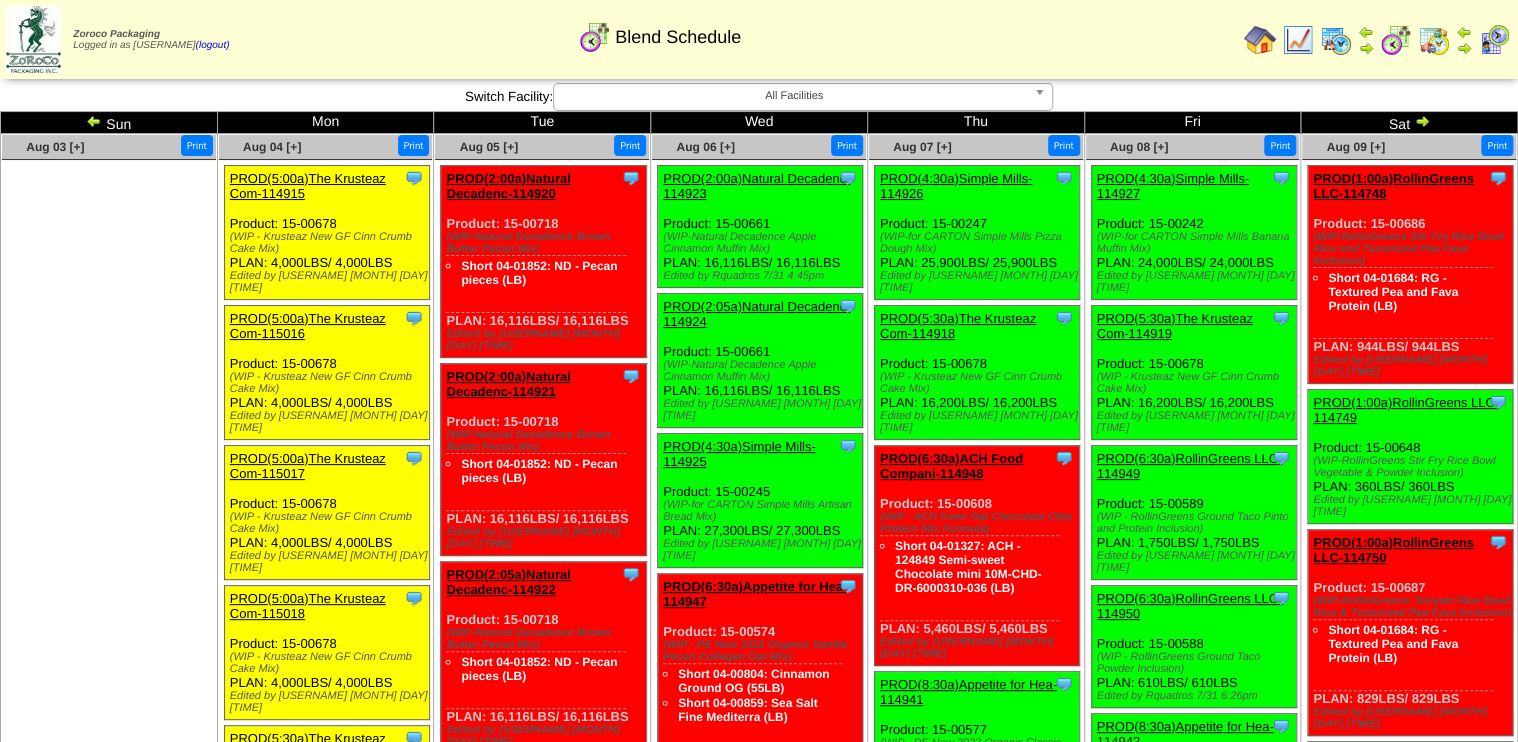 click at bounding box center [94, 121] 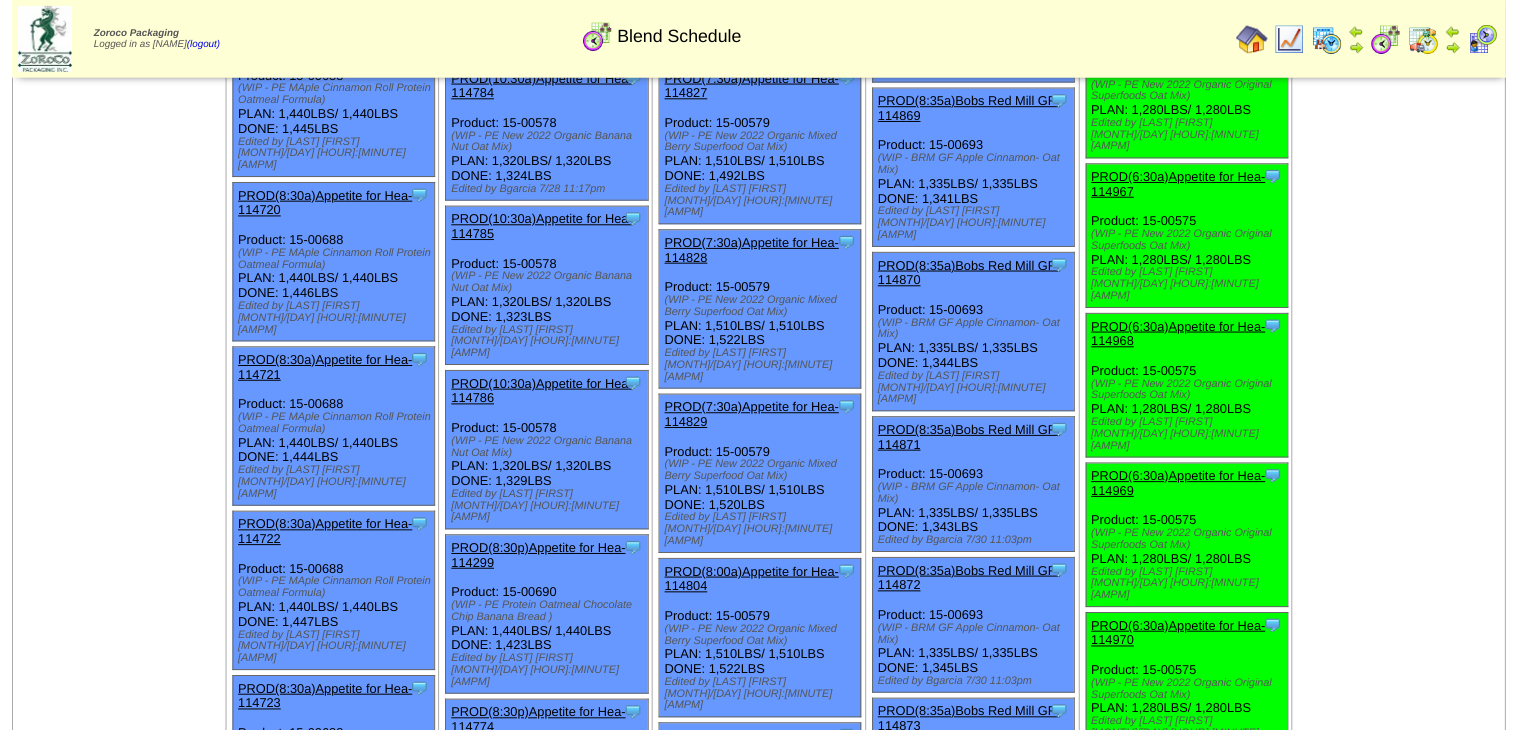 scroll, scrollTop: 2080, scrollLeft: 0, axis: vertical 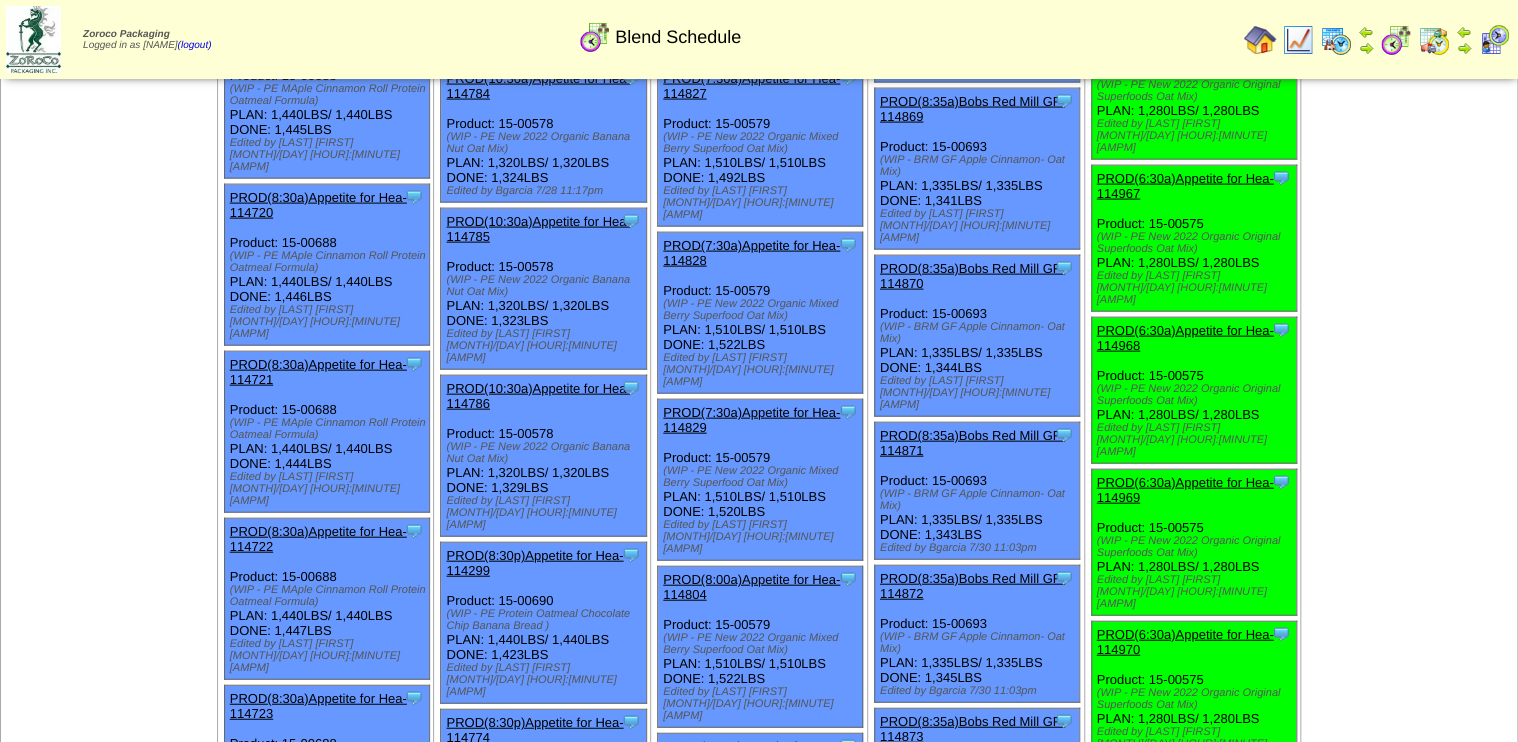 click on "PROD(7:00a)Bobs Red Mill GF-114631" at bounding box center (1189, 794) 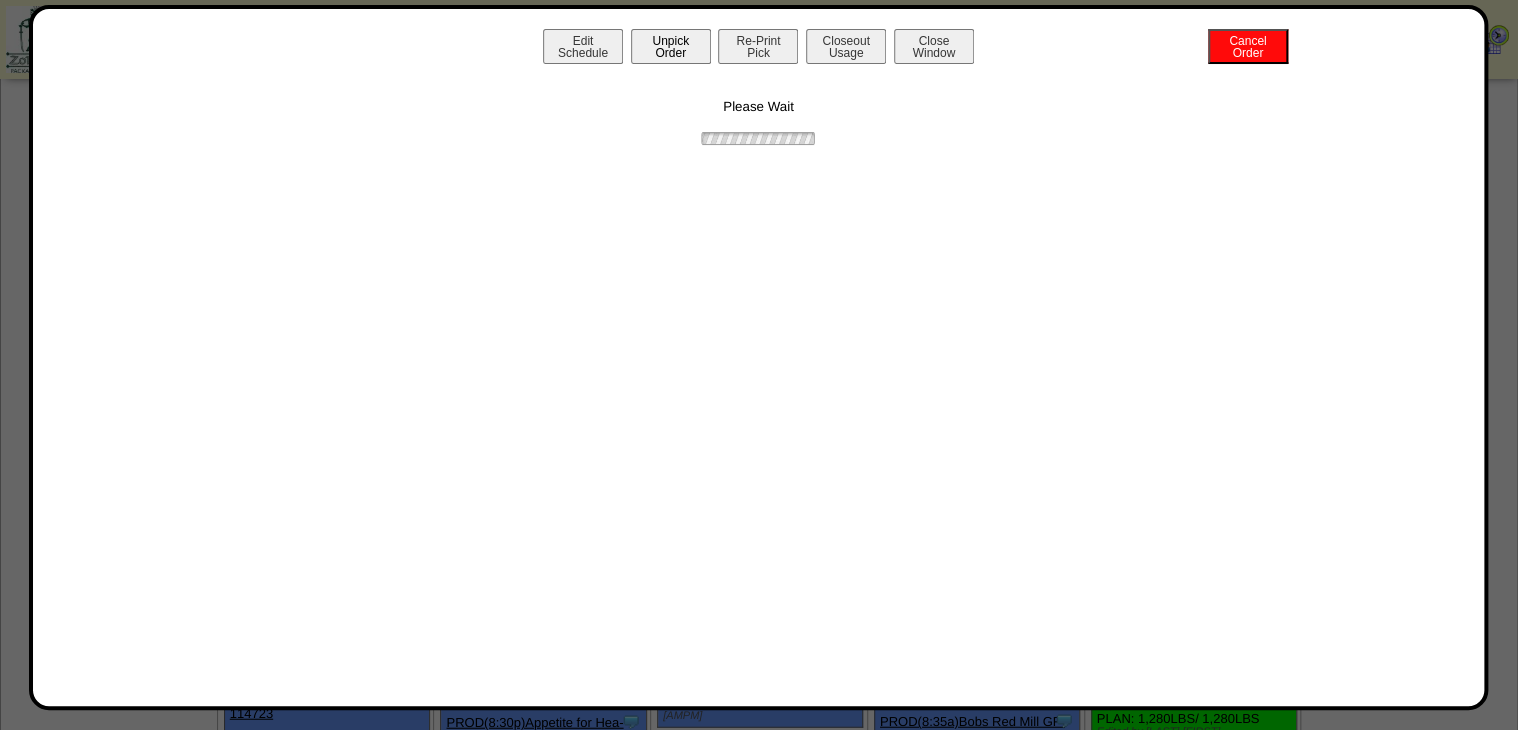 click on "Unpick Order" at bounding box center [671, 46] 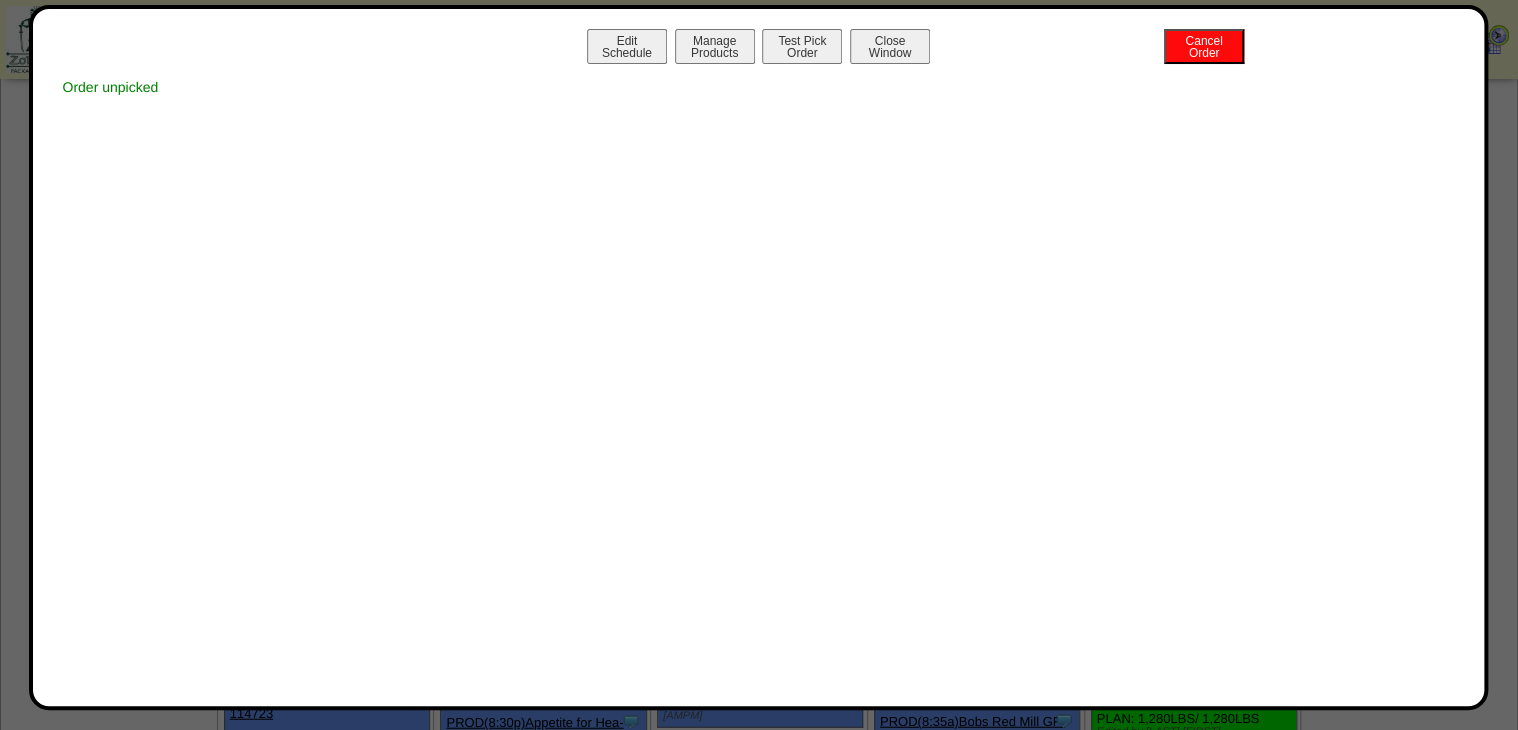 click on "Edit Schedule" at bounding box center [627, 46] 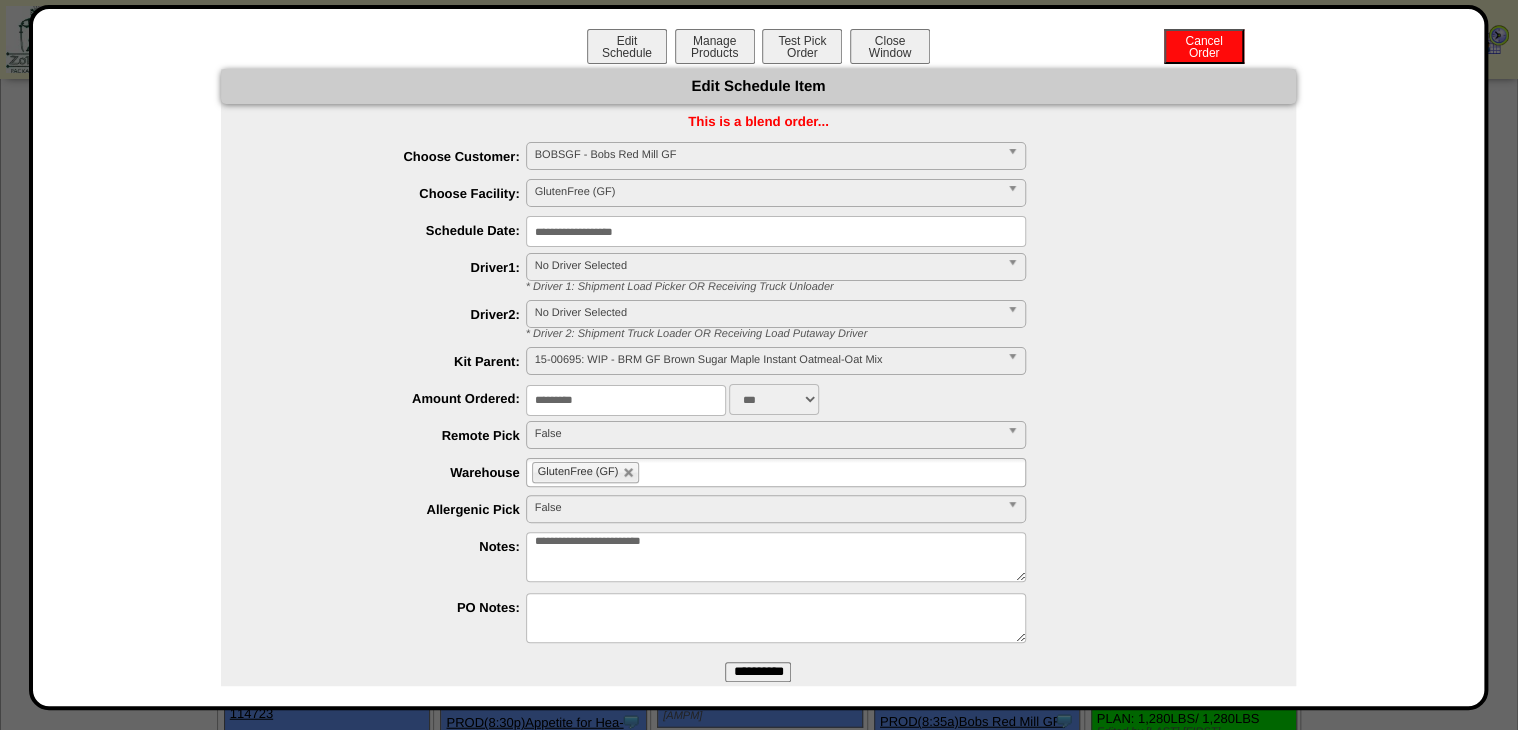 drag, startPoint x: 640, startPoint y: 397, endPoint x: 375, endPoint y: 443, distance: 268.96283 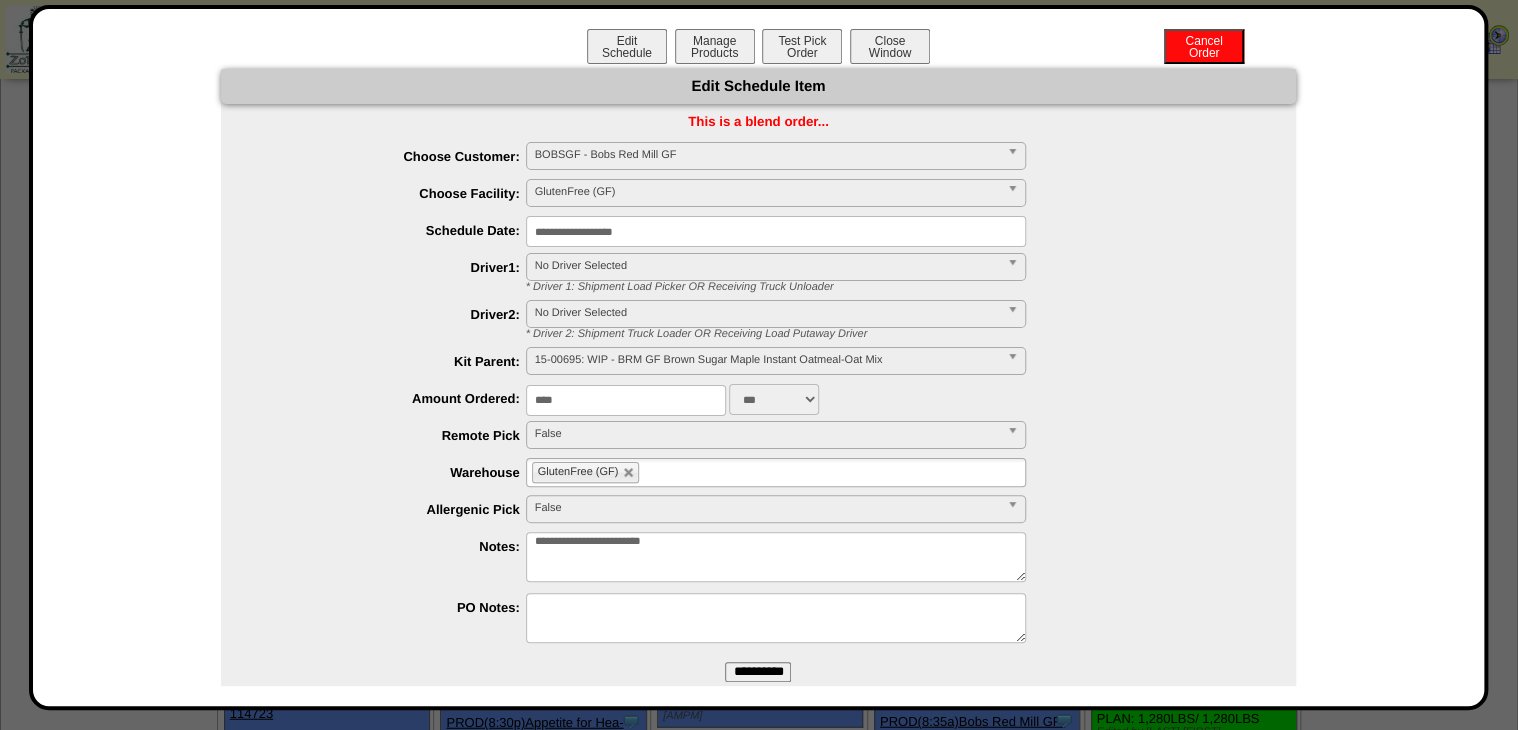 type on "****" 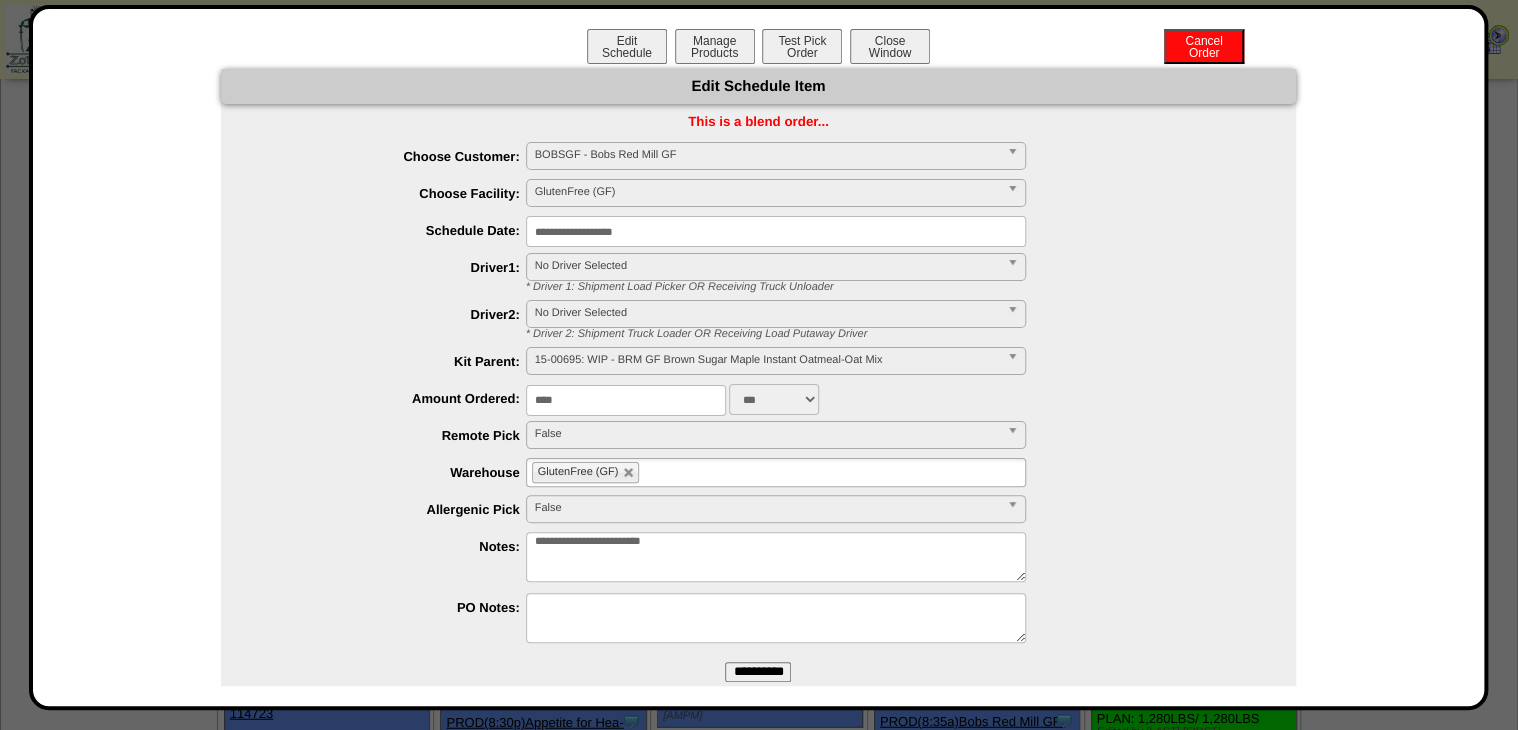 click on "**********" at bounding box center (758, 672) 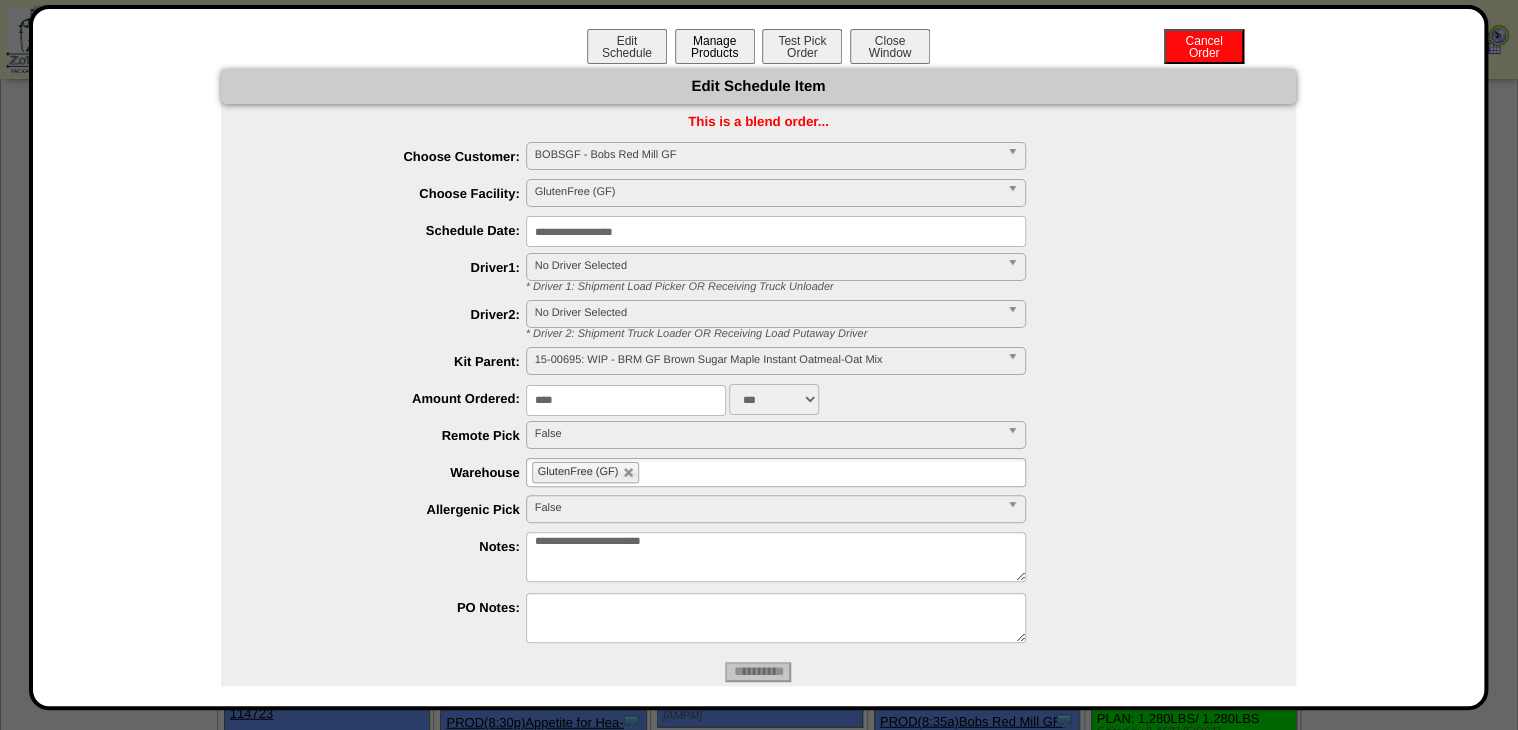 click on "Manage Products" at bounding box center (715, 46) 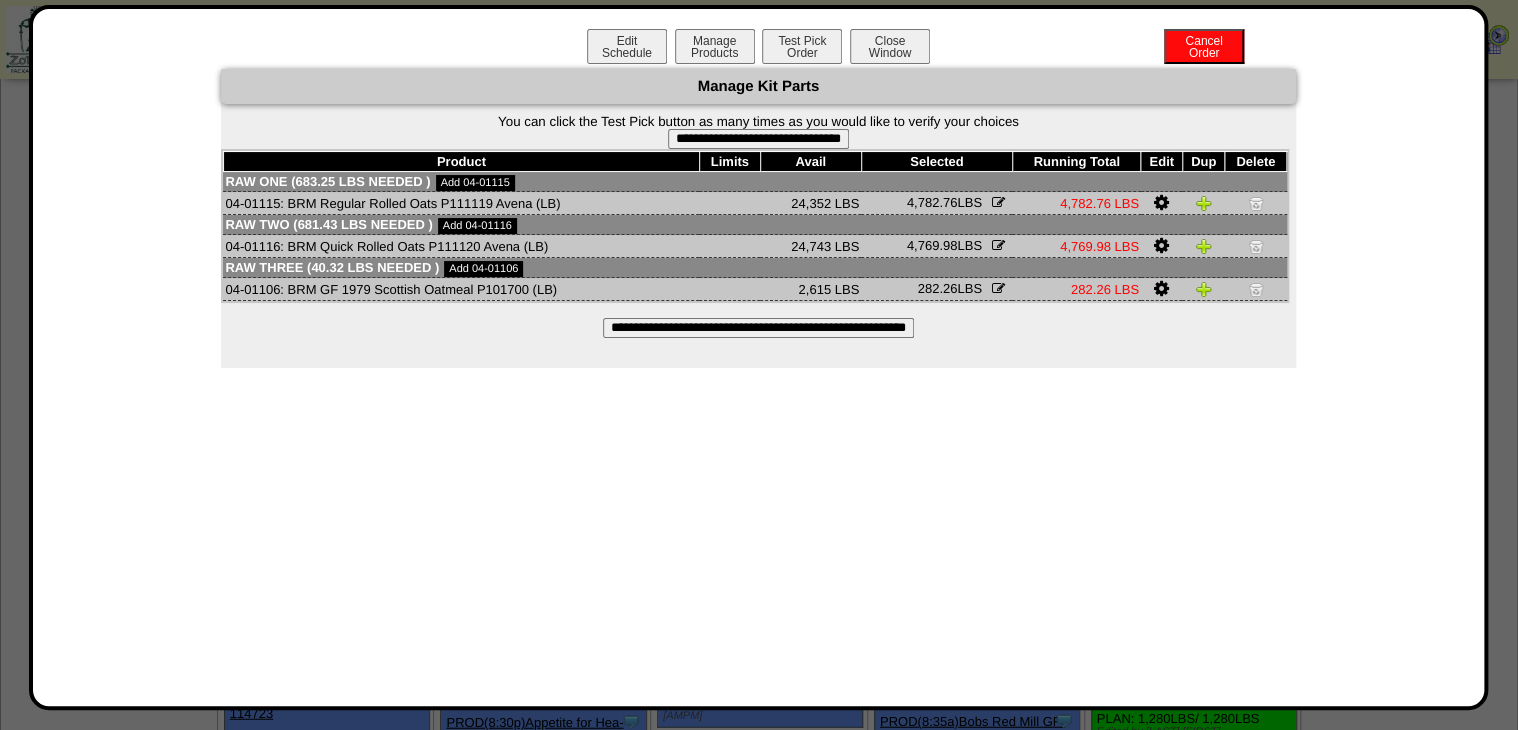 drag, startPoint x: 855, startPoint y: 318, endPoint x: 855, endPoint y: 330, distance: 12 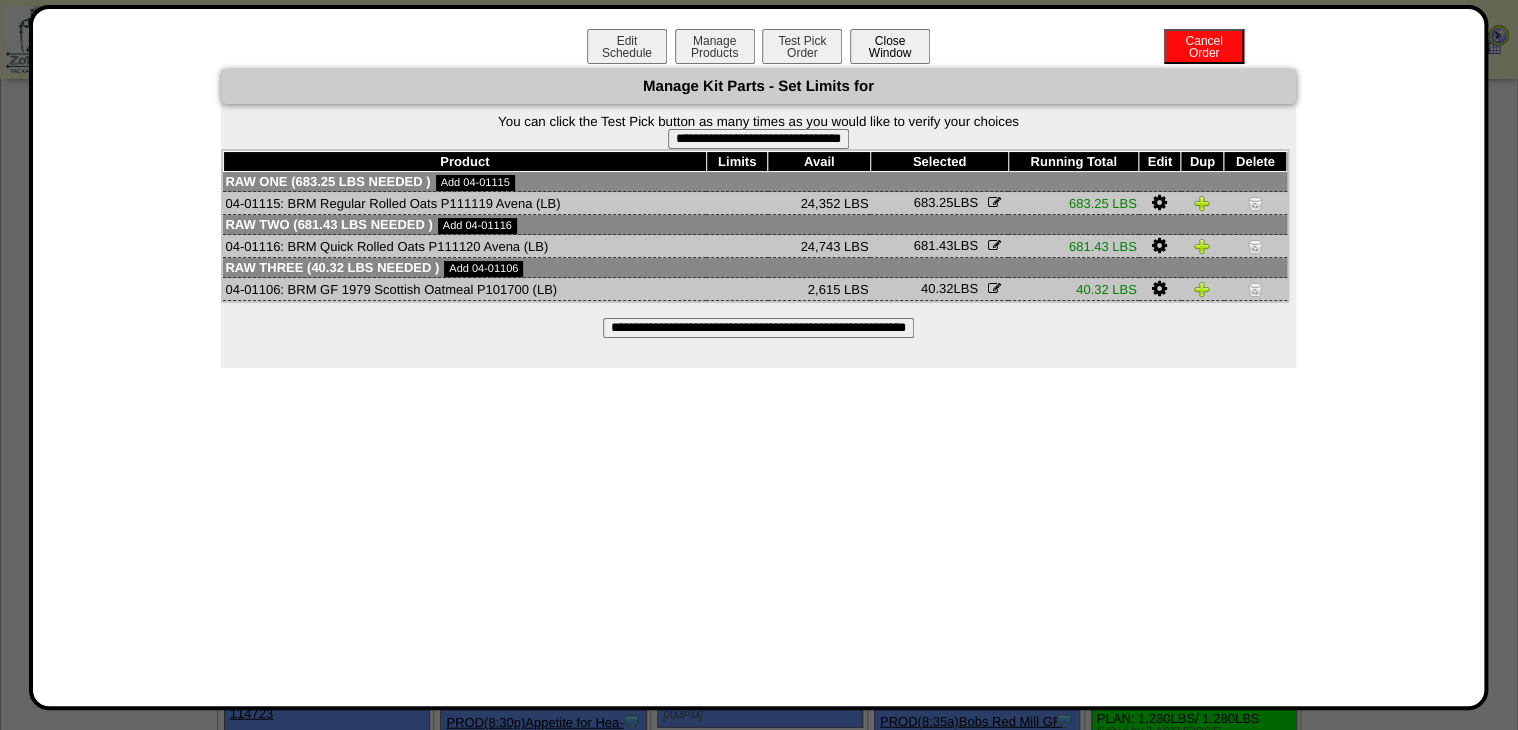 click on "Close Window" at bounding box center (890, 46) 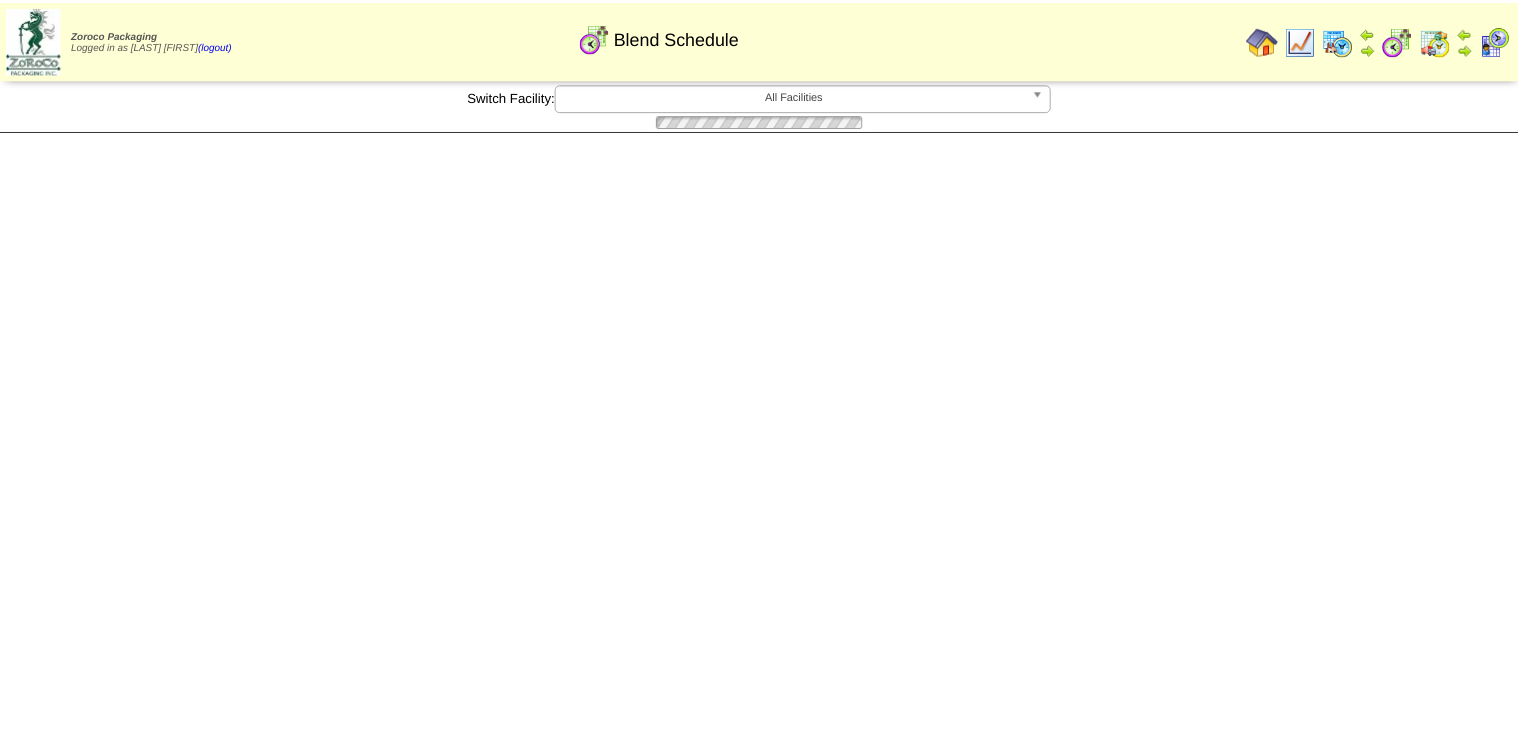 scroll, scrollTop: 0, scrollLeft: 0, axis: both 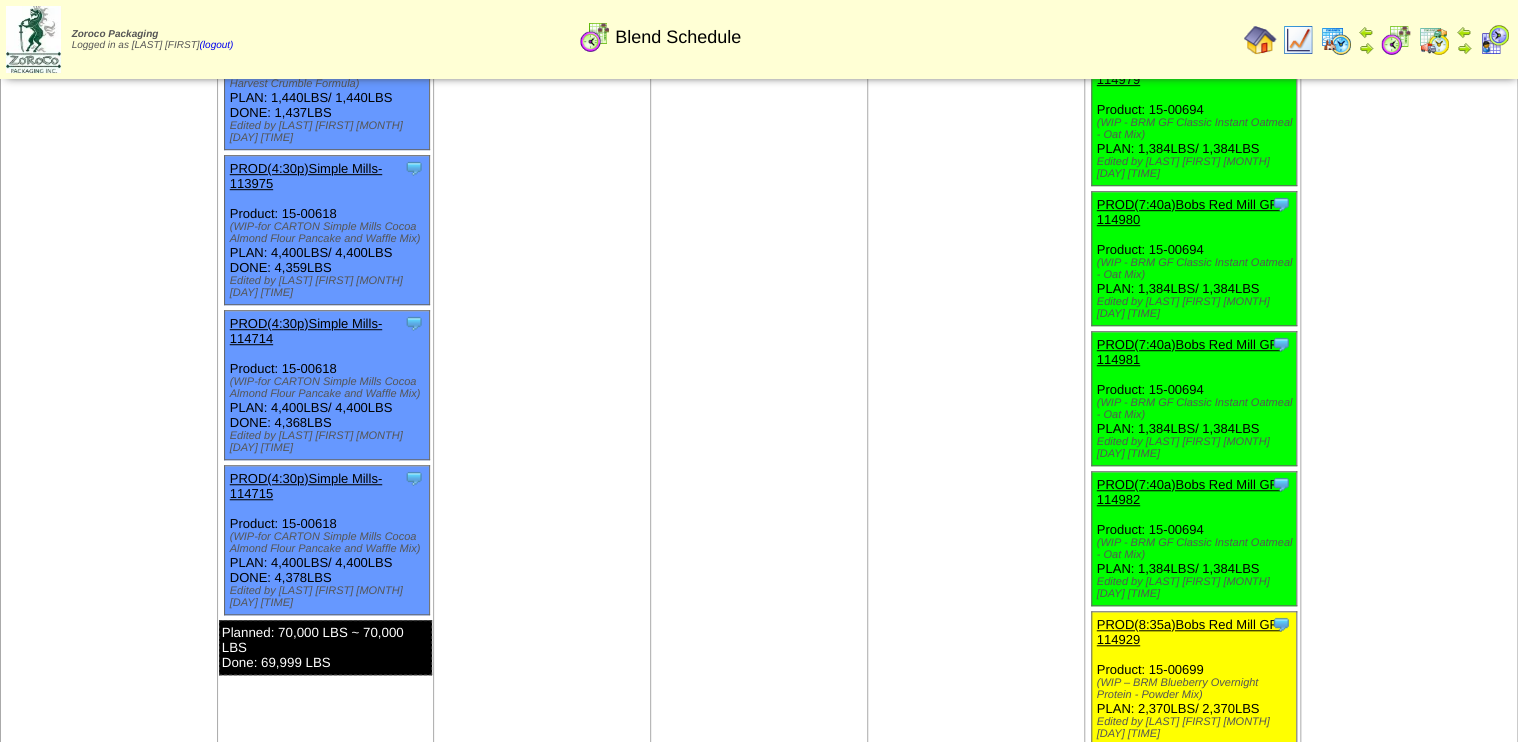 click on "PROD(9:00a)Bobs Red Mill GF-114928" at bounding box center (1189, 772) 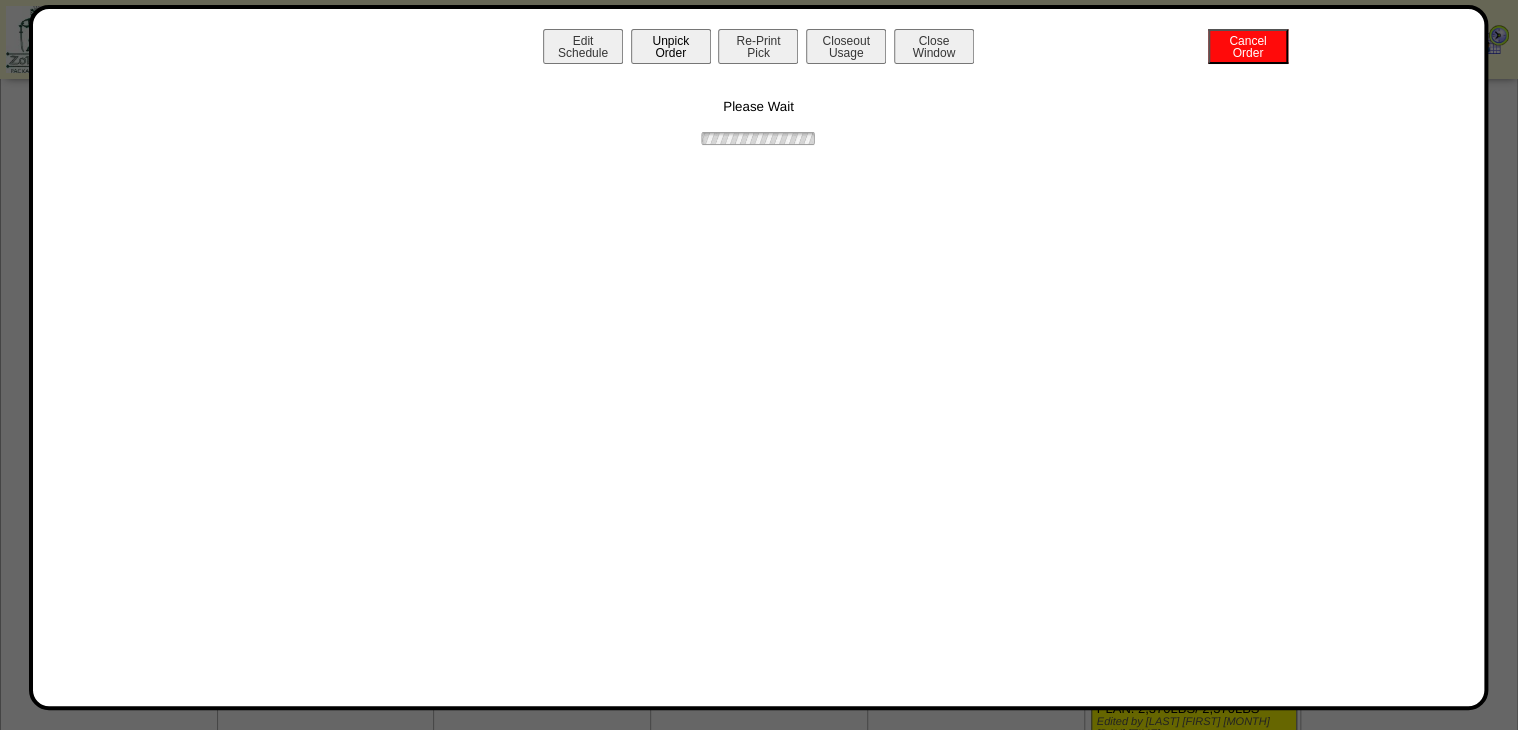 click on "Unpick Order" at bounding box center [671, 46] 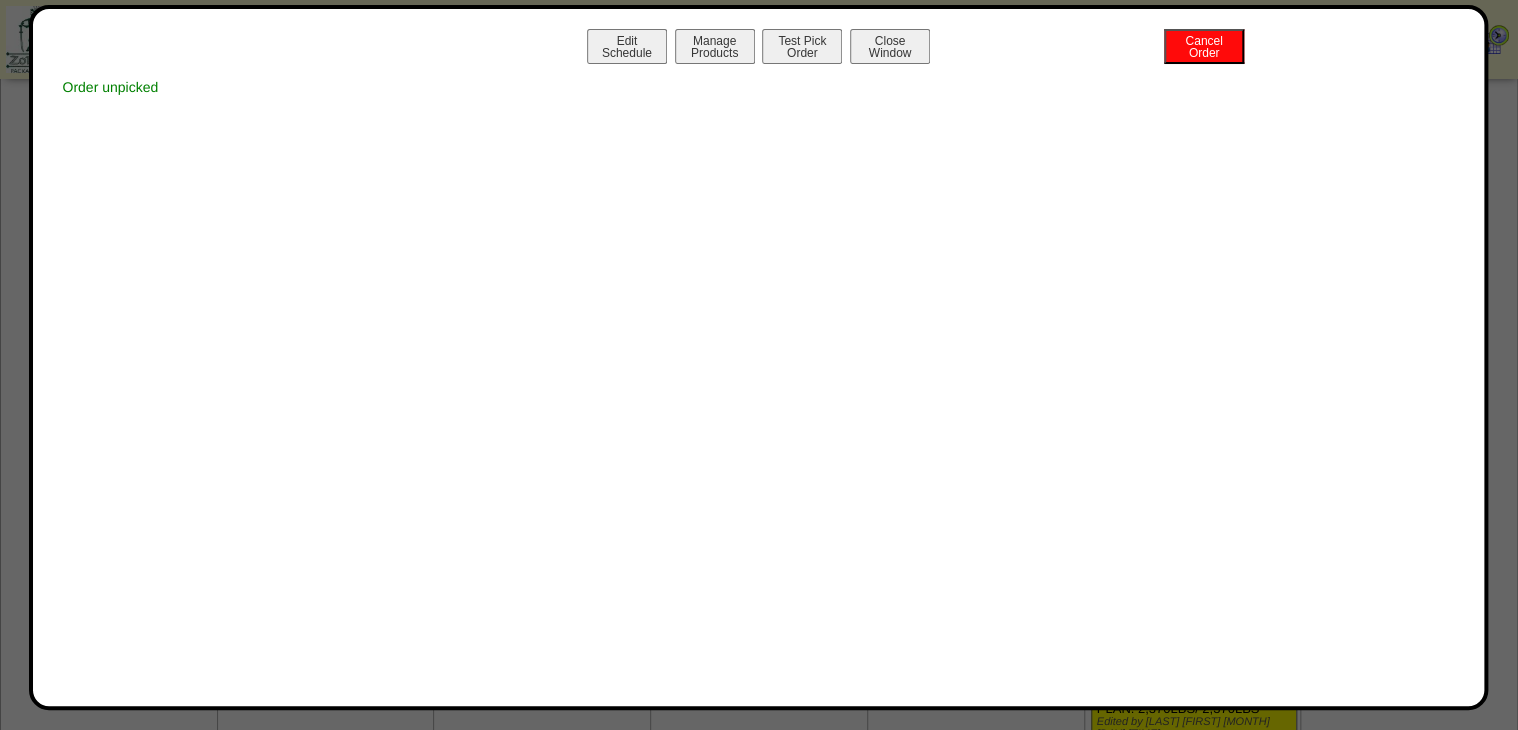 click on "Edit Schedule" at bounding box center (627, 46) 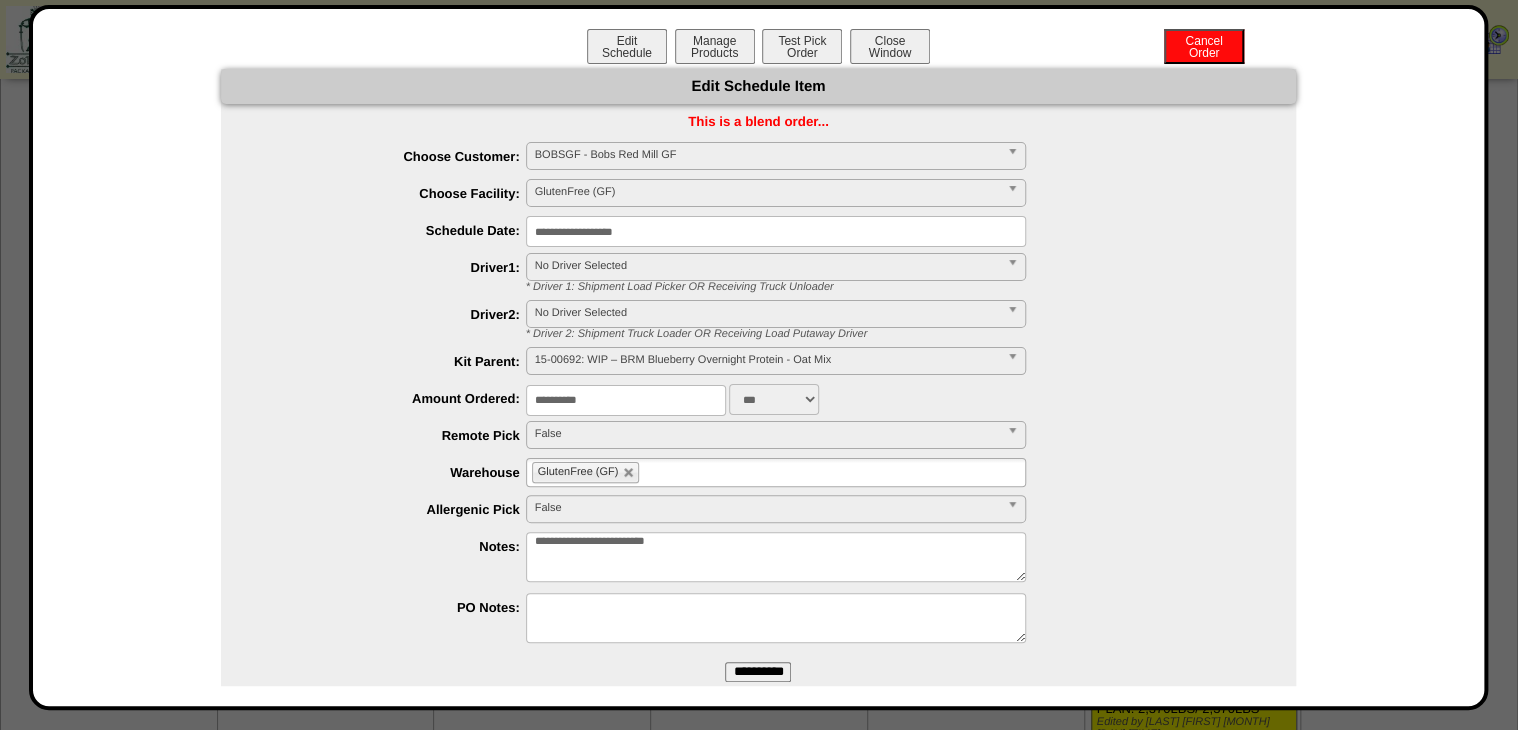 drag, startPoint x: 551, startPoint y: 405, endPoint x: 568, endPoint y: 400, distance: 17.720045 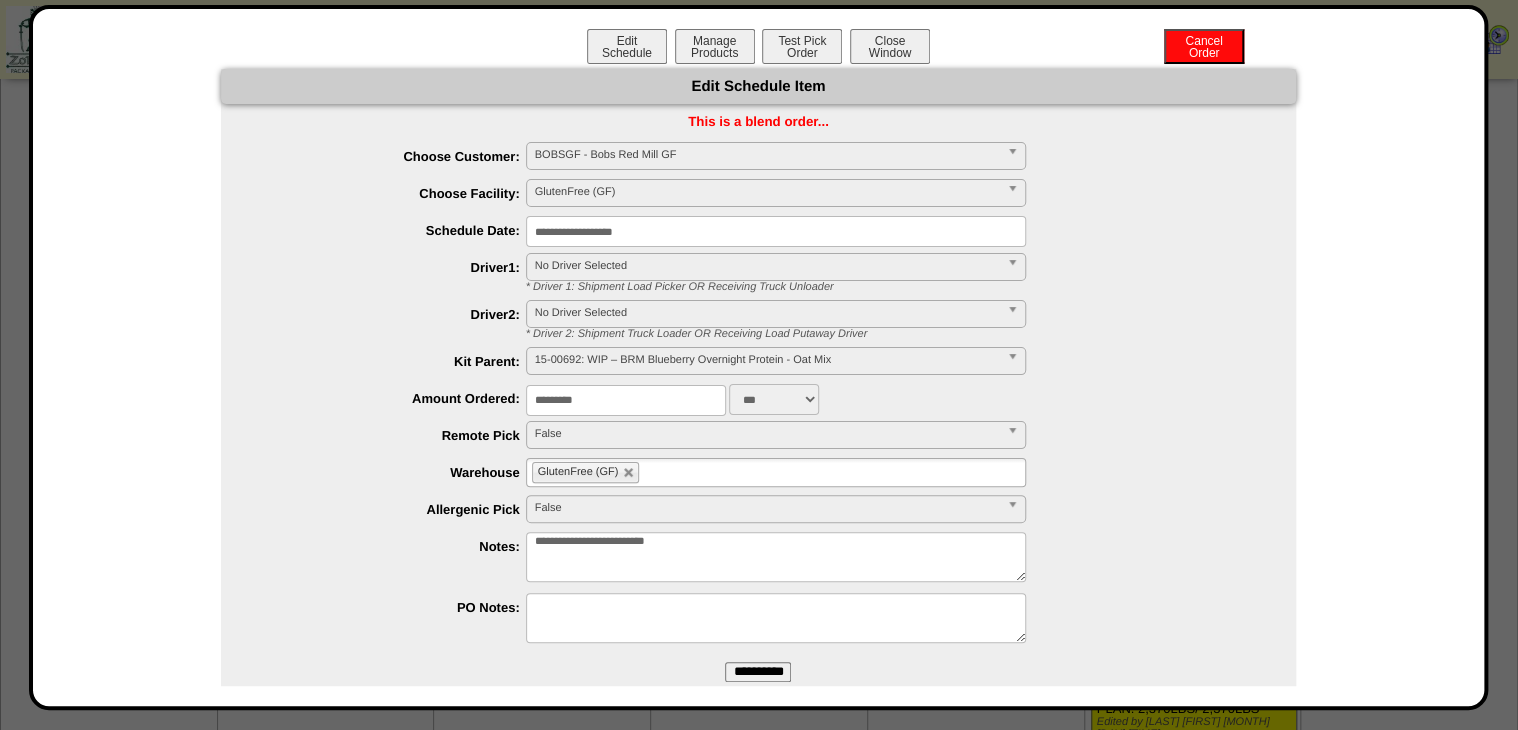 type on "*********" 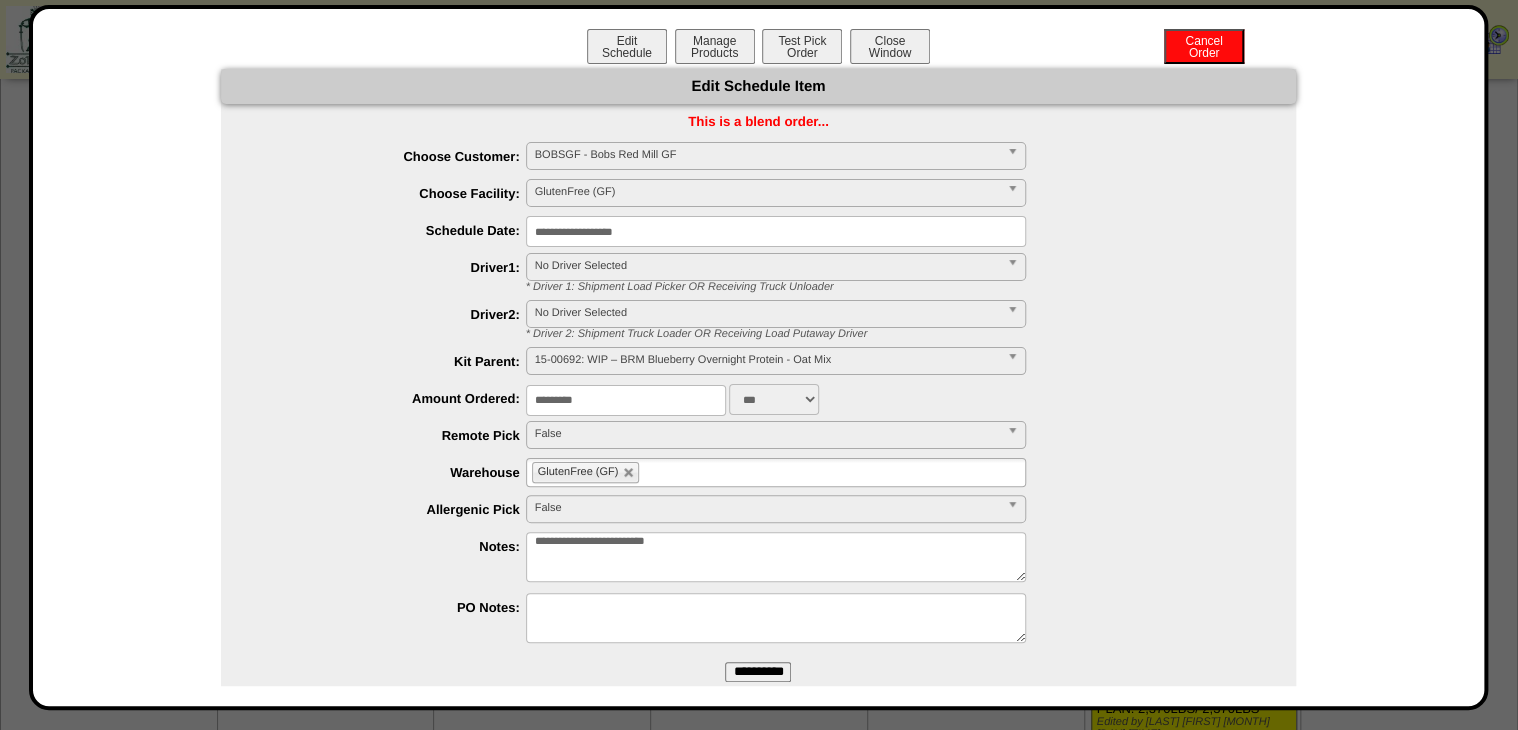 click on "**********" at bounding box center [758, 672] 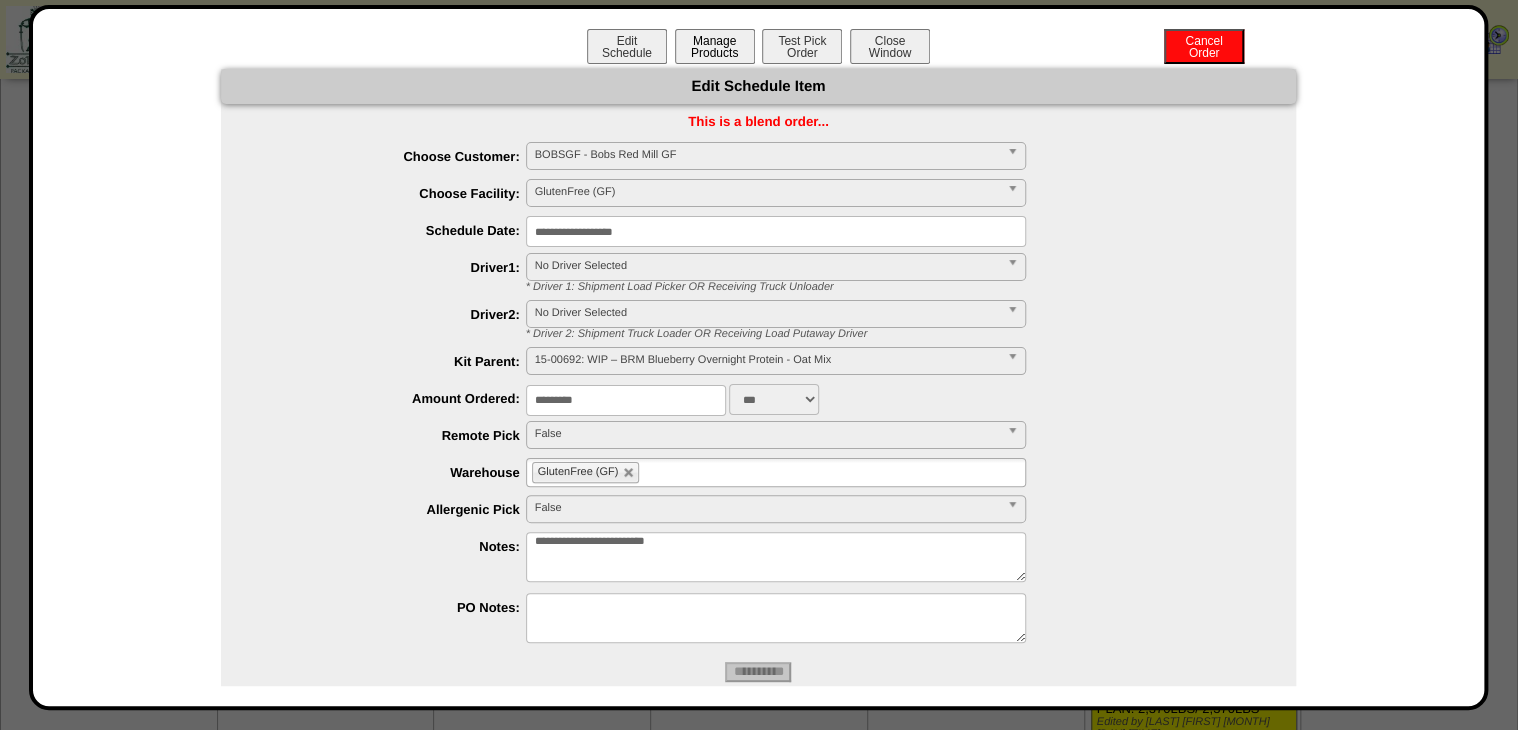 click on "Manage Products" at bounding box center (715, 46) 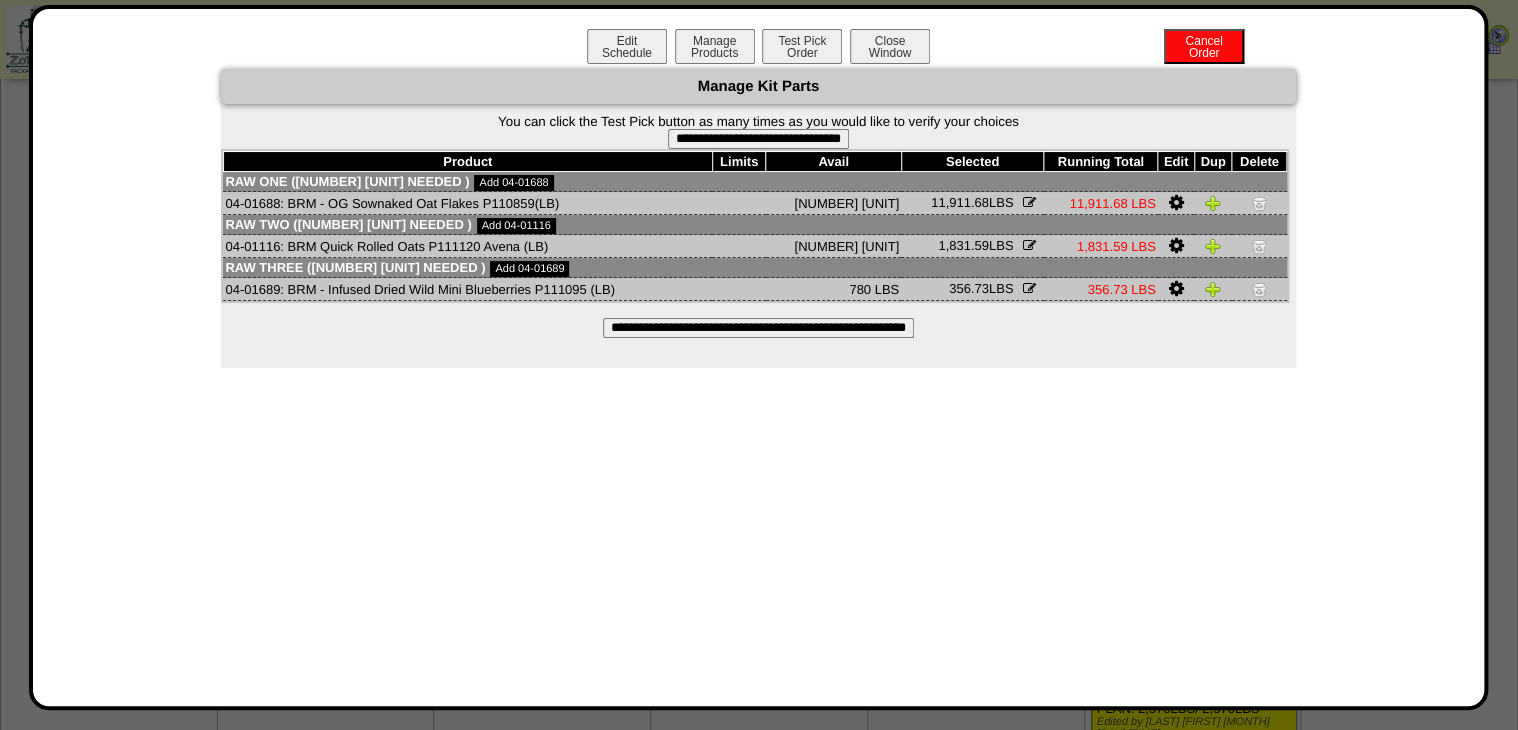 click on "**********" at bounding box center [758, 218] 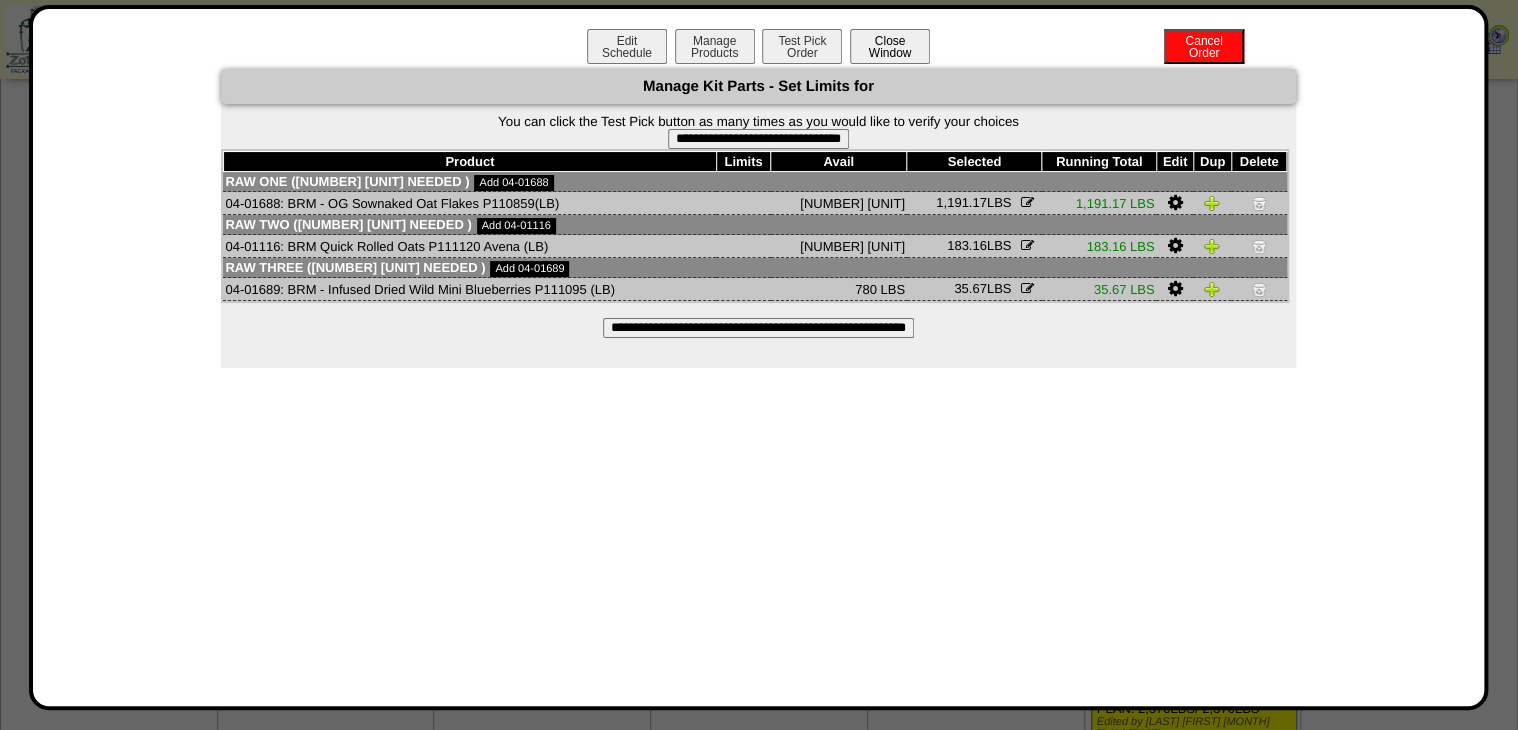 click on "Close Window" at bounding box center (890, 46) 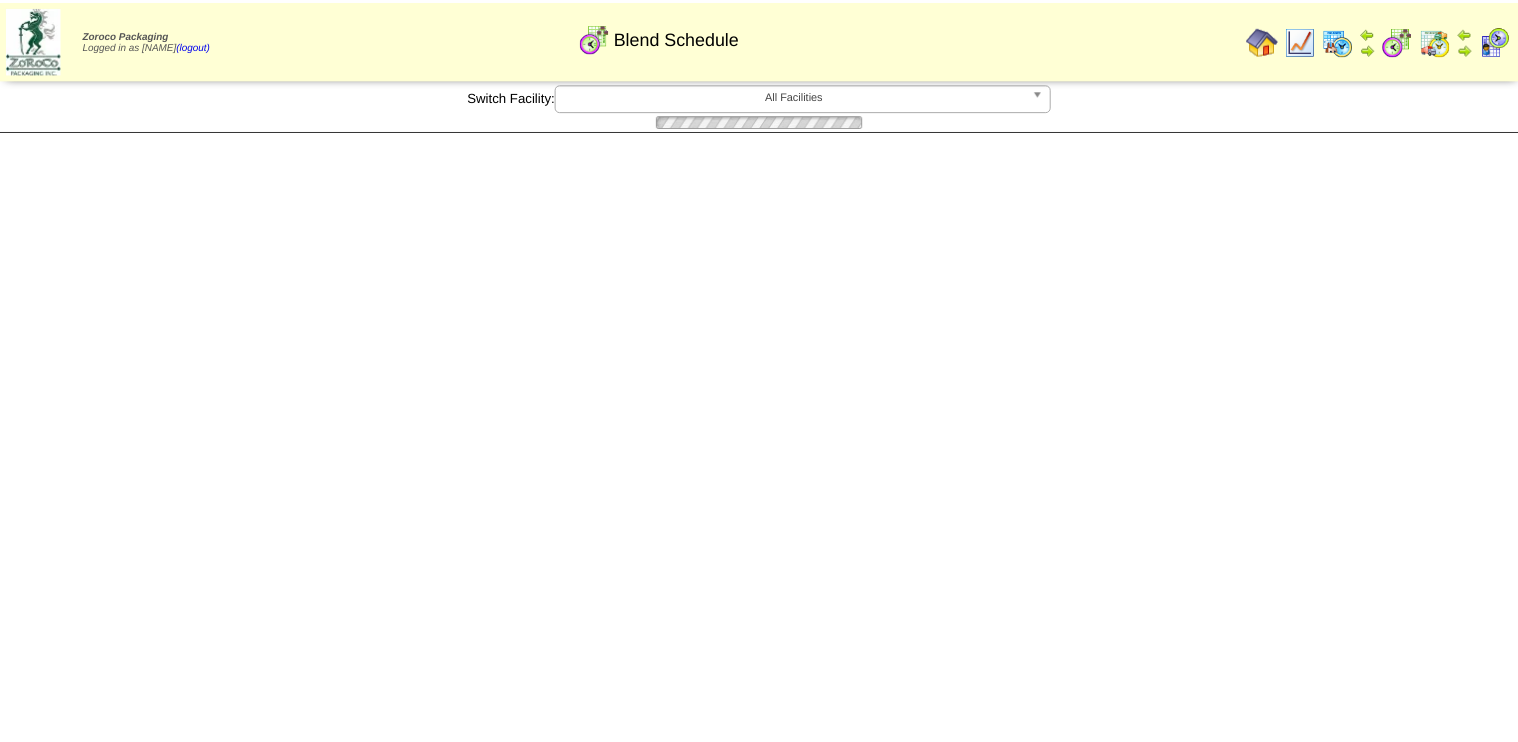 scroll, scrollTop: 0, scrollLeft: 0, axis: both 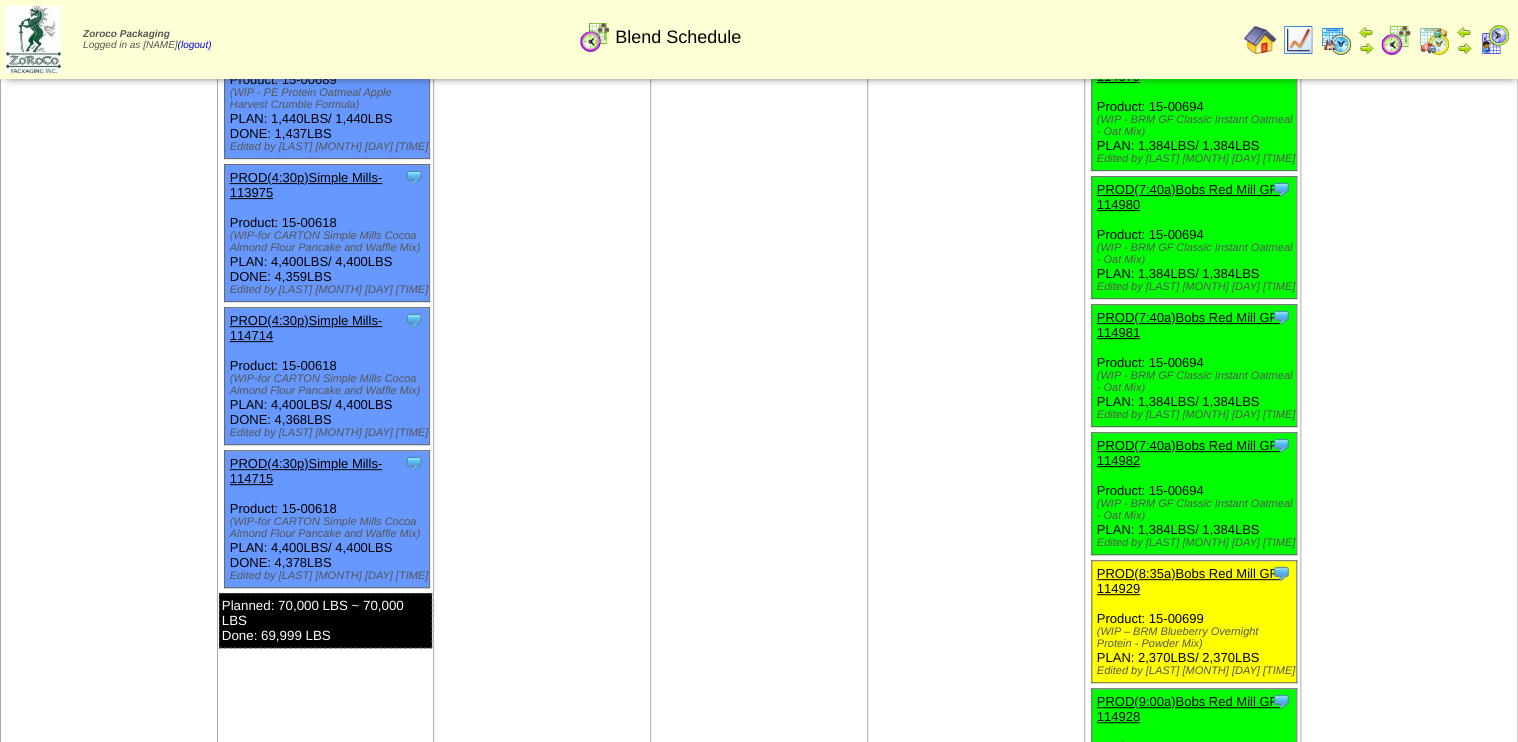 click on "PROD(8:35a)Bobs Red Mill GF-114929" at bounding box center [1189, 581] 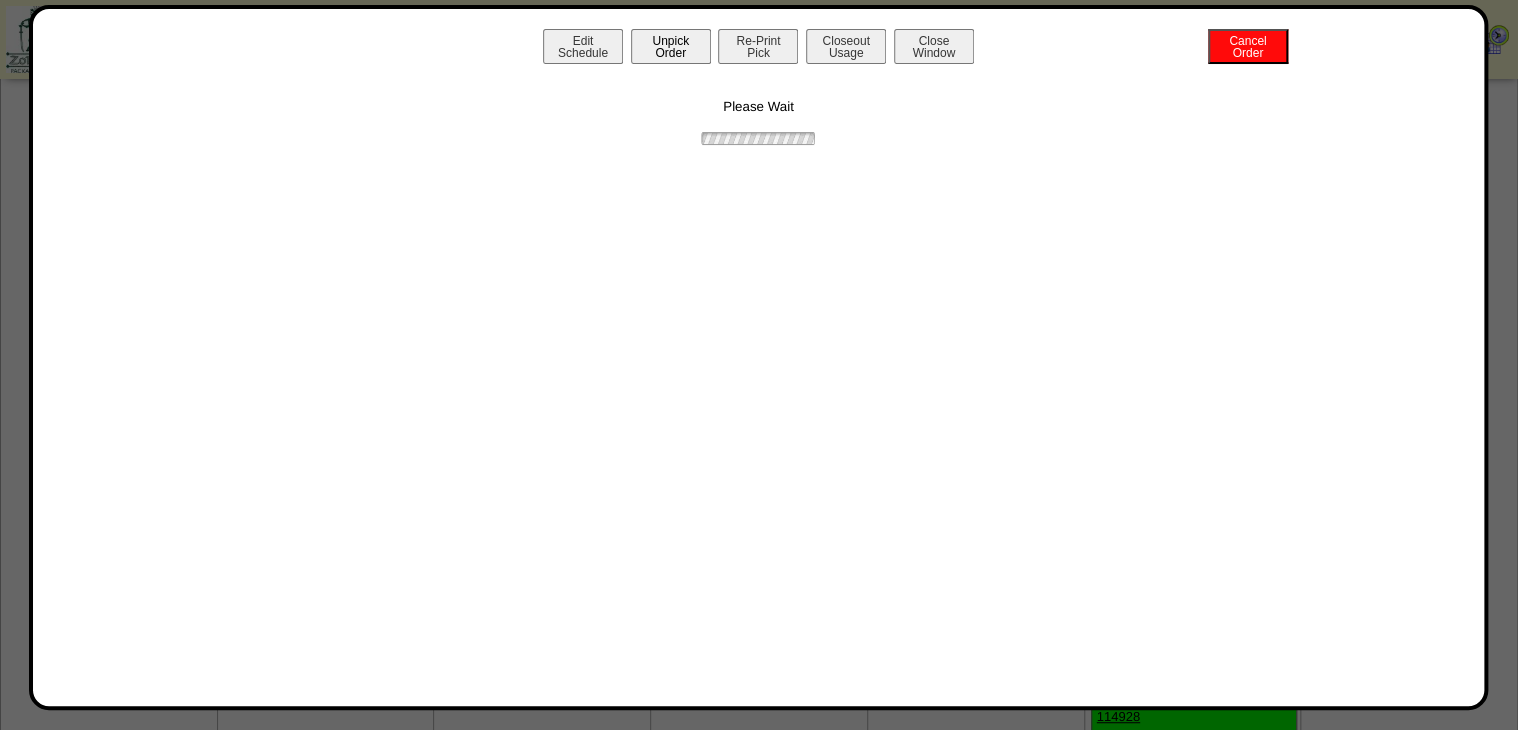click on "Unpick Order" at bounding box center (671, 46) 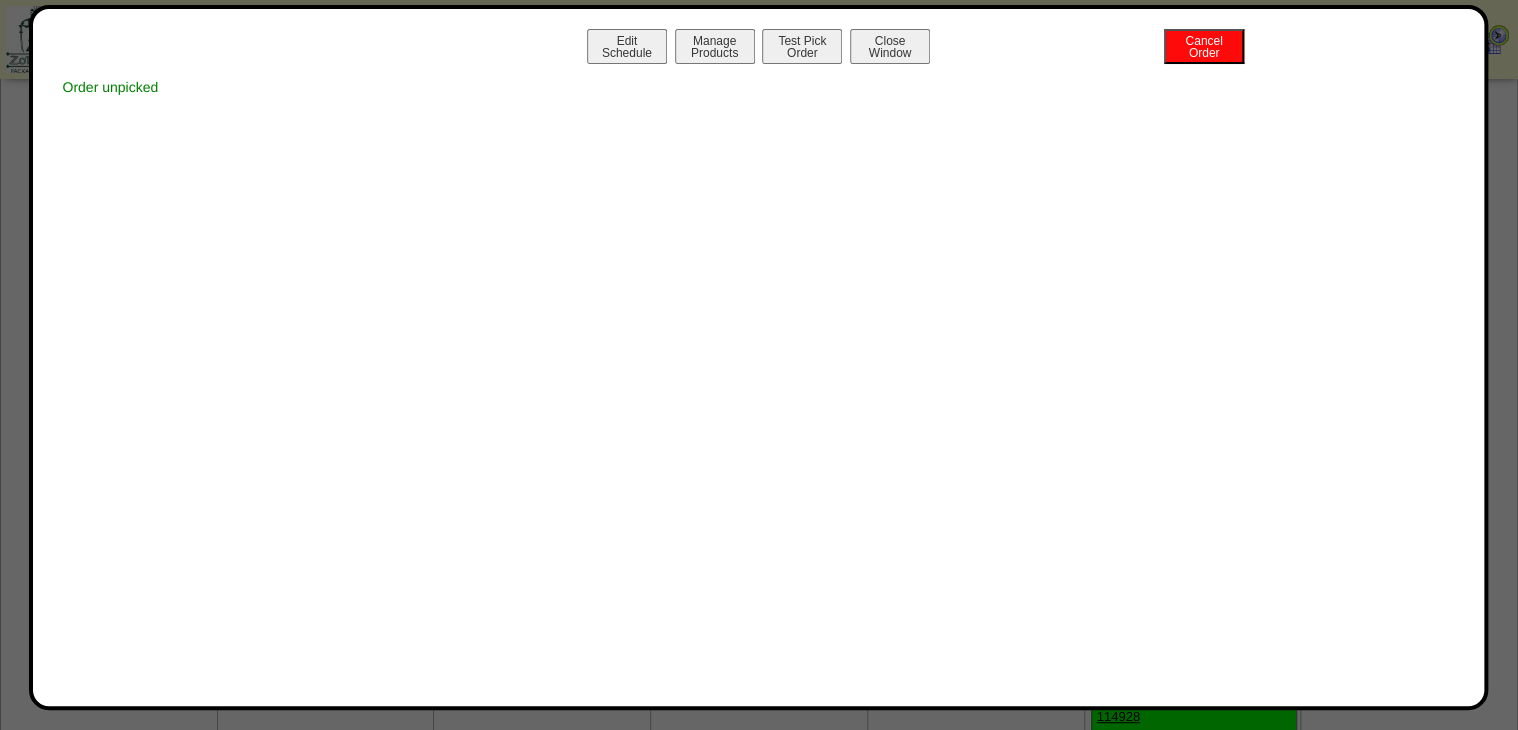 click on "Close Window" at bounding box center [890, 46] 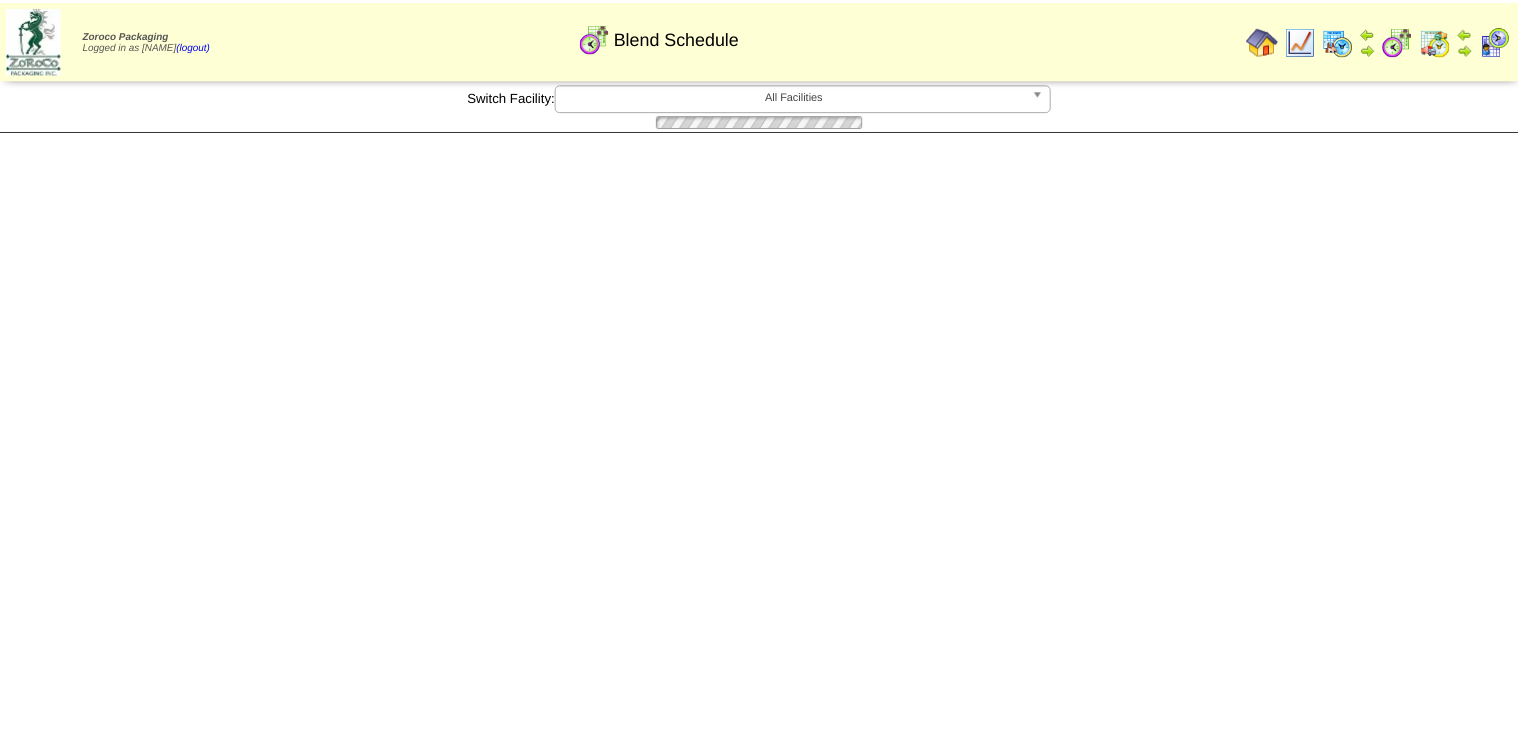 scroll, scrollTop: 0, scrollLeft: 0, axis: both 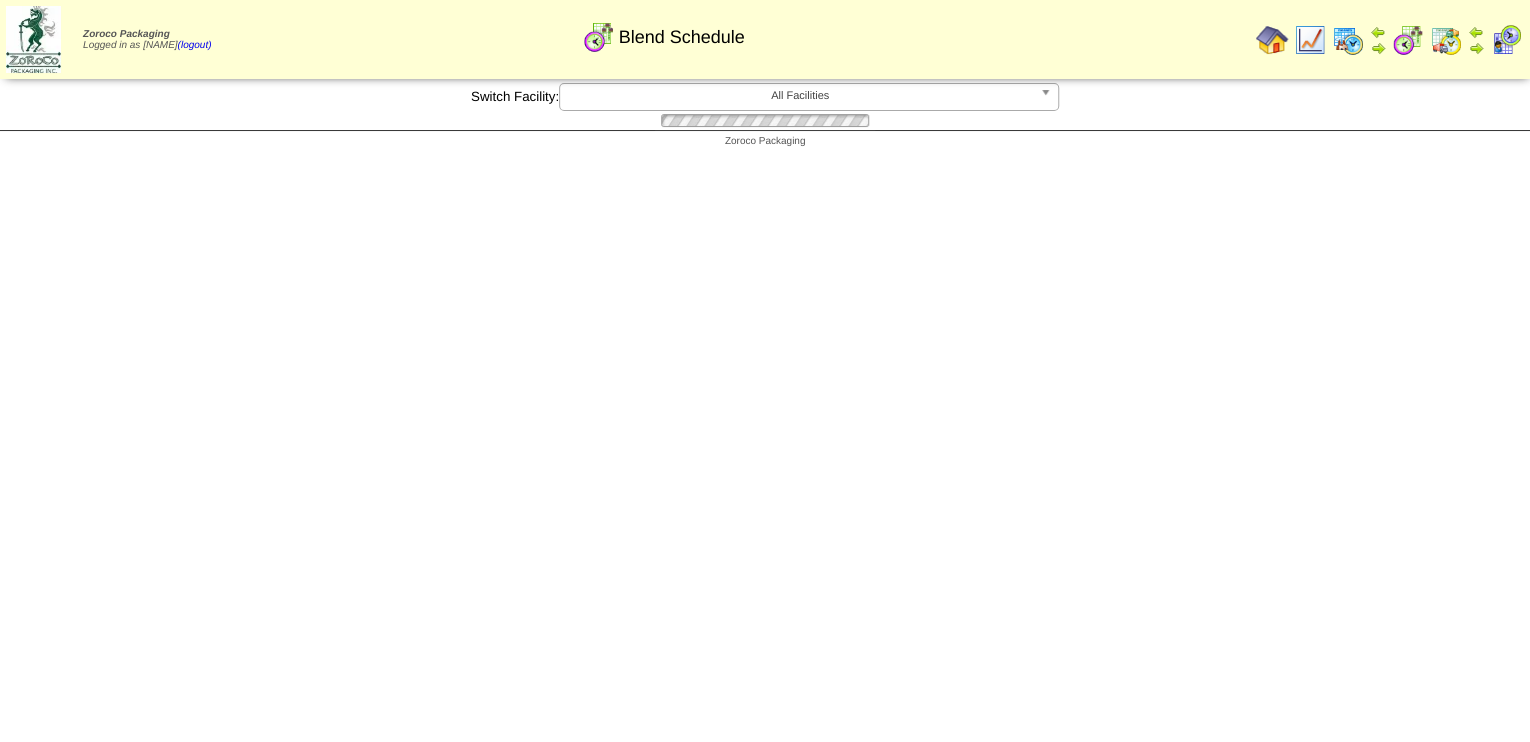 click on "Zoroco Packaging
Logged in as [NAME]                                 (logout)
Print All" at bounding box center (765, 79) 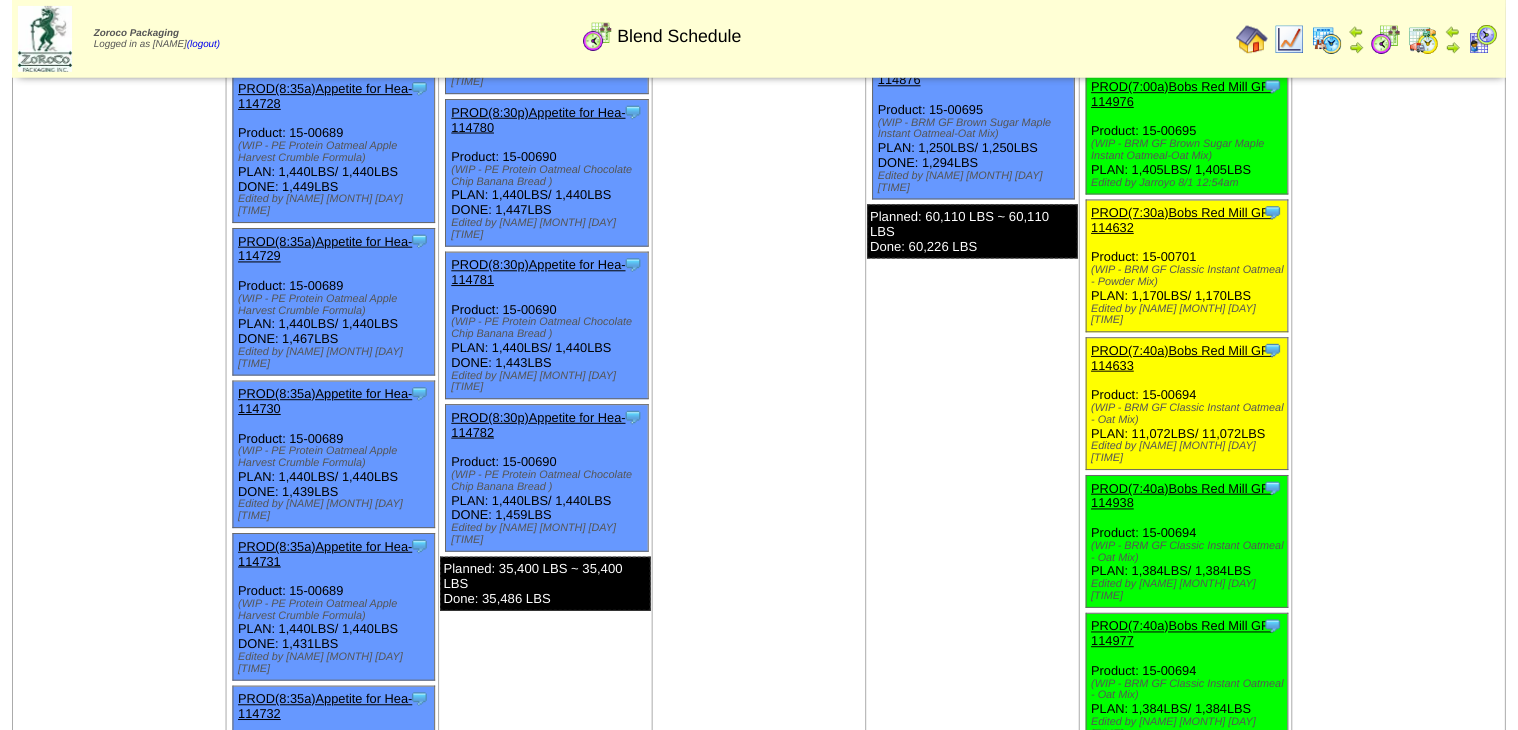 scroll, scrollTop: 3342, scrollLeft: 0, axis: vertical 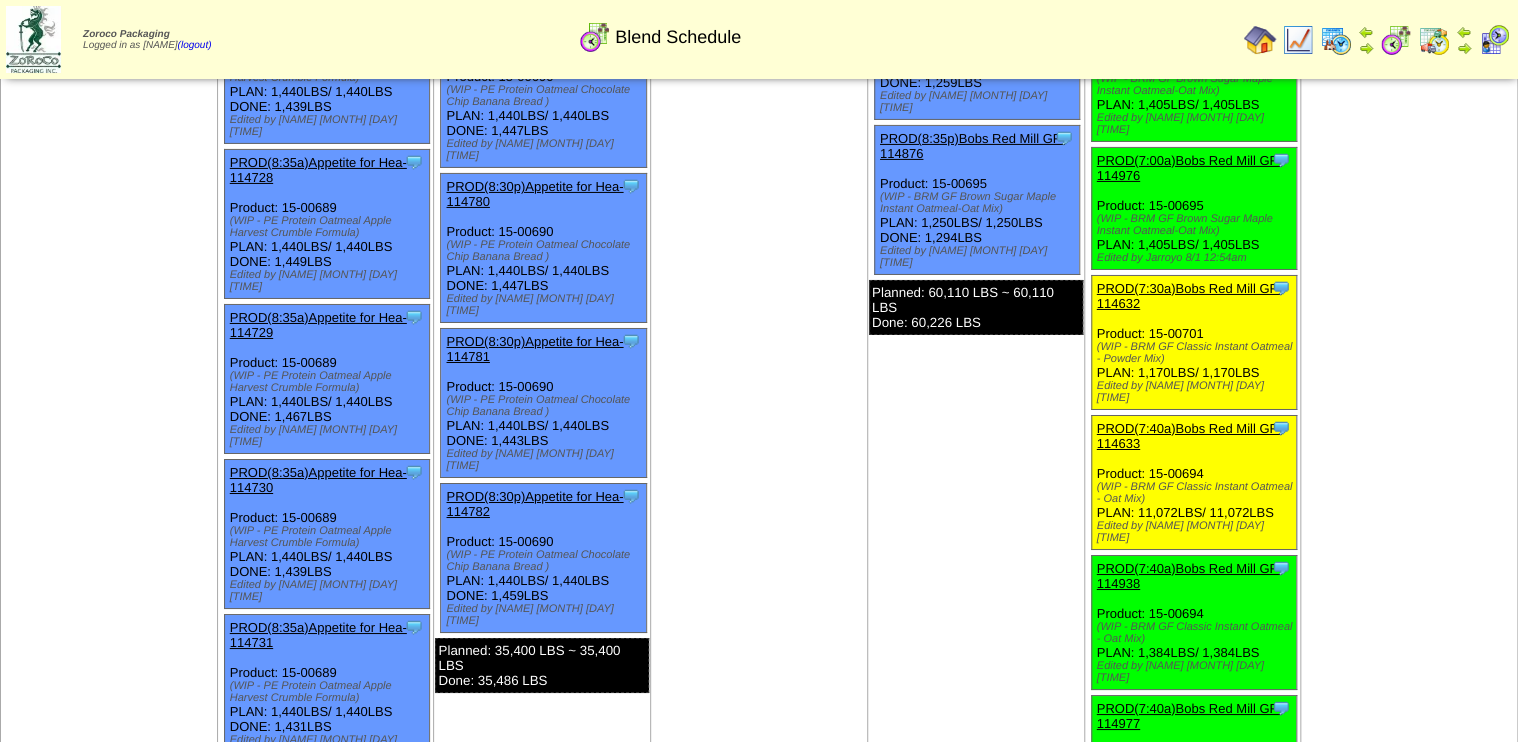 click on "PROD(7:40a)Bobs Red Mill GF-114633" at bounding box center (1189, 436) 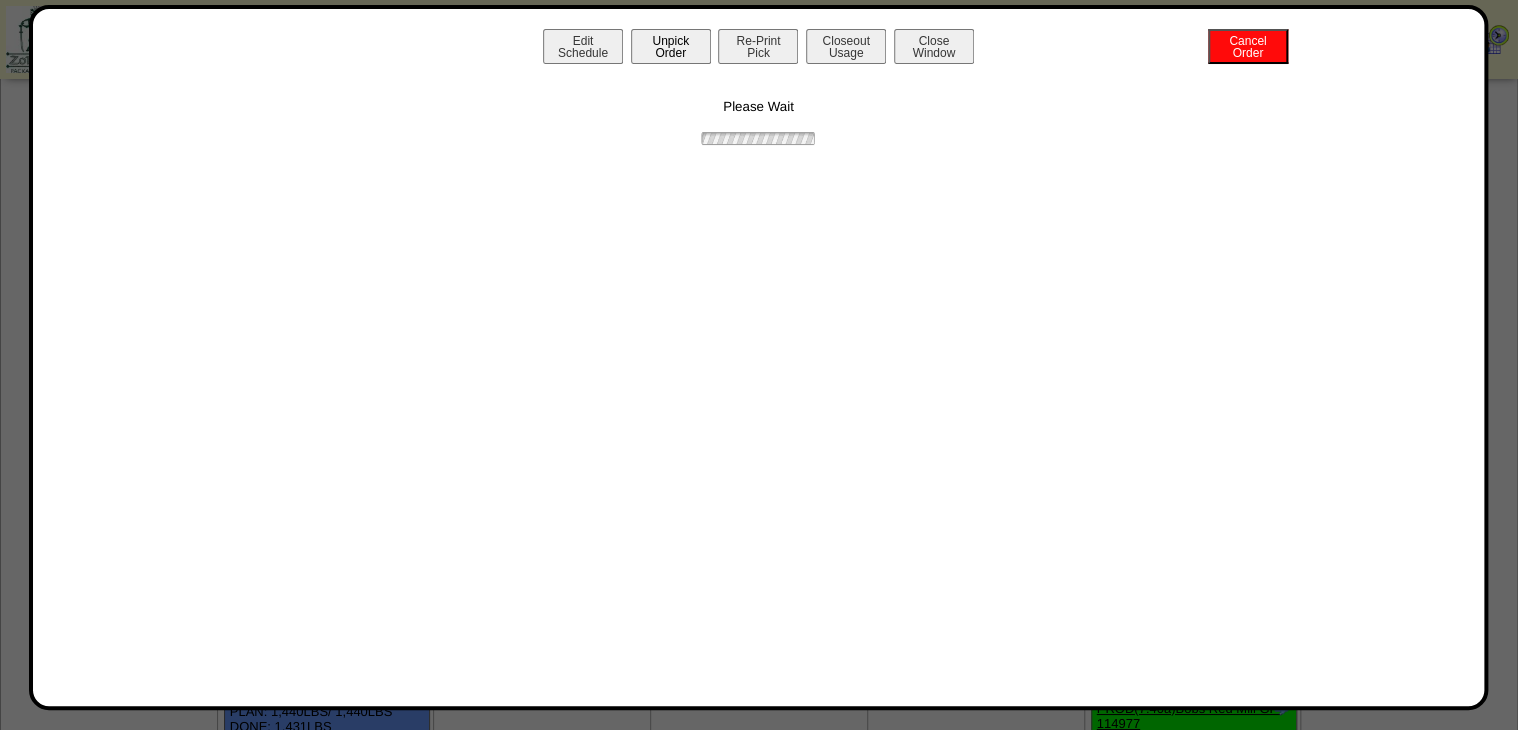 click on "Unpick Order" at bounding box center (671, 46) 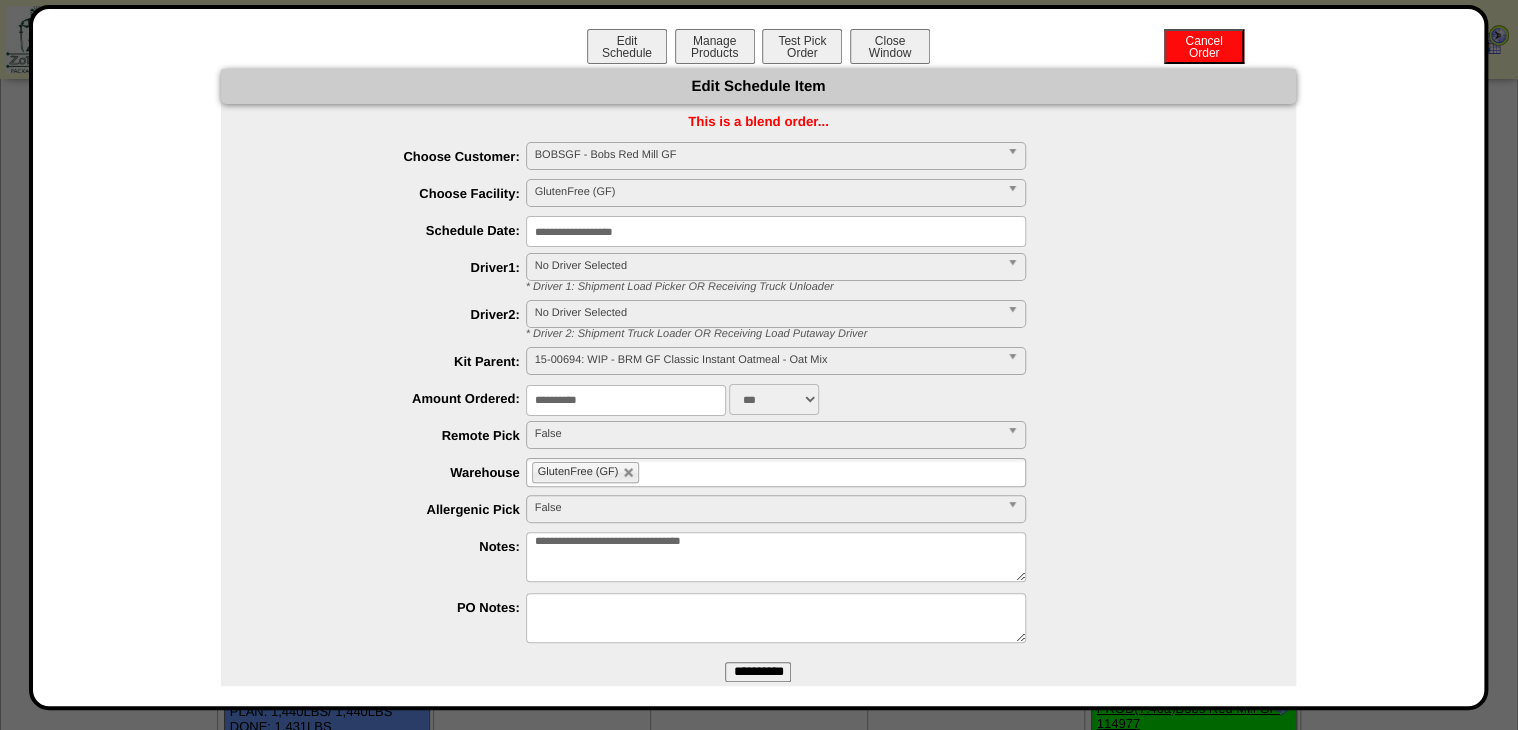 drag, startPoint x: 604, startPoint y: 394, endPoint x: 213, endPoint y: 467, distance: 397.7562 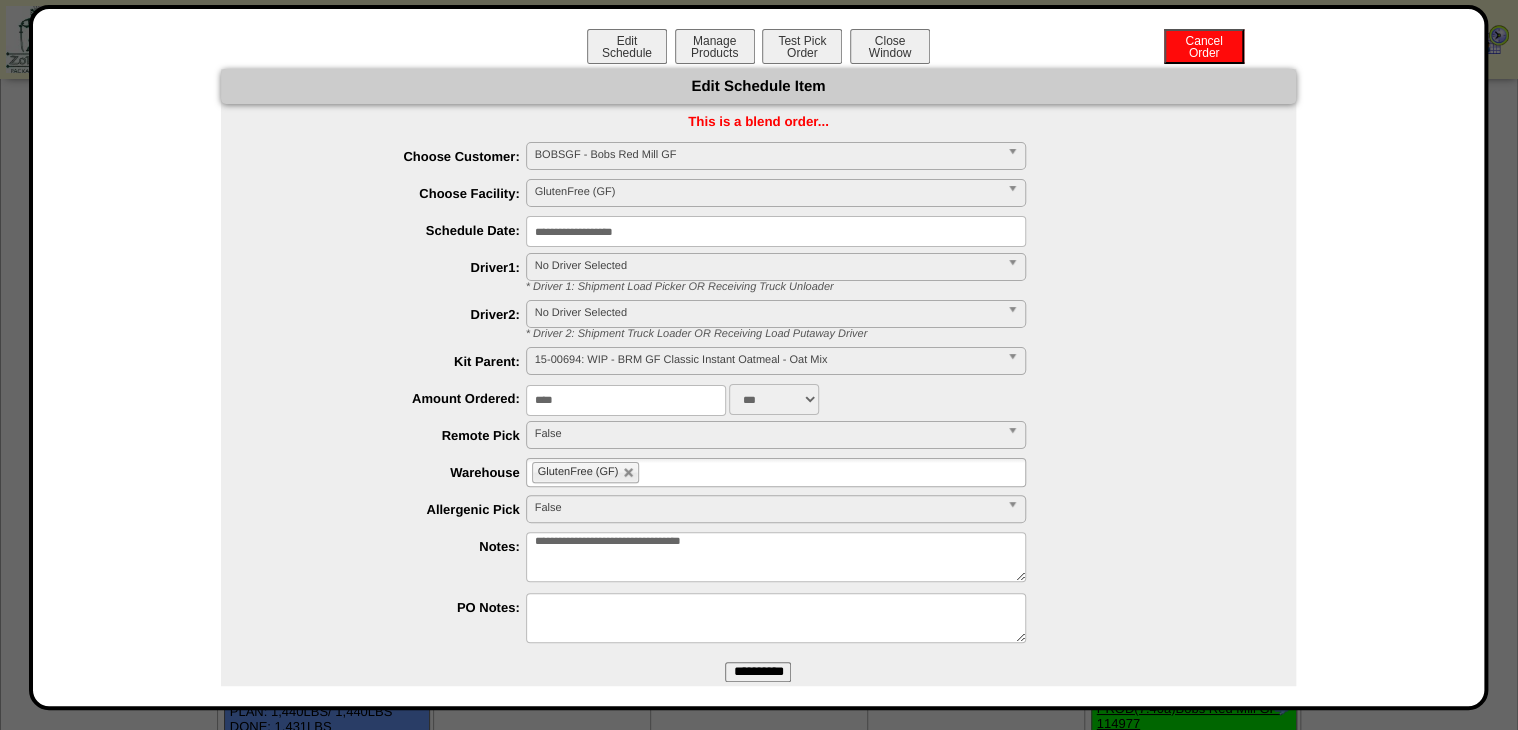 type on "****" 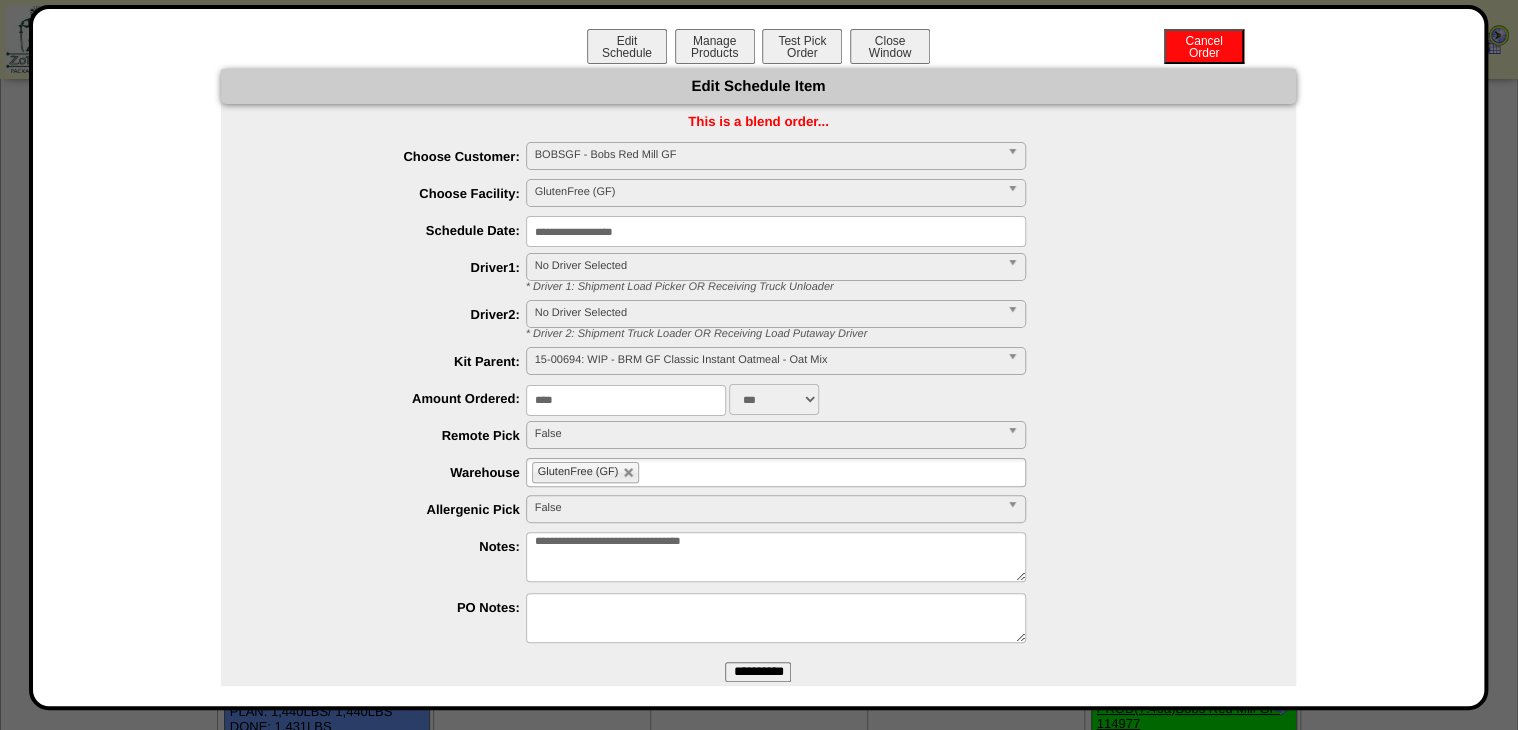 click on "**********" at bounding box center [758, 672] 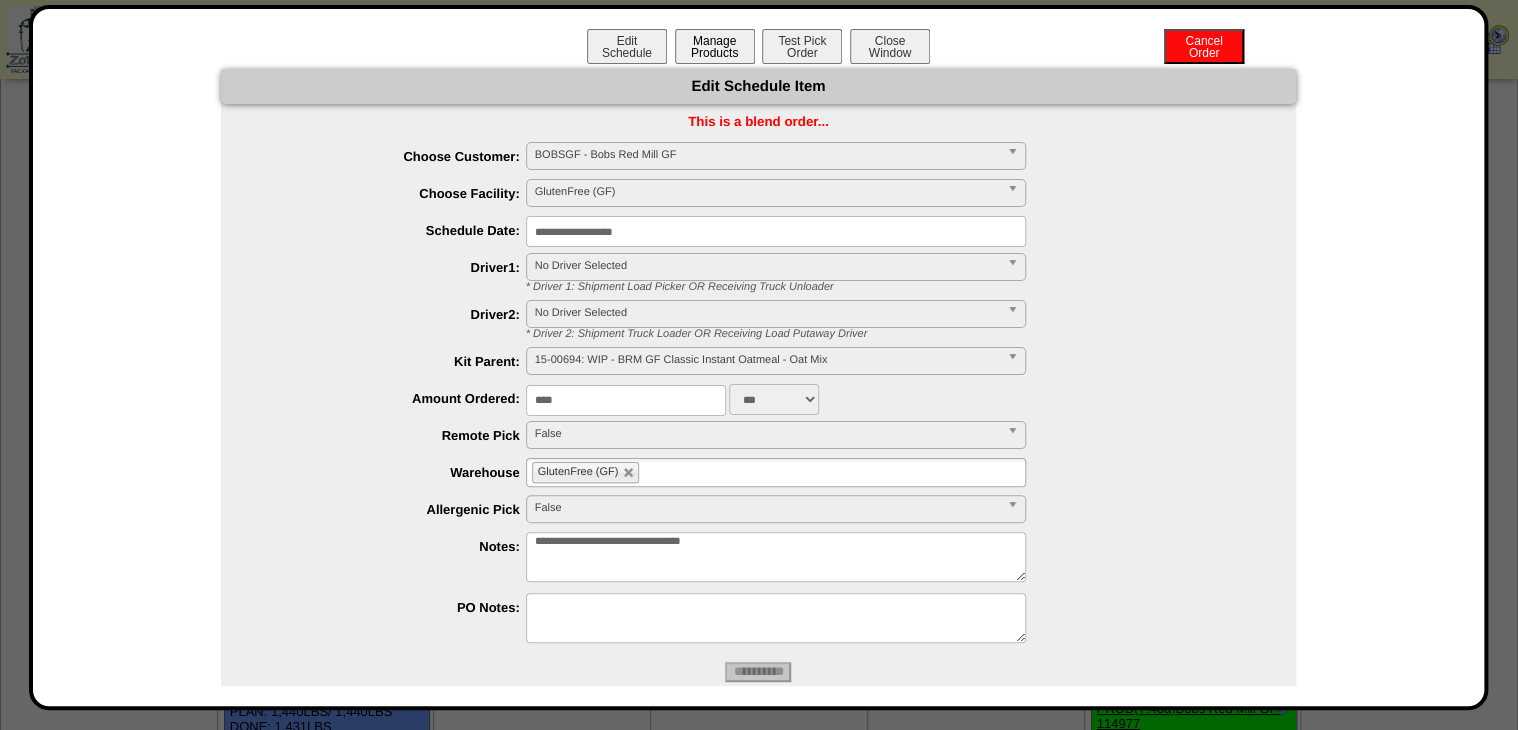 click on "Manage Products" at bounding box center (715, 46) 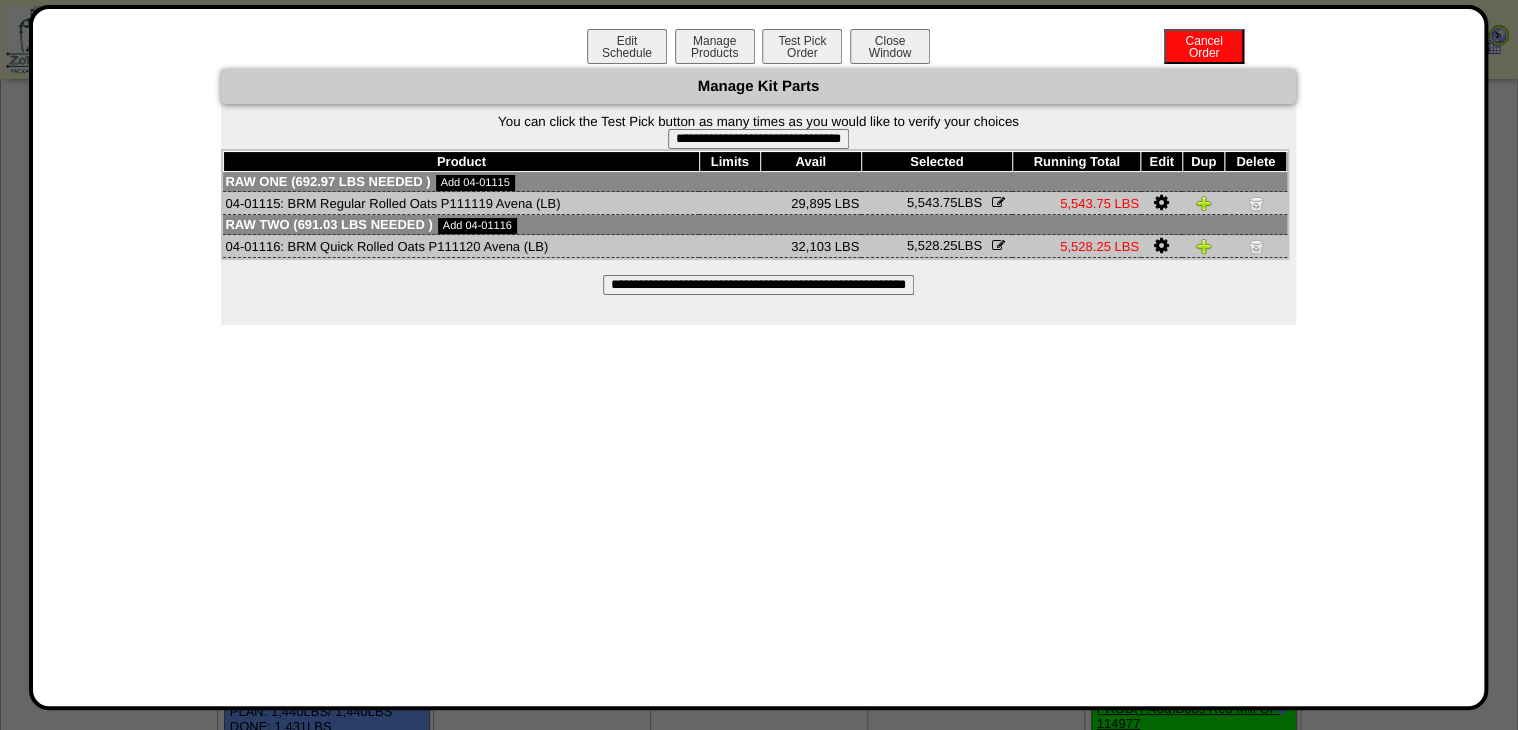 click on "**********" at bounding box center (758, 197) 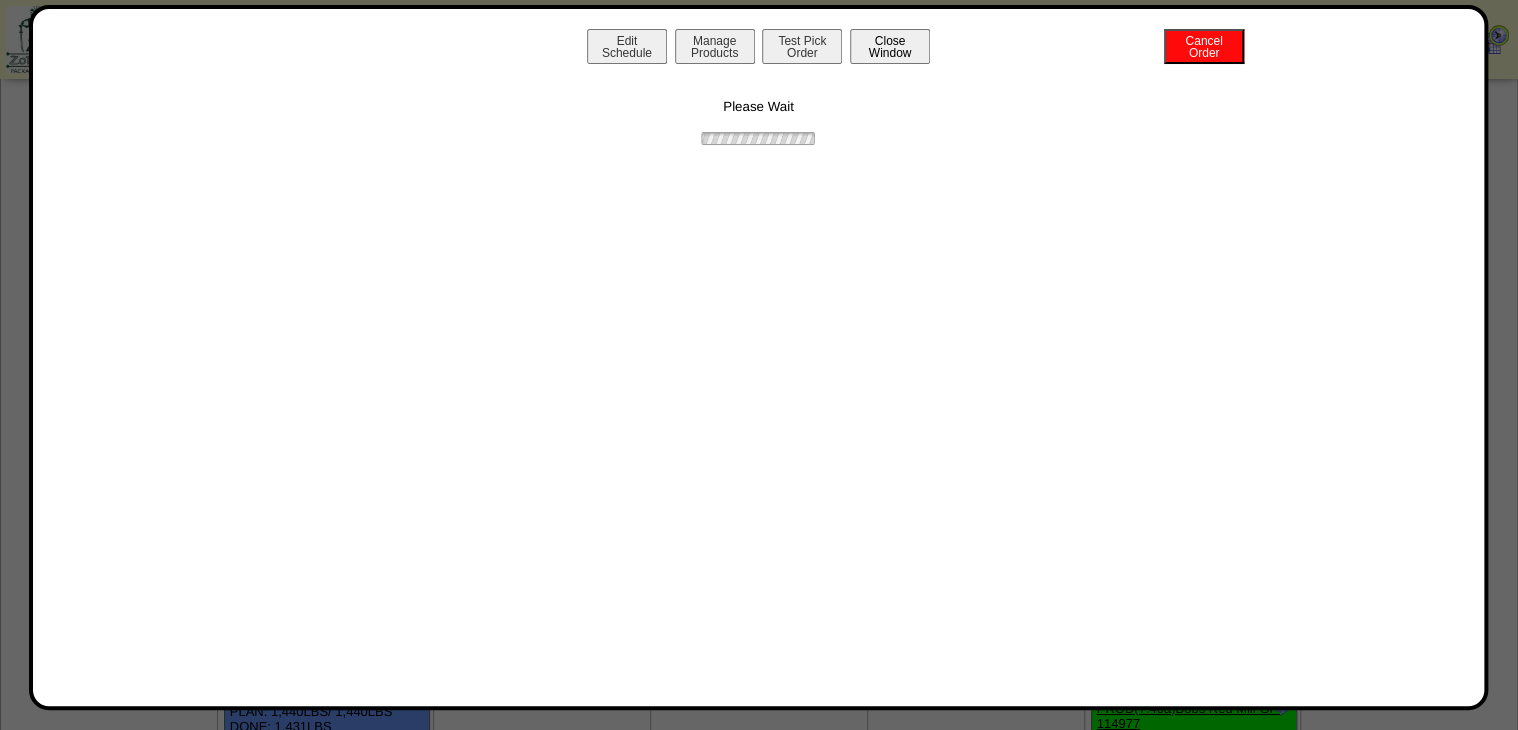 click on "Close Window" at bounding box center [890, 46] 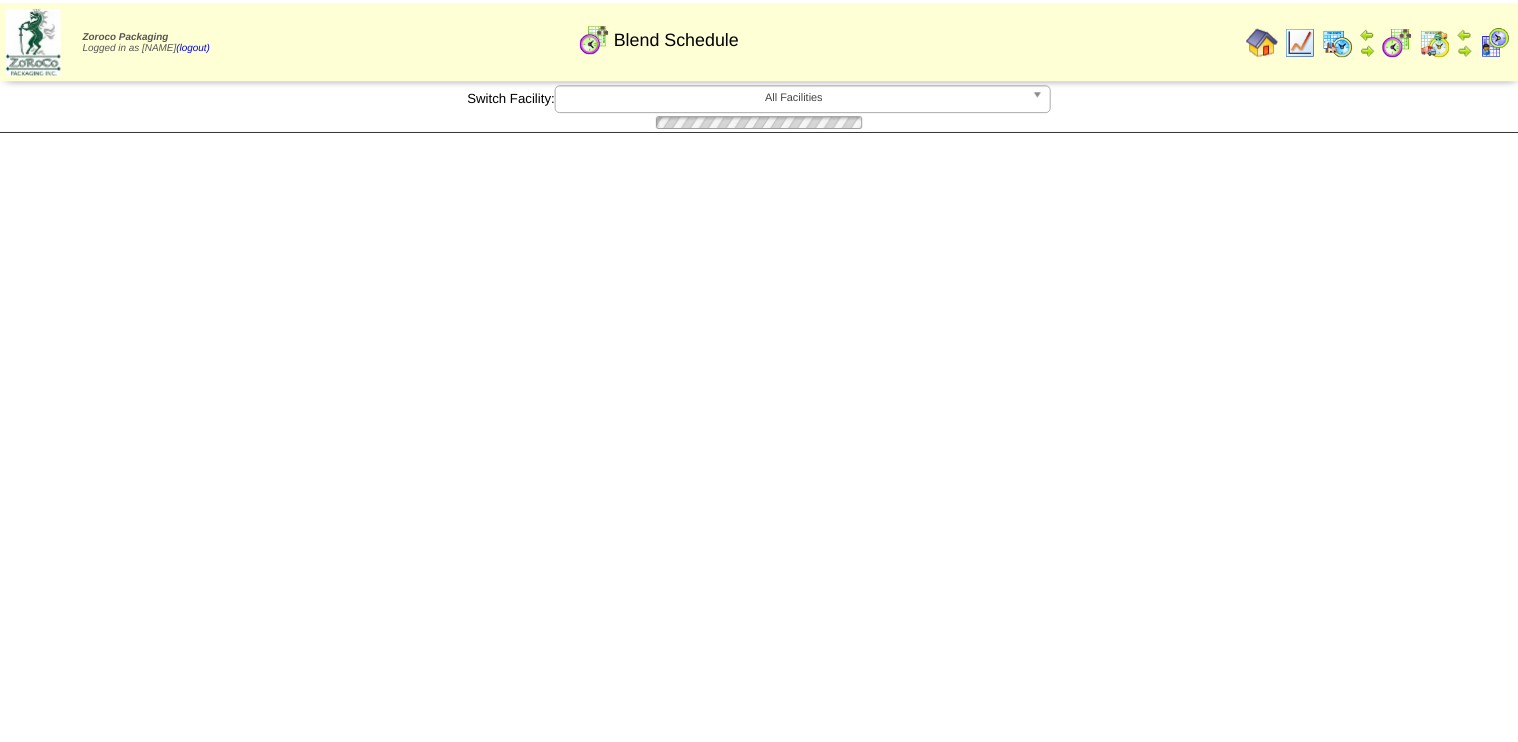 scroll, scrollTop: 0, scrollLeft: 0, axis: both 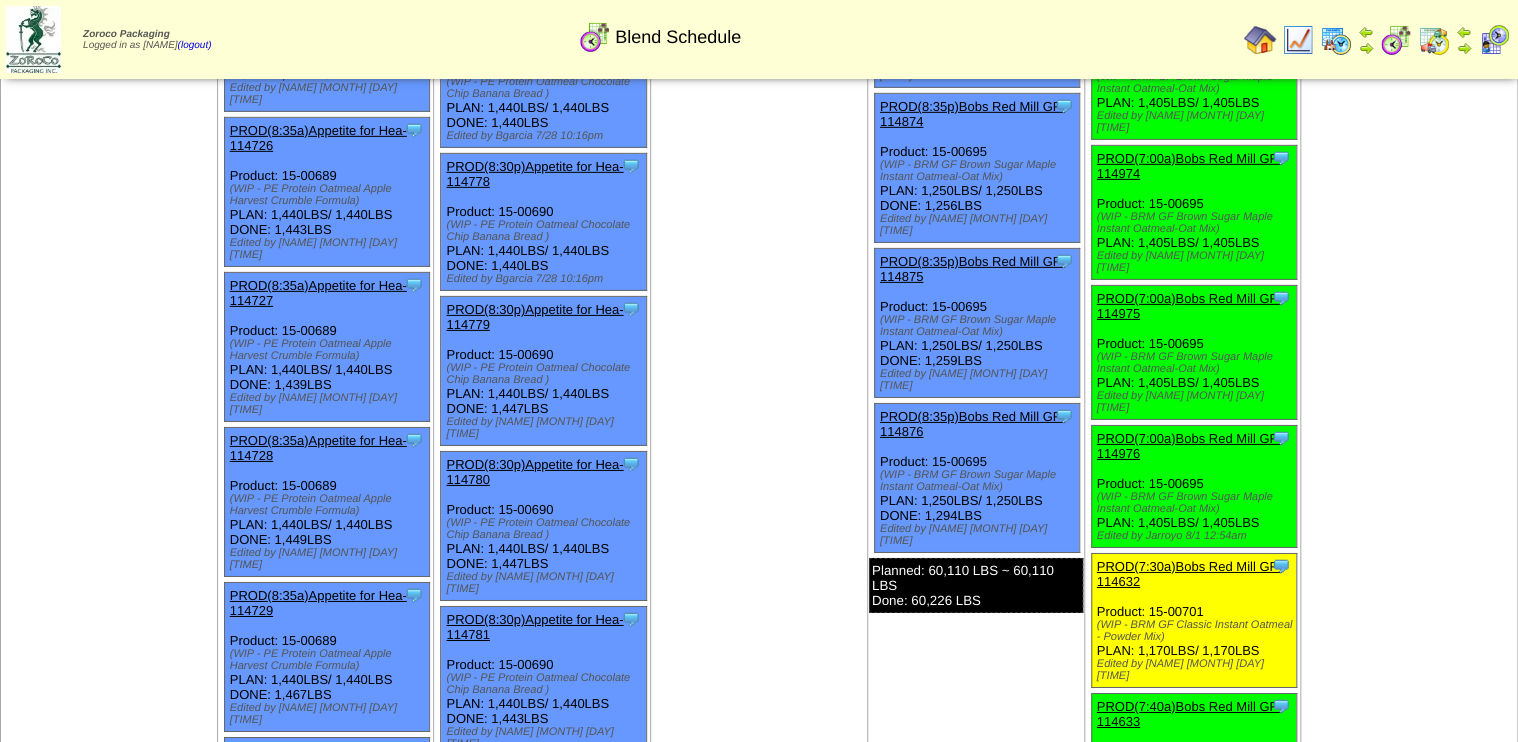 click on "PROD(7:30a)Bobs Red Mill GF-114632" at bounding box center (1189, 574) 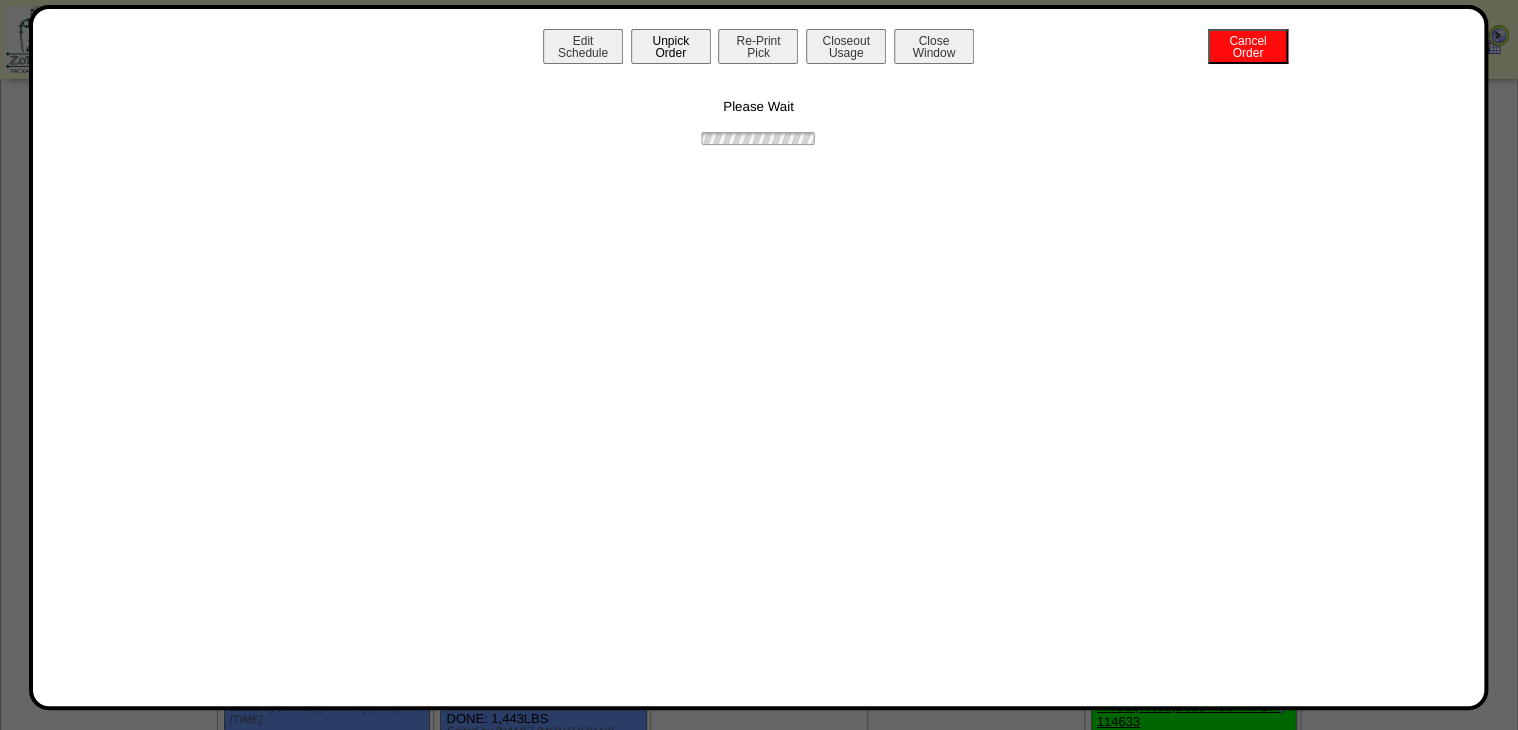 click on "Unpick Order" at bounding box center (671, 46) 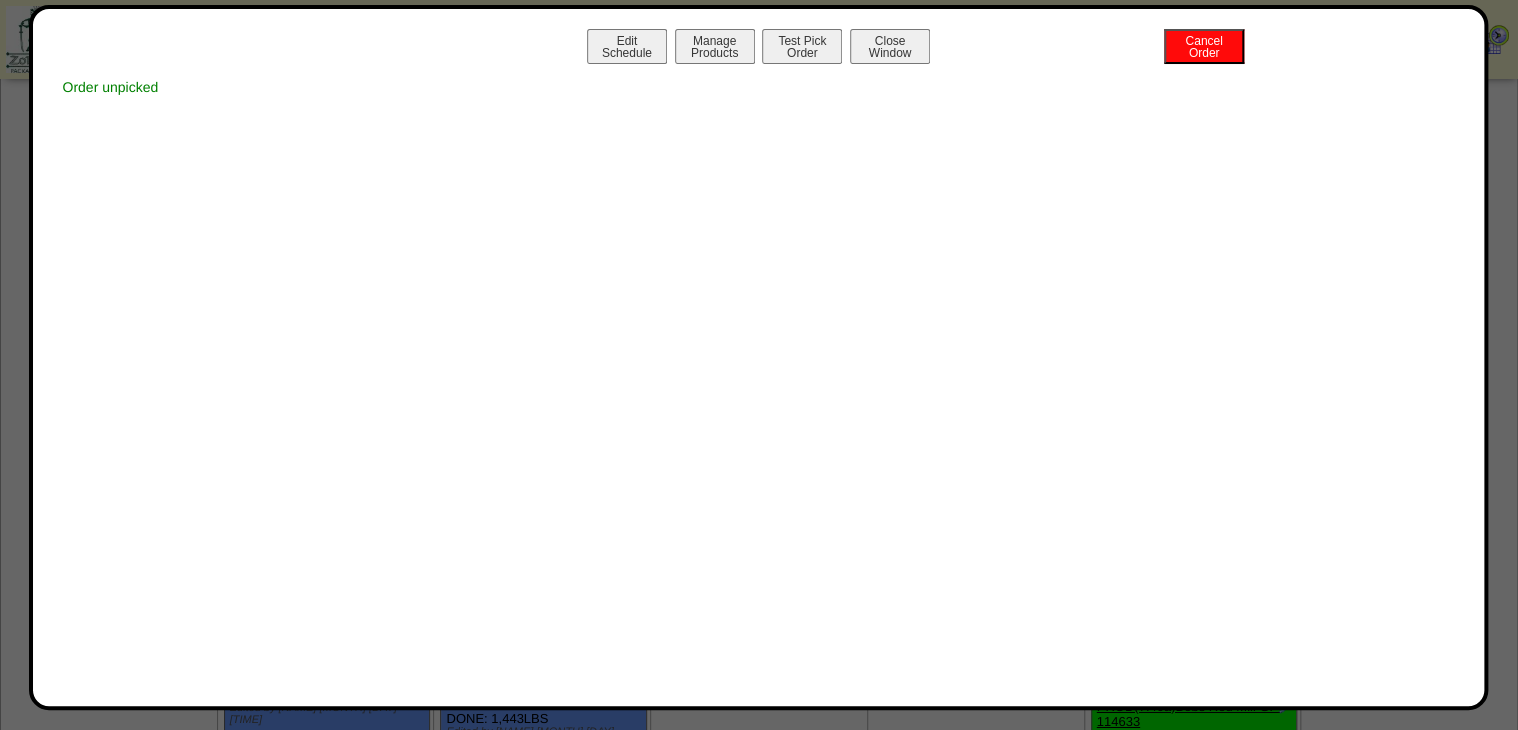 click on "Close Window" at bounding box center [890, 46] 